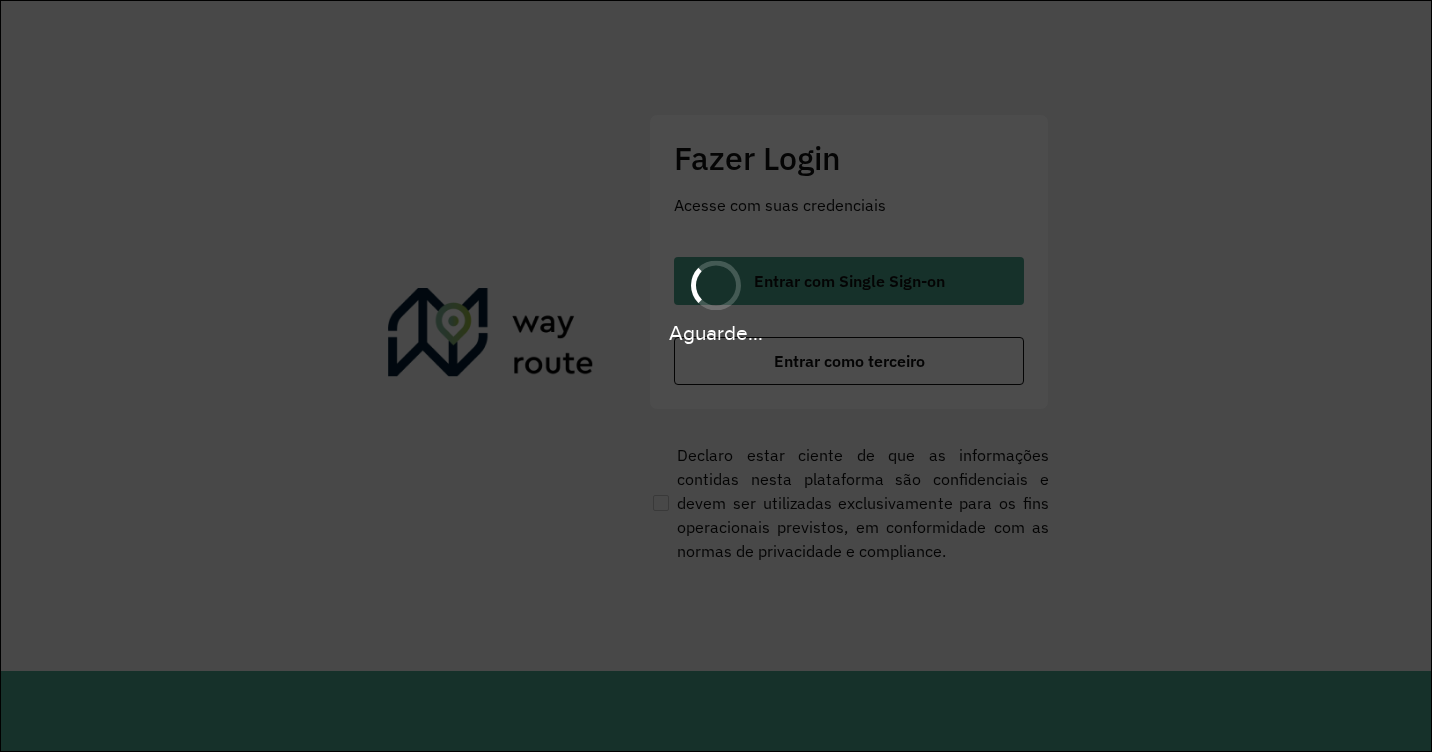 scroll, scrollTop: 0, scrollLeft: 0, axis: both 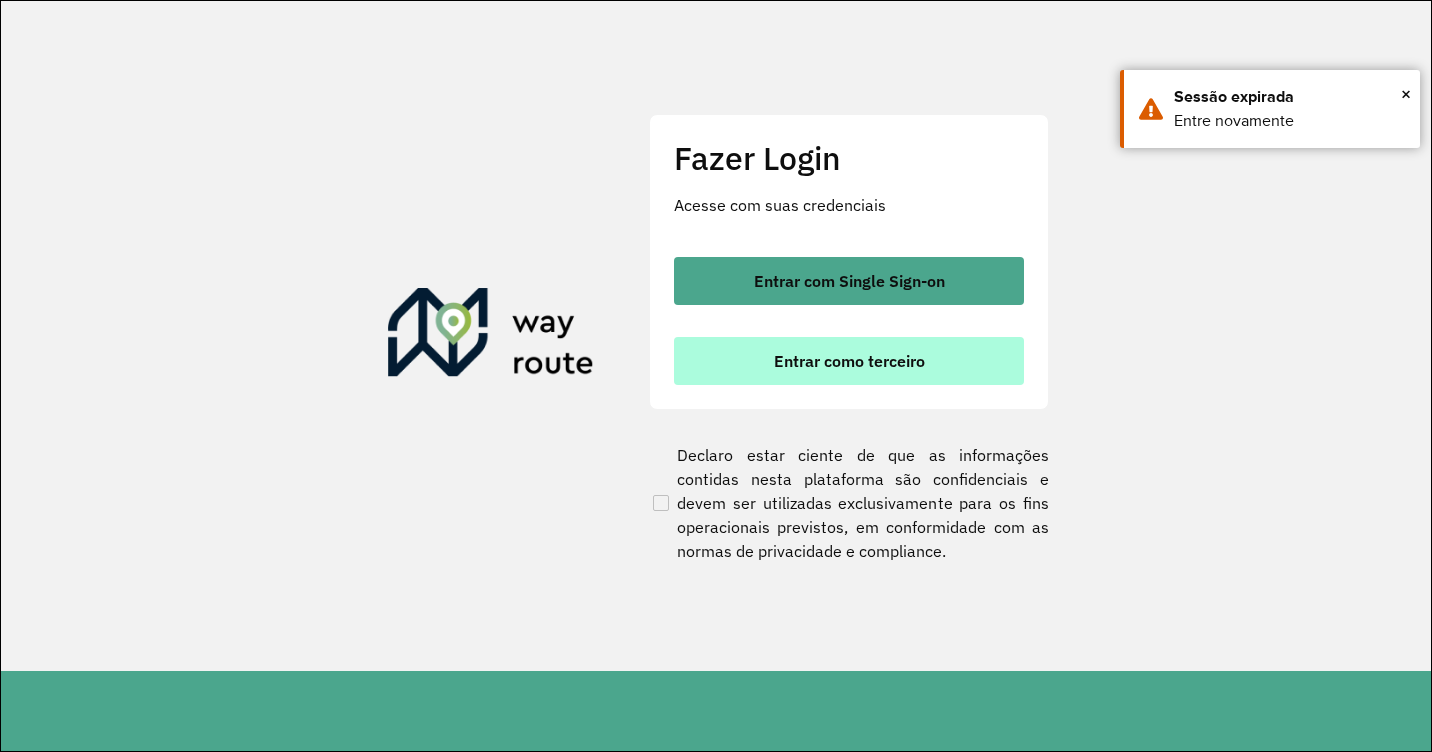 click on "Entrar como terceiro" at bounding box center [849, 361] 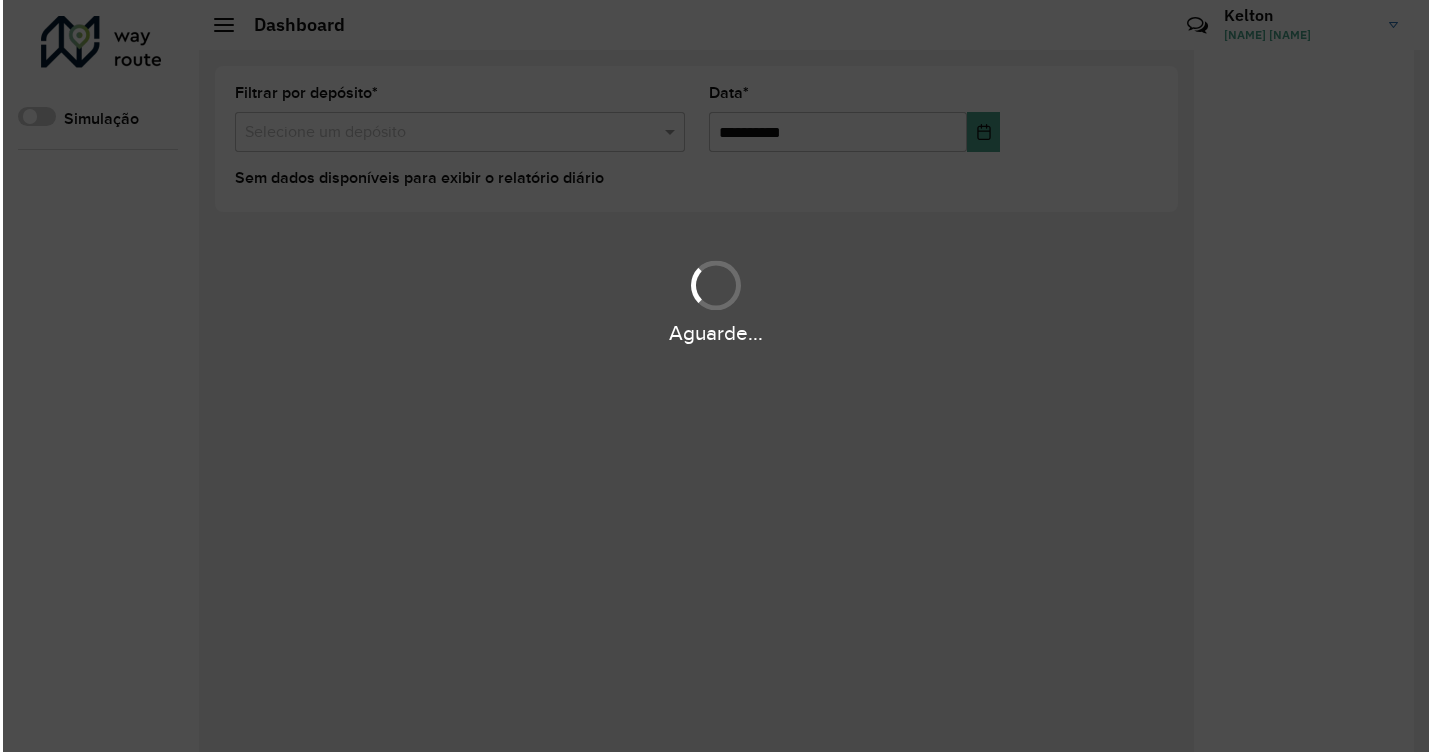 scroll, scrollTop: 0, scrollLeft: 0, axis: both 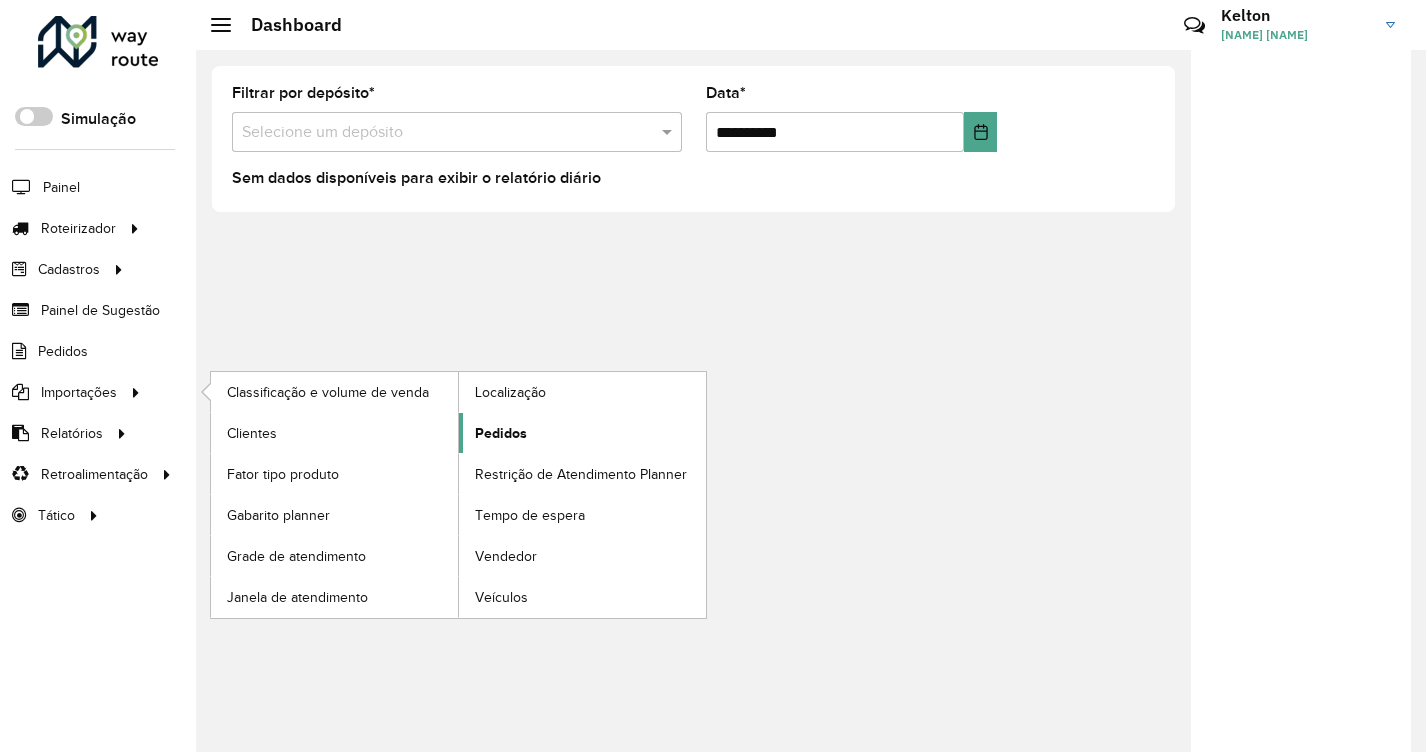 click on "Pedidos" 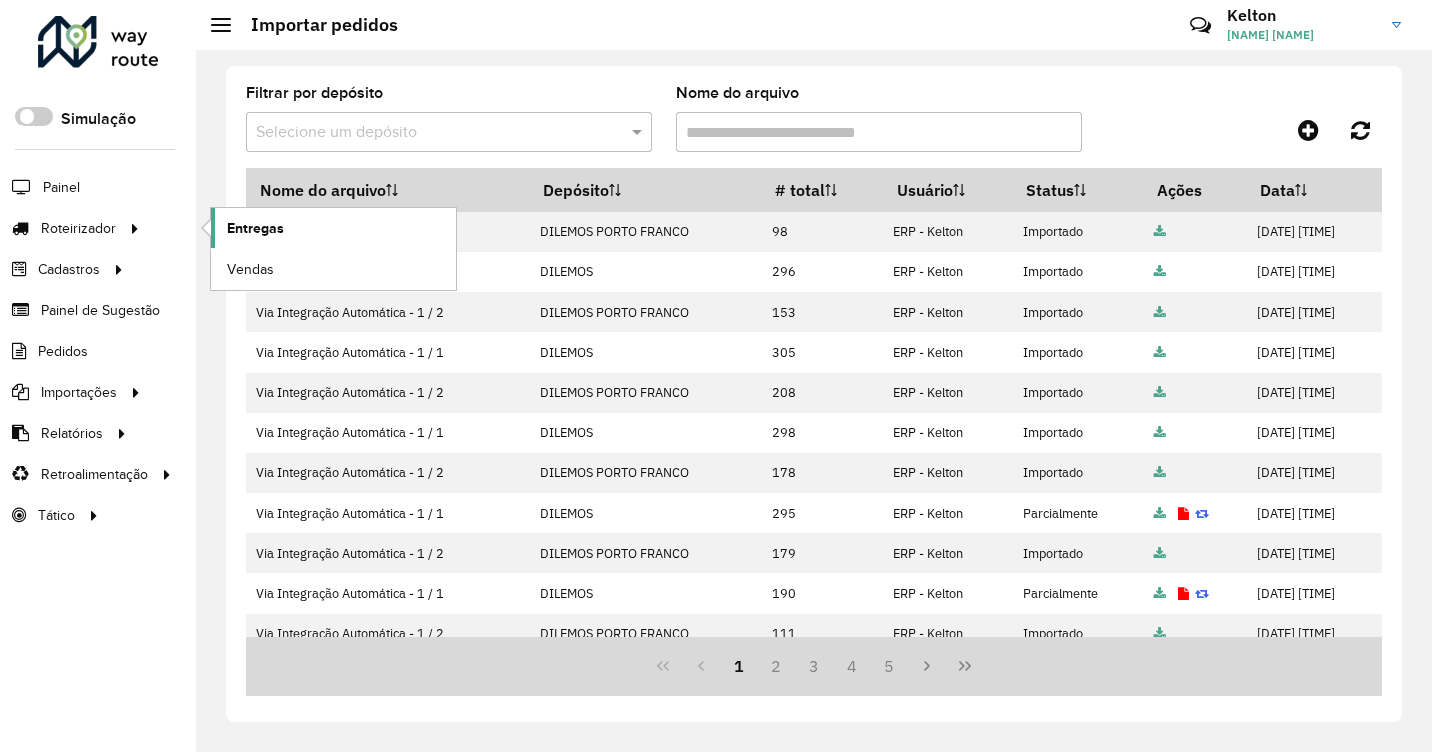 click on "Entregas" 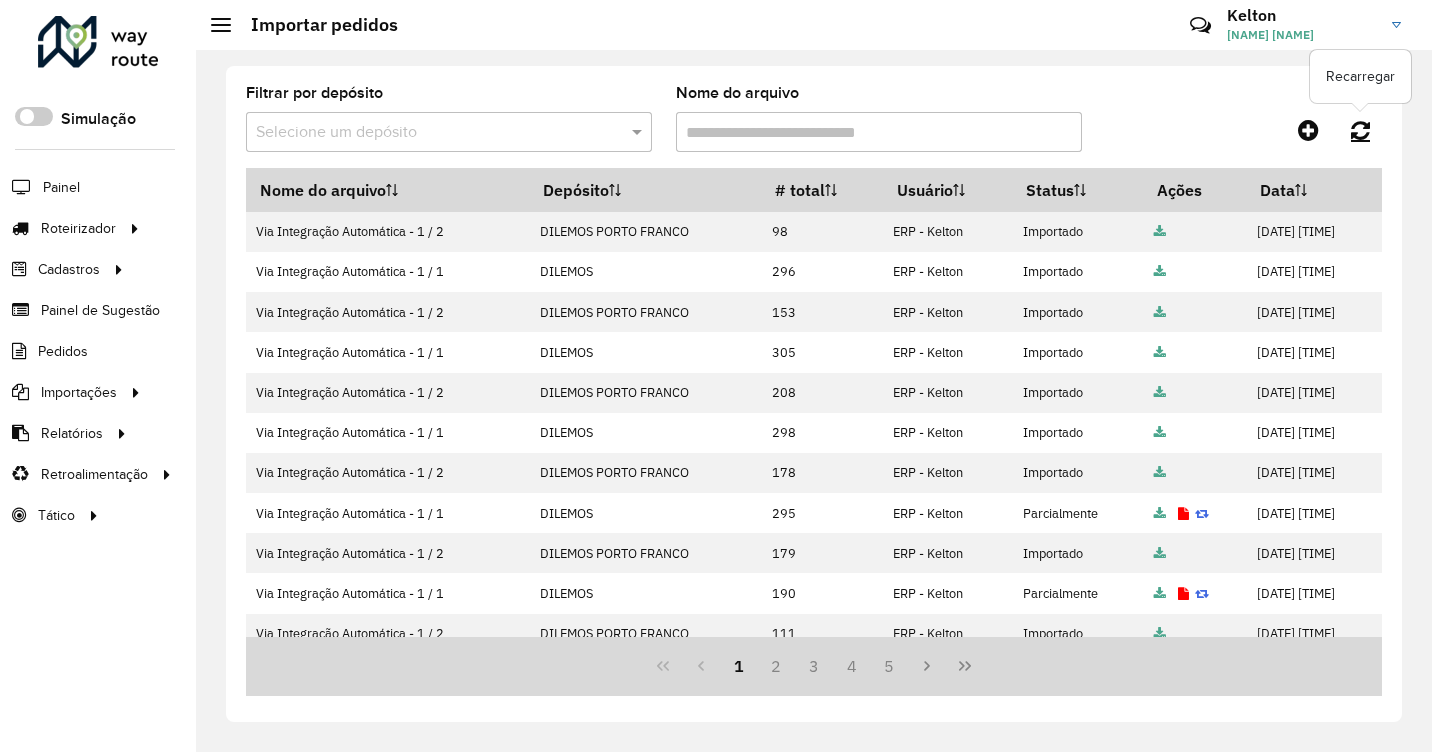 click 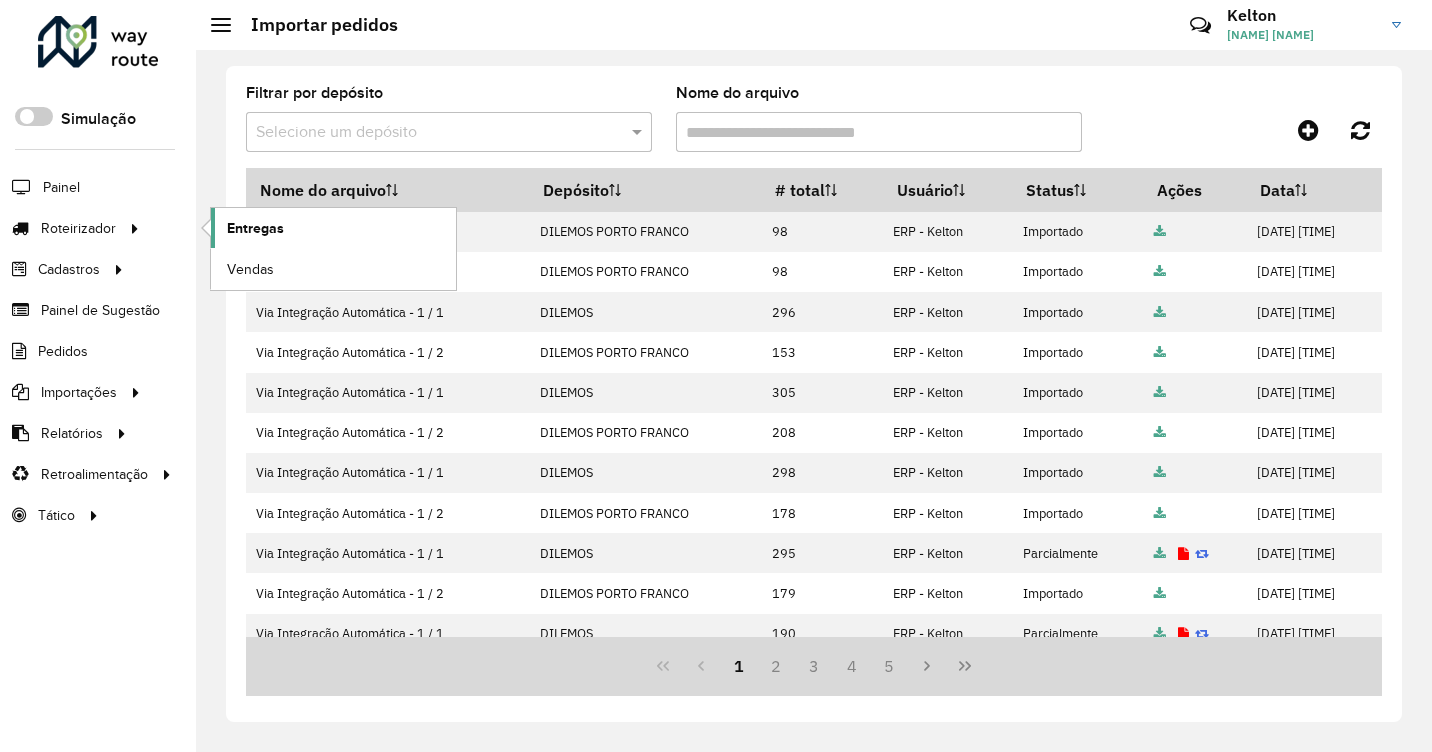 click on "Entregas" 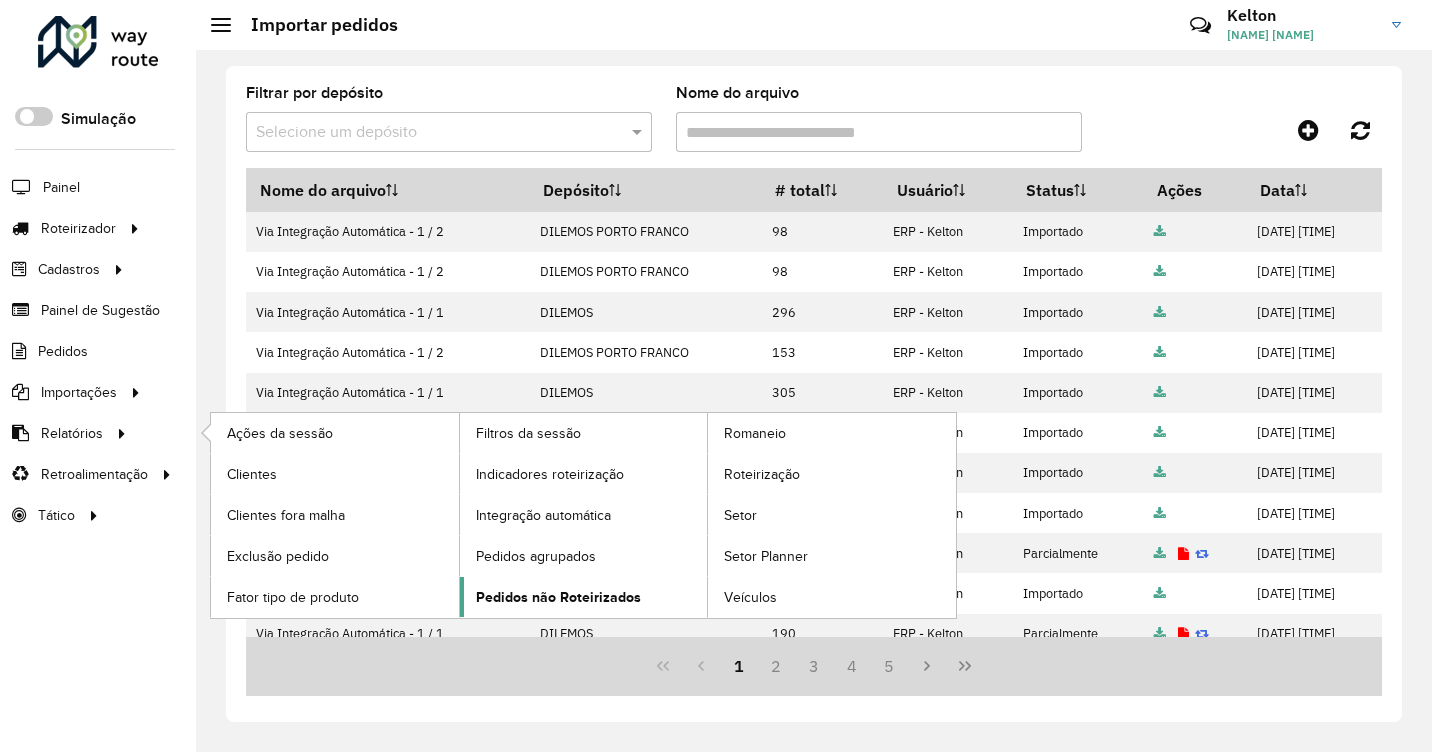 click on "Pedidos não Roteirizados" 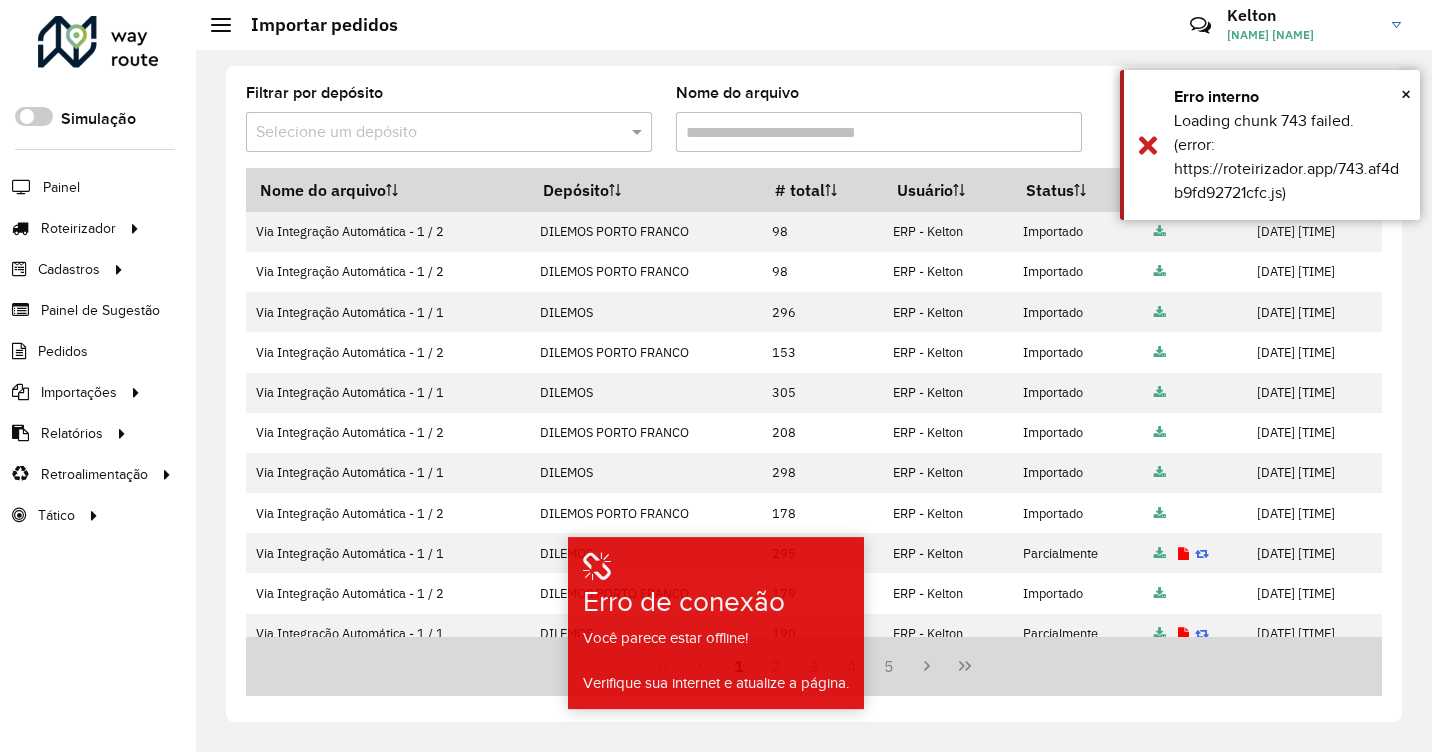 click on "Erro de conexão" at bounding box center (692, 602) 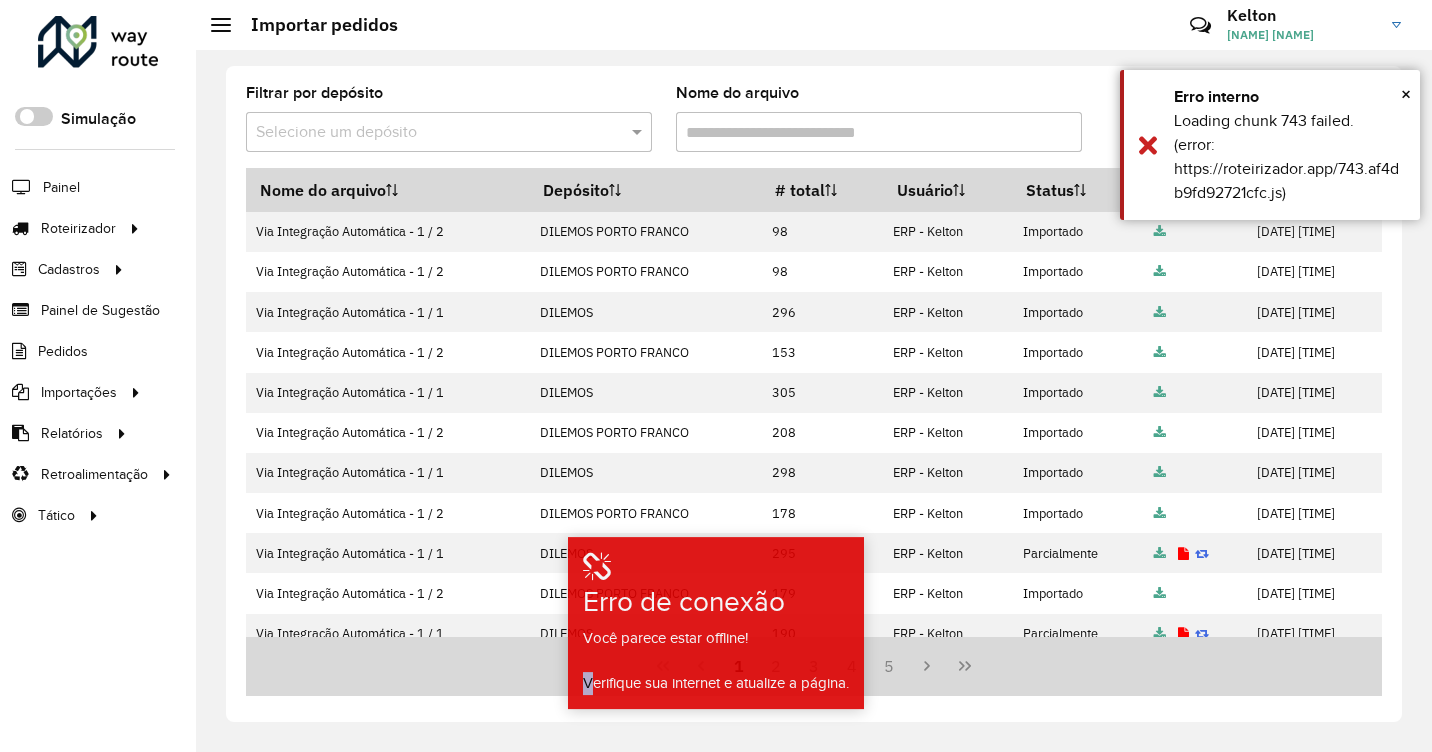 click on "Você parece estar offline!
Verifique sua internet e atualize a página." at bounding box center [716, 661] 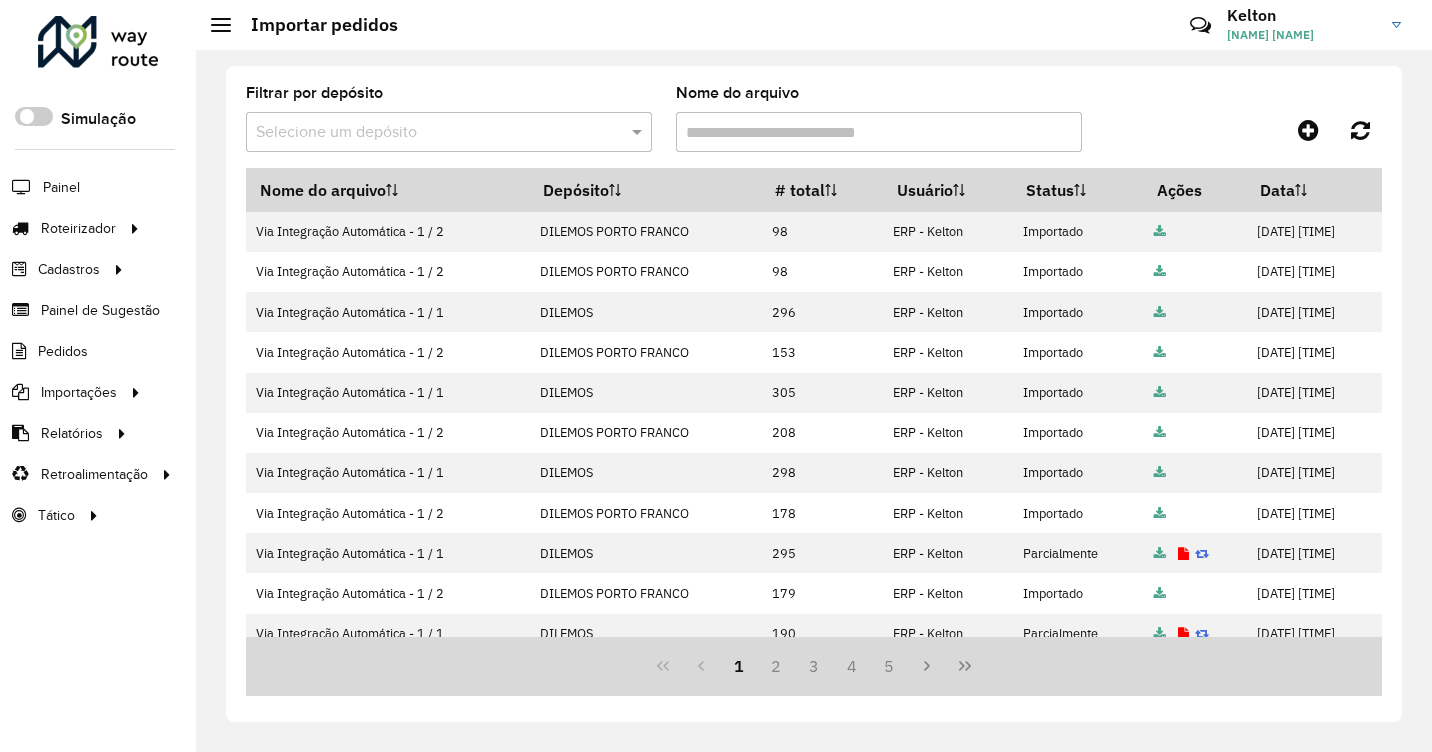 click on "Filtrar por depósito  Selecione um depósito  Nome do arquivo   Nome do arquivo   Depósito   # total   Usuário   Status   Ações   Data   Via Integração Automática - 1 / 2   DILEMOS PORTO FRANCO   98   ERP - Kelton   Importado            11/07/2025 18:15   Via Integração Automática - 1 / 2   DILEMOS PORTO FRANCO   98   ERP - Kelton   Importado            11/07/2025 18:12   Via Integração Automática - 1 / 1   DILEMOS   296   ERP - Kelton   Importado            10/07/2025 19:30   Via Integração Automática - 1 / 2   DILEMOS PORTO FRANCO   153   ERP - Kelton   Importado            10/07/2025 18:32   Via Integração Automática - 1 / 1   DILEMOS   305   ERP - Kelton   Importado            09/07/2025 19:39   Via Integração Automática - 1 / 2   DILEMOS PORTO FRANCO   208   ERP - Kelton   Importado            09/07/2025 18:45   Via Integração Automática - 1 / 1   DILEMOS   298   ERP - Kelton   Importado            08/07/2025 20:05   Via Integração Automática - 1 / 2" 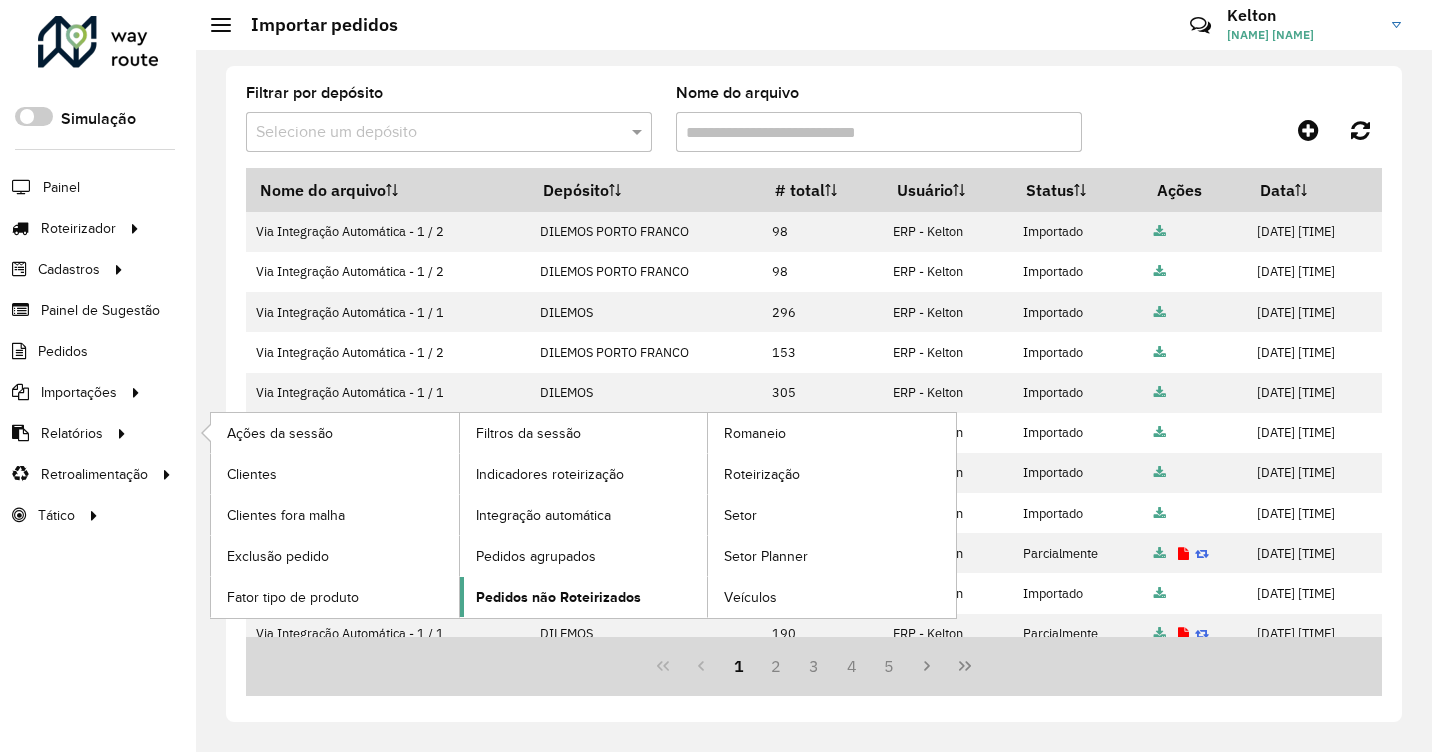 click on "Pedidos não Roteirizados" 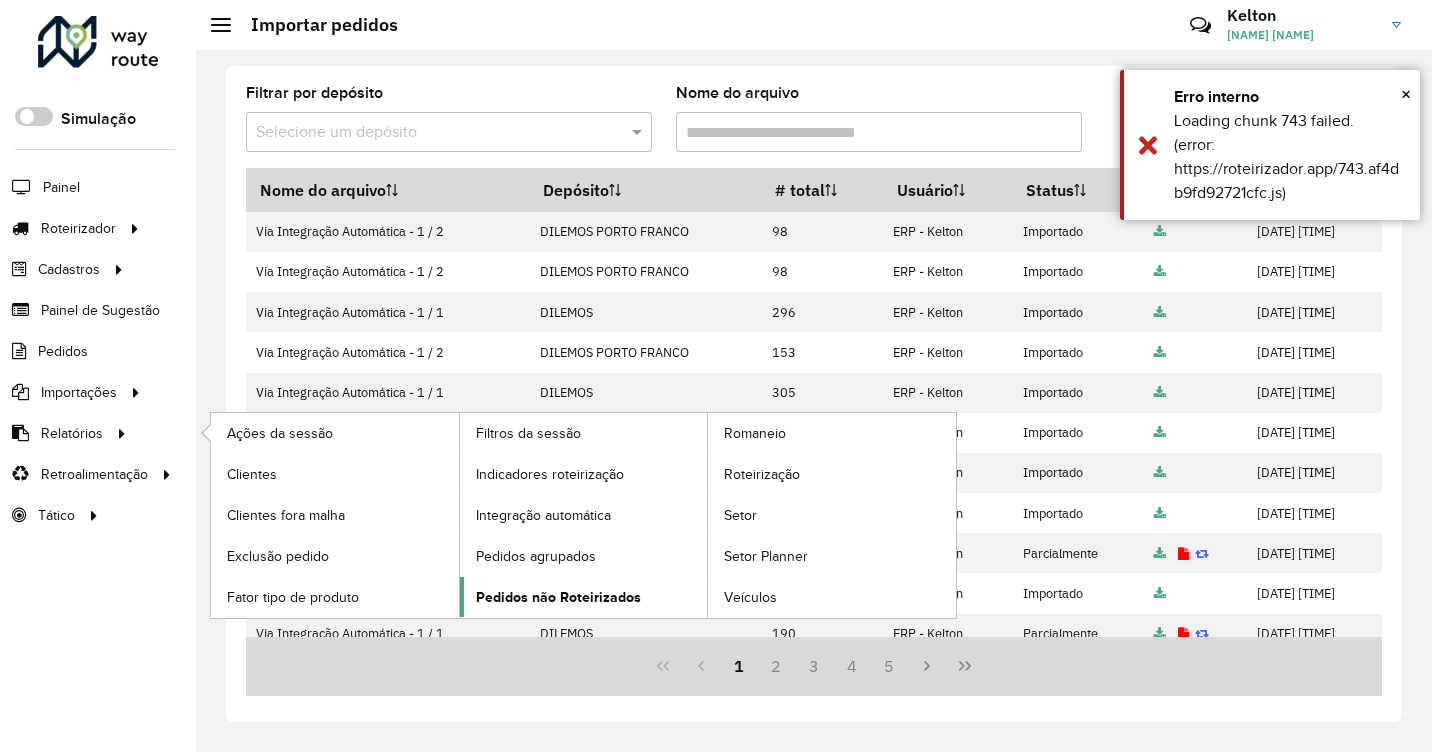 click on "Pedidos não Roteirizados" 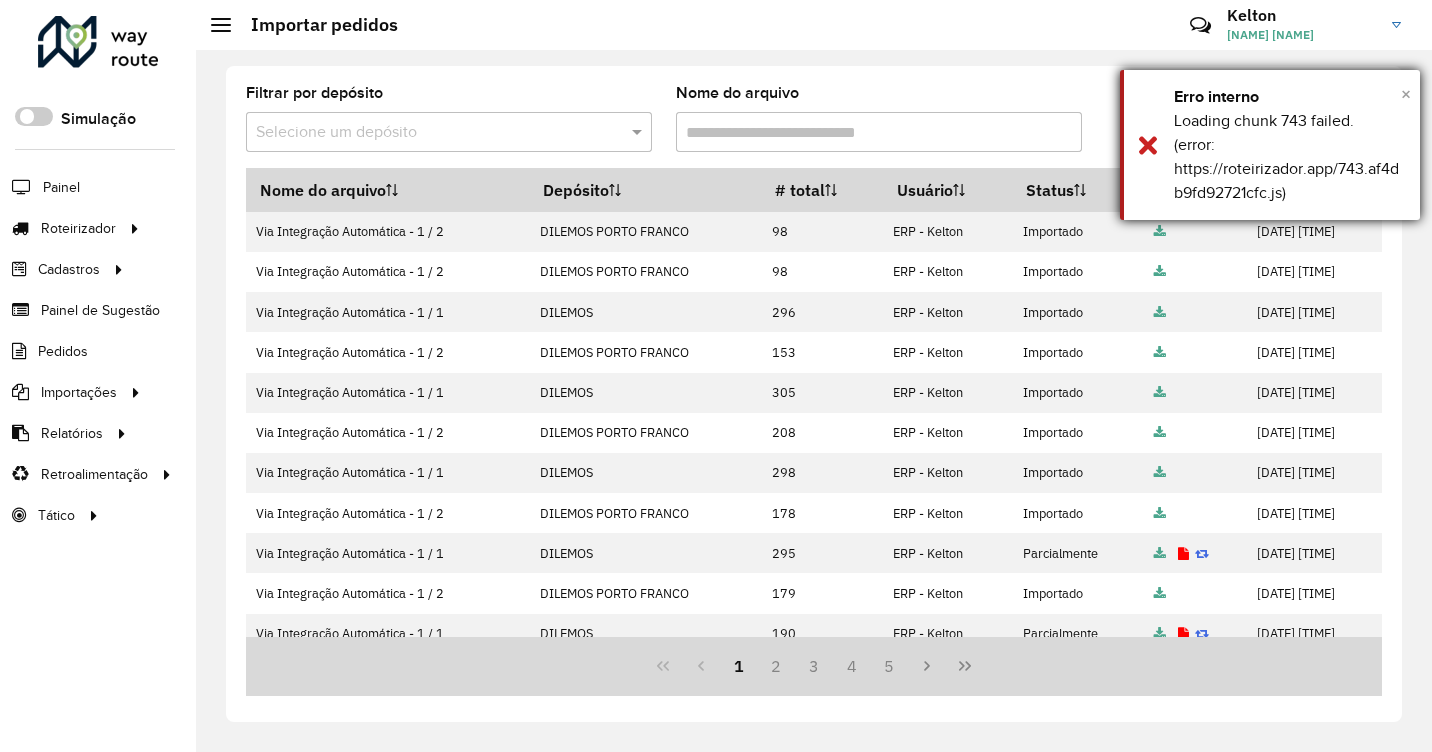 click on "×" at bounding box center [1406, 94] 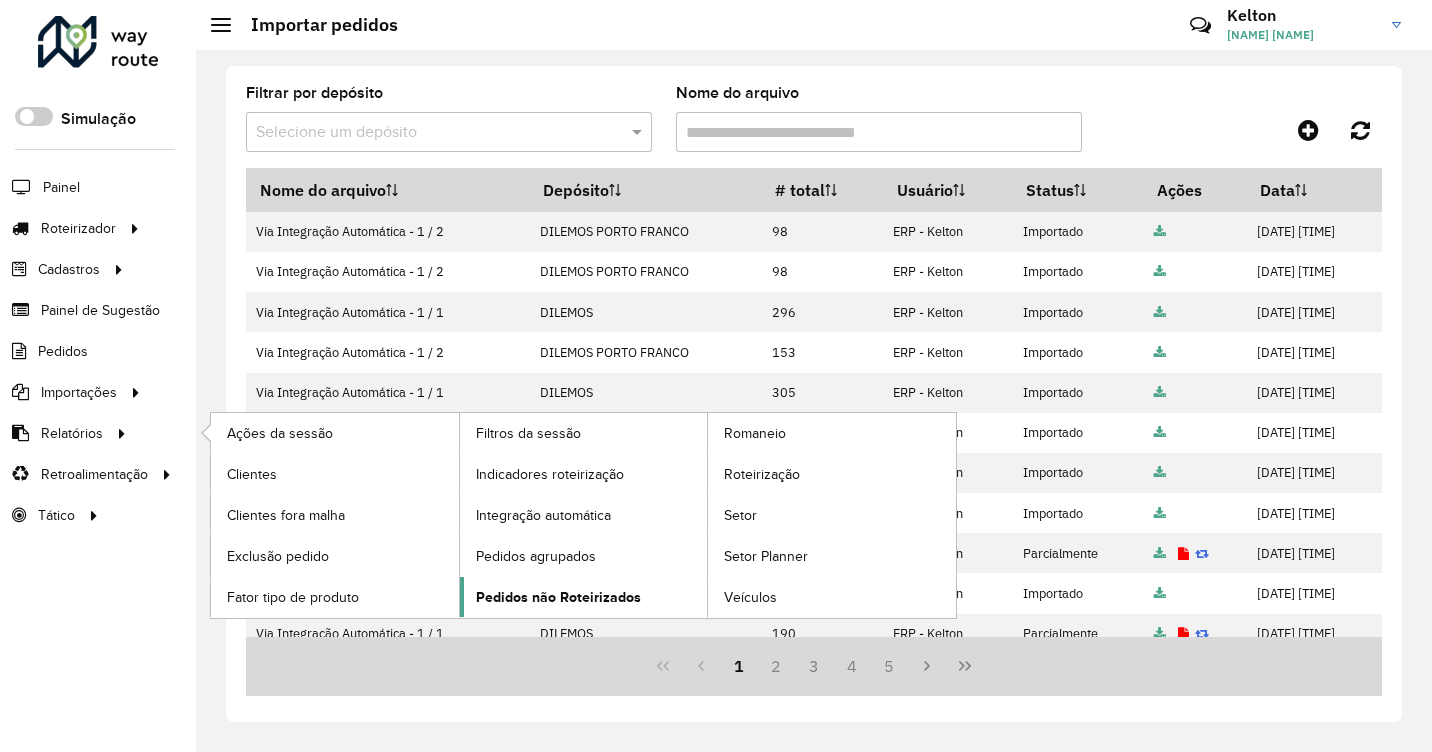 click on "Pedidos não Roteirizados" 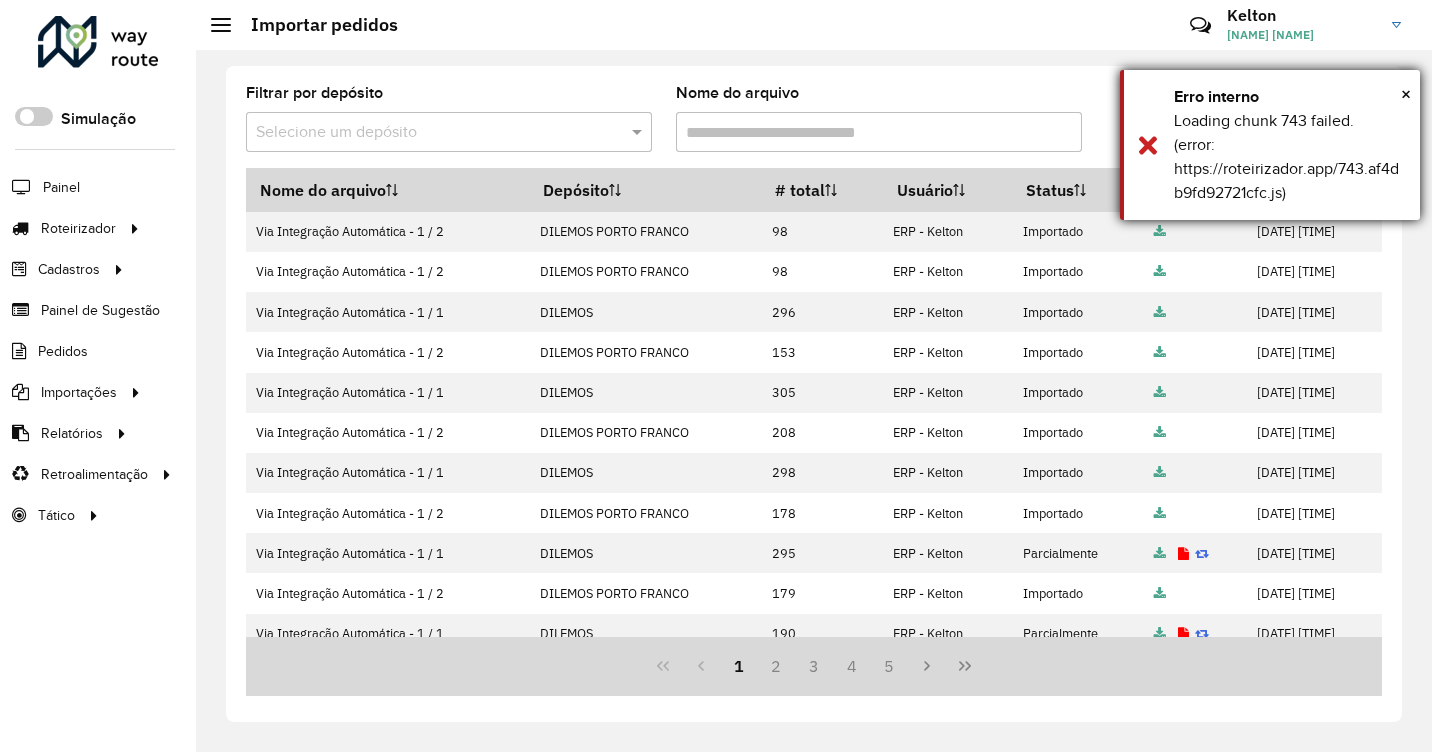 click on "Loading chunk 743 failed.
(error: https://roteirizador.app/743.af4db9fd92721cfc.js)" at bounding box center [1289, 157] 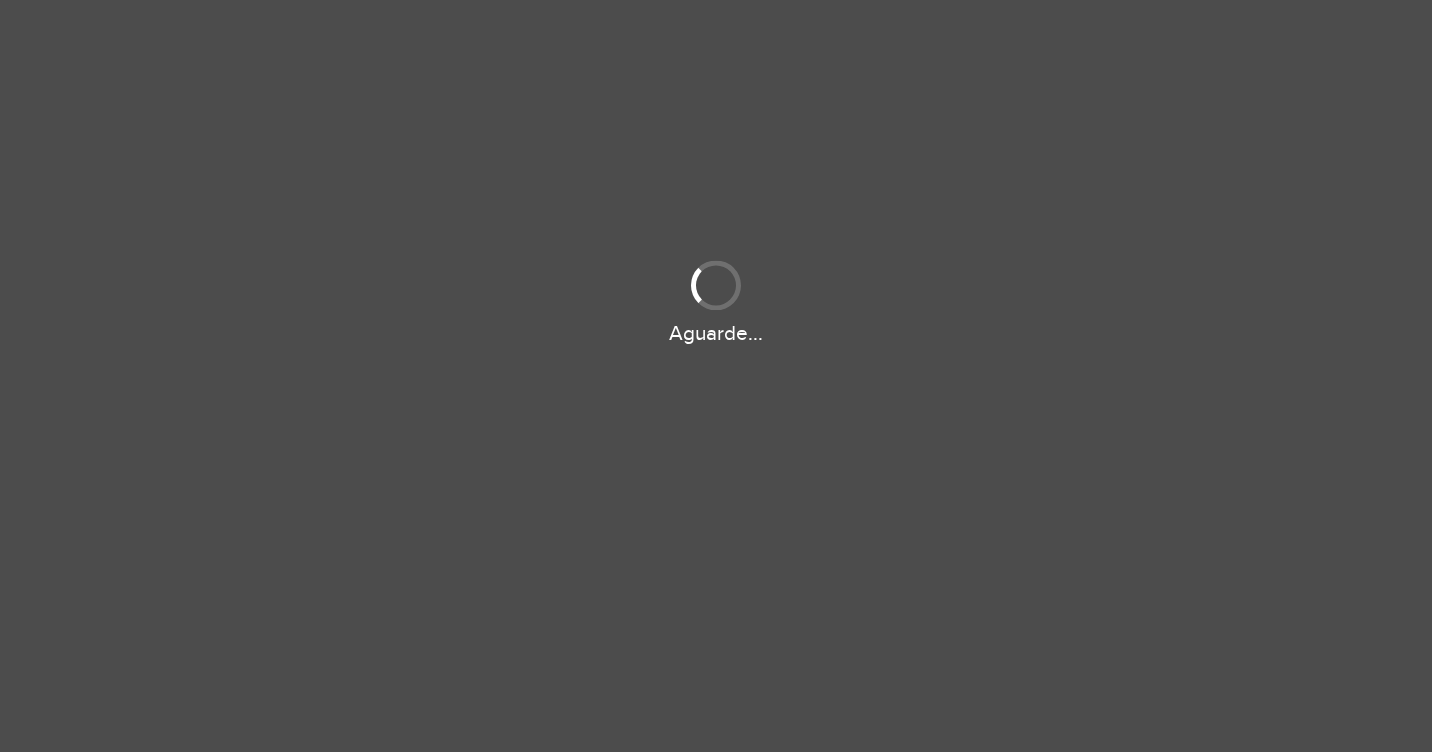 scroll, scrollTop: 0, scrollLeft: 0, axis: both 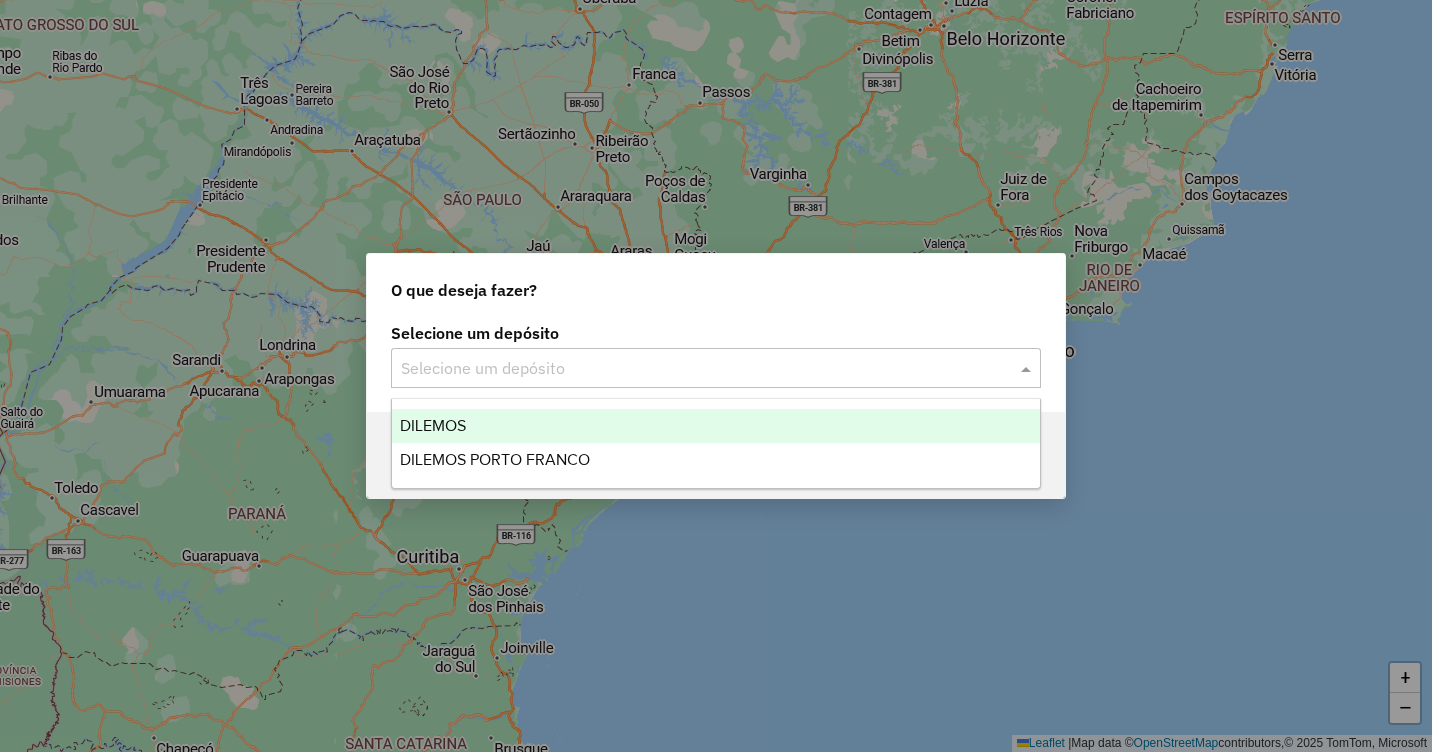 drag, startPoint x: 650, startPoint y: 355, endPoint x: 635, endPoint y: 359, distance: 15.524175 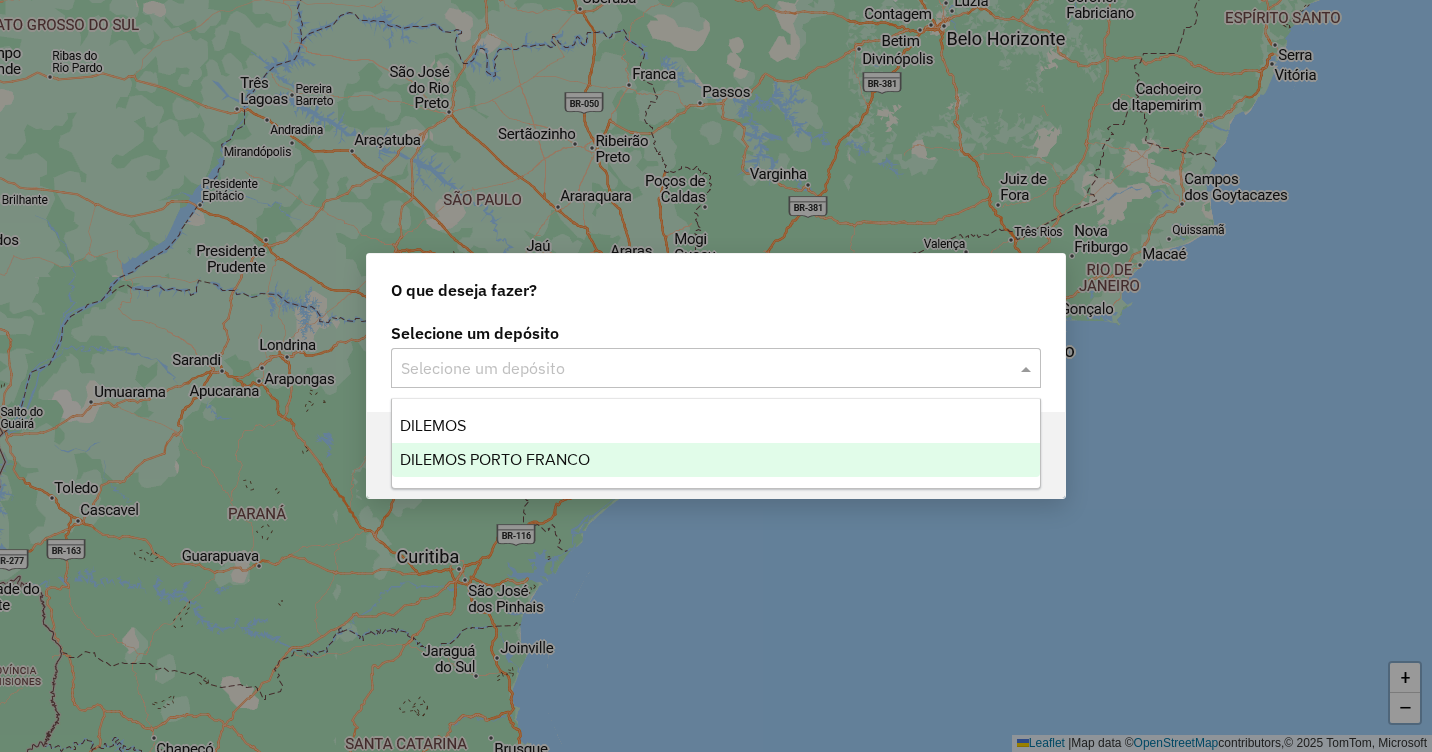 click on "DILEMOS PORTO FRANCO" at bounding box center [495, 459] 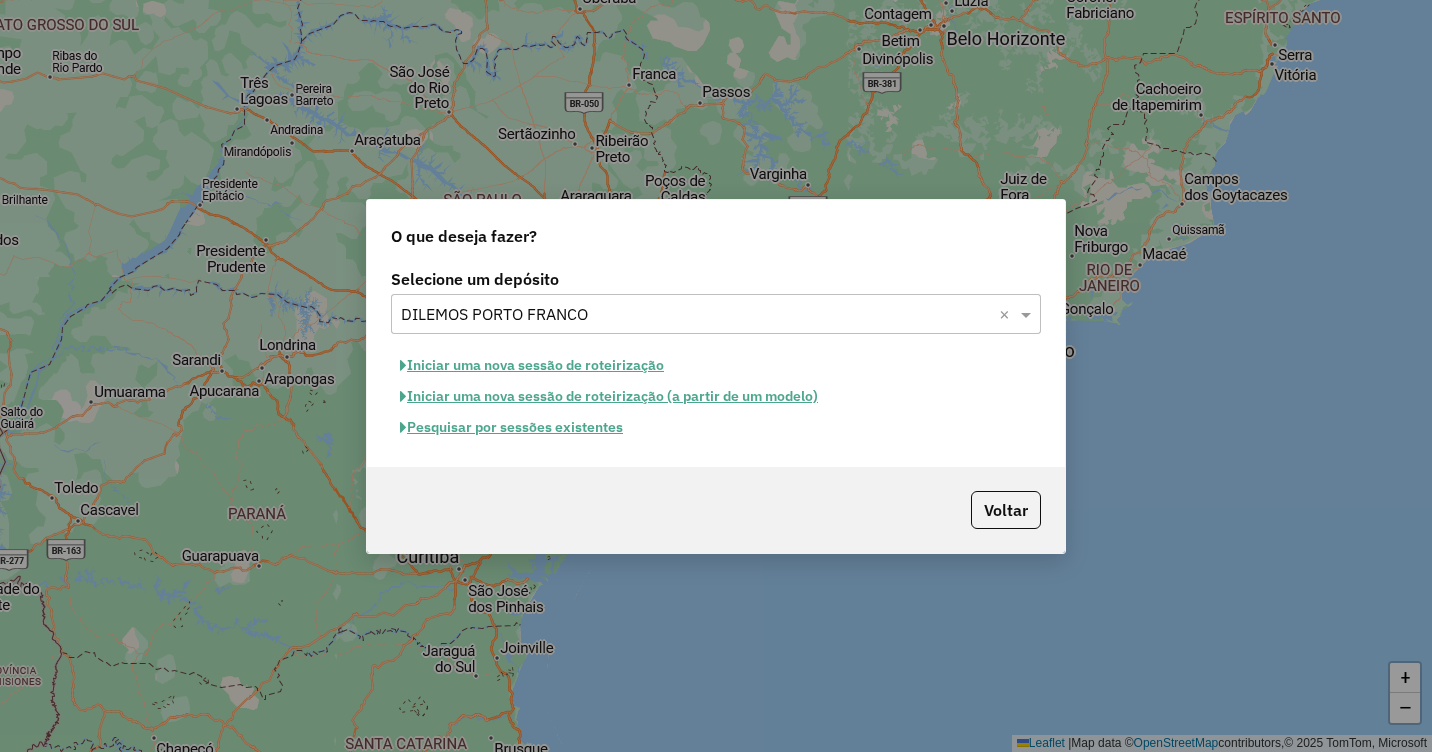 click on "Iniciar uma nova sessão de roteirização" 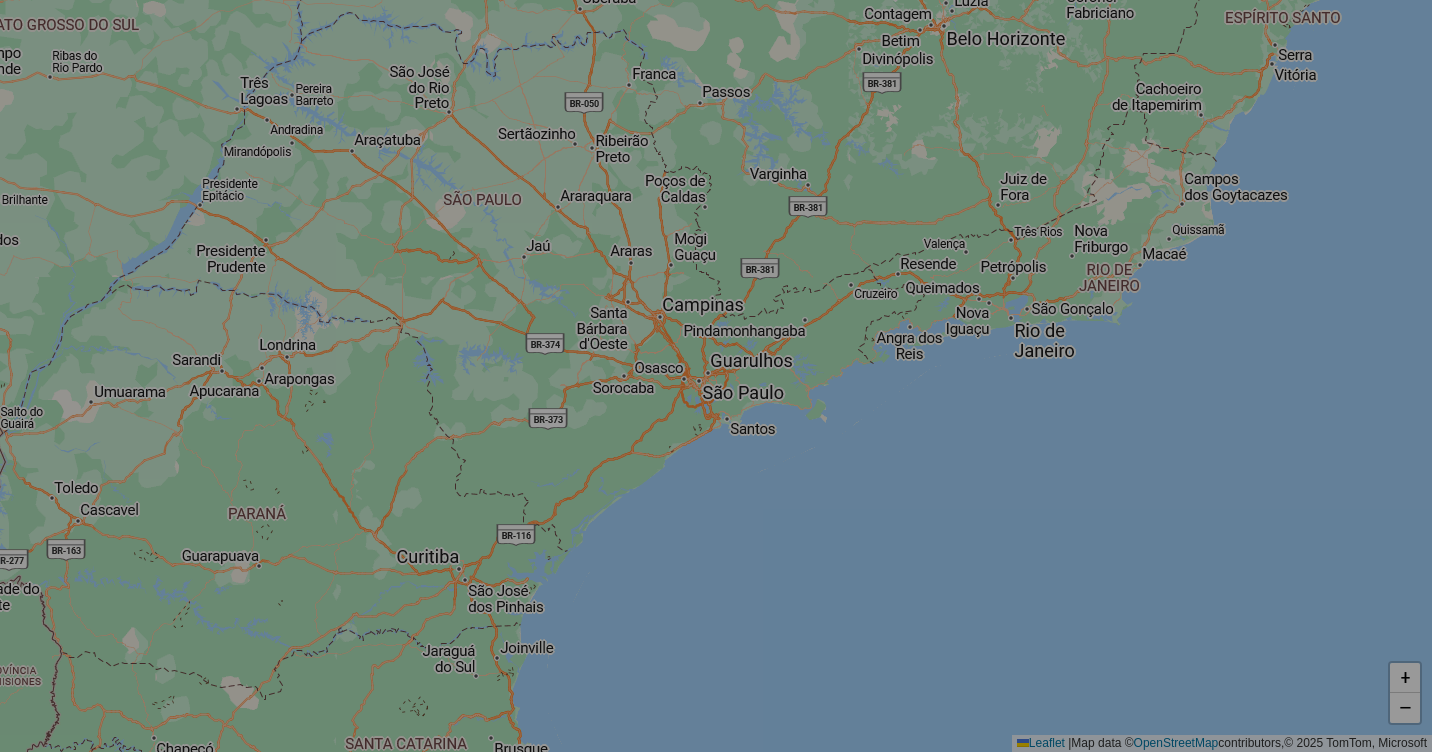 select on "*" 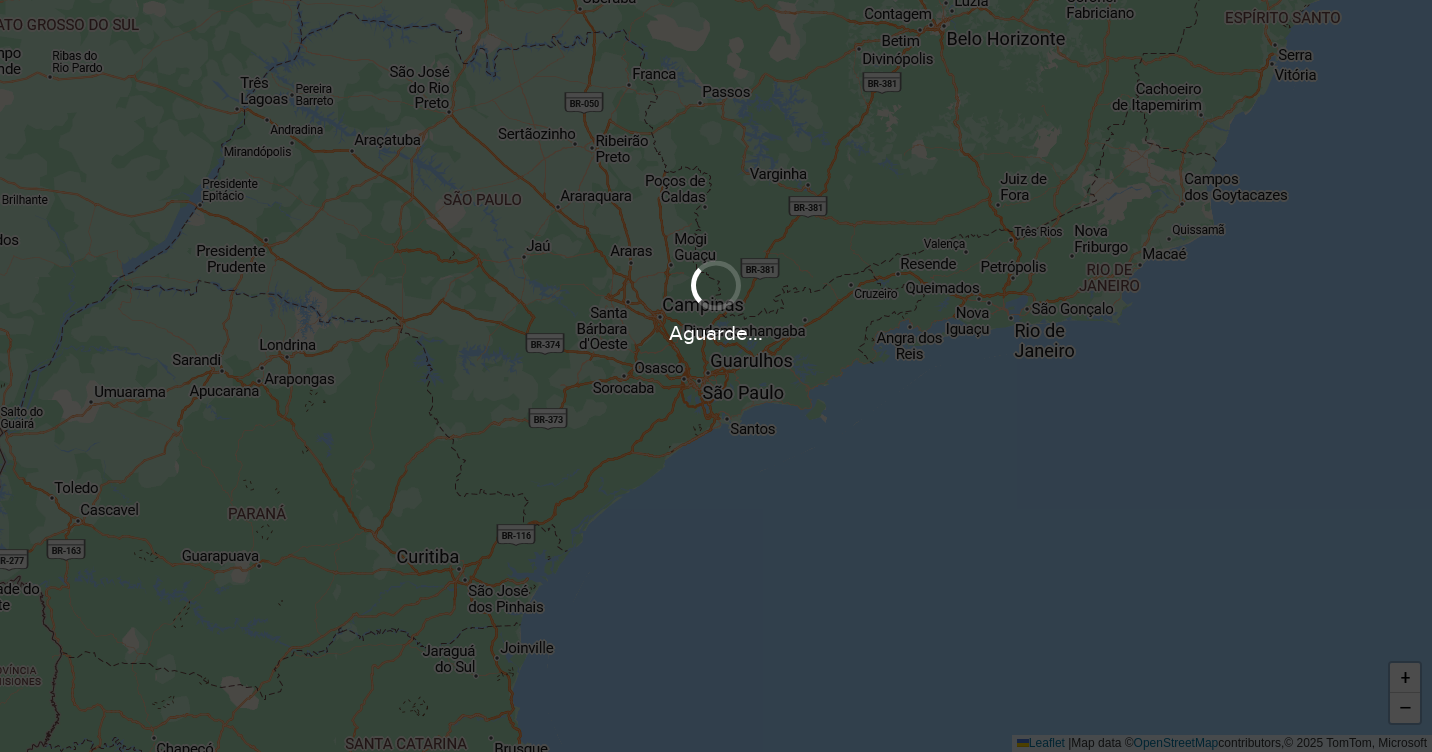 scroll, scrollTop: 0, scrollLeft: 0, axis: both 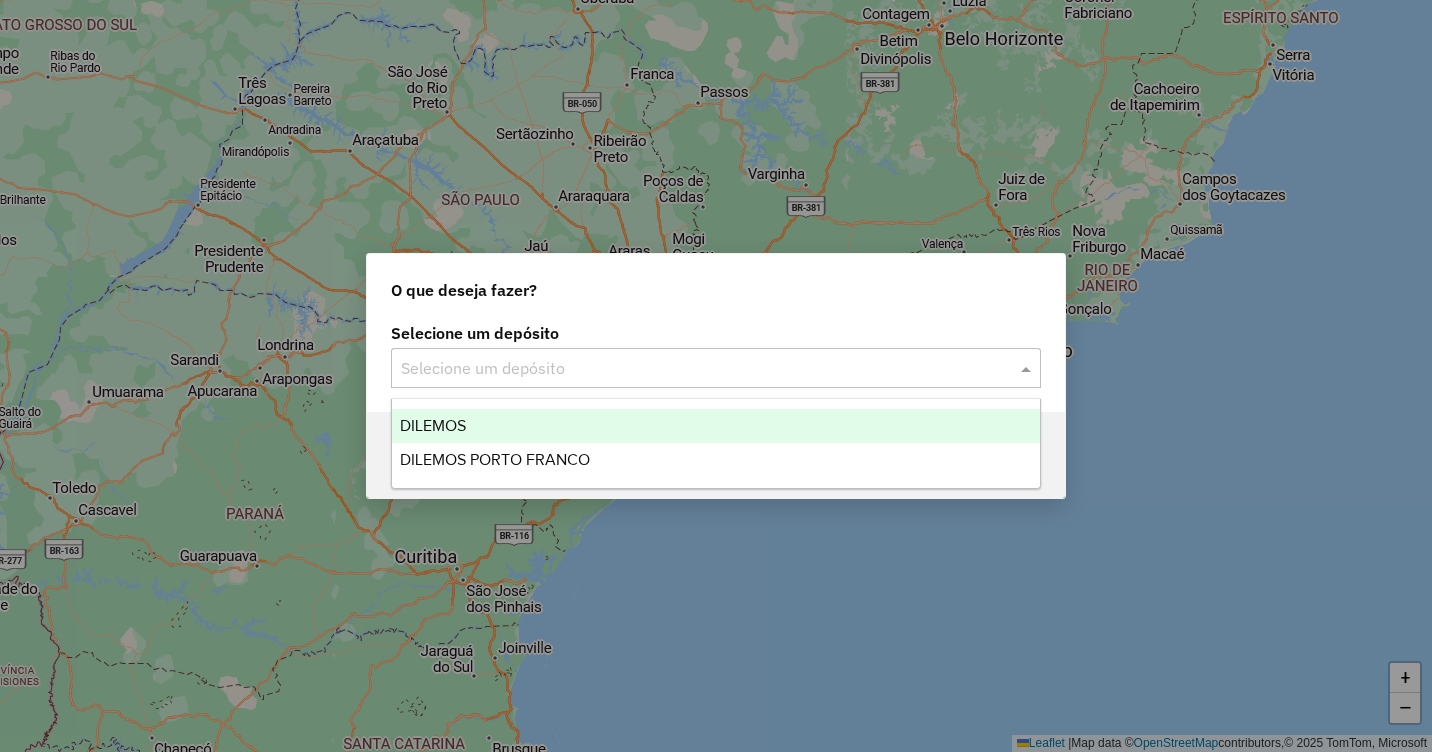 click on "Selecione um depósito" 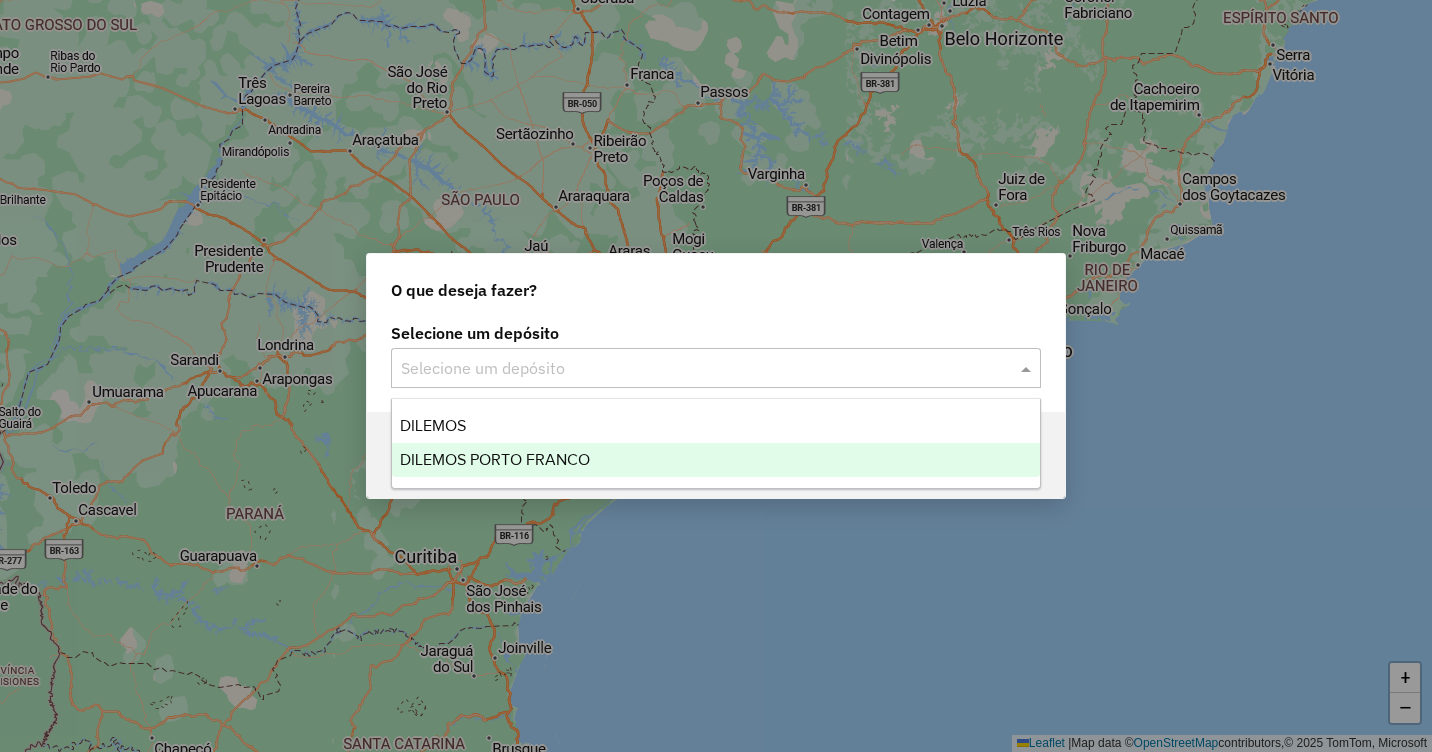 click on "DILEMOS PORTO FRANCO" at bounding box center (716, 460) 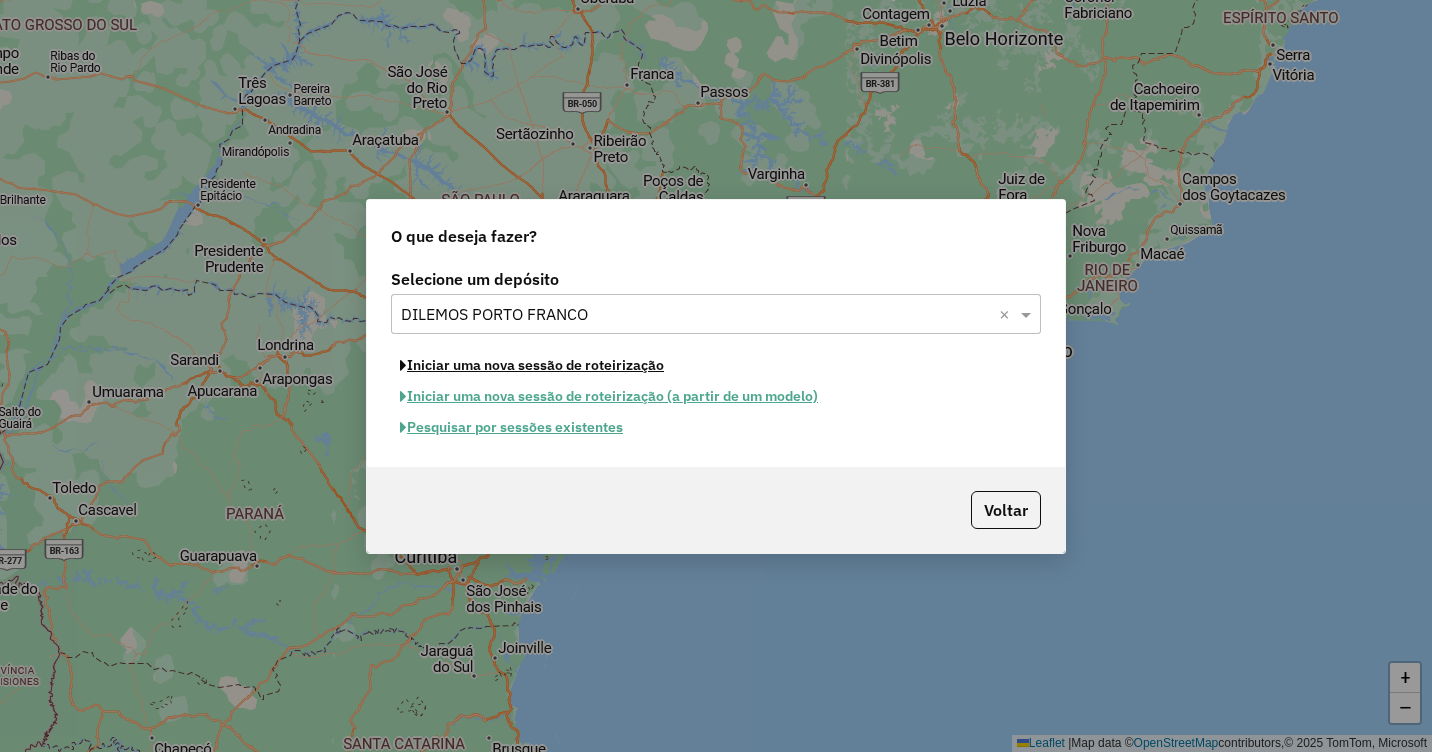 click on "Iniciar uma nova sessão de roteirização" 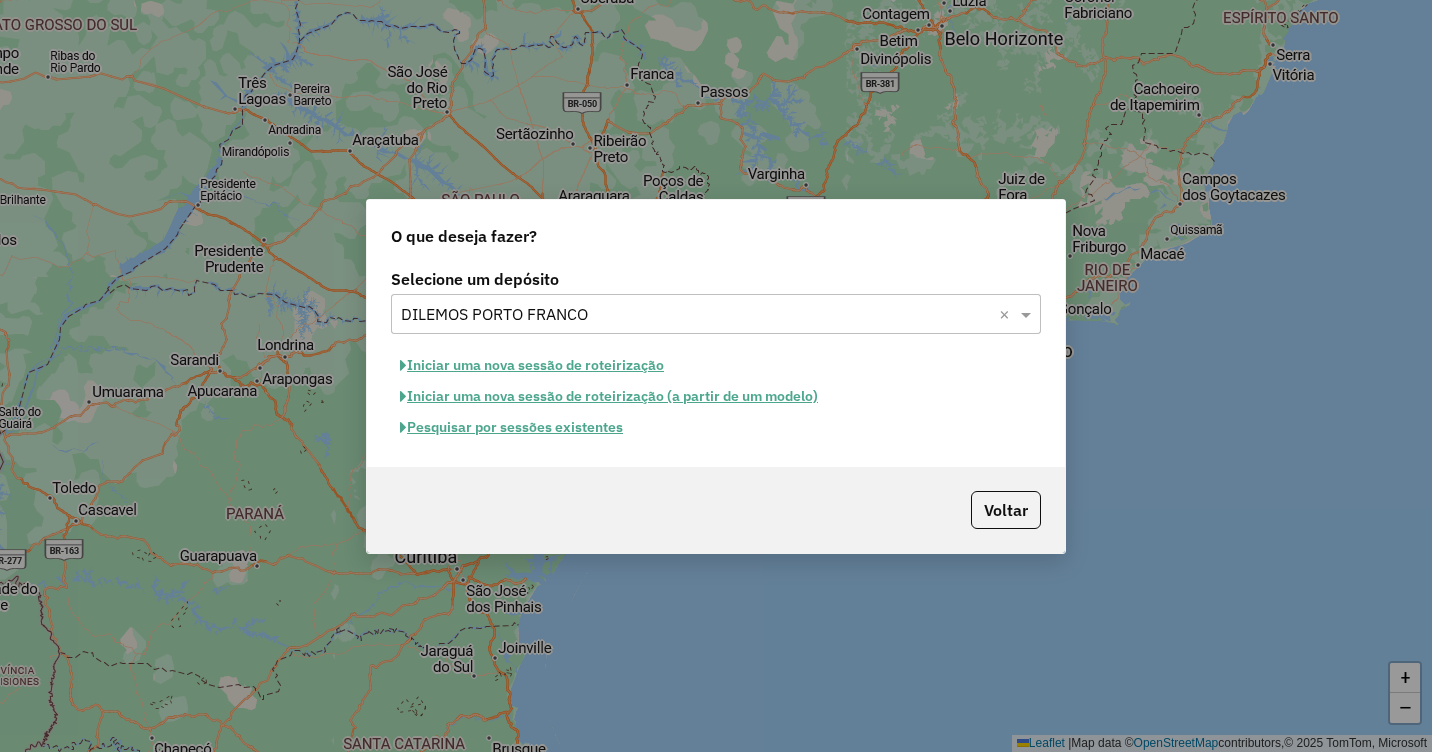 select on "*" 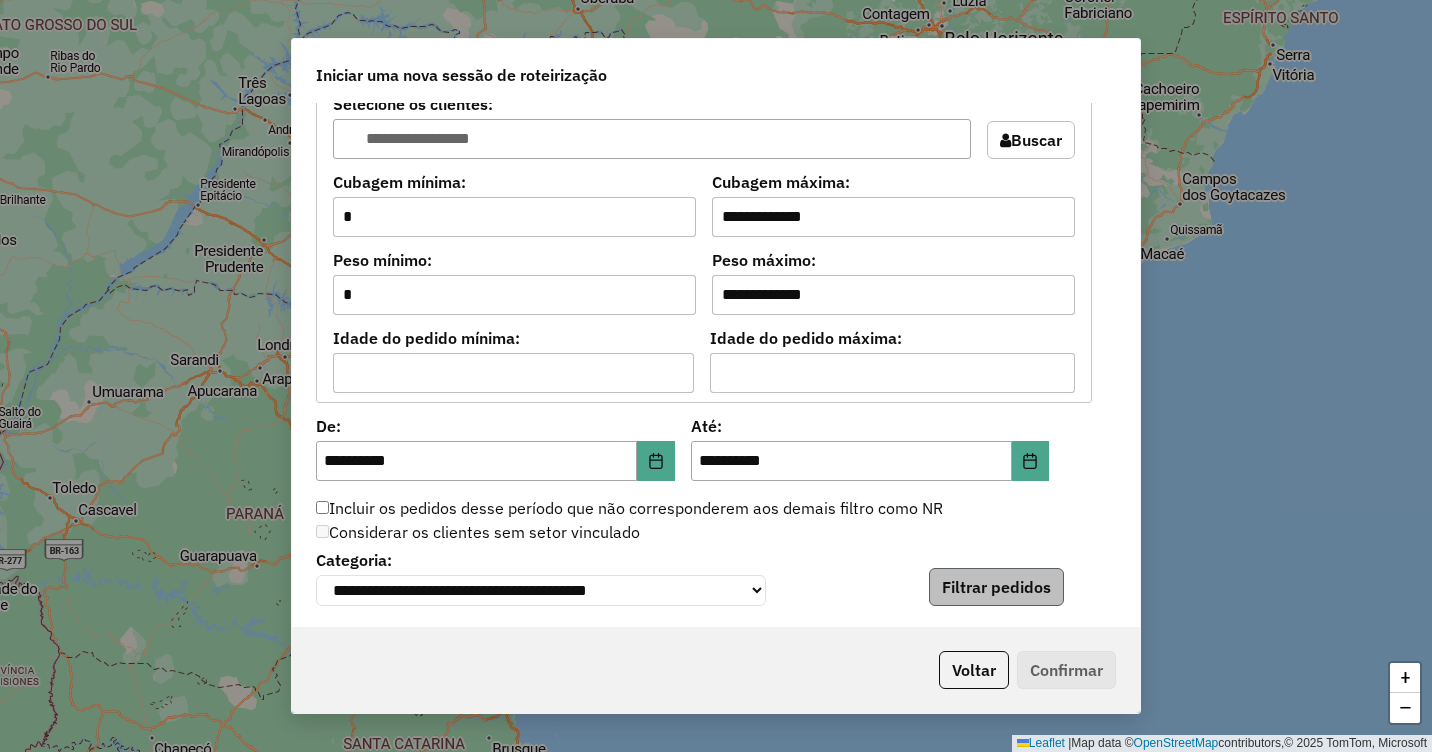 scroll, scrollTop: 1800, scrollLeft: 0, axis: vertical 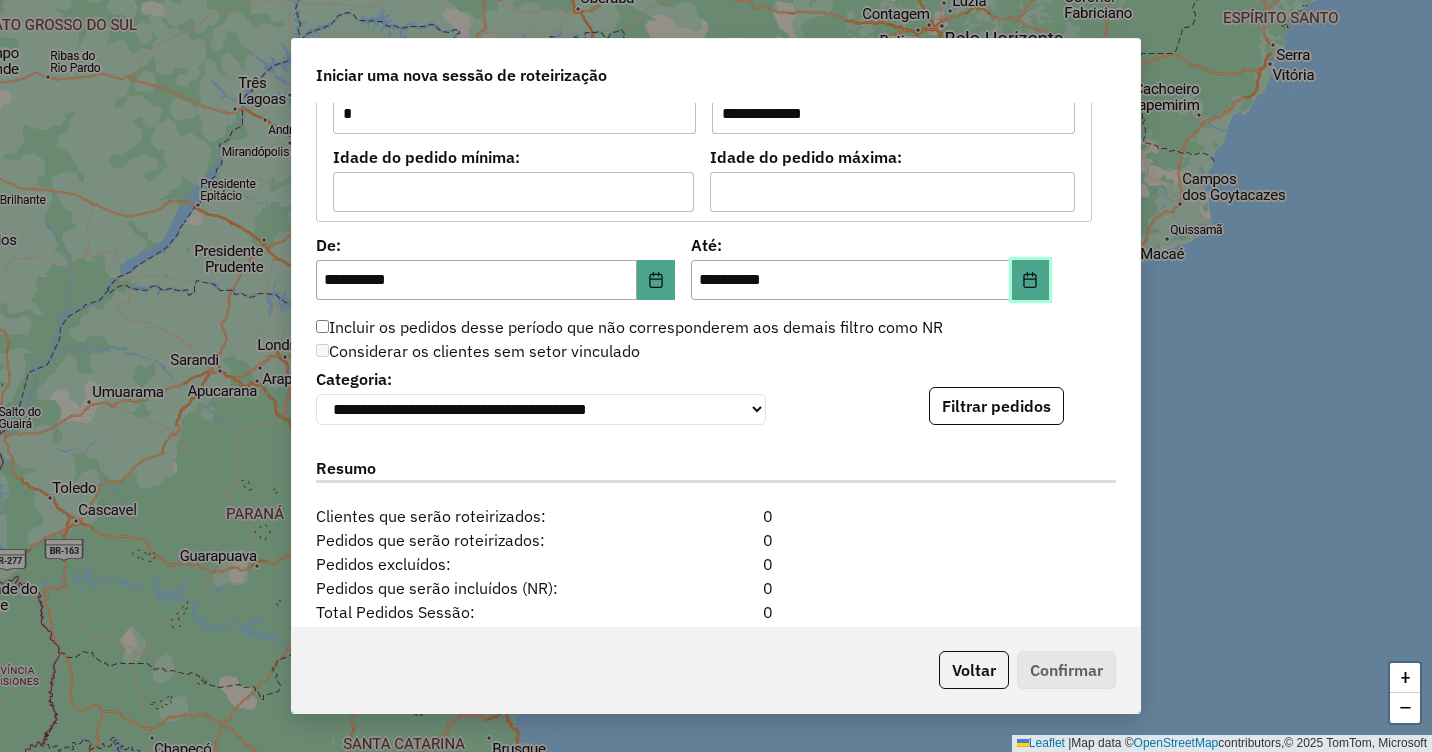 click 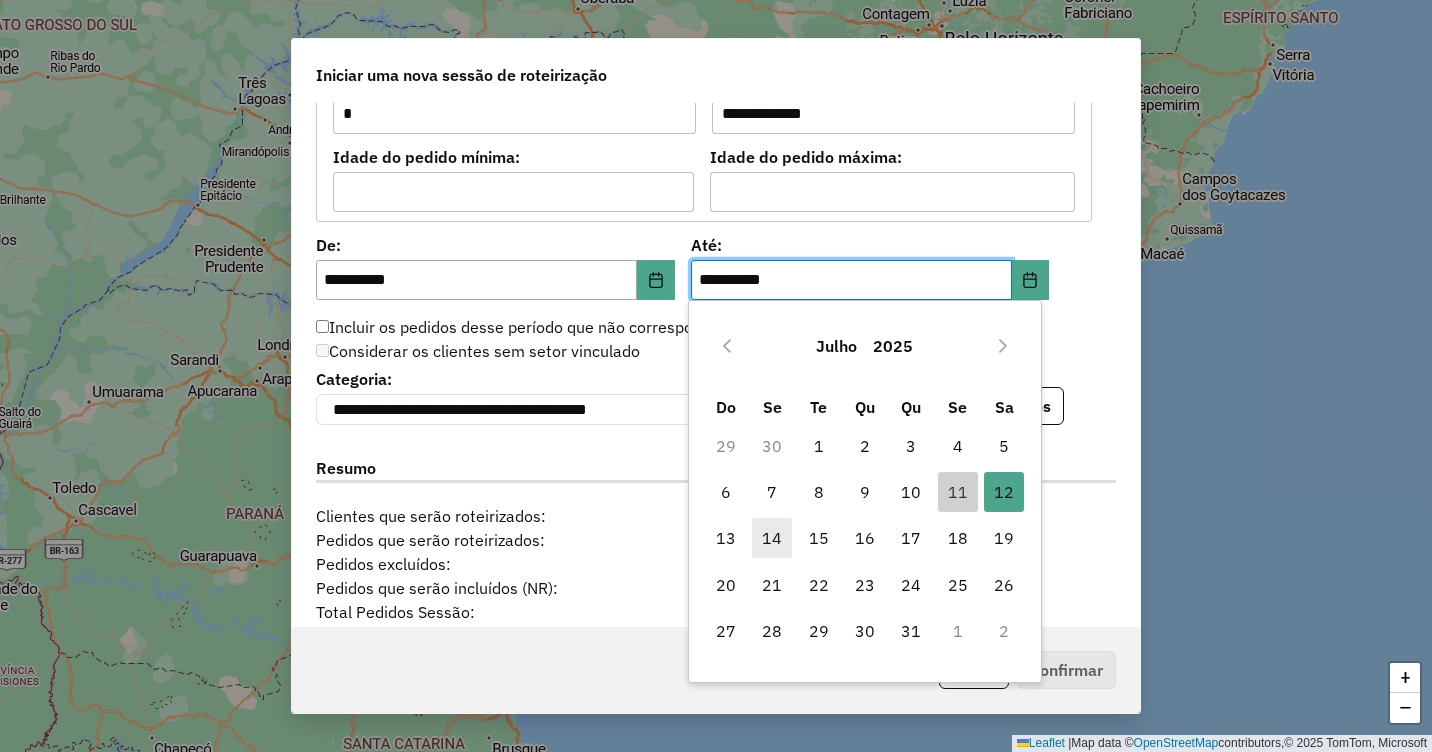 click on "14" at bounding box center [772, 538] 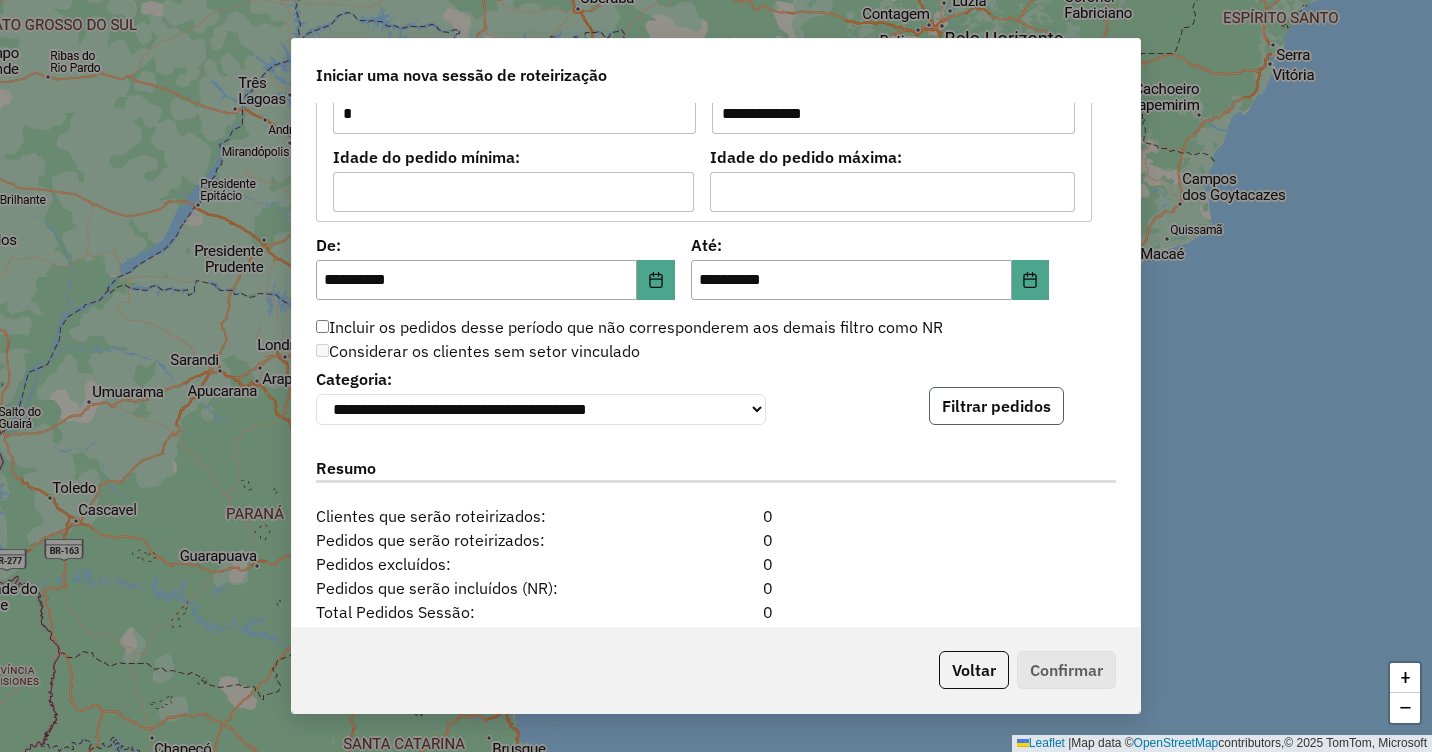 click on "Filtrar pedidos" 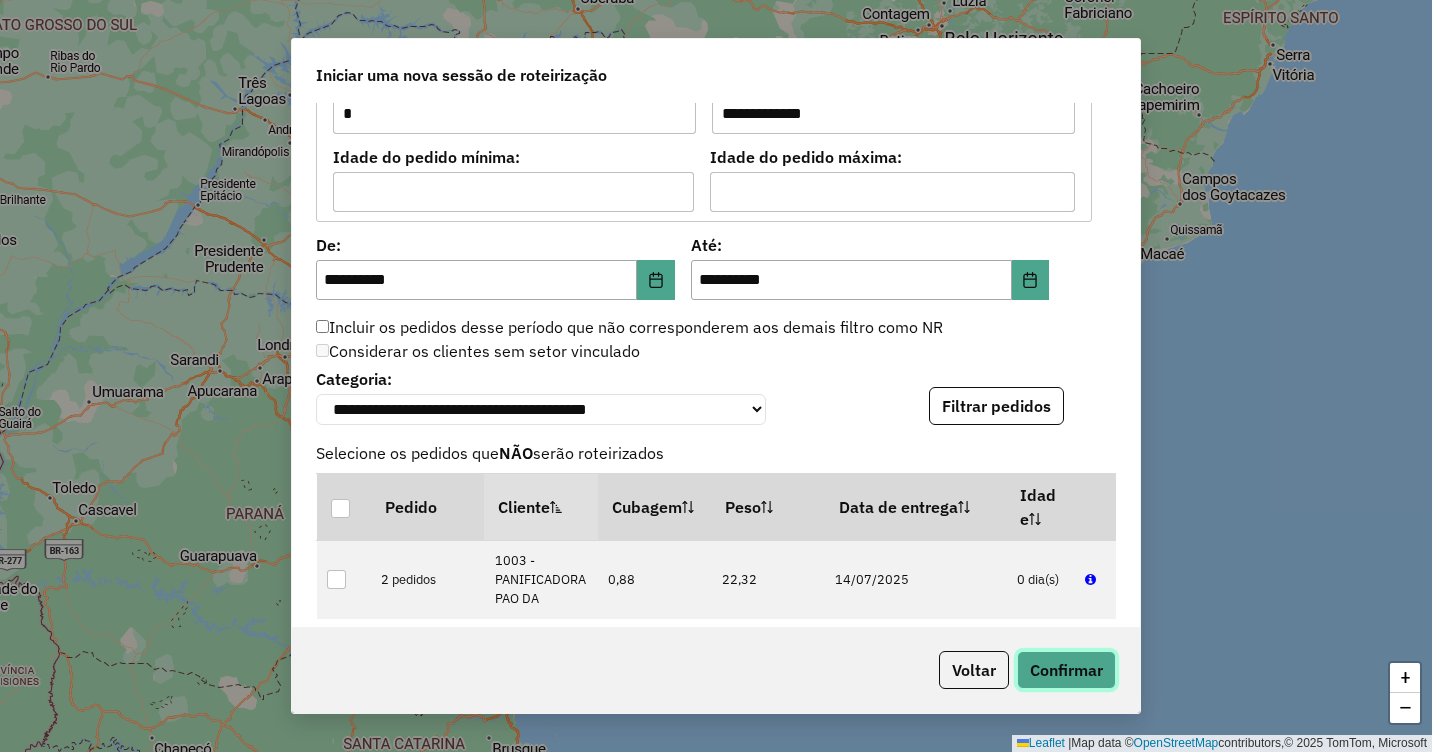 click on "Confirmar" 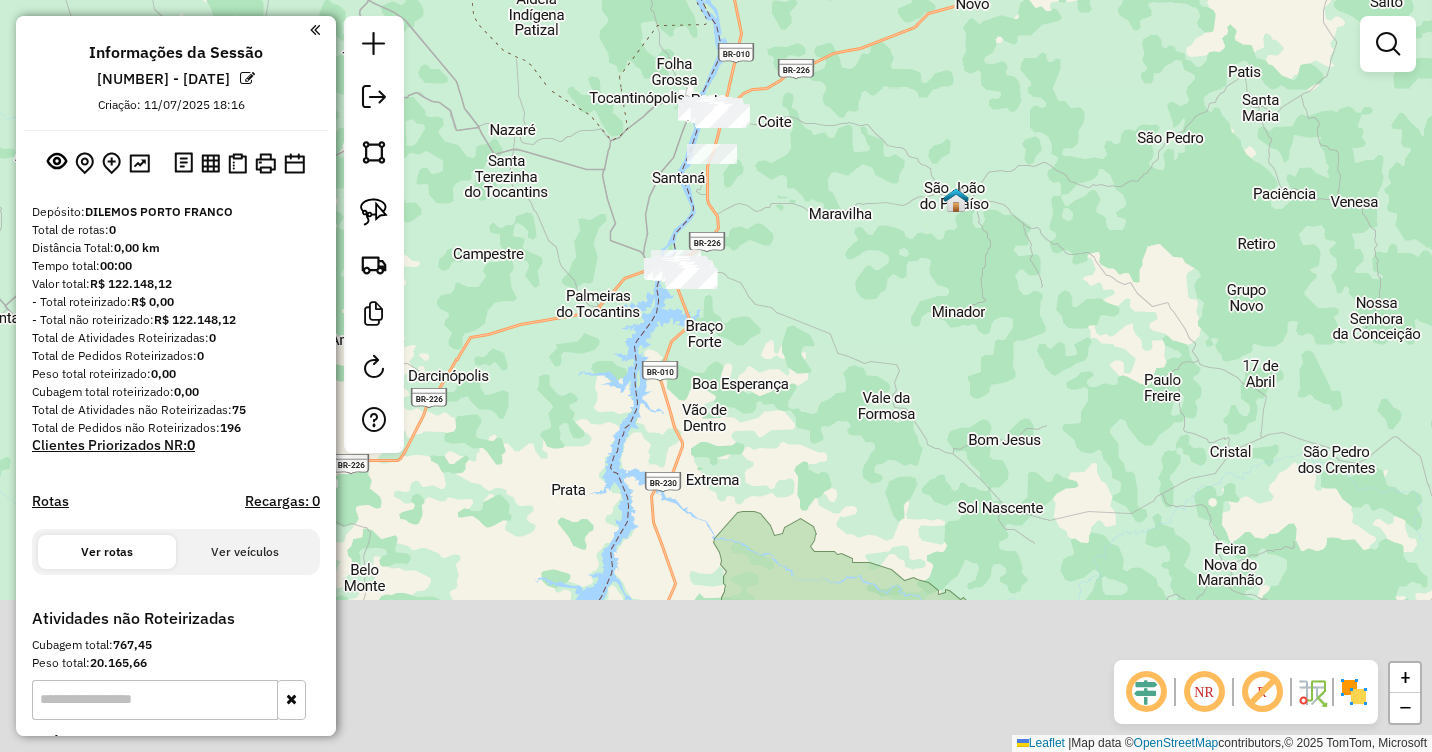 drag, startPoint x: 771, startPoint y: 571, endPoint x: 748, endPoint y: 218, distance: 353.7485 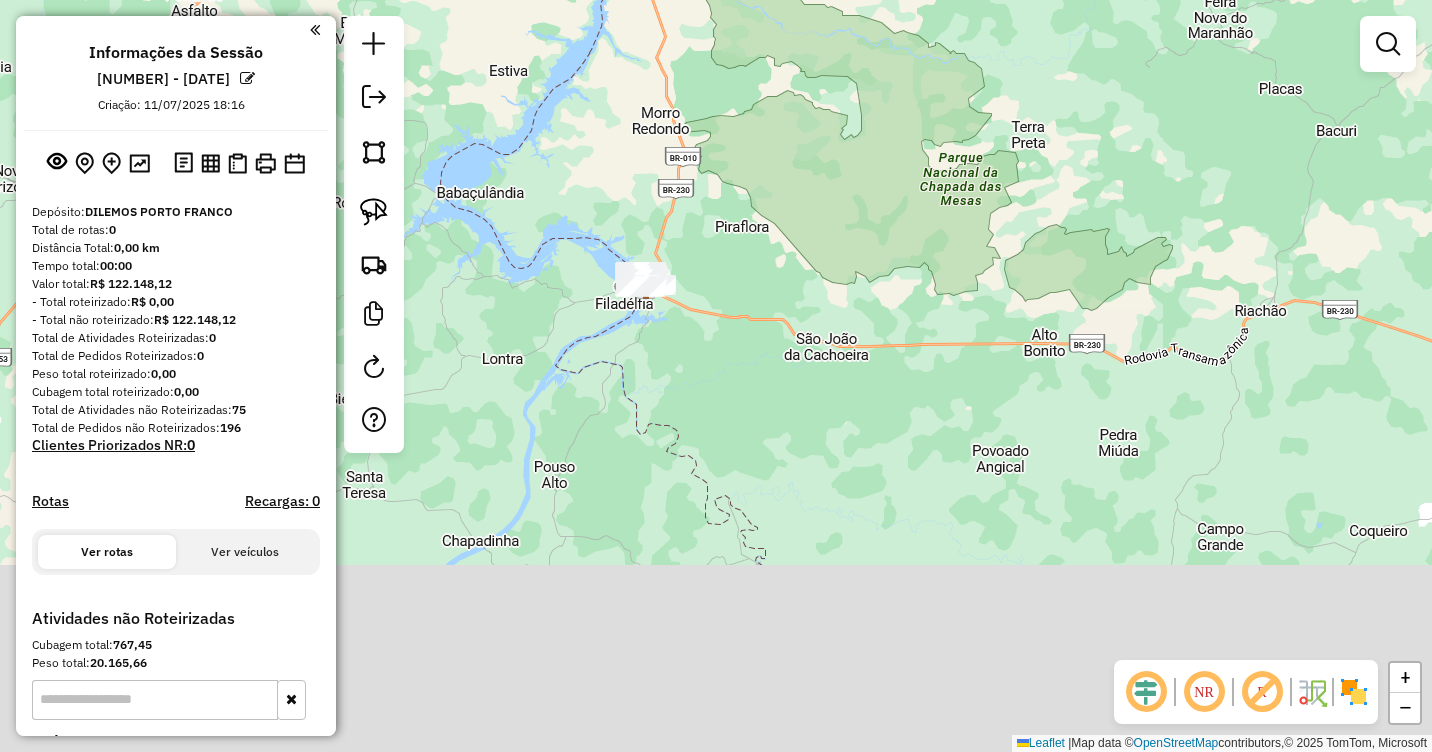 drag, startPoint x: 770, startPoint y: 566, endPoint x: 793, endPoint y: 124, distance: 442.59802 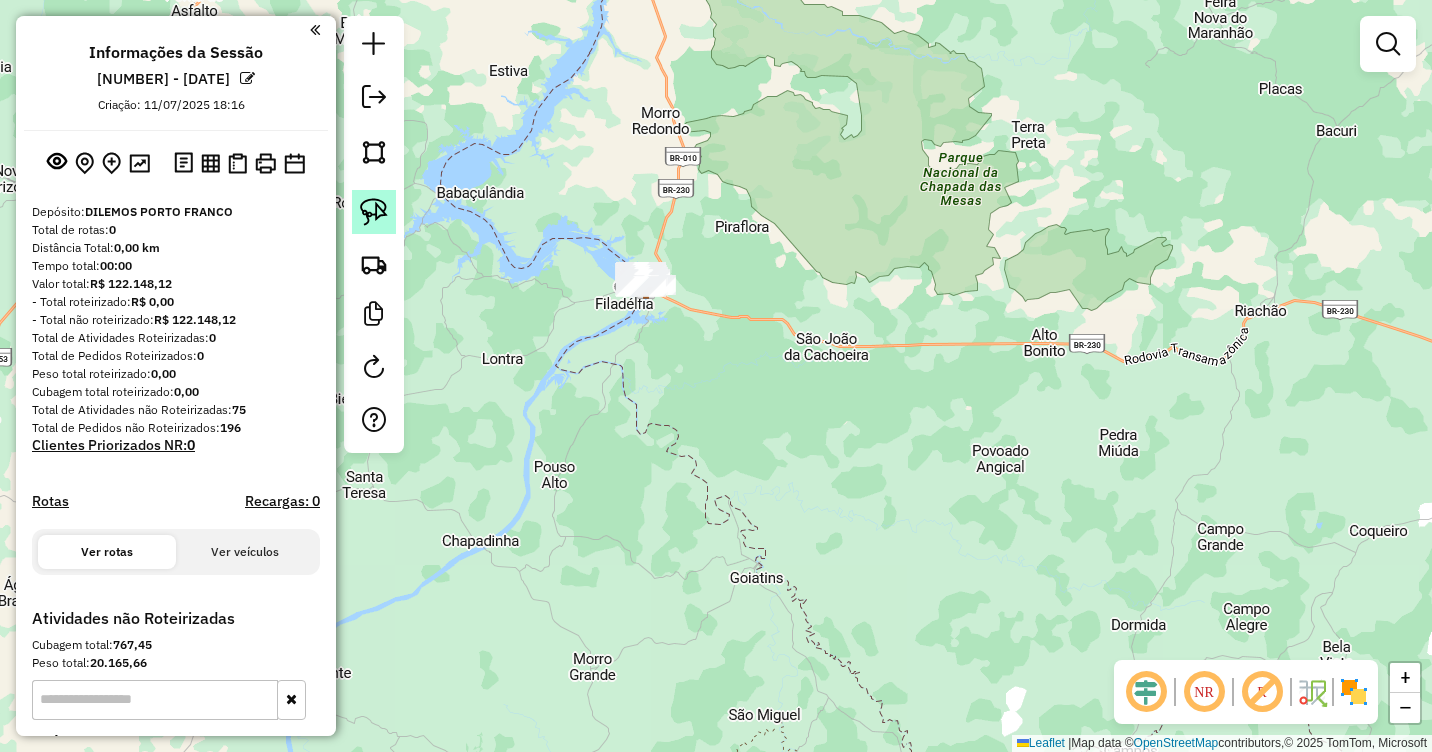 click 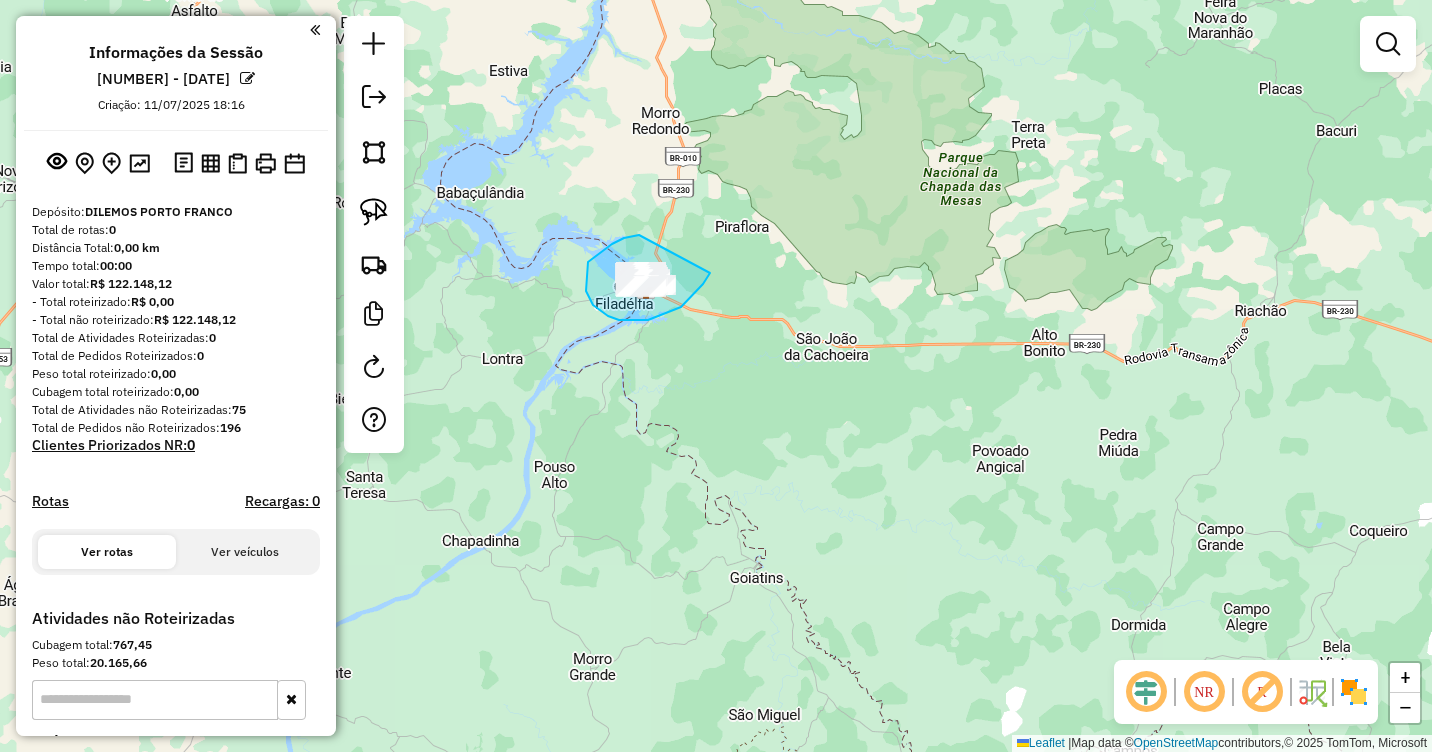 drag, startPoint x: 639, startPoint y: 235, endPoint x: 711, endPoint y: 262, distance: 76.896034 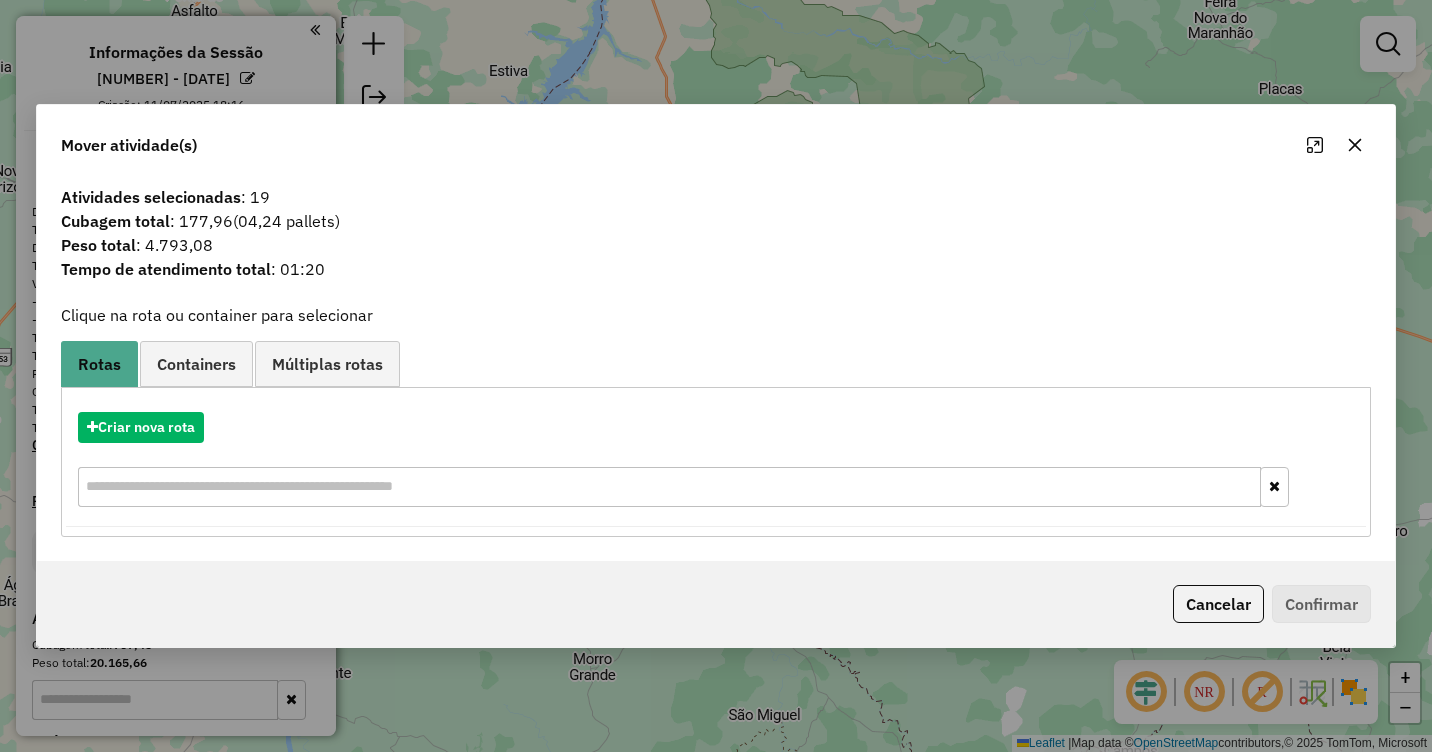 click 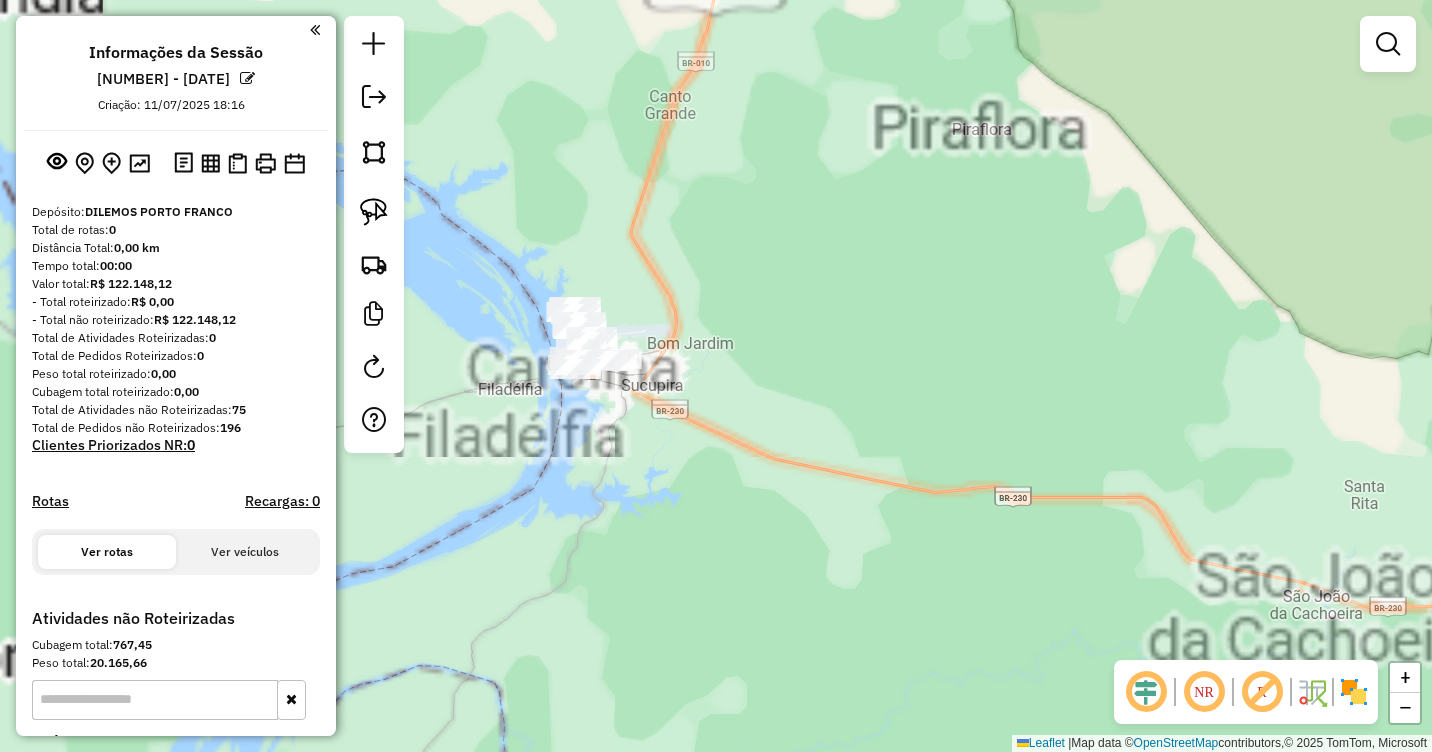 drag, startPoint x: 579, startPoint y: 342, endPoint x: 815, endPoint y: 322, distance: 236.84595 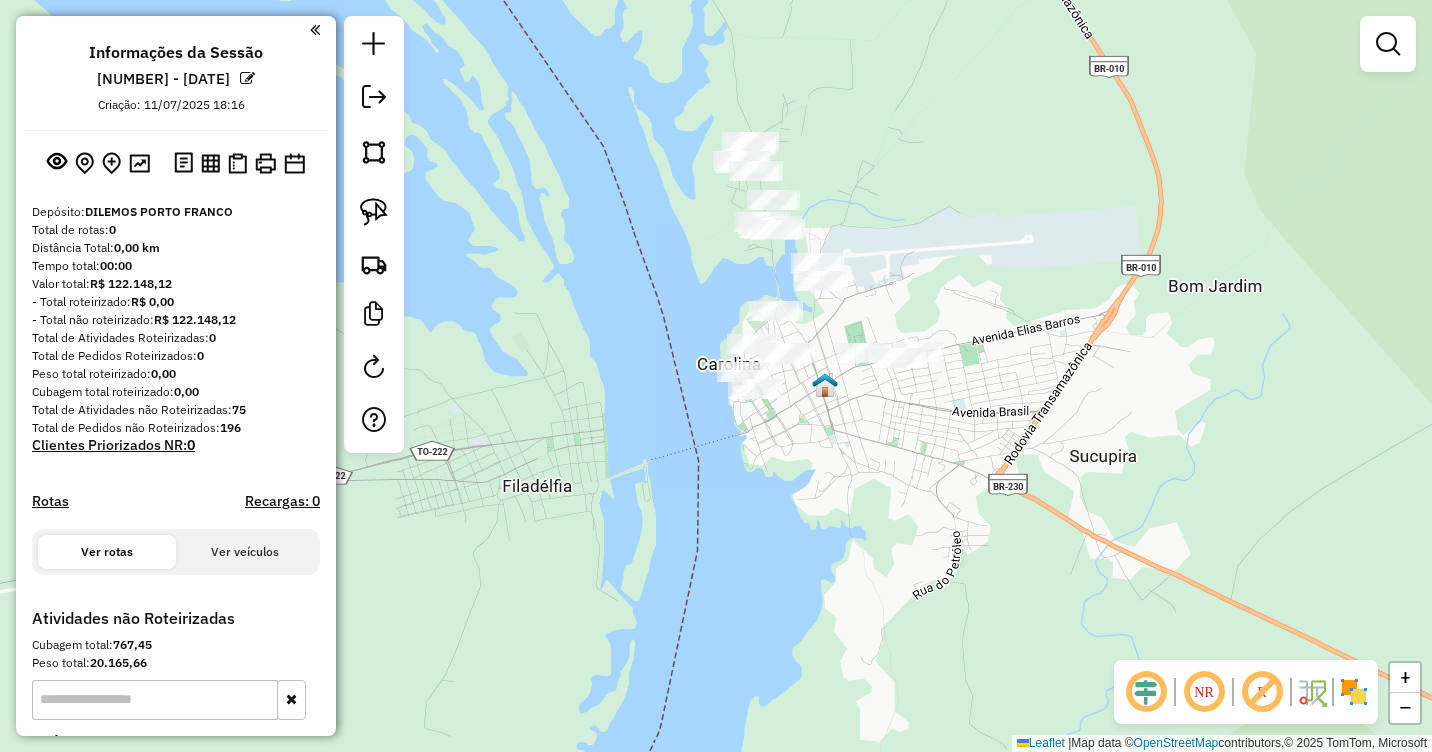scroll, scrollTop: 200, scrollLeft: 0, axis: vertical 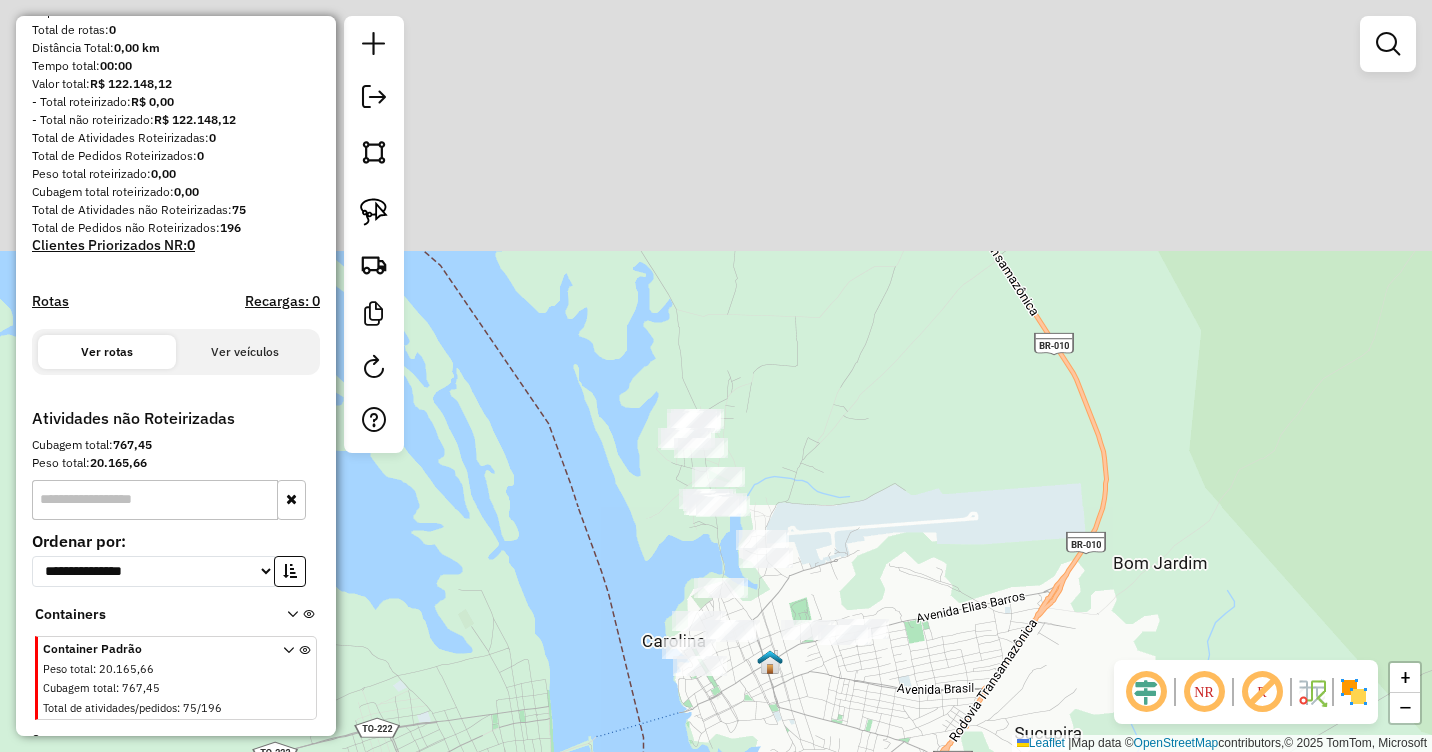 drag, startPoint x: 900, startPoint y: 194, endPoint x: 811, endPoint y: 506, distance: 324.44568 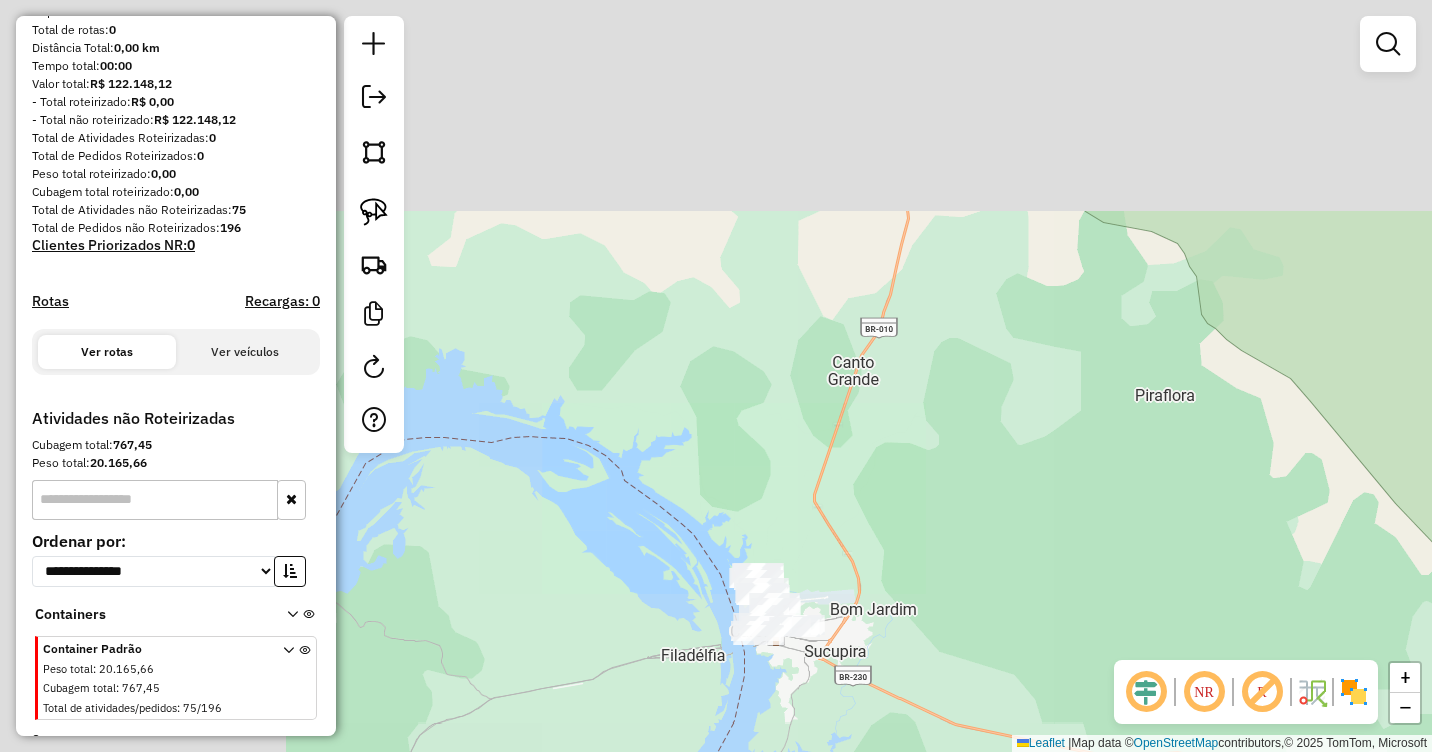 drag, startPoint x: 878, startPoint y: 261, endPoint x: 787, endPoint y: 557, distance: 309.6724 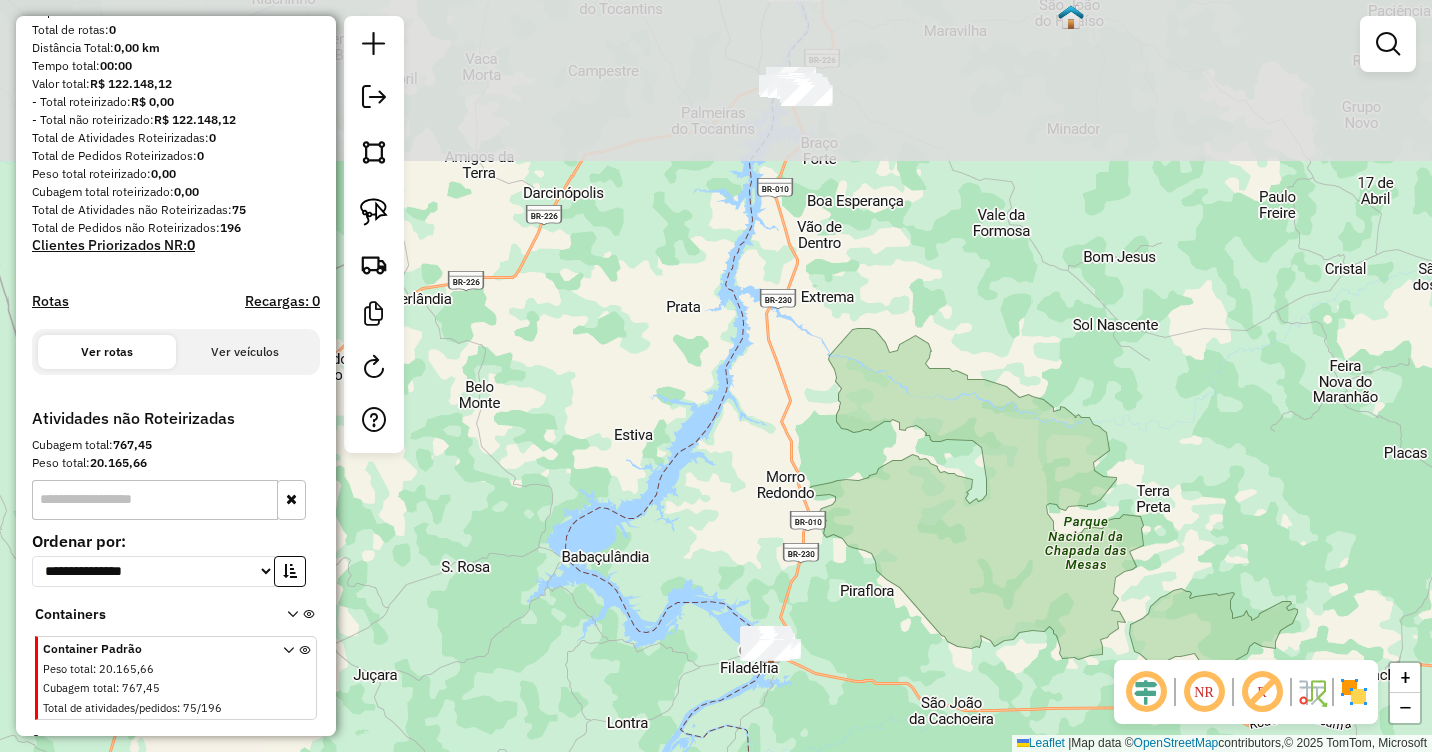 drag, startPoint x: 920, startPoint y: 333, endPoint x: 912, endPoint y: 643, distance: 310.1032 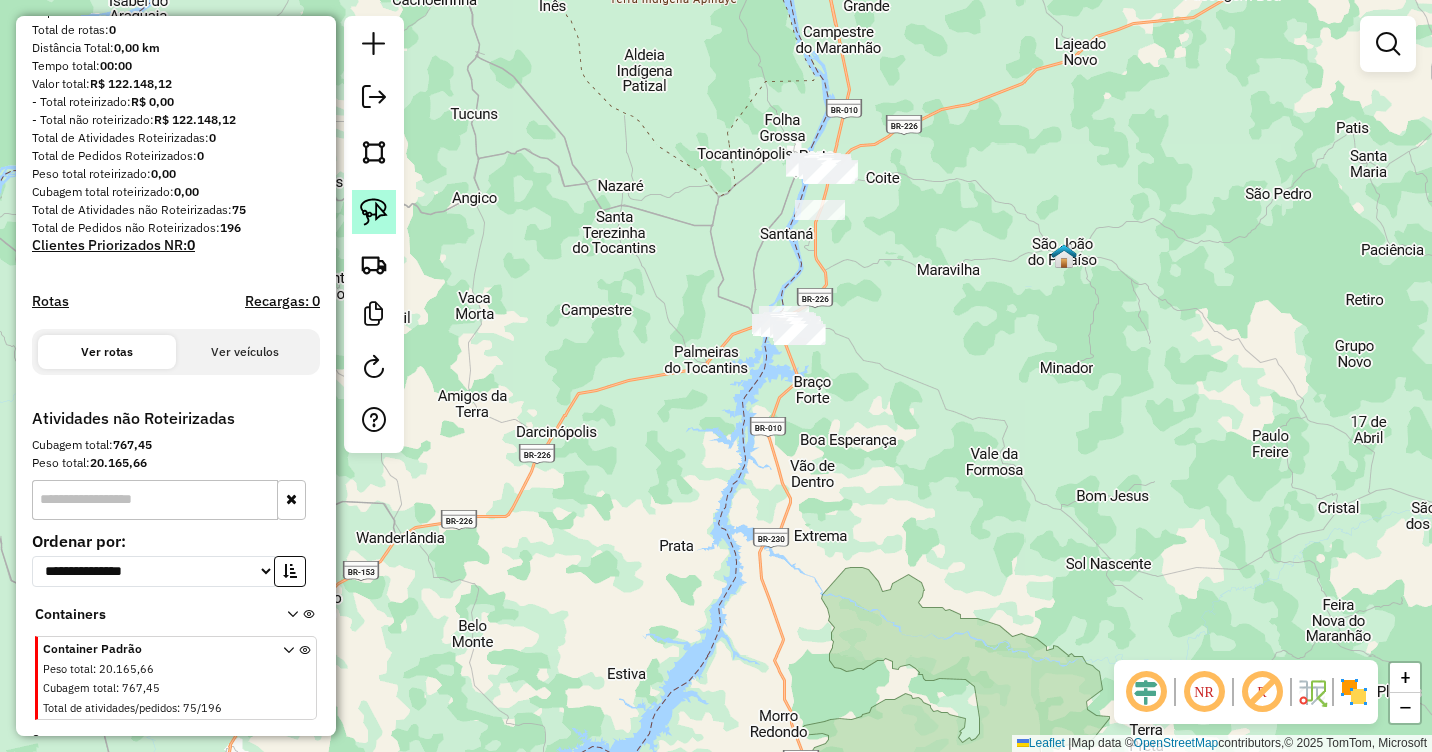 click 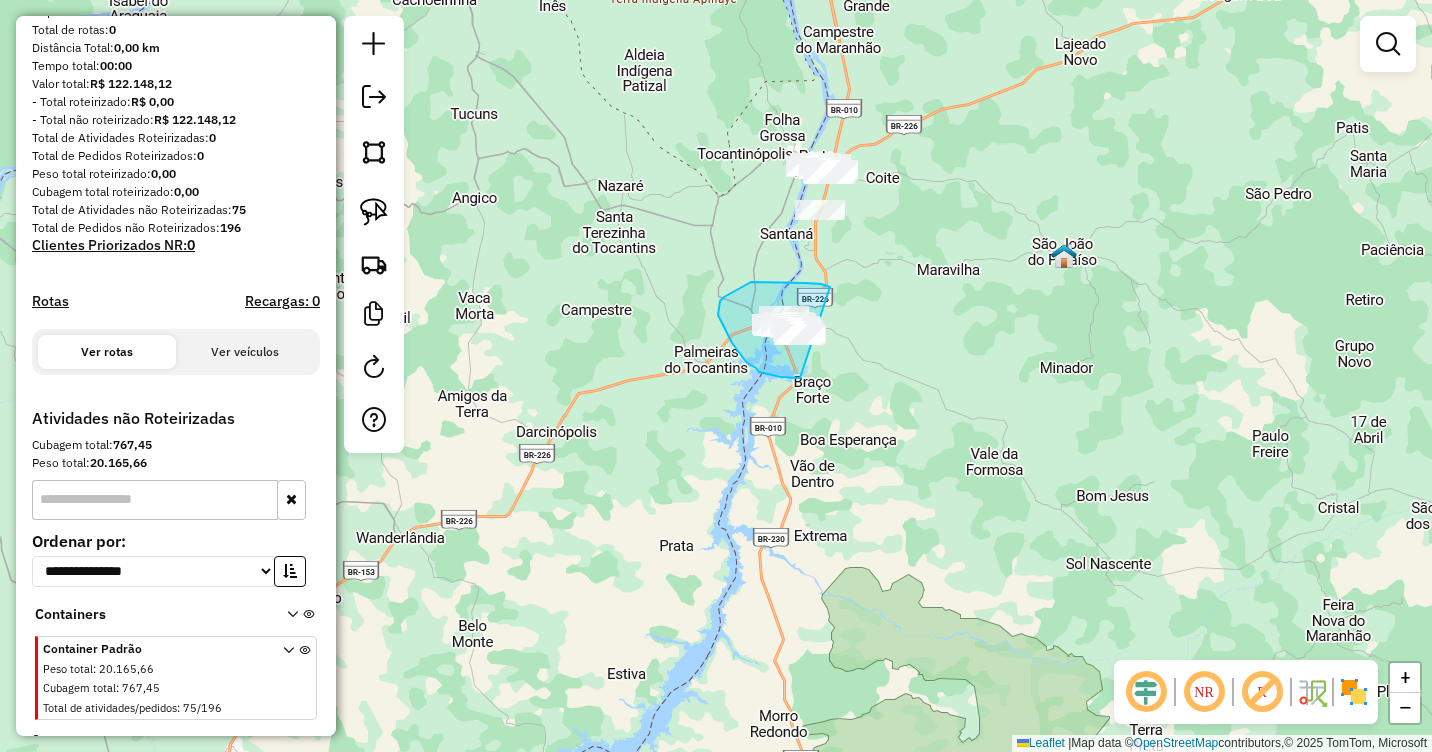 drag, startPoint x: 816, startPoint y: 284, endPoint x: 877, endPoint y: 341, distance: 83.48653 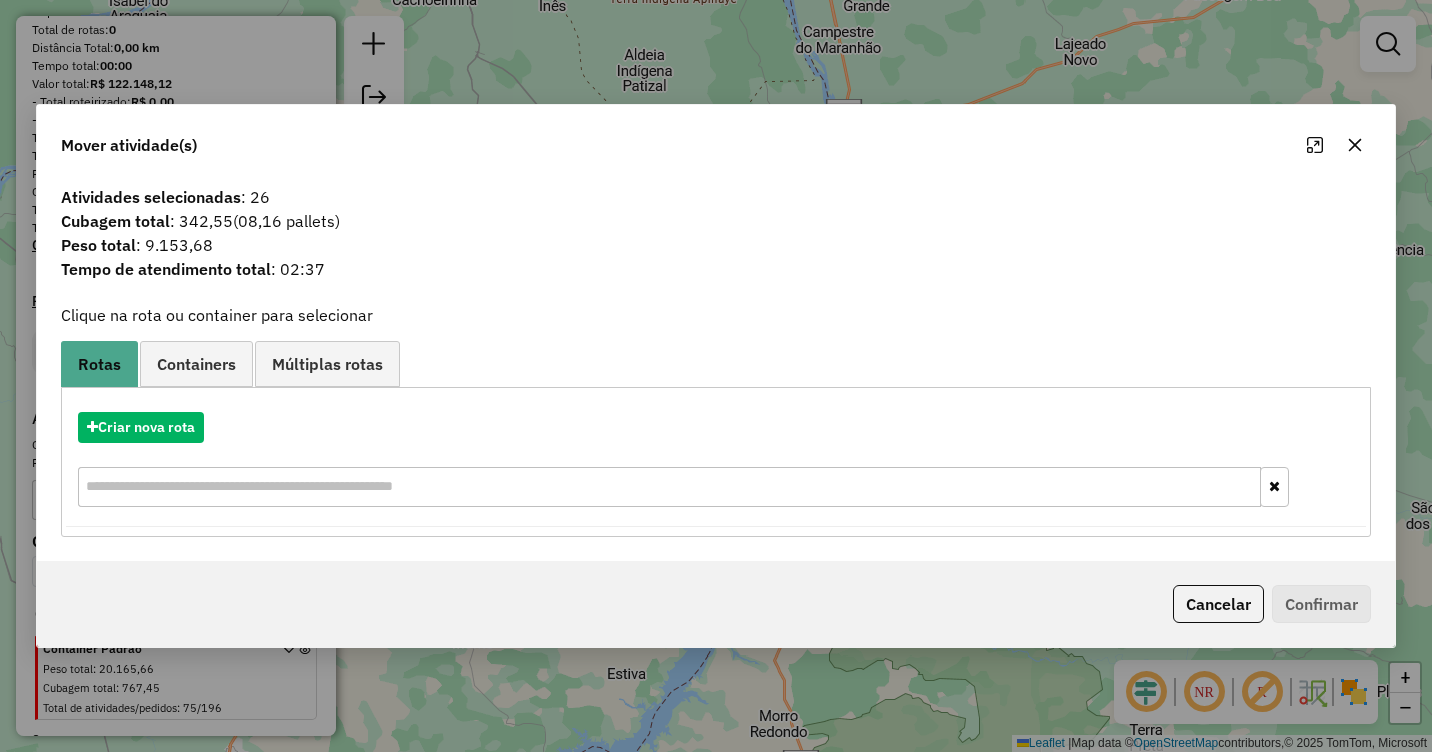 click 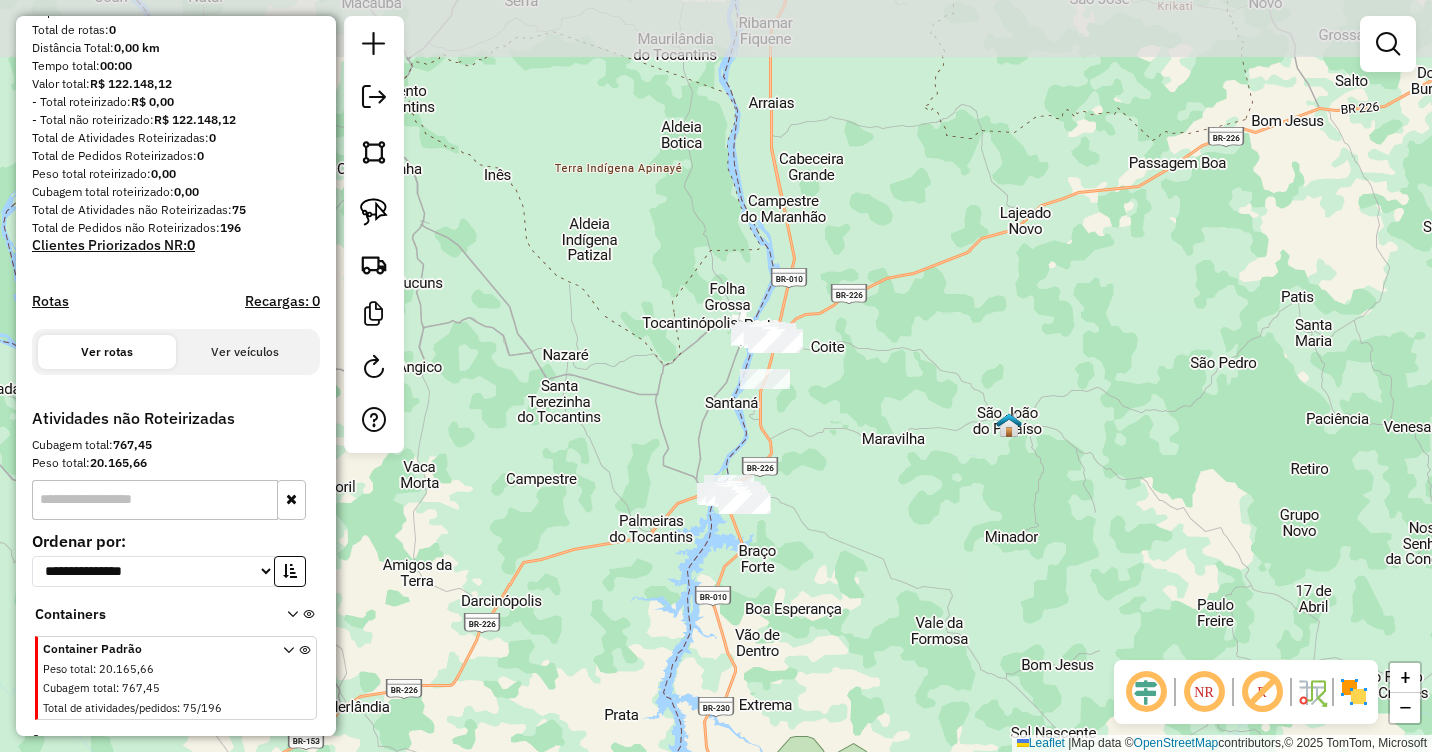 drag, startPoint x: 889, startPoint y: 245, endPoint x: 833, endPoint y: 411, distance: 175.19133 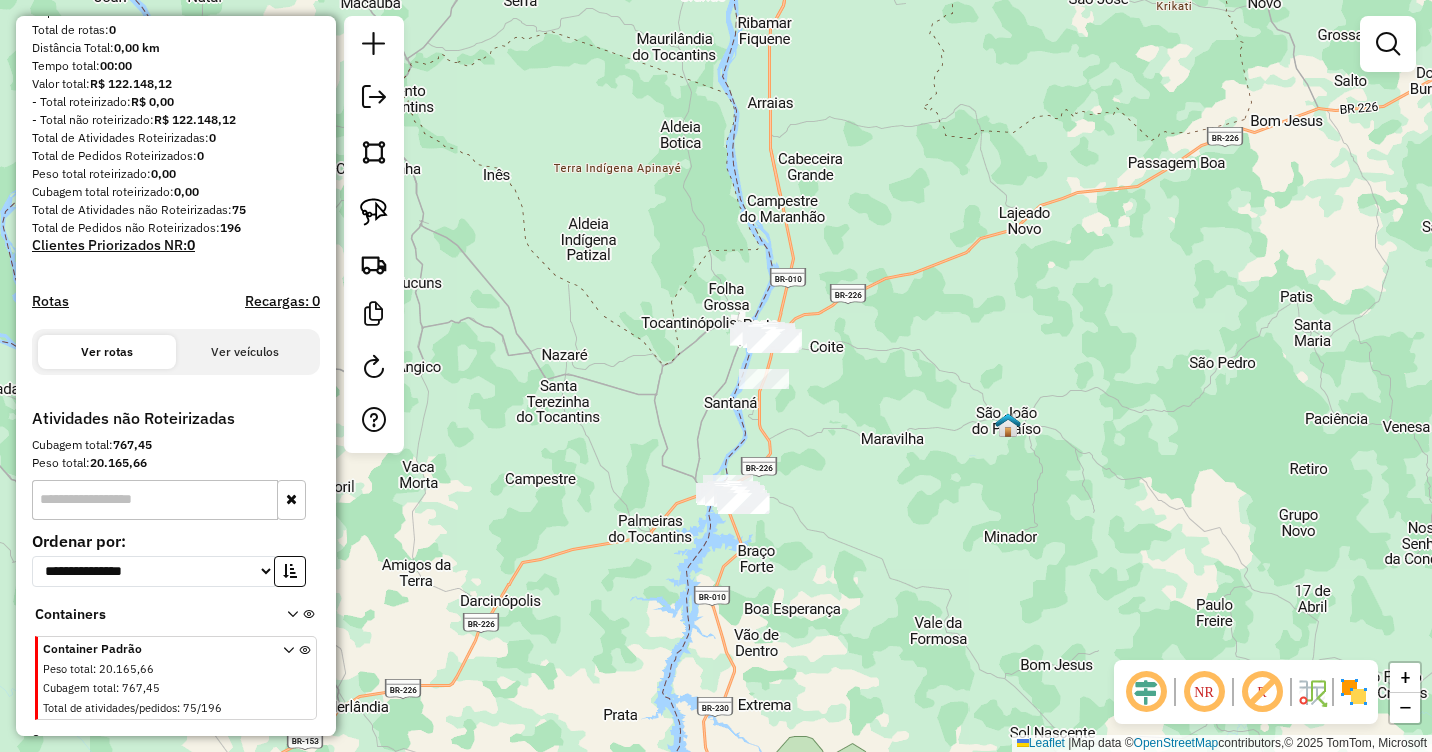 drag, startPoint x: 383, startPoint y: 217, endPoint x: 595, endPoint y: 267, distance: 217.81644 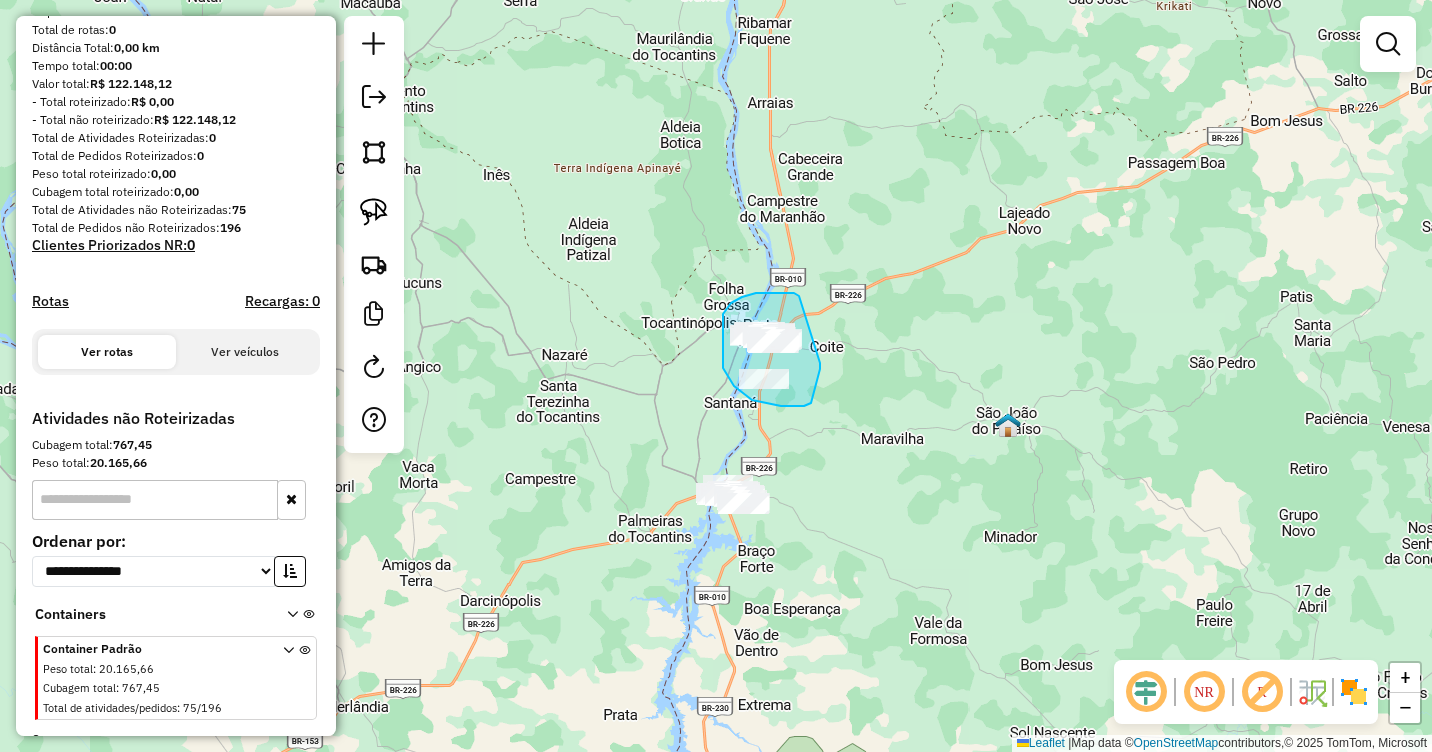 drag, startPoint x: 794, startPoint y: 293, endPoint x: 820, endPoint y: 363, distance: 74.672615 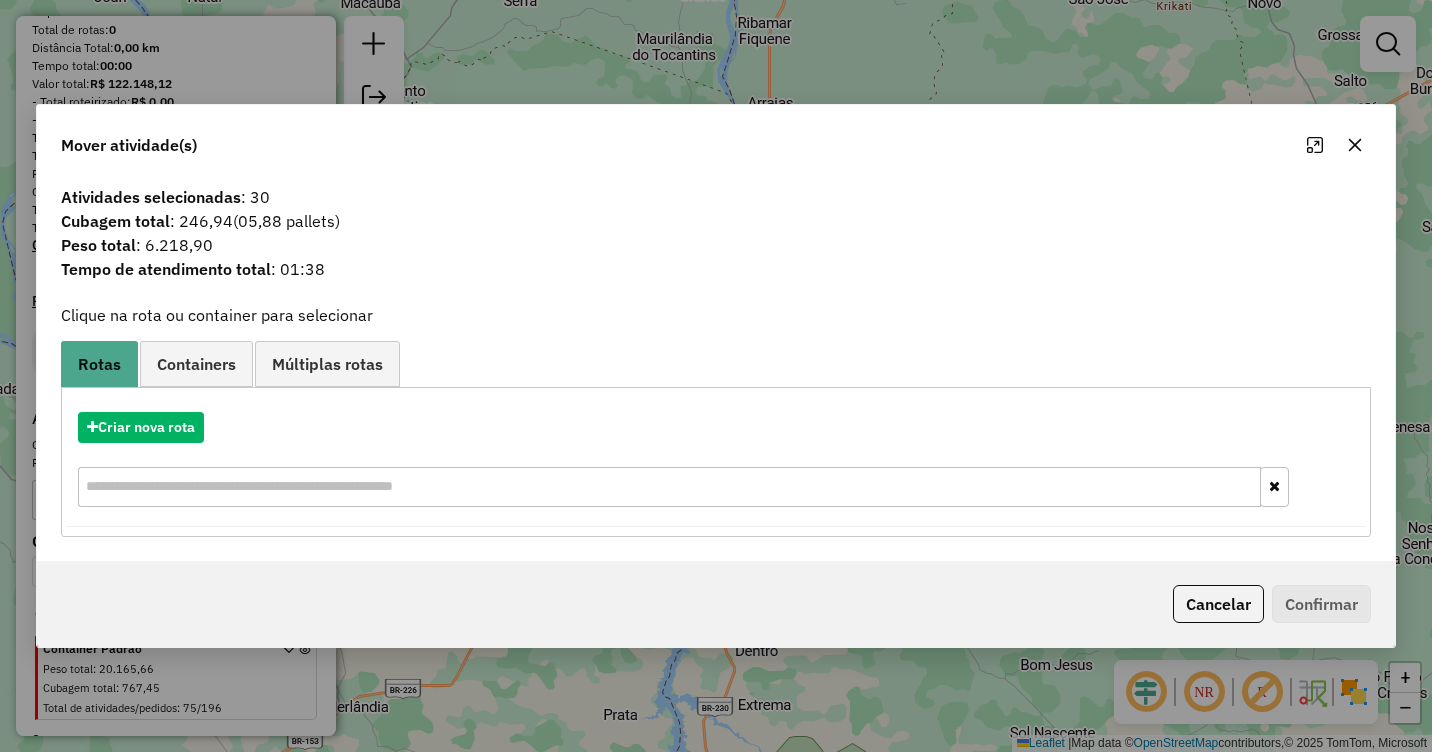 click 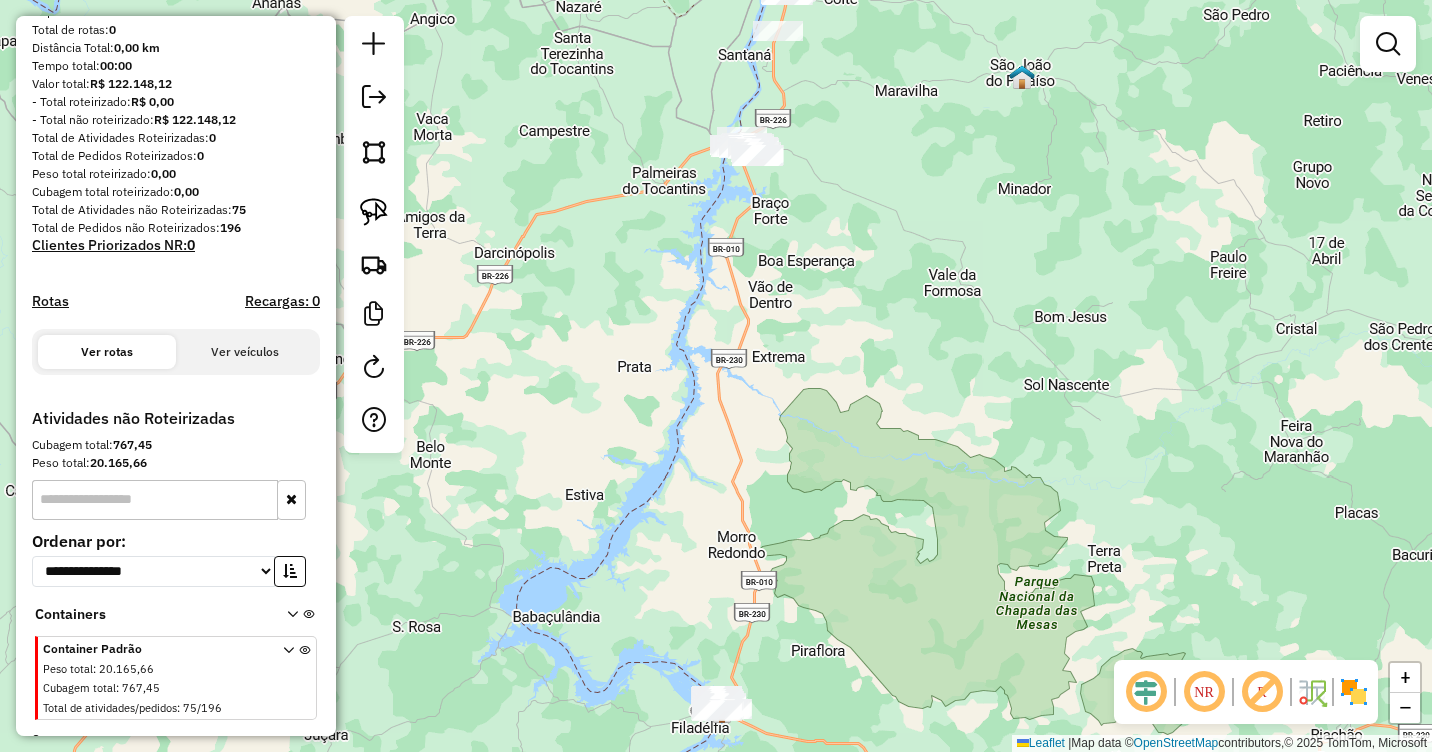drag, startPoint x: 896, startPoint y: 480, endPoint x: 909, endPoint y: 67, distance: 413.20456 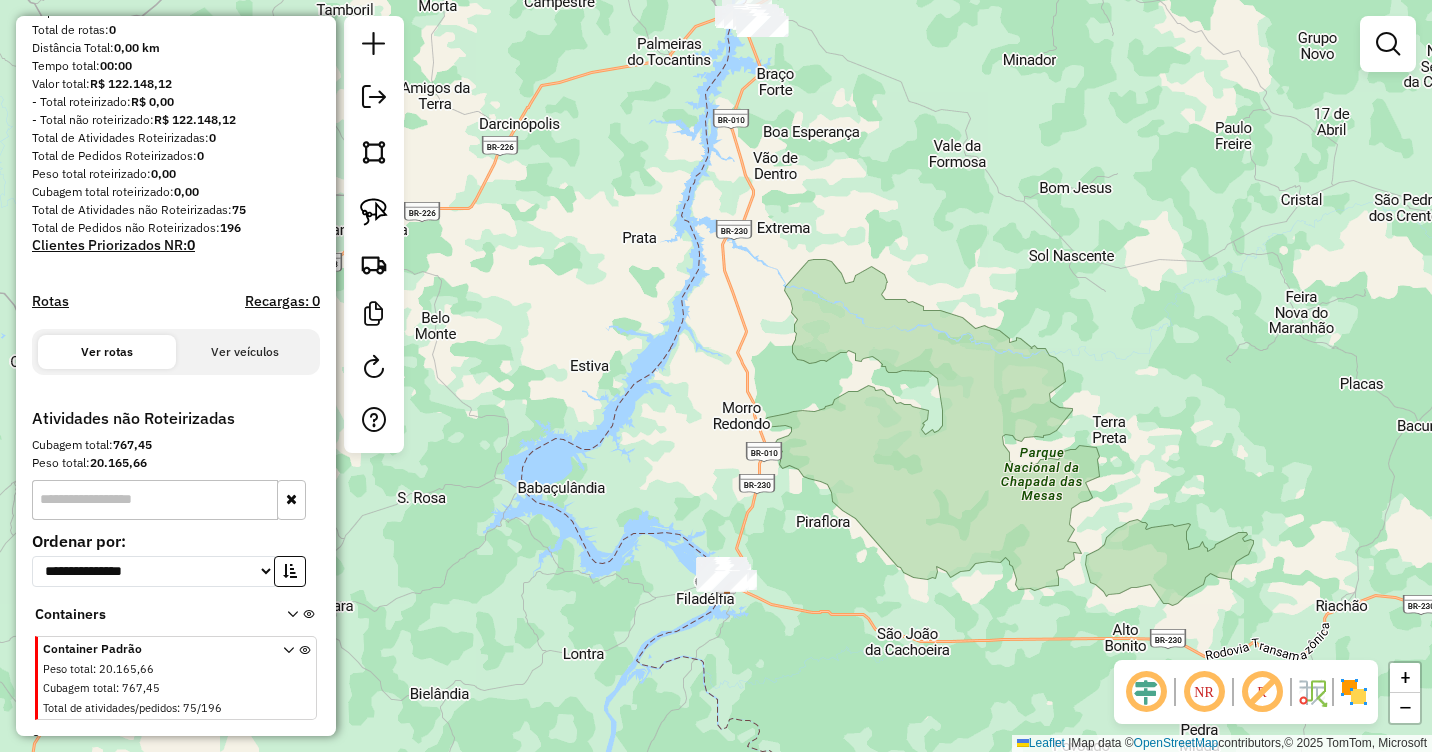 drag, startPoint x: 848, startPoint y: 414, endPoint x: 783, endPoint y: 135, distance: 286.47165 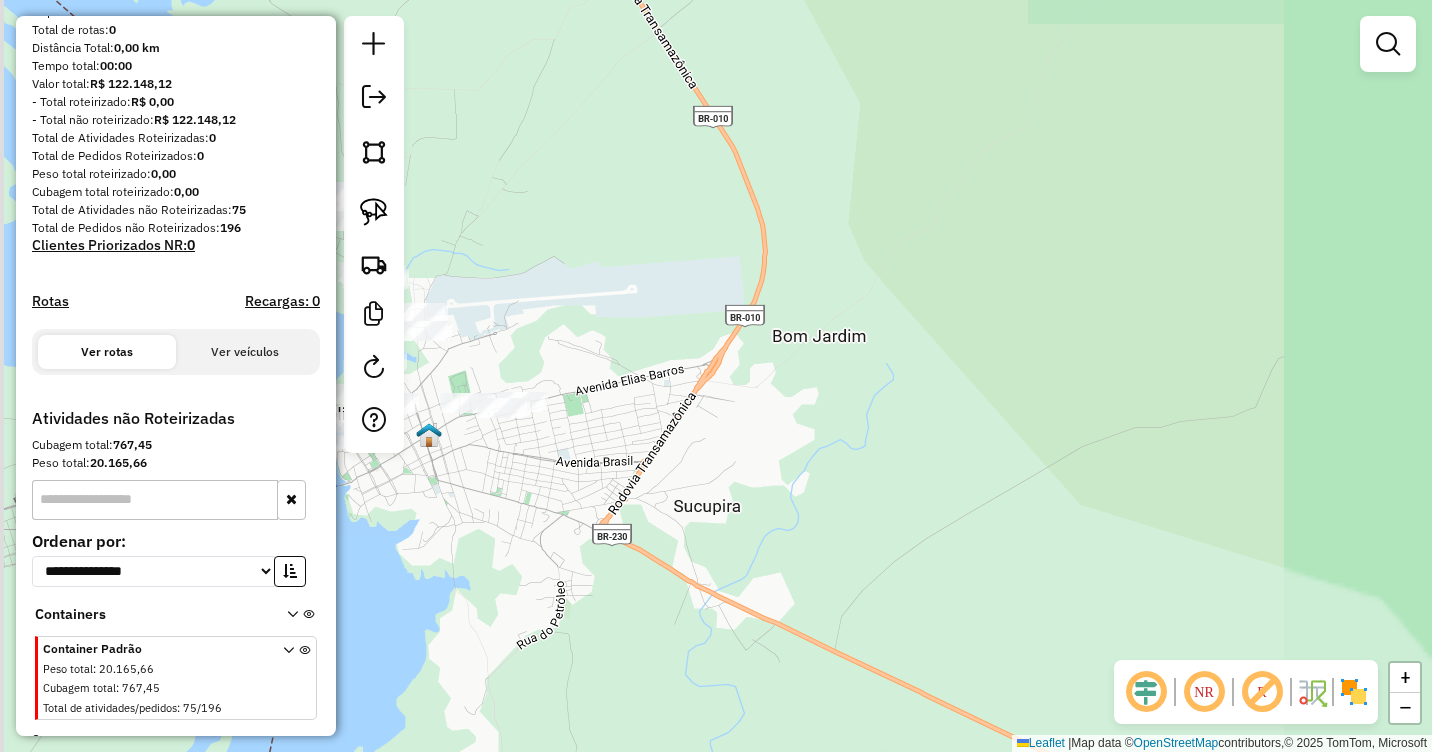 drag, startPoint x: 595, startPoint y: 329, endPoint x: 814, endPoint y: 202, distance: 253.16003 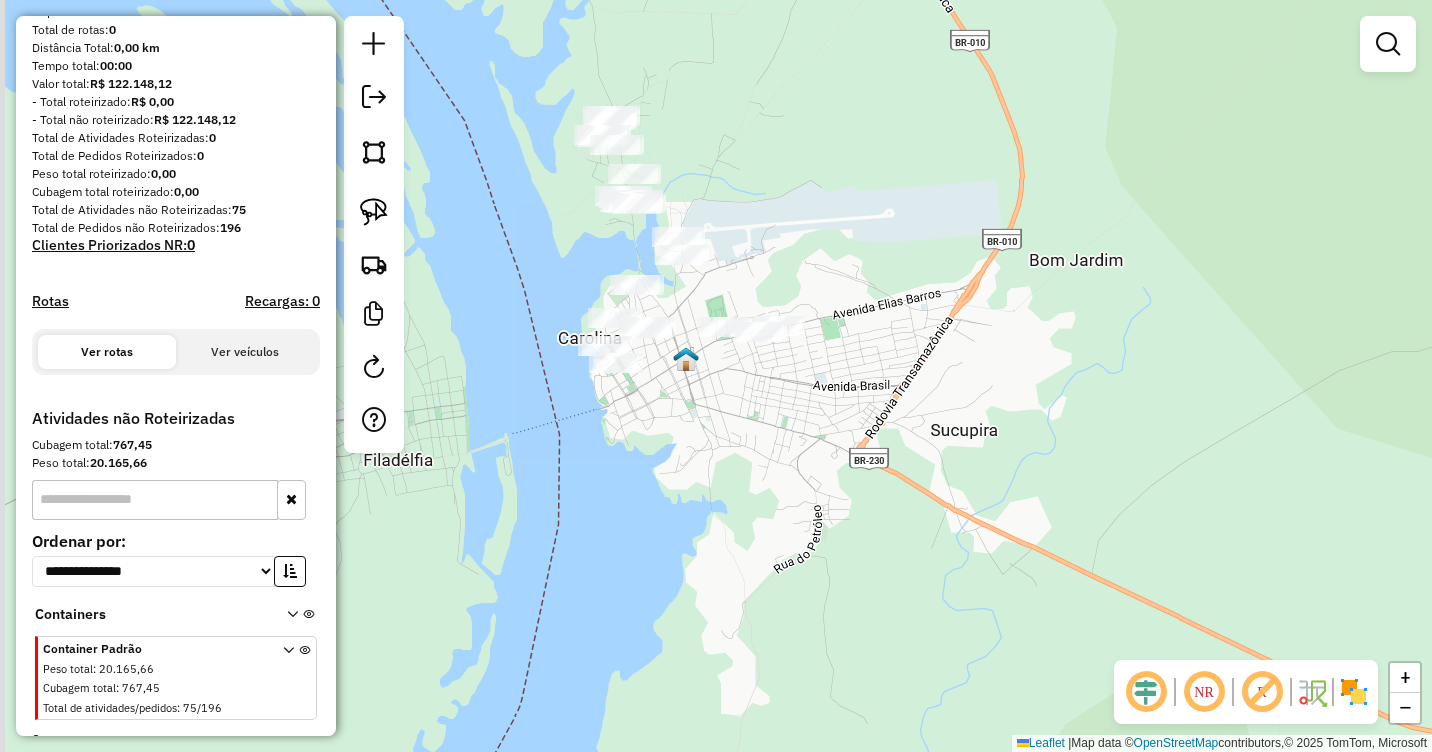 drag, startPoint x: 680, startPoint y: 229, endPoint x: 789, endPoint y: 239, distance: 109.457756 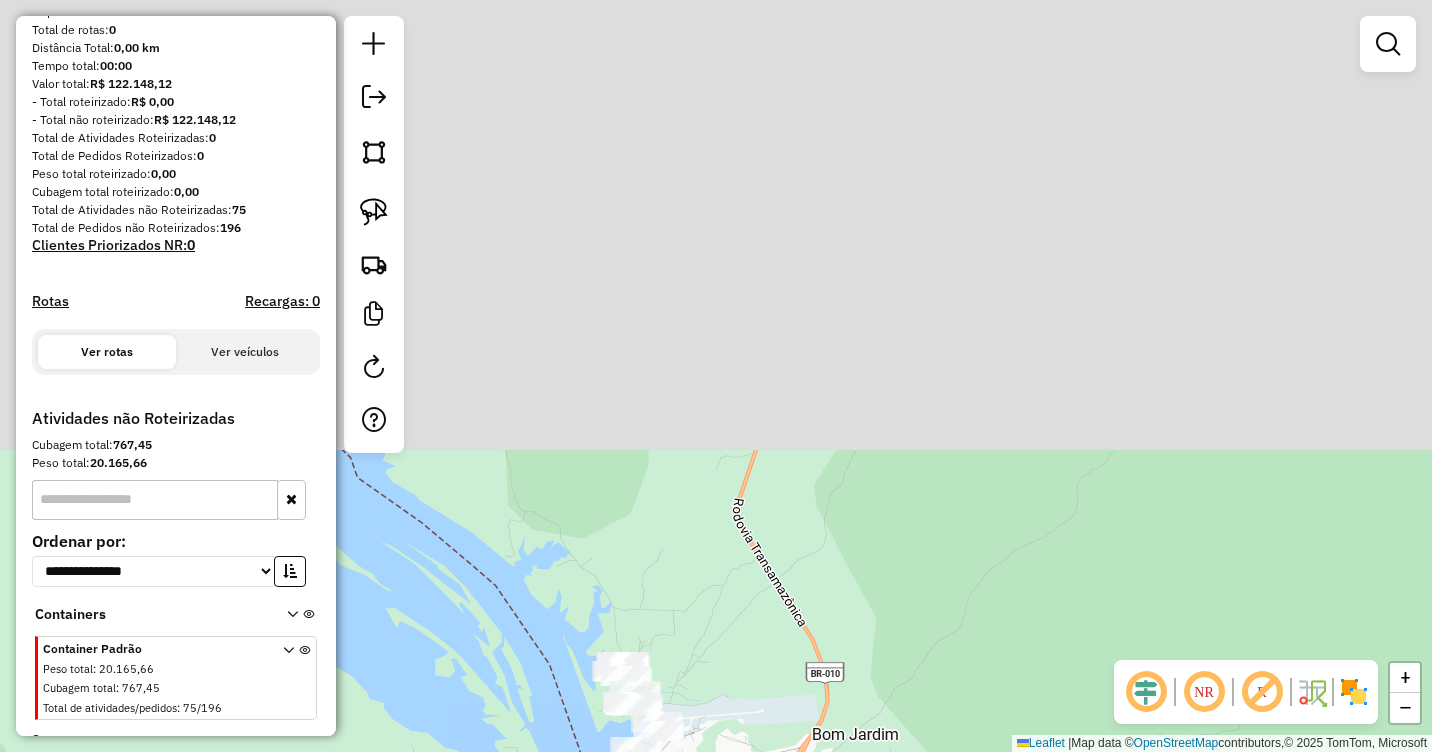 drag, startPoint x: 996, startPoint y: 157, endPoint x: 908, endPoint y: 772, distance: 621.26404 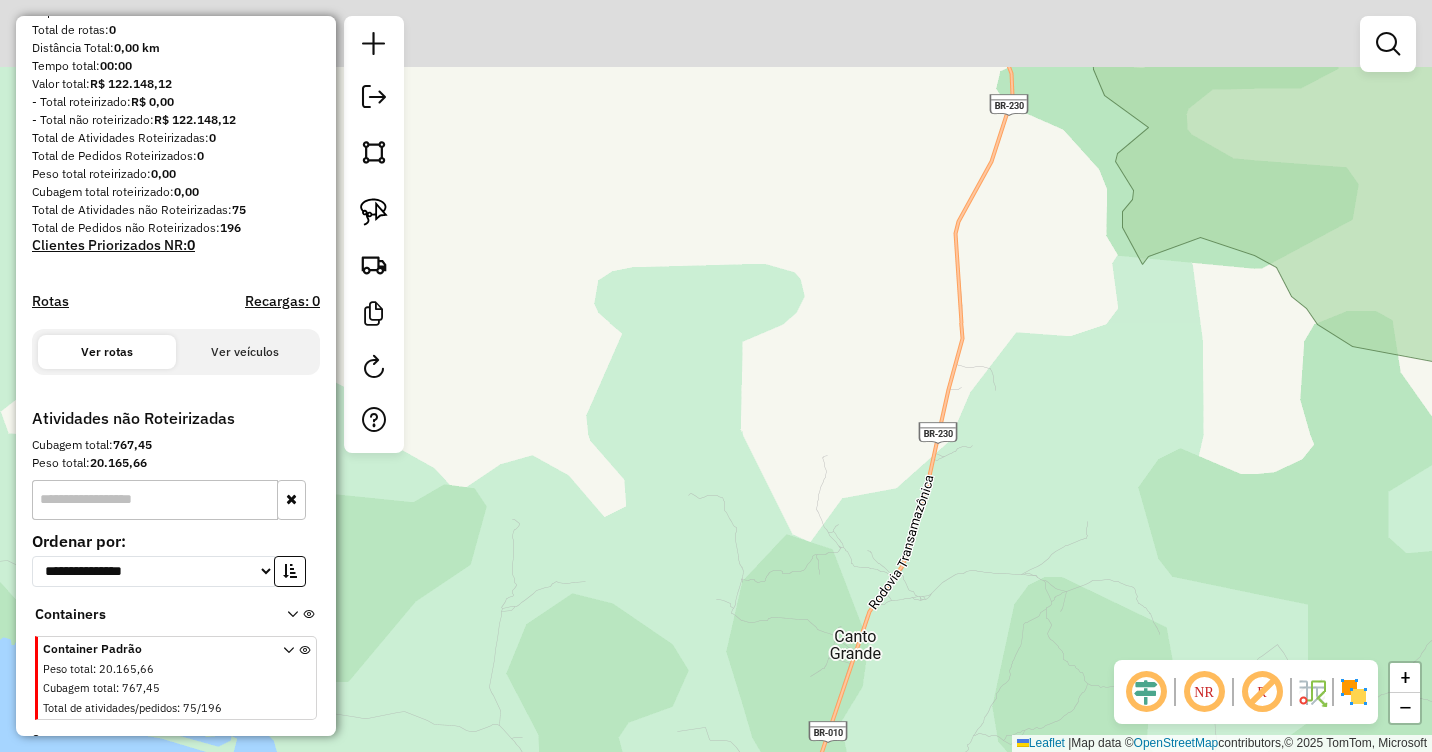 drag, startPoint x: 858, startPoint y: 375, endPoint x: 893, endPoint y: 557, distance: 185.33484 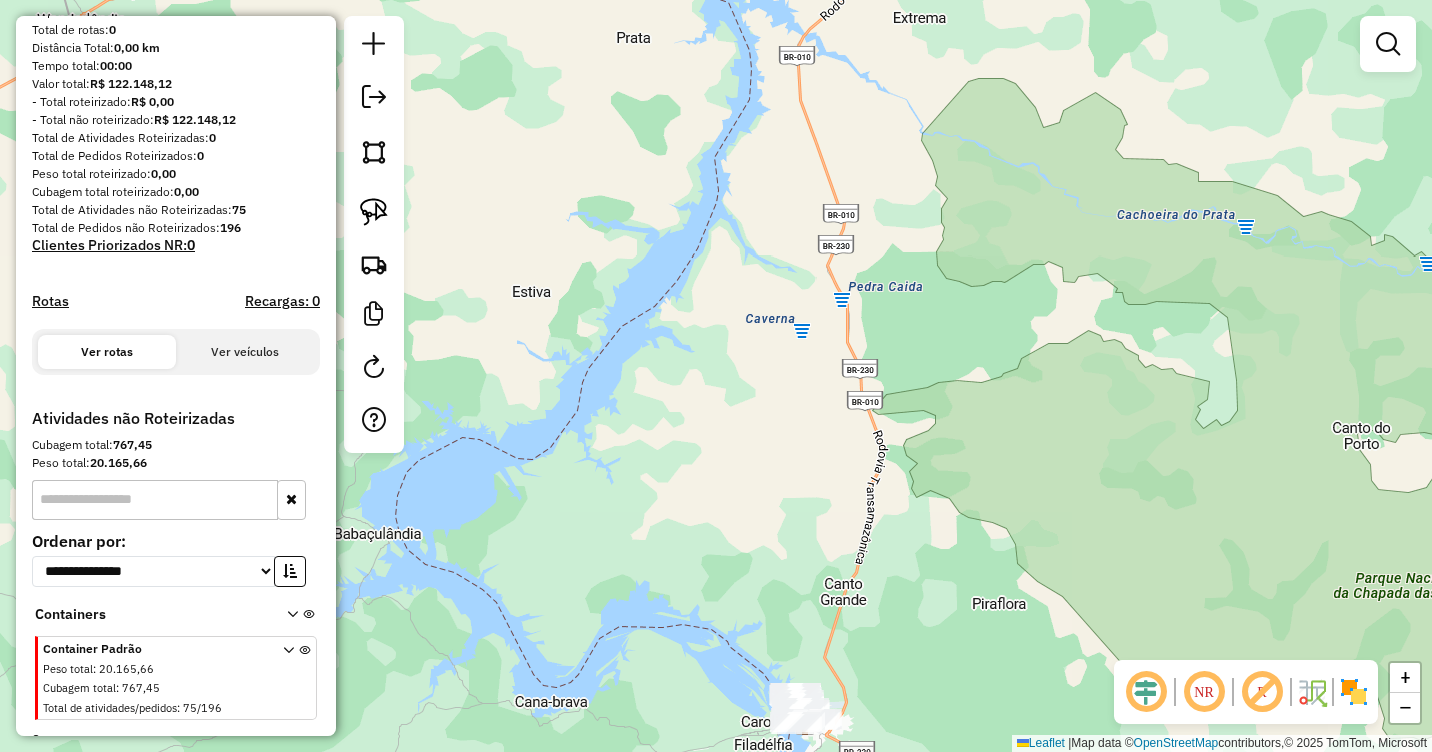 drag, startPoint x: 1002, startPoint y: 316, endPoint x: 975, endPoint y: 403, distance: 91.09336 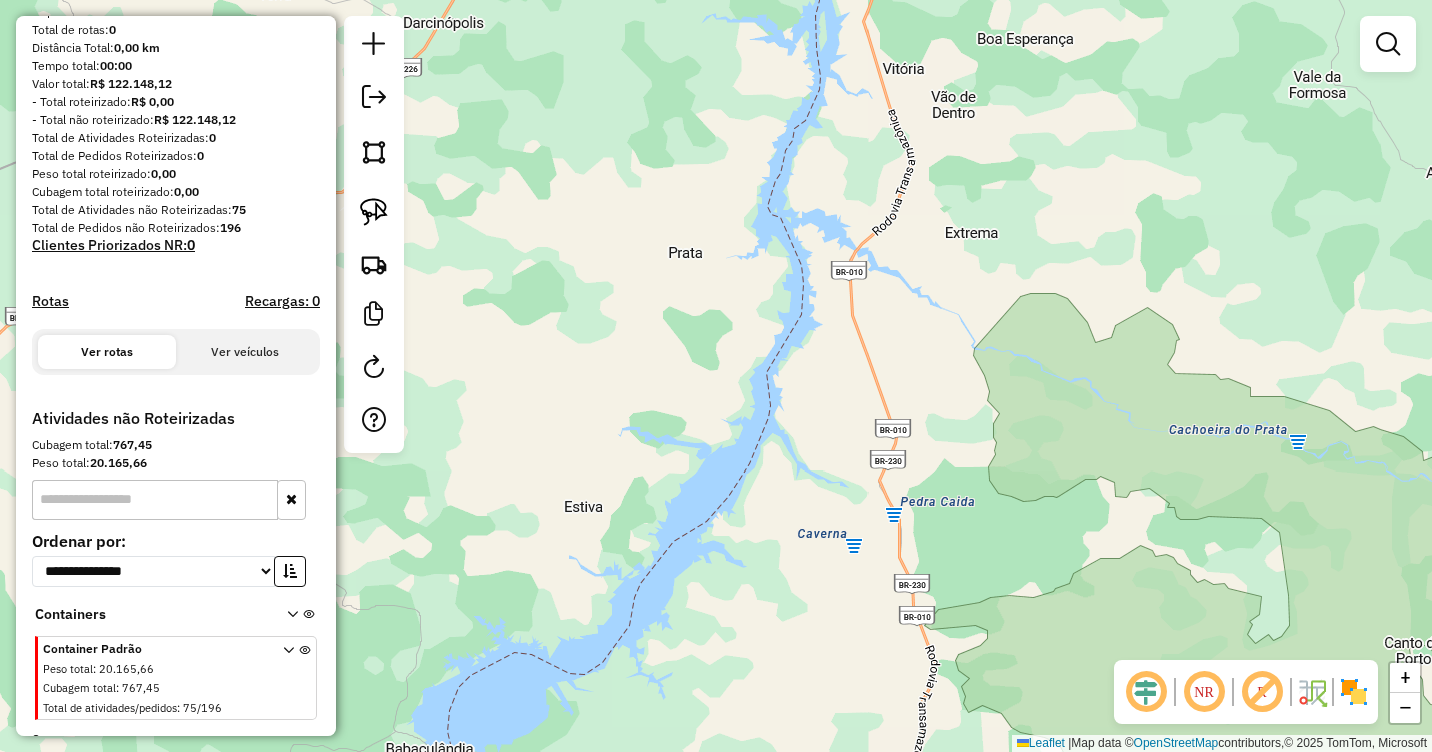 drag, startPoint x: 941, startPoint y: 224, endPoint x: 993, endPoint y: 430, distance: 212.46176 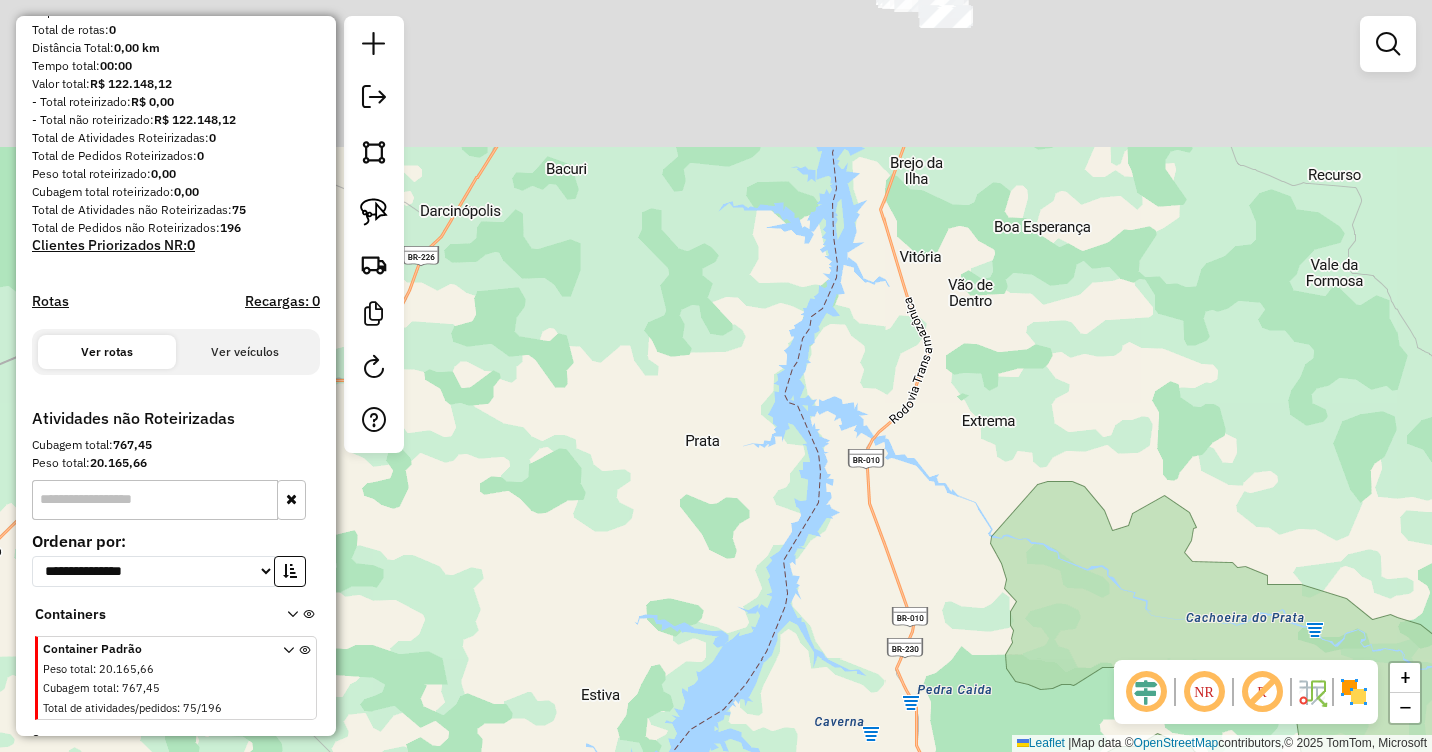 drag, startPoint x: 945, startPoint y: 225, endPoint x: 962, endPoint y: 412, distance: 187.77113 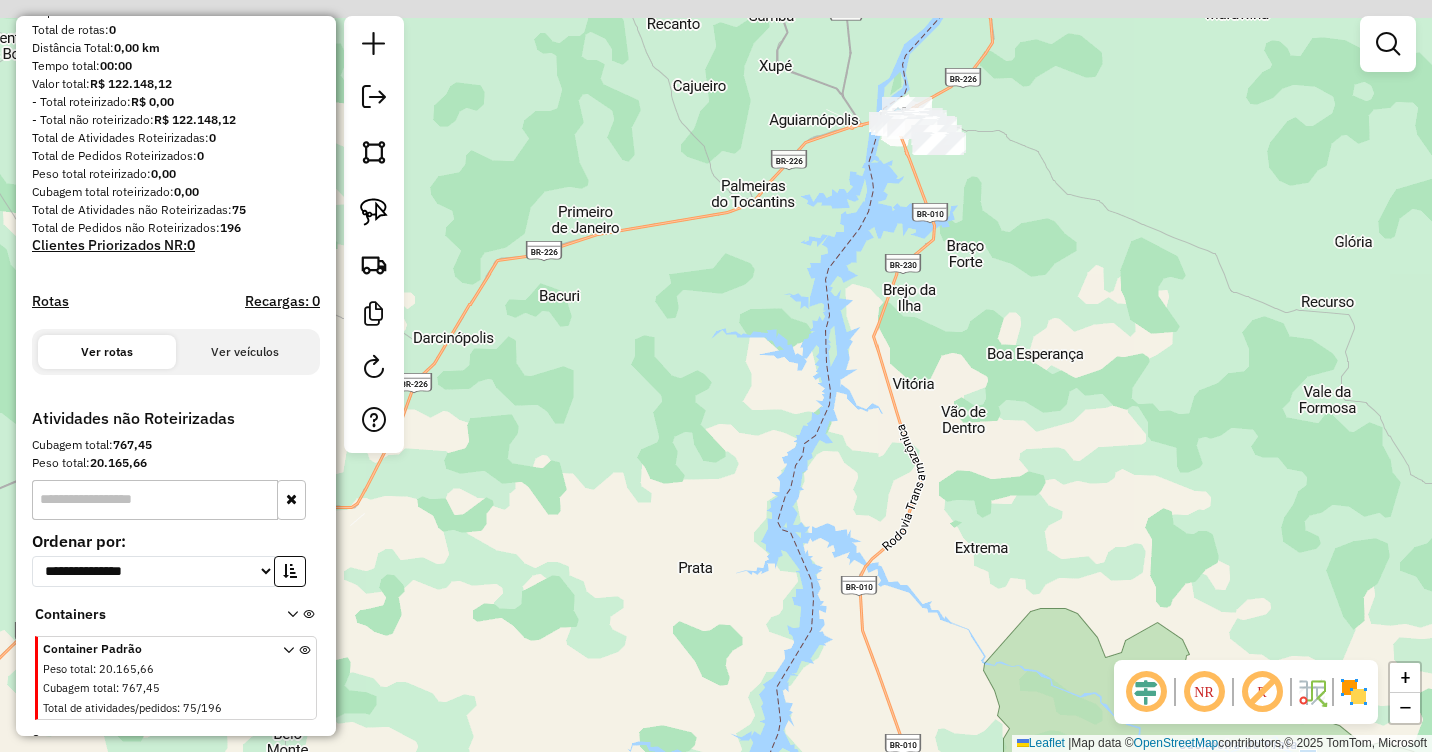 drag, startPoint x: 978, startPoint y: 348, endPoint x: 942, endPoint y: 513, distance: 168.88162 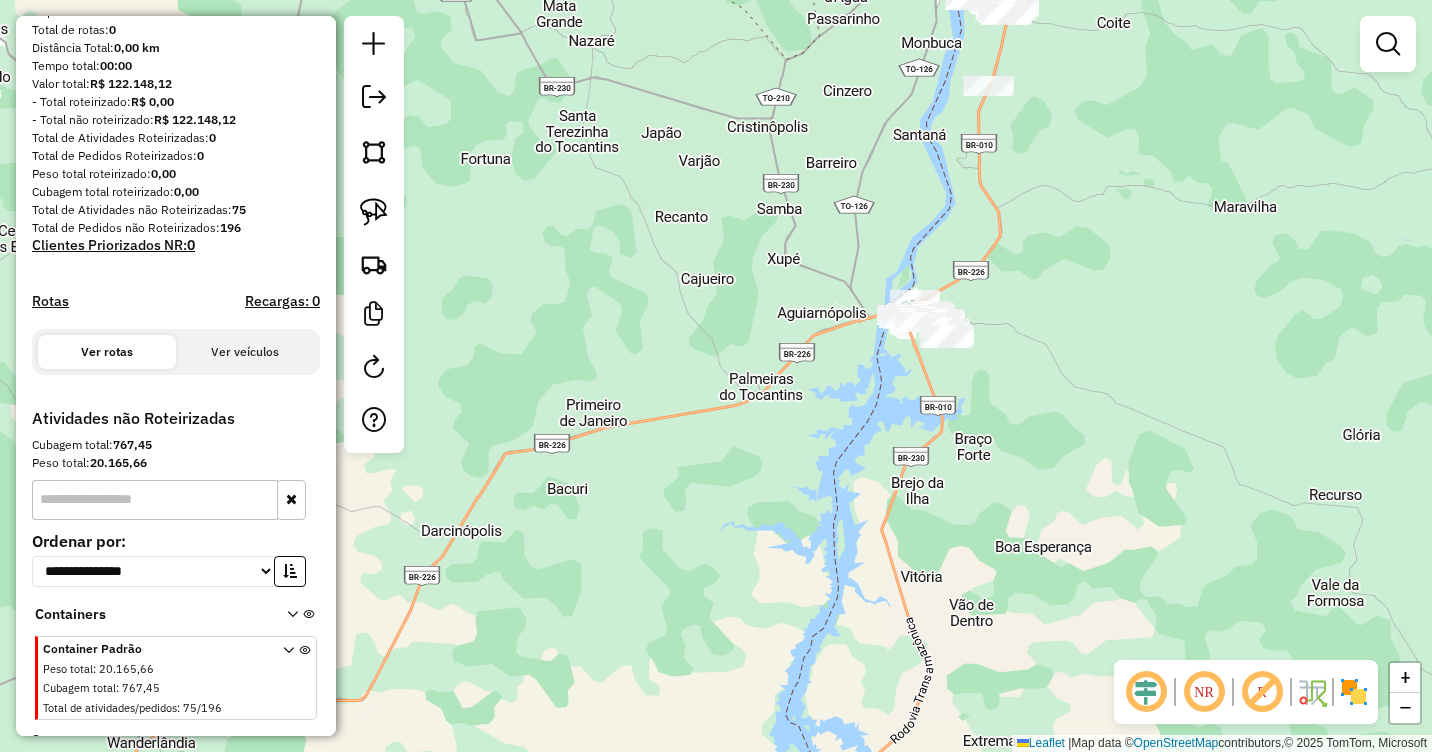 drag, startPoint x: 942, startPoint y: 305, endPoint x: 975, endPoint y: 434, distance: 133.15405 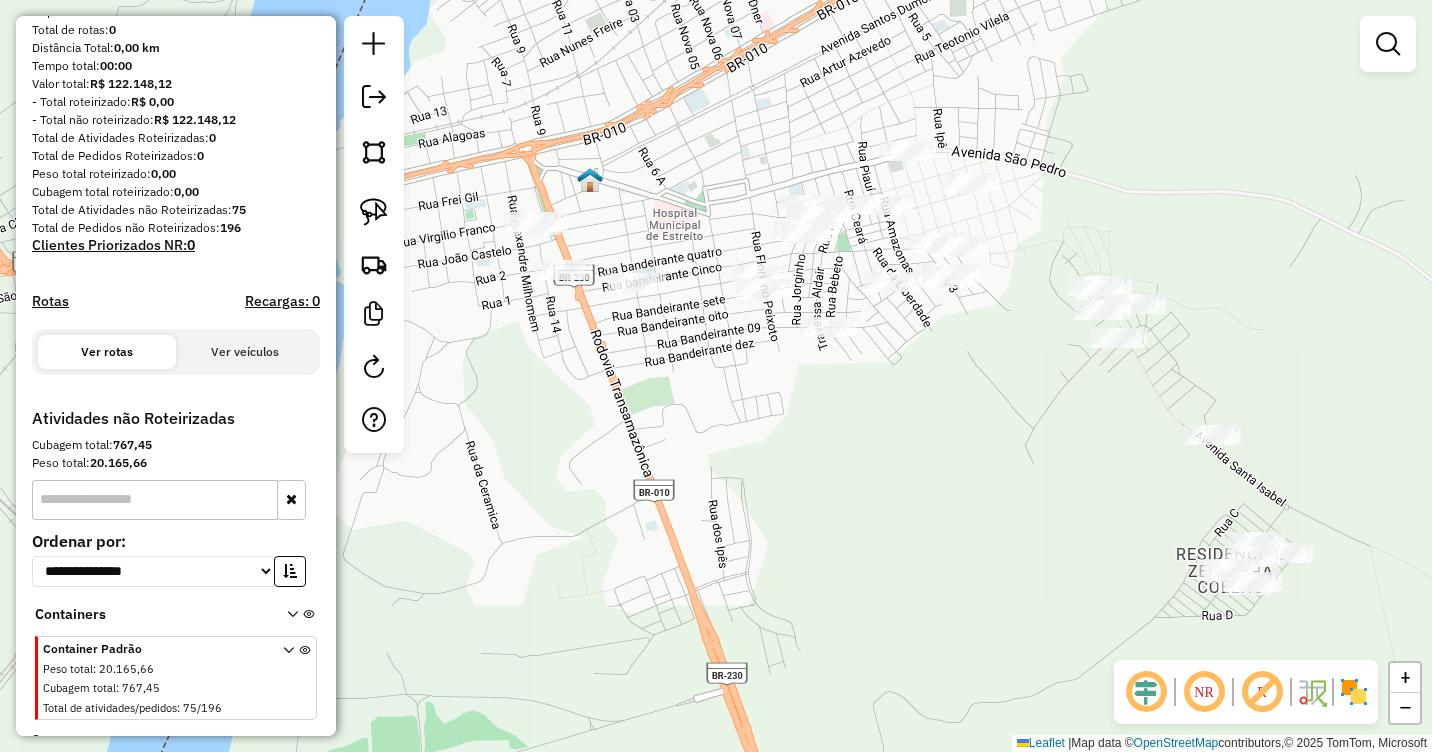 drag, startPoint x: 920, startPoint y: 291, endPoint x: 938, endPoint y: 352, distance: 63.600315 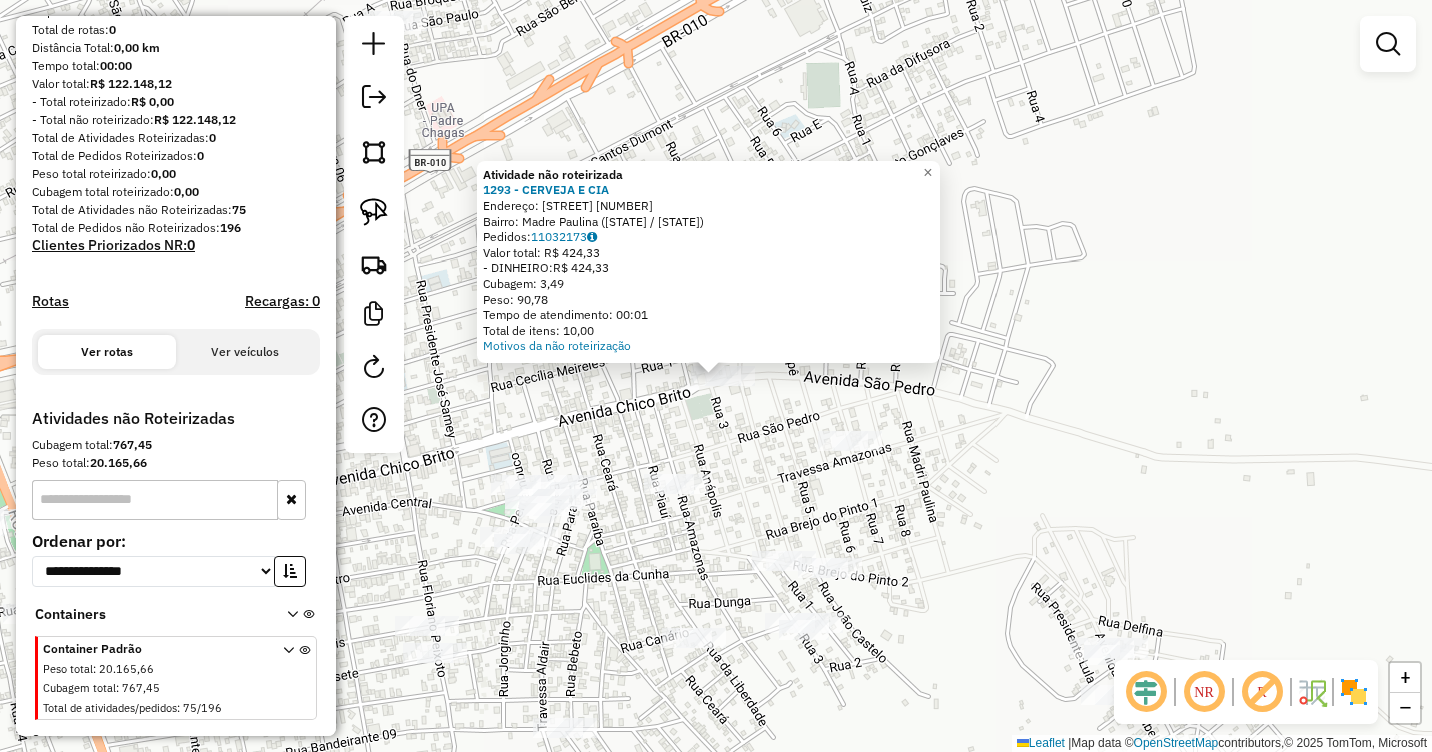 click on "Atividade não roteirizada 1293 - CERVEJA E CIA  Endereço:  CHICO BRITO 2046   Bairro: Madre Paulina (ESTREITO / MA)   Pedidos:  11032173   Valor total: R$ 424,33   - DINHEIRO:  R$ 424,33   Cubagem: 3,49   Peso: 90,78   Tempo de atendimento: 00:01   Total de itens: 10,00  Motivos da não roteirização × Janela de atendimento Grade de atendimento Capacidade Transportadoras Veículos Cliente Pedidos  Rotas Selecione os dias de semana para filtrar as janelas de atendimento  Seg   Ter   Qua   Qui   Sex   Sáb   Dom  Informe o período da janela de atendimento: De: Até:  Filtrar exatamente a janela do cliente  Considerar janela de atendimento padrão  Selecione os dias de semana para filtrar as grades de atendimento  Seg   Ter   Qua   Qui   Sex   Sáb   Dom   Considerar clientes sem dia de atendimento cadastrado  Clientes fora do dia de atendimento selecionado Filtrar as atividades entre os valores definidos abaixo:  Peso mínimo:   Peso máximo:   Cubagem mínima:   Cubagem máxima:   De:   Até:   De:  Nome:" 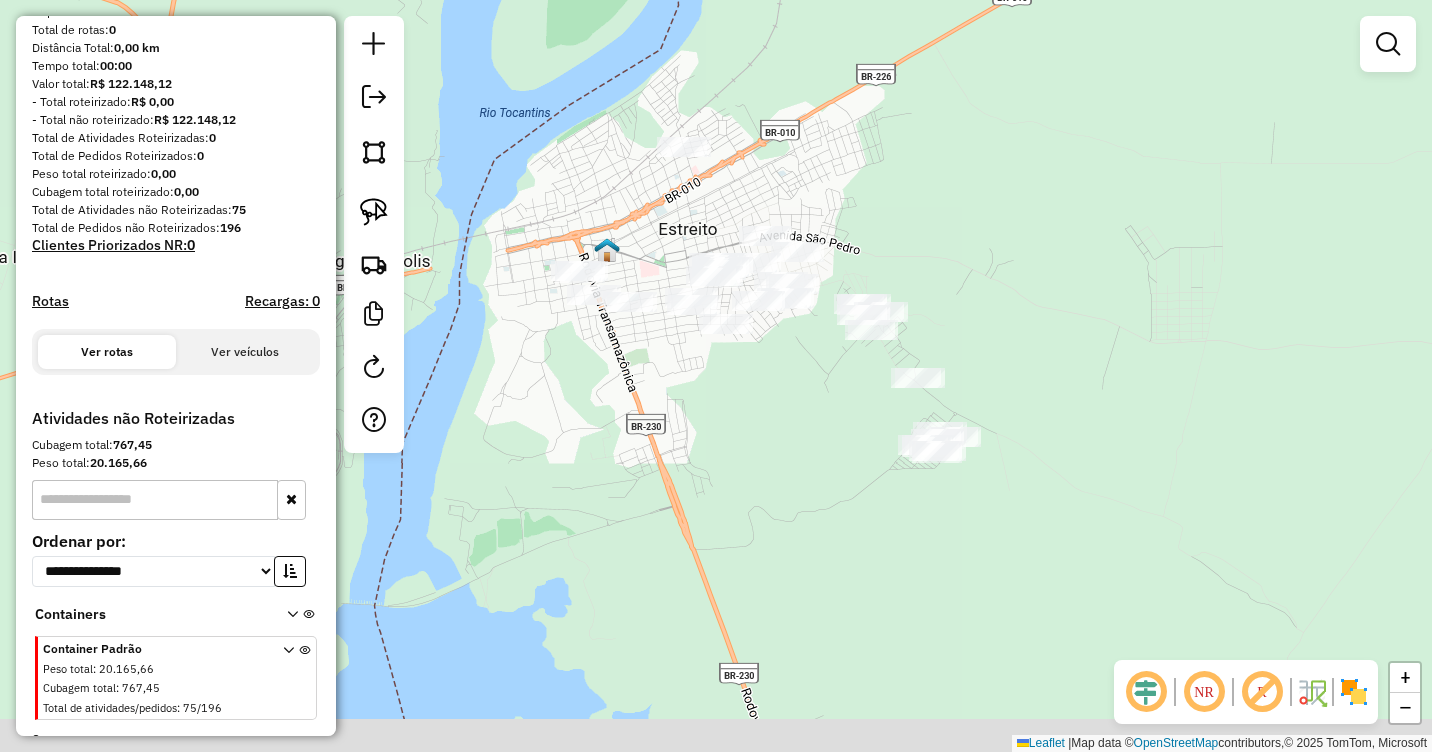 drag, startPoint x: 719, startPoint y: 456, endPoint x: 716, endPoint y: 398, distance: 58.077534 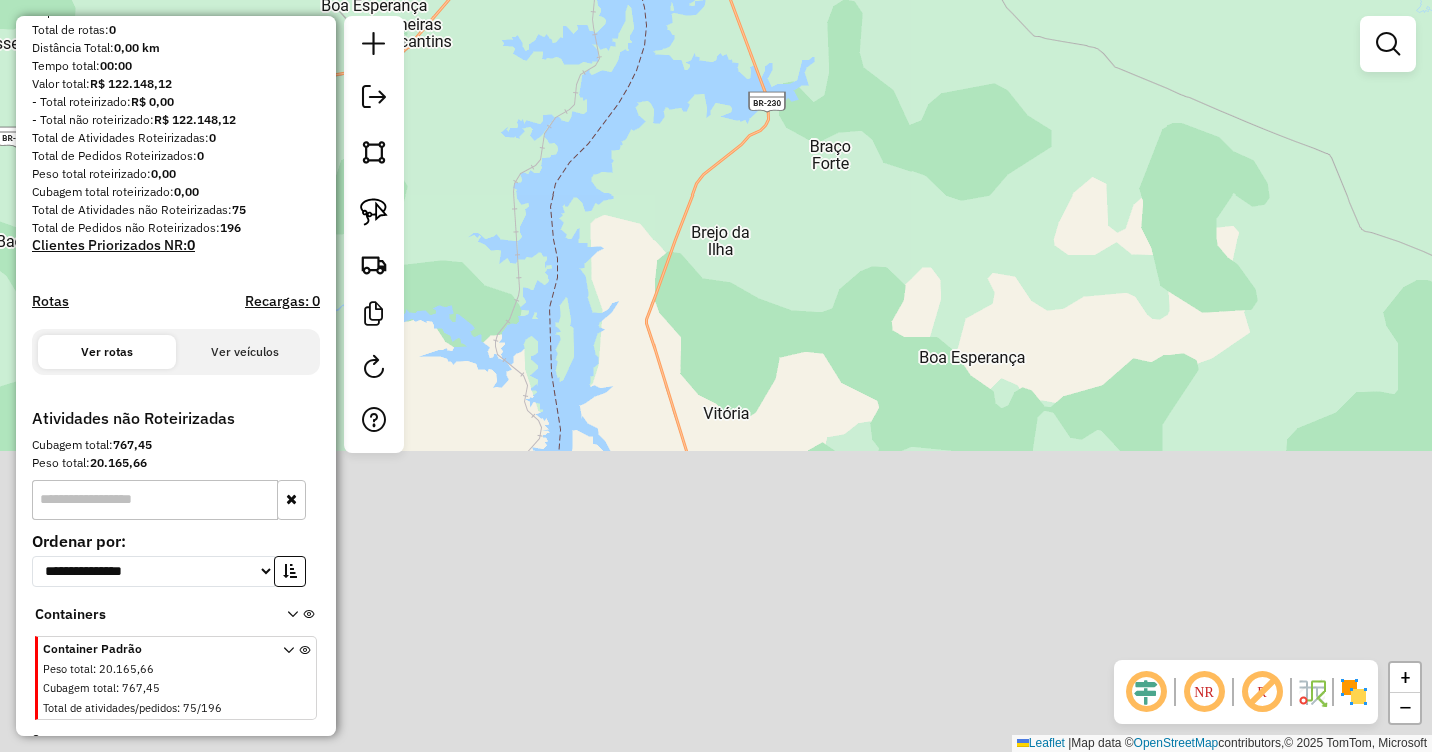 drag, startPoint x: 806, startPoint y: 601, endPoint x: 823, endPoint y: 97, distance: 504.28662 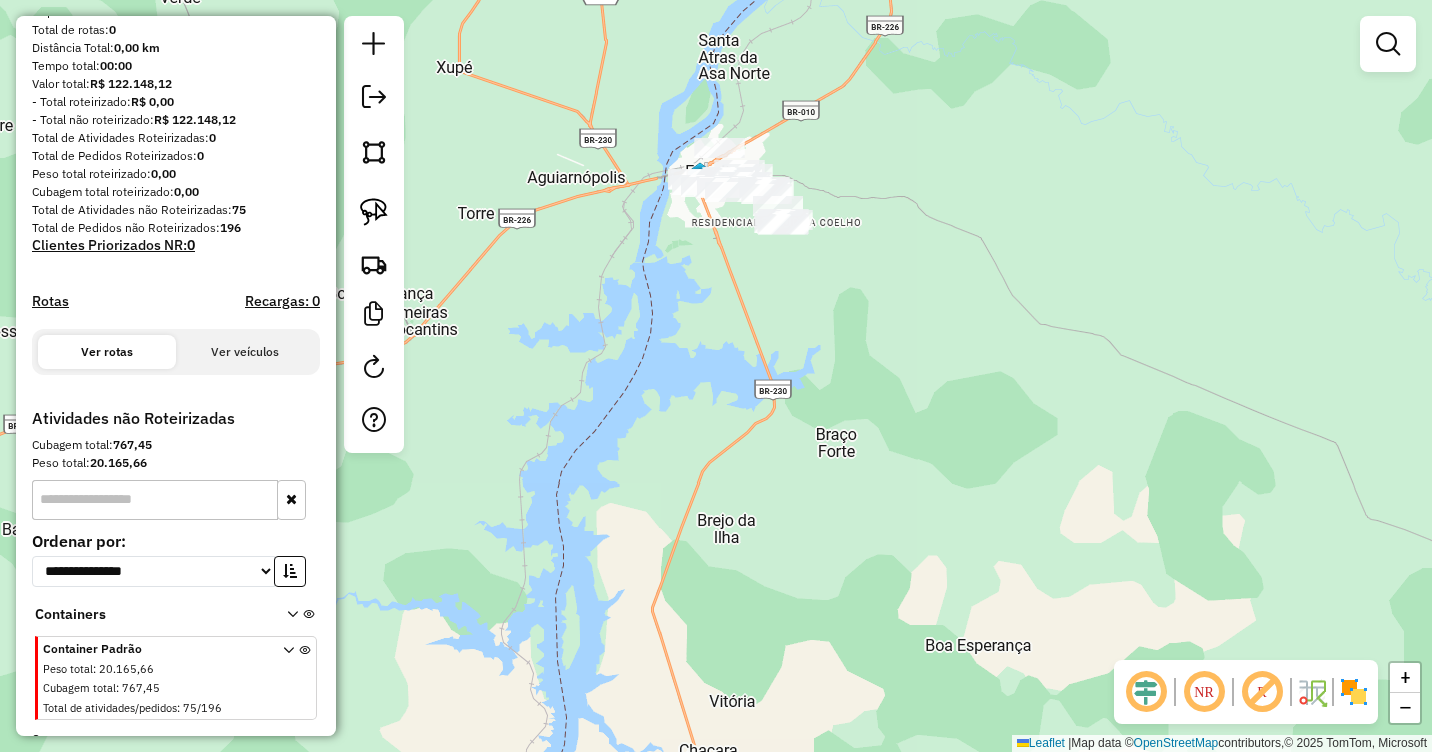 drag, startPoint x: 828, startPoint y: 124, endPoint x: 866, endPoint y: 39, distance: 93.10747 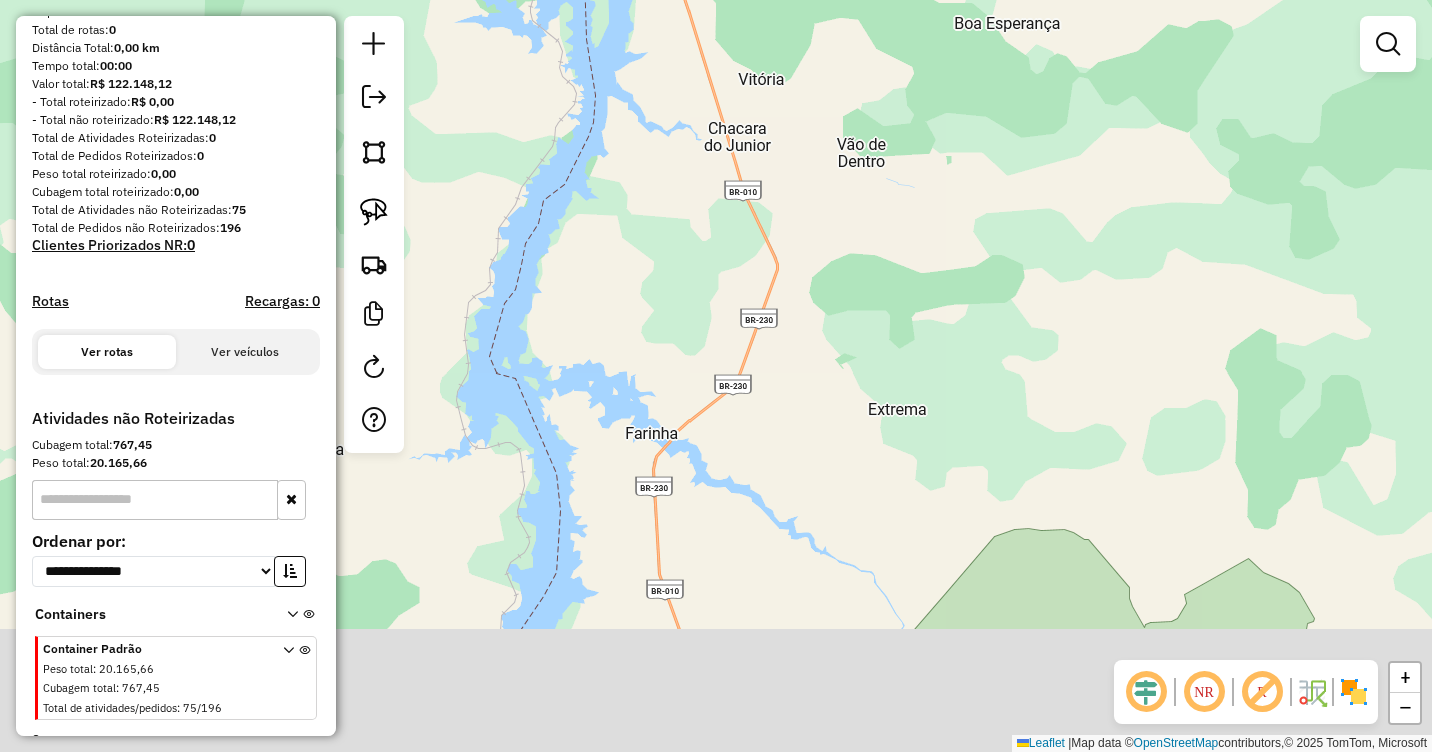 drag, startPoint x: 864, startPoint y: 473, endPoint x: 862, endPoint y: 82, distance: 391.00513 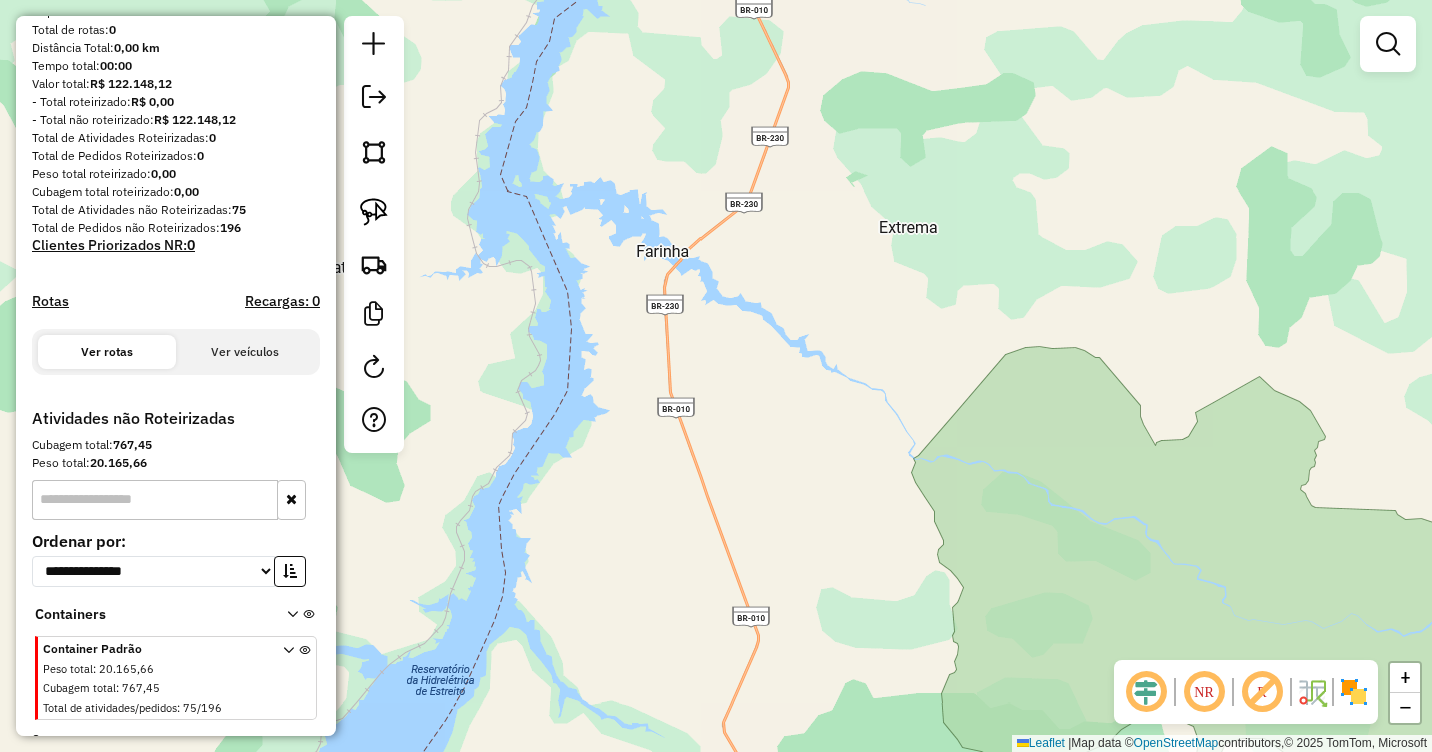 drag, startPoint x: 831, startPoint y: 360, endPoint x: 827, endPoint y: 95, distance: 265.03018 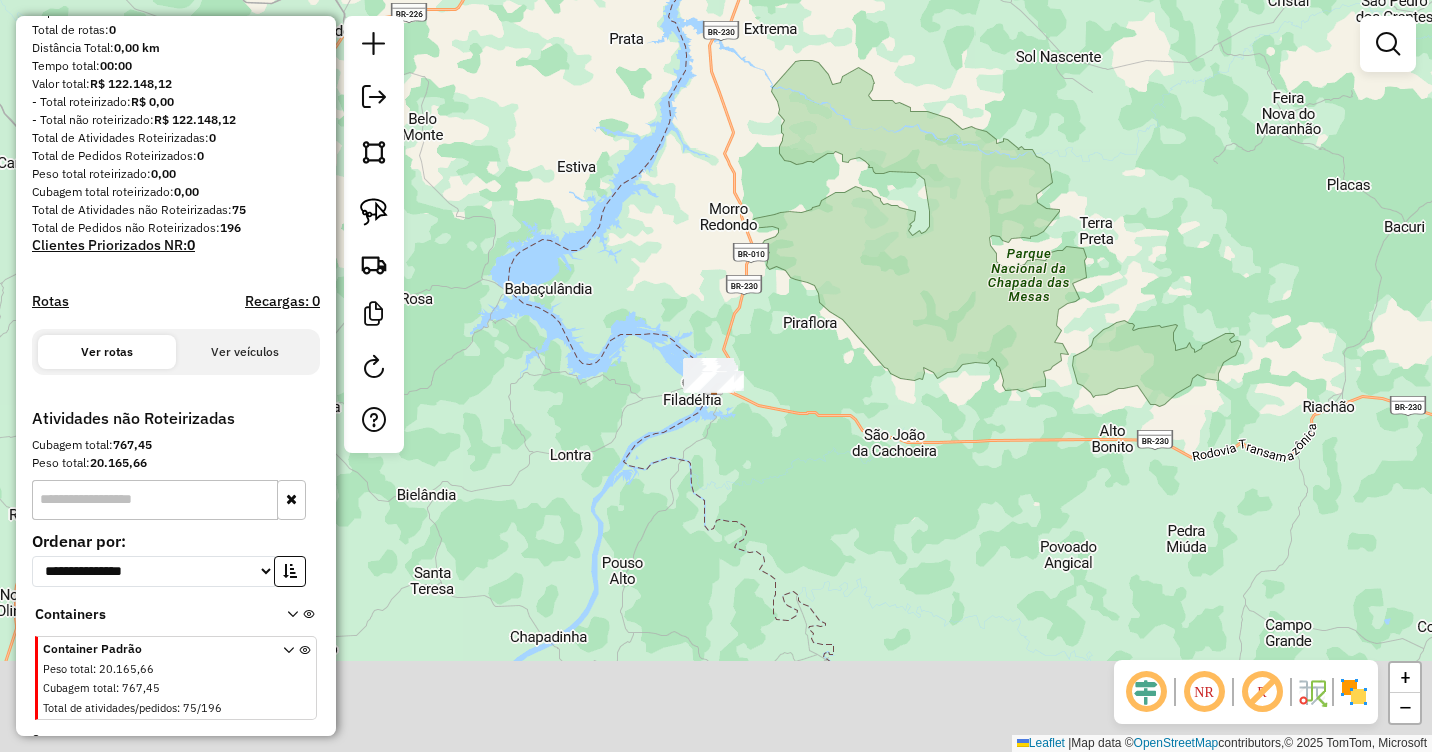 drag, startPoint x: 830, startPoint y: 373, endPoint x: 828, endPoint y: 358, distance: 15.132746 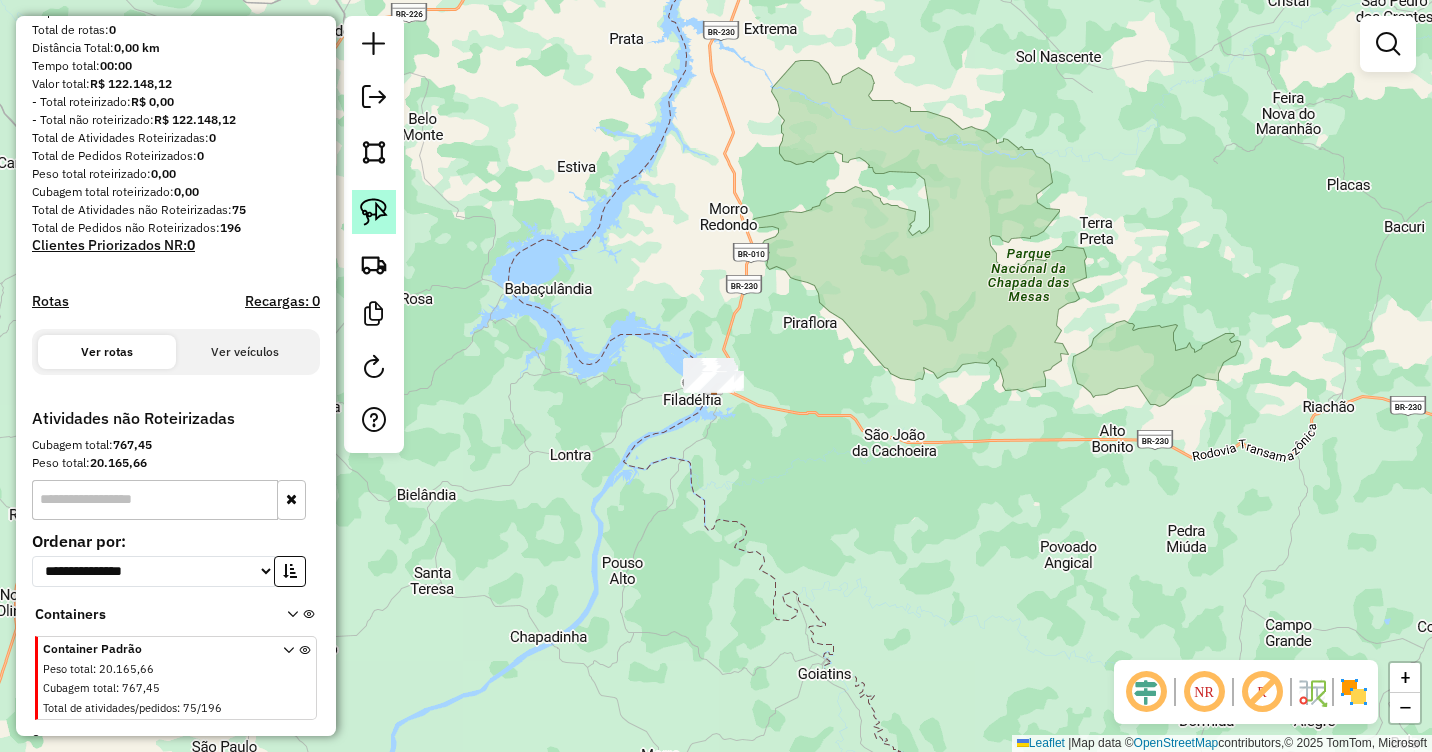 click 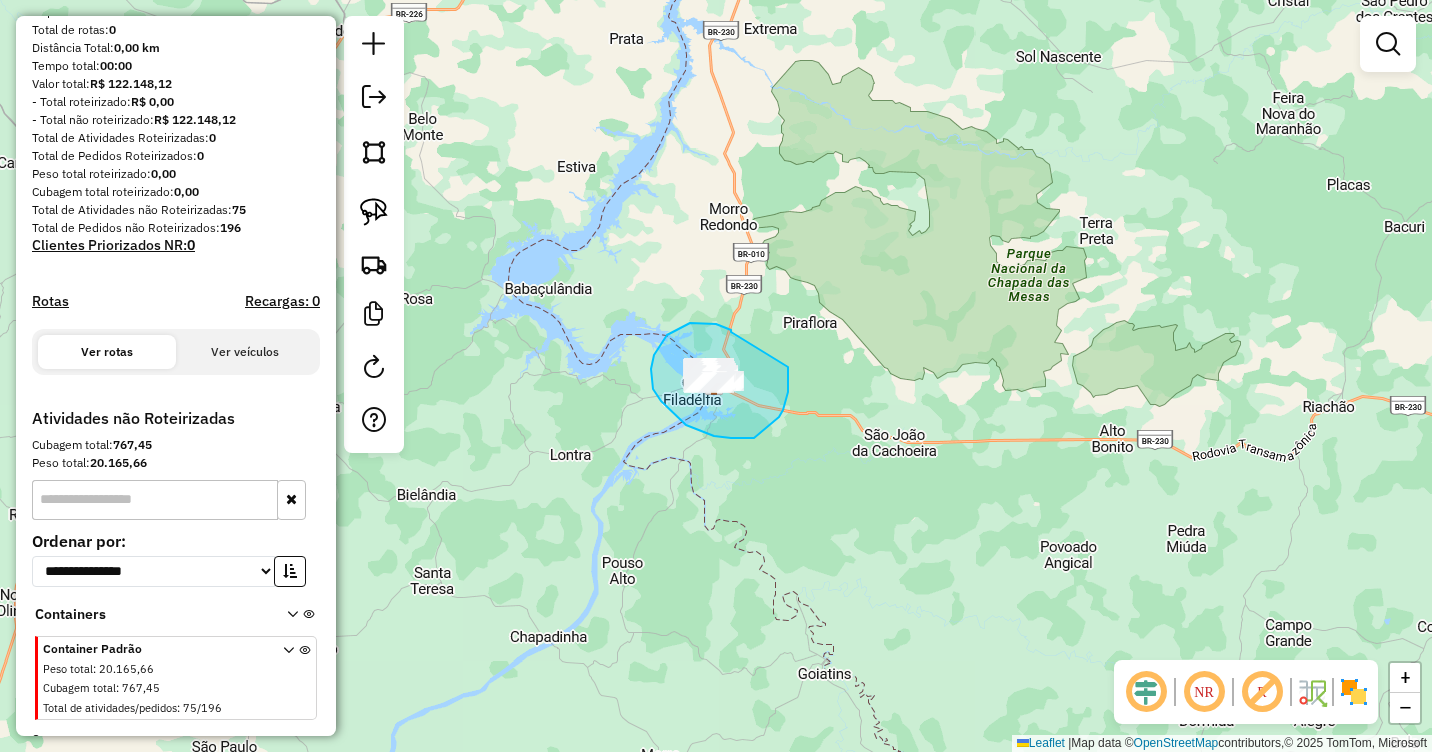 drag, startPoint x: 726, startPoint y: 328, endPoint x: 788, endPoint y: 364, distance: 71.693794 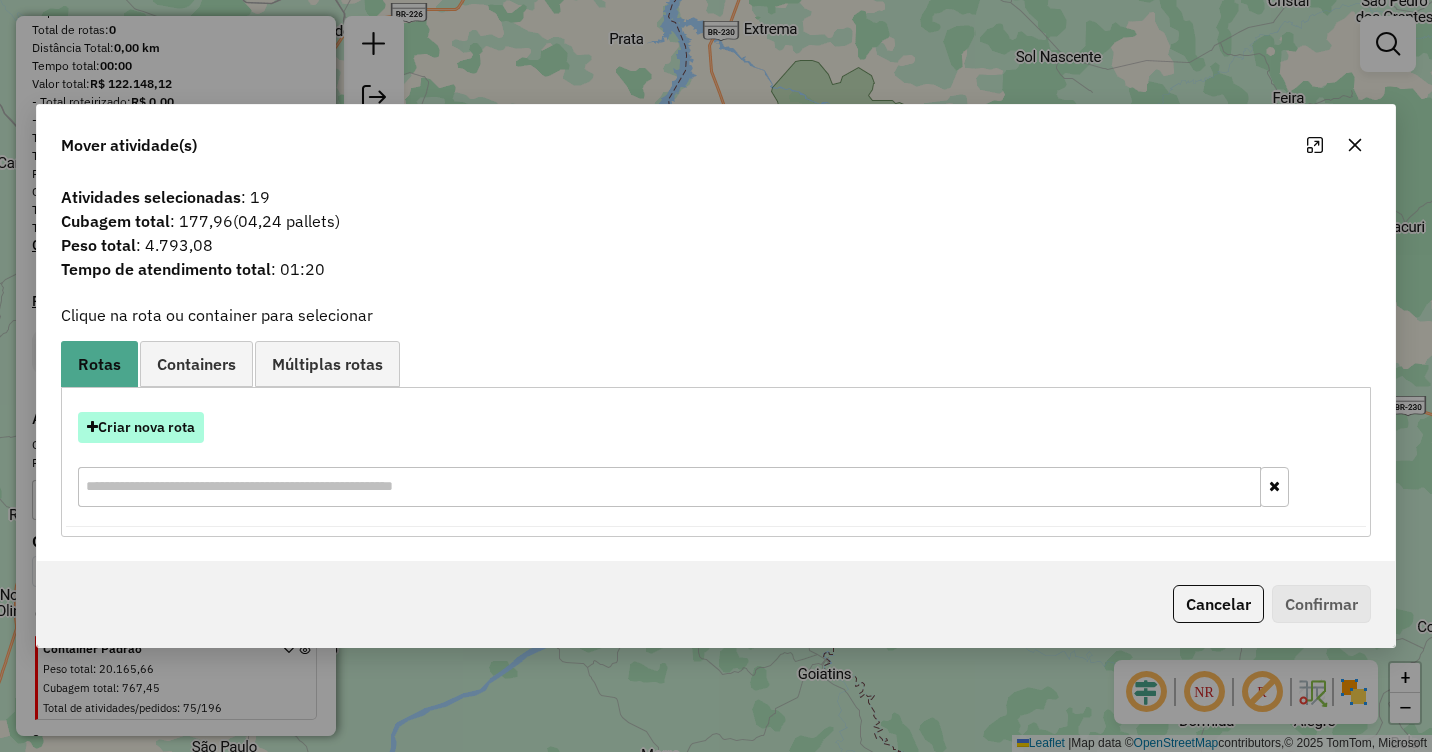 click on "Criar nova rota" at bounding box center (141, 427) 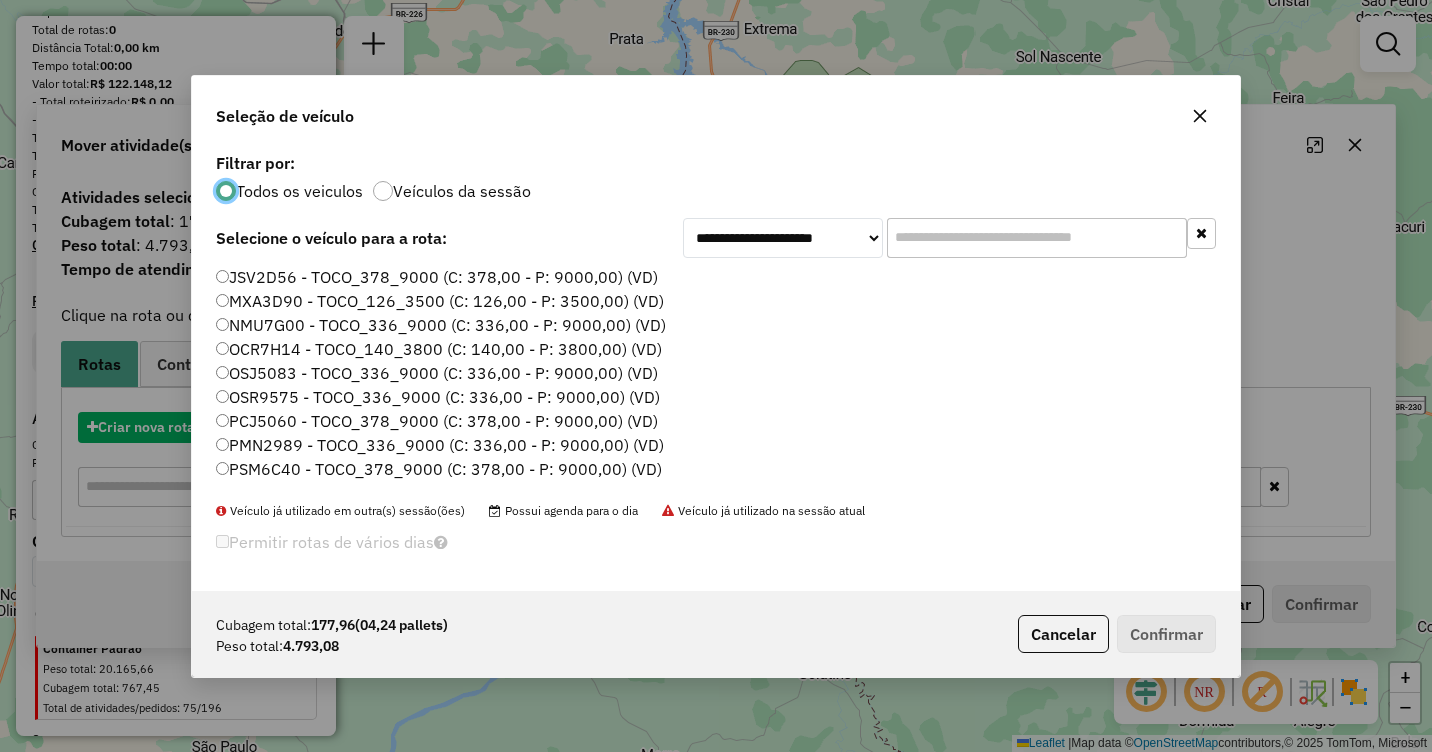 scroll, scrollTop: 11, scrollLeft: 6, axis: both 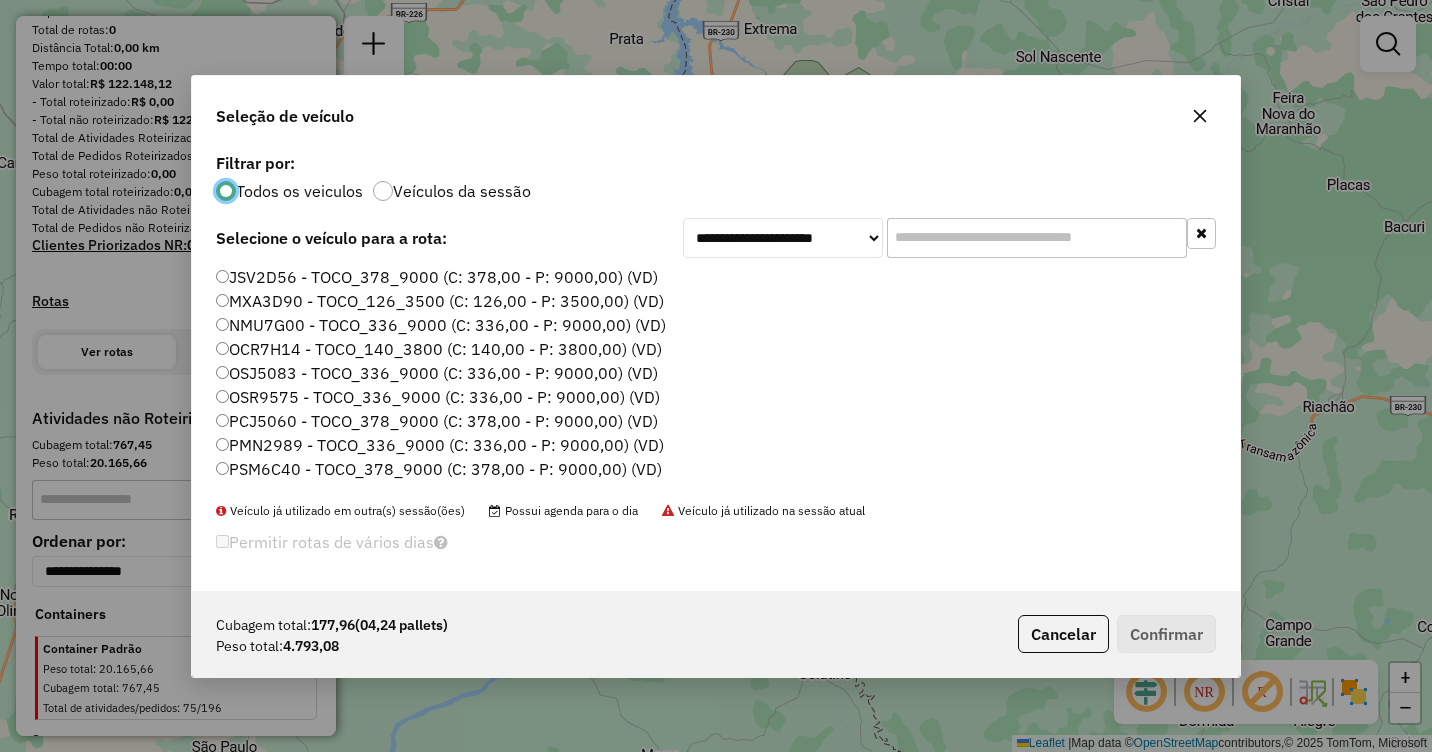 click on "OSR9575 - TOCO_336_9000 (C: 336,00 - P: 9000,00) (VD)" 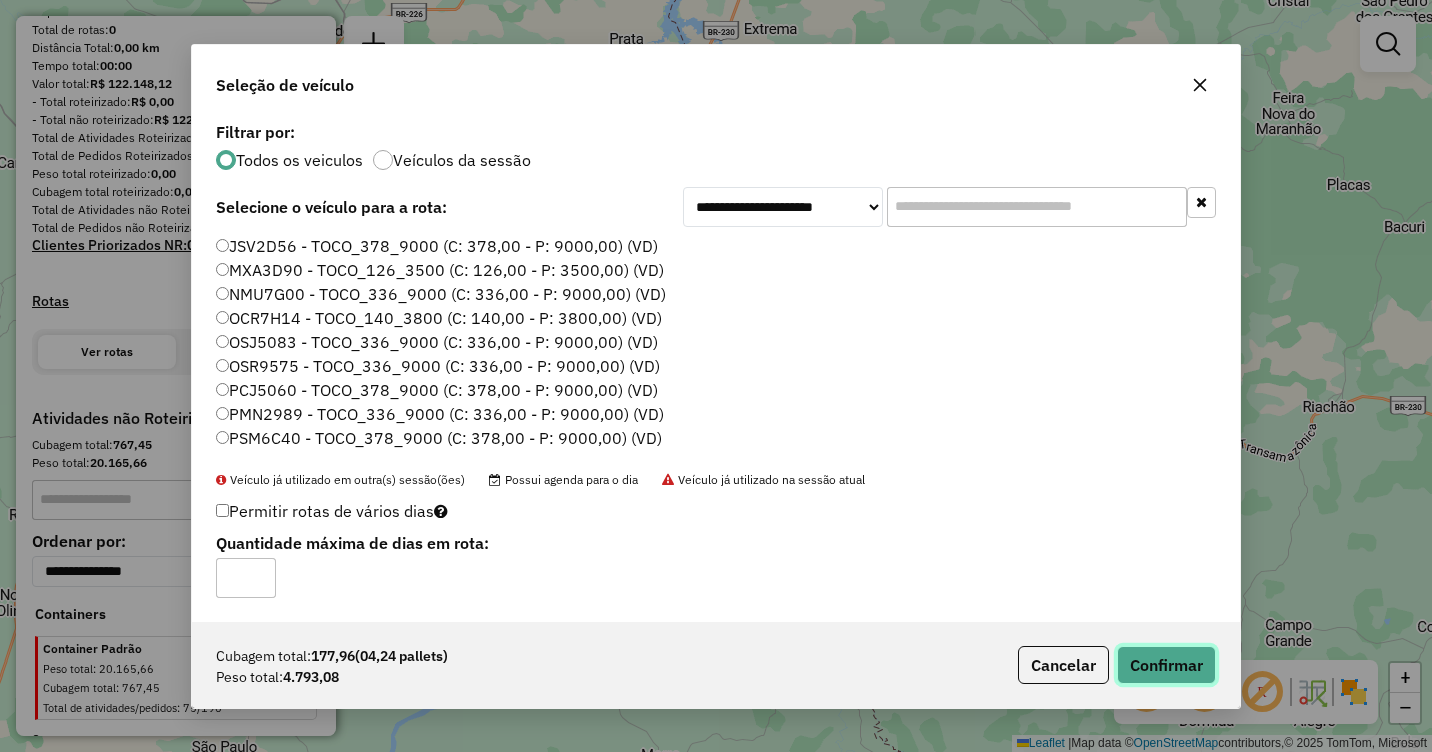 click on "Confirmar" 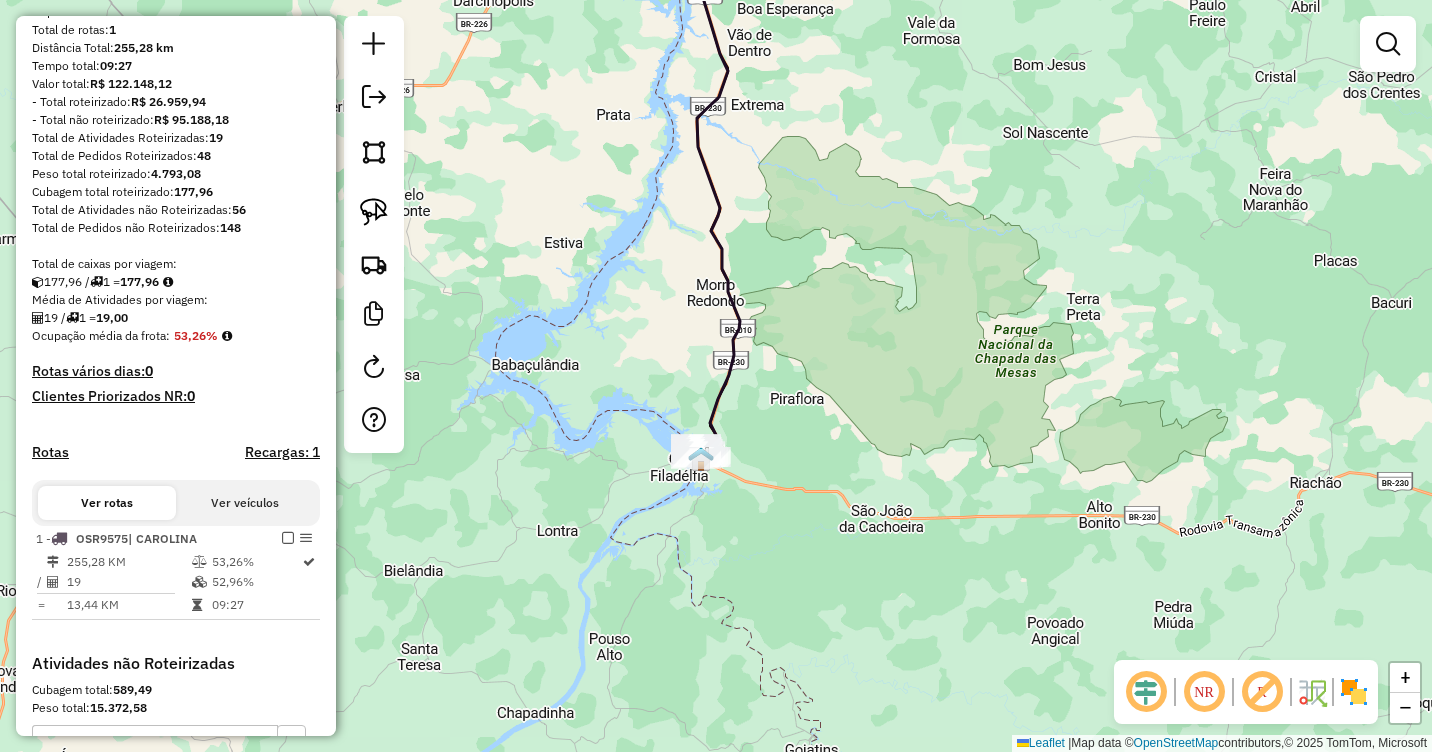 drag, startPoint x: 900, startPoint y: 208, endPoint x: 897, endPoint y: 247, distance: 39.115215 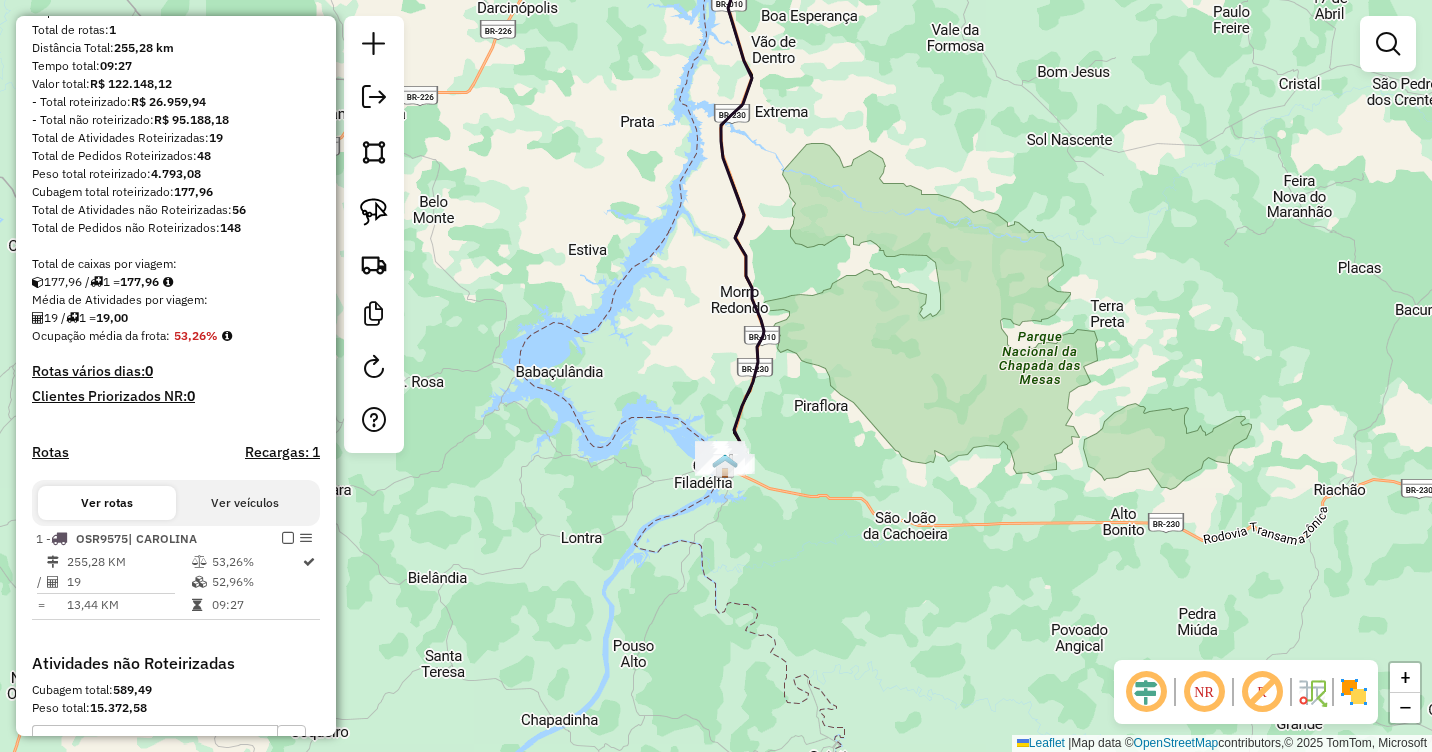 drag, startPoint x: 818, startPoint y: 249, endPoint x: 882, endPoint y: 111, distance: 152.11838 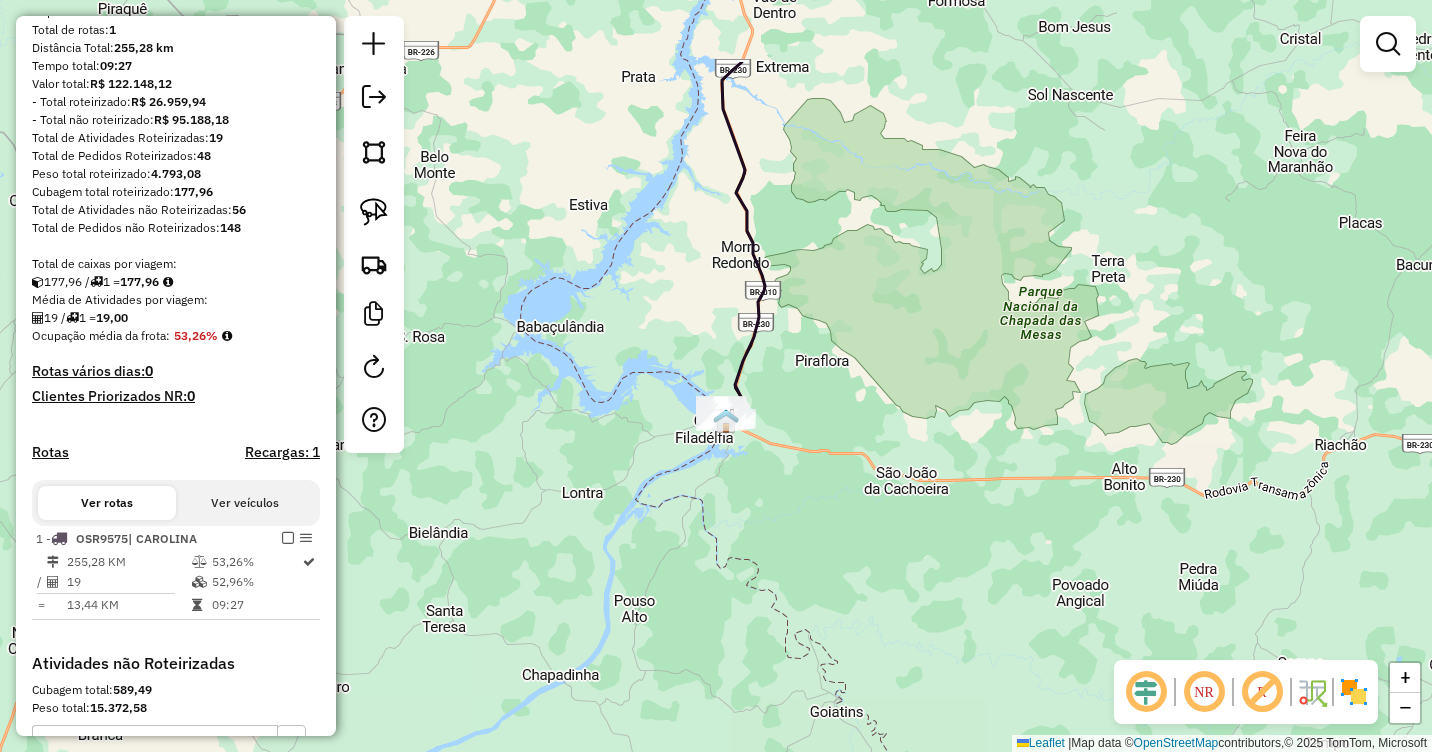 drag, startPoint x: 968, startPoint y: 117, endPoint x: 820, endPoint y: 479, distance: 391.08566 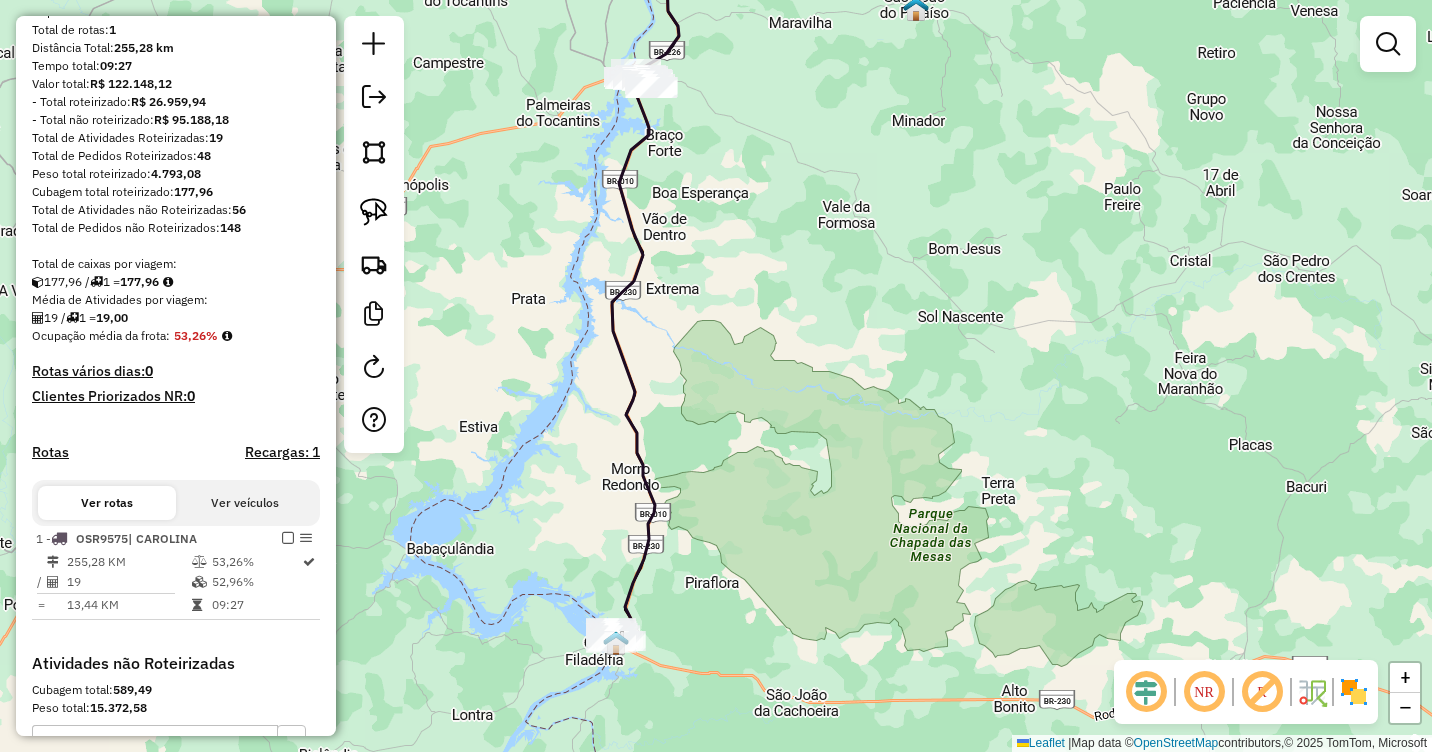 drag, startPoint x: 862, startPoint y: 317, endPoint x: 798, endPoint y: 795, distance: 482.26547 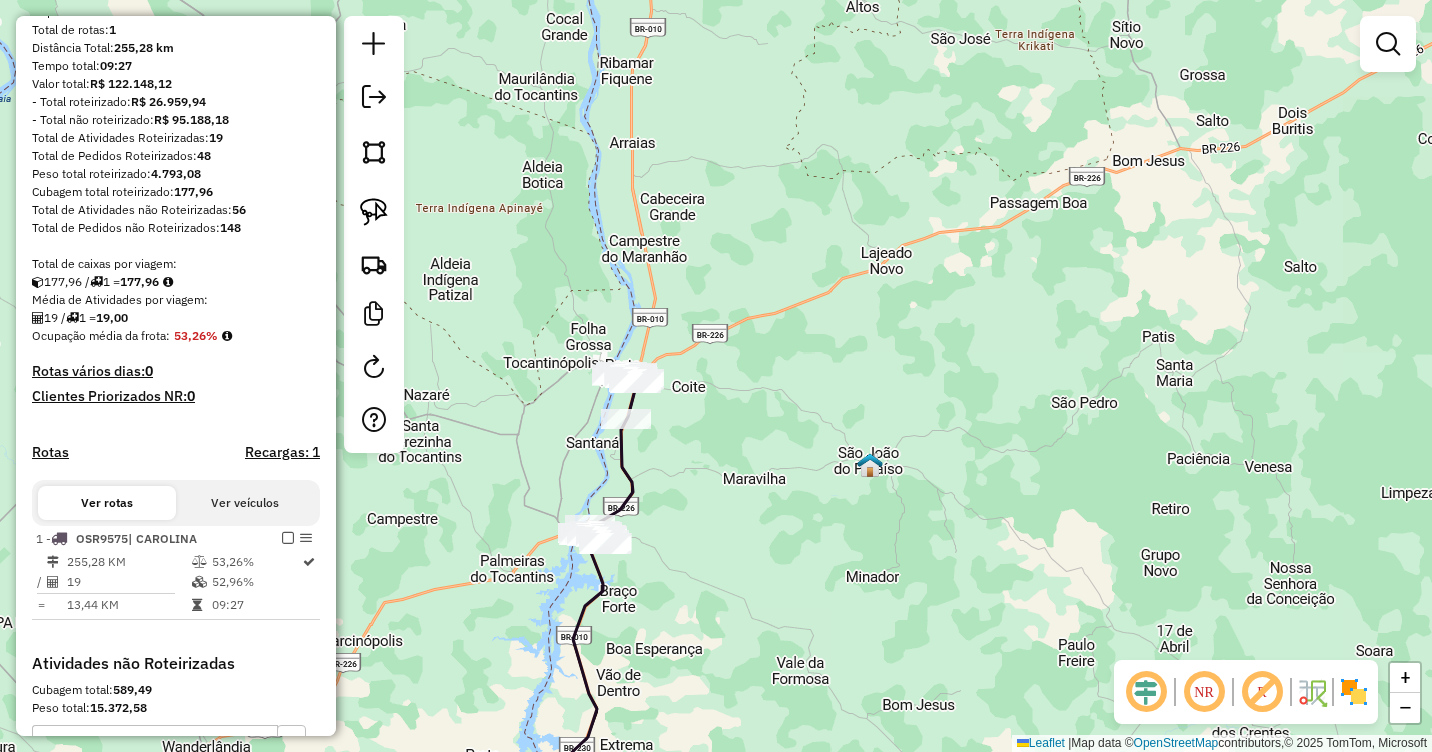 drag, startPoint x: 679, startPoint y: 533, endPoint x: 743, endPoint y: 459, distance: 97.8366 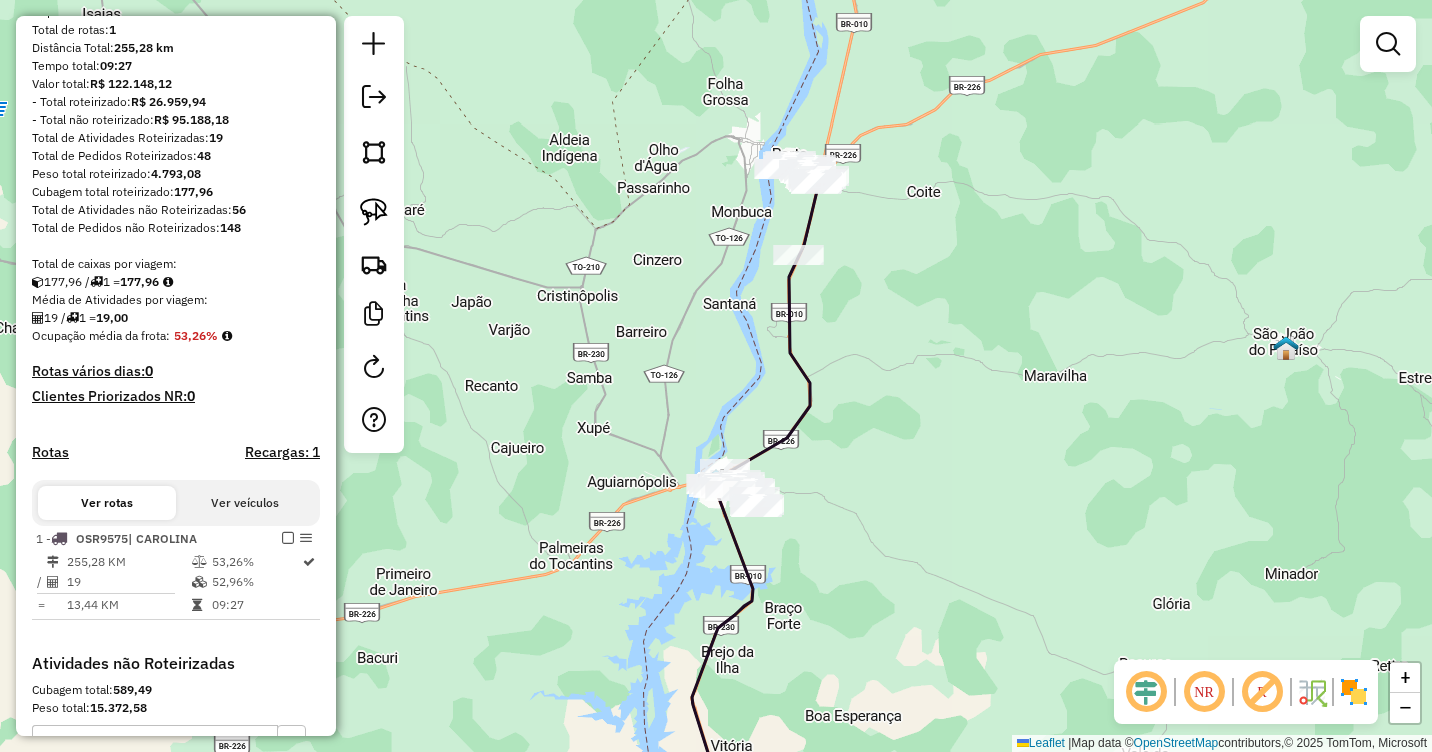 drag, startPoint x: 692, startPoint y: 421, endPoint x: 853, endPoint y: 387, distance: 164.5509 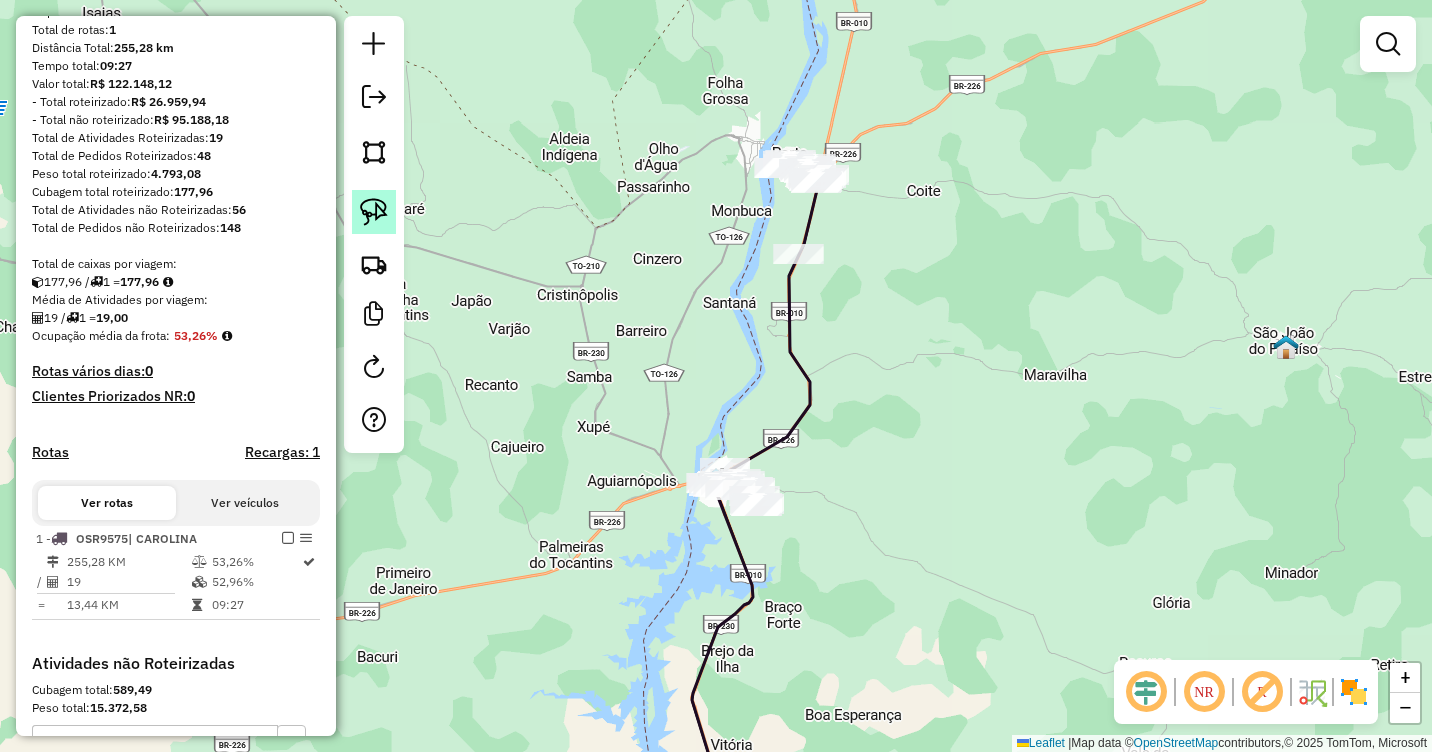 click 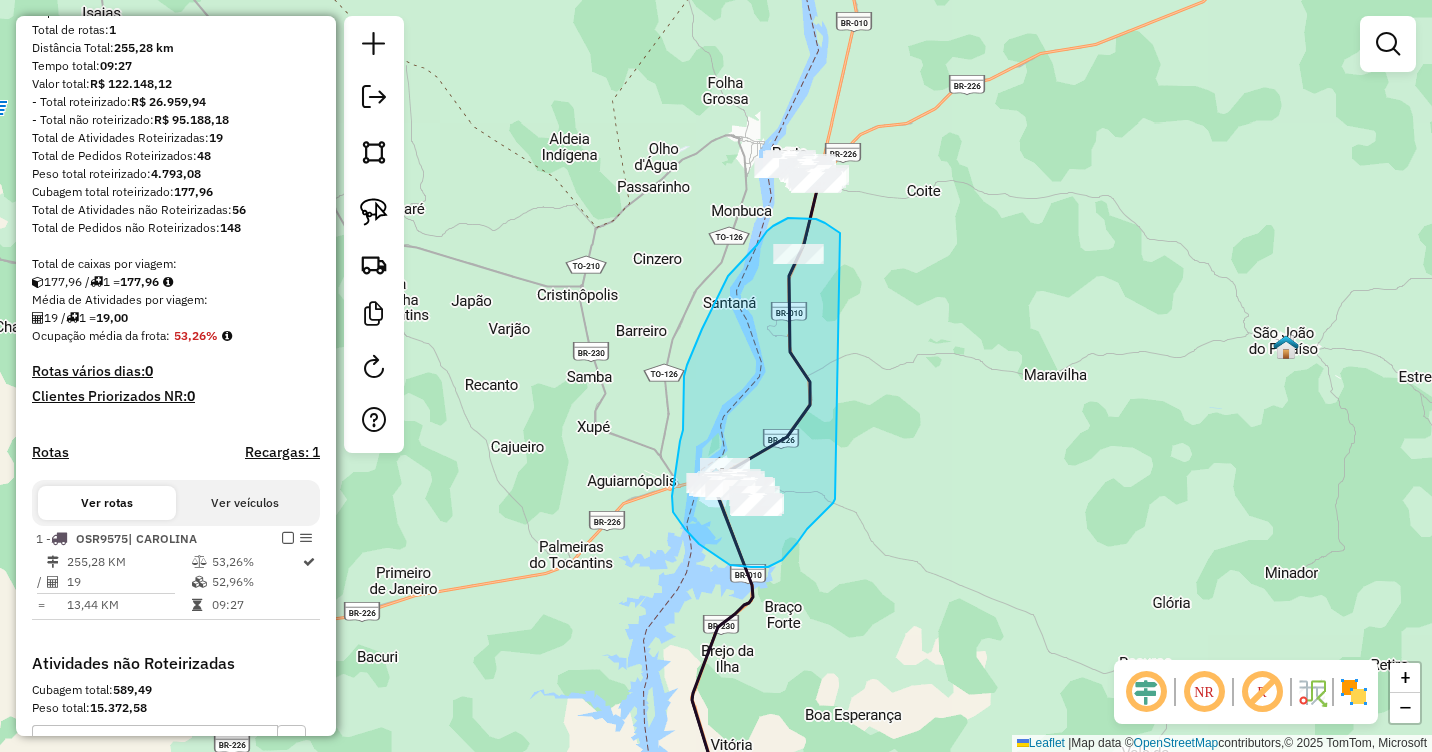 drag, startPoint x: 831, startPoint y: 228, endPoint x: 835, endPoint y: 499, distance: 271.0295 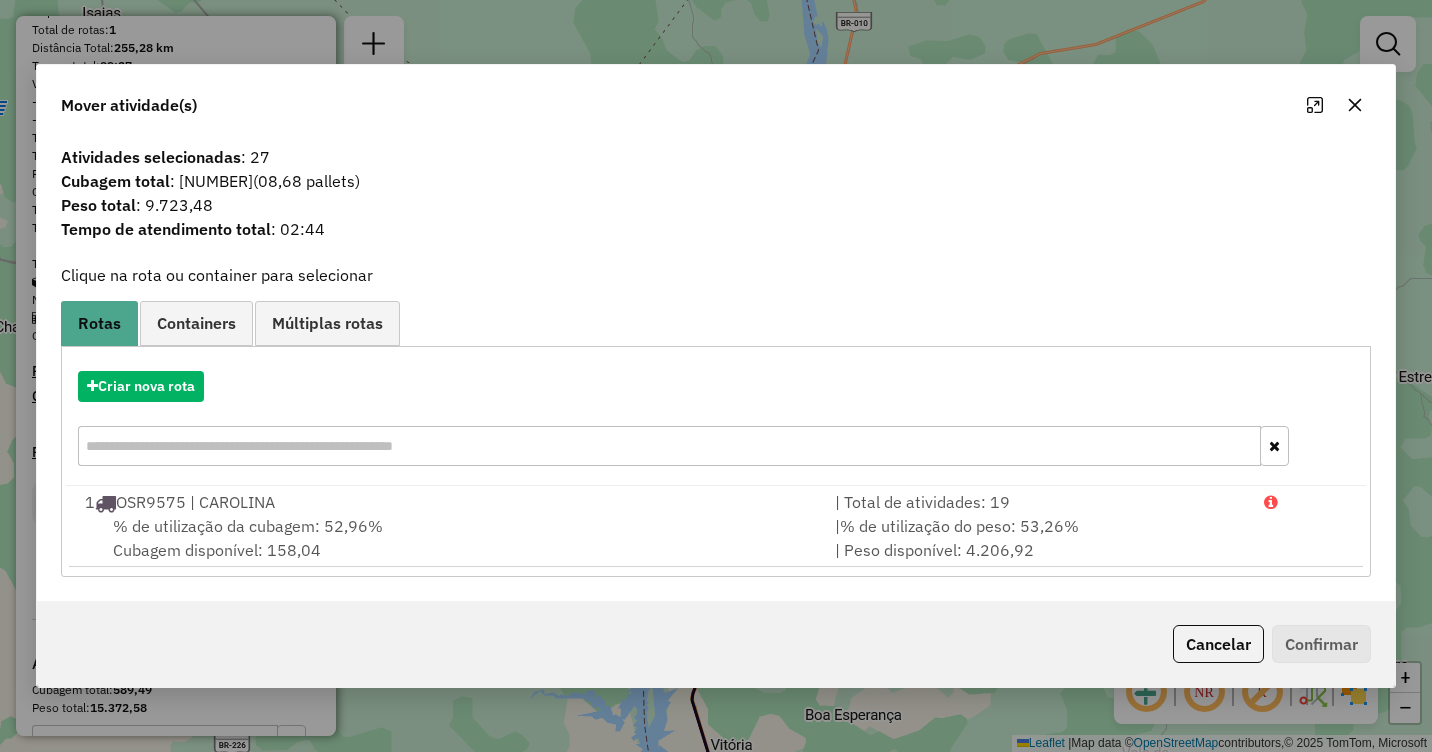 click 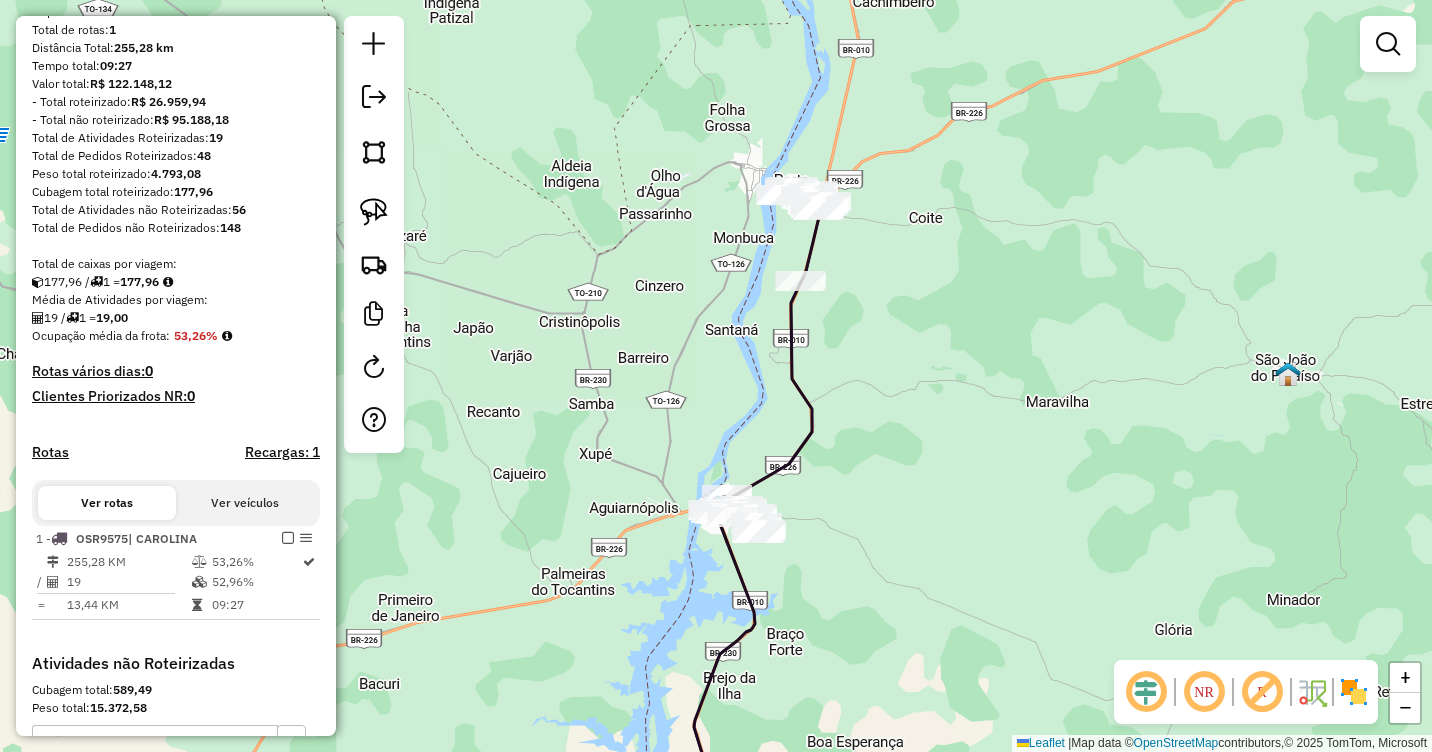 drag, startPoint x: 906, startPoint y: 192, endPoint x: 908, endPoint y: 217, distance: 25.079872 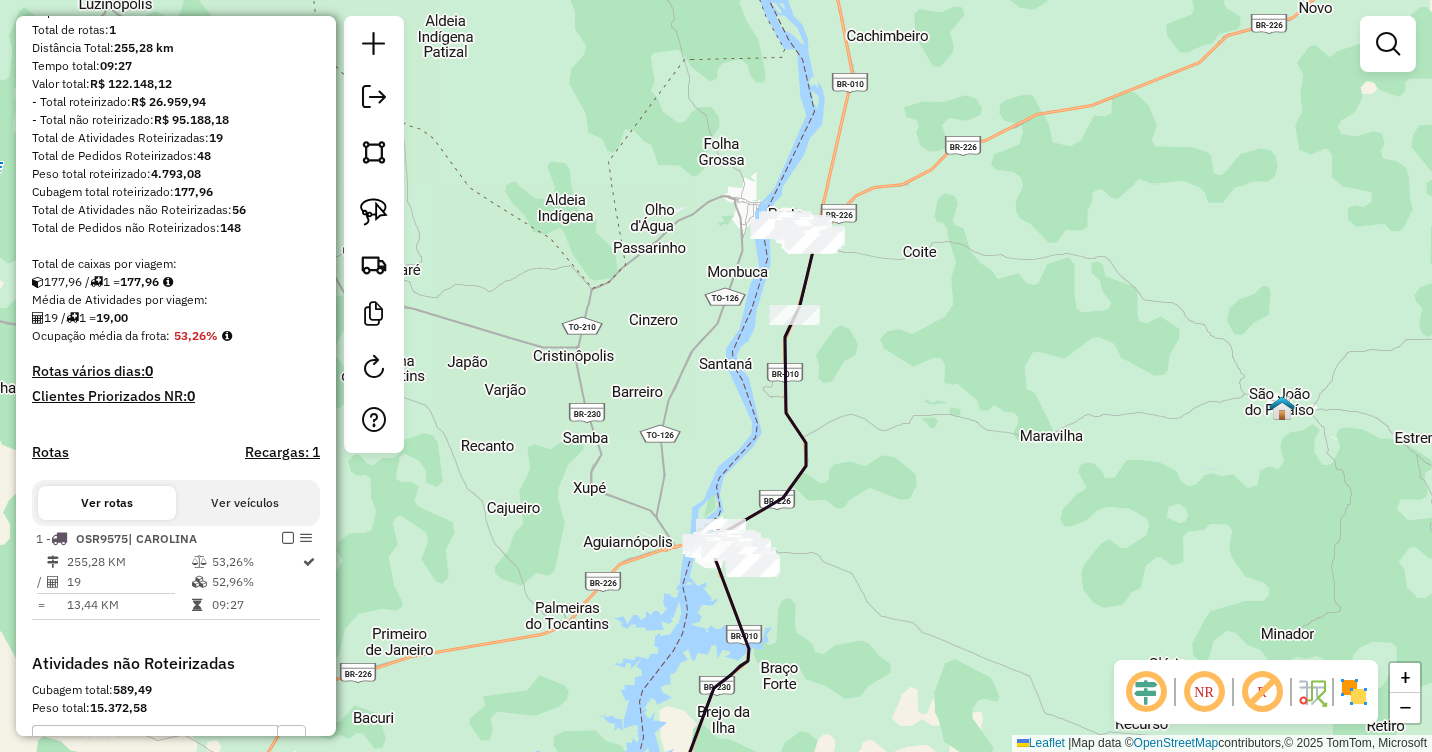 drag, startPoint x: 894, startPoint y: 247, endPoint x: 888, endPoint y: 280, distance: 33.54102 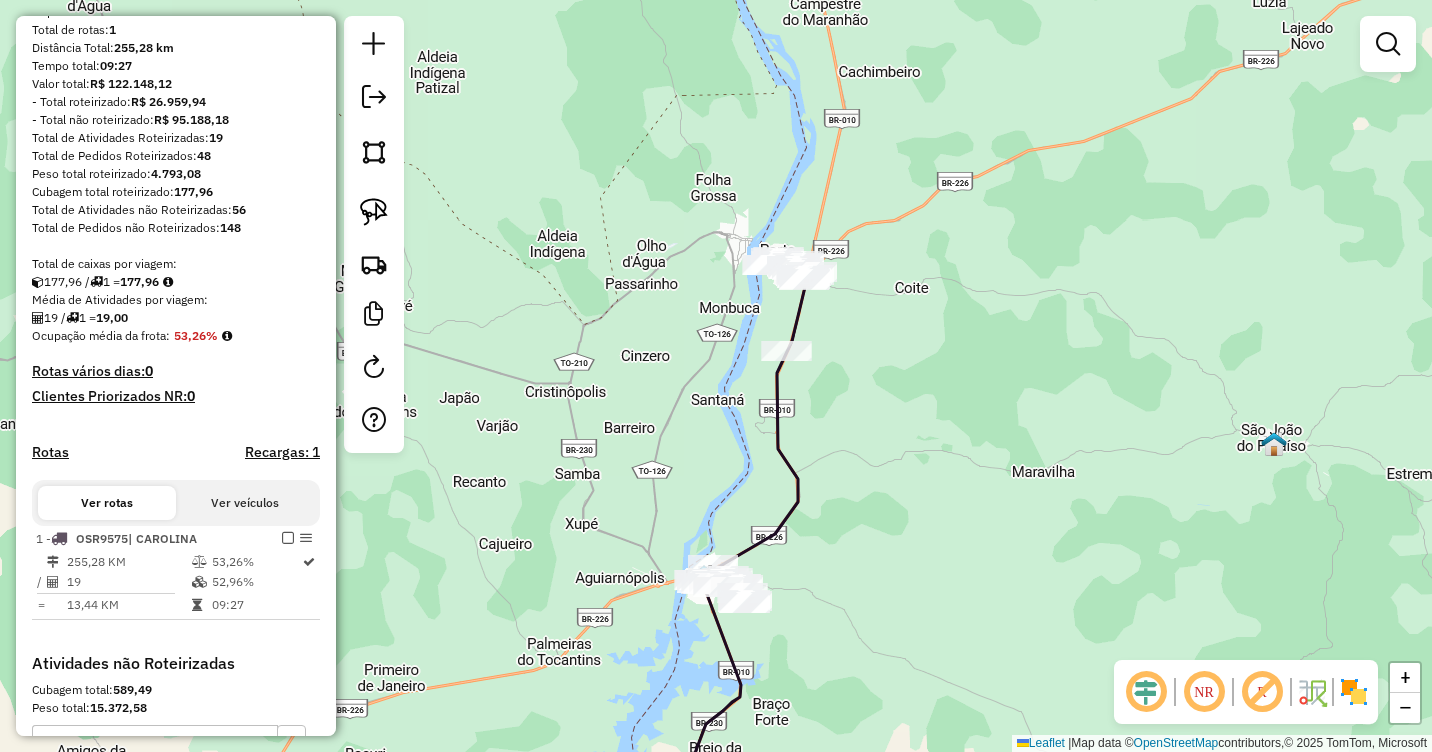 drag, startPoint x: 869, startPoint y: 319, endPoint x: 857, endPoint y: 333, distance: 18.439089 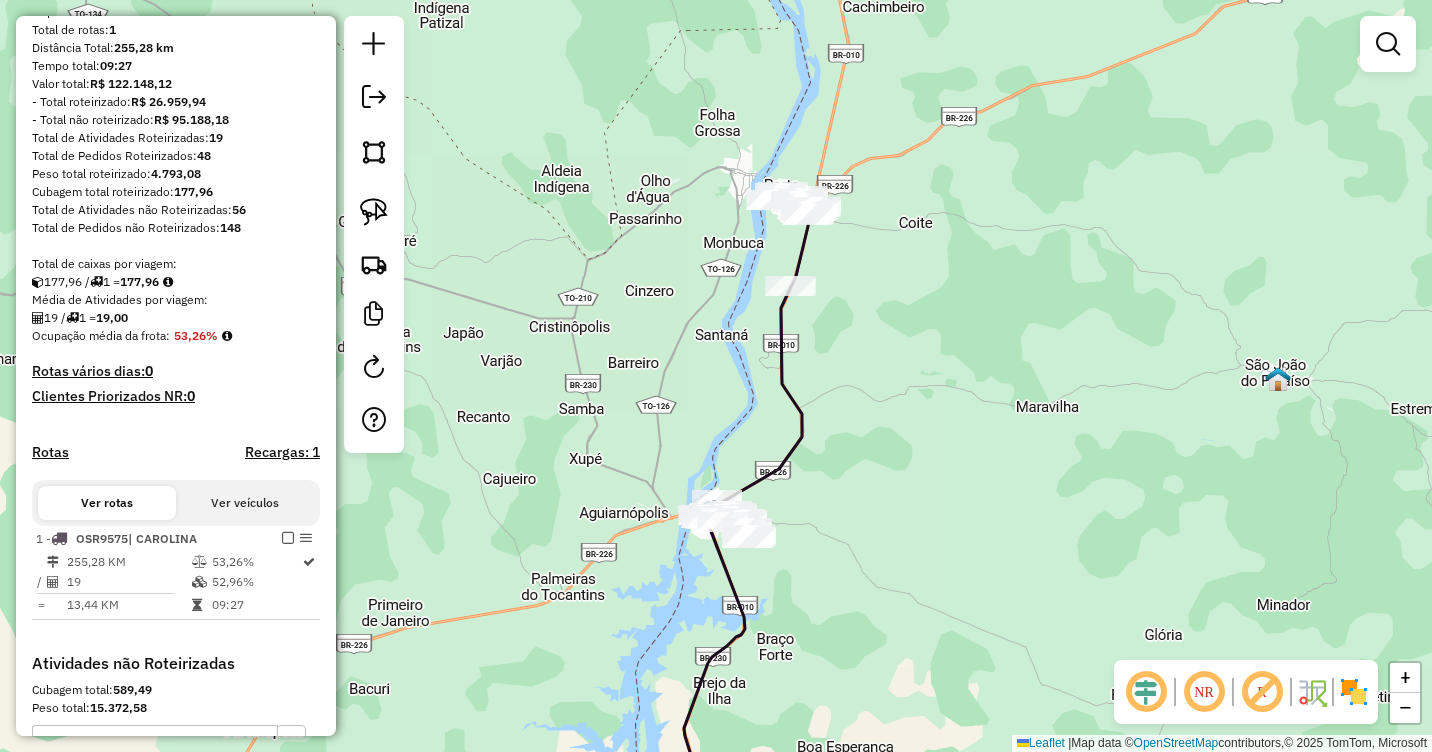 drag, startPoint x: 866, startPoint y: 371, endPoint x: 872, endPoint y: 306, distance: 65.27634 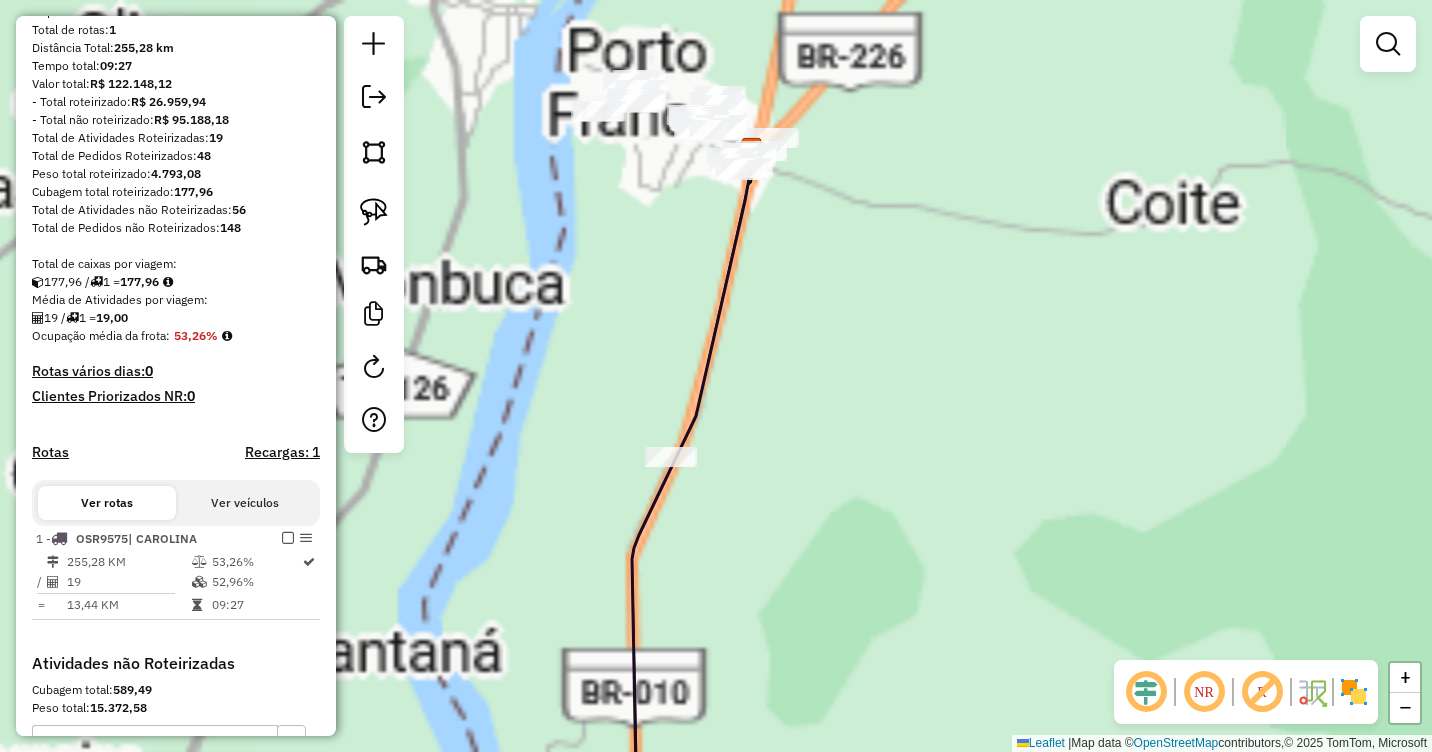 drag, startPoint x: 861, startPoint y: 237, endPoint x: 940, endPoint y: 435, distance: 213.17833 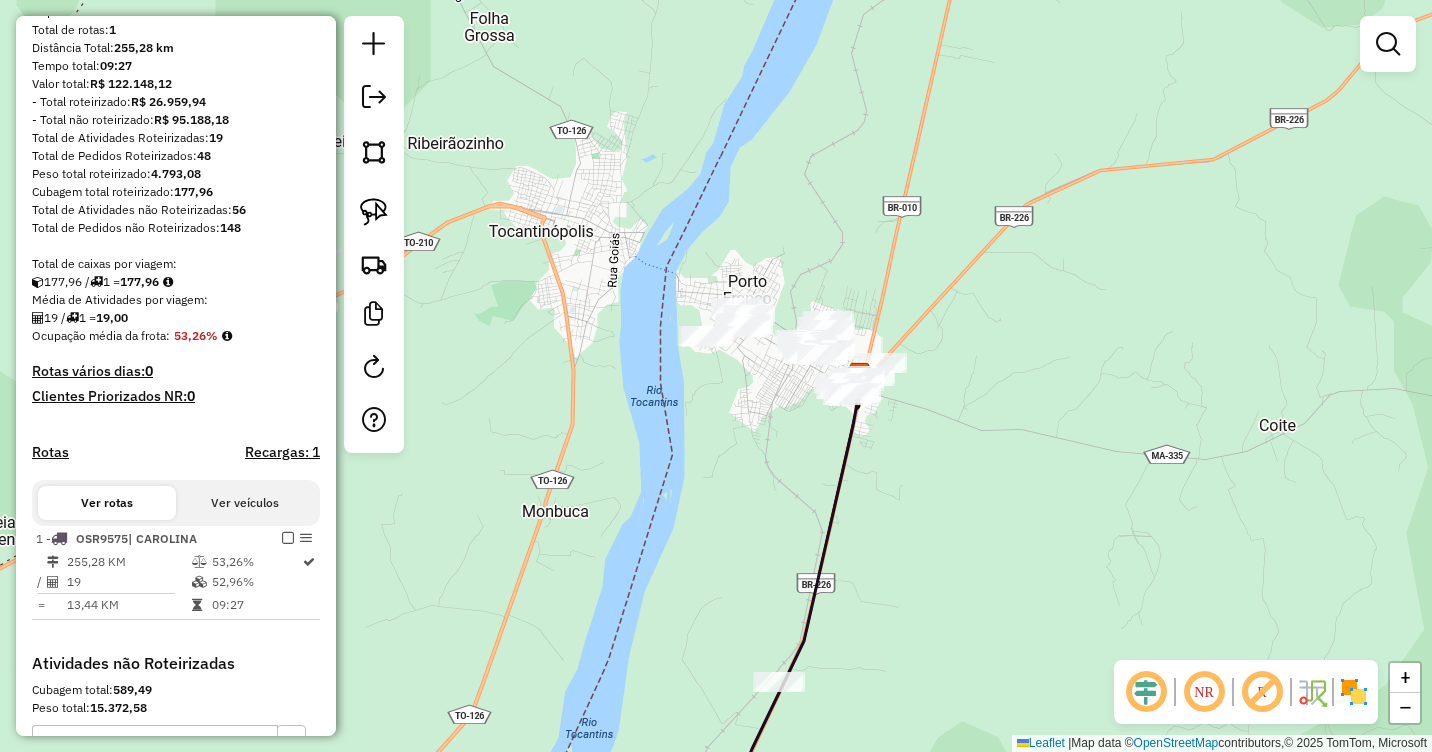 drag, startPoint x: 920, startPoint y: 349, endPoint x: 965, endPoint y: 437, distance: 98.83825 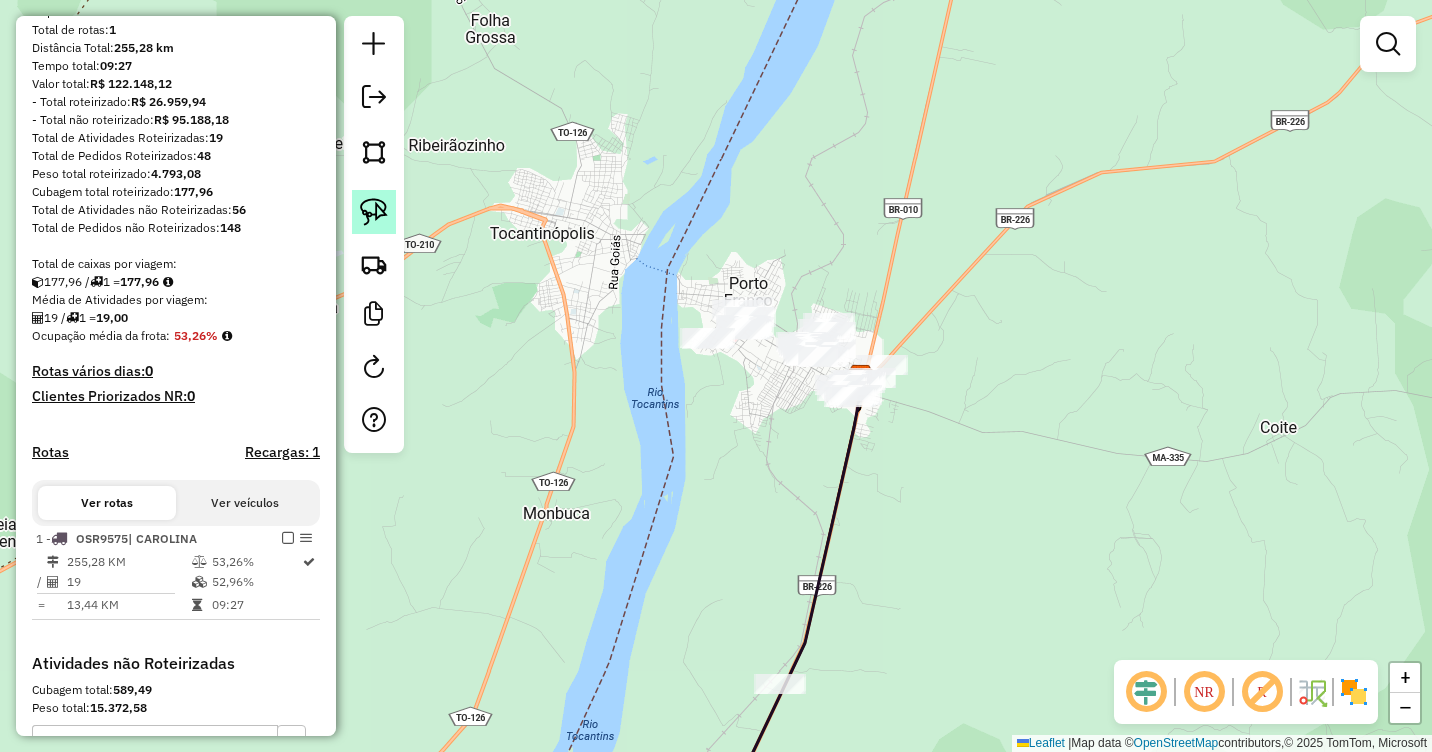 click 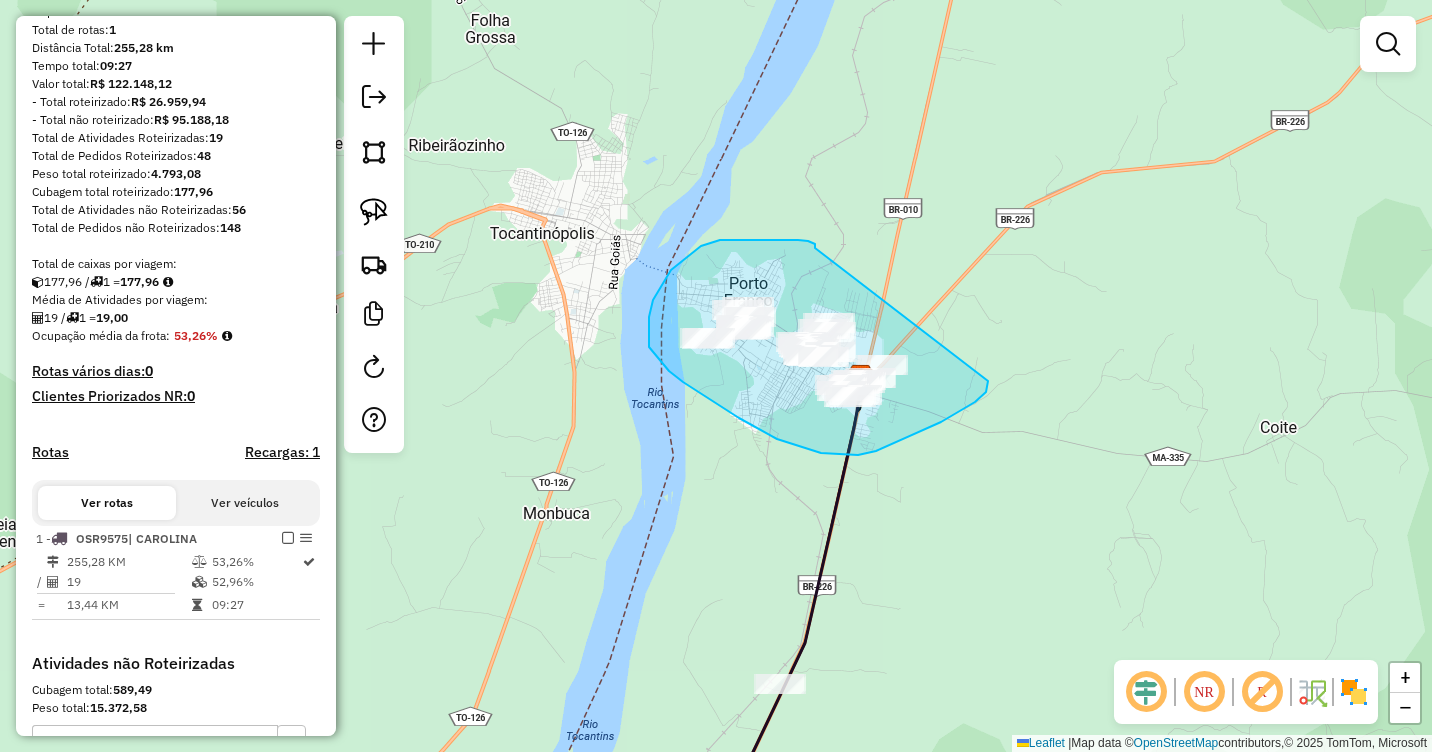 drag, startPoint x: 815, startPoint y: 248, endPoint x: 988, endPoint y: 381, distance: 218.21548 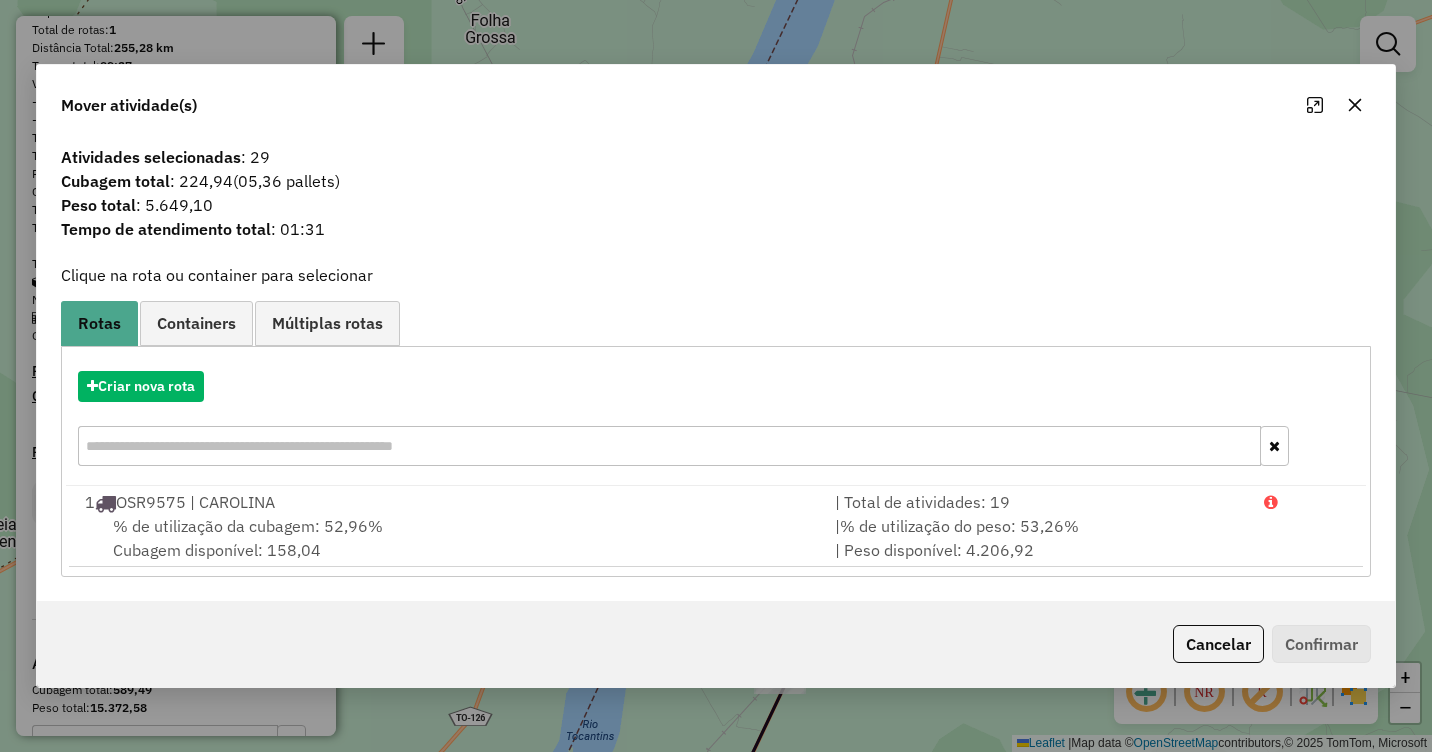 click 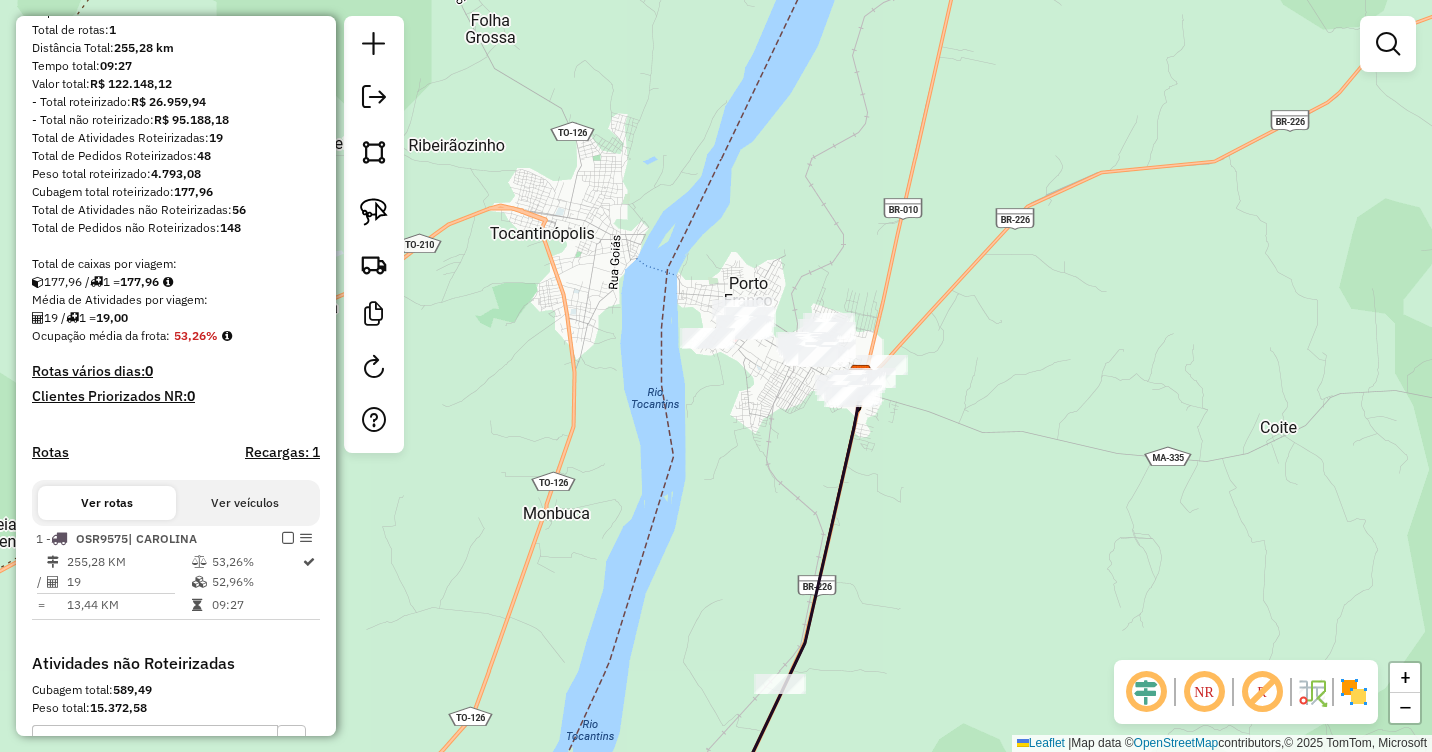 drag, startPoint x: 749, startPoint y: 536, endPoint x: 751, endPoint y: 207, distance: 329.00607 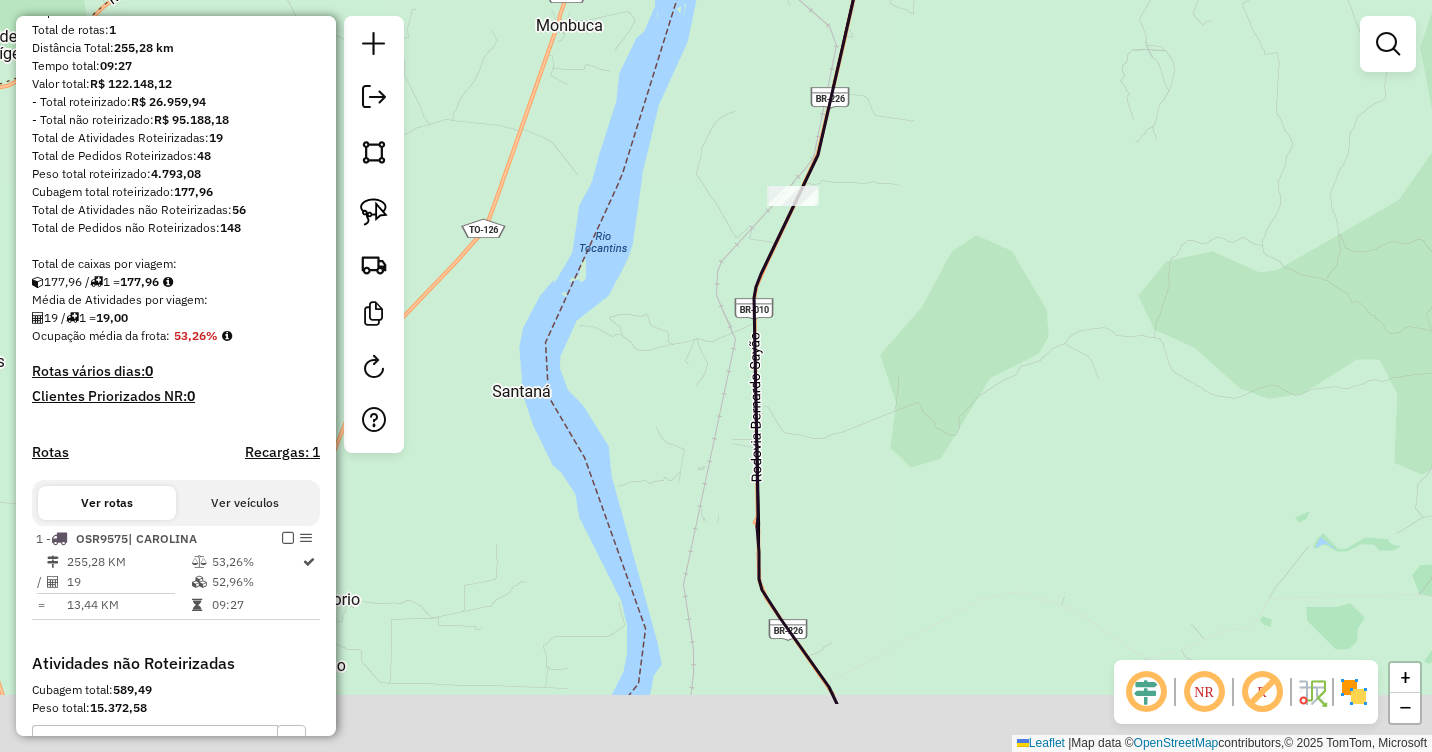 drag, startPoint x: 855, startPoint y: 406, endPoint x: 856, endPoint y: 260, distance: 146.00342 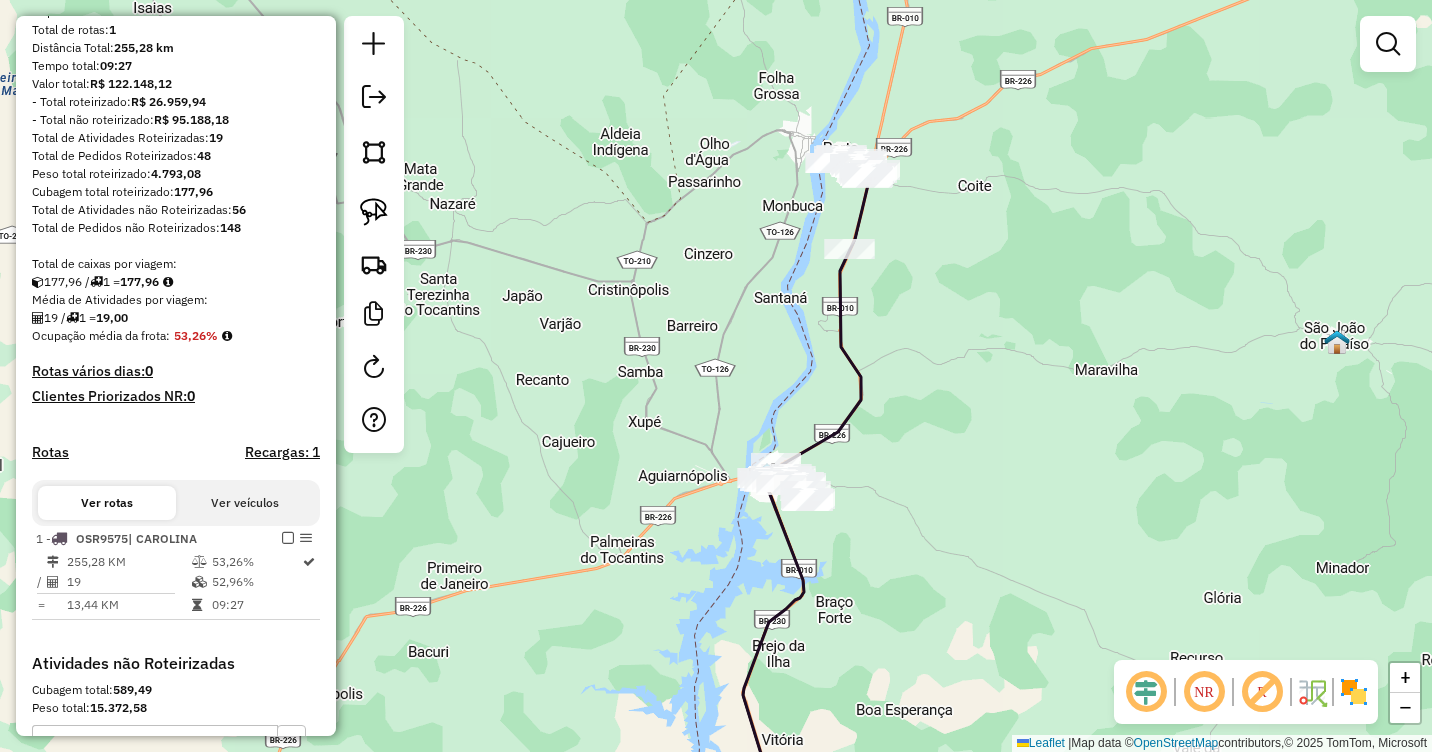 drag, startPoint x: 942, startPoint y: 433, endPoint x: 945, endPoint y: 443, distance: 10.440307 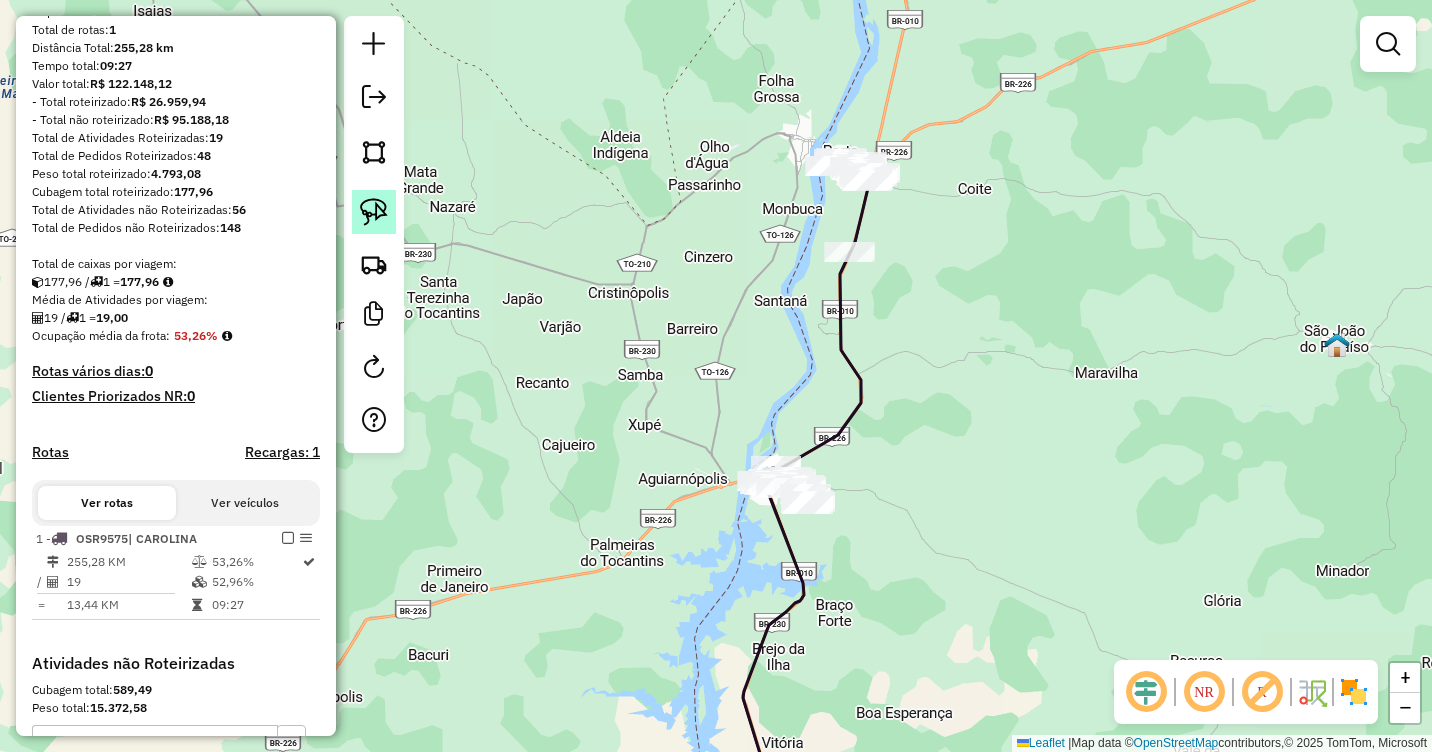 click 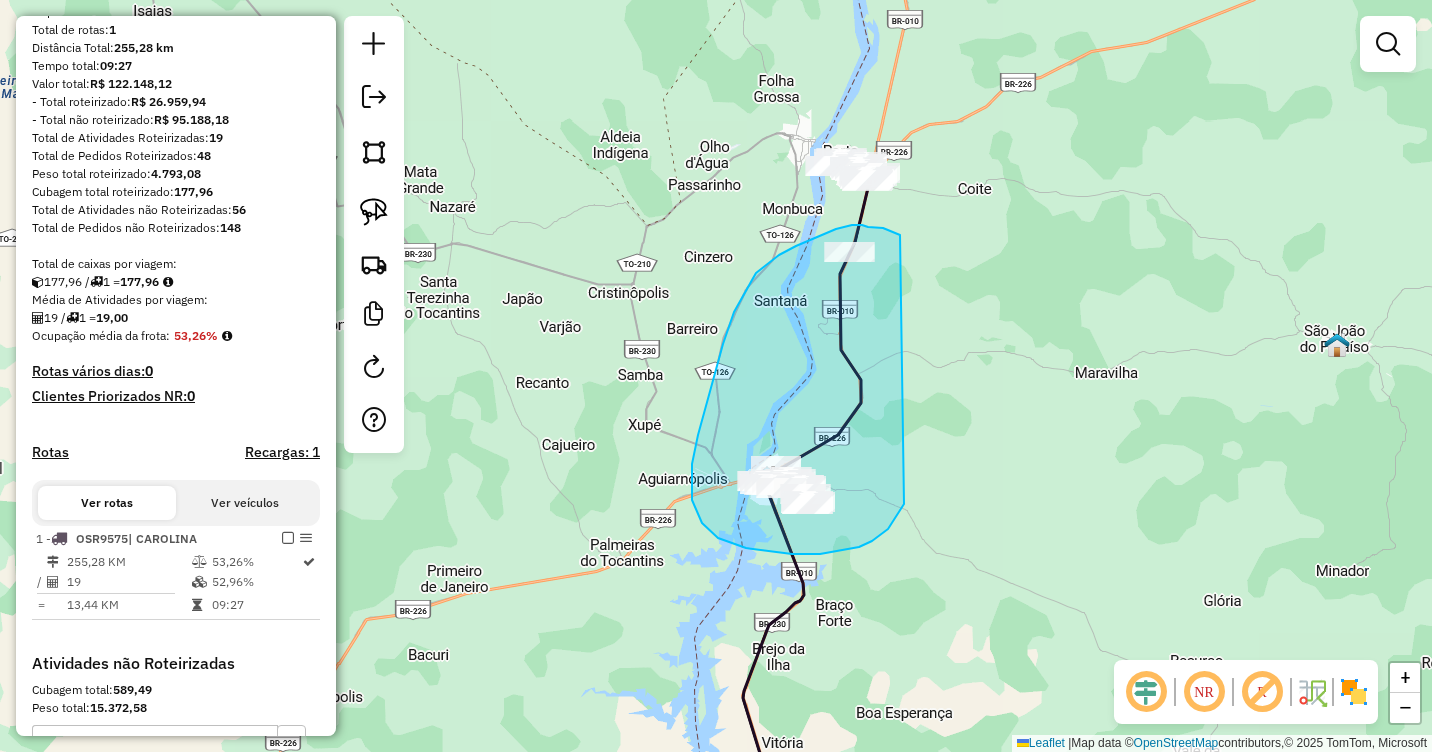drag, startPoint x: 900, startPoint y: 235, endPoint x: 906, endPoint y: 498, distance: 263.06842 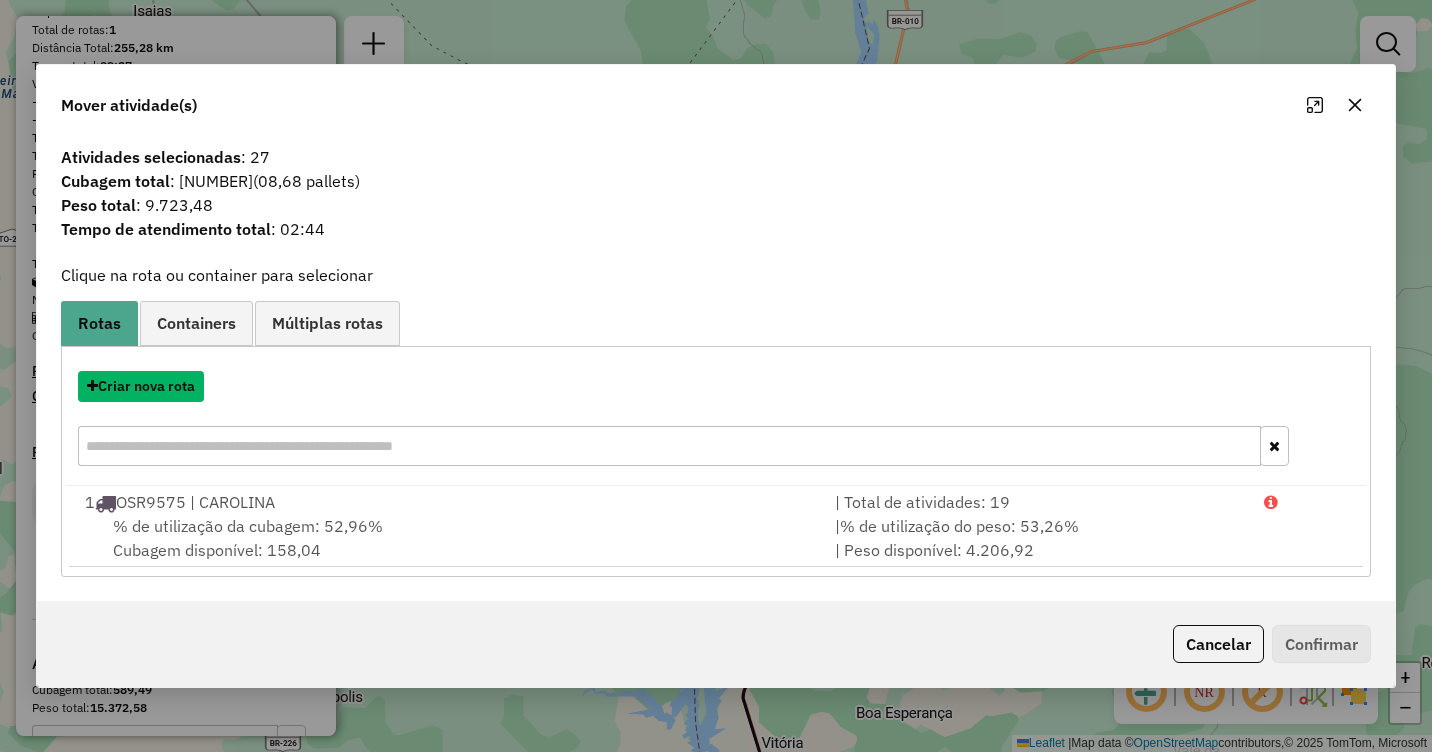 click on "Criar nova rota" at bounding box center (141, 386) 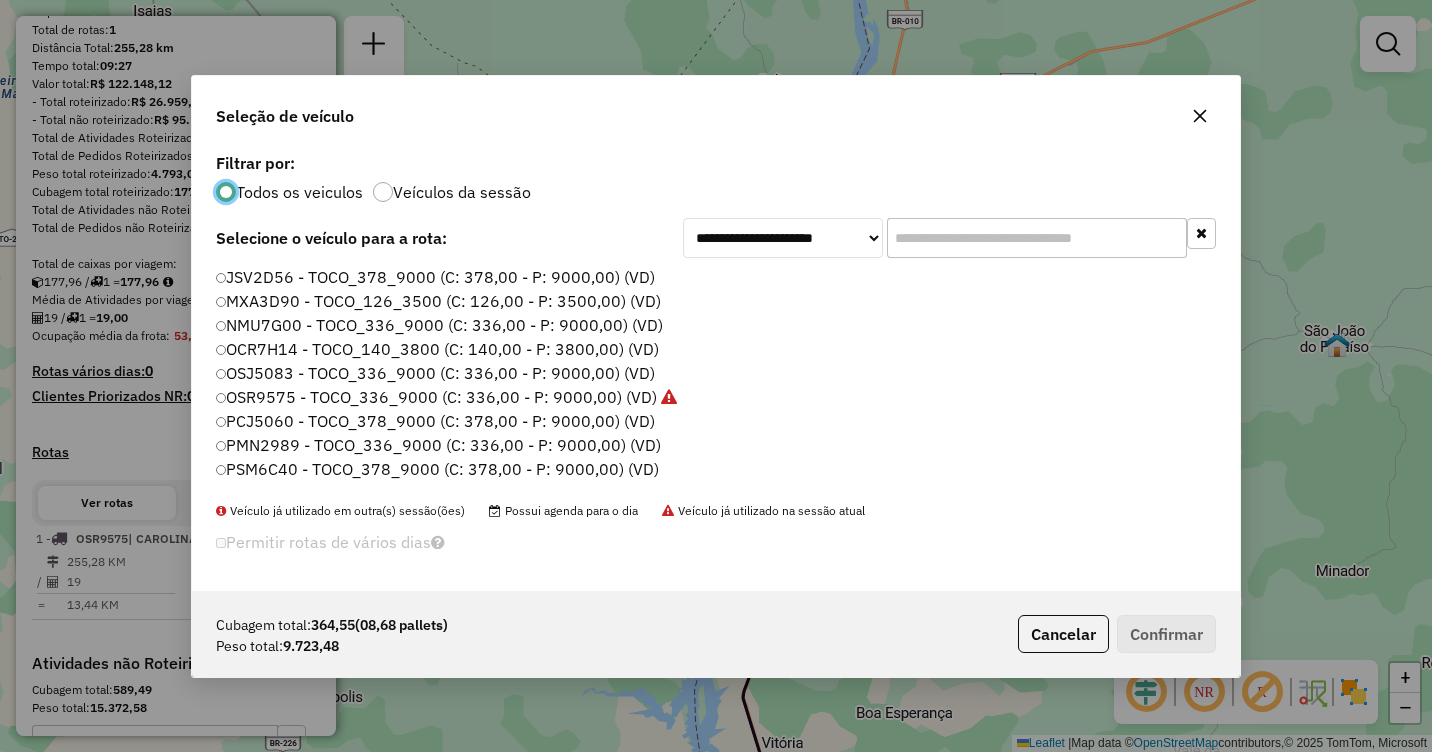 scroll, scrollTop: 11, scrollLeft: 6, axis: both 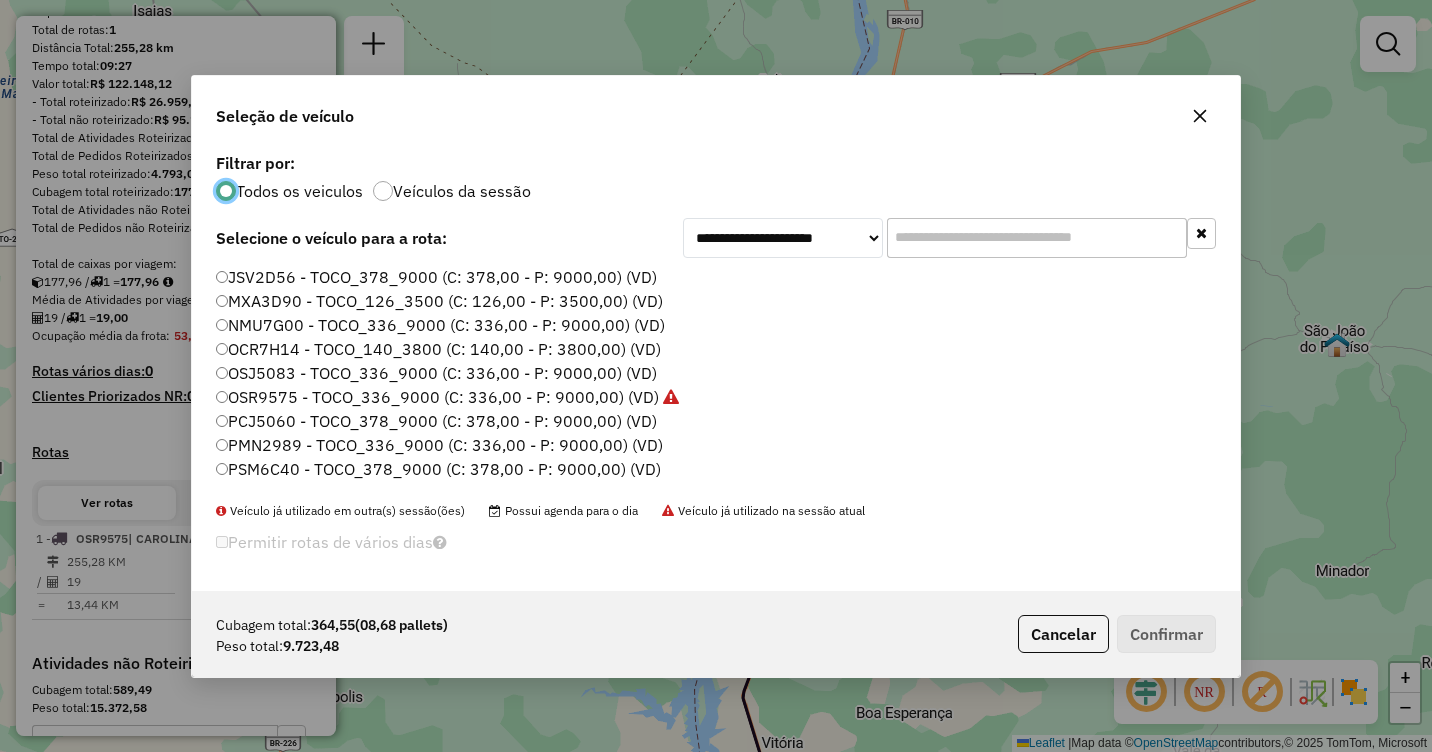 click on "JSV2D56 - TOCO_378_9000 (C: 378,00 - P: 9000,00) (VD)" 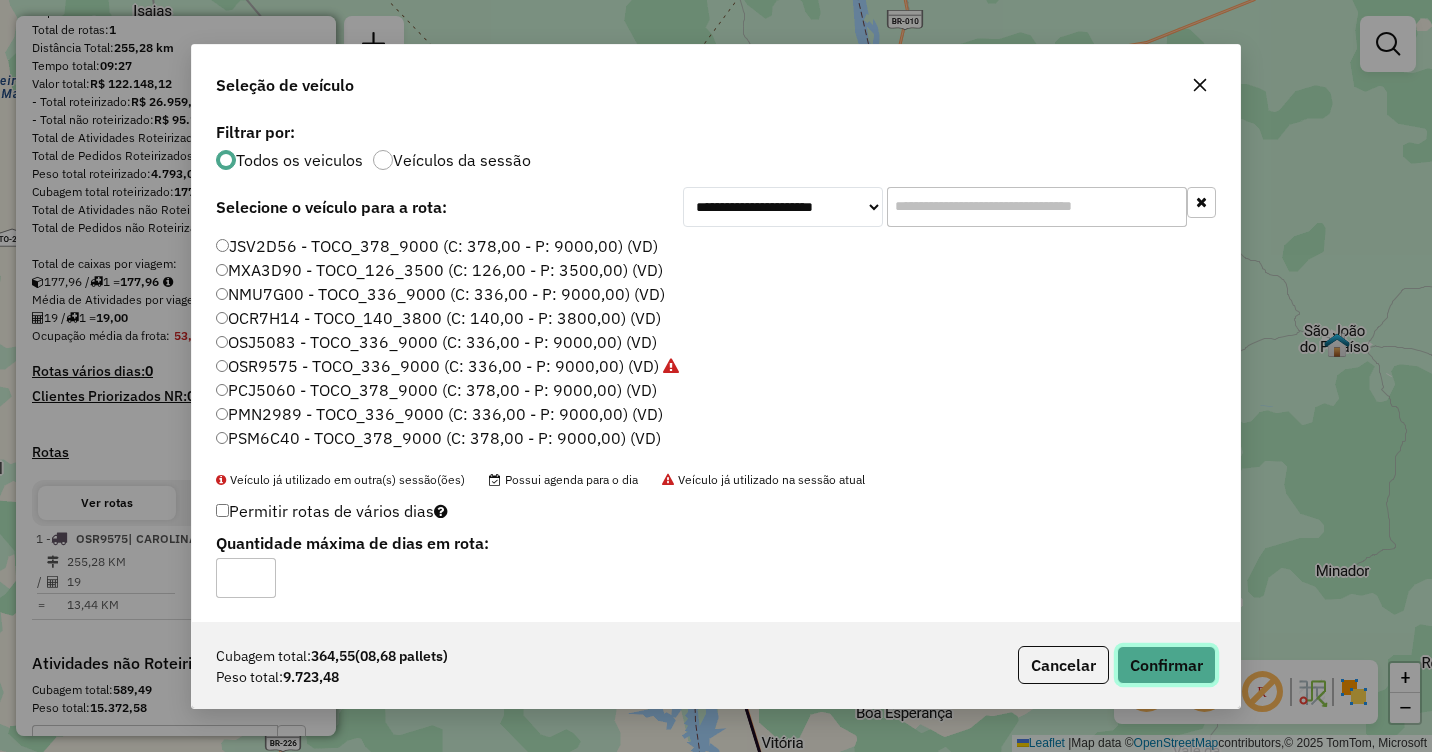 click on "Confirmar" 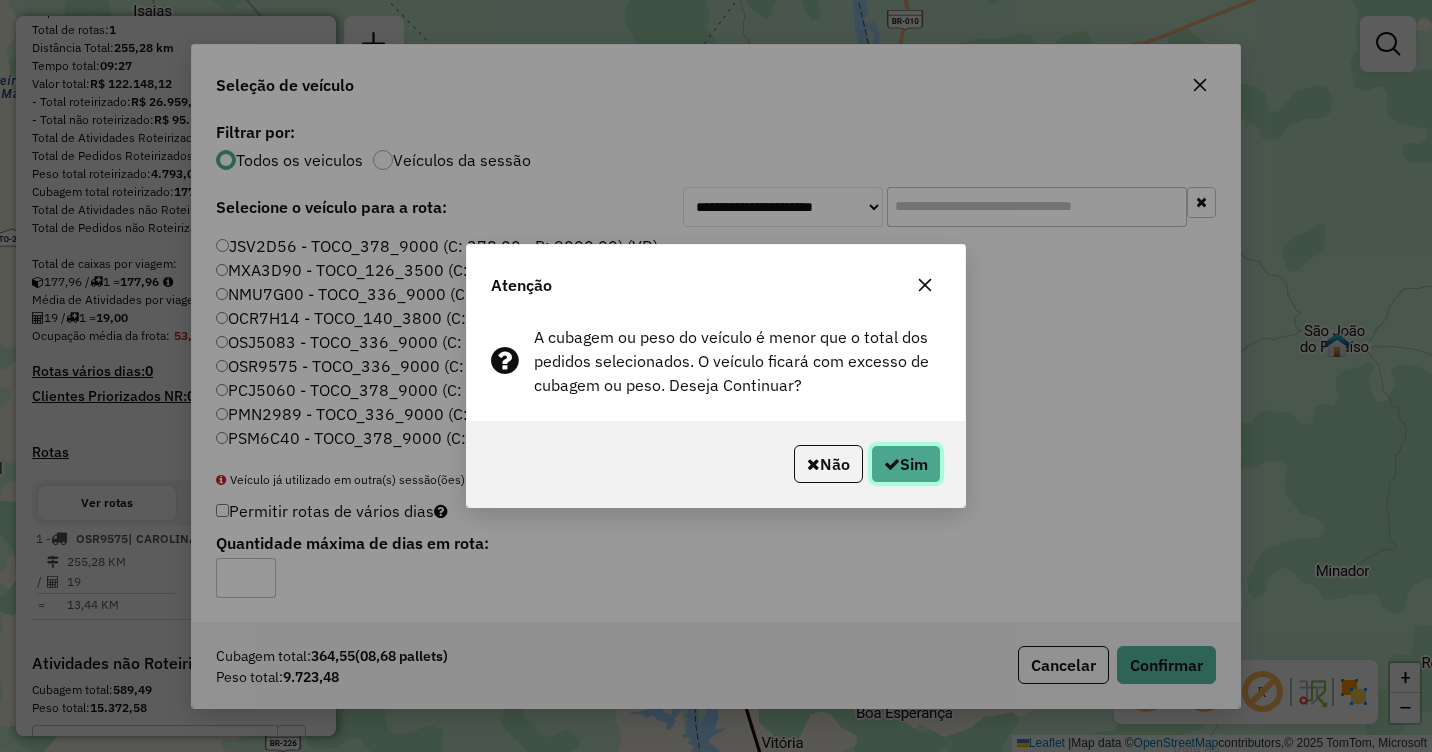 click on "Sim" 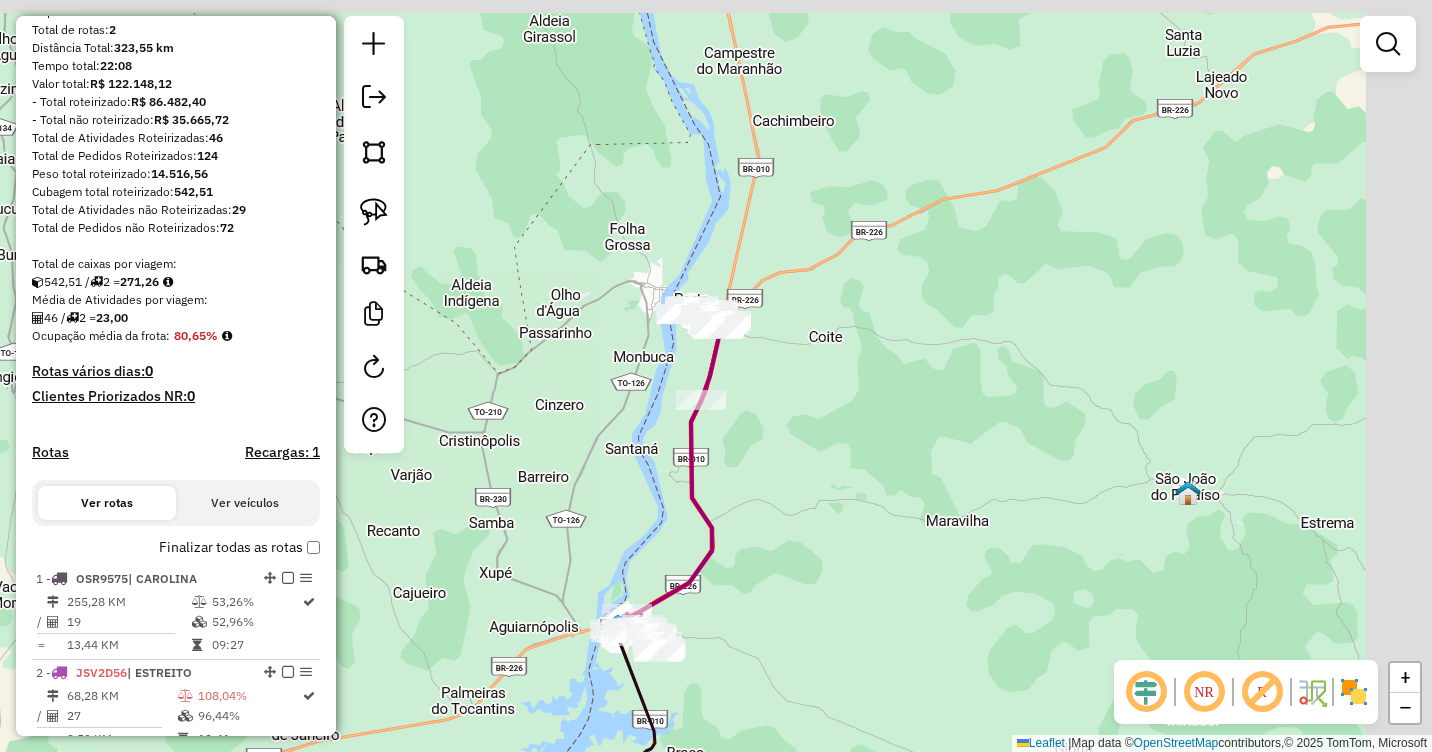 drag, startPoint x: 953, startPoint y: 264, endPoint x: 794, endPoint y: 422, distance: 224.15396 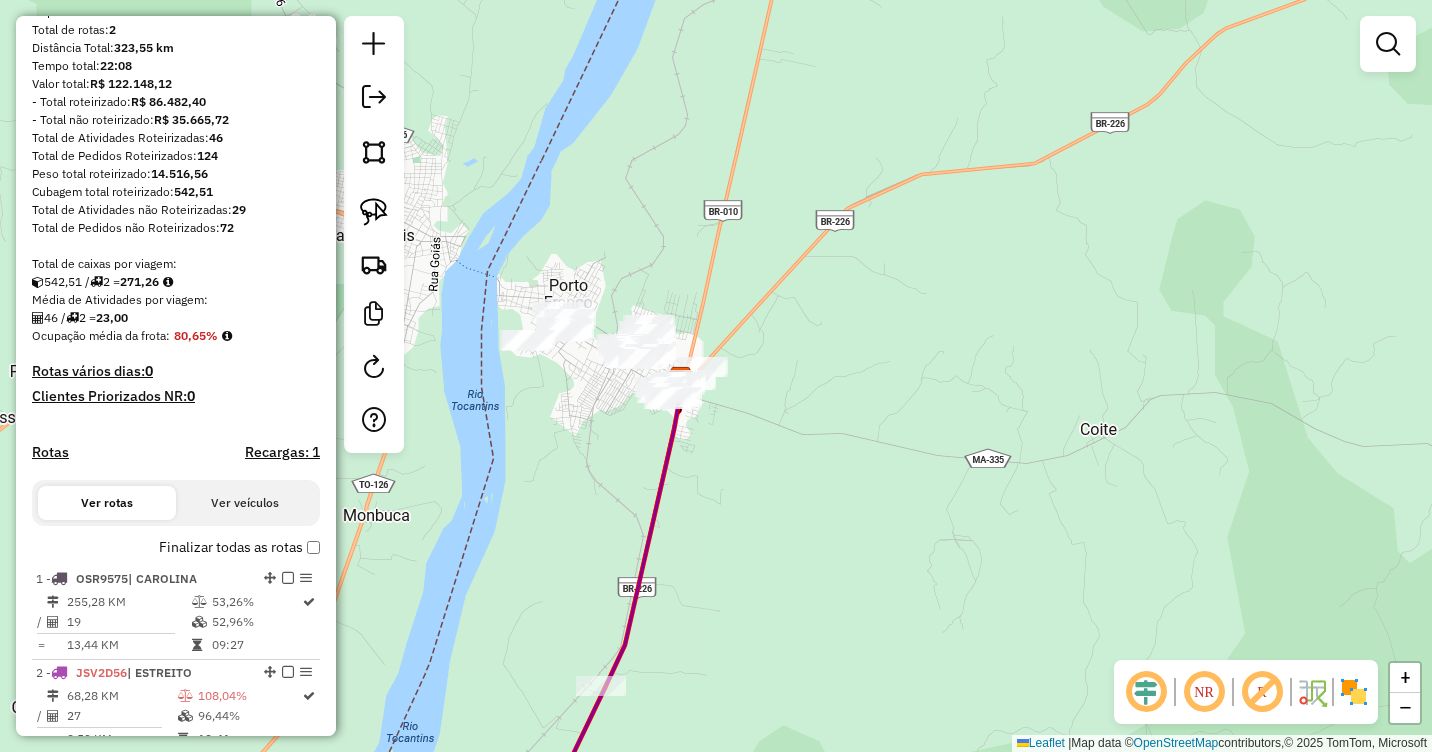 drag, startPoint x: 798, startPoint y: 342, endPoint x: 891, endPoint y: 327, distance: 94.20191 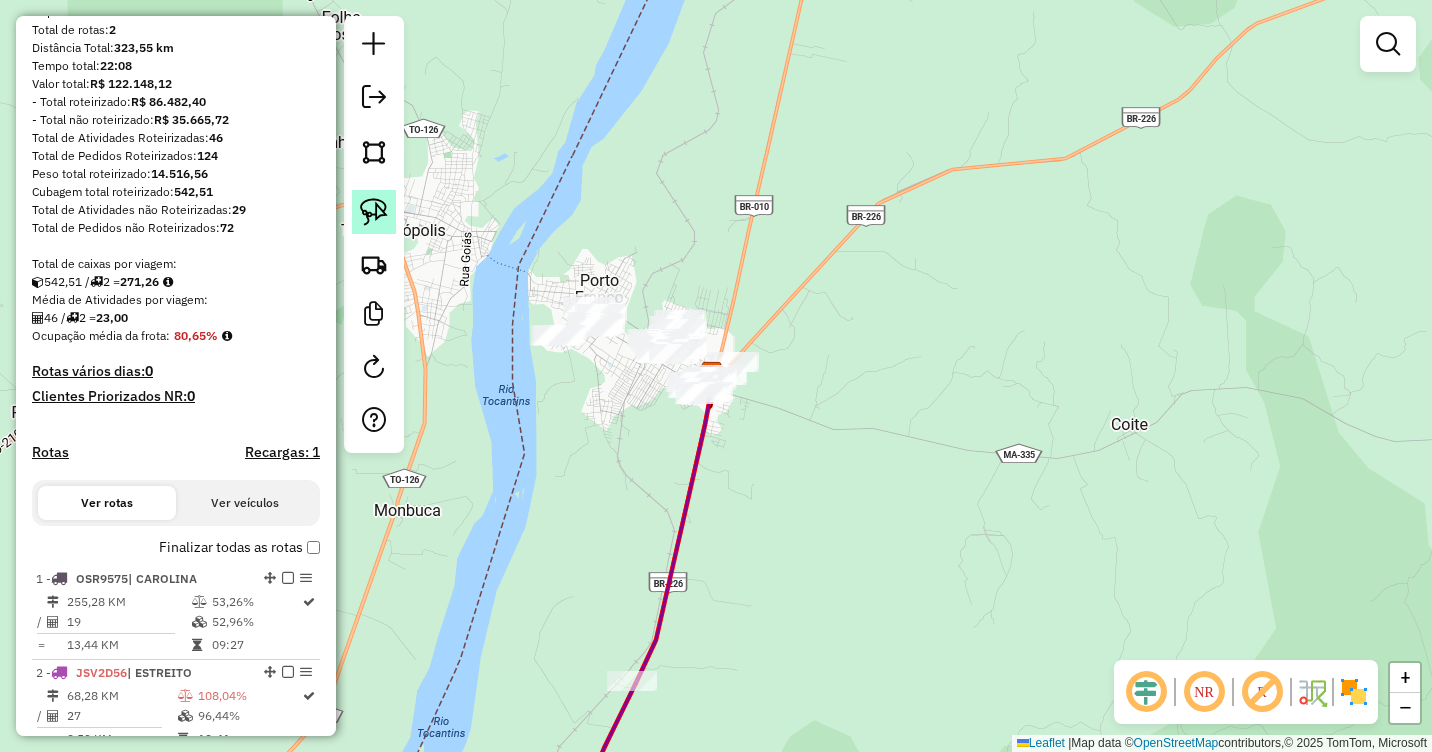 click 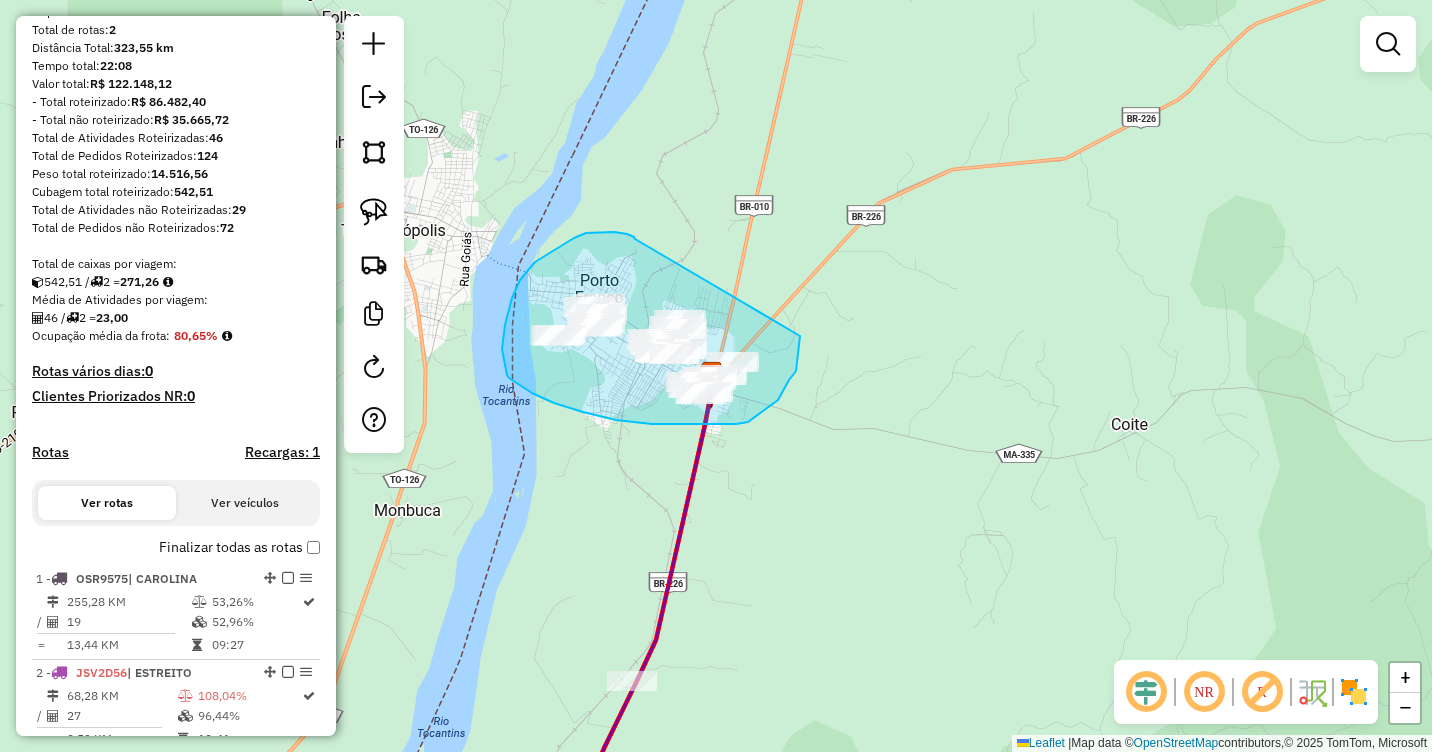 drag, startPoint x: 592, startPoint y: 232, endPoint x: 800, endPoint y: 316, distance: 224.3212 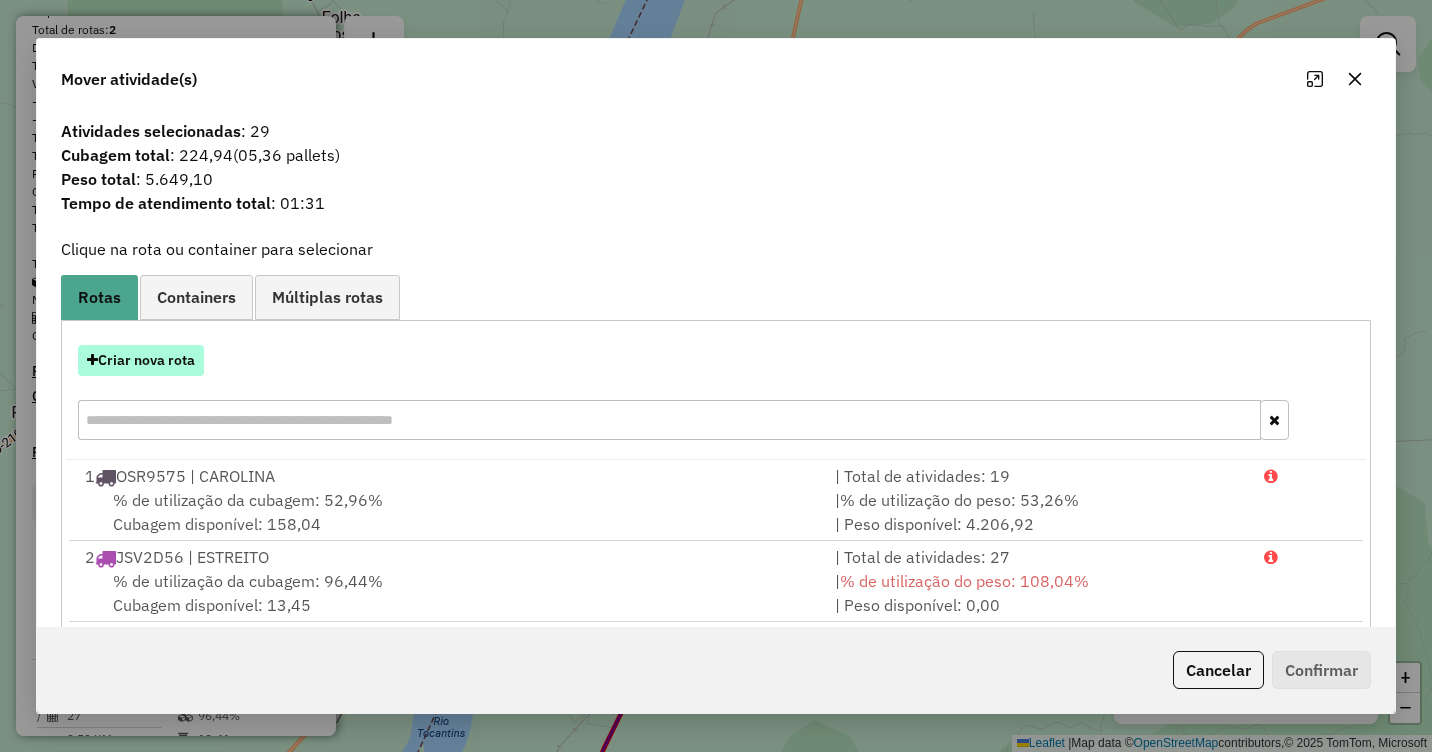 click on "Criar nova rota" at bounding box center (141, 360) 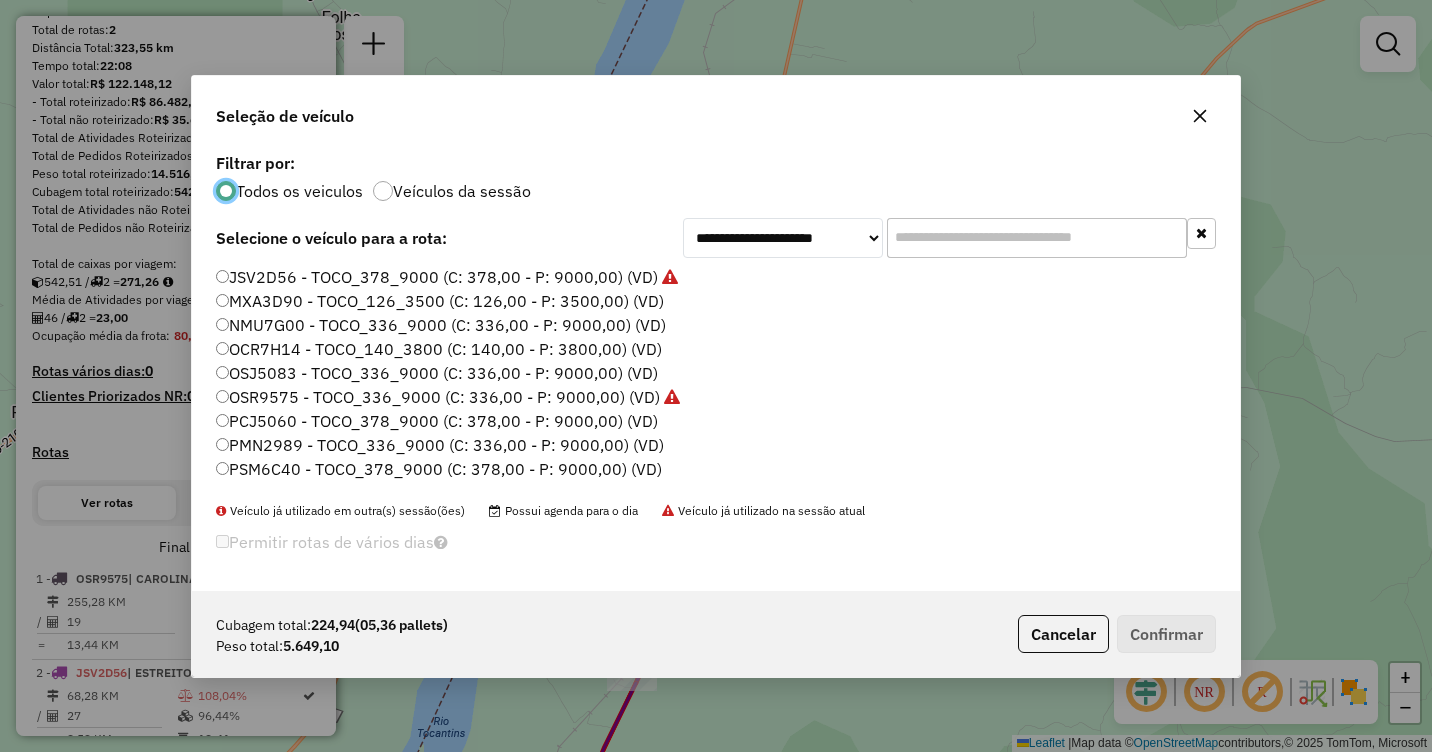 scroll, scrollTop: 11, scrollLeft: 6, axis: both 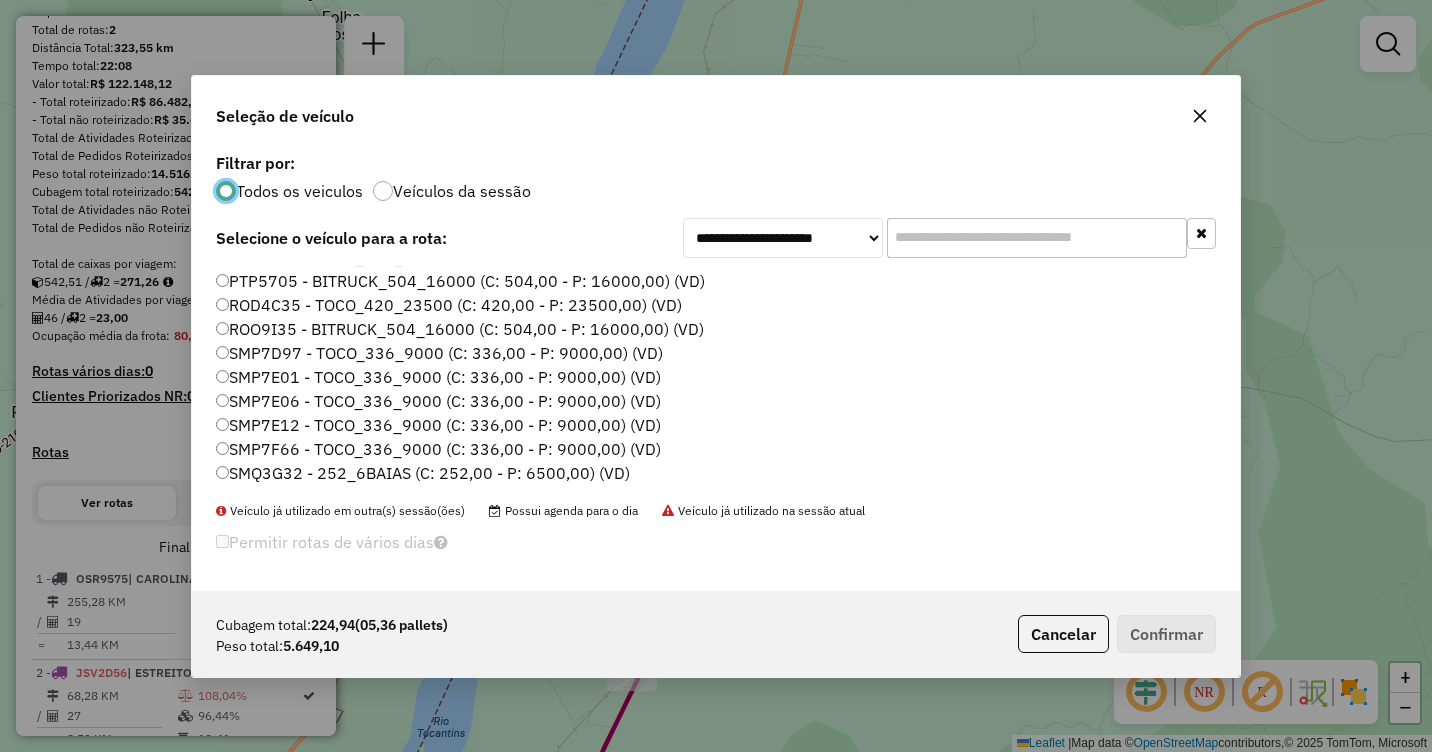 click on "SMP7E01 - TOCO_336_9000 (C: 336,00 - P: 9000,00) (VD)" 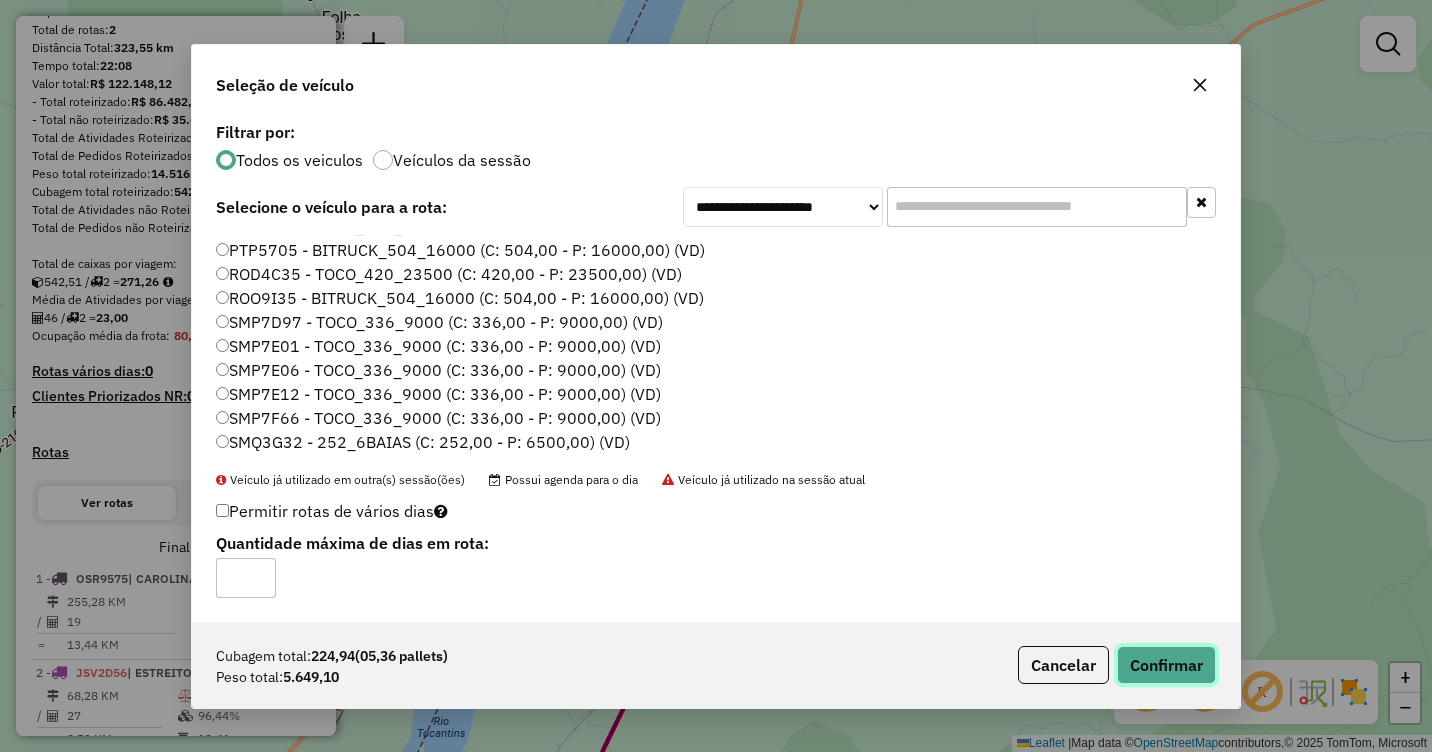 click on "Confirmar" 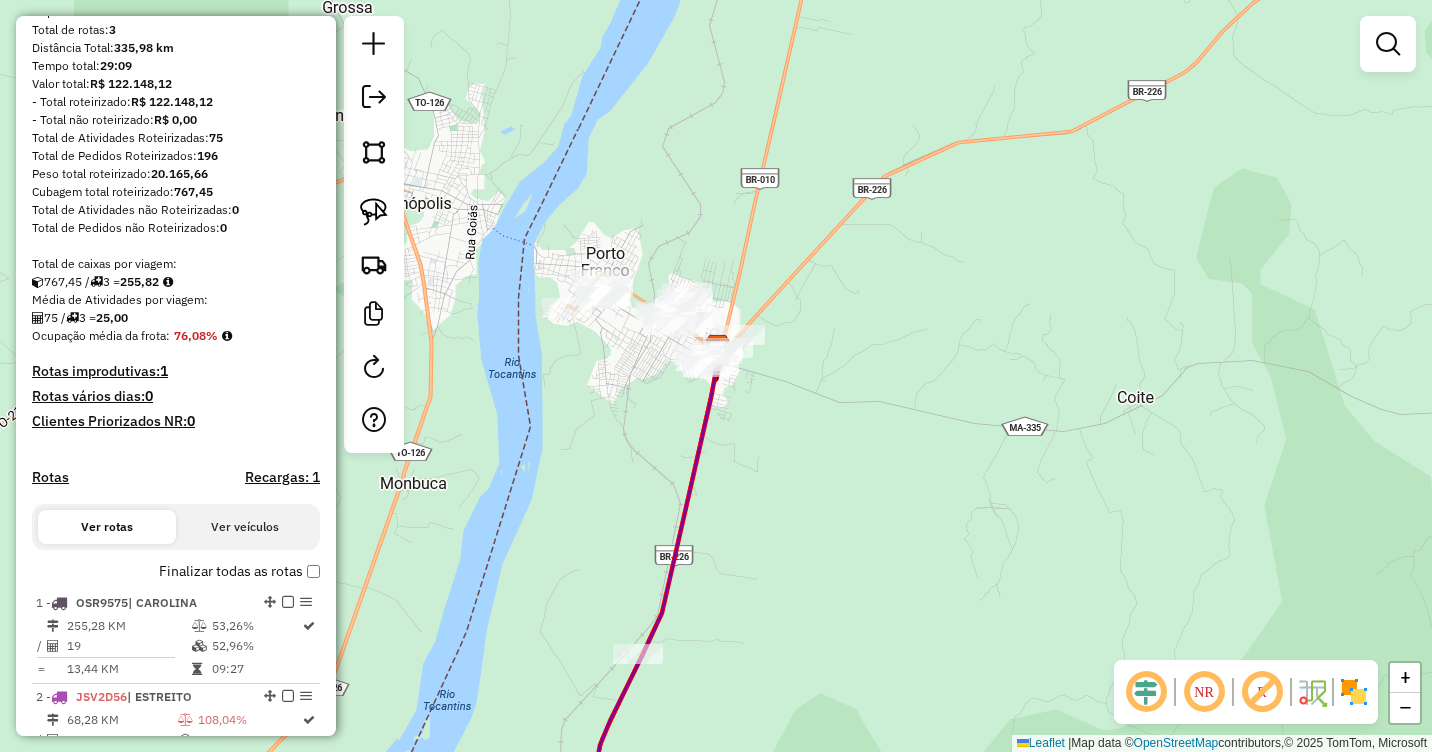 drag, startPoint x: 771, startPoint y: 564, endPoint x: 807, endPoint y: 388, distance: 179.64409 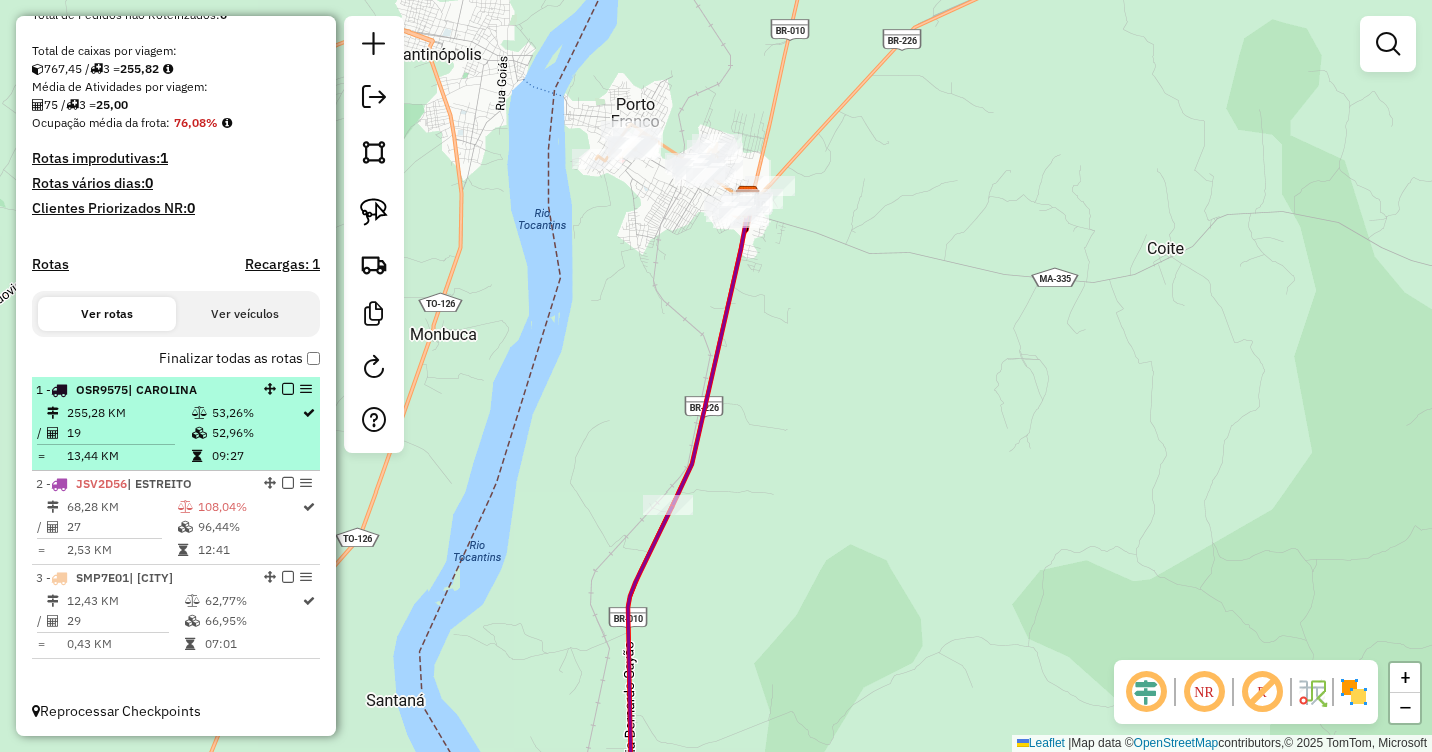 scroll, scrollTop: 415, scrollLeft: 0, axis: vertical 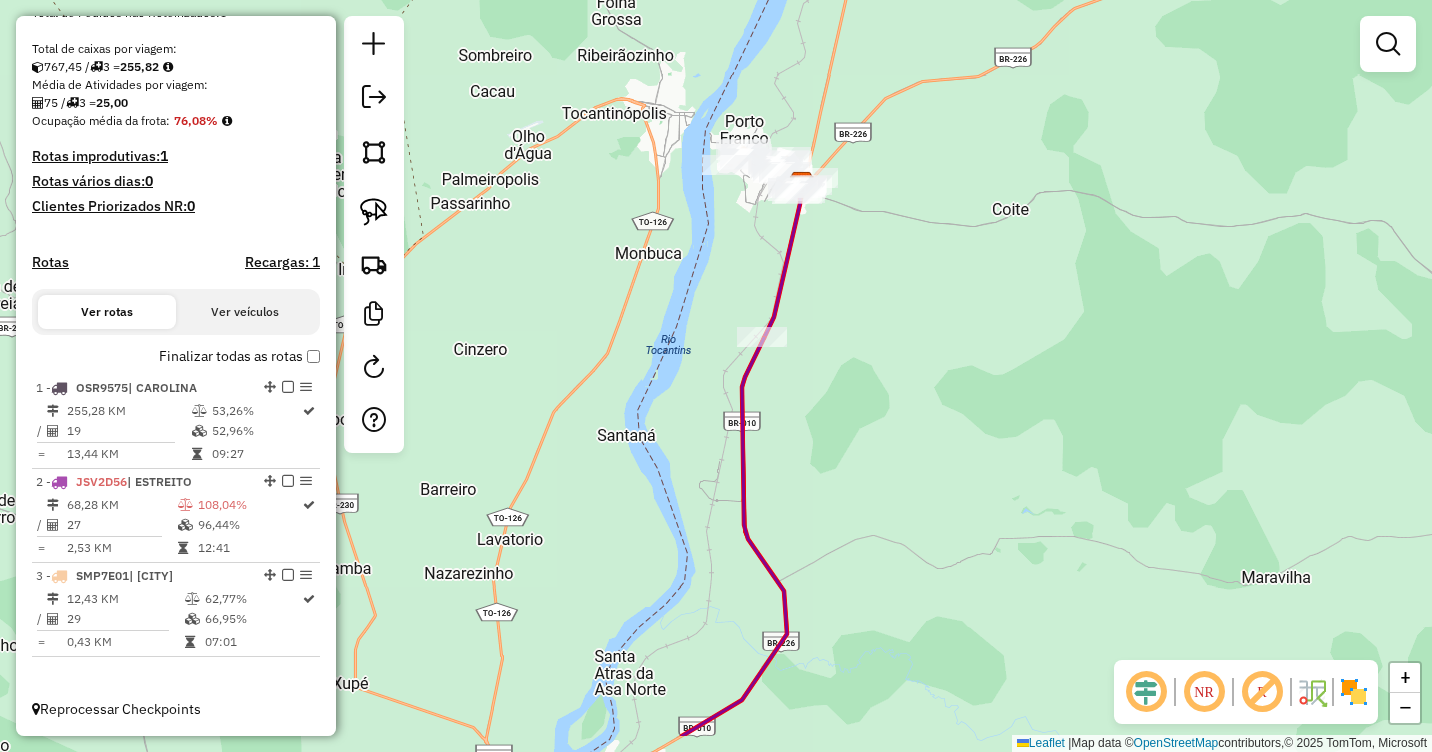 drag, startPoint x: 938, startPoint y: 421, endPoint x: 823, endPoint y: 251, distance: 205.24376 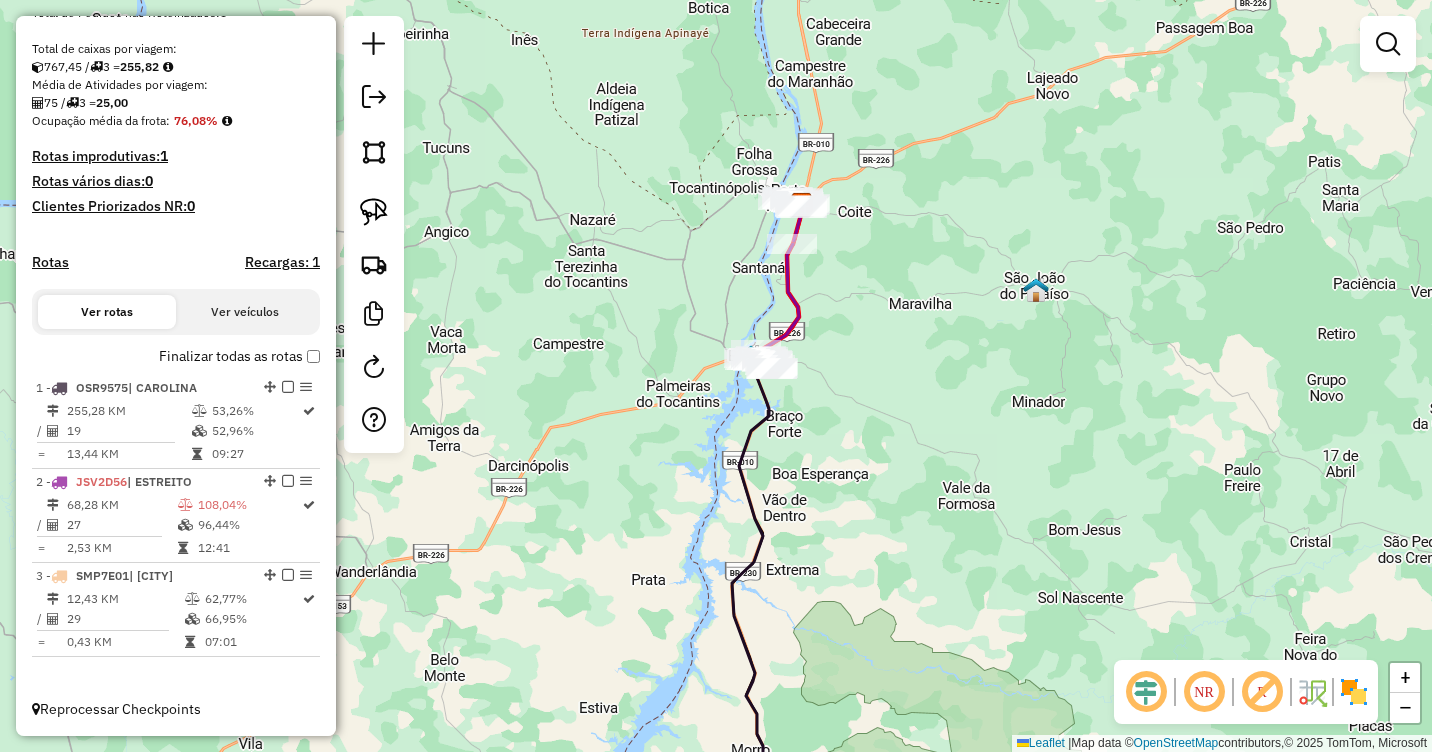 drag, startPoint x: 892, startPoint y: 432, endPoint x: 835, endPoint y: 217, distance: 222.42752 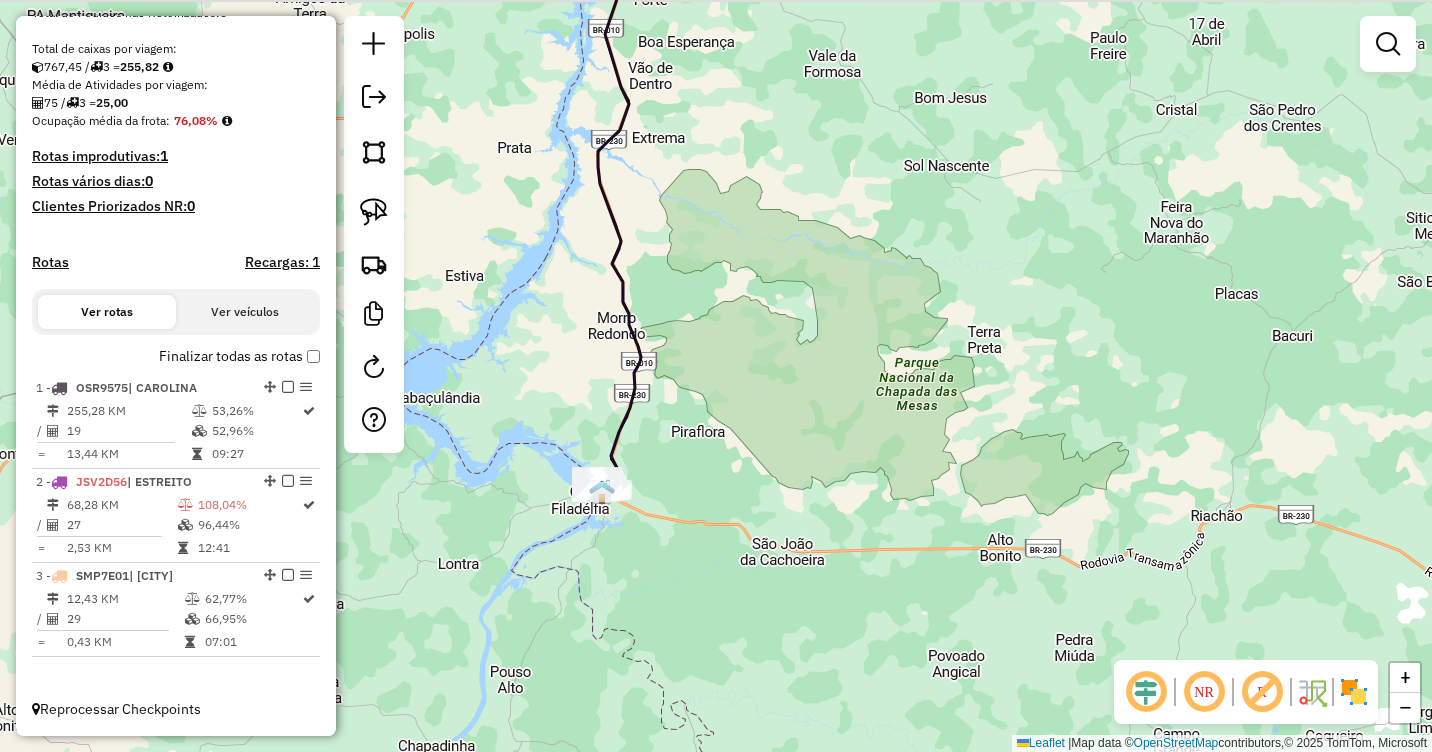 drag, startPoint x: 865, startPoint y: 249, endPoint x: 932, endPoint y: 445, distance: 207.13522 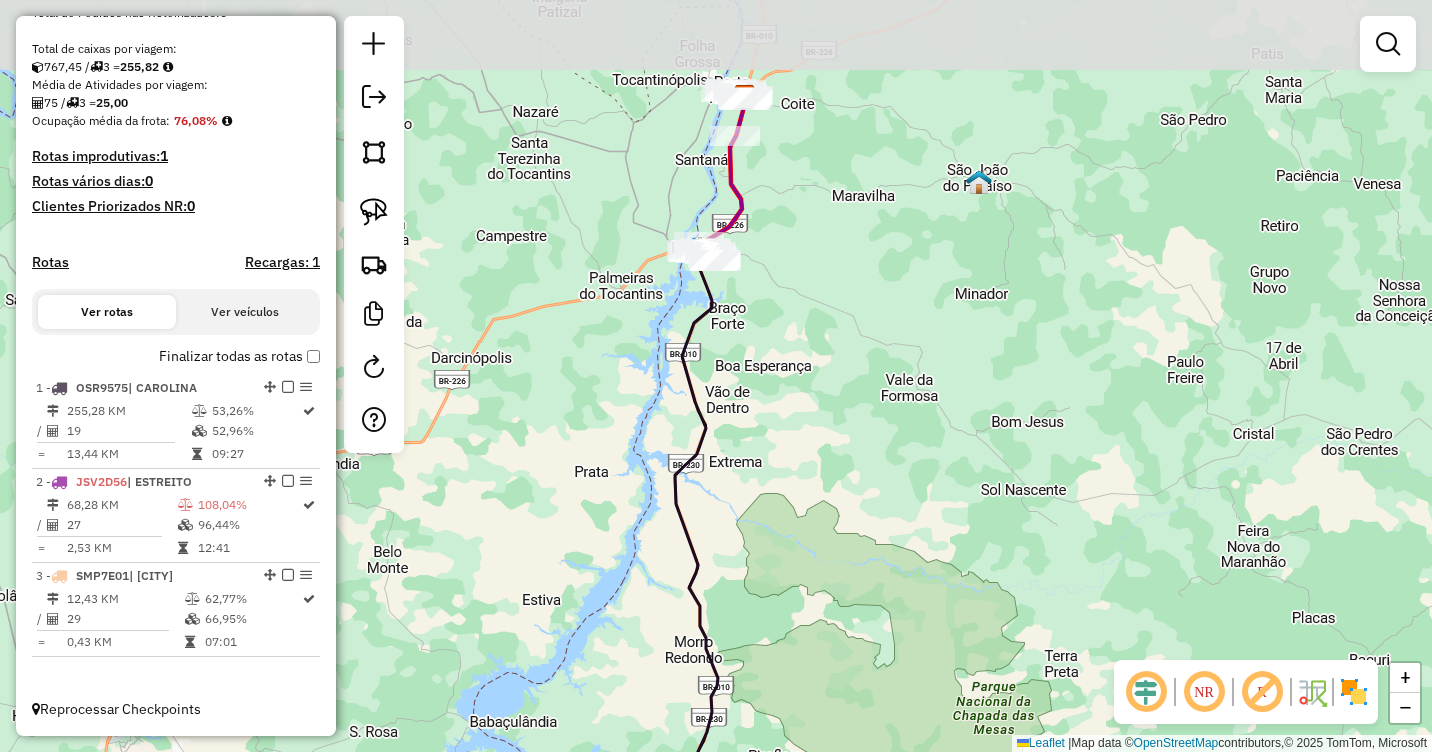 drag, startPoint x: 887, startPoint y: 234, endPoint x: 901, endPoint y: 383, distance: 149.65627 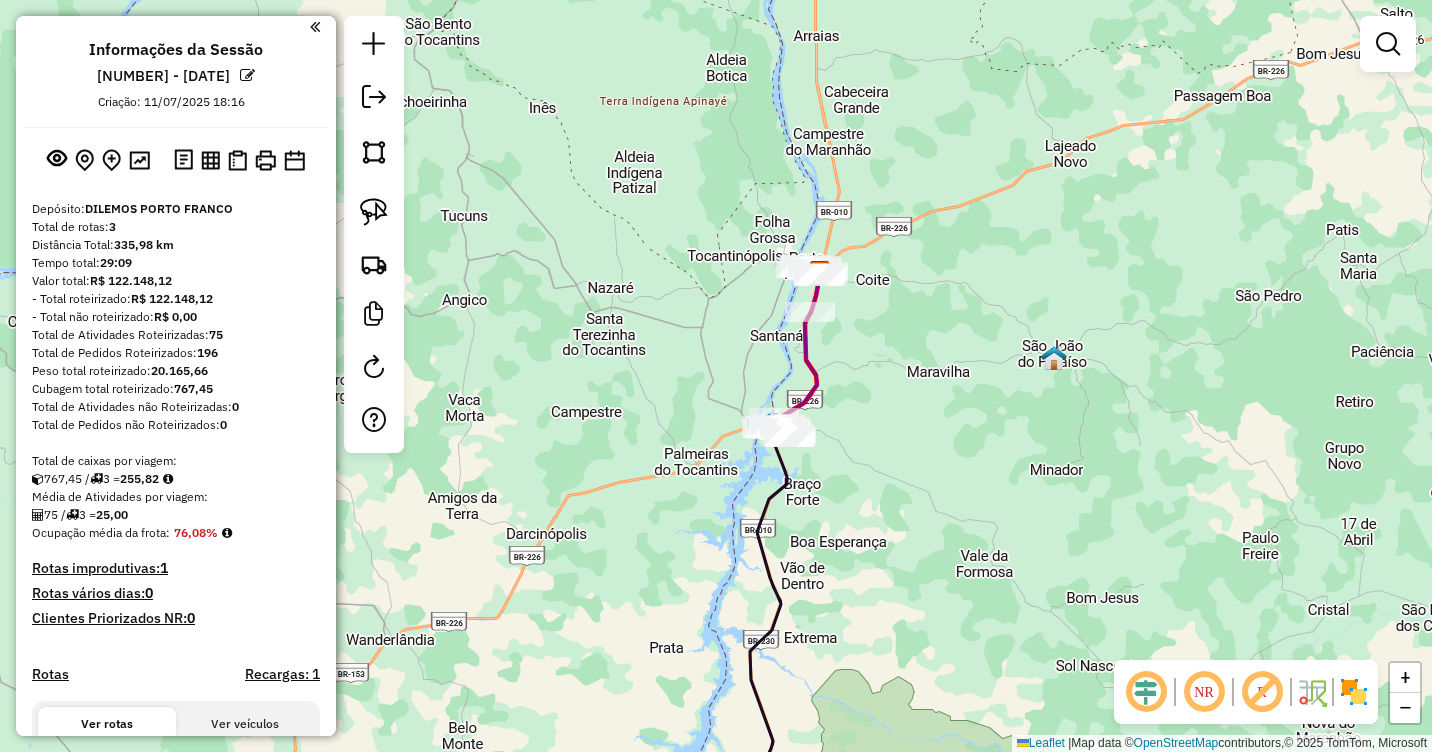 scroll, scrollTop: 0, scrollLeft: 0, axis: both 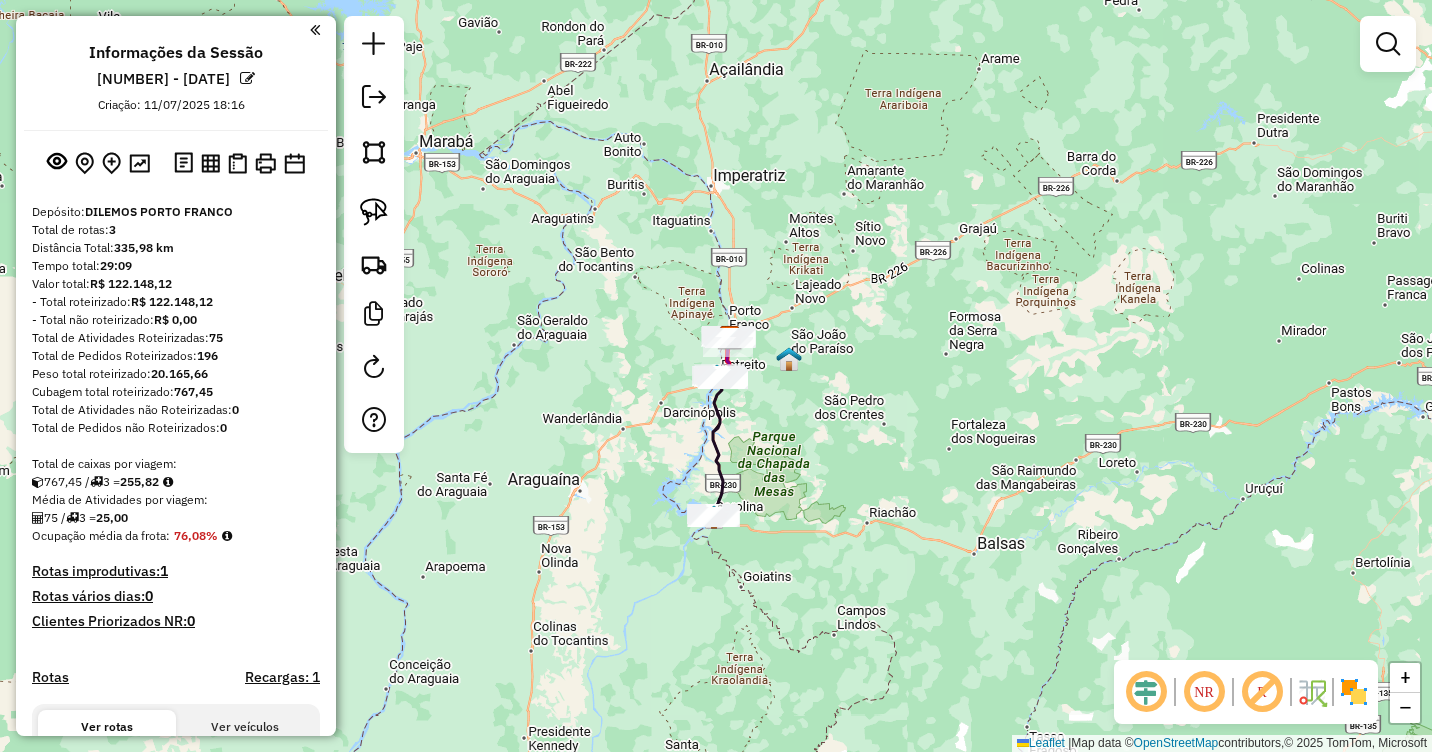 select on "**********" 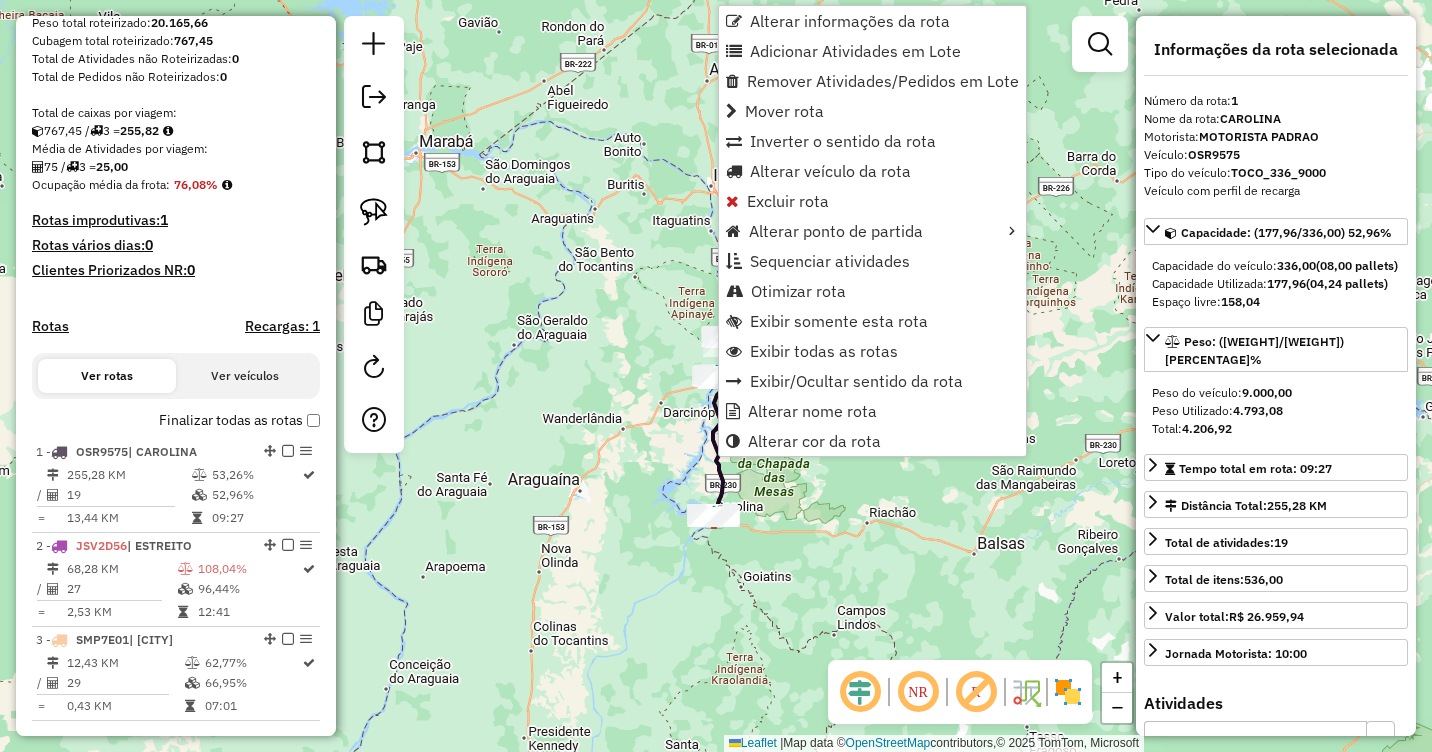 scroll, scrollTop: 415, scrollLeft: 0, axis: vertical 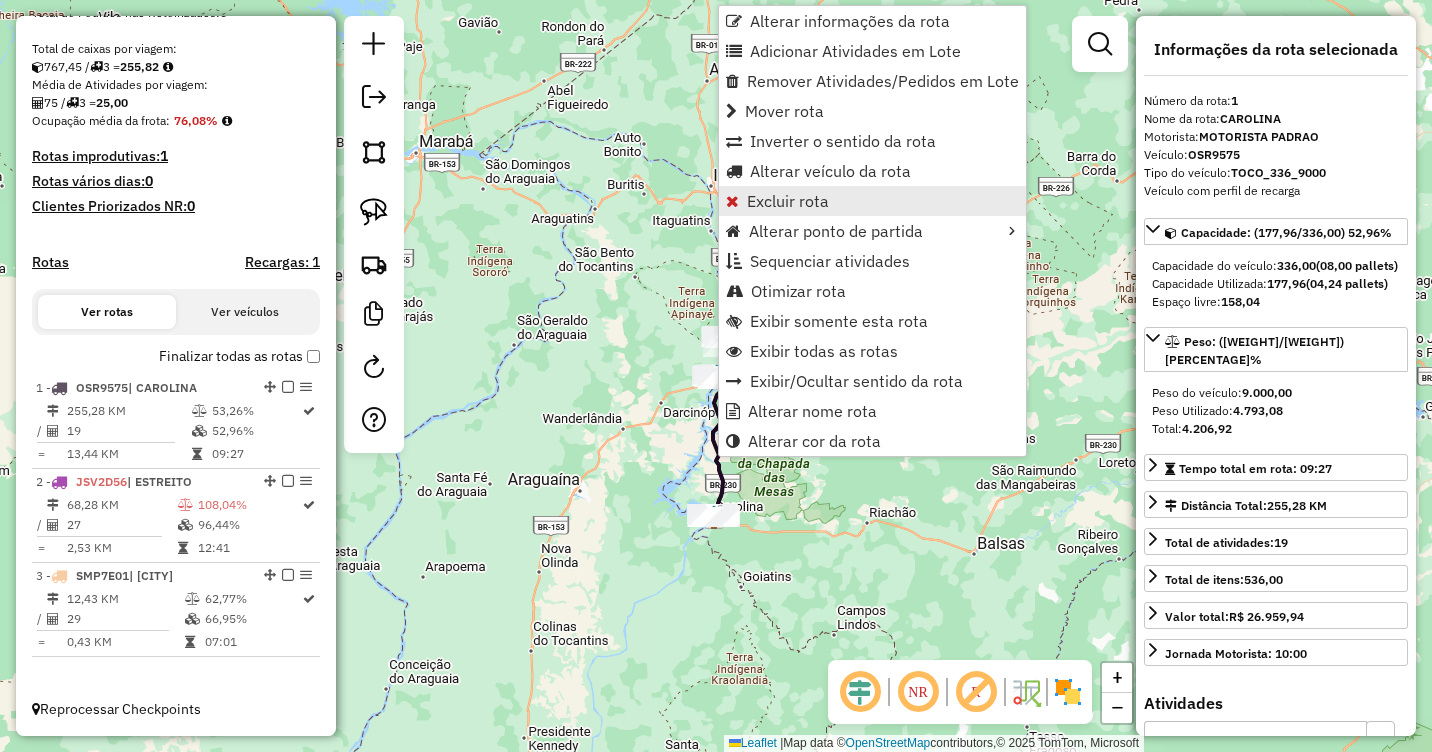 click on "Excluir rota" at bounding box center (788, 201) 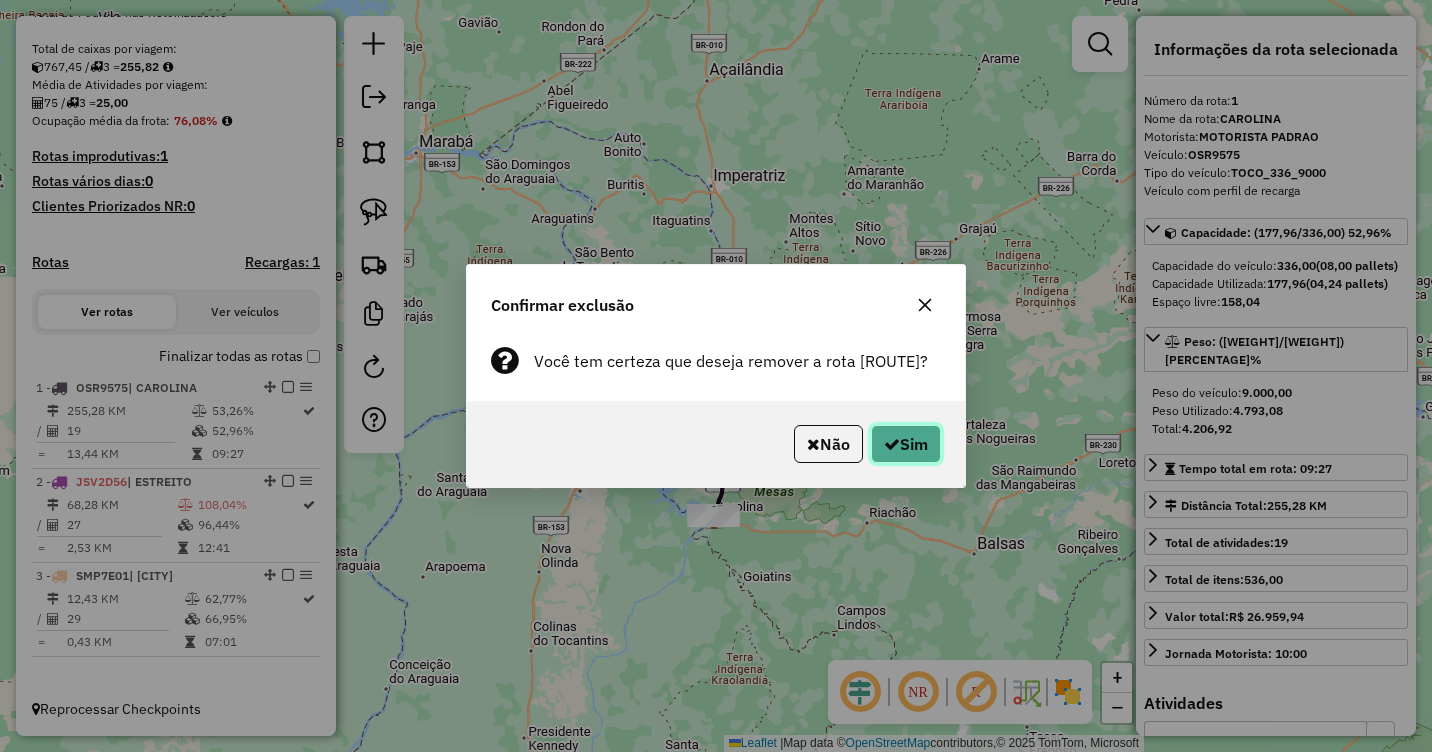 click on "Sim" 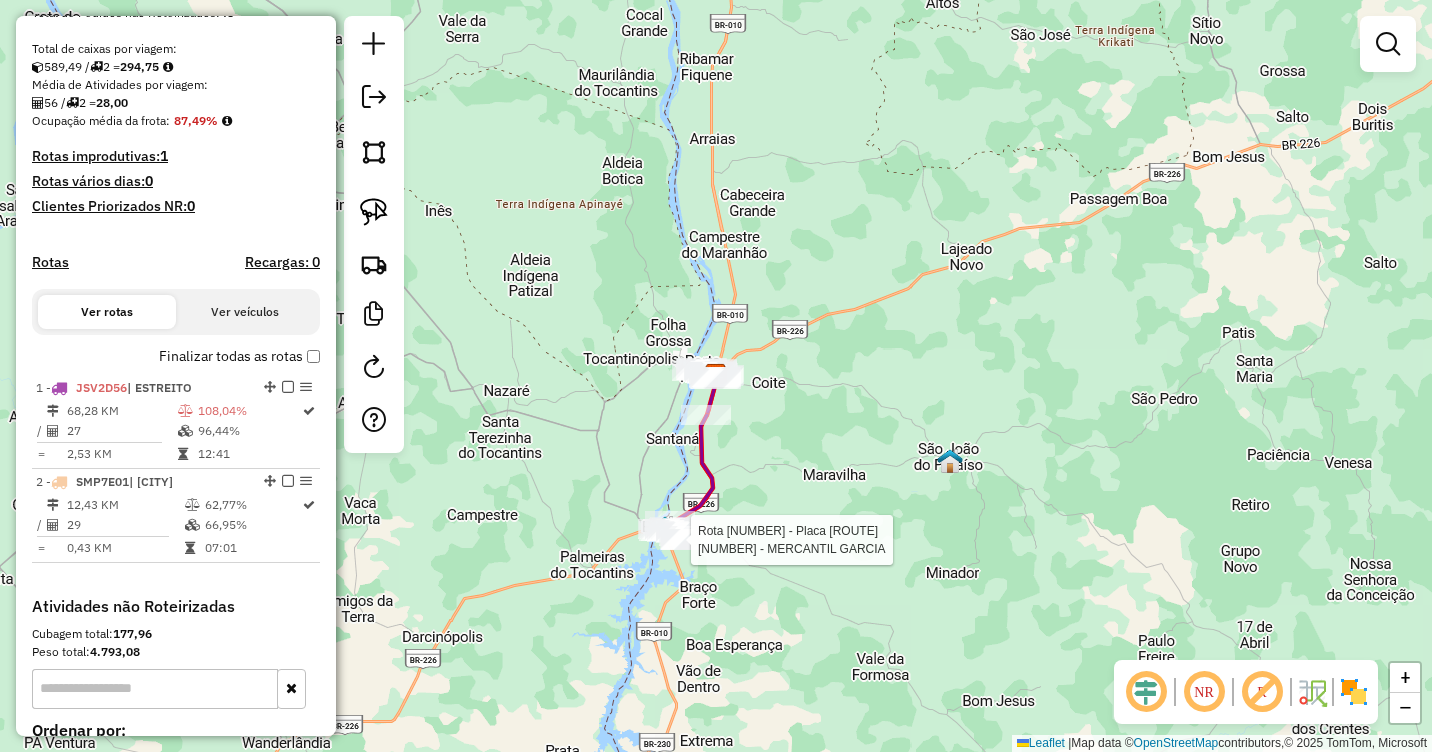 select on "**********" 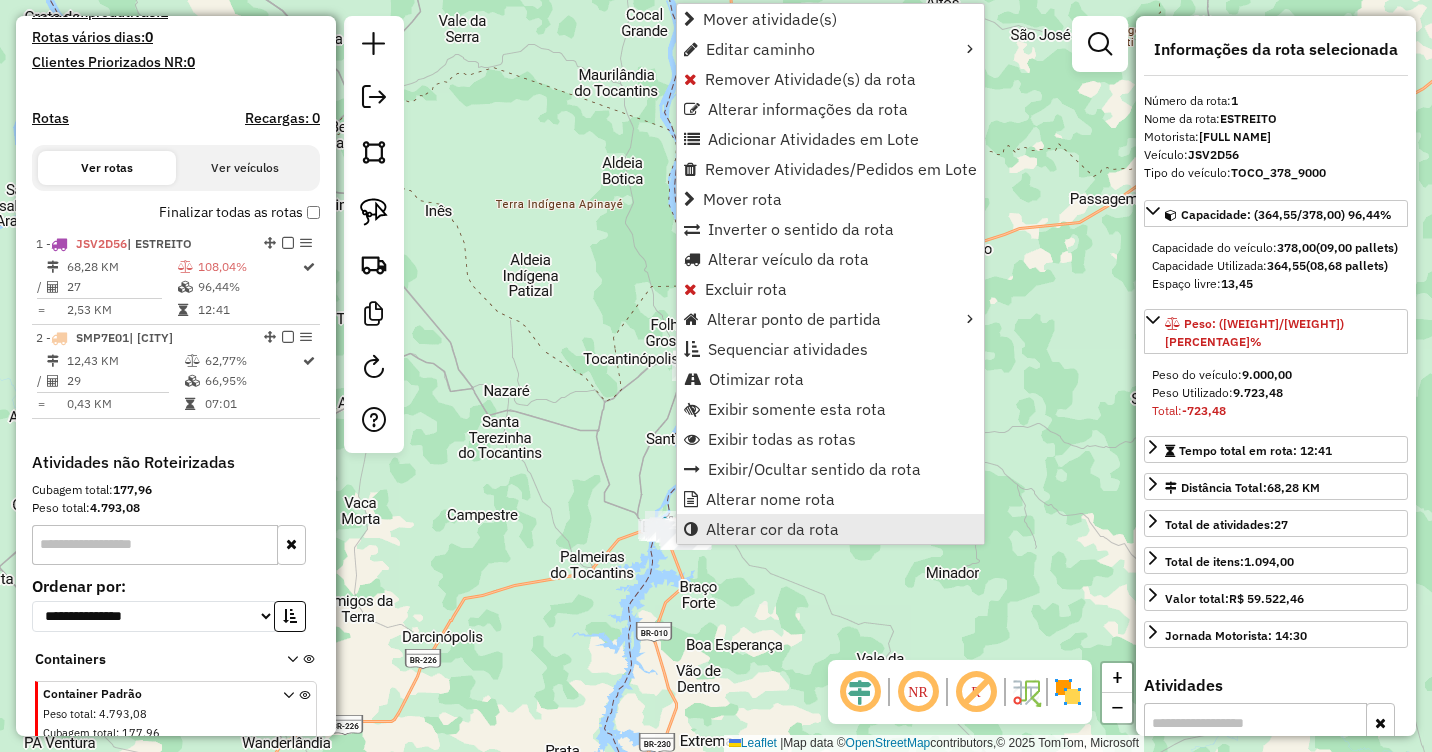 scroll, scrollTop: 636, scrollLeft: 0, axis: vertical 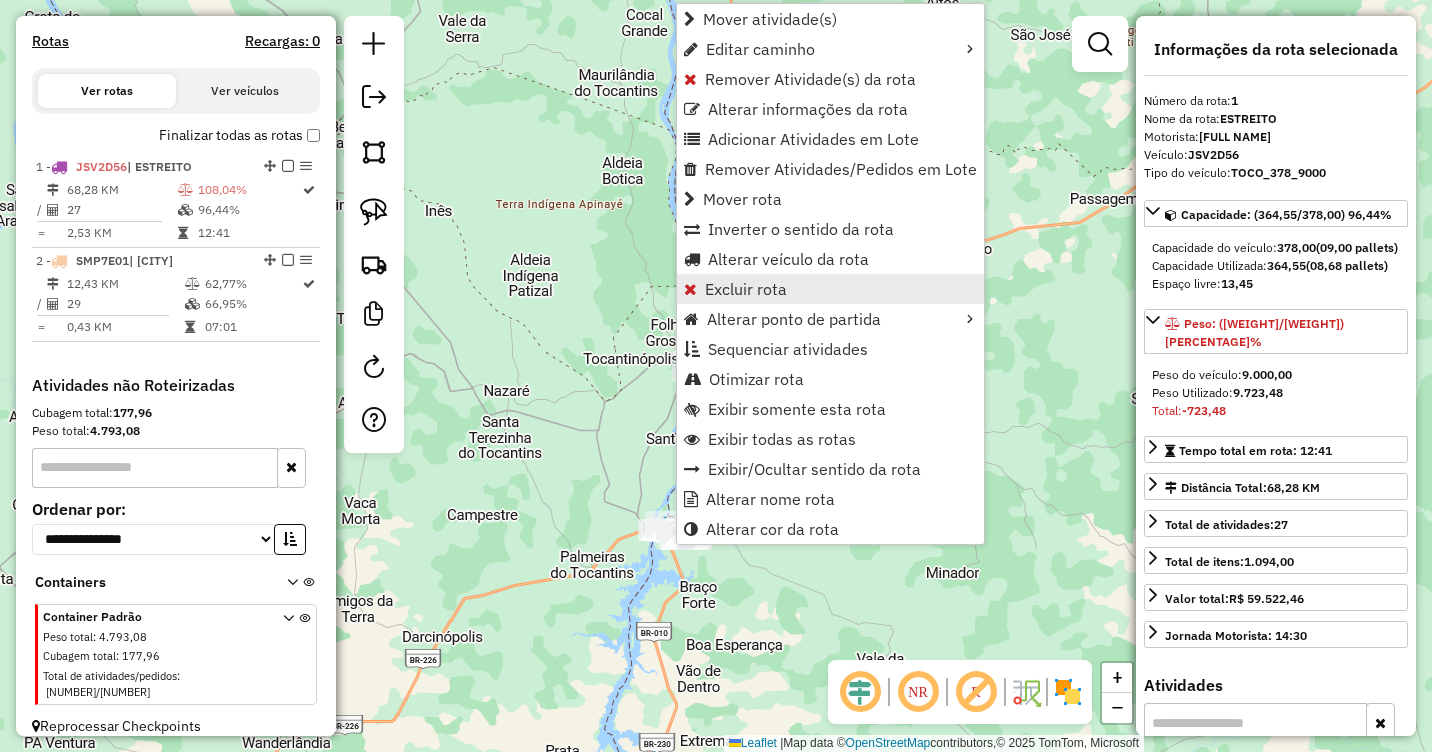 click on "Excluir rota" at bounding box center [746, 289] 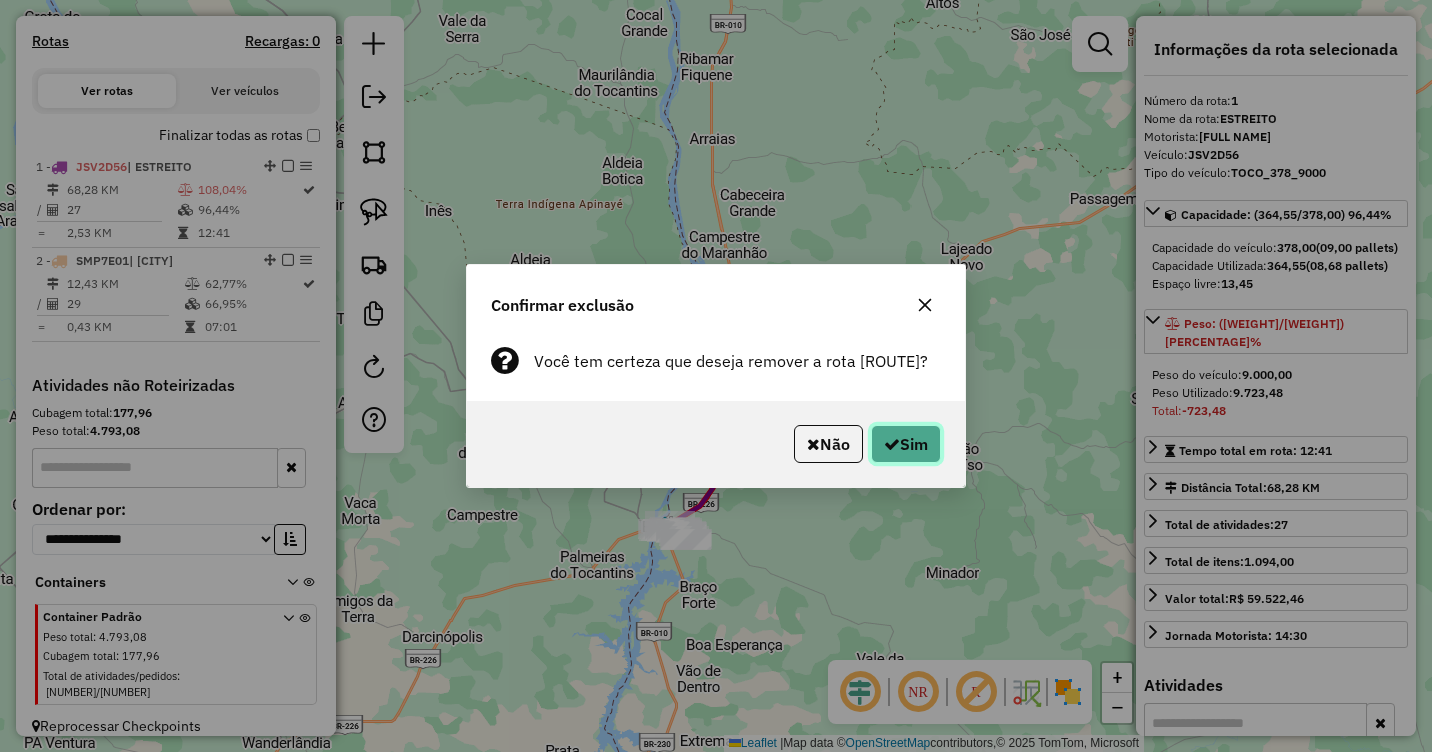 click on "Sim" 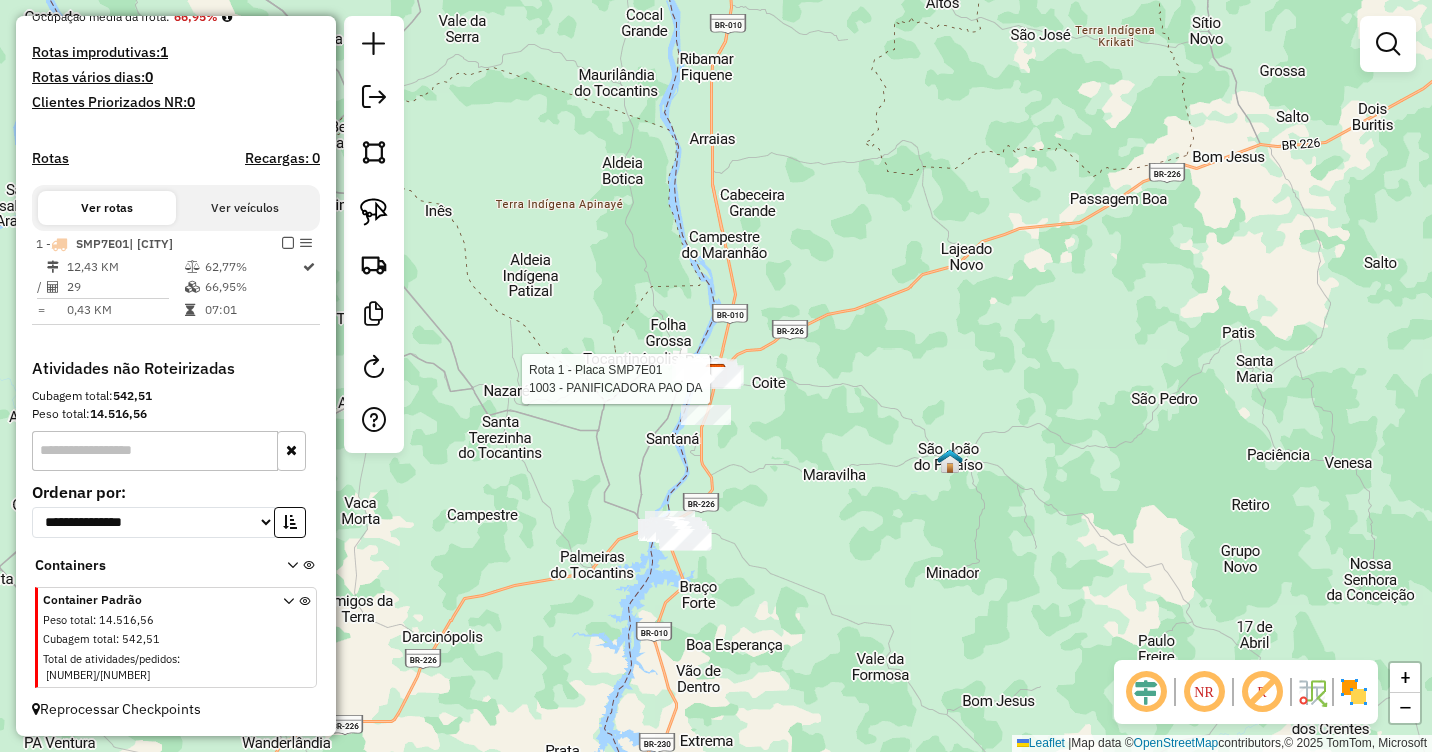 scroll, scrollTop: 502, scrollLeft: 0, axis: vertical 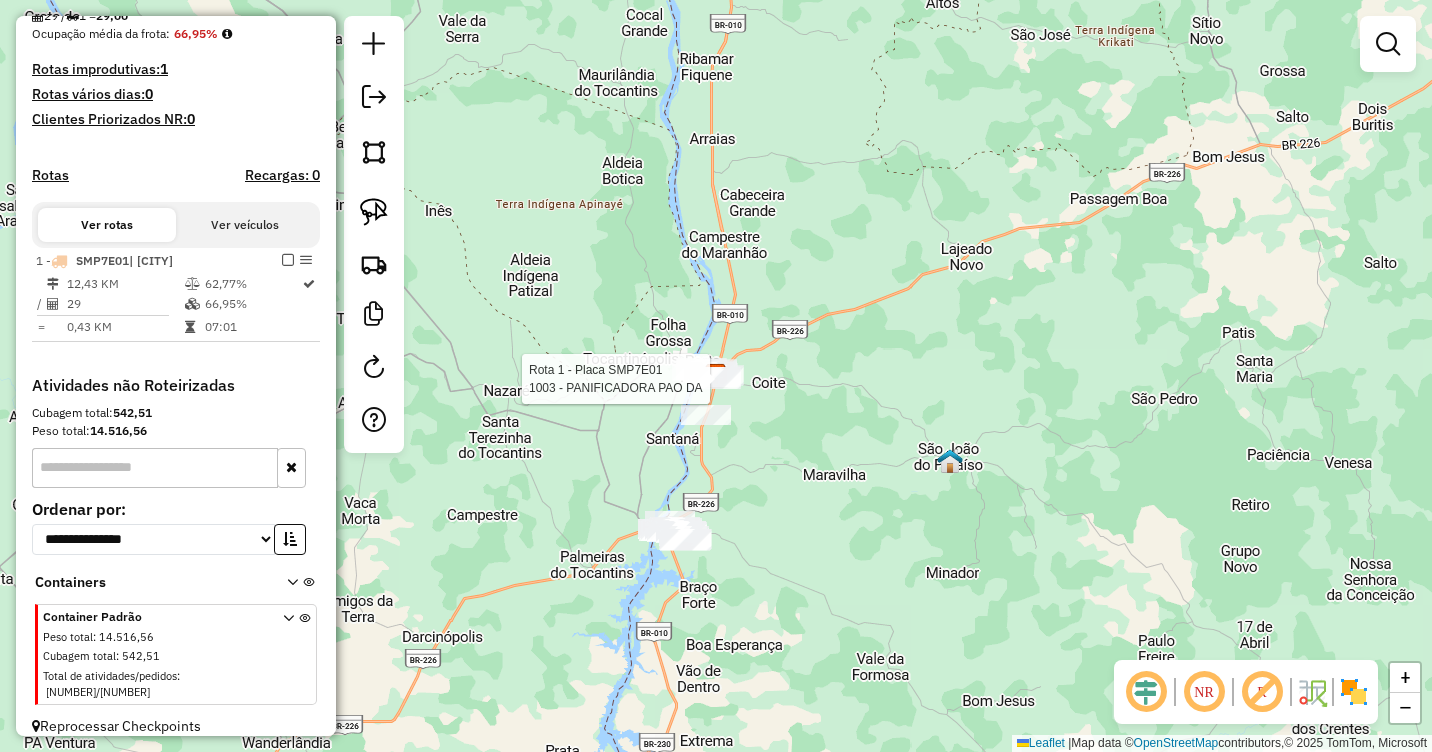 select on "**********" 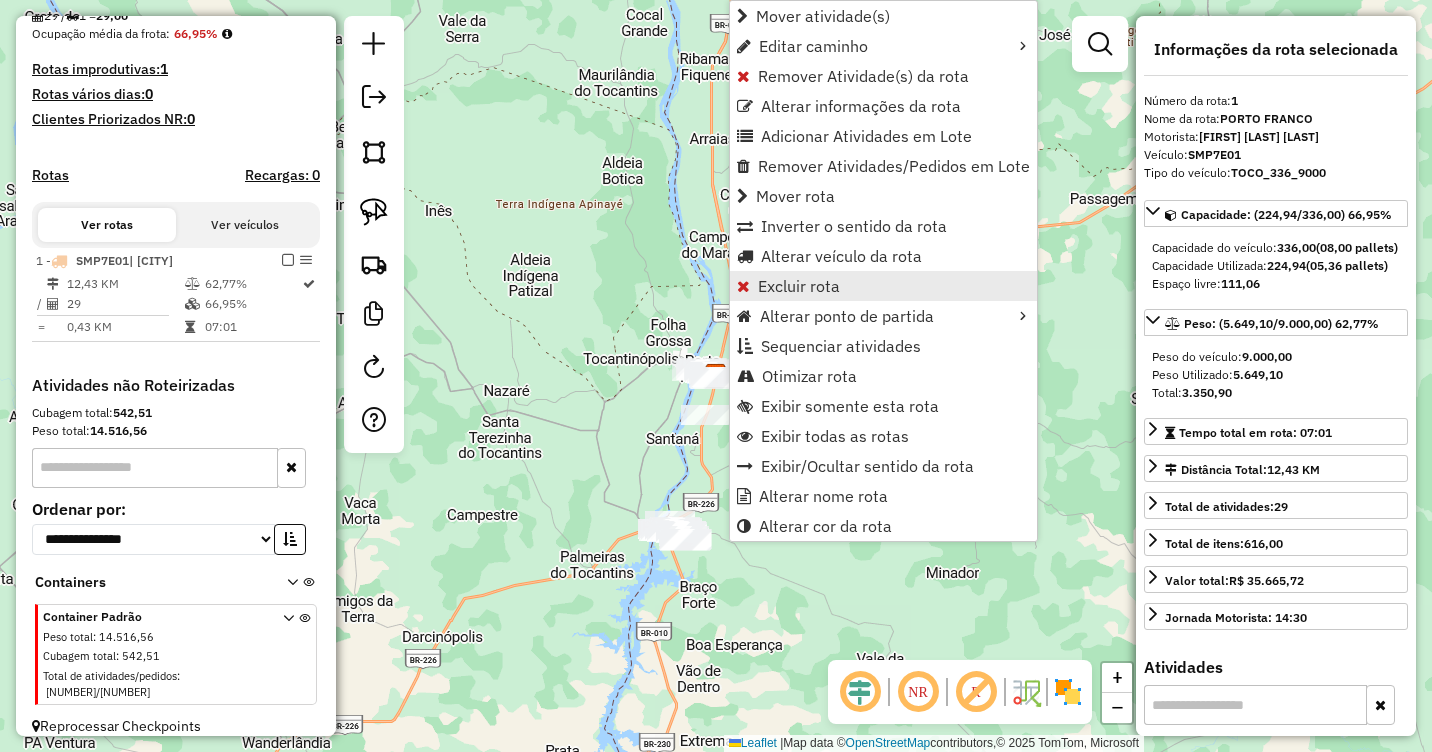 click on "Excluir rota" at bounding box center (799, 286) 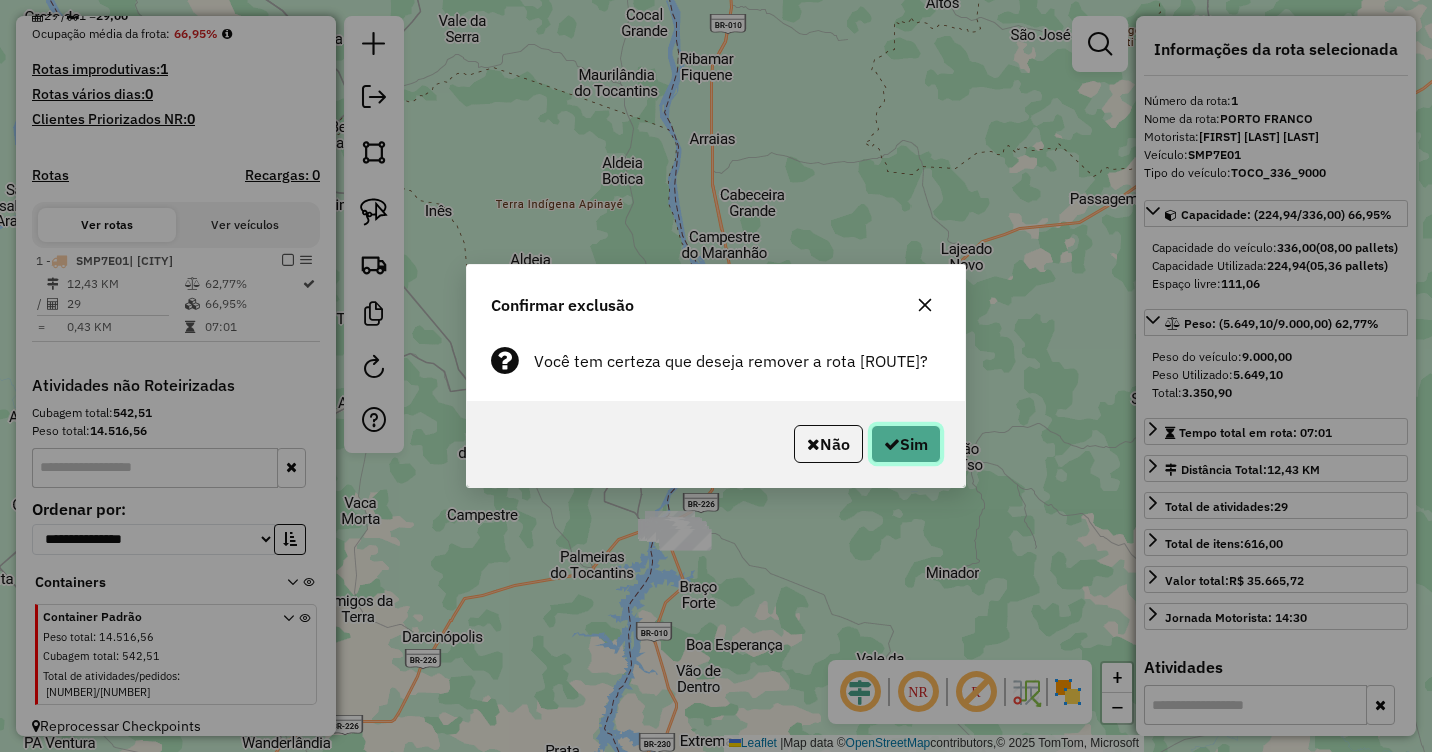 click on "Sim" 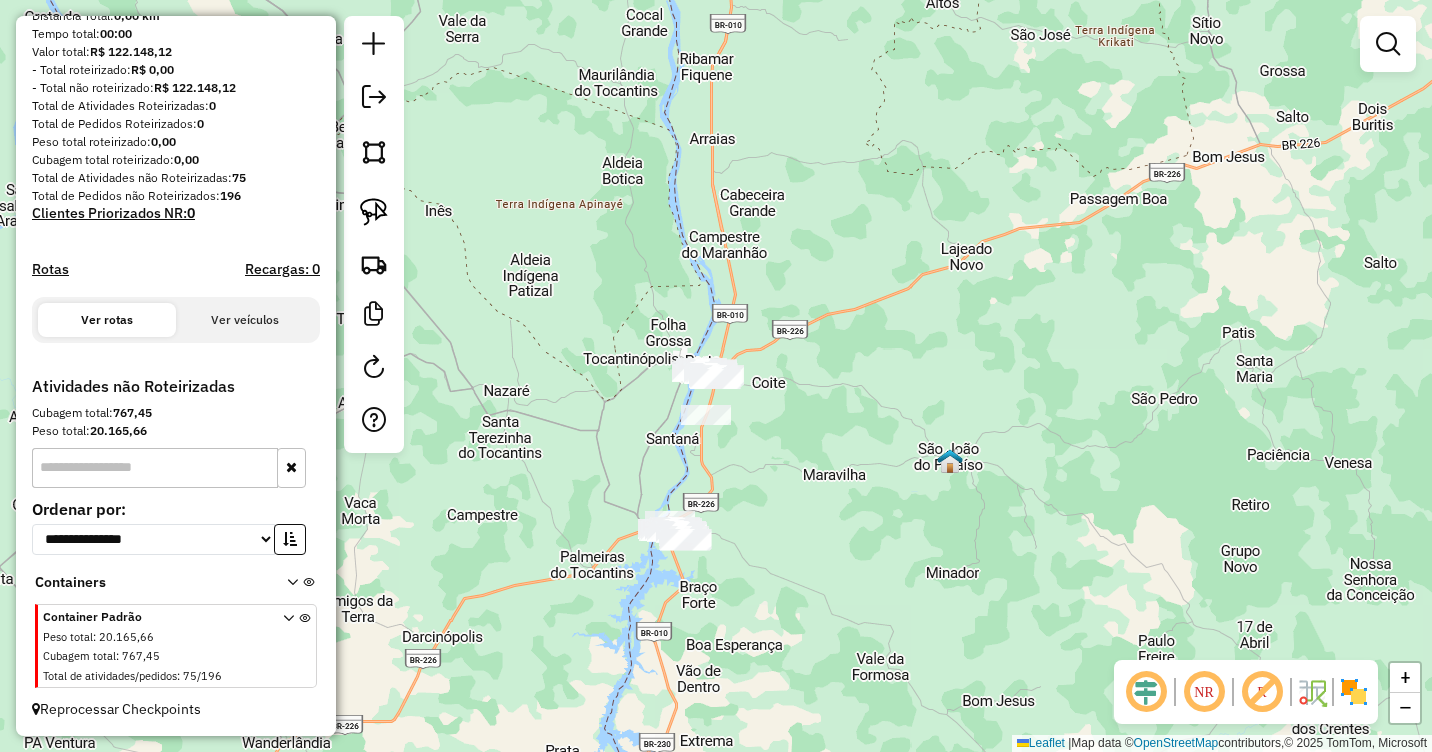 scroll, scrollTop: 232, scrollLeft: 0, axis: vertical 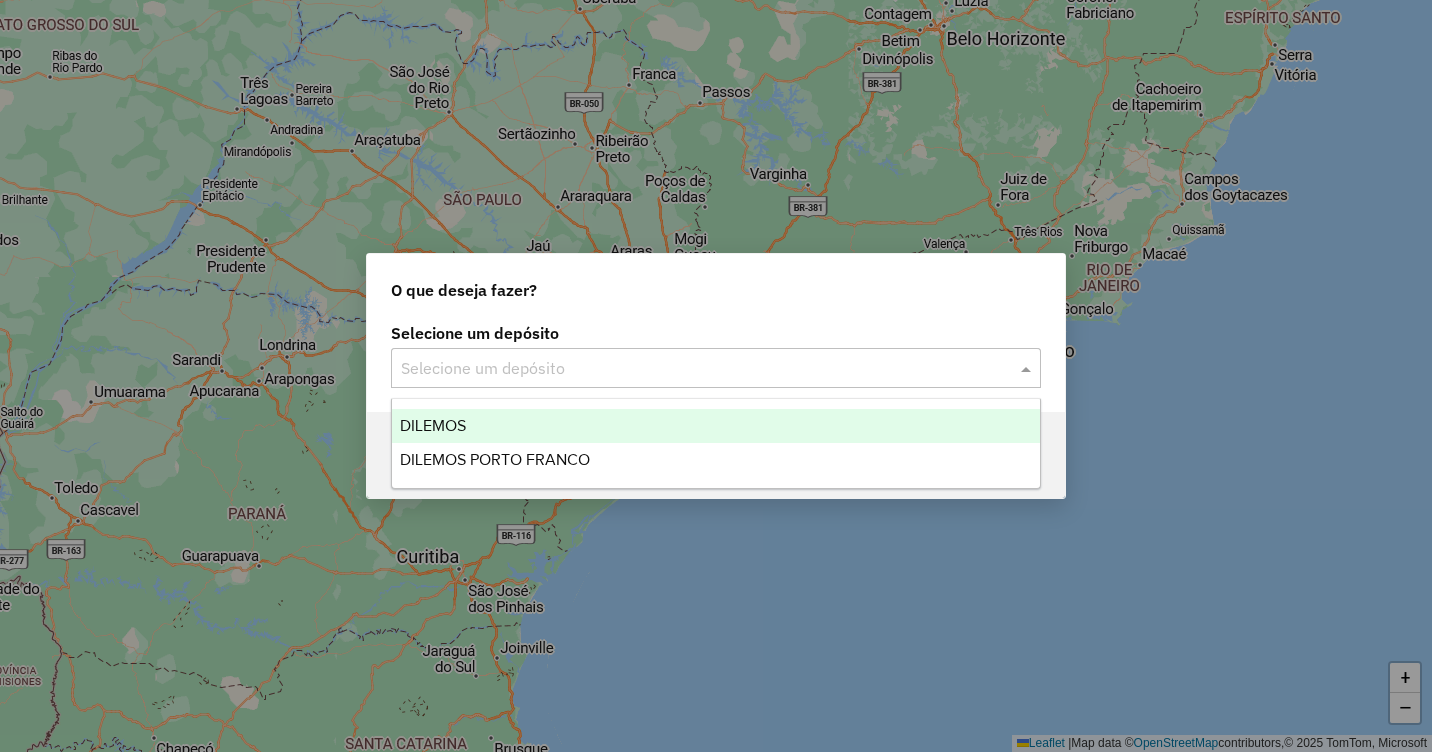 click 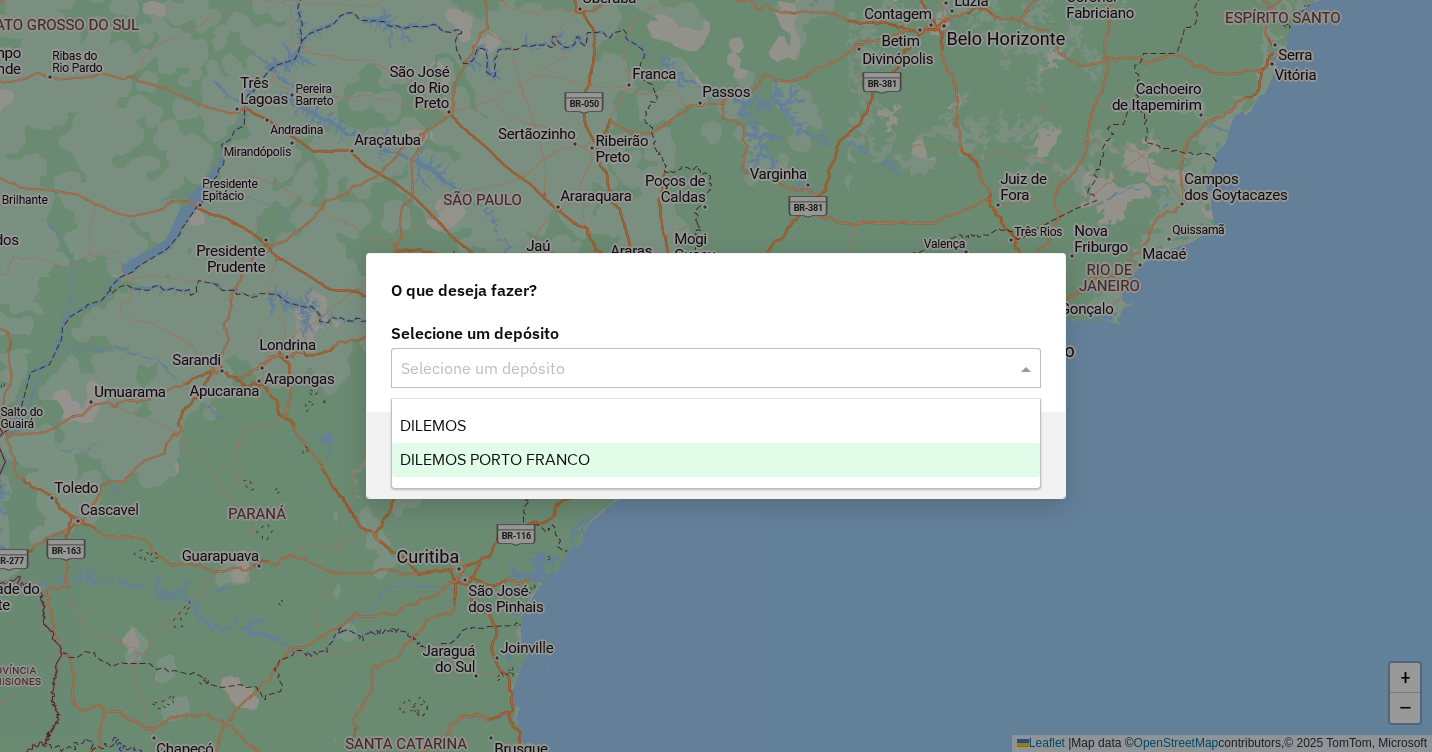 click on "DILEMOS PORTO FRANCO" at bounding box center [716, 460] 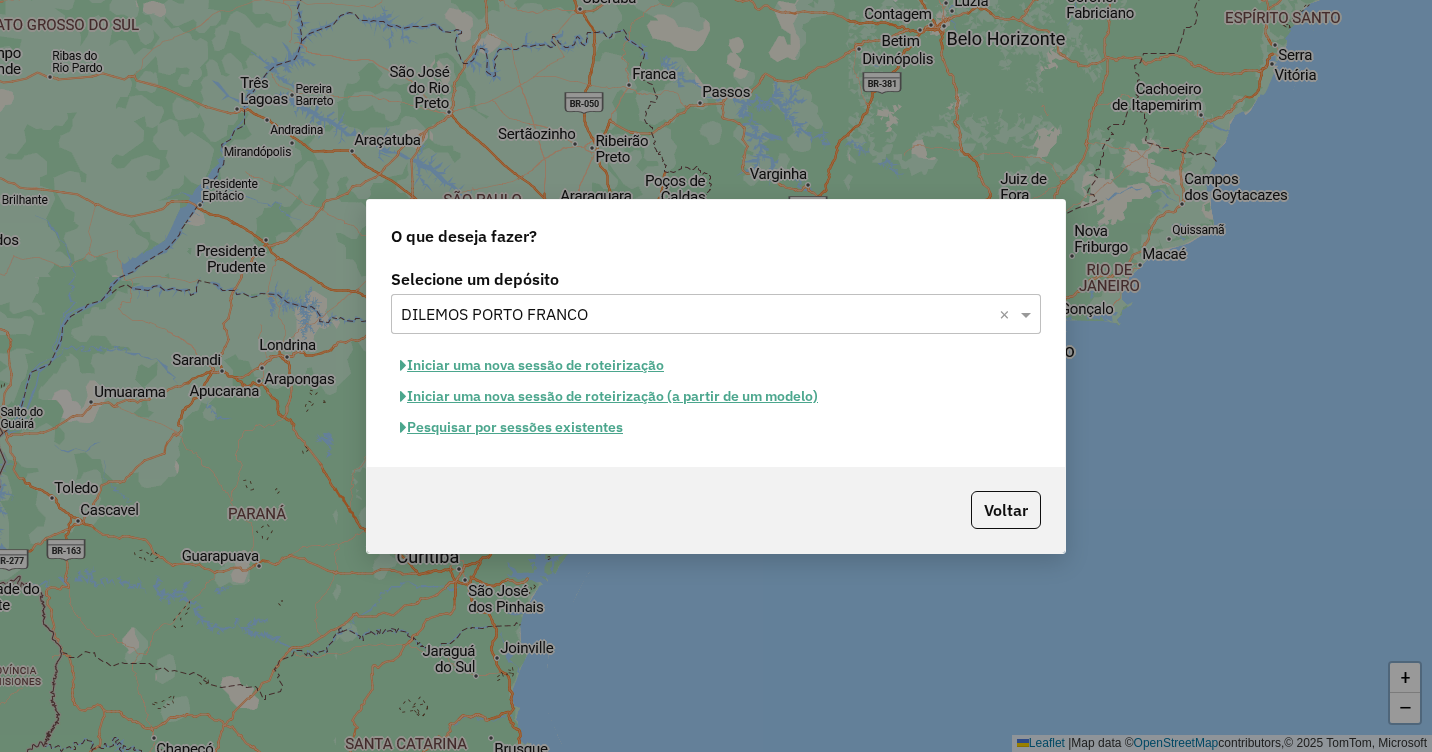 click on "Iniciar uma nova sessão de roteirização" 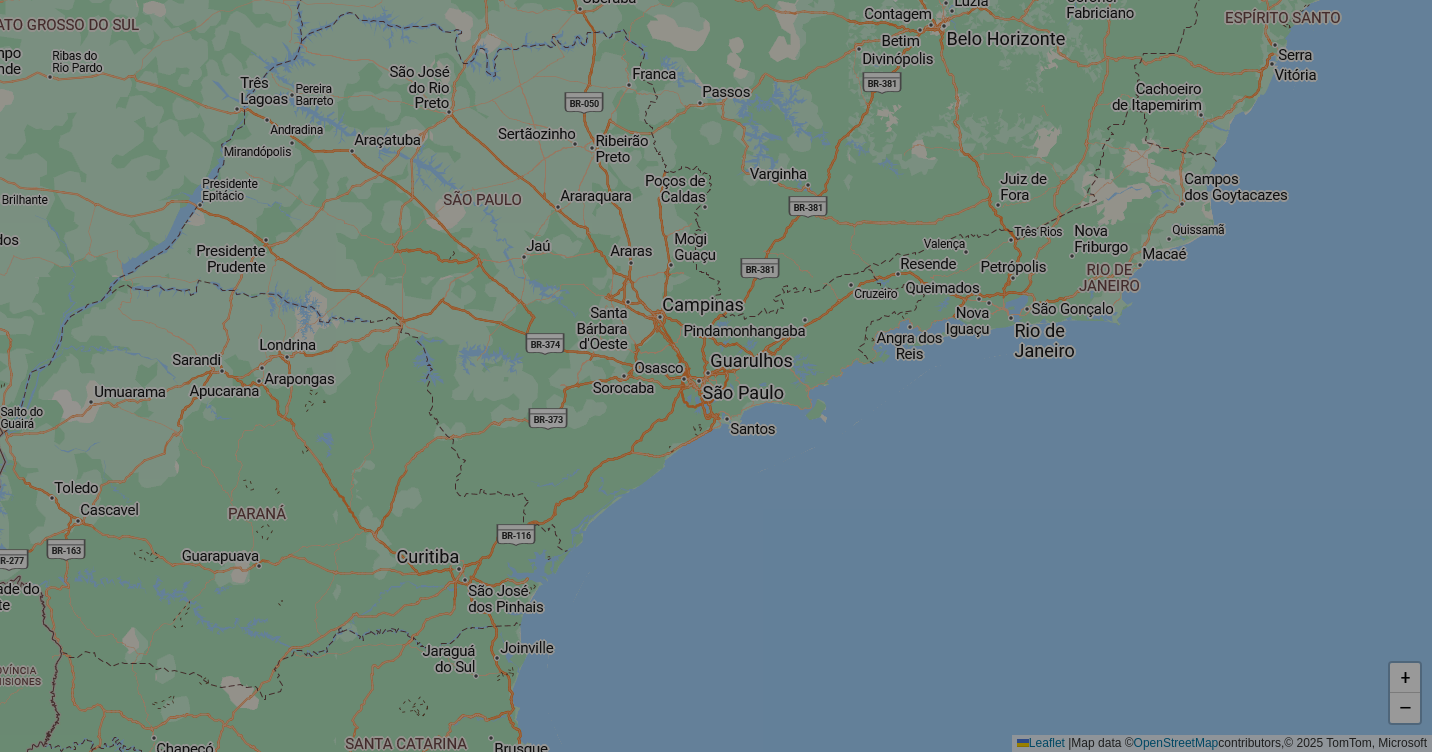 select on "*" 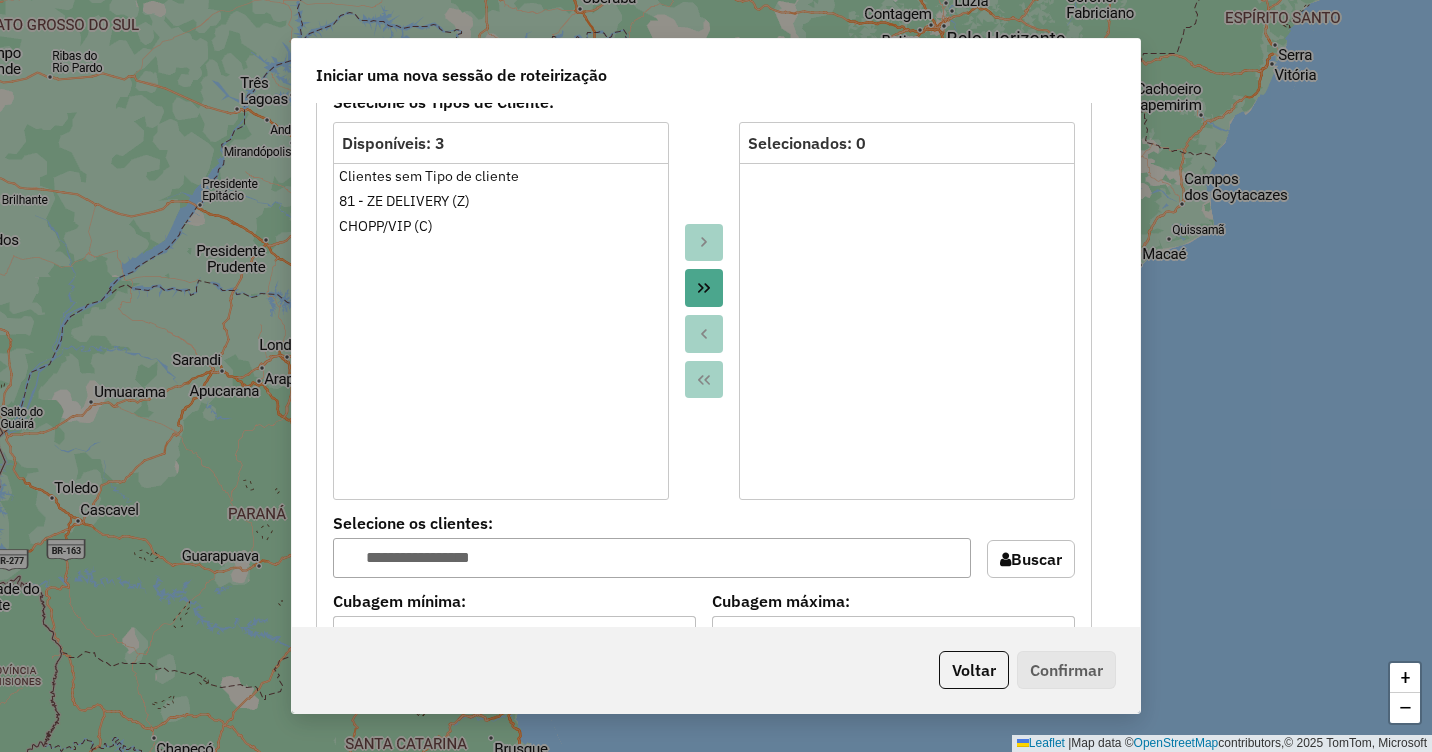 scroll, scrollTop: 1600, scrollLeft: 0, axis: vertical 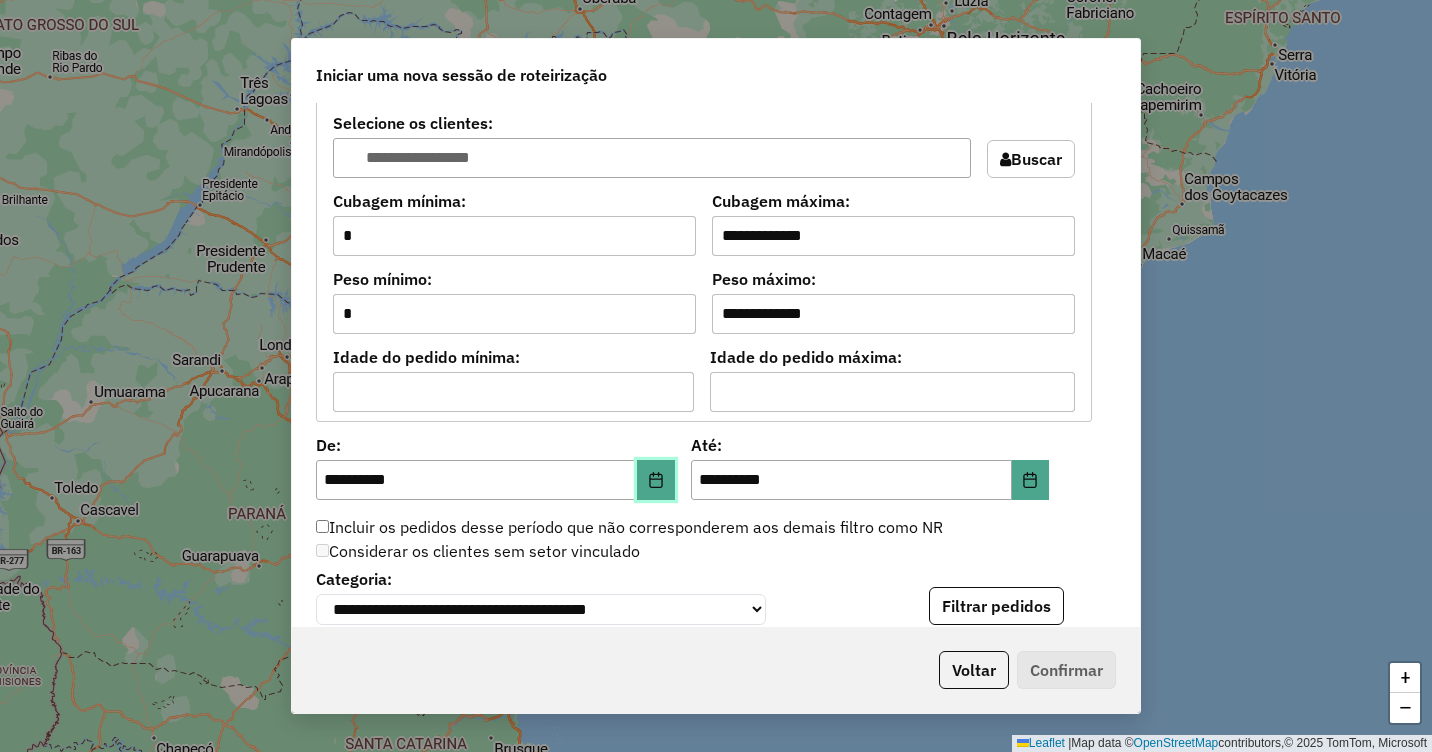click 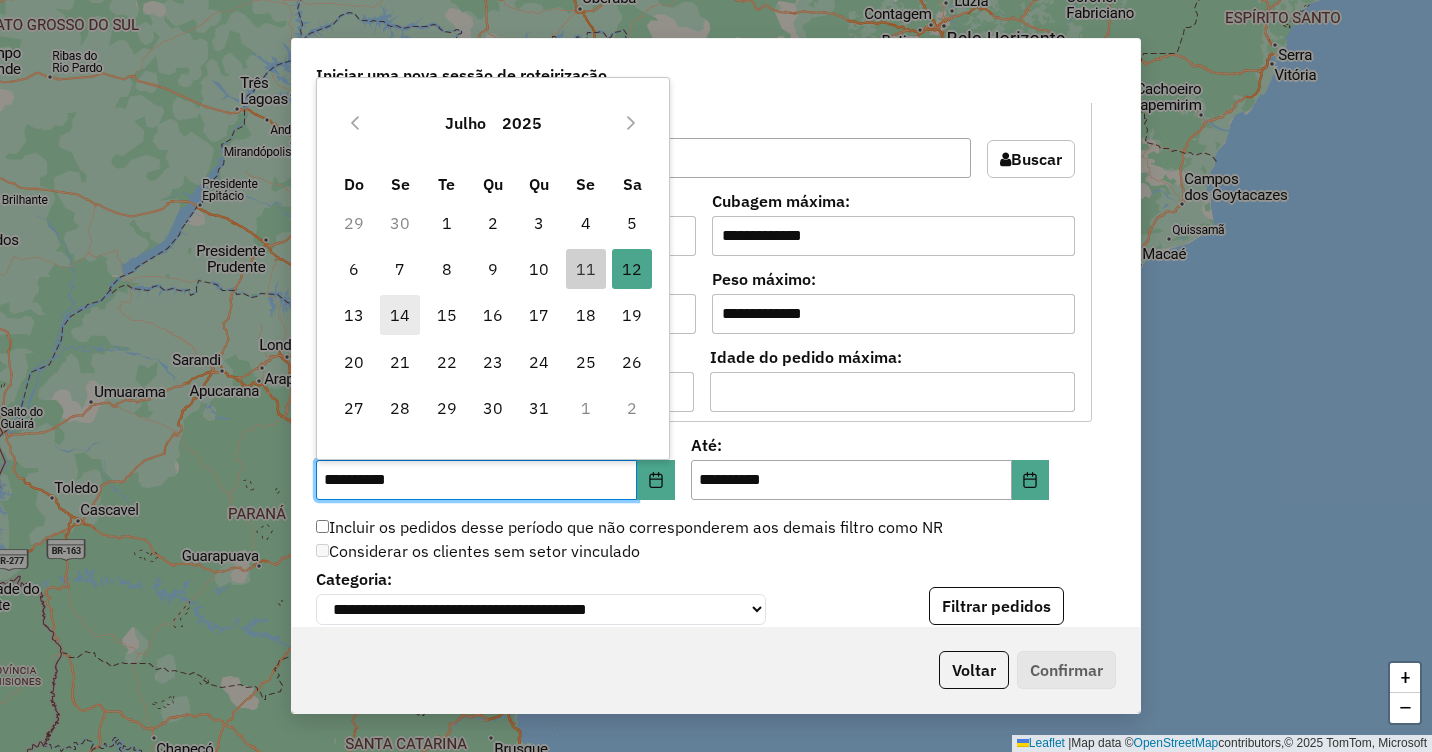 click on "14" at bounding box center (400, 315) 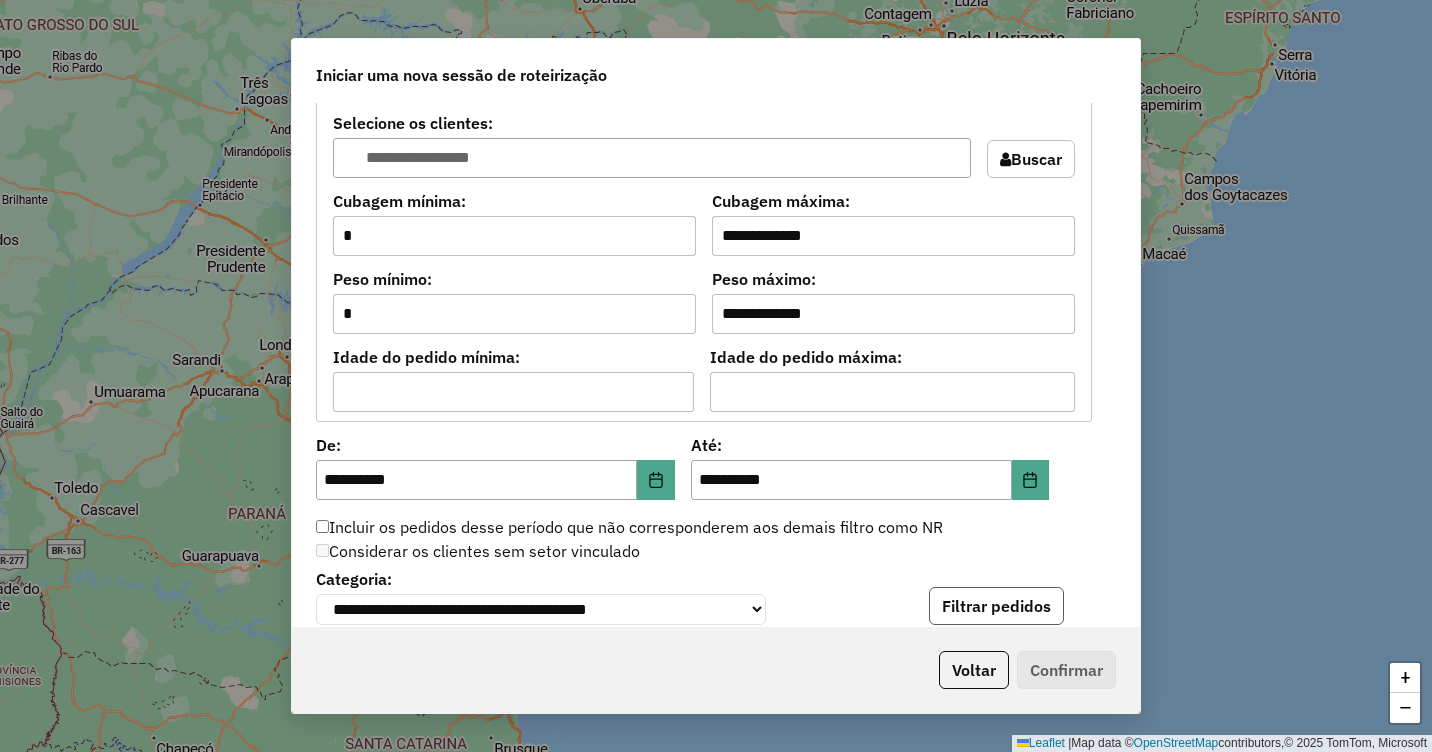 click on "Filtrar pedidos" 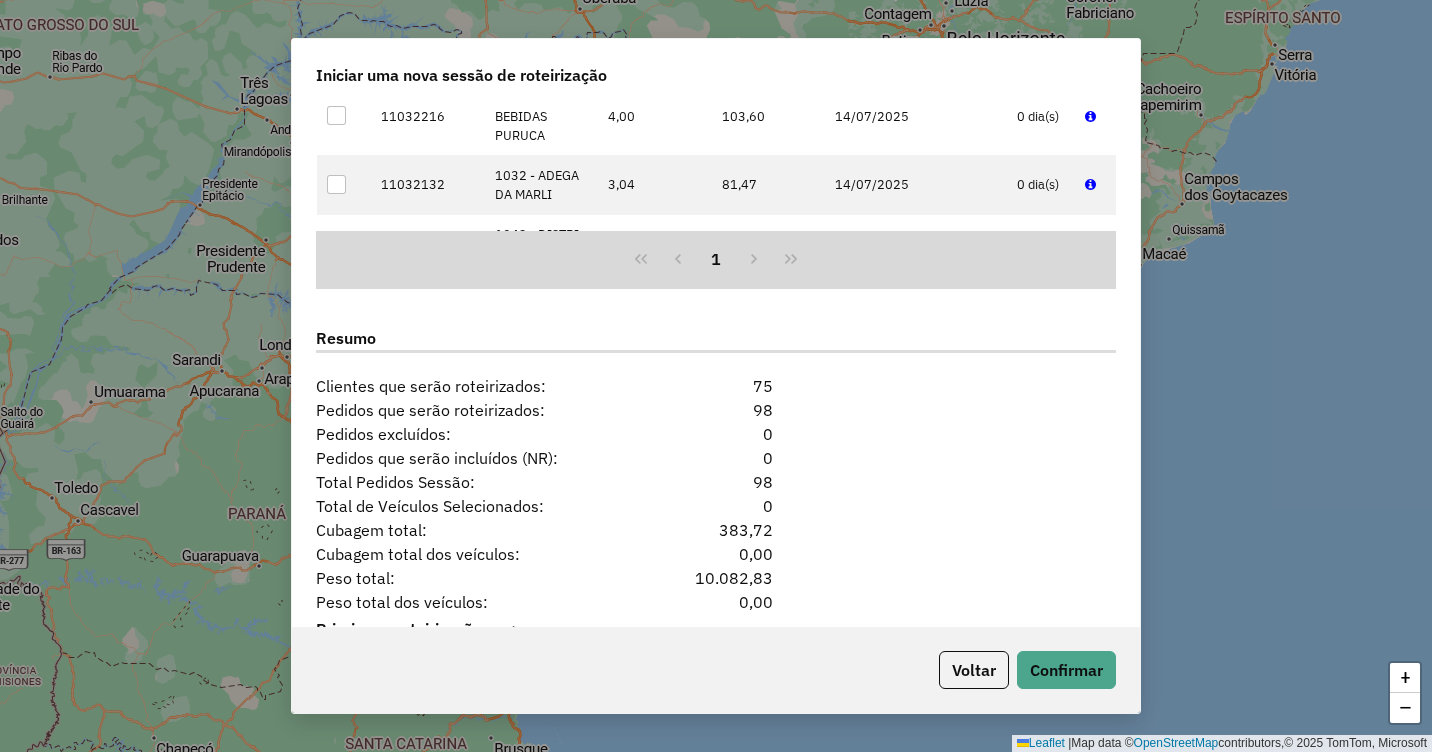scroll, scrollTop: 2424, scrollLeft: 0, axis: vertical 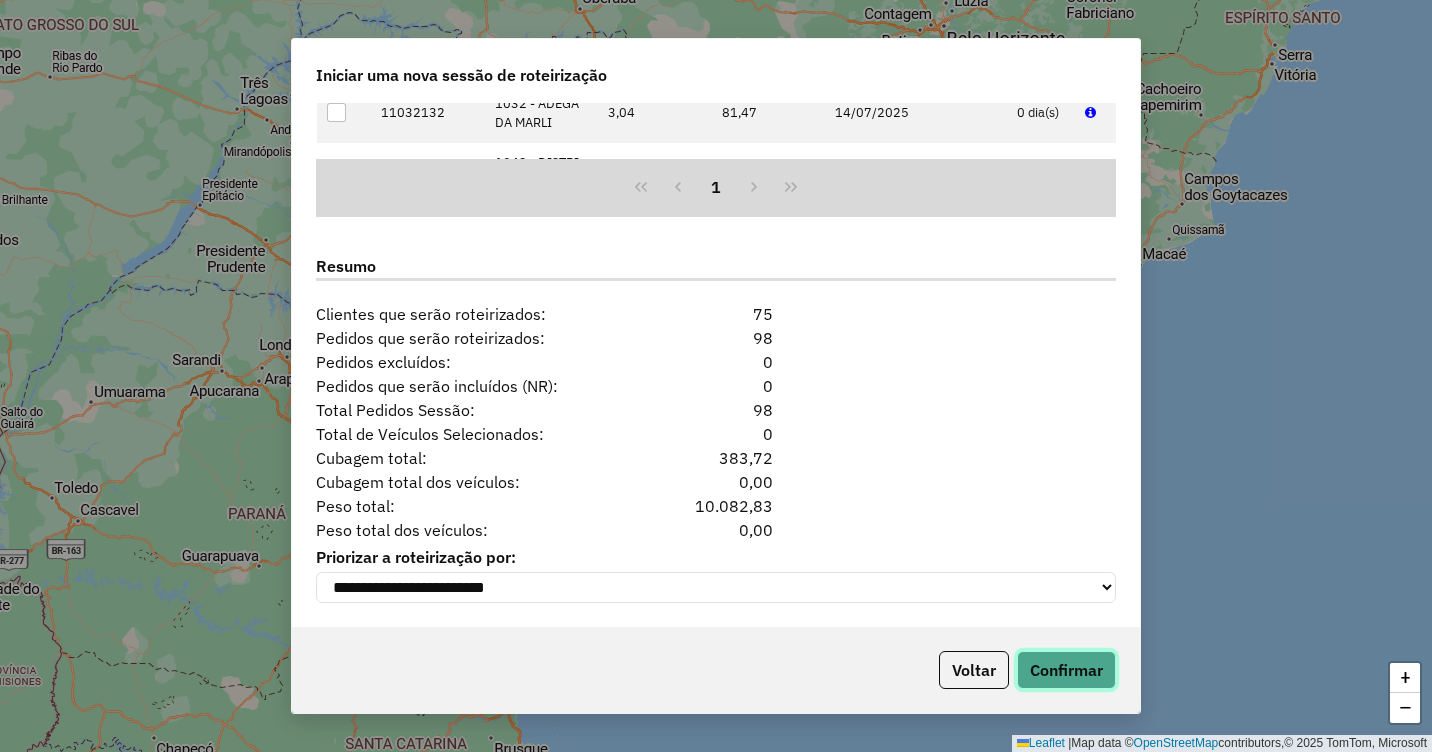 click on "Confirmar" 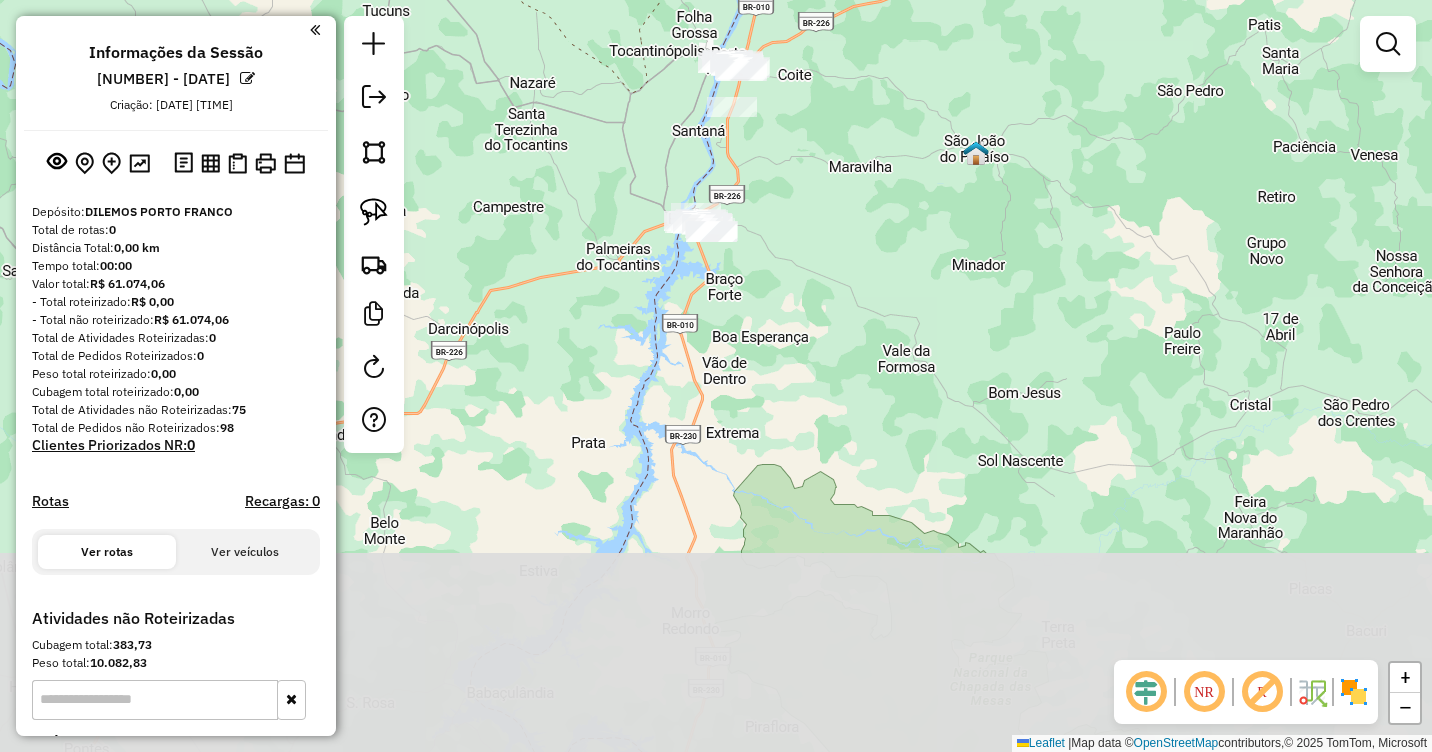 drag, startPoint x: 786, startPoint y: 496, endPoint x: 811, endPoint y: 170, distance: 326.95718 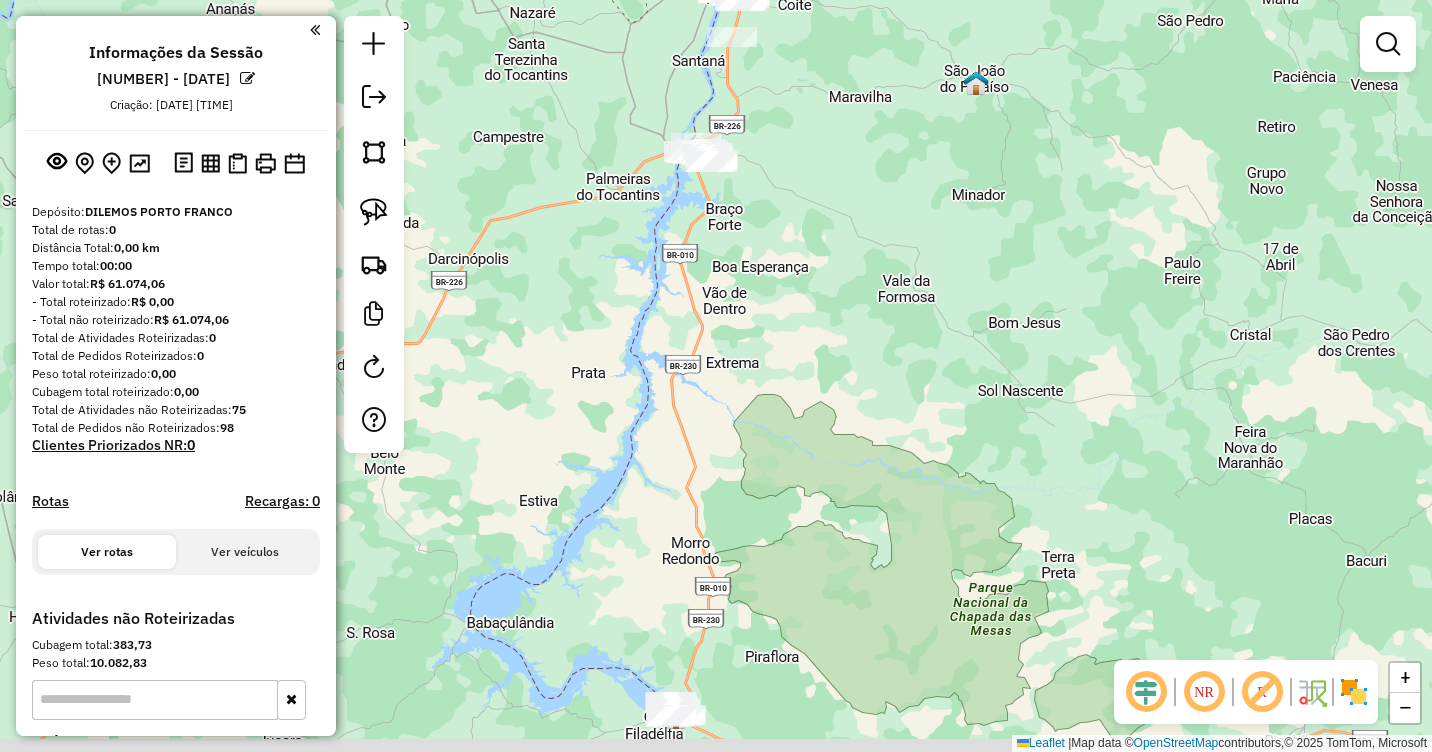 drag, startPoint x: 772, startPoint y: 464, endPoint x: 773, endPoint y: 115, distance: 349.00143 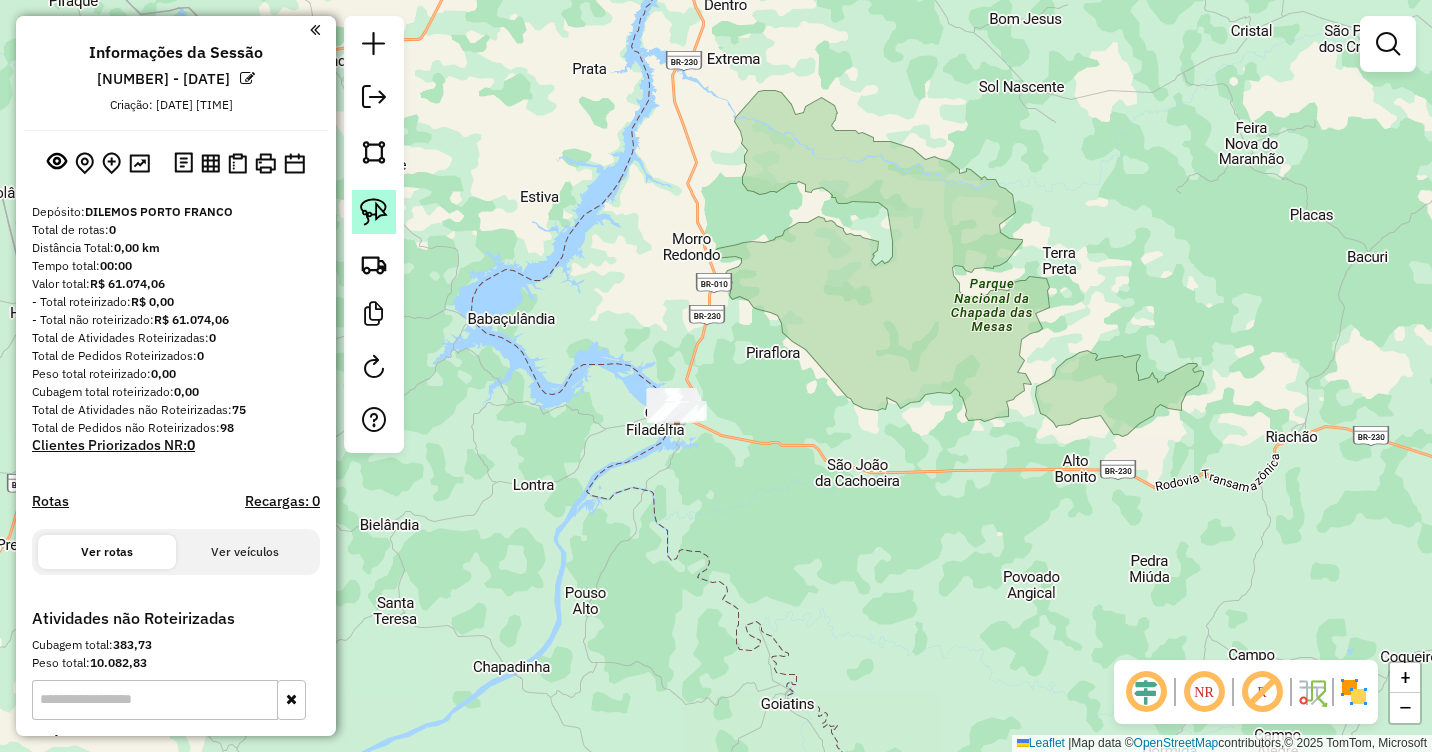 click 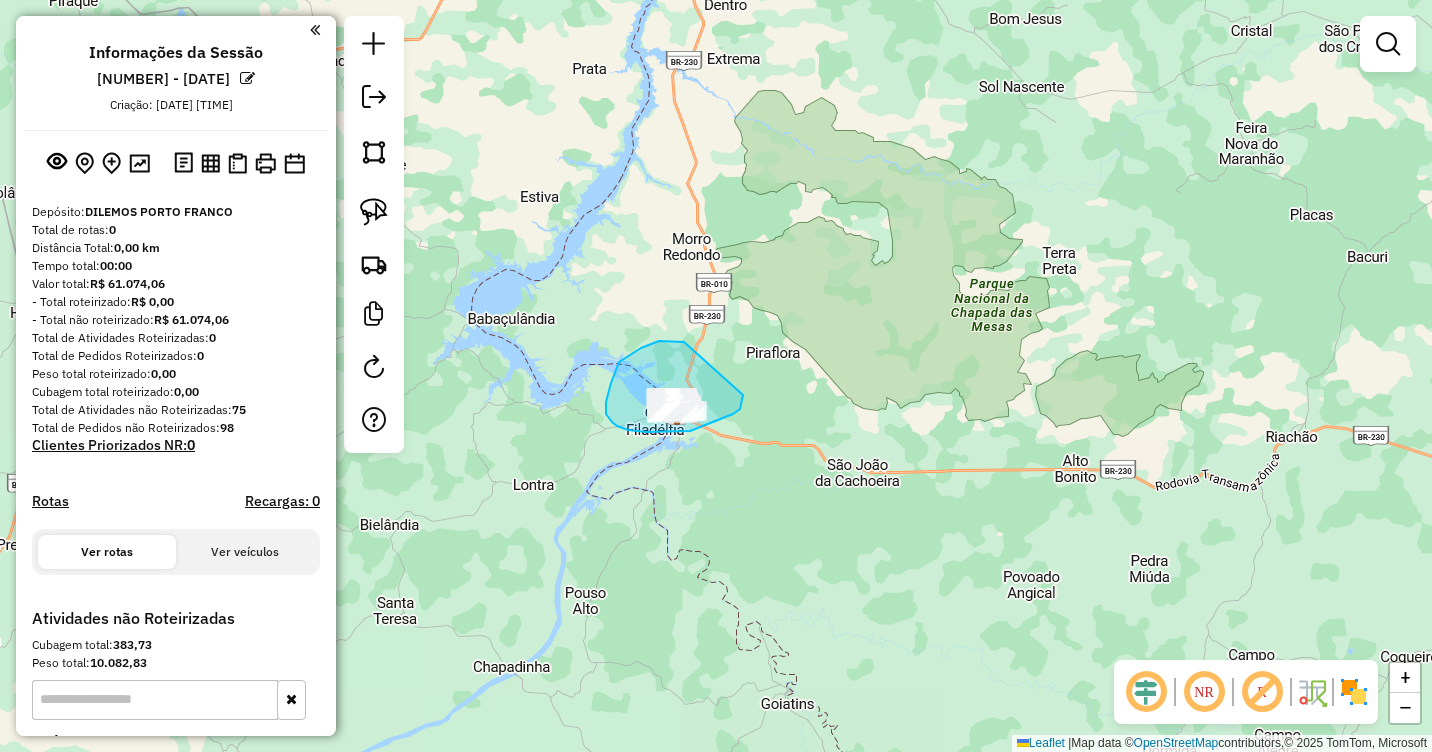drag, startPoint x: 684, startPoint y: 342, endPoint x: 743, endPoint y: 393, distance: 77.987175 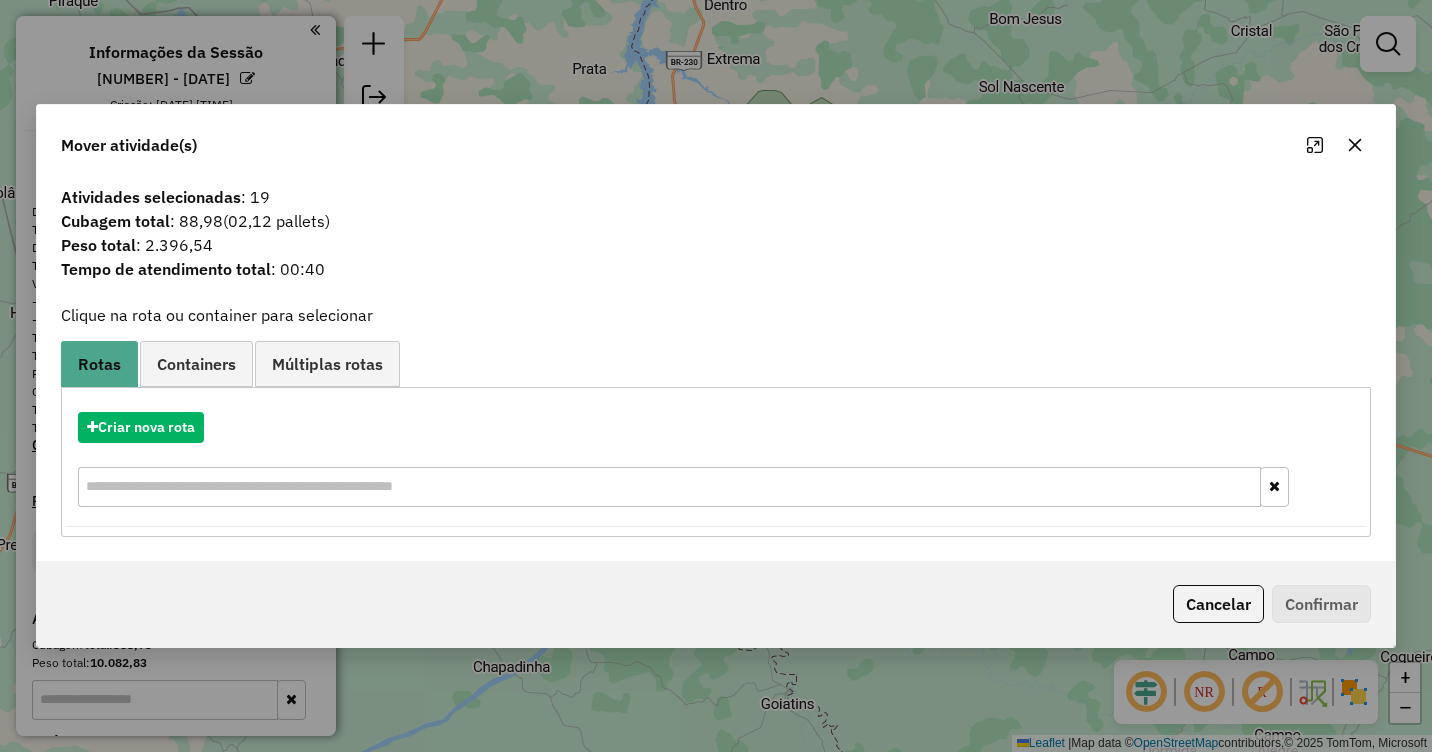 click 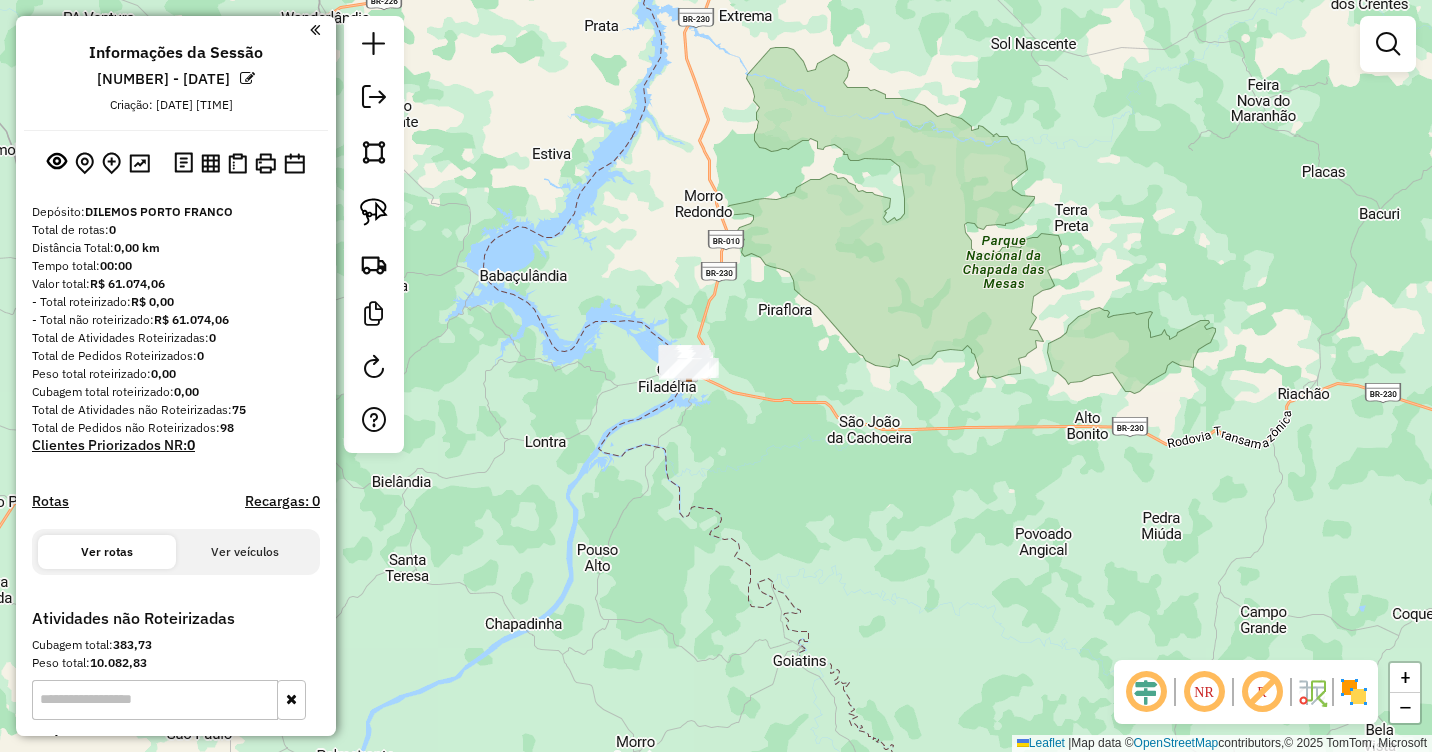 drag, startPoint x: 773, startPoint y: 374, endPoint x: 785, endPoint y: 331, distance: 44.64303 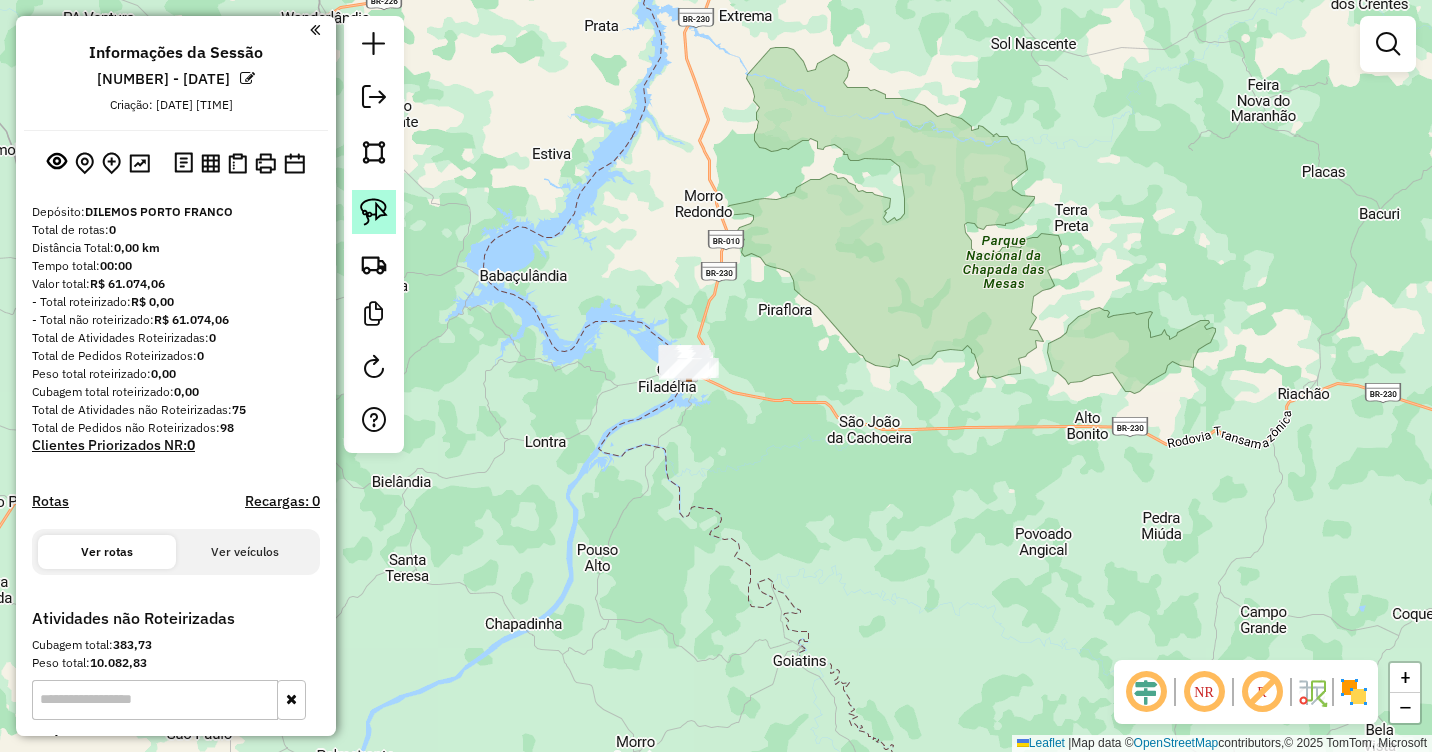 click 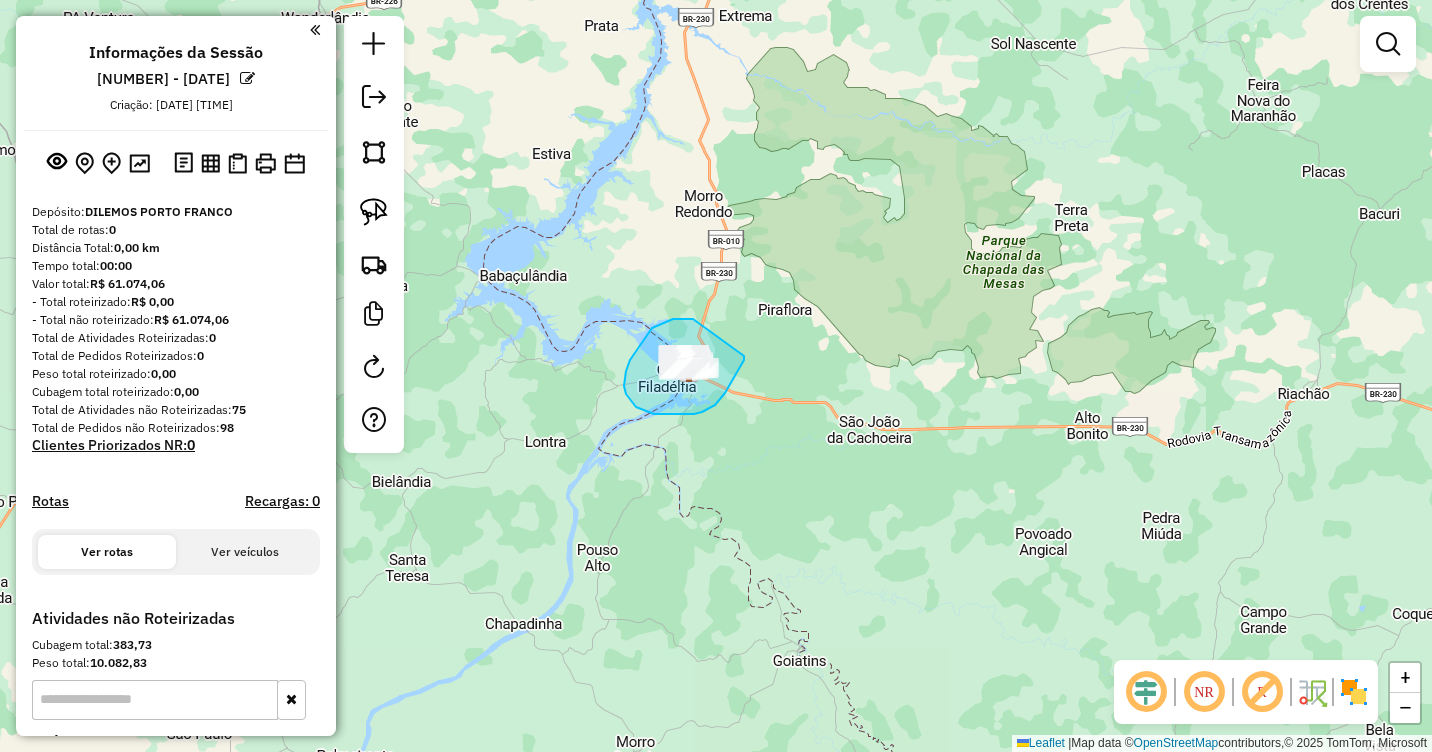 drag, startPoint x: 691, startPoint y: 319, endPoint x: 746, endPoint y: 354, distance: 65.192024 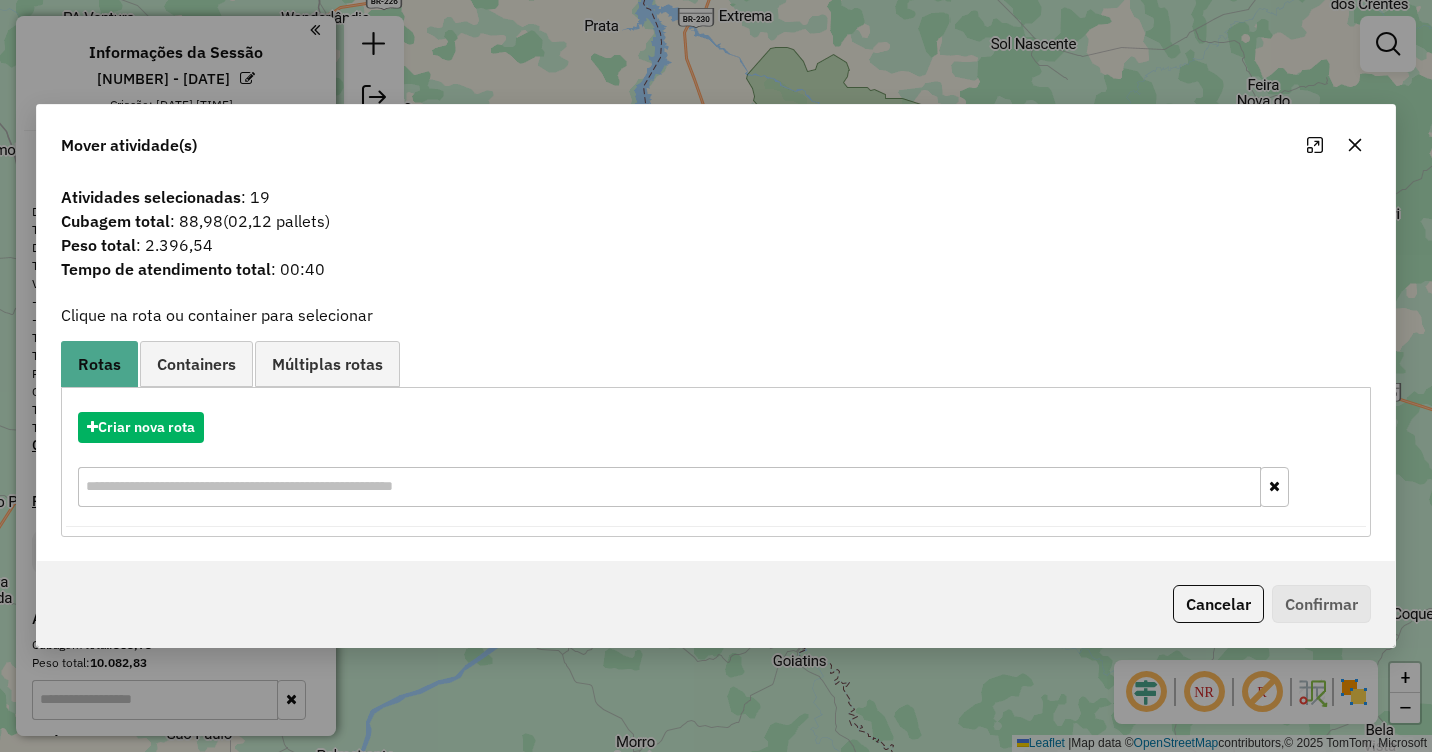 click 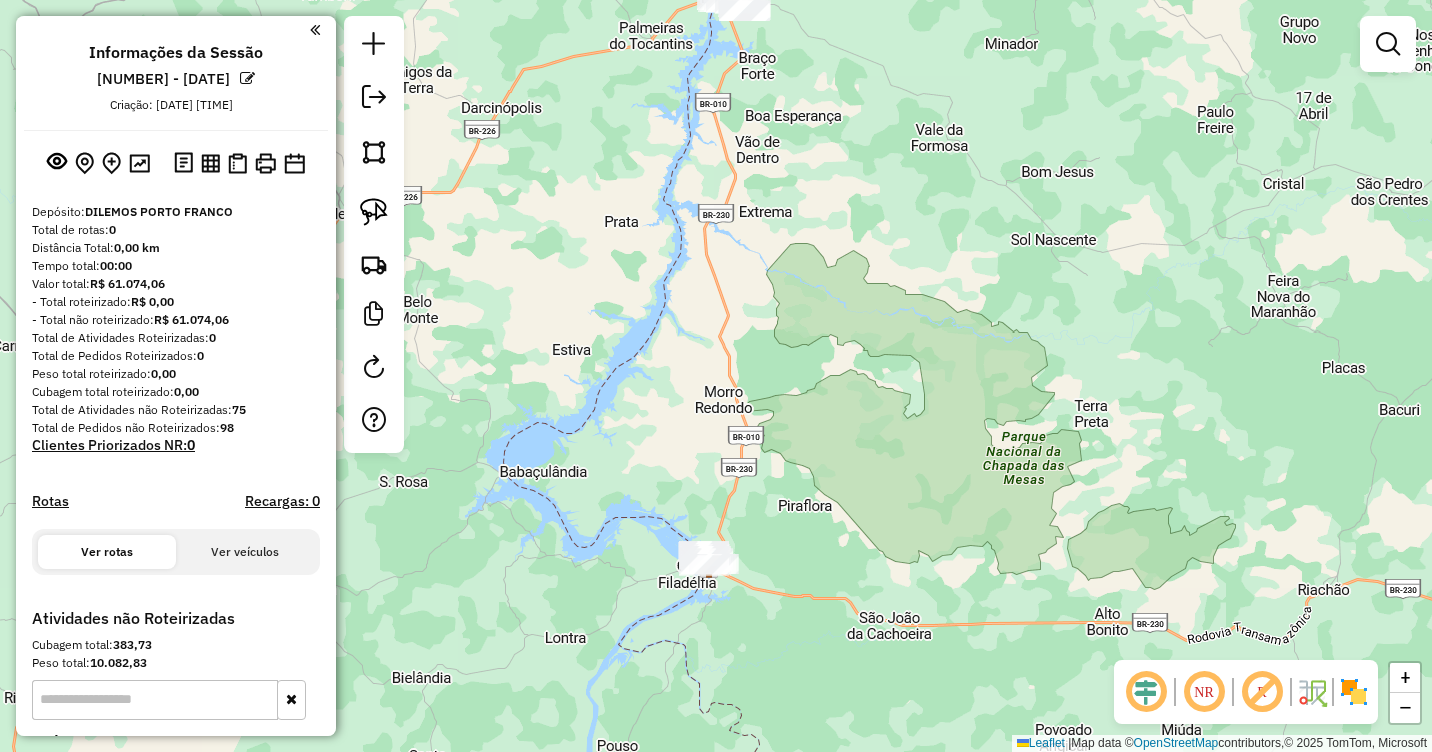 drag, startPoint x: 645, startPoint y: 253, endPoint x: 679, endPoint y: 602, distance: 350.65225 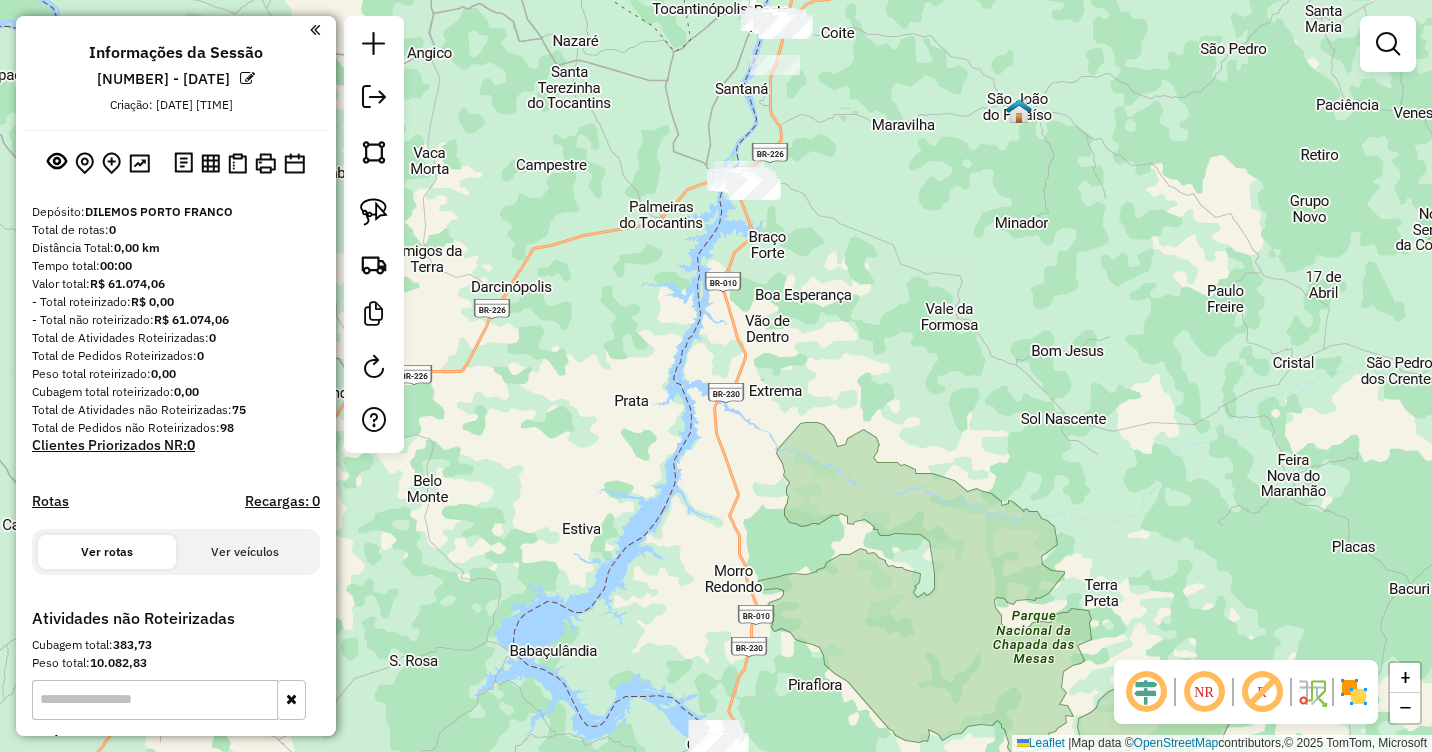 drag, startPoint x: 807, startPoint y: 228, endPoint x: 800, endPoint y: 378, distance: 150.16324 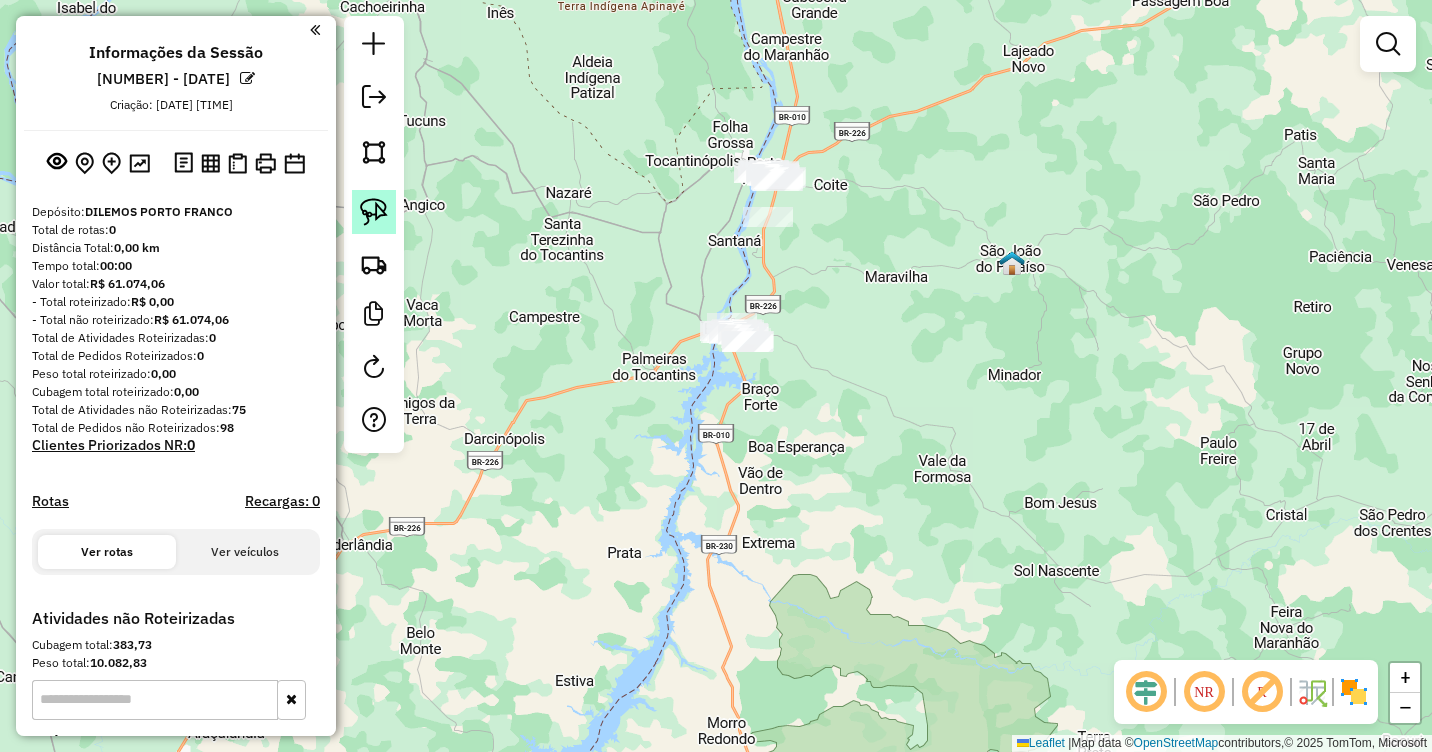 click 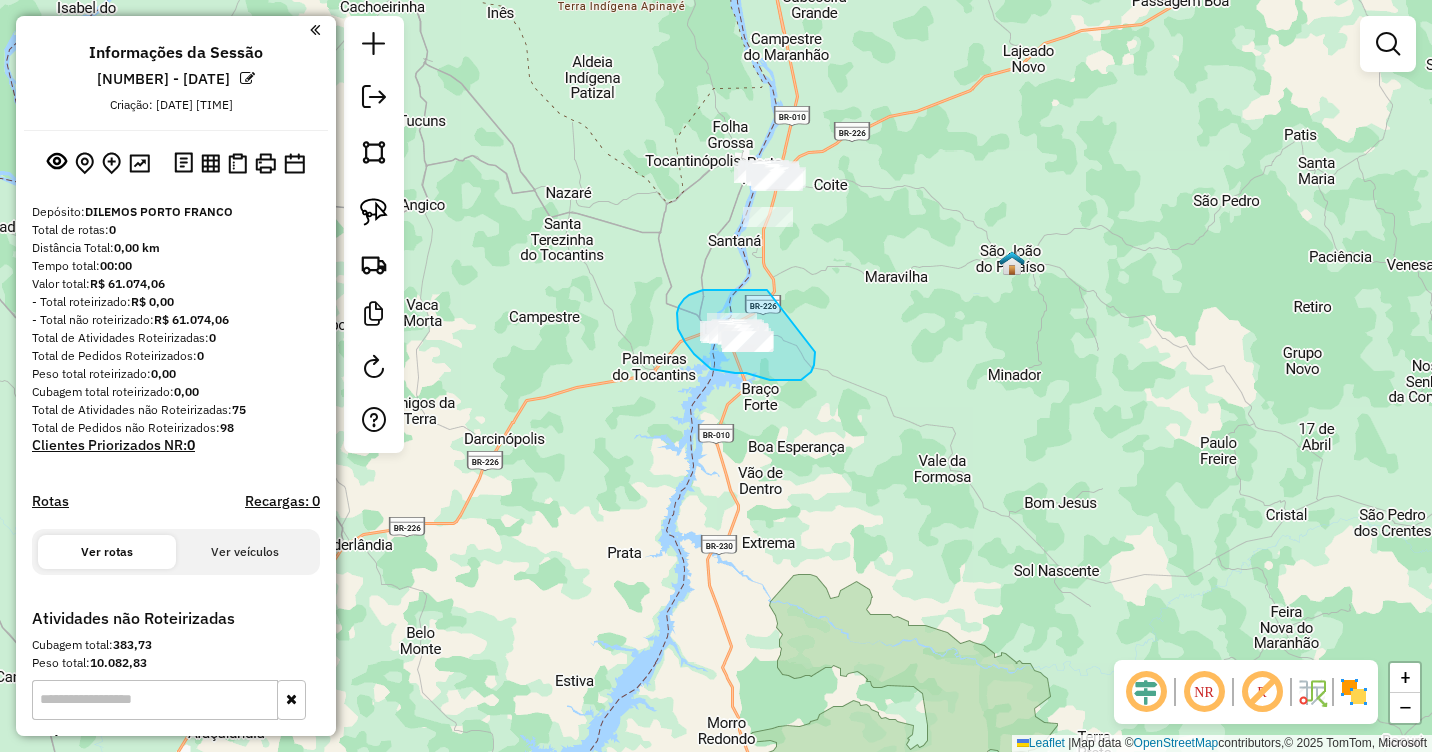 drag, startPoint x: 767, startPoint y: 290, endPoint x: 815, endPoint y: 352, distance: 78.40918 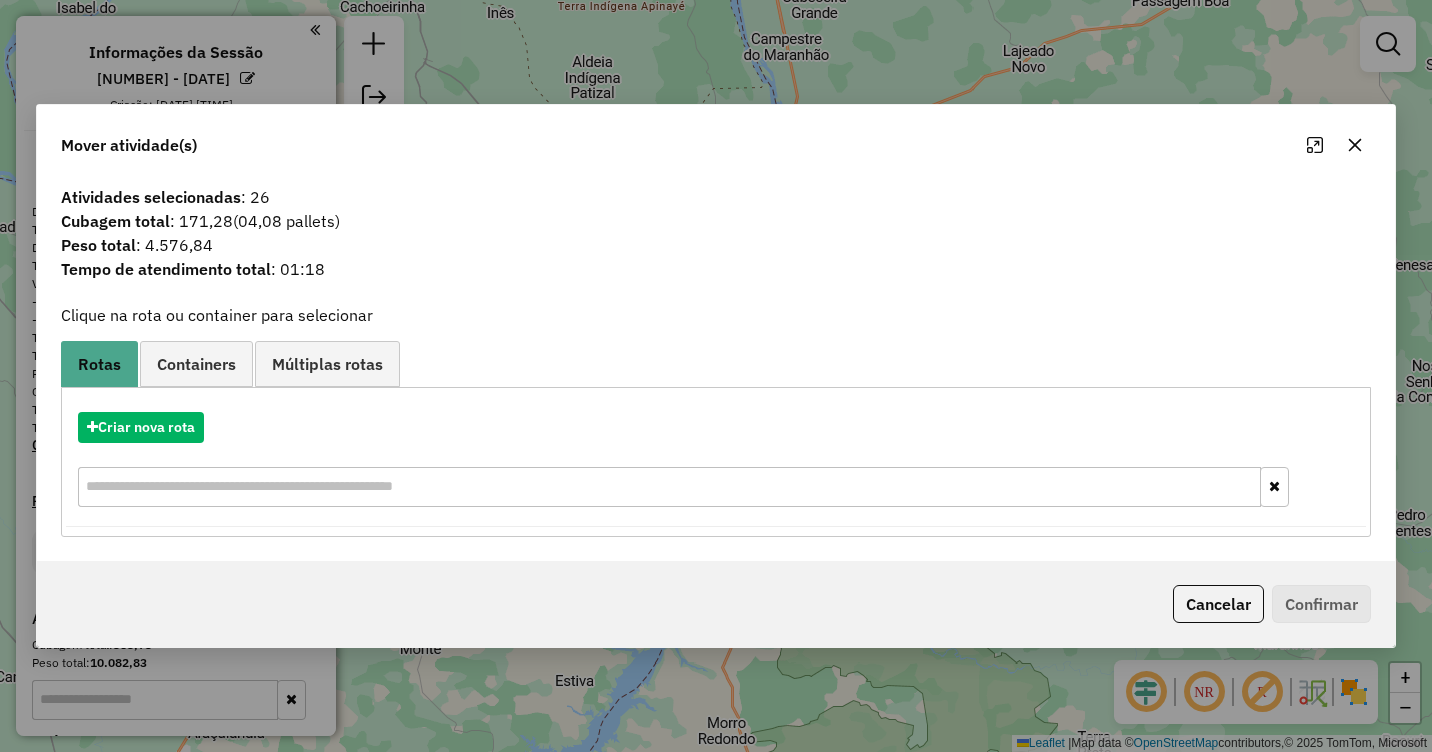 click 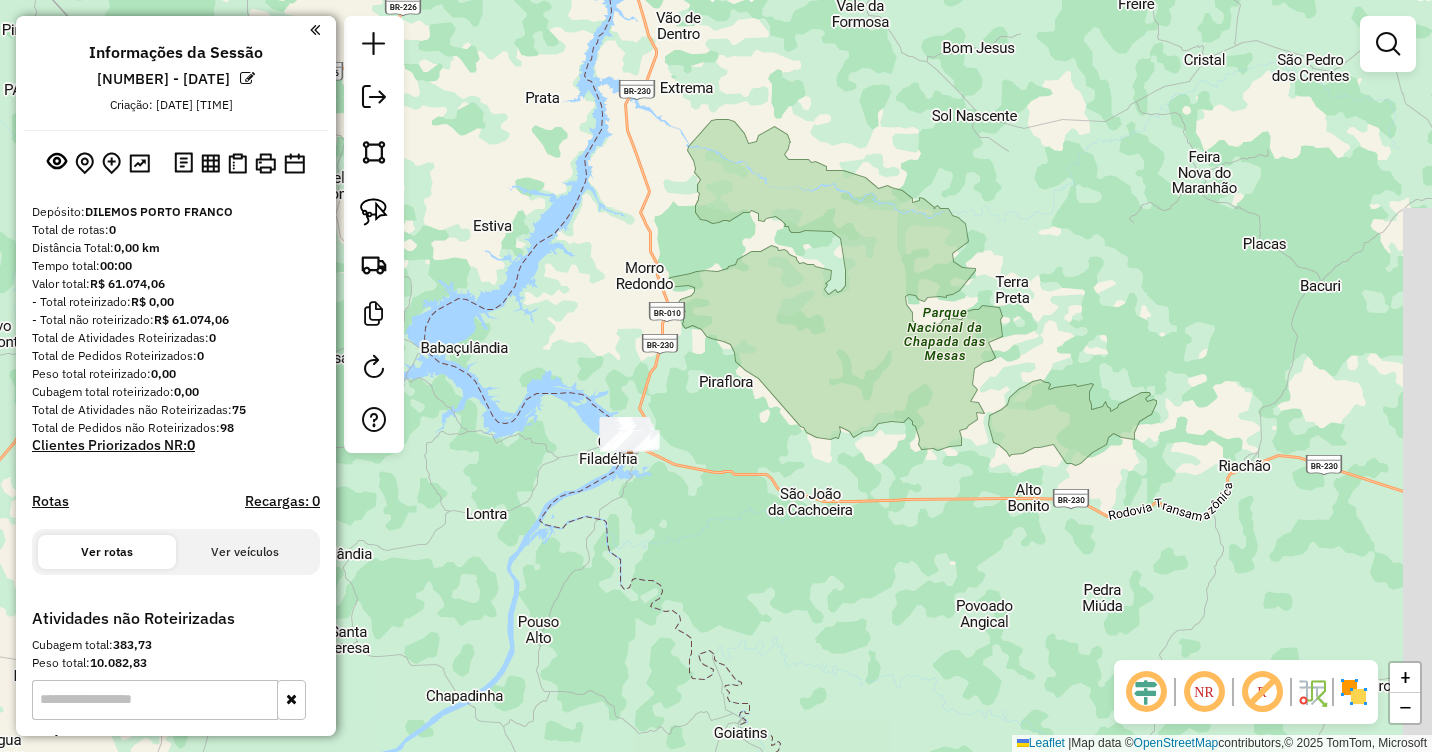 drag, startPoint x: 835, startPoint y: 458, endPoint x: 751, endPoint y: -1, distance: 466.623 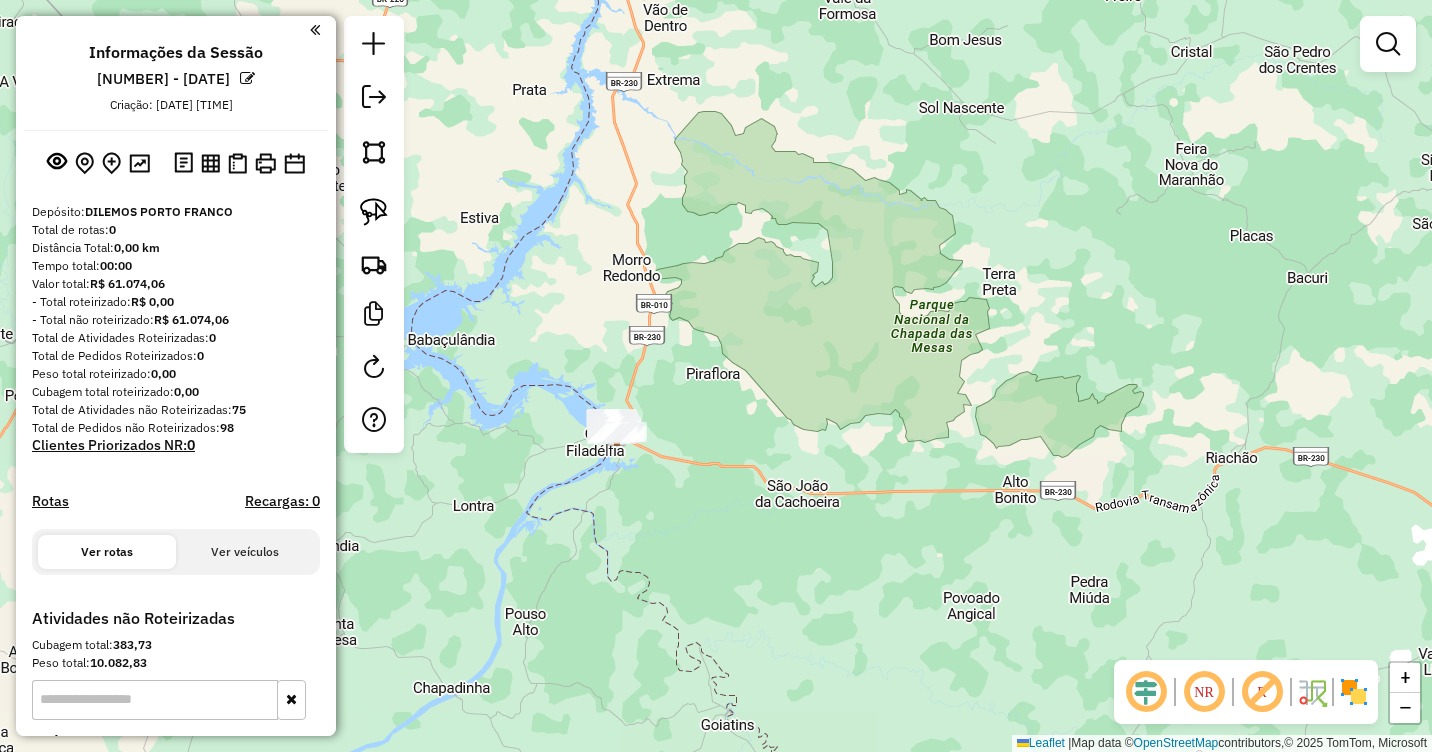 drag, startPoint x: 783, startPoint y: 110, endPoint x: 776, endPoint y: 440, distance: 330.07425 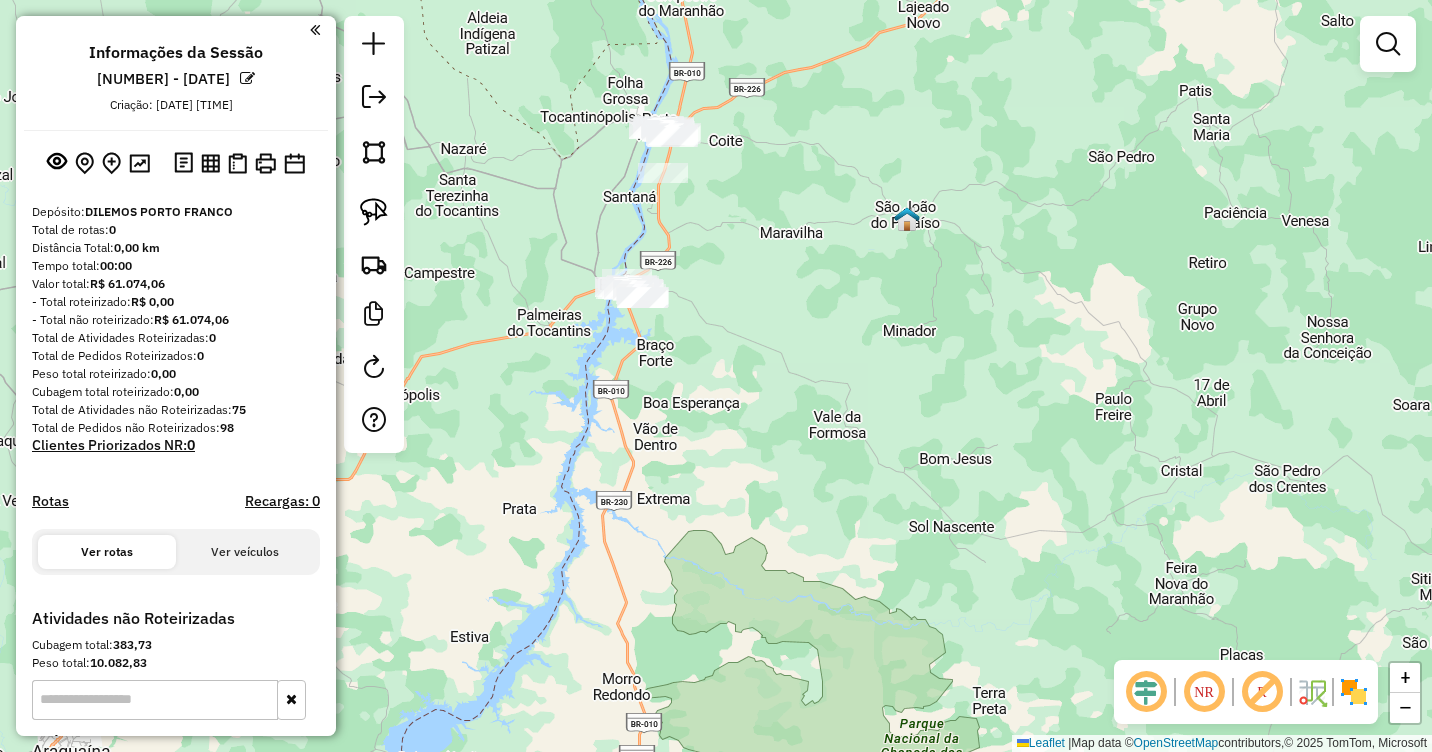 drag, startPoint x: 765, startPoint y: 120, endPoint x: 765, endPoint y: 238, distance: 118 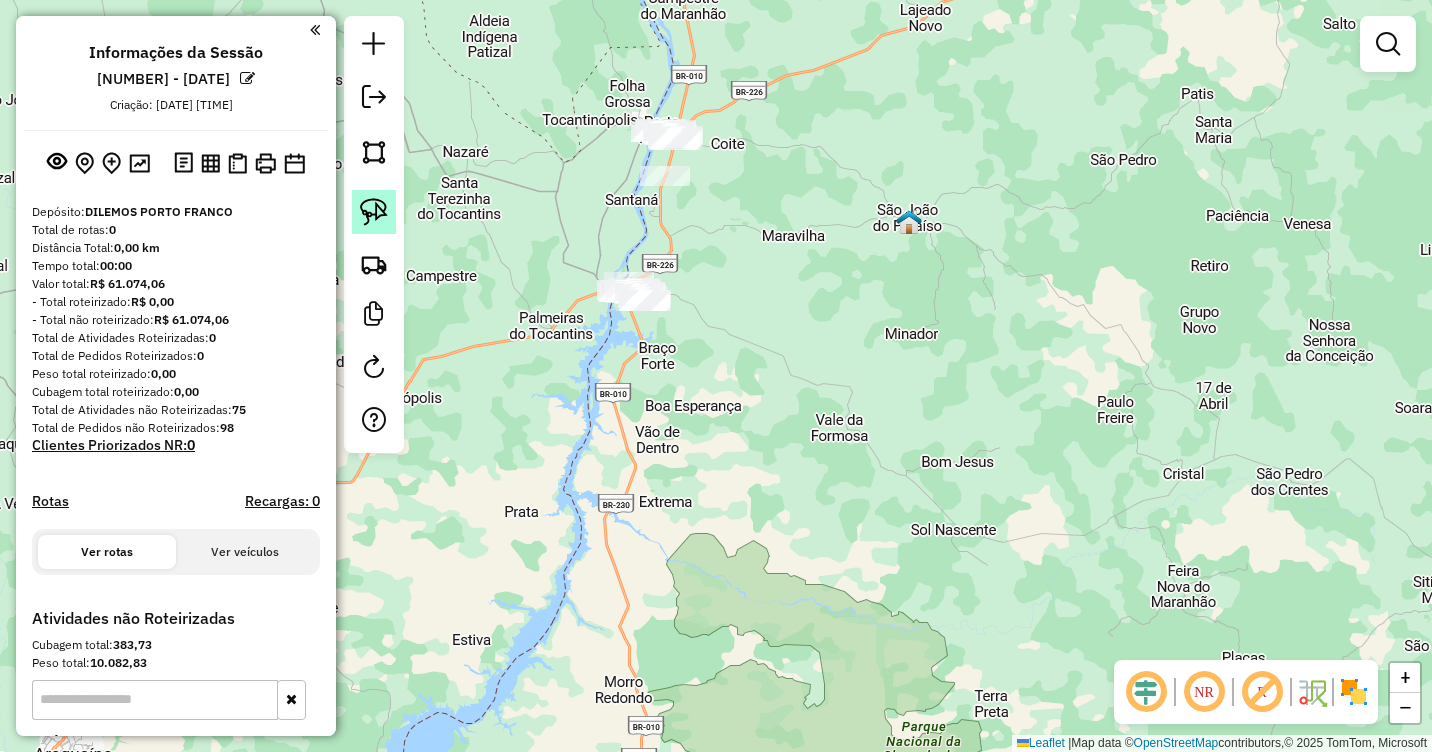 click 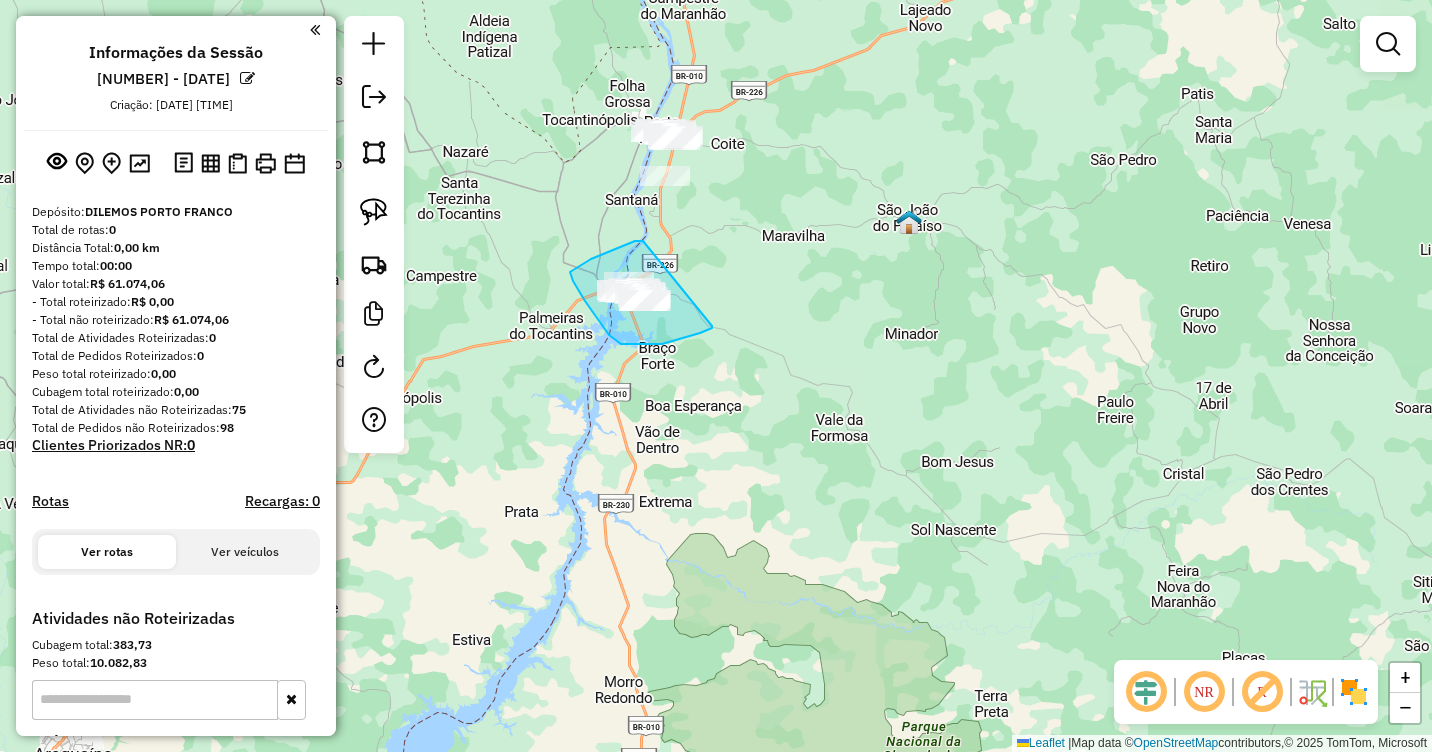 drag, startPoint x: 643, startPoint y: 241, endPoint x: 712, endPoint y: 310, distance: 97.580734 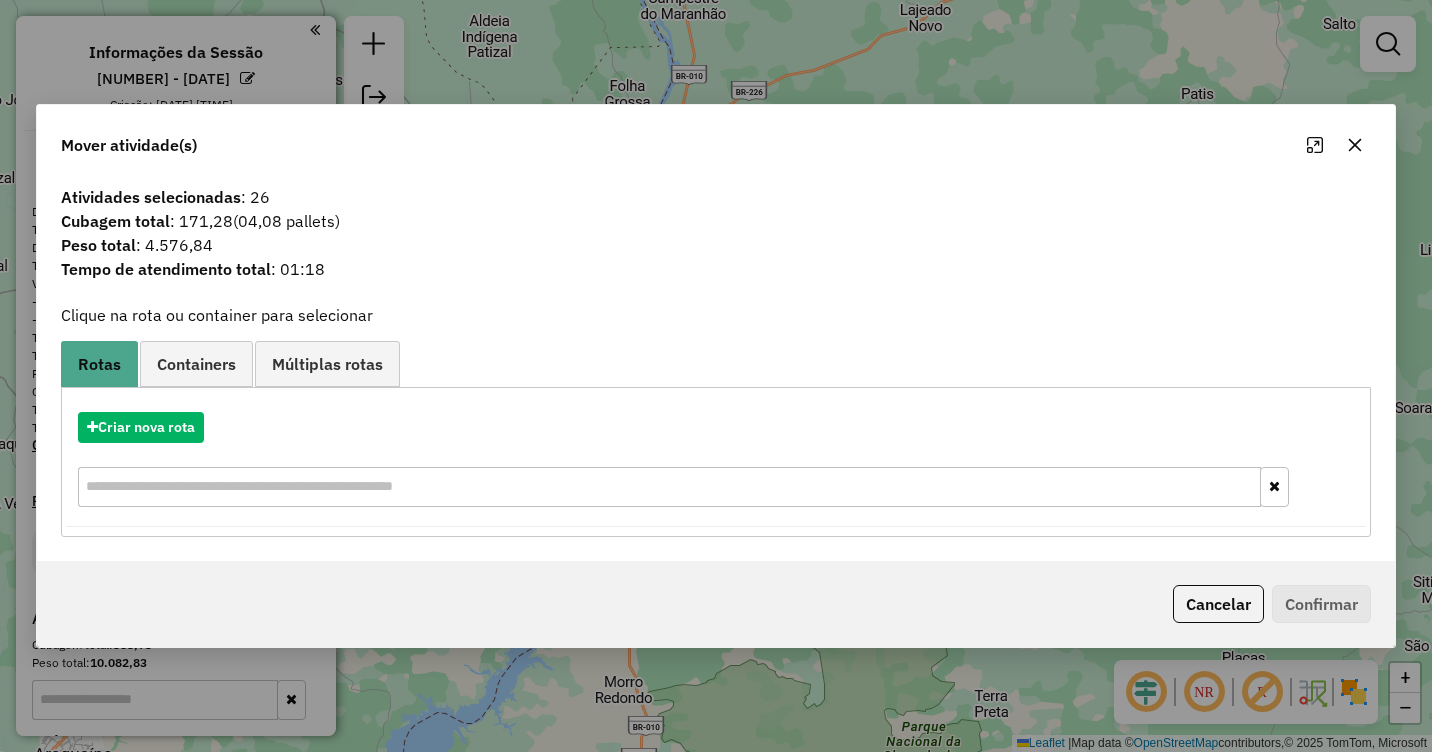 click 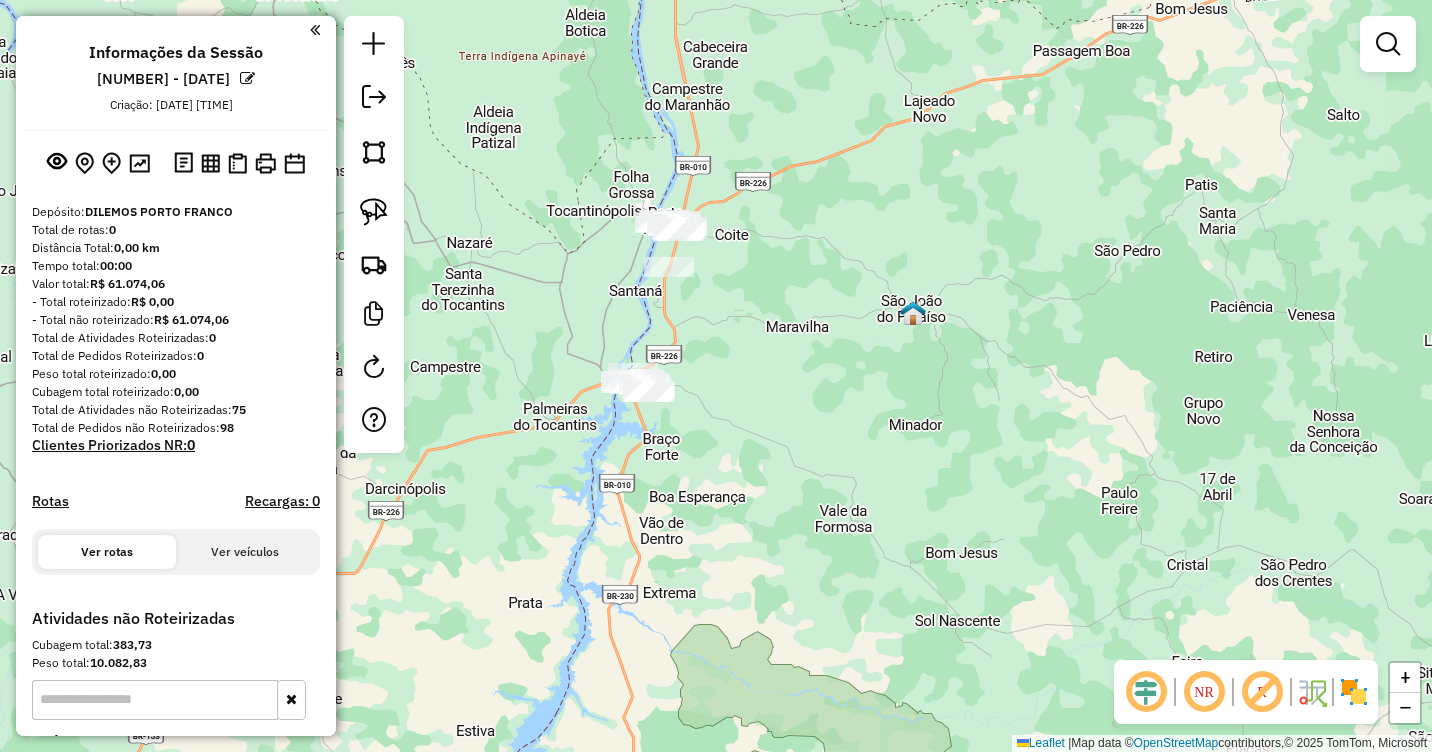 drag, startPoint x: 746, startPoint y: 204, endPoint x: 751, endPoint y: 299, distance: 95.131485 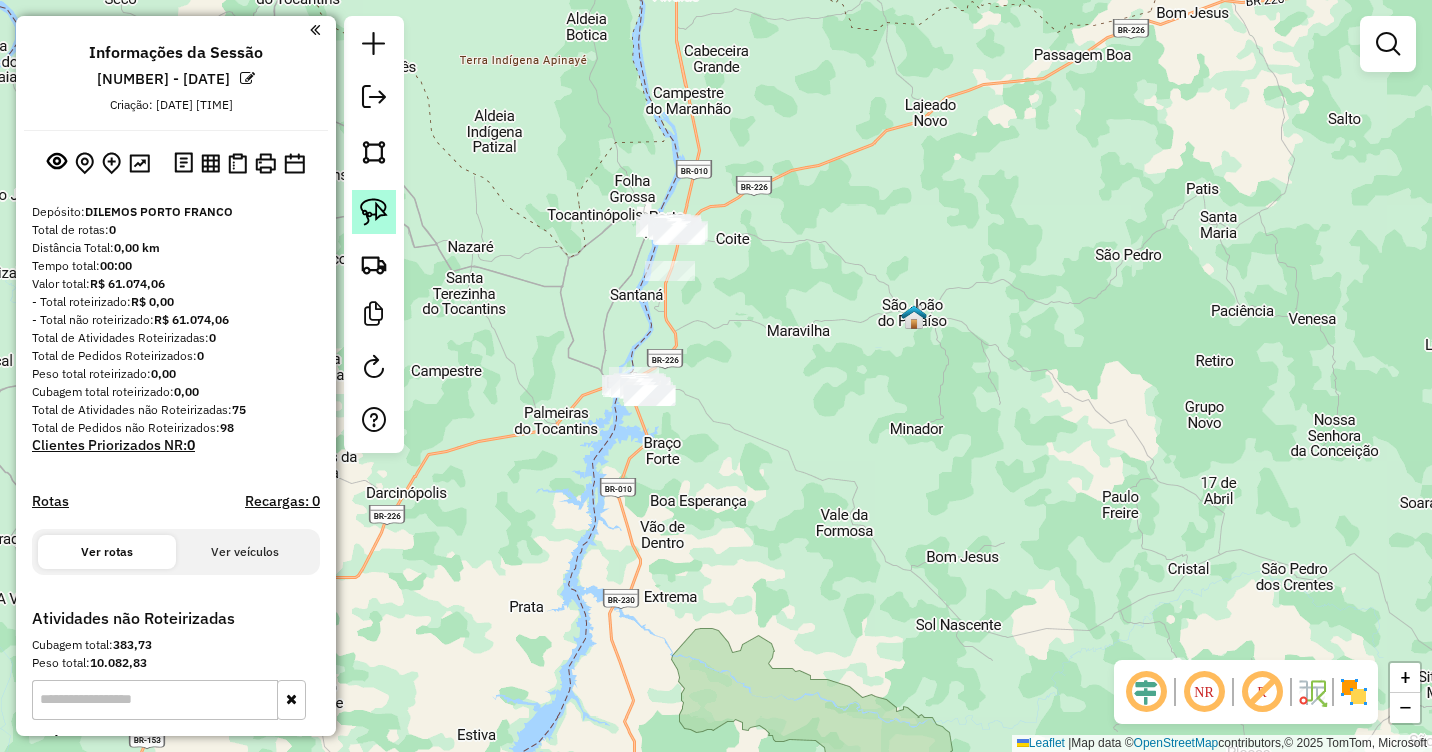 click 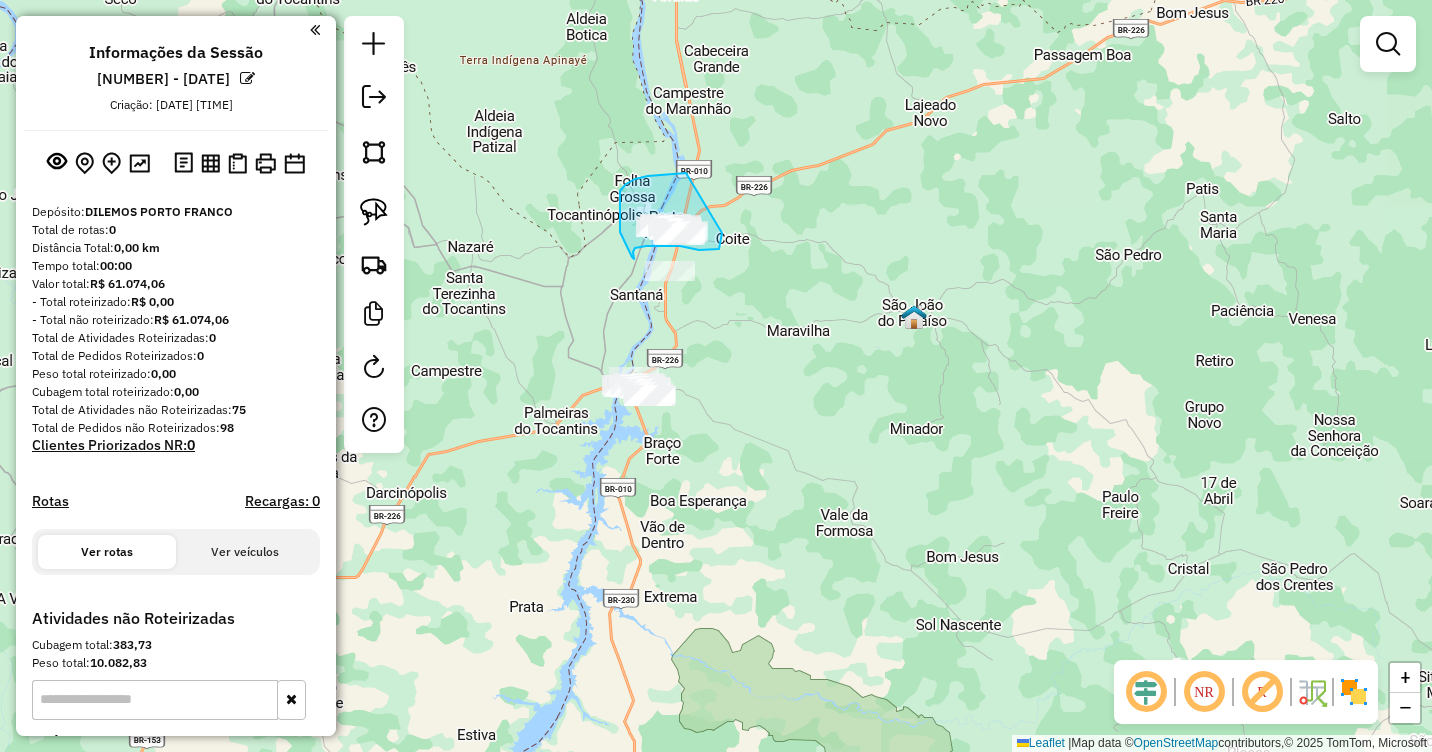 drag, startPoint x: 686, startPoint y: 173, endPoint x: 722, endPoint y: 232, distance: 69.115845 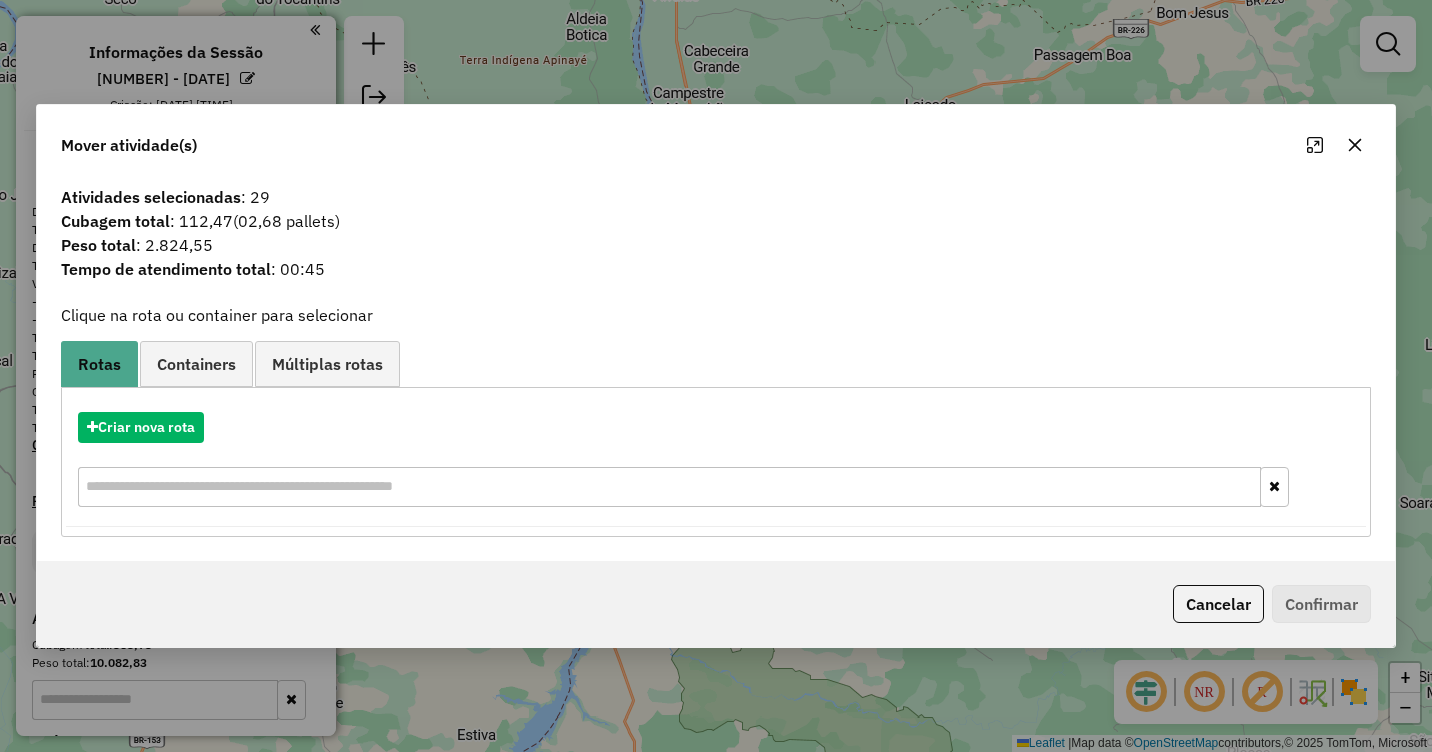 click 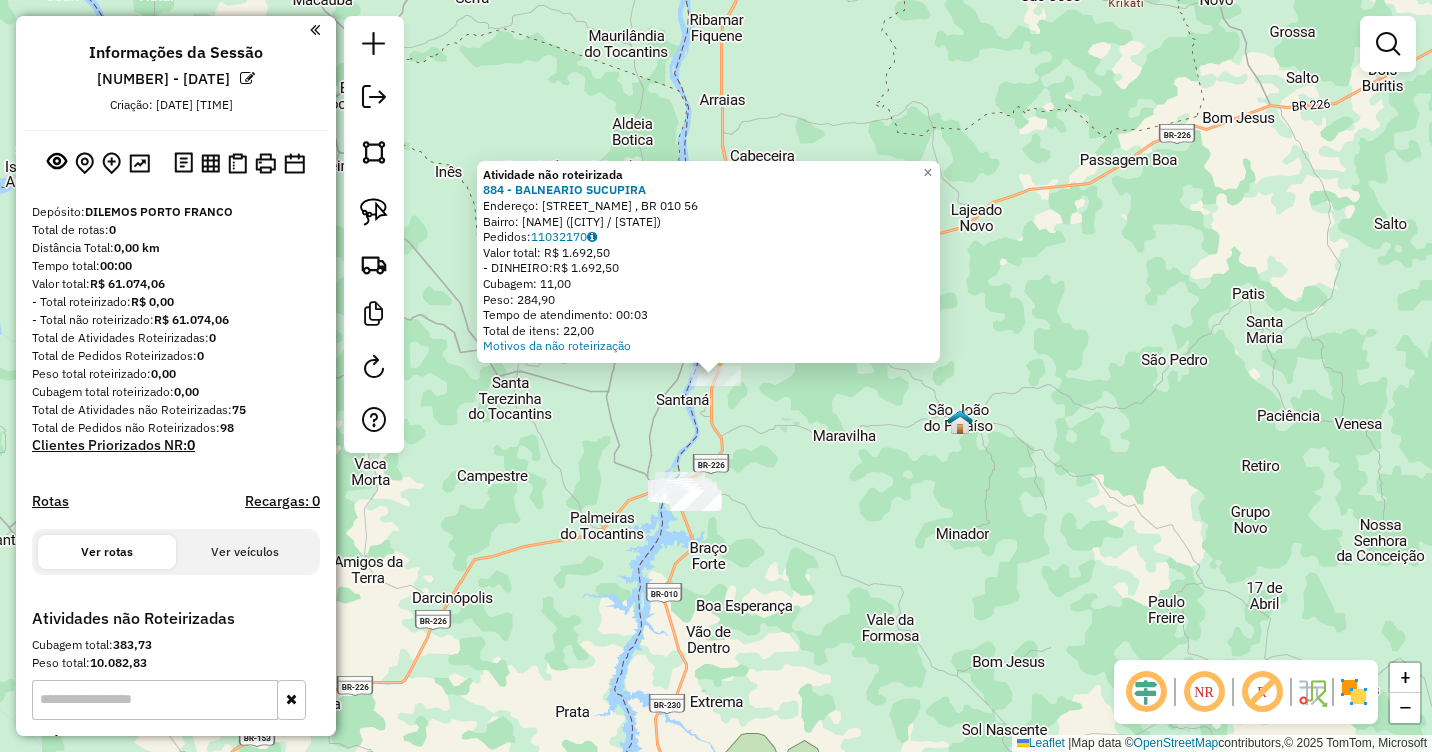 click on "Atividade não roteirizada 884 - BALNEARIO SUCUPIRA  Endereço:  BELEM BRASILIA  , BR 010 56   Bairro: Povoado Sucupira (PORTO FRANCO / MA)   Pedidos:  11032170   Valor total: R$ 1.692,50   - DINHEIRO:  R$ 1.692,50   Cubagem: 11,00   Peso: 284,90   Tempo de atendimento: 00:03   Total de itens: 22,00  Motivos da não roteirização × Janela de atendimento Grade de atendimento Capacidade Transportadoras Veículos Cliente Pedidos  Rotas Selecione os dias de semana para filtrar as janelas de atendimento  Seg   Ter   Qua   Qui   Sex   Sáb   Dom  Informe o período da janela de atendimento: De: Até:  Filtrar exatamente a janela do cliente  Considerar janela de atendimento padrão  Selecione os dias de semana para filtrar as grades de atendimento  Seg   Ter   Qua   Qui   Sex   Sáb   Dom   Considerar clientes sem dia de atendimento cadastrado  Clientes fora do dia de atendimento selecionado Filtrar as atividades entre os valores definidos abaixo:  Peso mínimo:   Peso máximo:   Cubagem mínima:   De:   Até:  +" 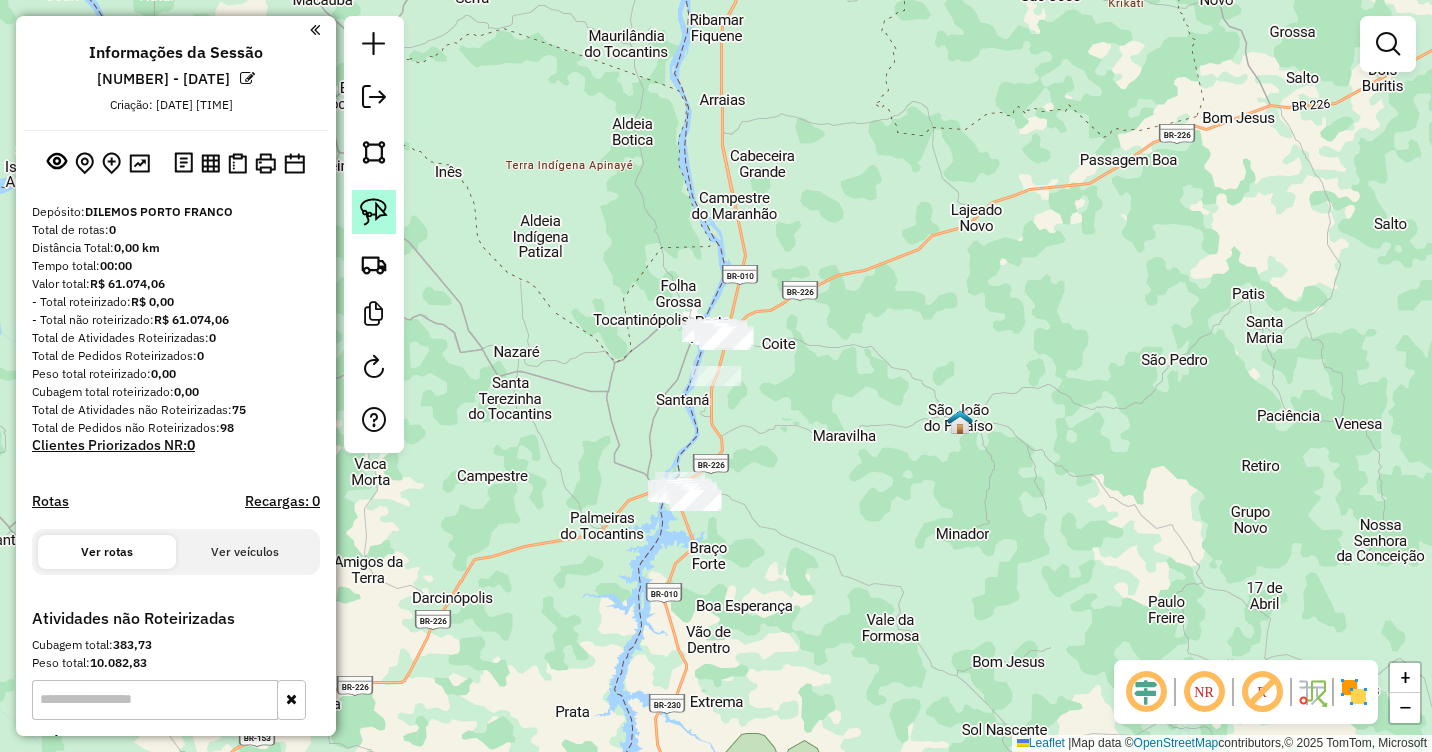 click 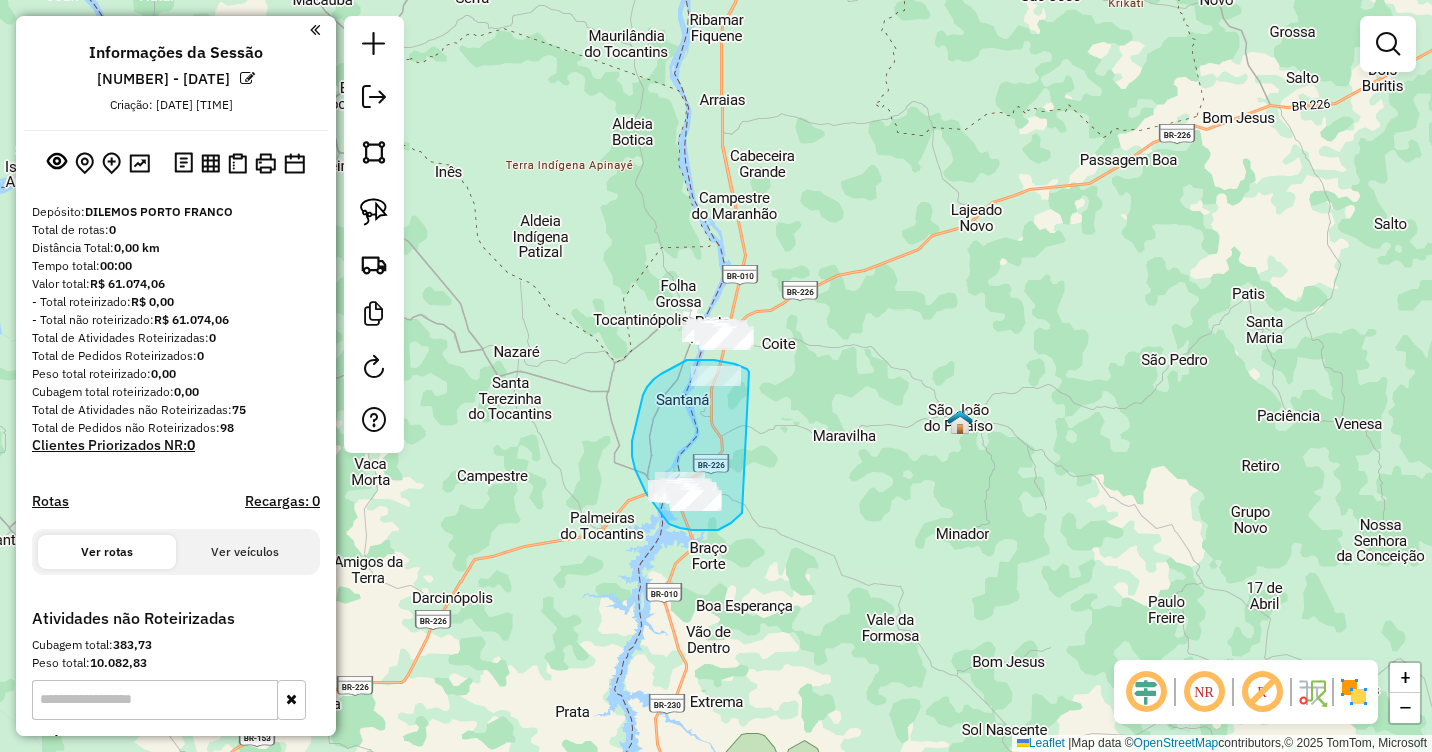 drag, startPoint x: 749, startPoint y: 372, endPoint x: 742, endPoint y: 513, distance: 141.17365 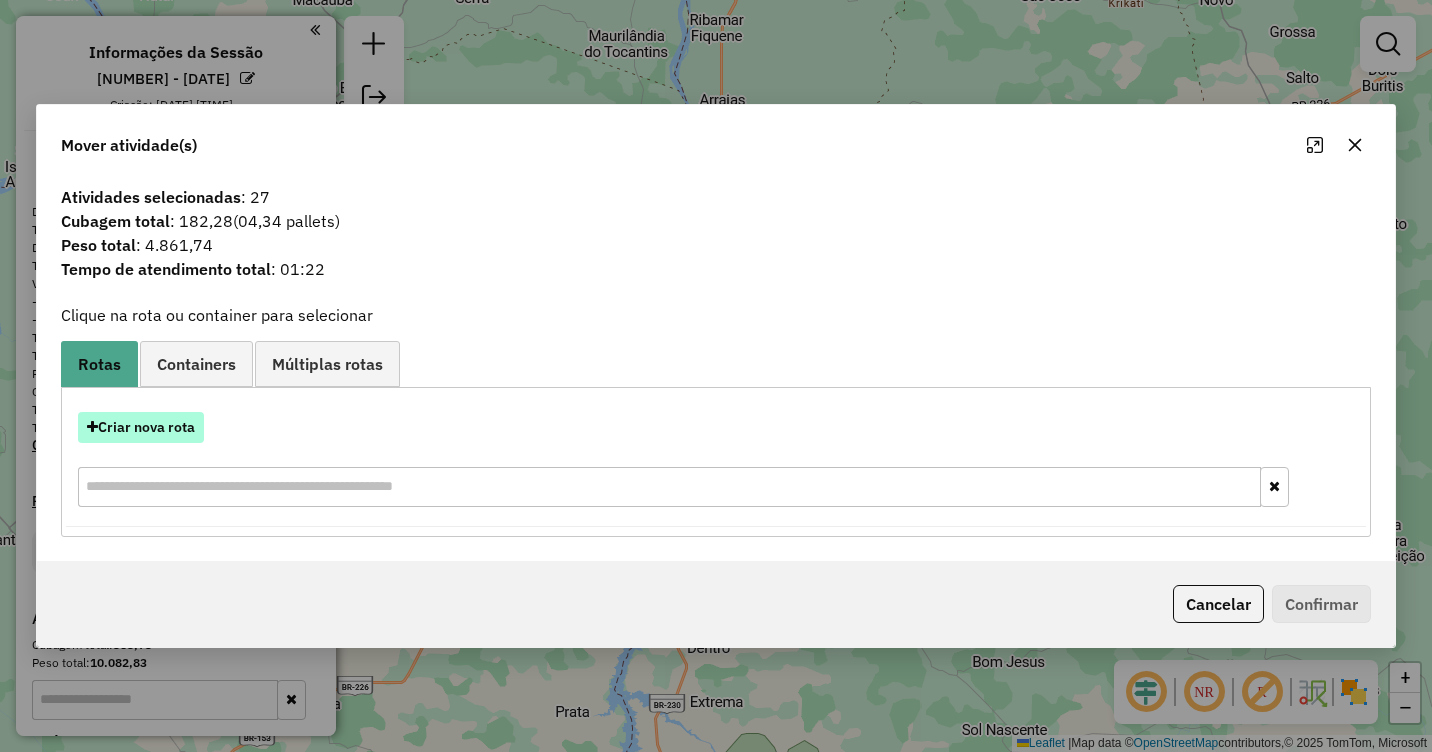 click on "Criar nova rota" at bounding box center (141, 427) 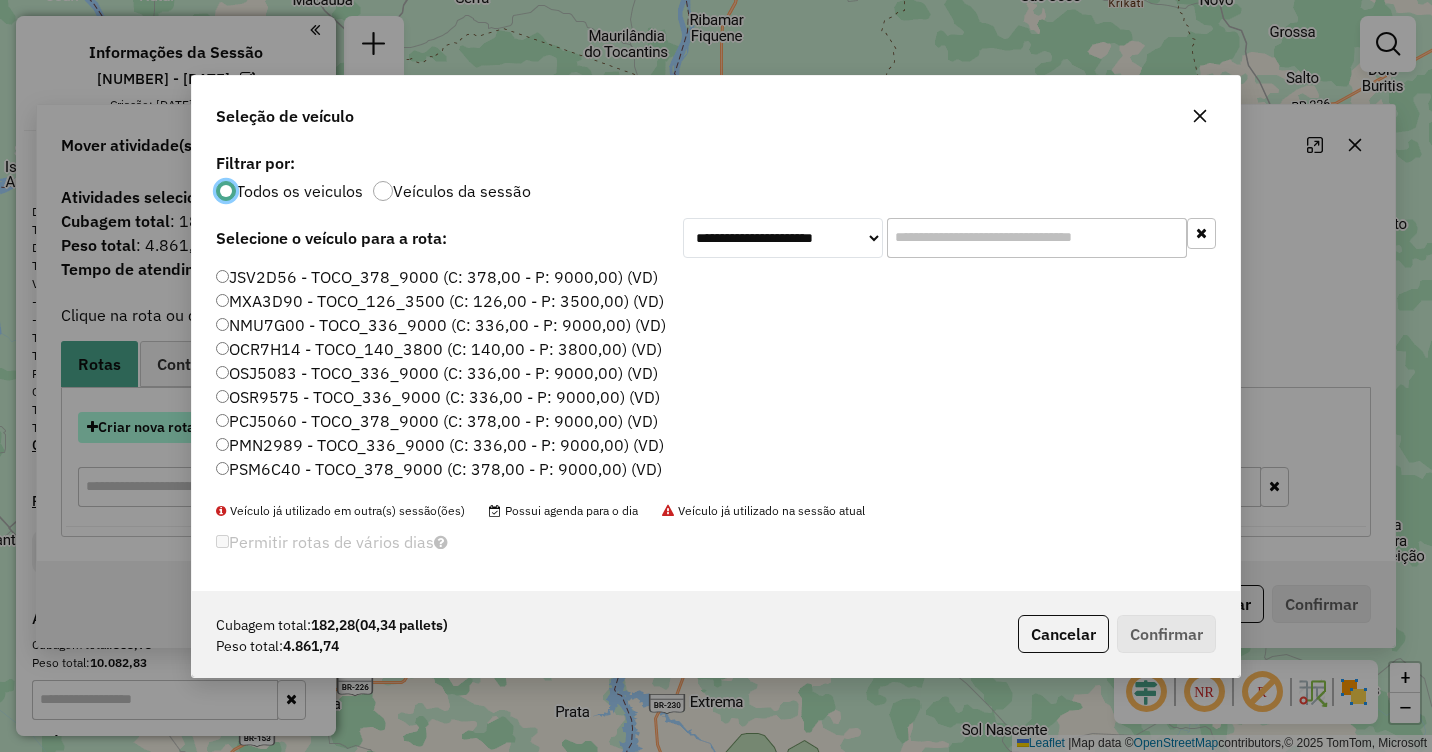 scroll, scrollTop: 11, scrollLeft: 6, axis: both 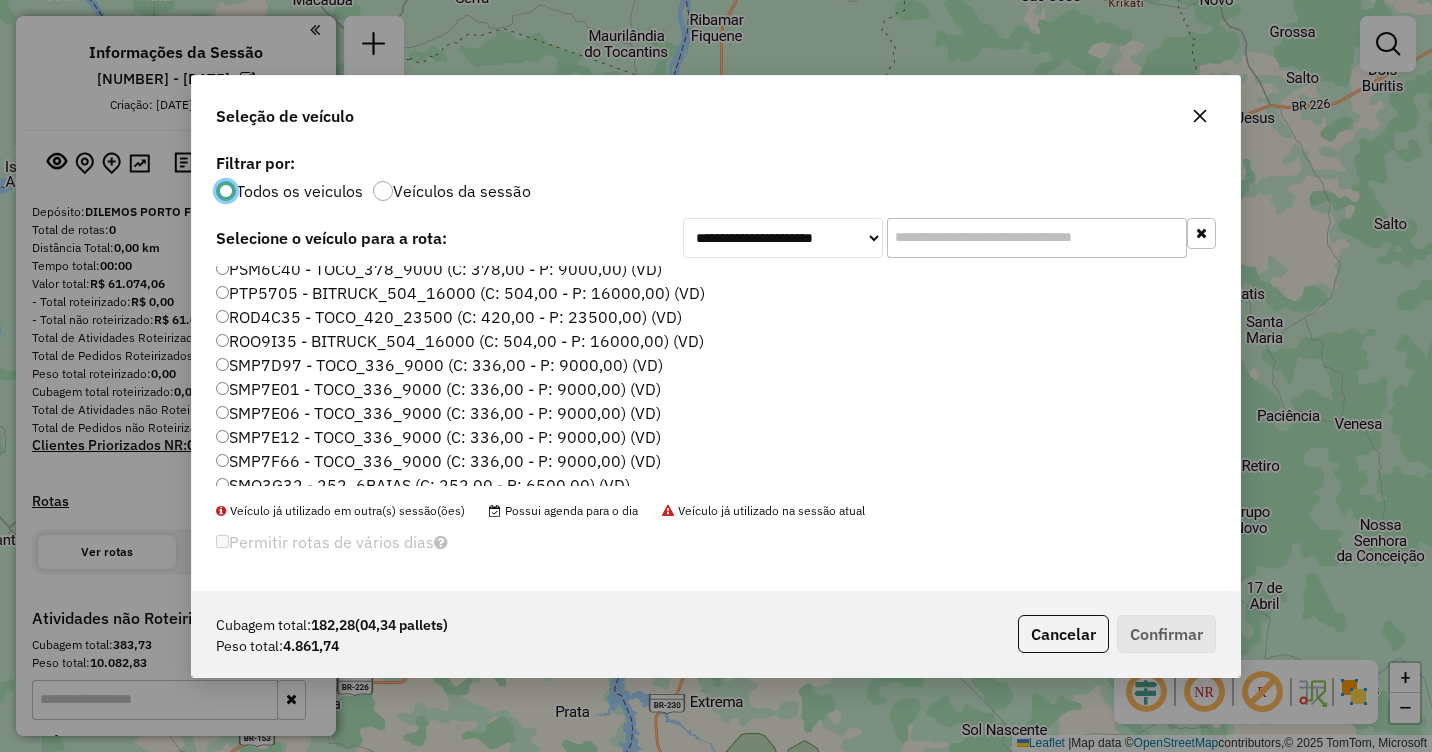 click on "SMP7E01 - TOCO_336_9000 (C: 336,00 - P: 9000,00) (VD)" 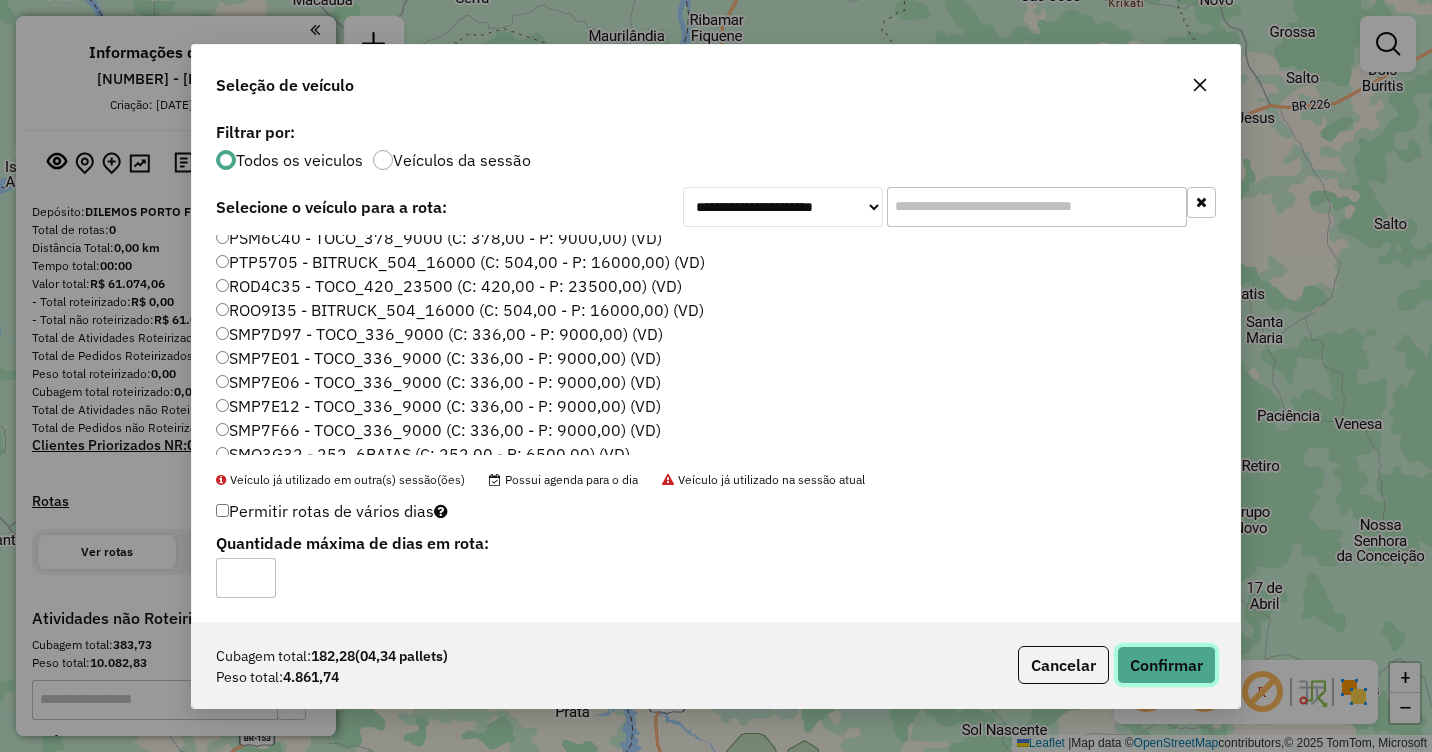 click on "Confirmar" 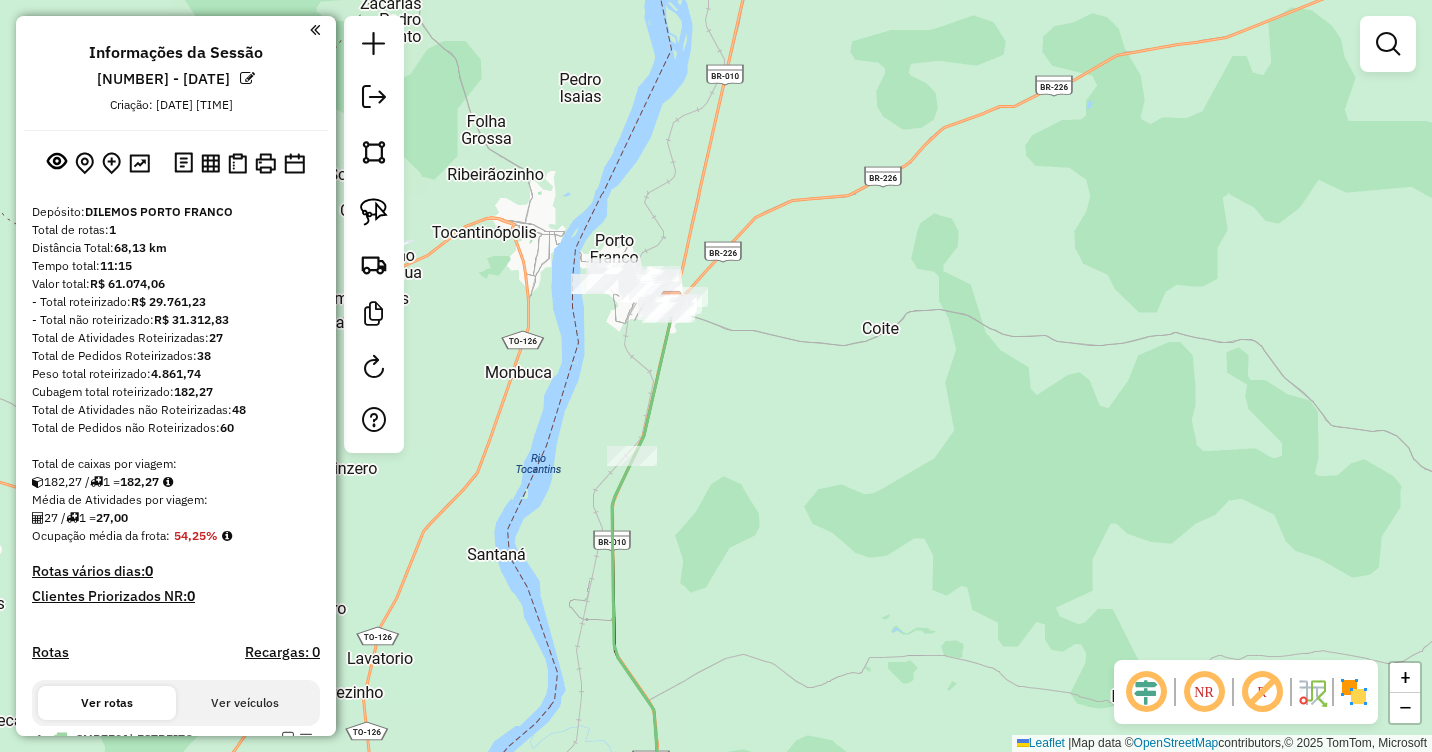 drag, startPoint x: 720, startPoint y: 362, endPoint x: 769, endPoint y: 371, distance: 49.819675 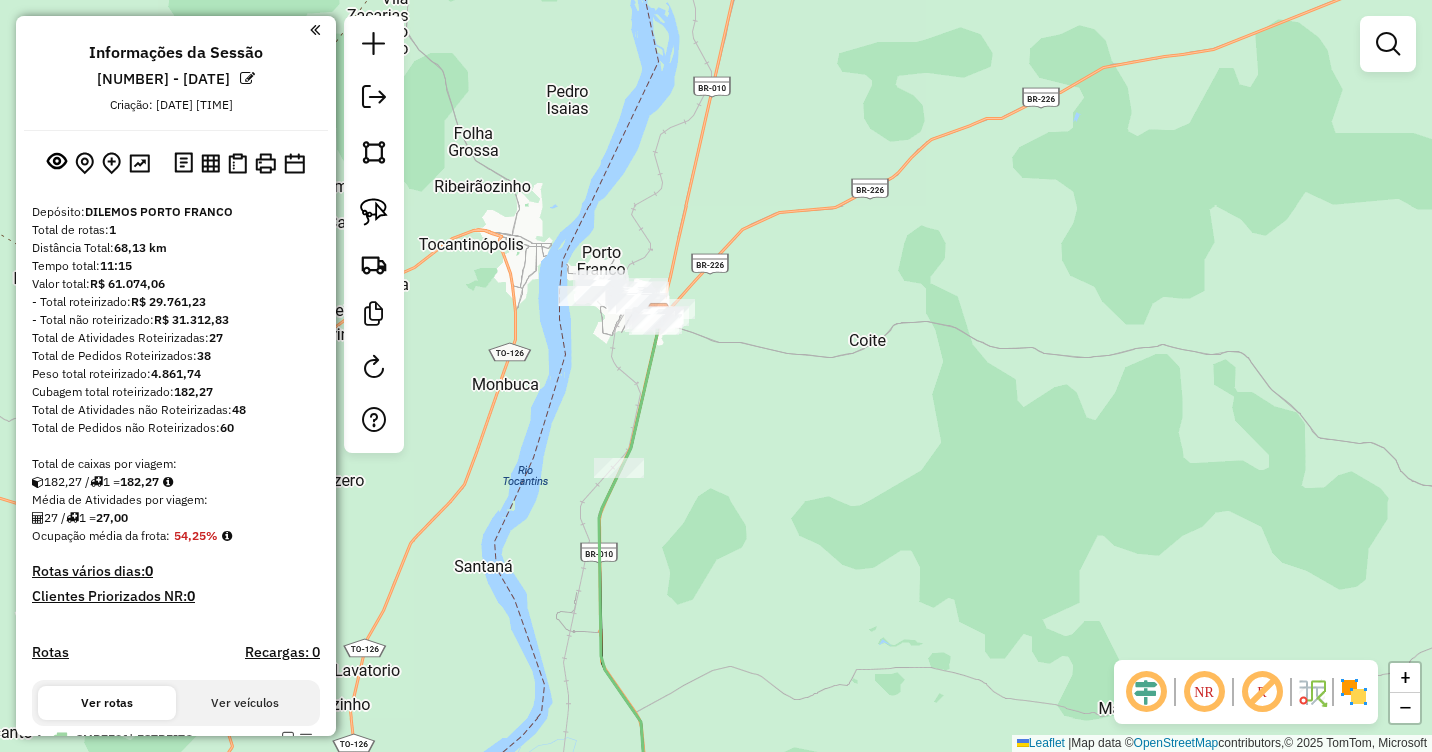 drag, startPoint x: 749, startPoint y: 374, endPoint x: 732, endPoint y: 388, distance: 22.022715 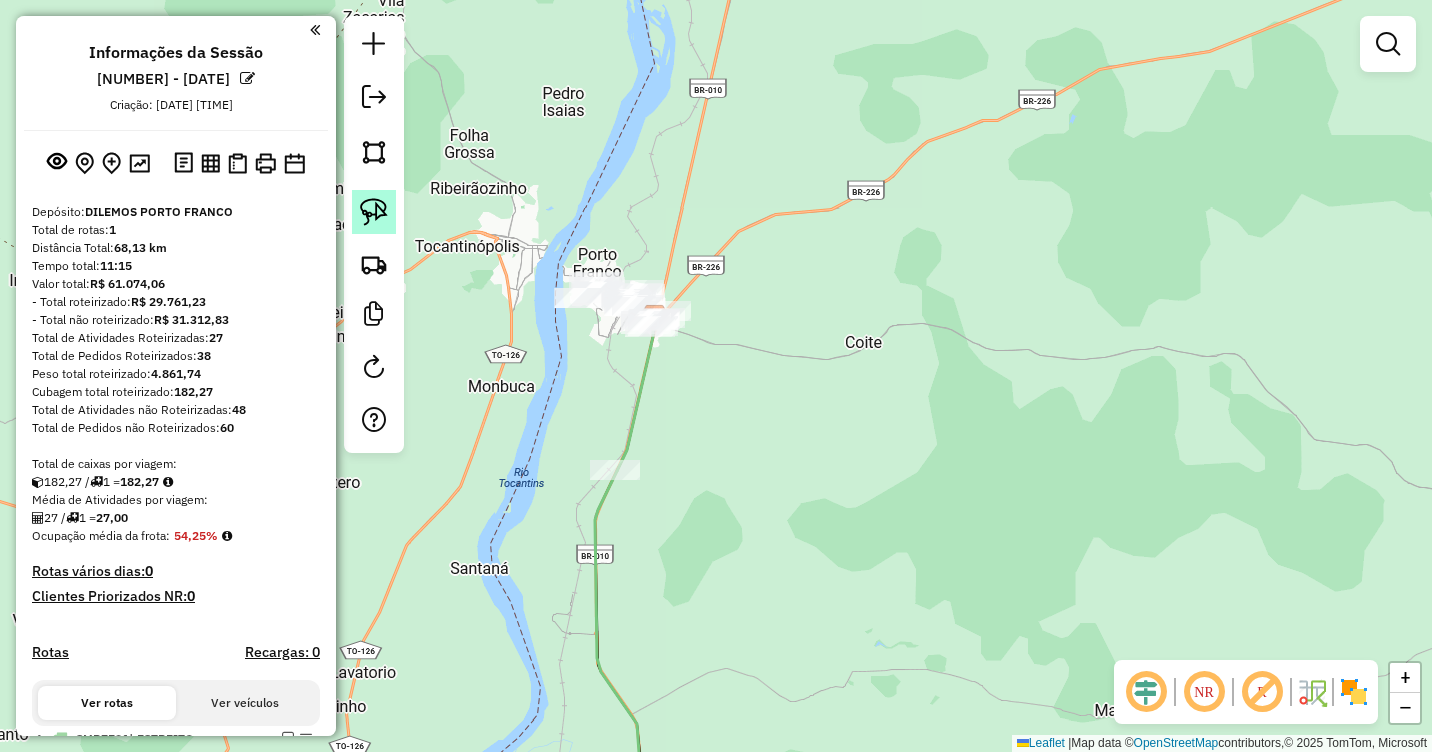 click 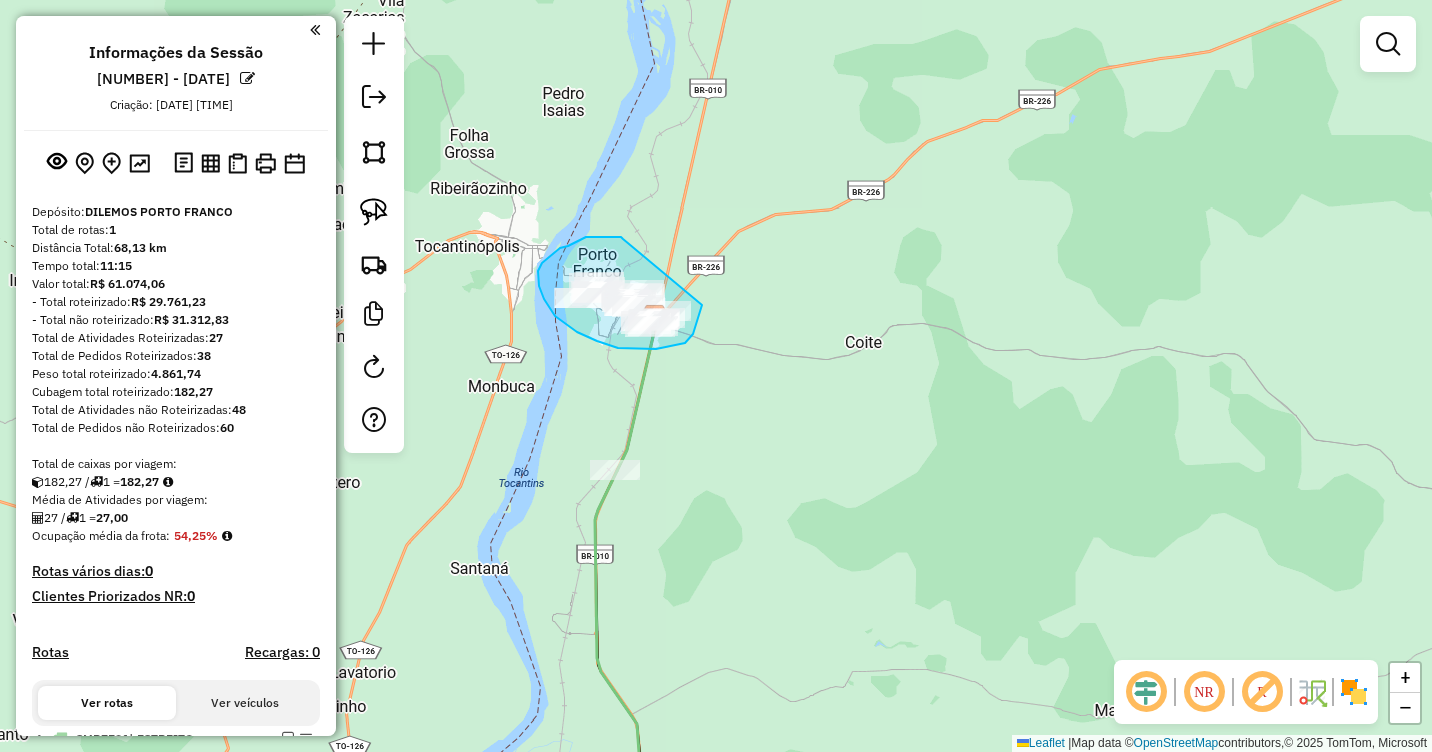 drag, startPoint x: 623, startPoint y: 239, endPoint x: 702, endPoint y: 305, distance: 102.941734 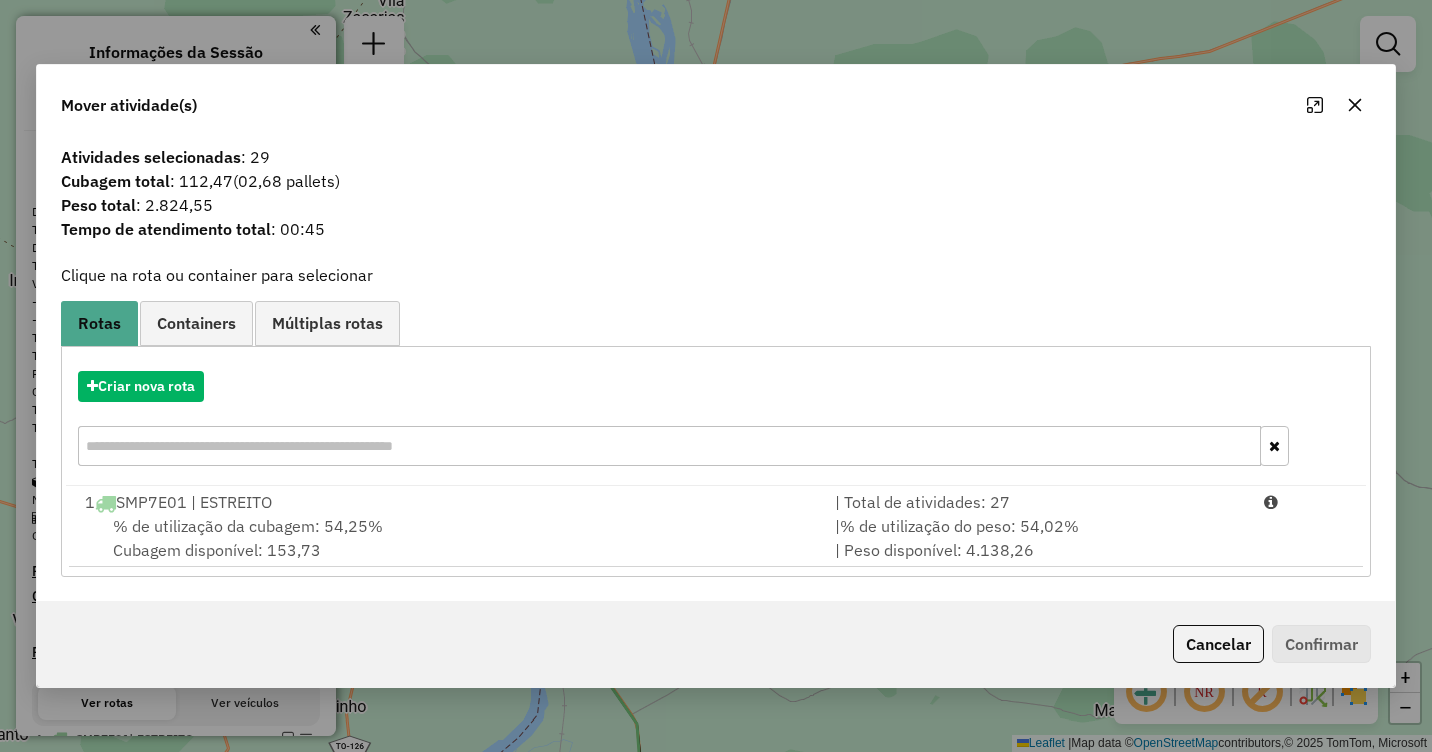 click 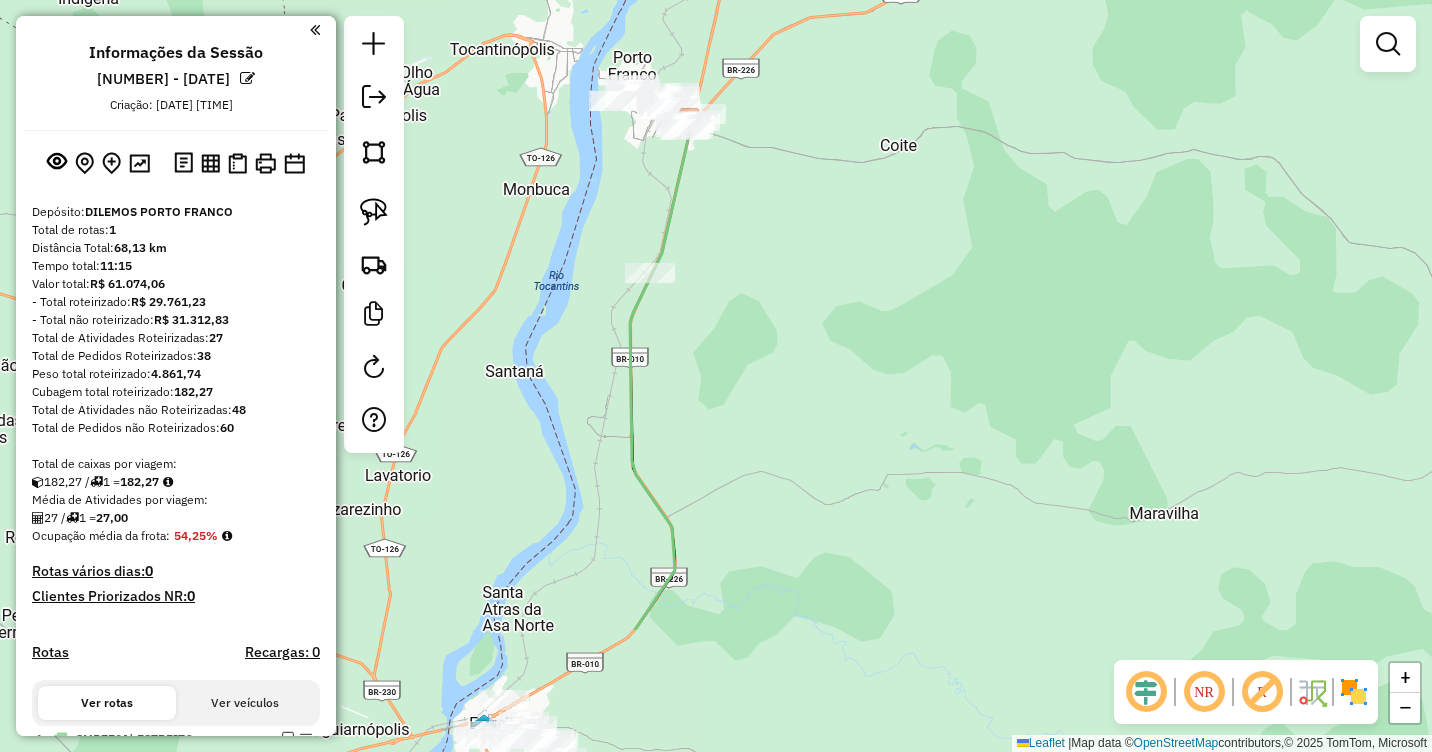 drag, startPoint x: 880, startPoint y: 452, endPoint x: 905, endPoint y: 207, distance: 246.2722 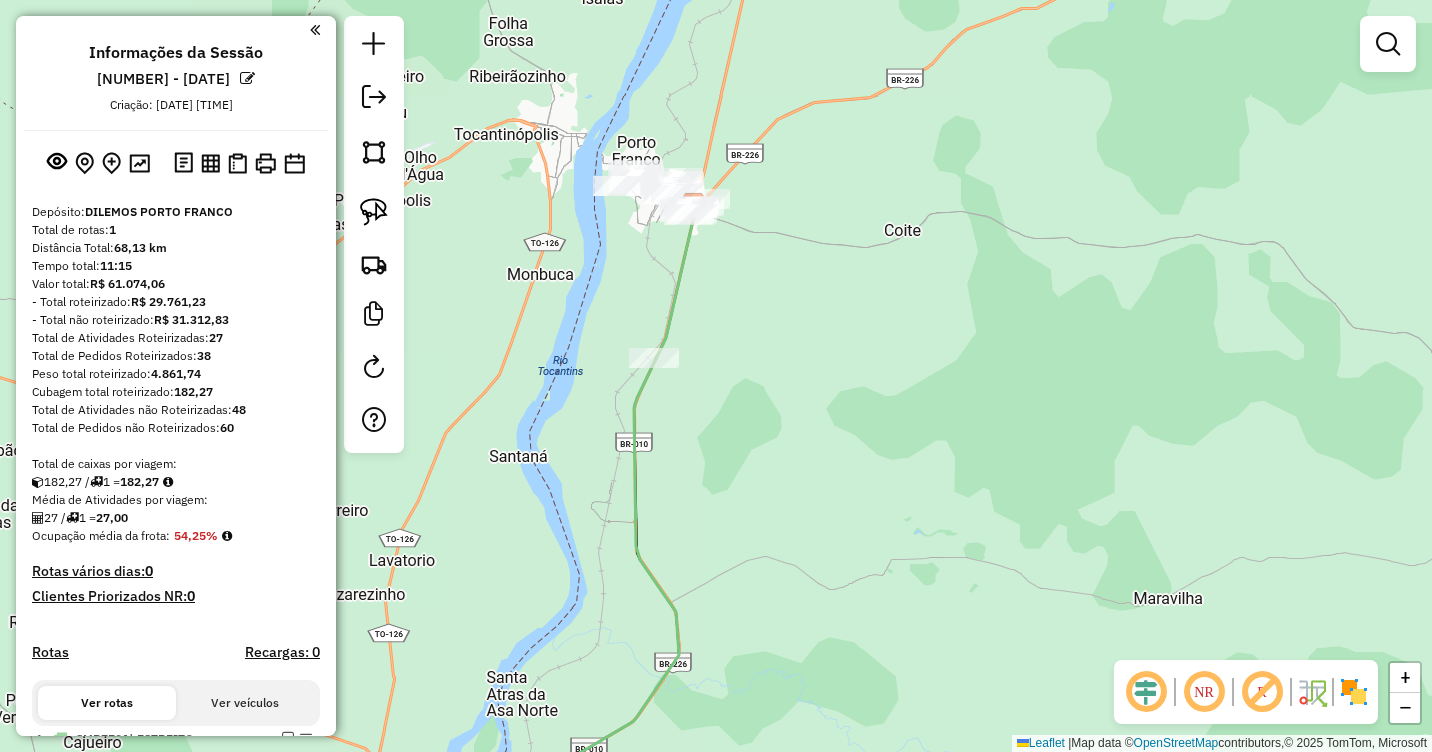 drag, startPoint x: 776, startPoint y: 243, endPoint x: 779, endPoint y: 396, distance: 153.0294 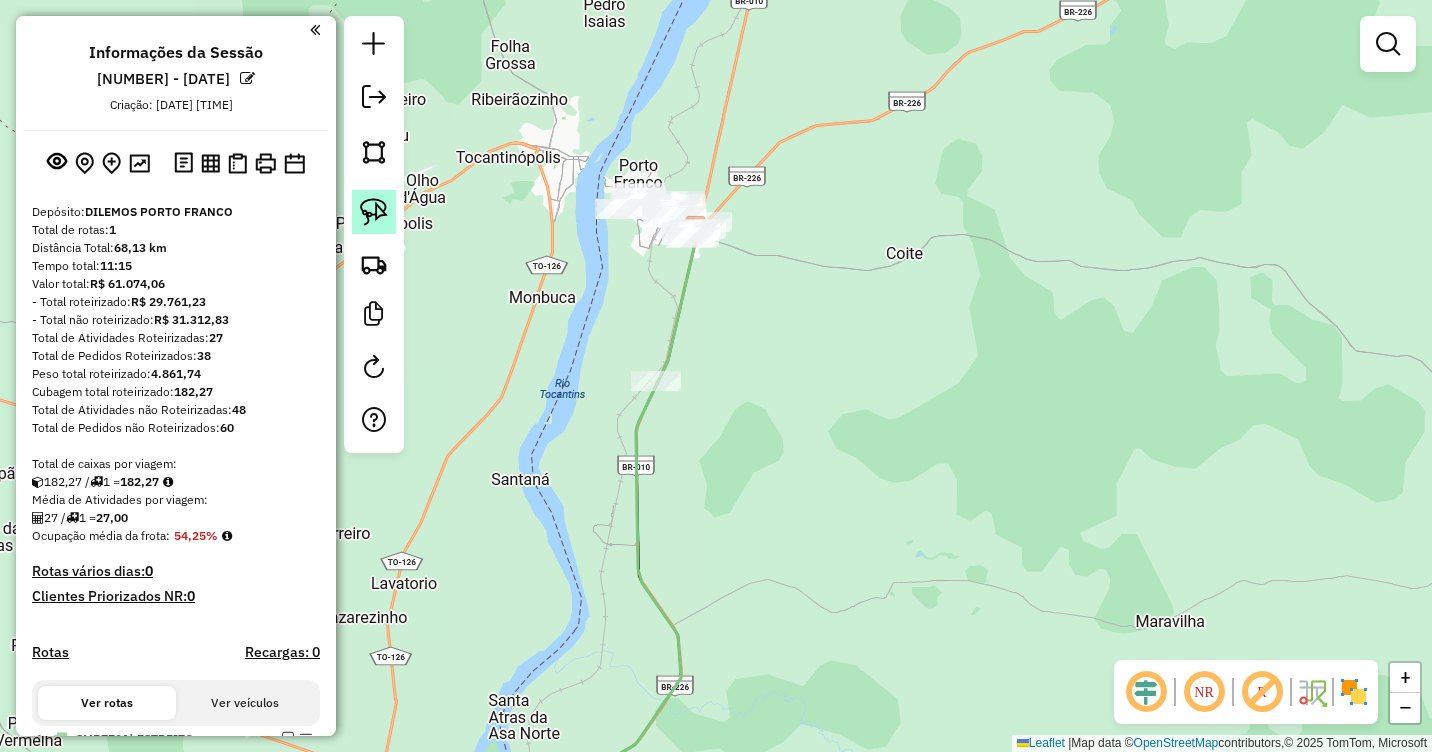 click 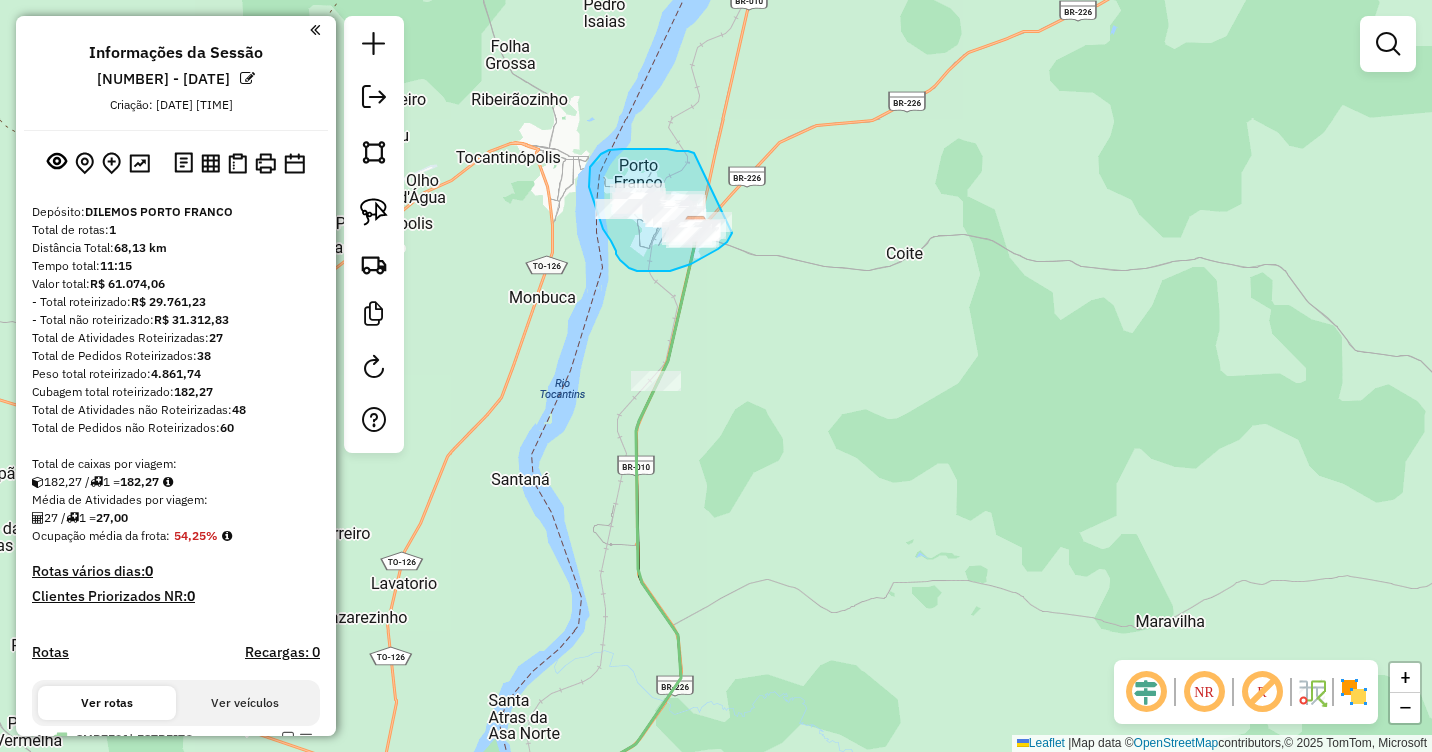 drag, startPoint x: 692, startPoint y: 152, endPoint x: 732, endPoint y: 233, distance: 90.33826 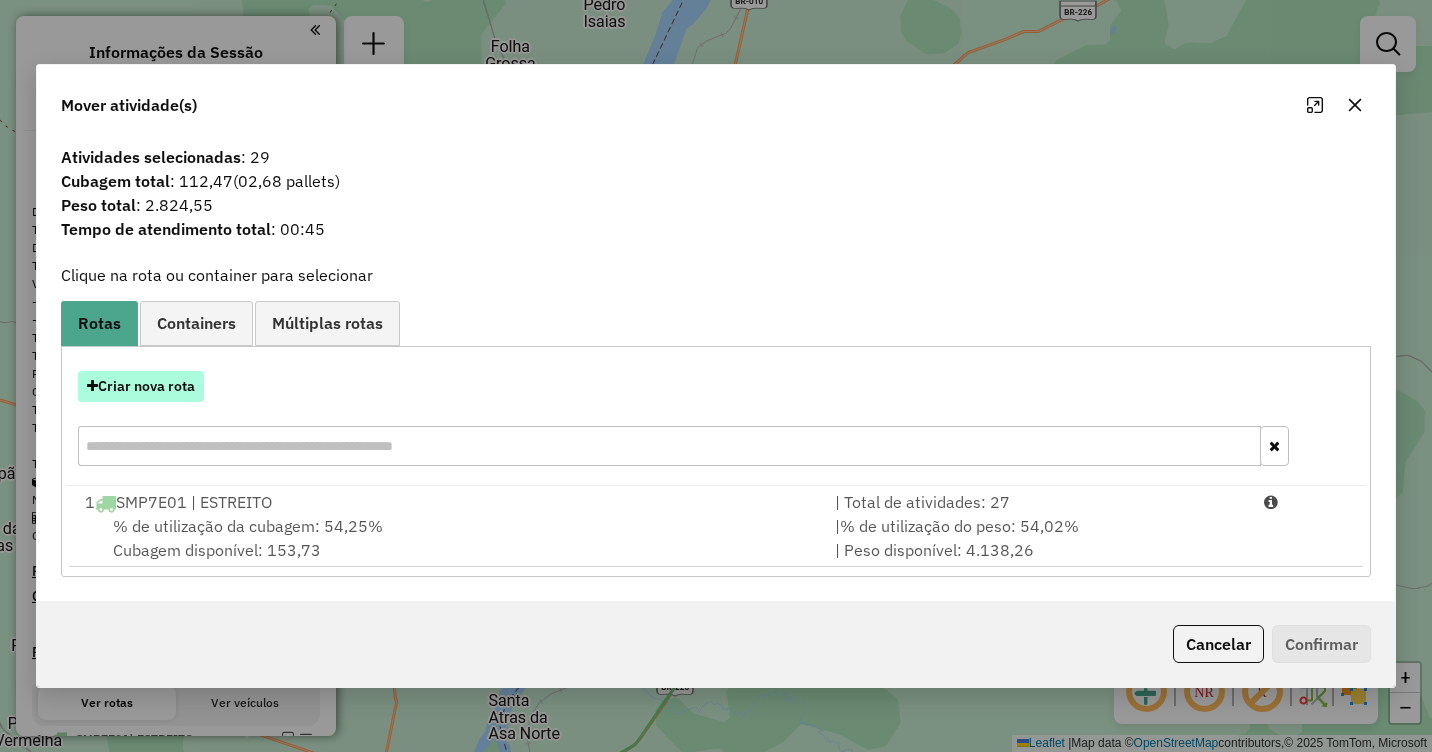 click on "Criar nova rota" at bounding box center [141, 386] 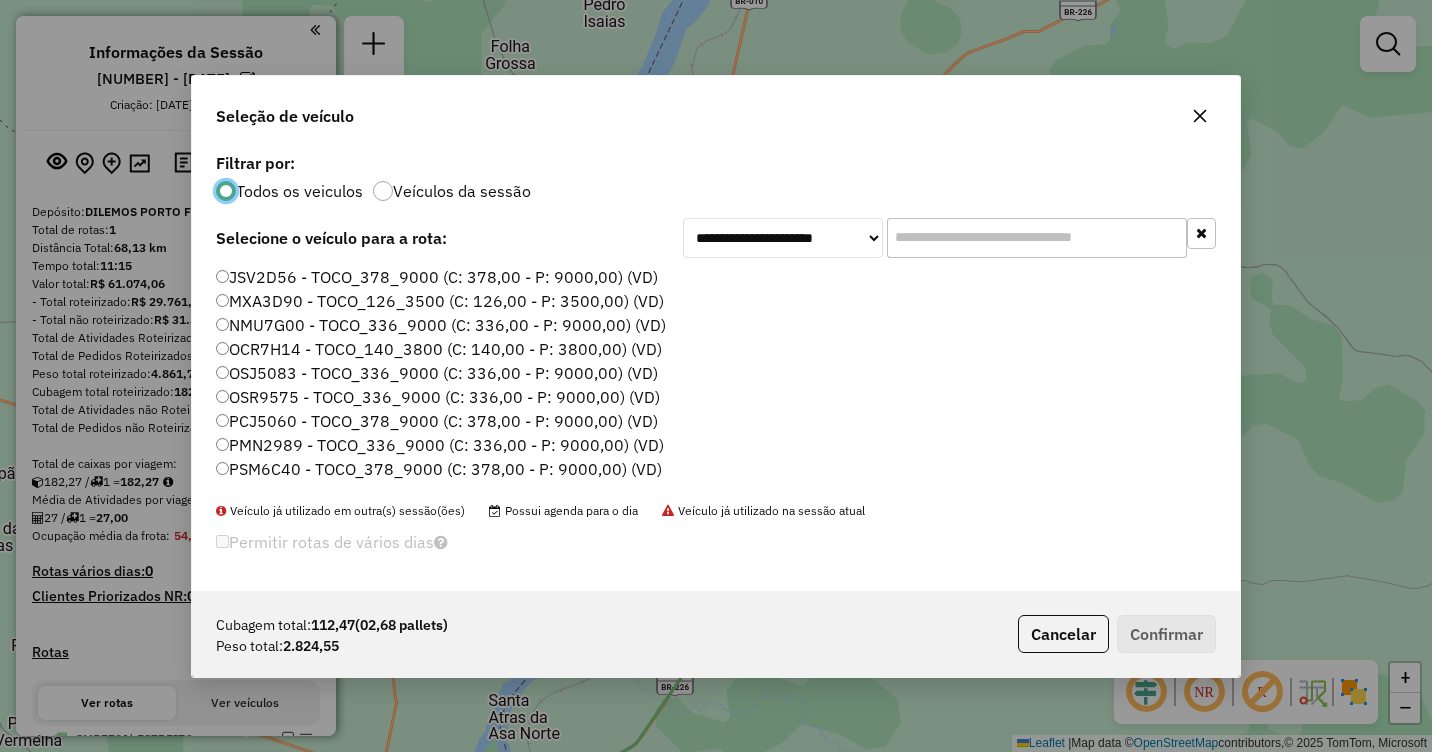 scroll, scrollTop: 11, scrollLeft: 6, axis: both 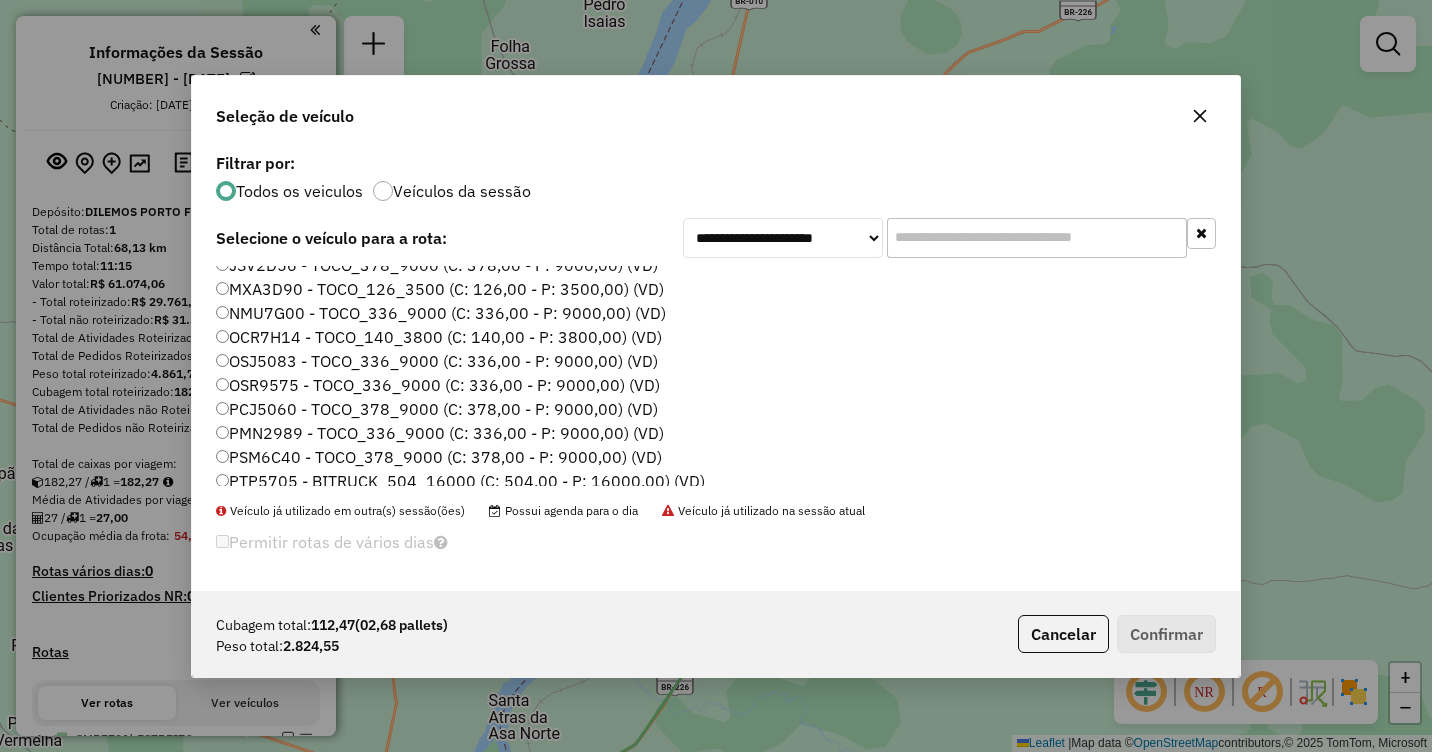 click on "OSR9575 - TOCO_336_9000 (C: 336,00 - P: 9000,00) (VD)" 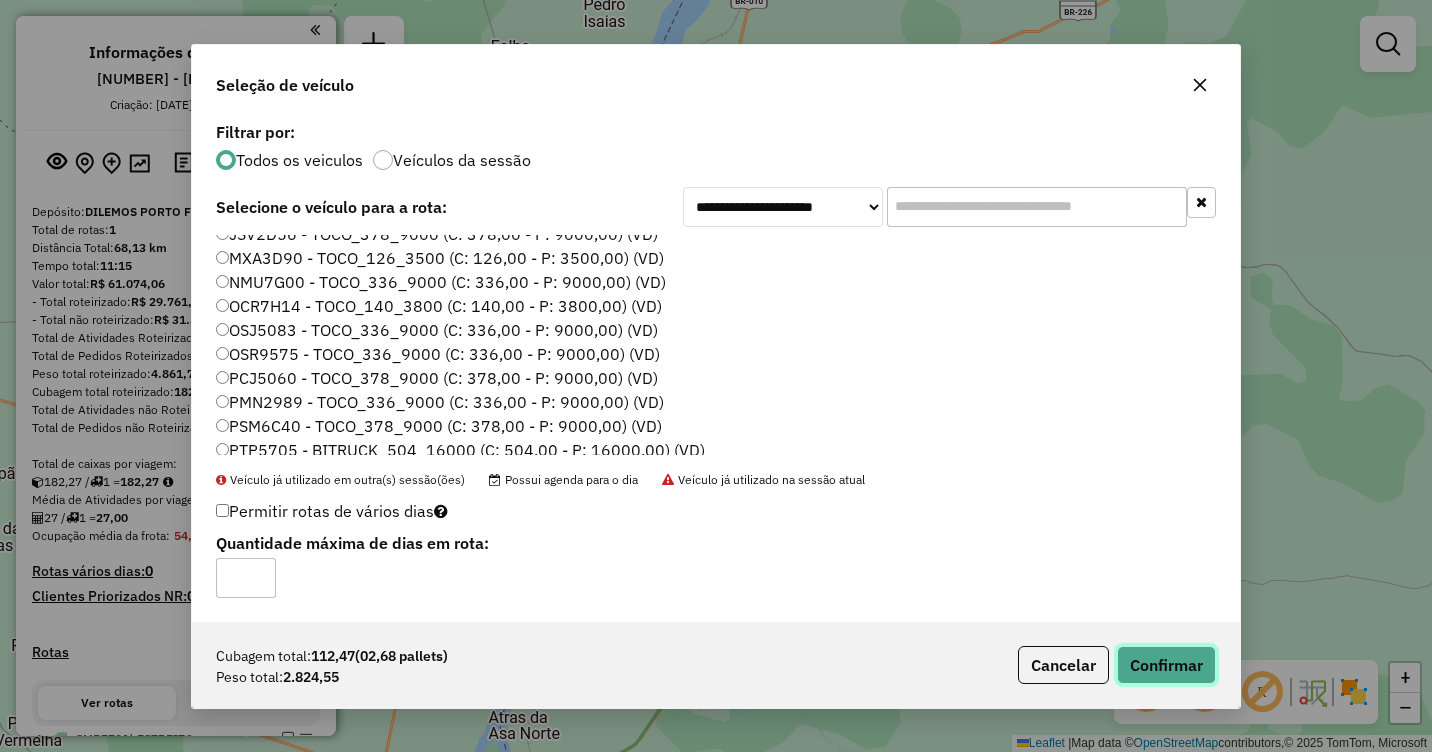 click on "Confirmar" 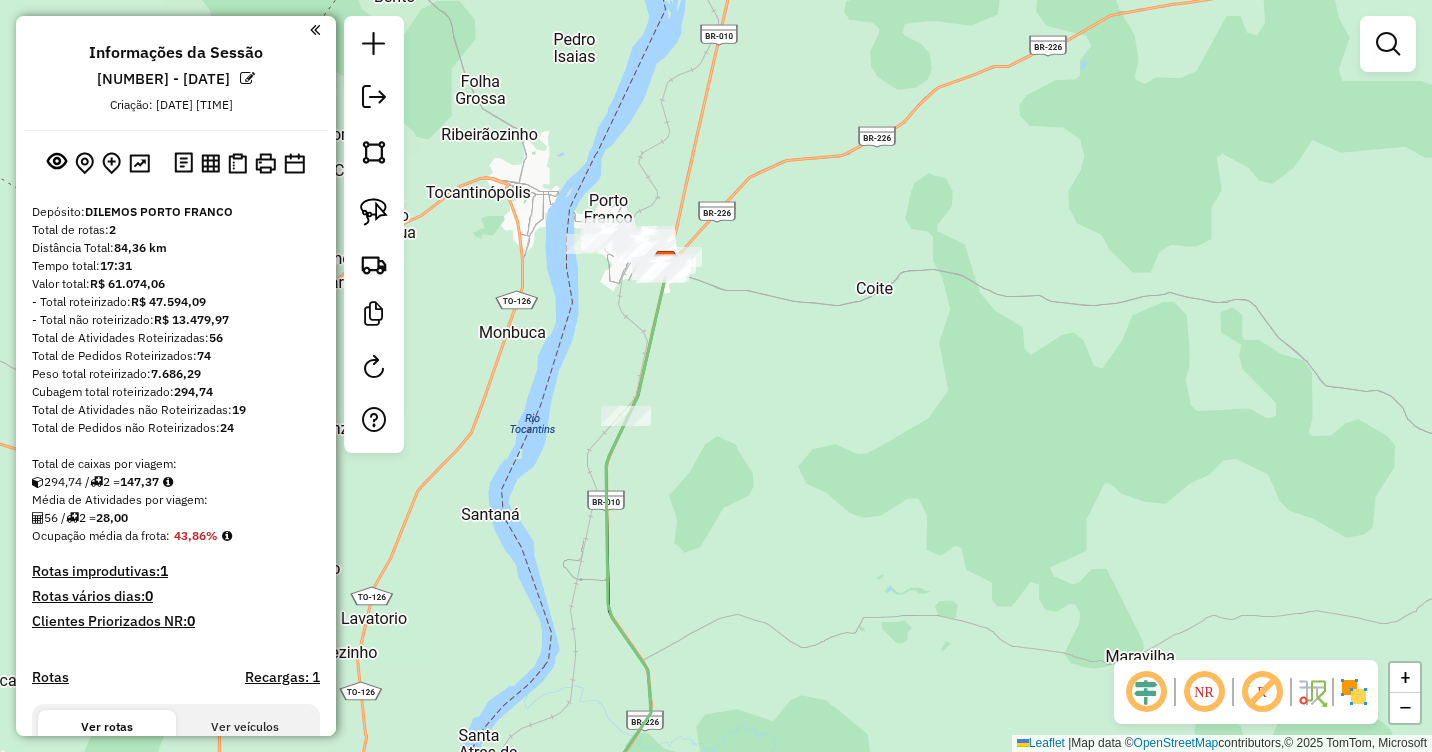drag, startPoint x: 765, startPoint y: 367, endPoint x: 685, endPoint y: 395, distance: 84.758484 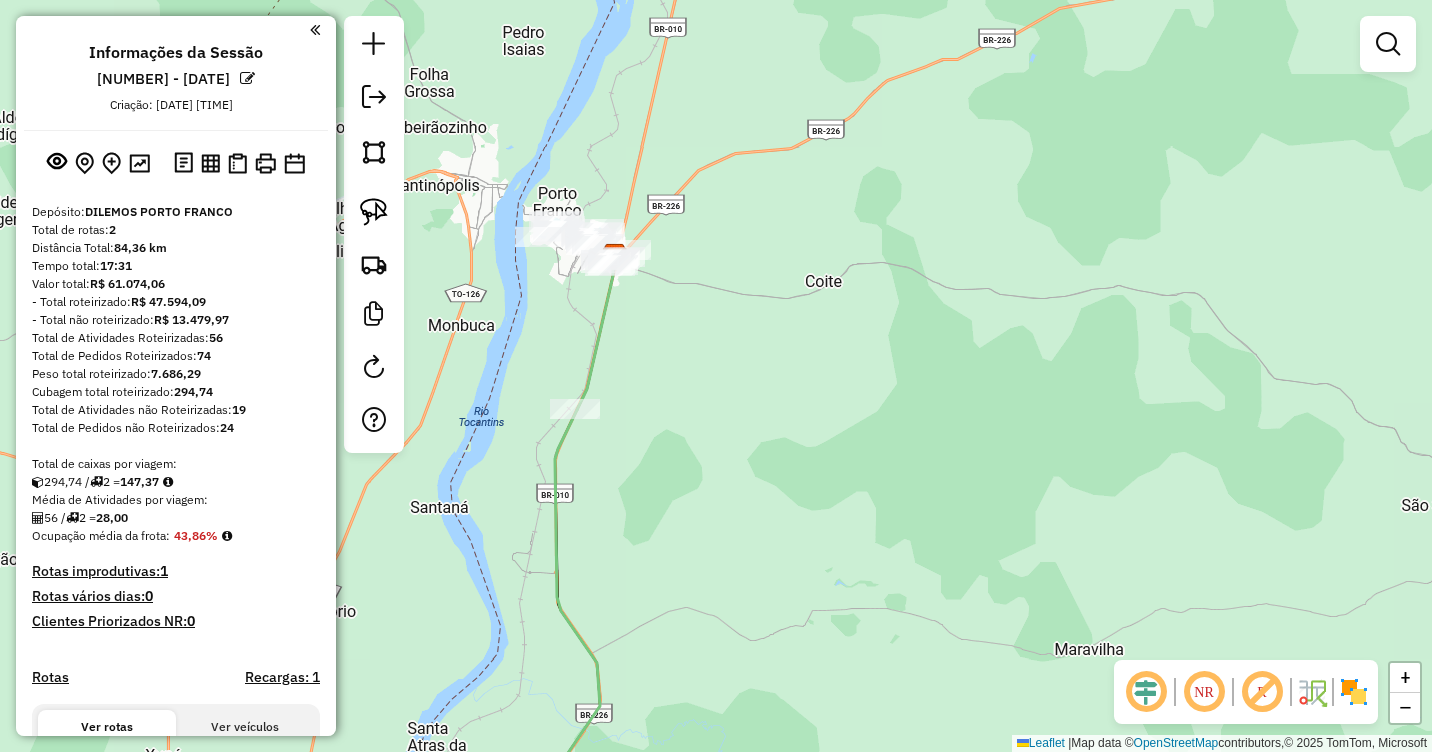 drag, startPoint x: 703, startPoint y: 389, endPoint x: 558, endPoint y: 379, distance: 145.34442 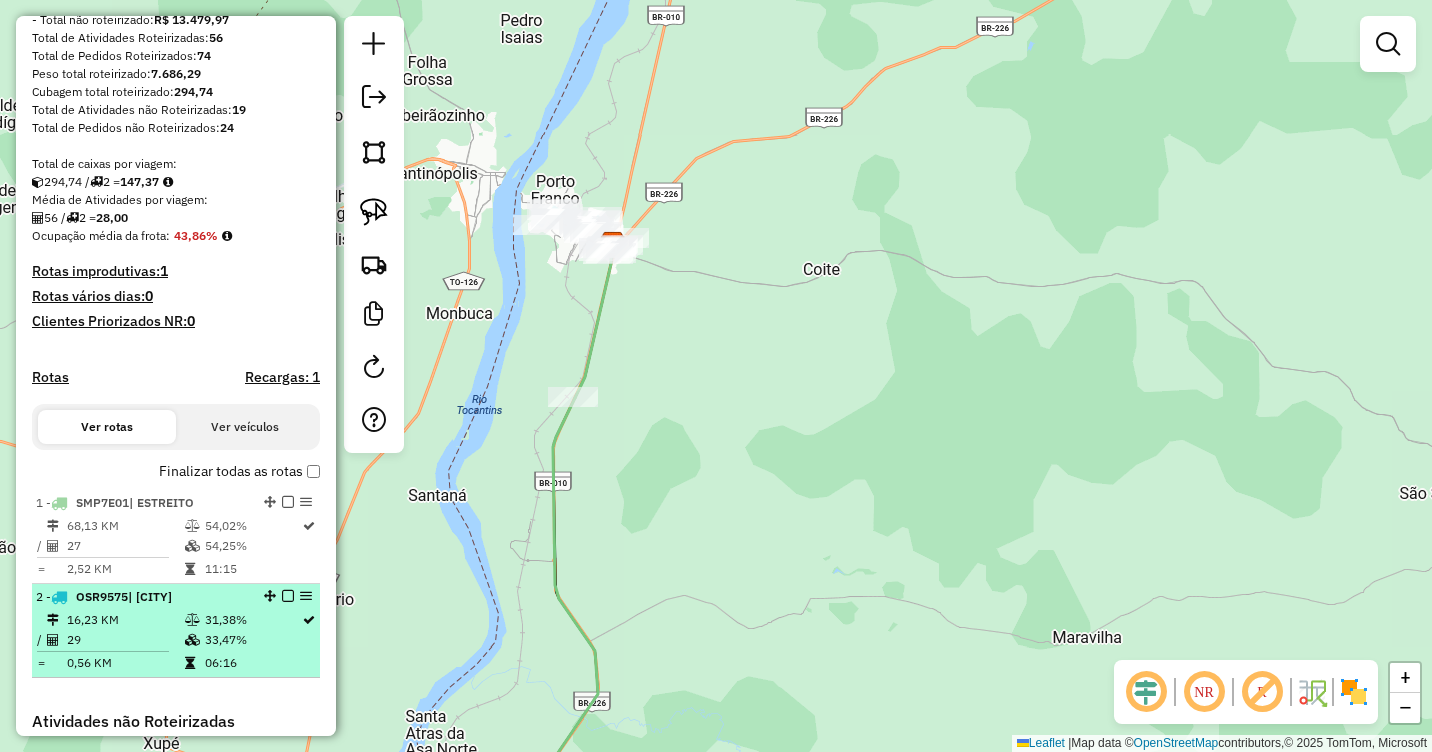 scroll, scrollTop: 400, scrollLeft: 0, axis: vertical 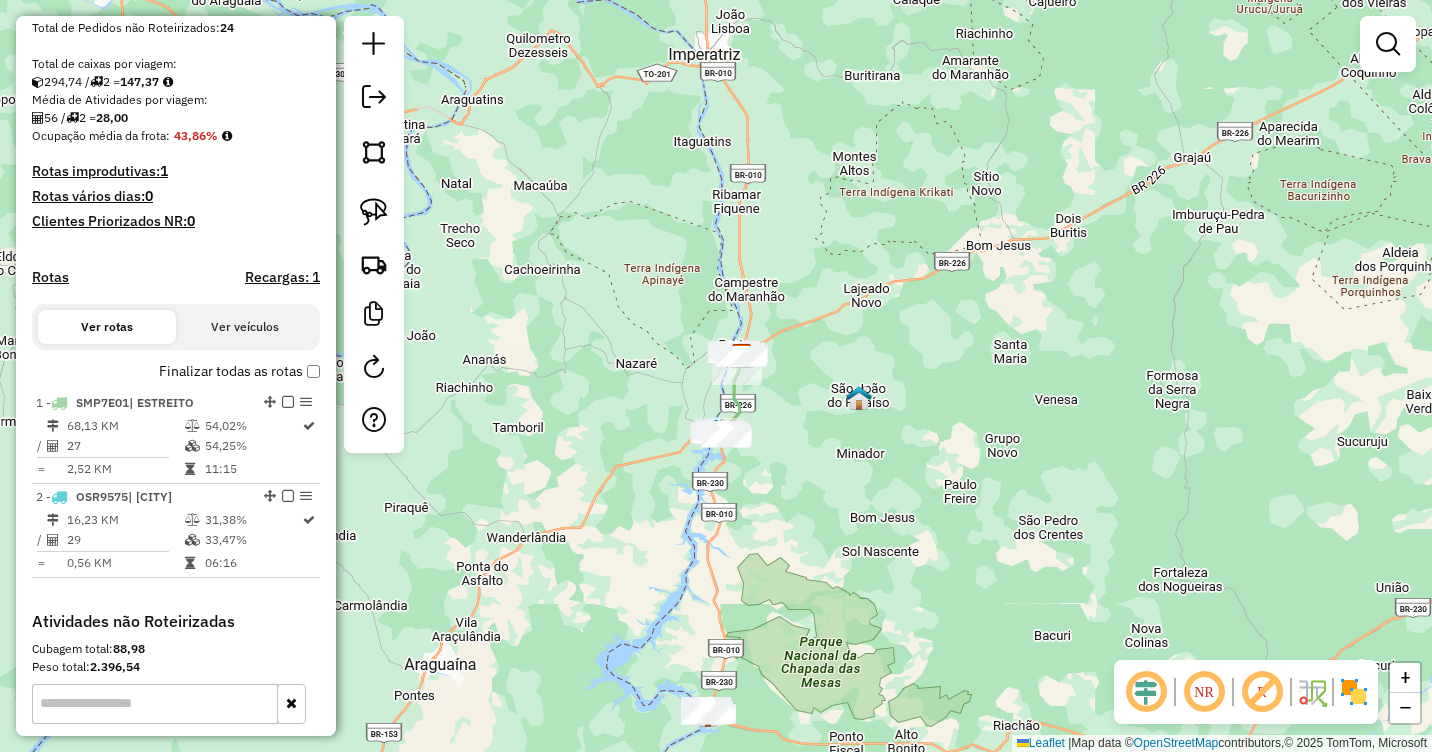 drag, startPoint x: 773, startPoint y: 578, endPoint x: 811, endPoint y: 287, distance: 293.4706 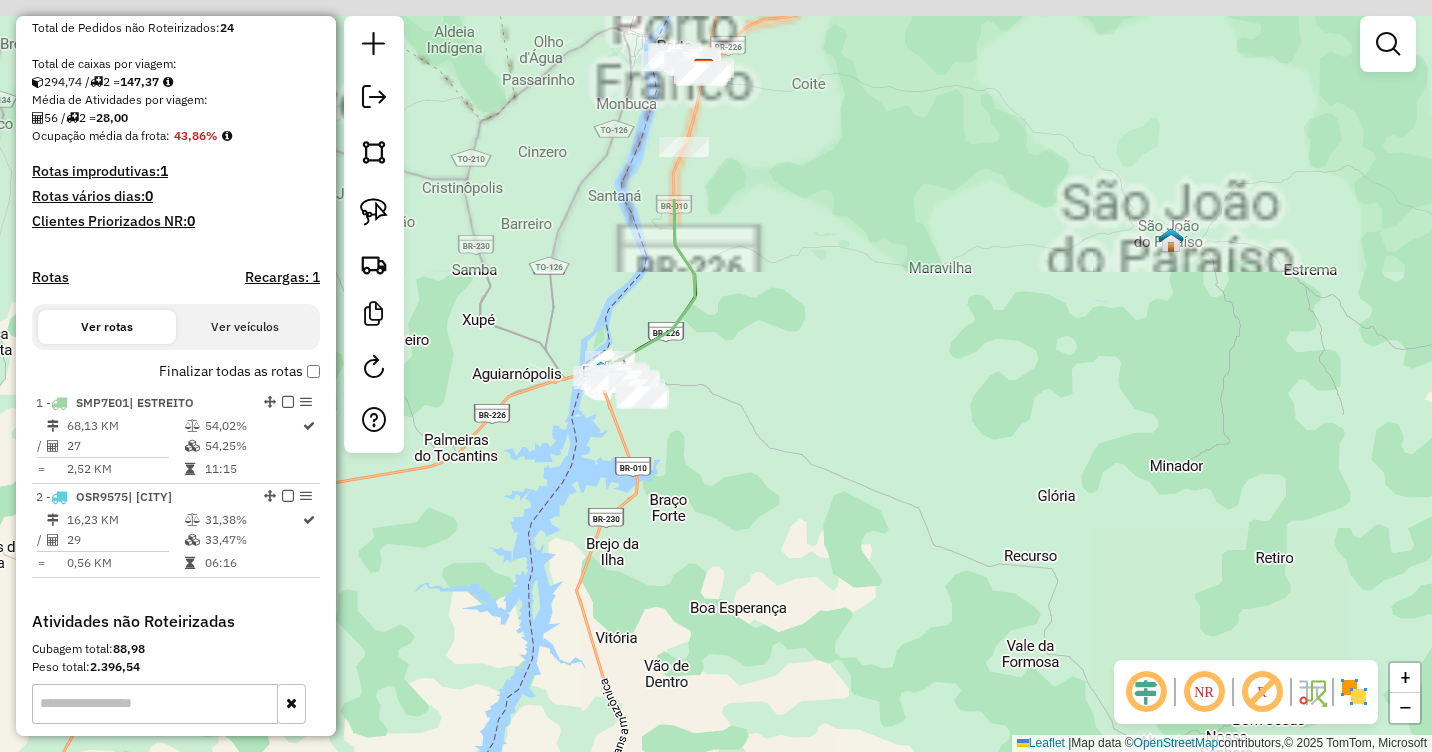 drag, startPoint x: 750, startPoint y: 192, endPoint x: 834, endPoint y: 504, distance: 323.1099 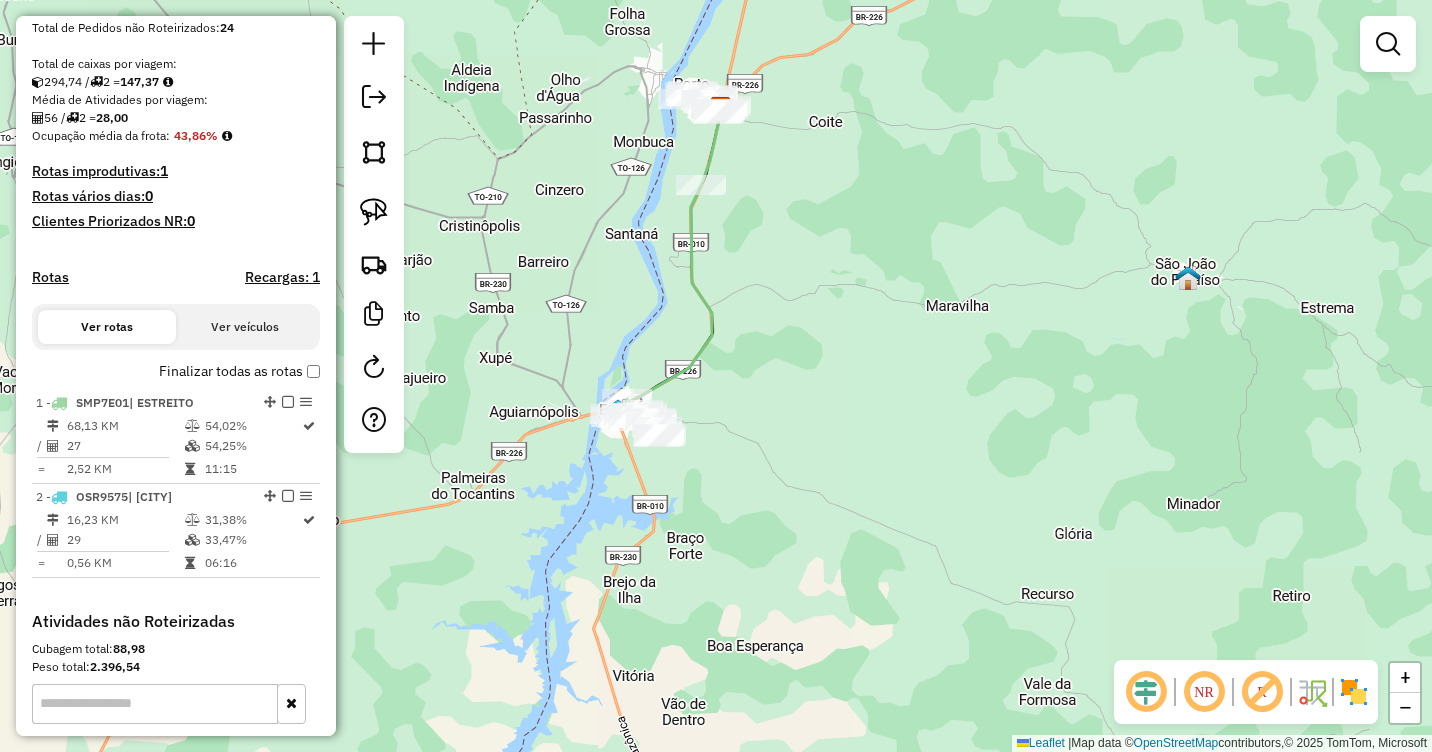 click 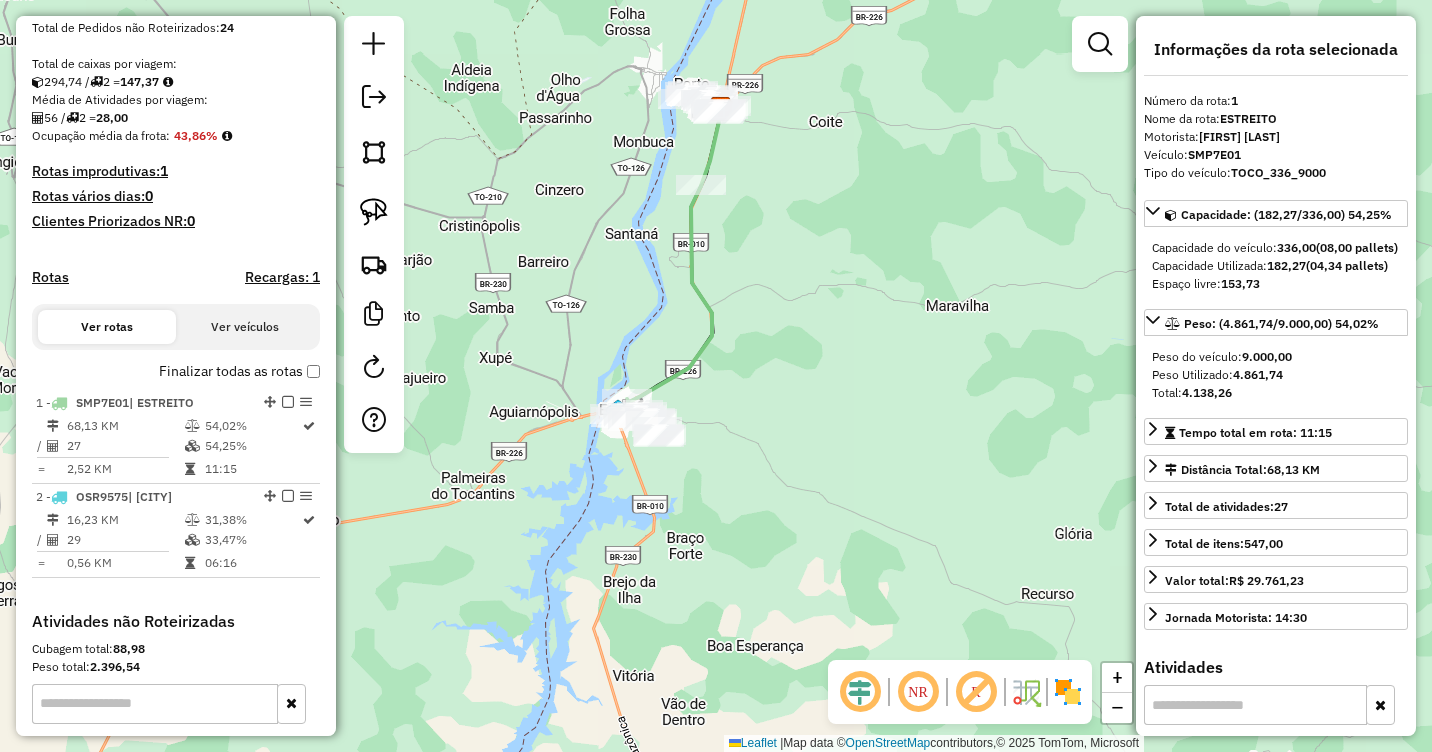click 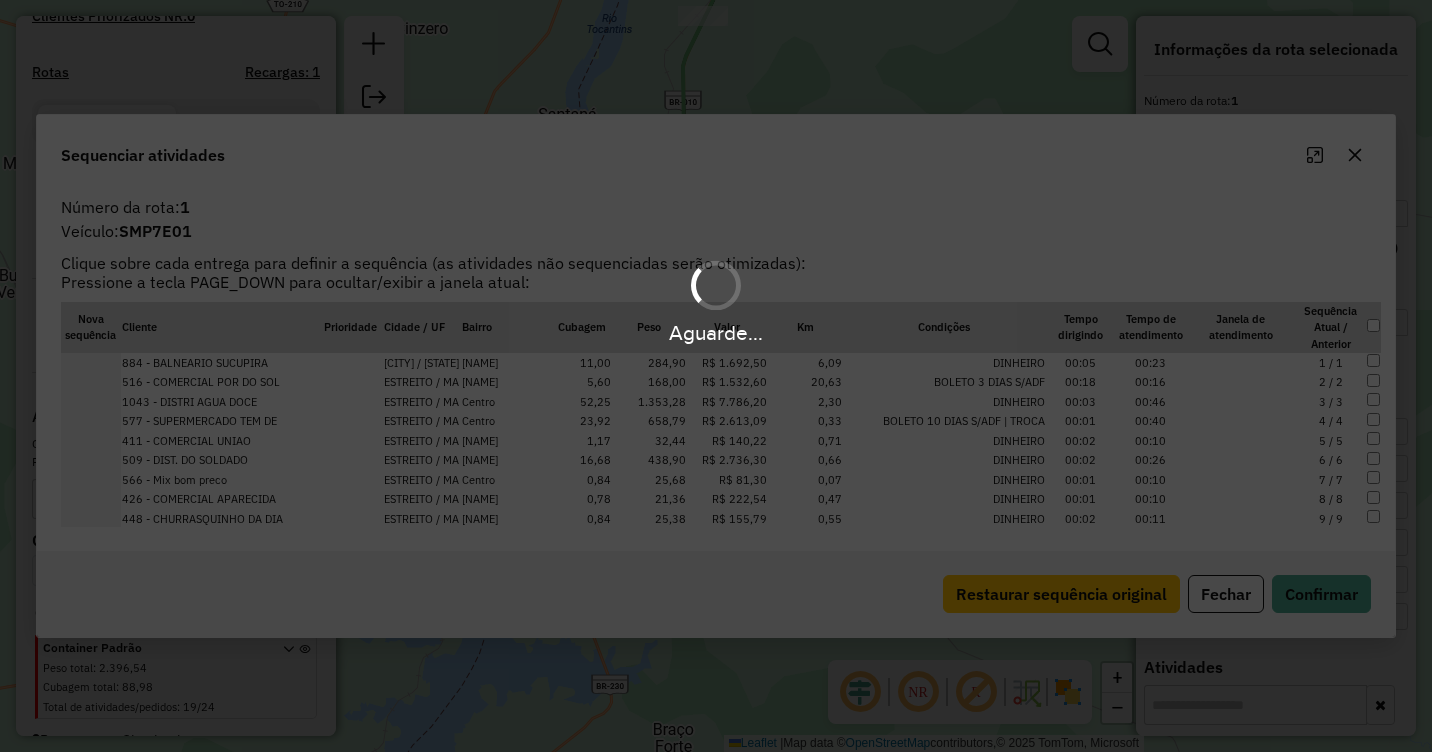 scroll, scrollTop: 636, scrollLeft: 0, axis: vertical 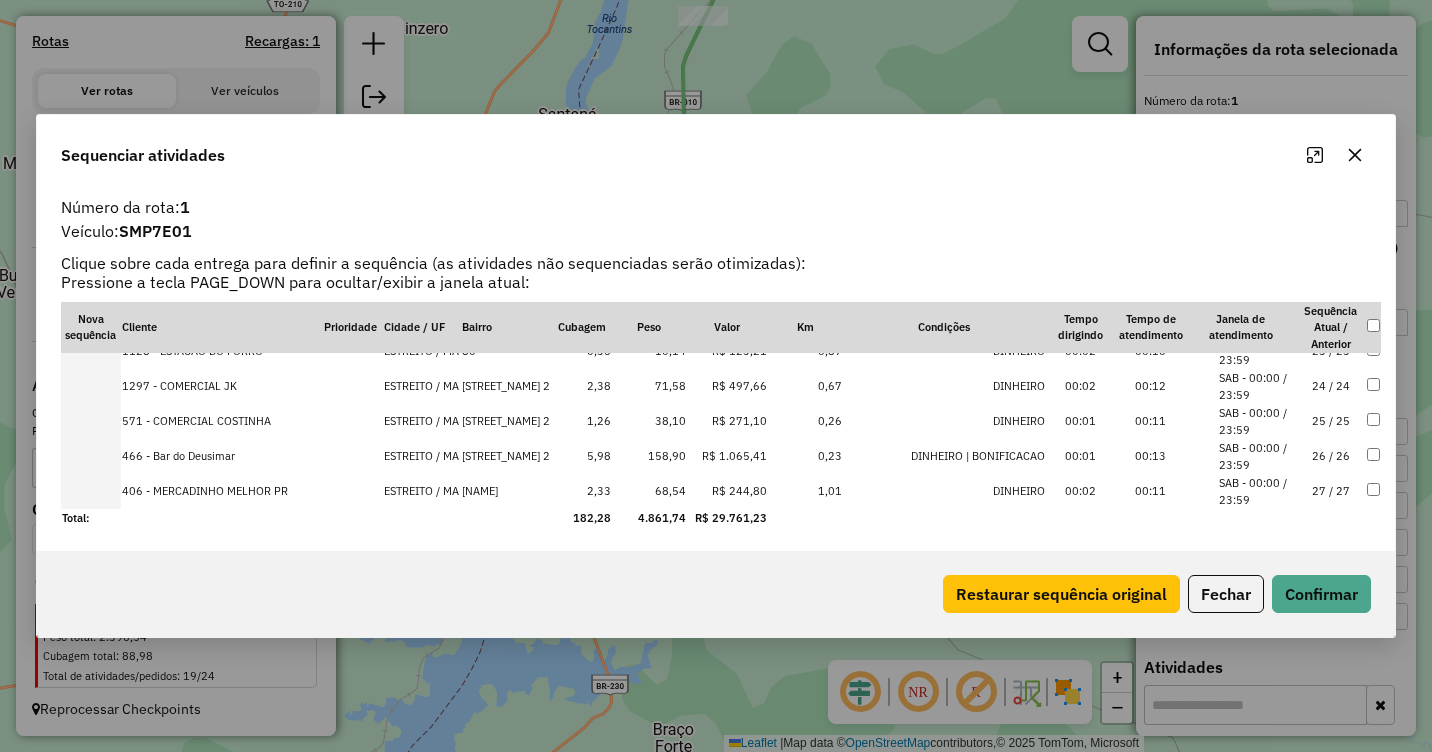 click 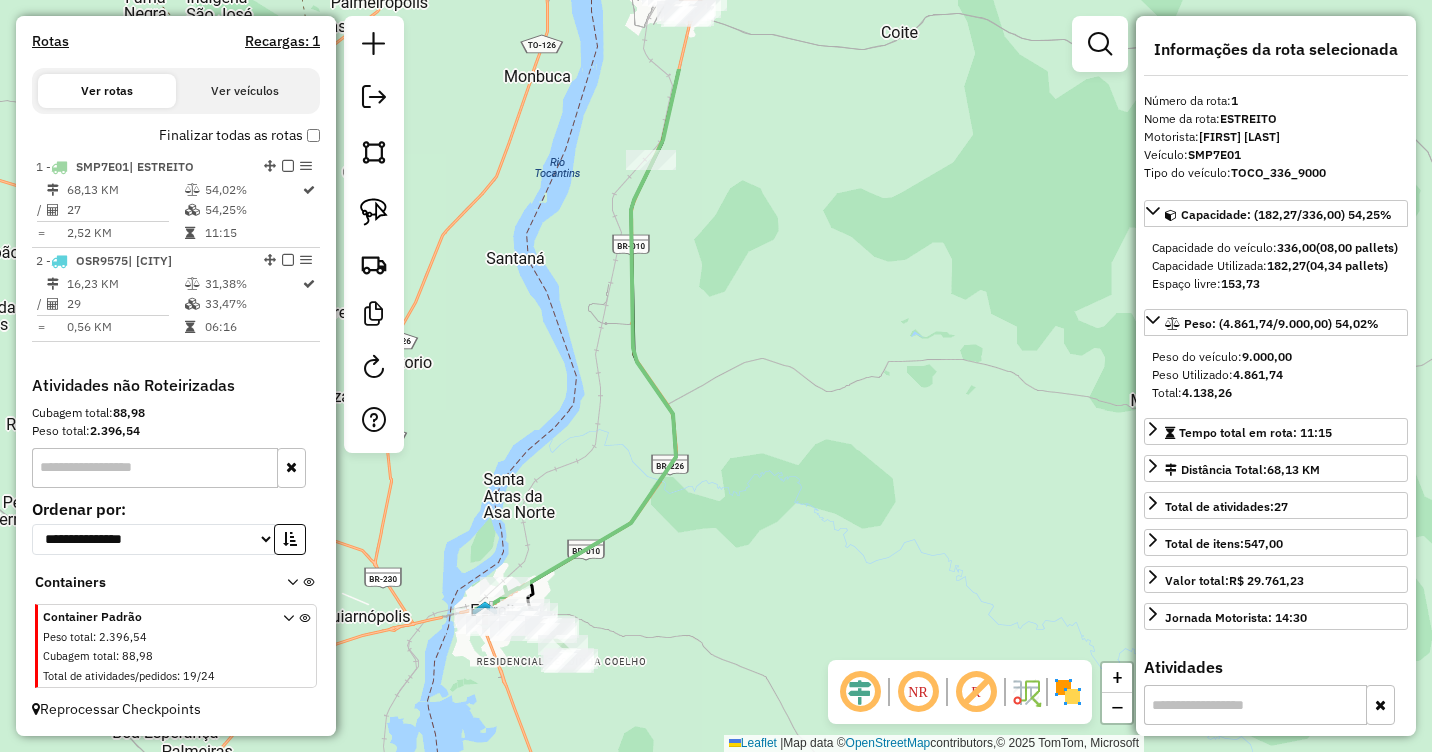 drag, startPoint x: 804, startPoint y: 264, endPoint x: 712, endPoint y: 459, distance: 215.61308 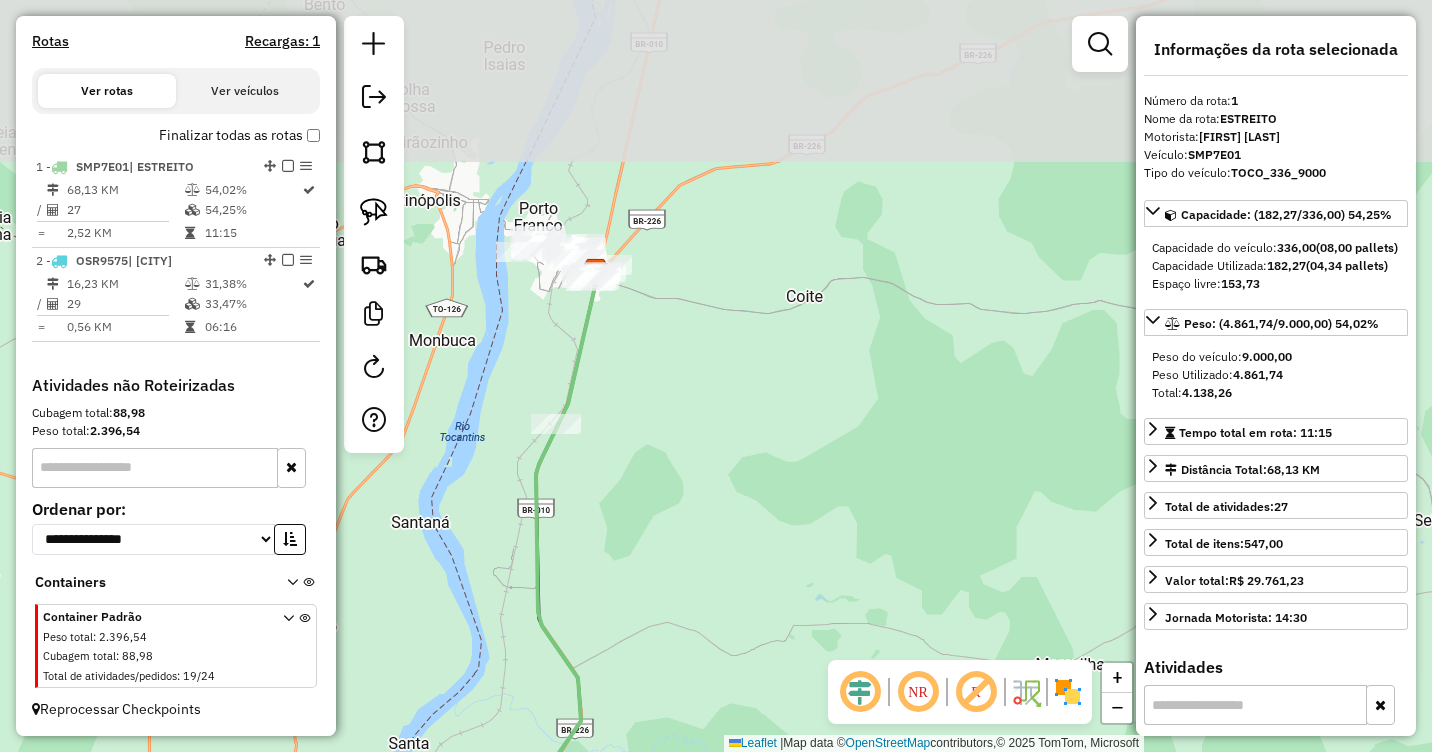 drag, startPoint x: 780, startPoint y: 272, endPoint x: 733, endPoint y: 480, distance: 213.24399 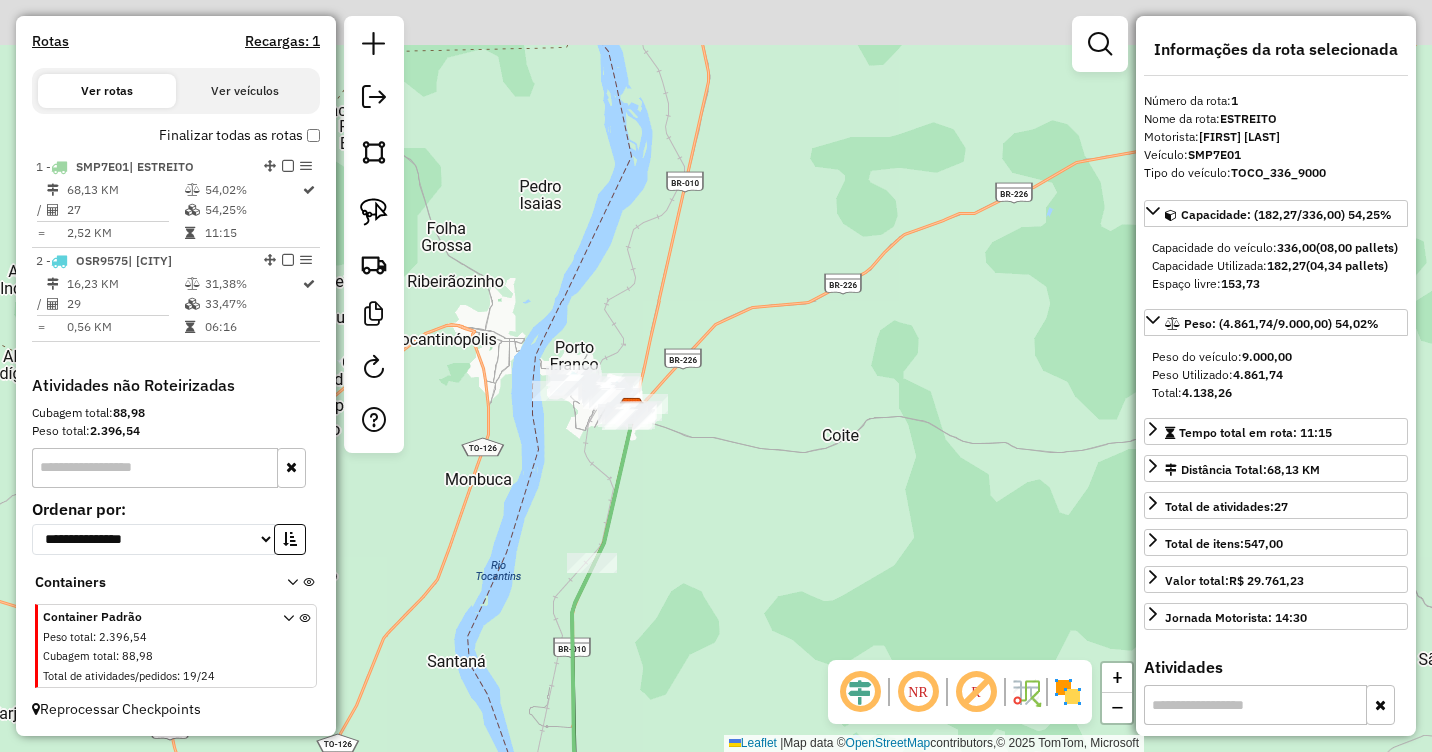 drag, startPoint x: 727, startPoint y: 304, endPoint x: 764, endPoint y: 431, distance: 132.28 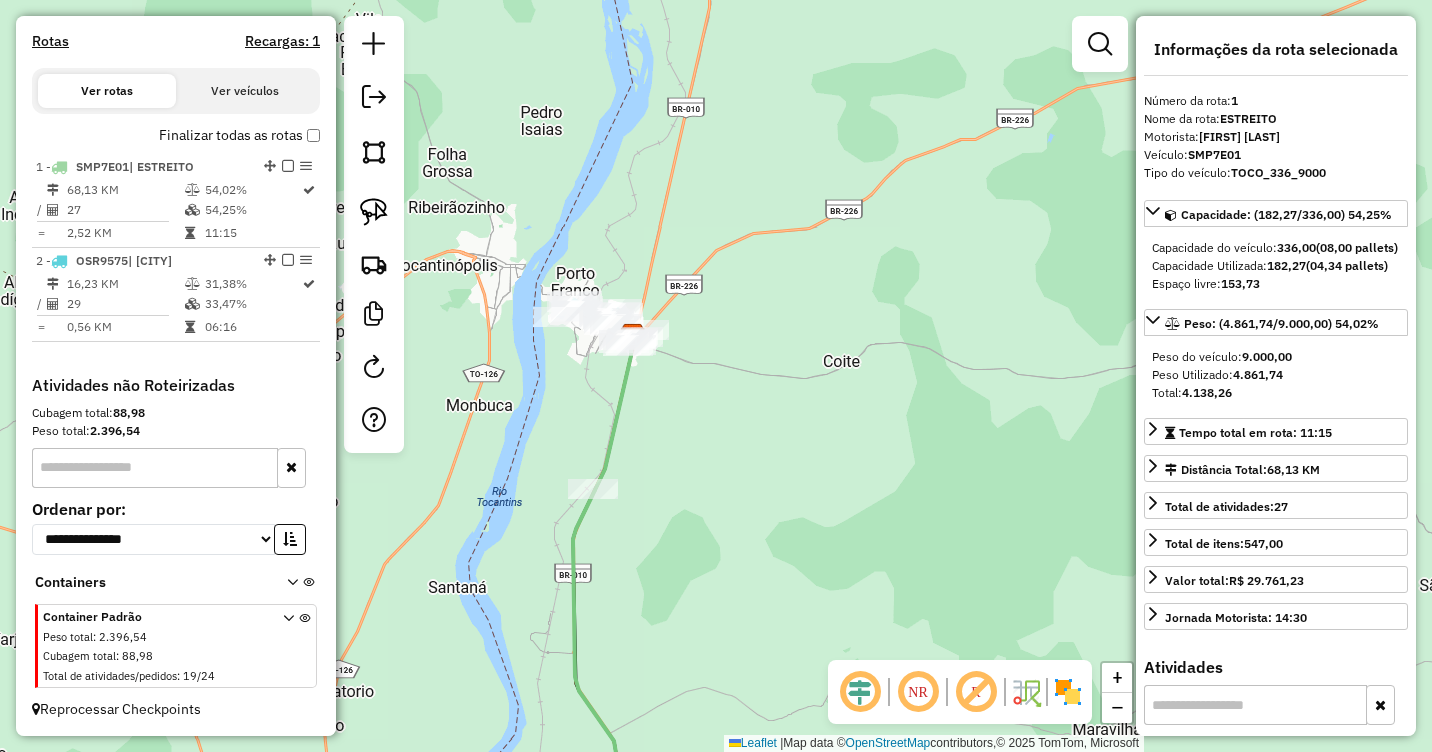 drag, startPoint x: 750, startPoint y: 476, endPoint x: 746, endPoint y: 313, distance: 163.04907 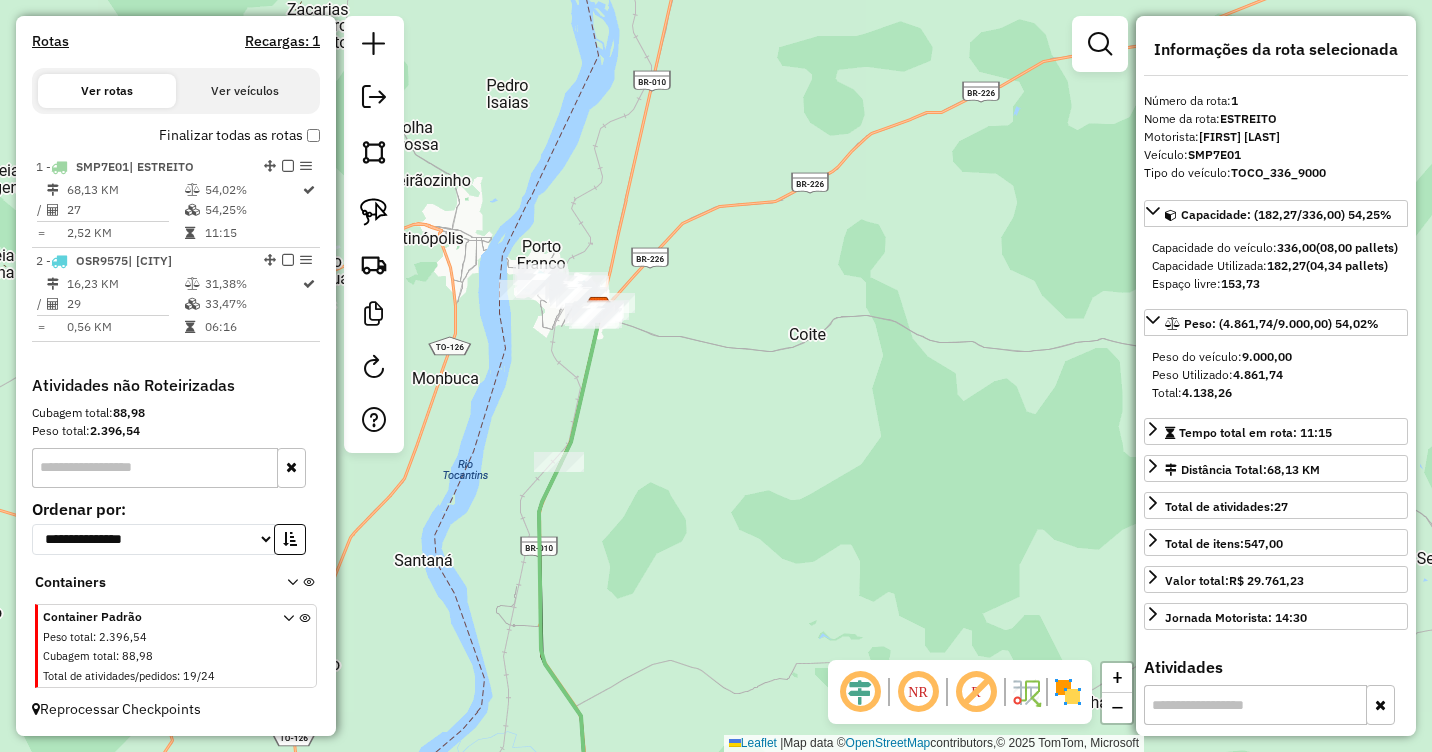 drag, startPoint x: 750, startPoint y: 333, endPoint x: 711, endPoint y: 407, distance: 83.64807 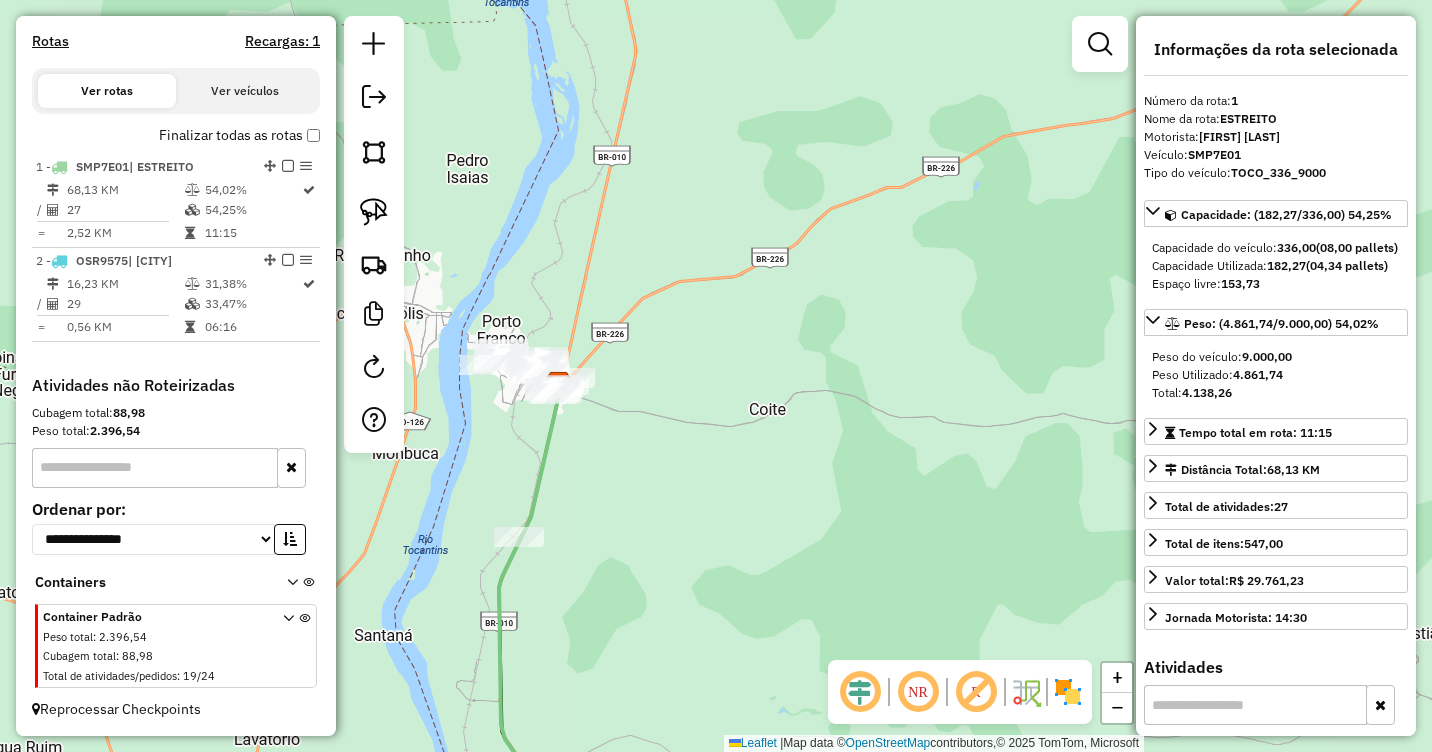 drag, startPoint x: 755, startPoint y: 267, endPoint x: 722, endPoint y: 343, distance: 82.85529 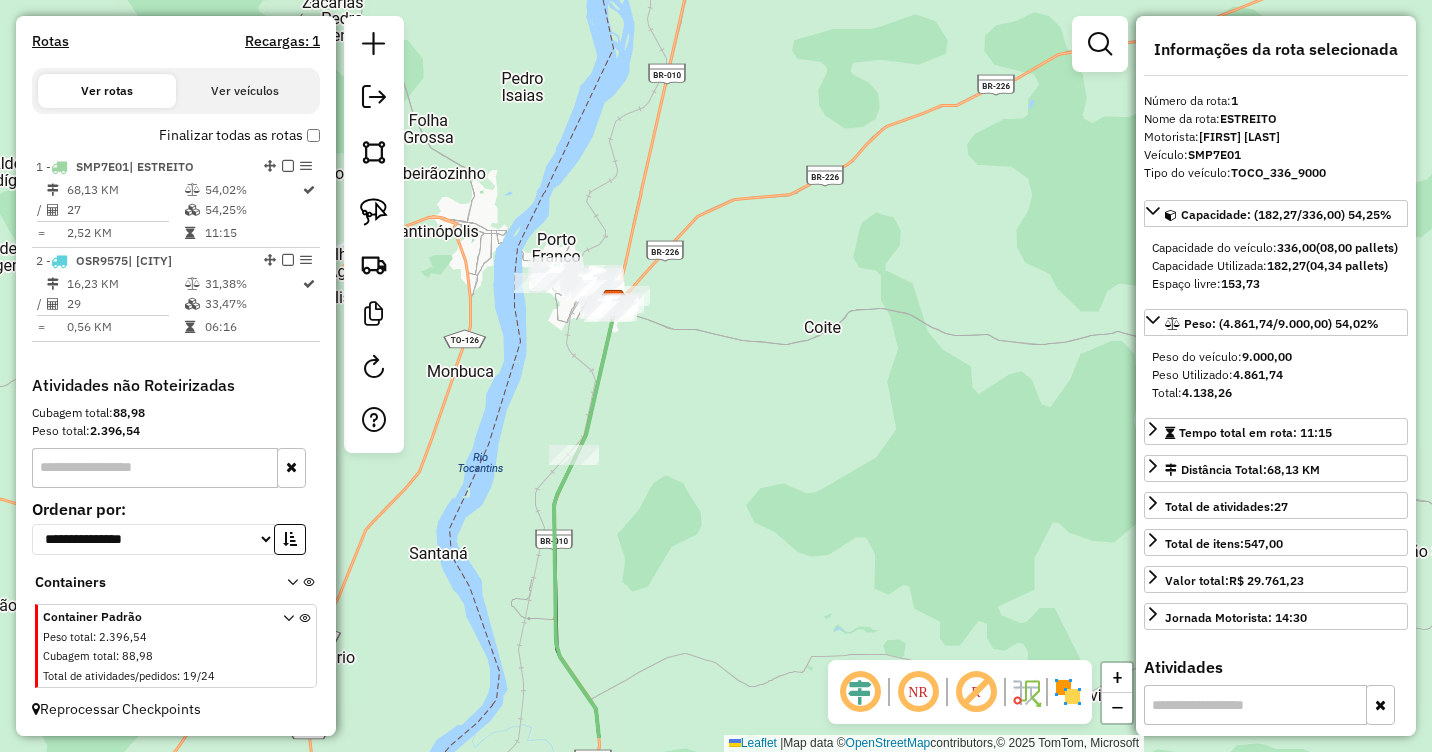 drag, startPoint x: 714, startPoint y: 368, endPoint x: 777, endPoint y: 267, distance: 119.03781 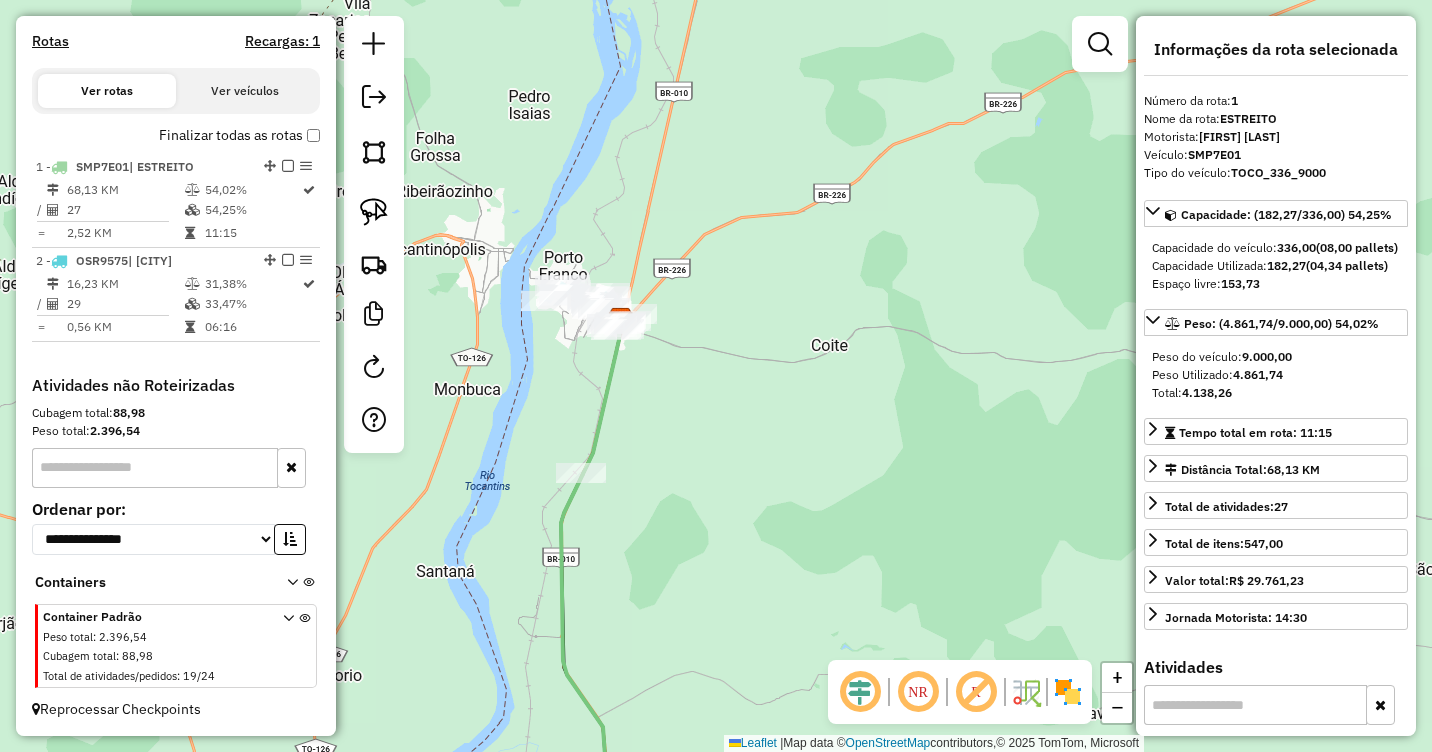 drag, startPoint x: 687, startPoint y: 359, endPoint x: 698, endPoint y: 388, distance: 31.016125 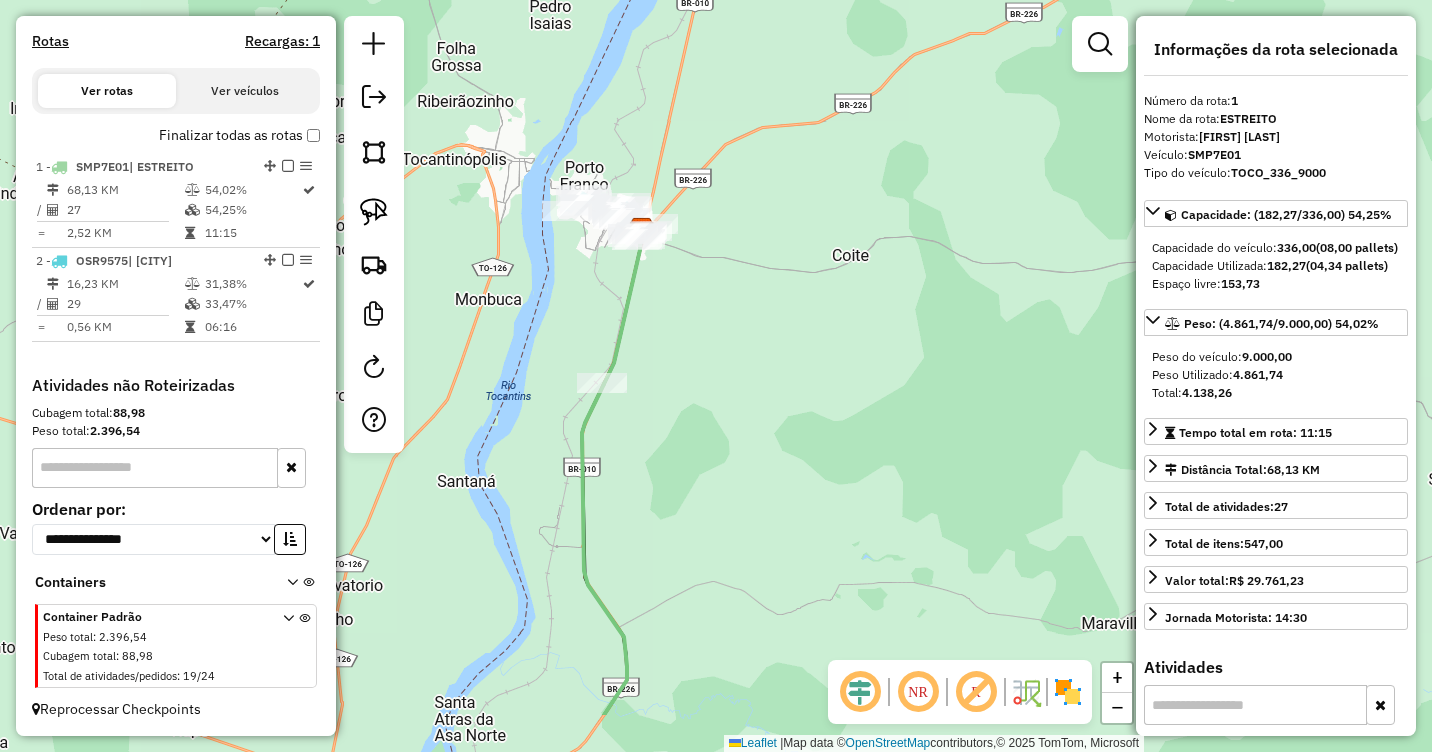 drag, startPoint x: 741, startPoint y: 436, endPoint x: 752, endPoint y: 324, distance: 112.53888 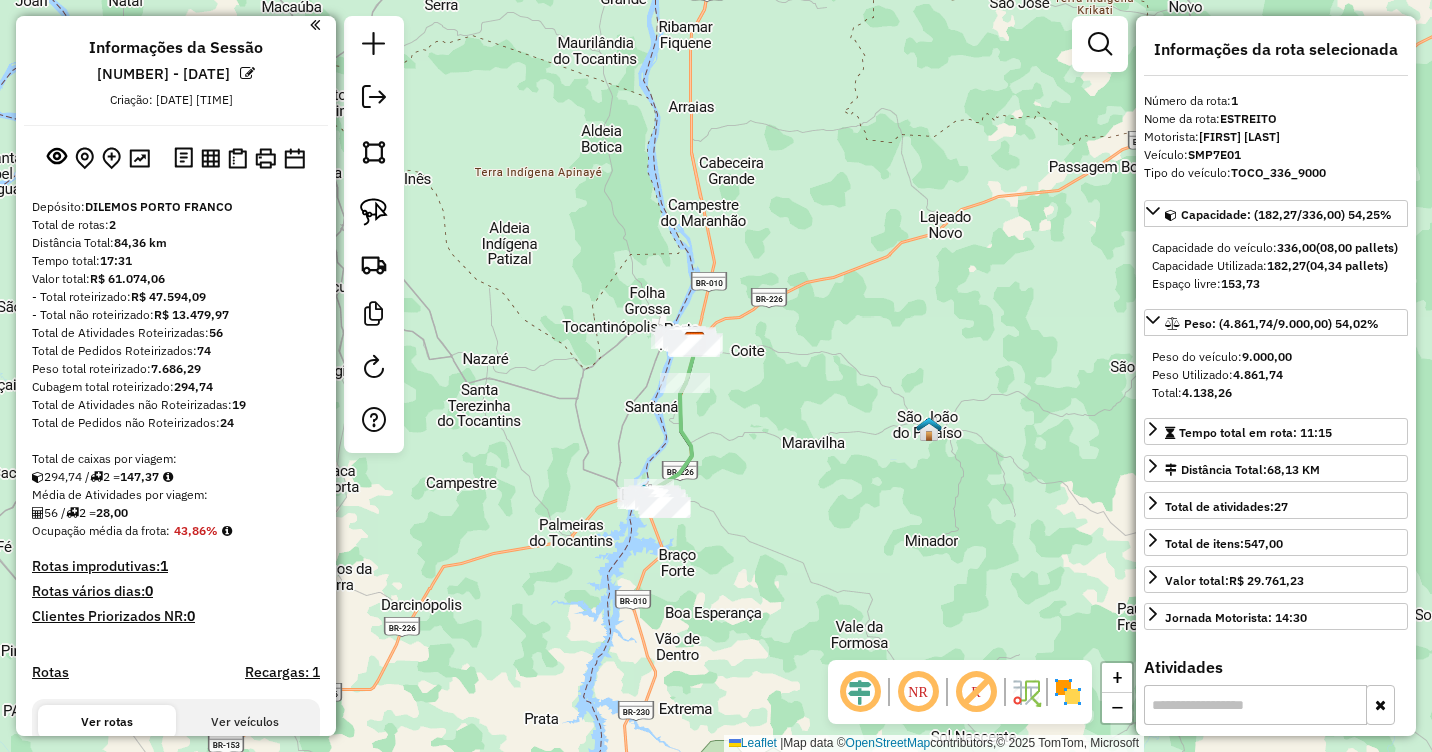 scroll, scrollTop: 0, scrollLeft: 0, axis: both 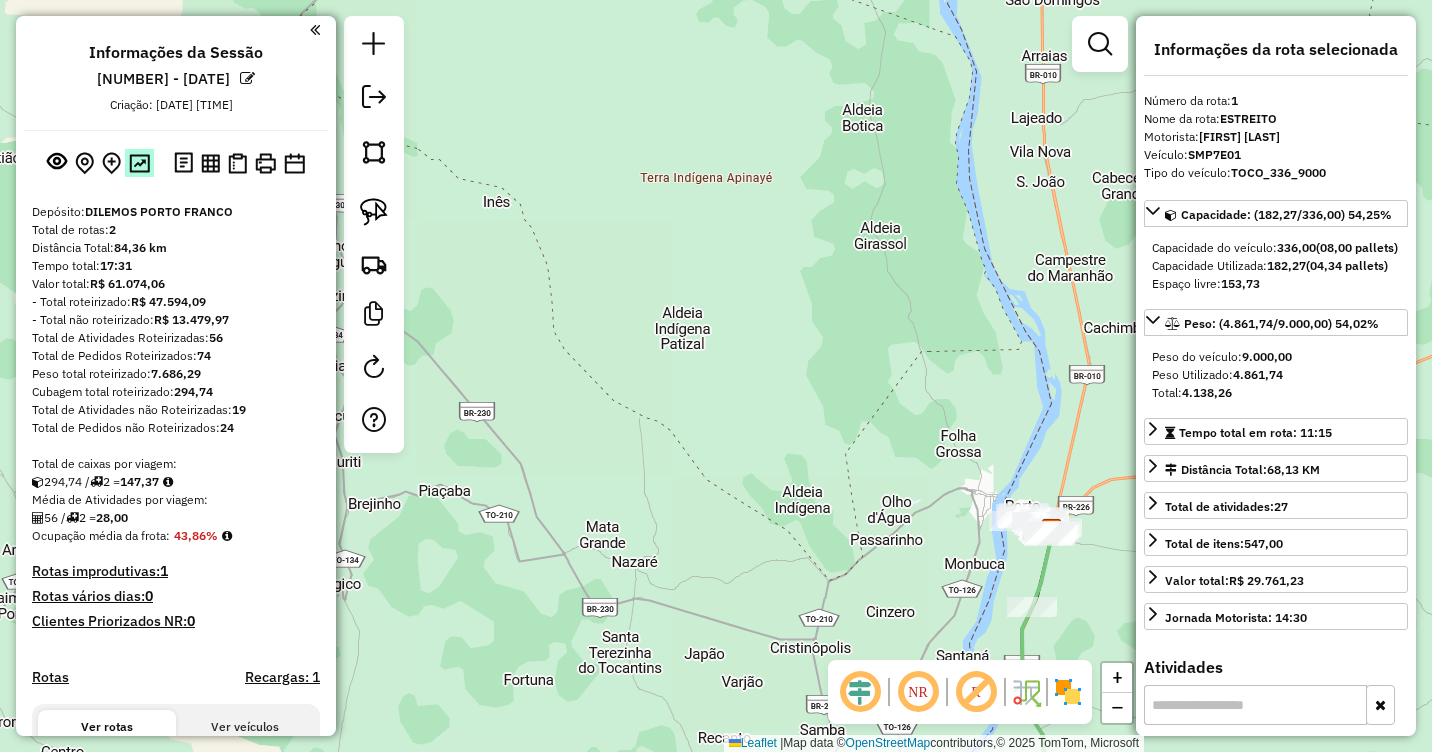 click at bounding box center [139, 163] 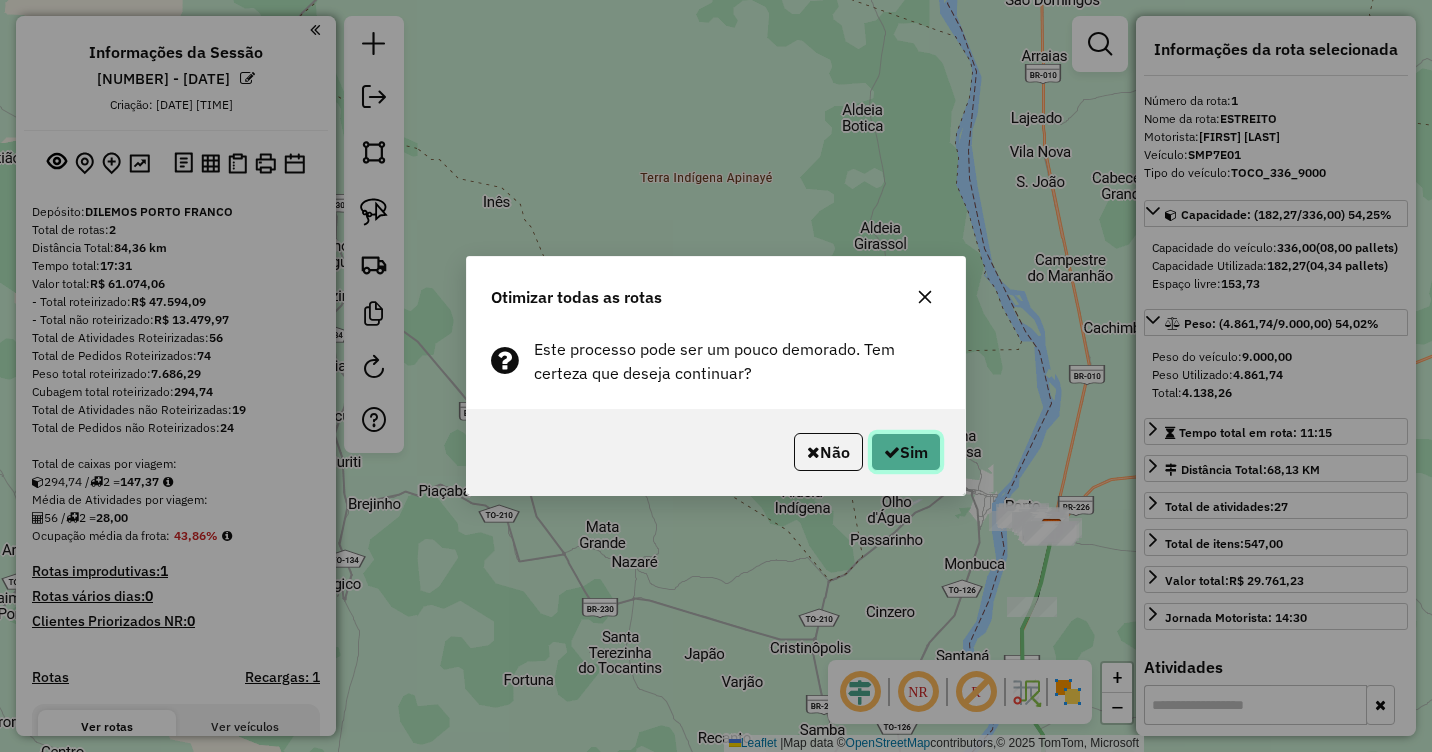 click on "Sim" 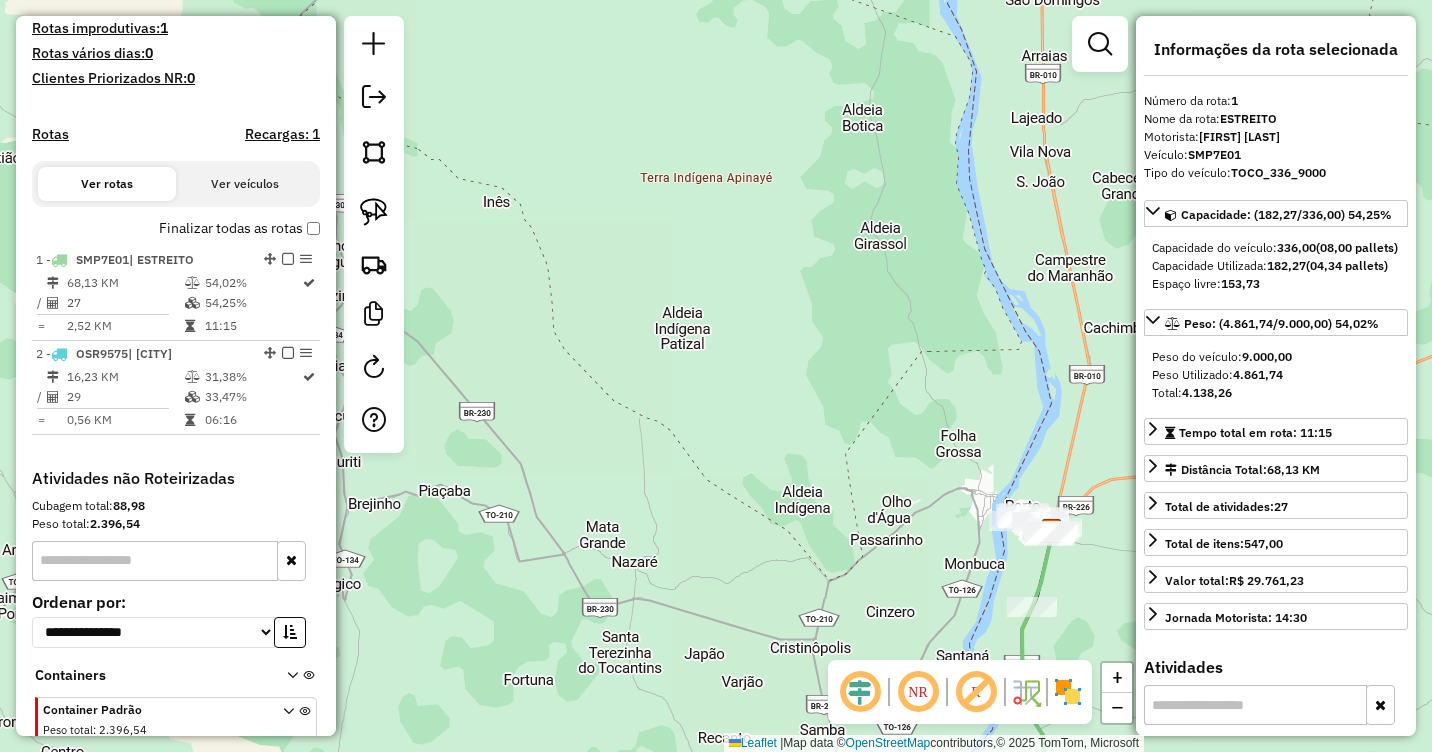 scroll, scrollTop: 636, scrollLeft: 0, axis: vertical 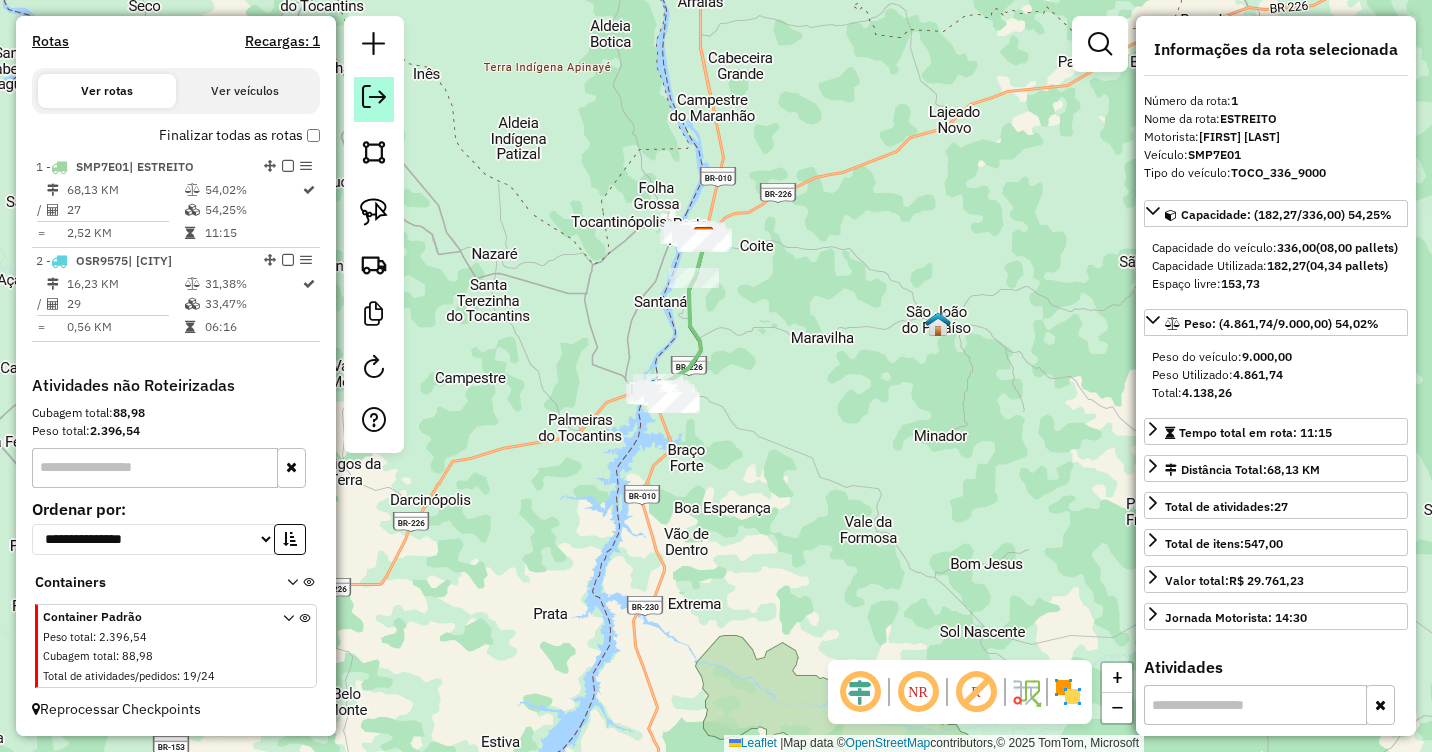 click 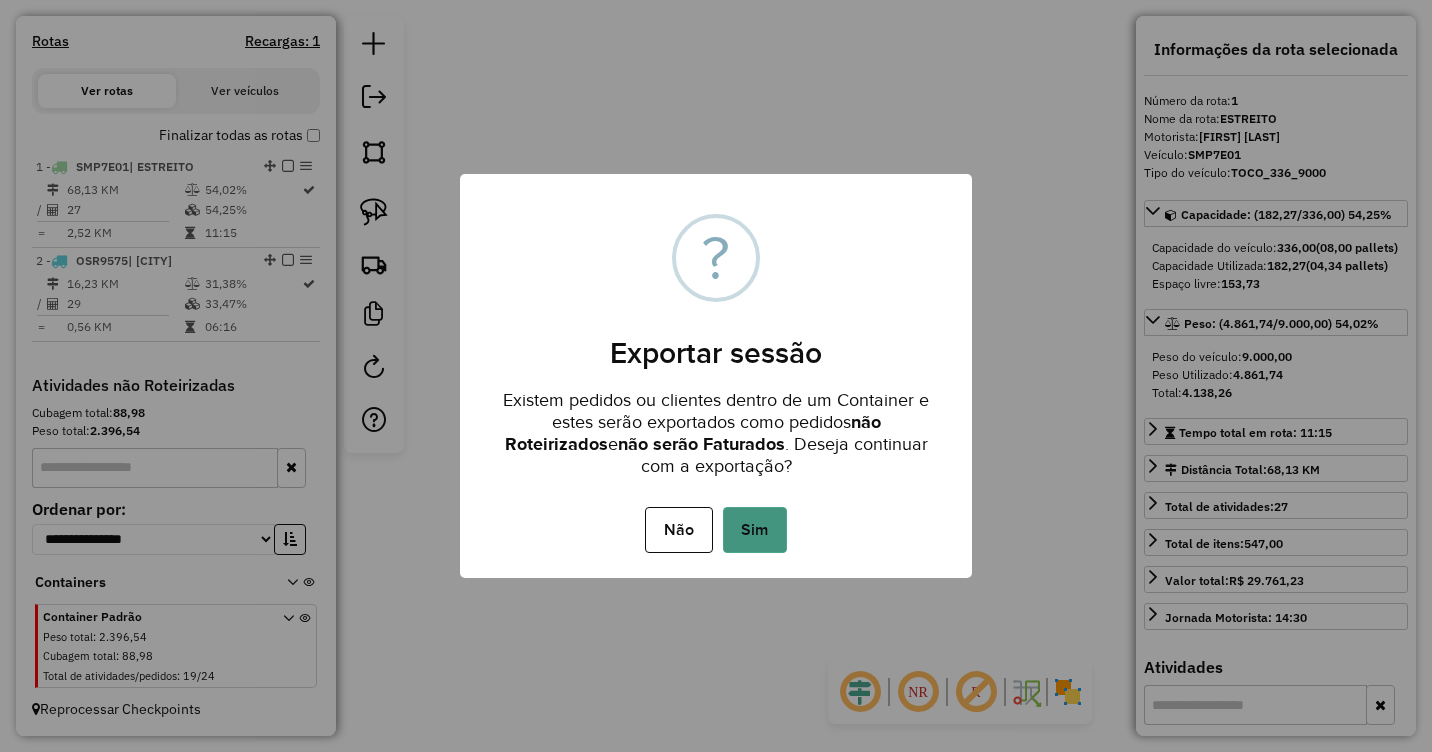 click on "Sim" at bounding box center [755, 530] 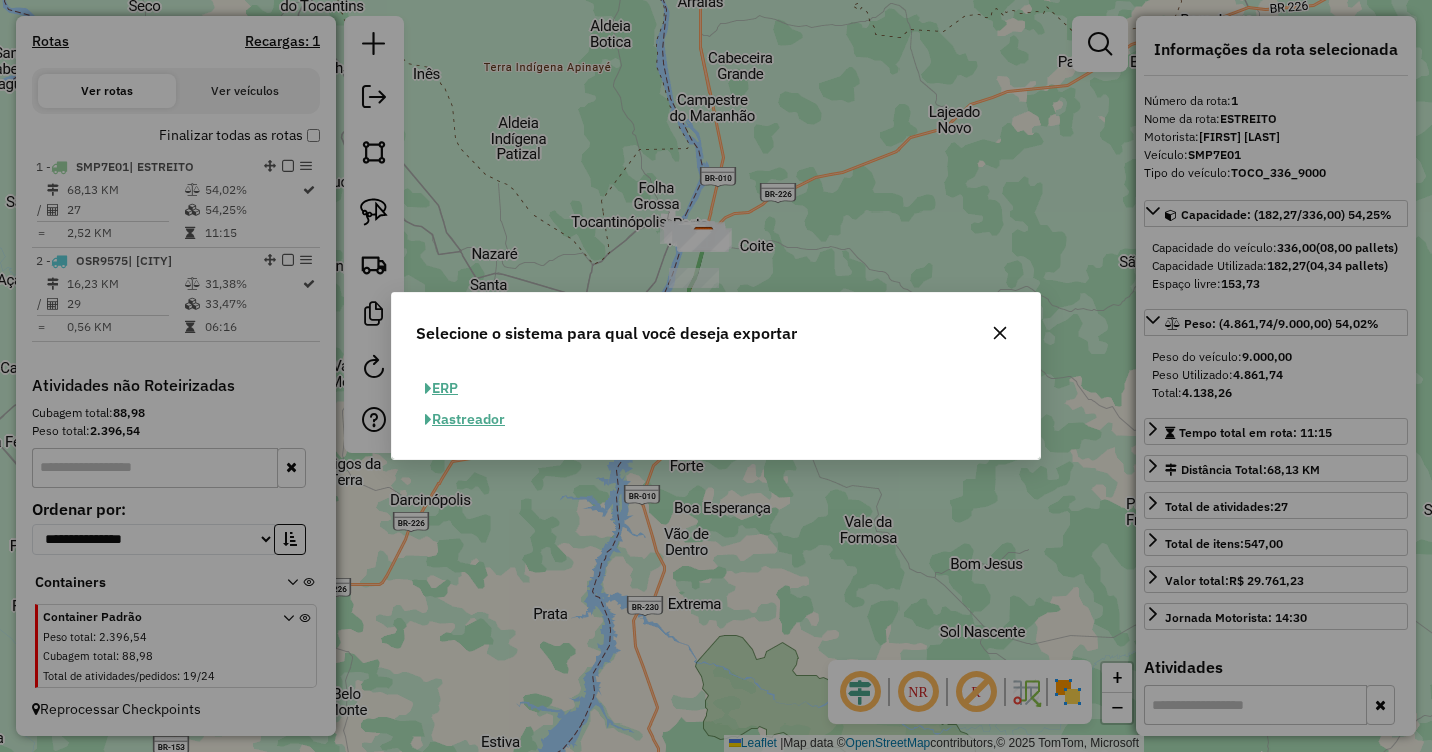 click on "ERP" 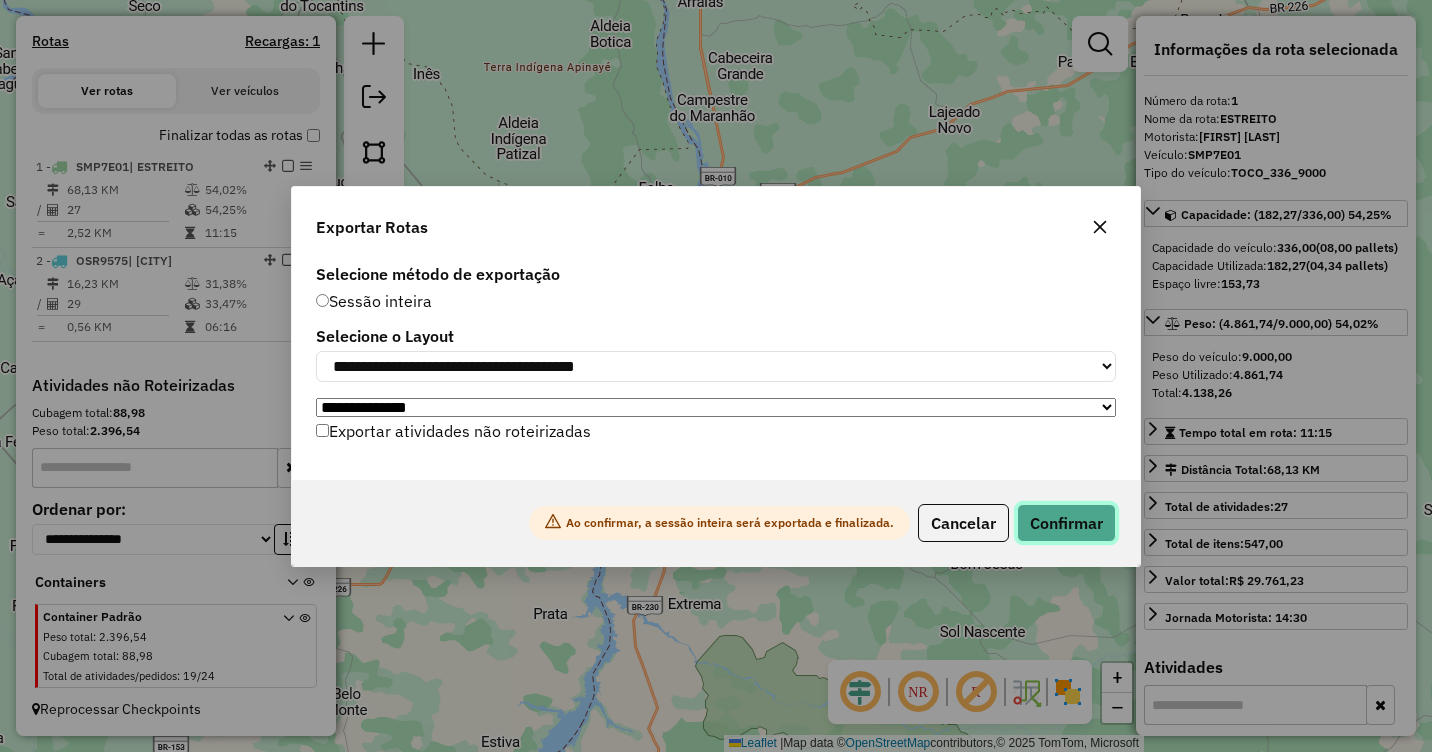 click on "Confirmar" 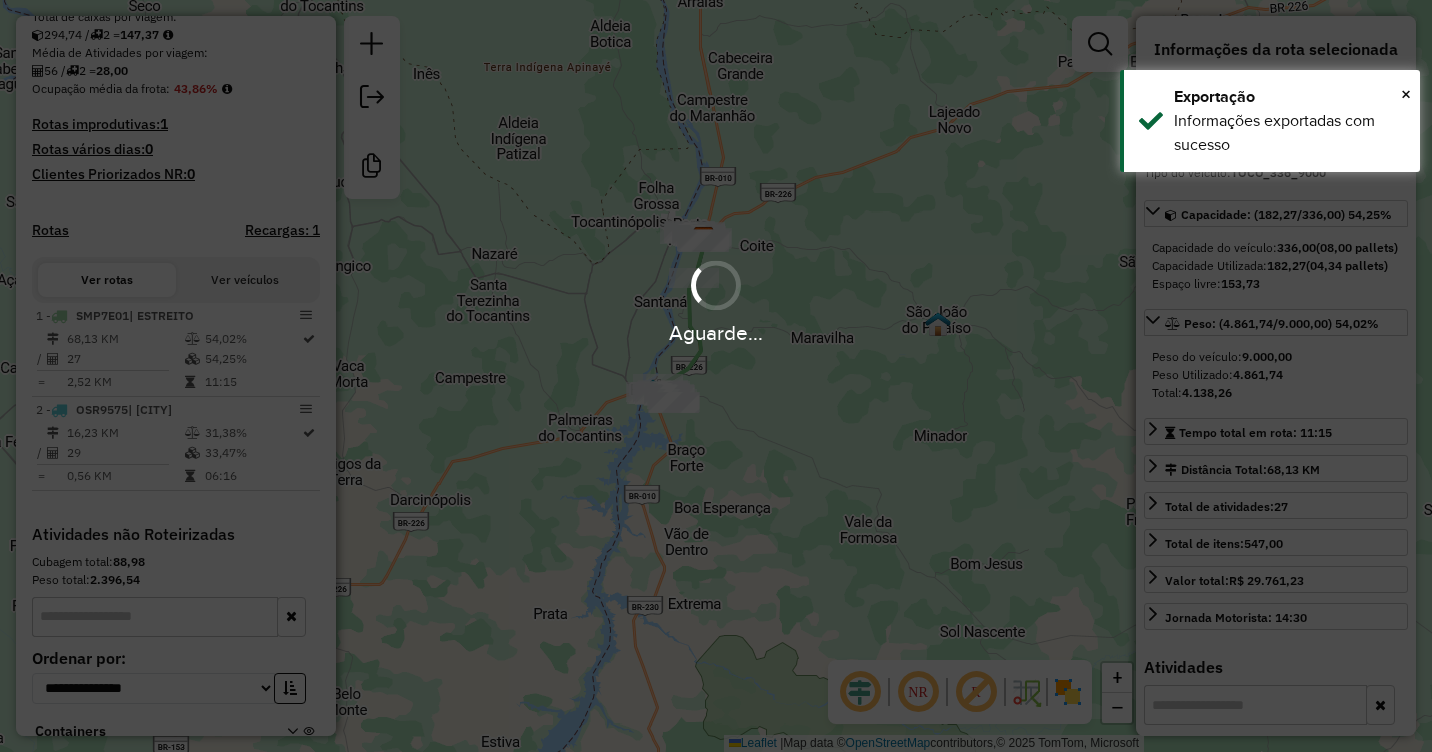 scroll, scrollTop: 605, scrollLeft: 0, axis: vertical 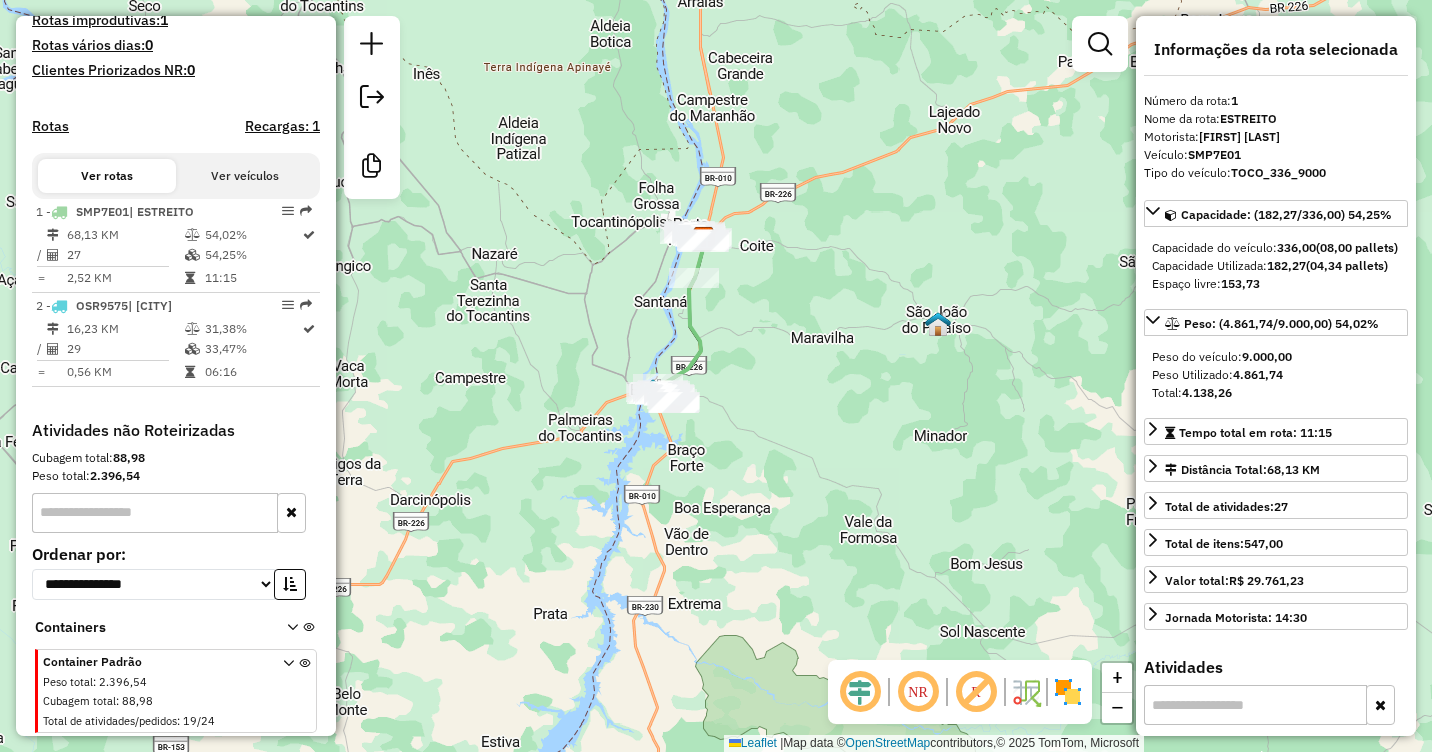 click on "Janela de atendimento Grade de atendimento Capacidade Transportadoras Veículos Cliente Pedidos  Rotas Selecione os dias de semana para filtrar as janelas de atendimento  Seg   Ter   Qua   Qui   Sex   Sáb   Dom  Informe o período da janela de atendimento: De: Até:  Filtrar exatamente a janela do cliente  Considerar janela de atendimento padrão  Selecione os dias de semana para filtrar as grades de atendimento  Seg   Ter   Qua   Qui   Sex   Sáb   Dom   Considerar clientes sem dia de atendimento cadastrado  Clientes fora do dia de atendimento selecionado Filtrar as atividades entre os valores definidos abaixo:  Peso mínimo:   Peso máximo:   Cubagem mínima:   Cubagem máxima:   De:   Até:  Filtrar as atividades entre o tempo de atendimento definido abaixo:  De:   Até:   Considerar capacidade total dos clientes não roteirizados Transportadora: Selecione um ou mais itens Tipo de veículo: Selecione um ou mais itens Veículo: Selecione um ou mais itens Motorista: Selecione um ou mais itens Nome: Rótulo:" 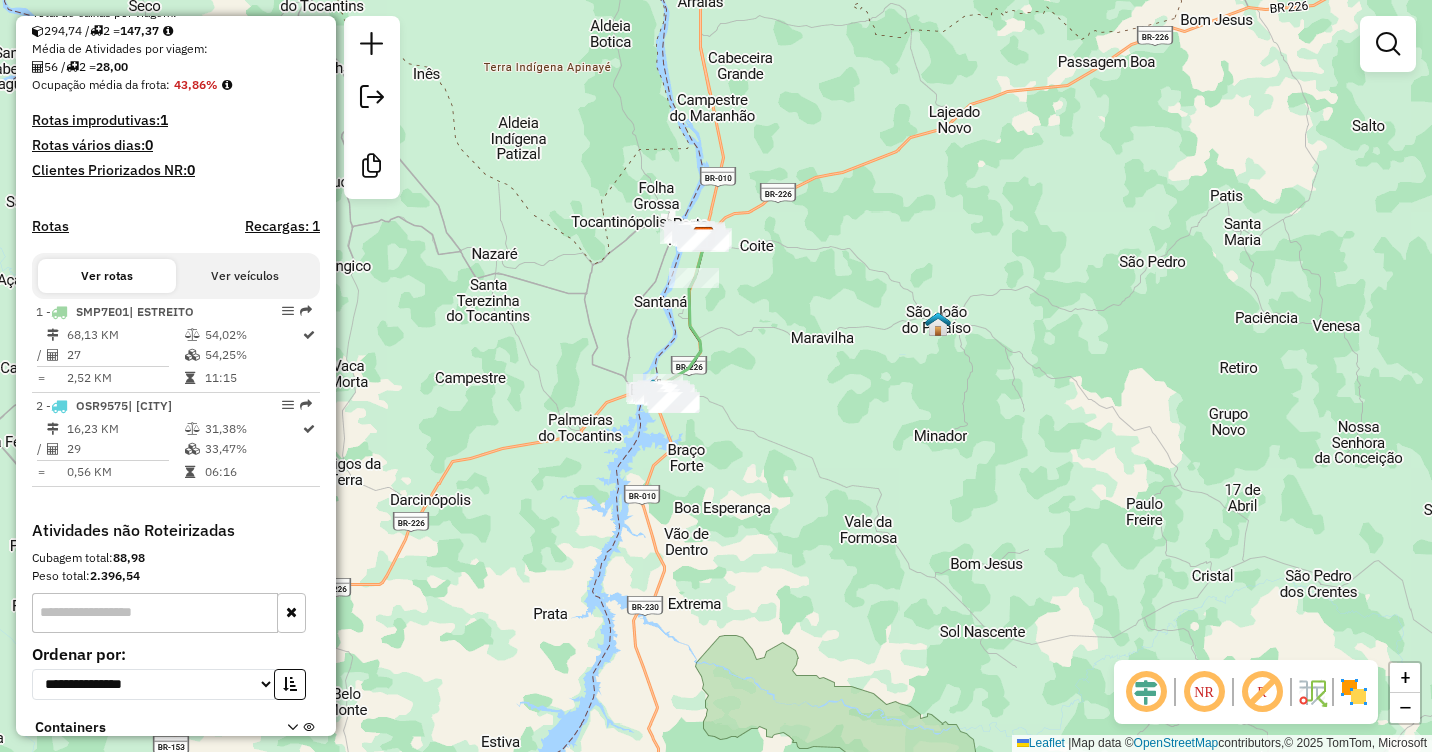 scroll, scrollTop: 405, scrollLeft: 0, axis: vertical 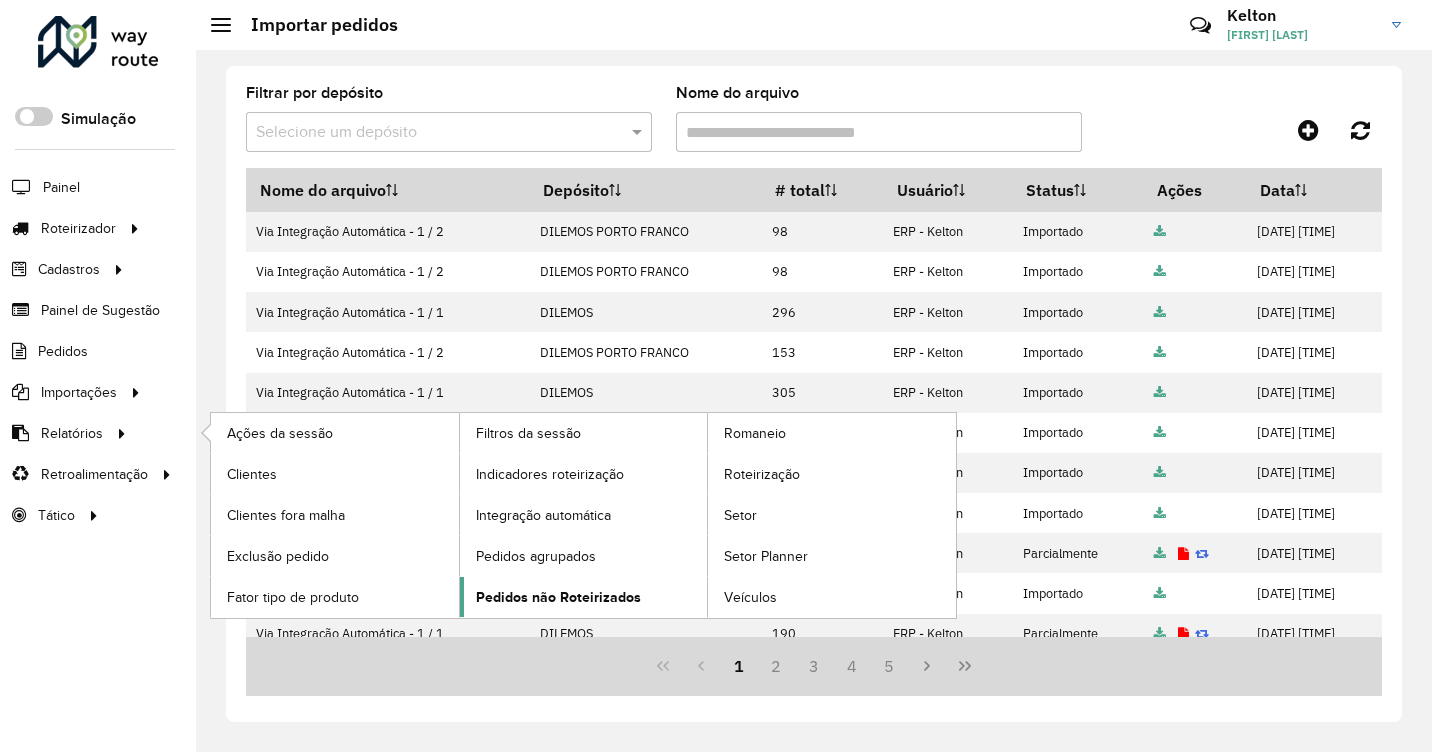 click on "Pedidos não Roteirizados" 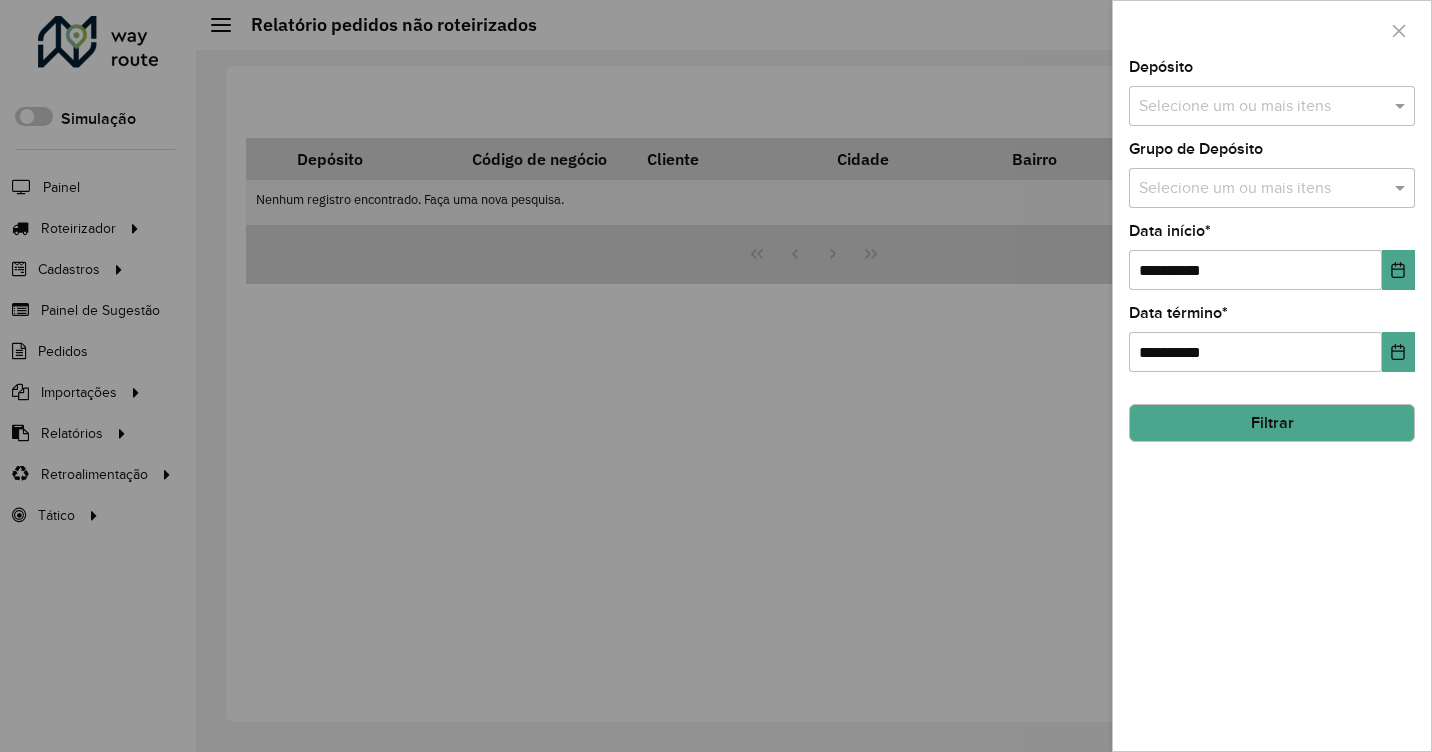click at bounding box center (1262, 107) 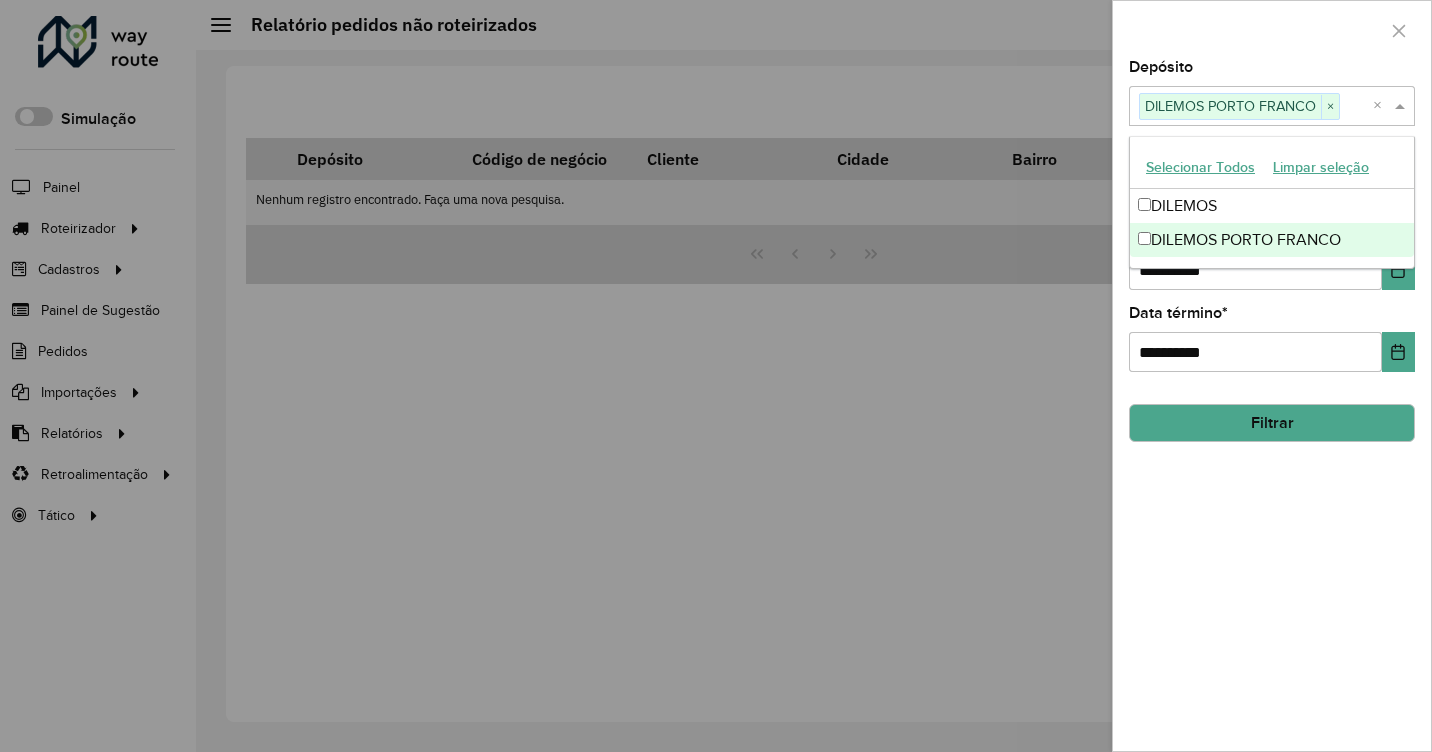 click on "**********" 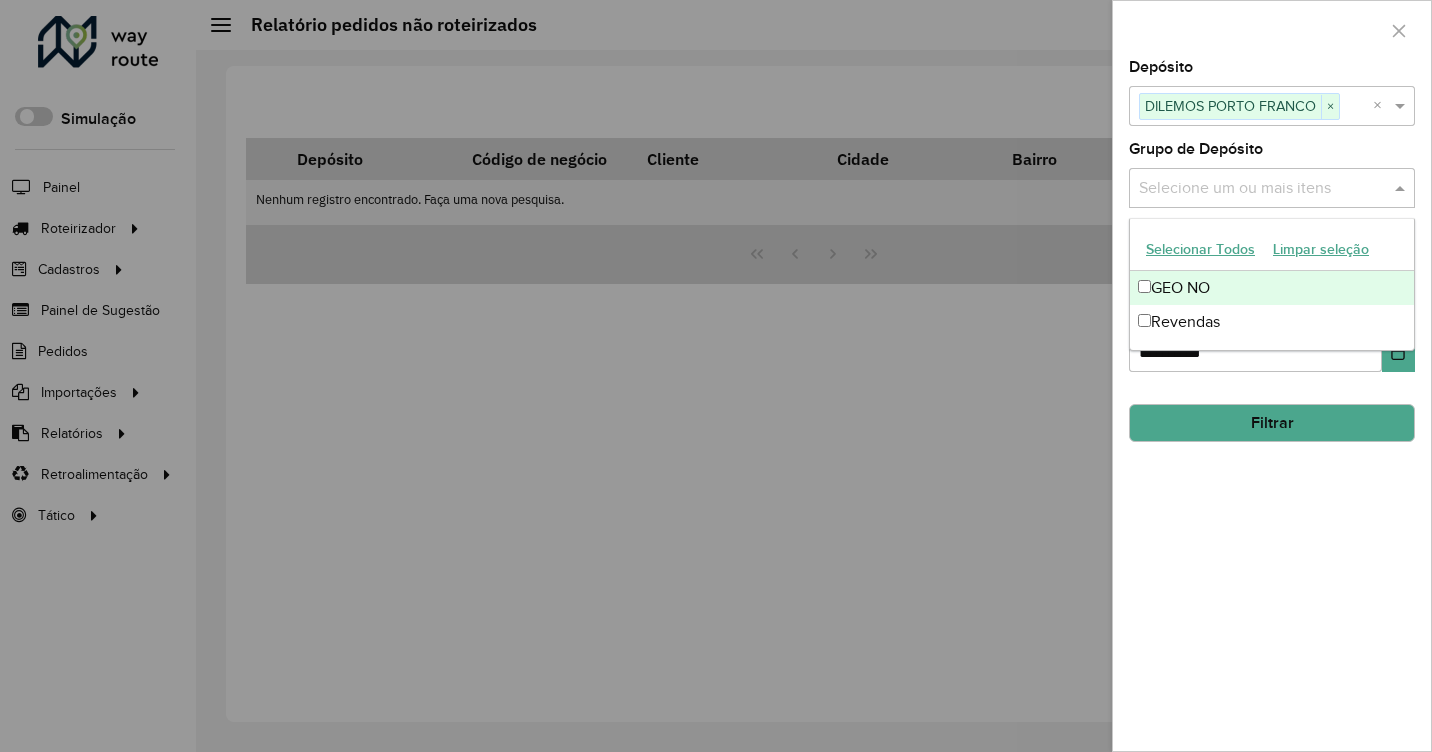 click at bounding box center [1262, 189] 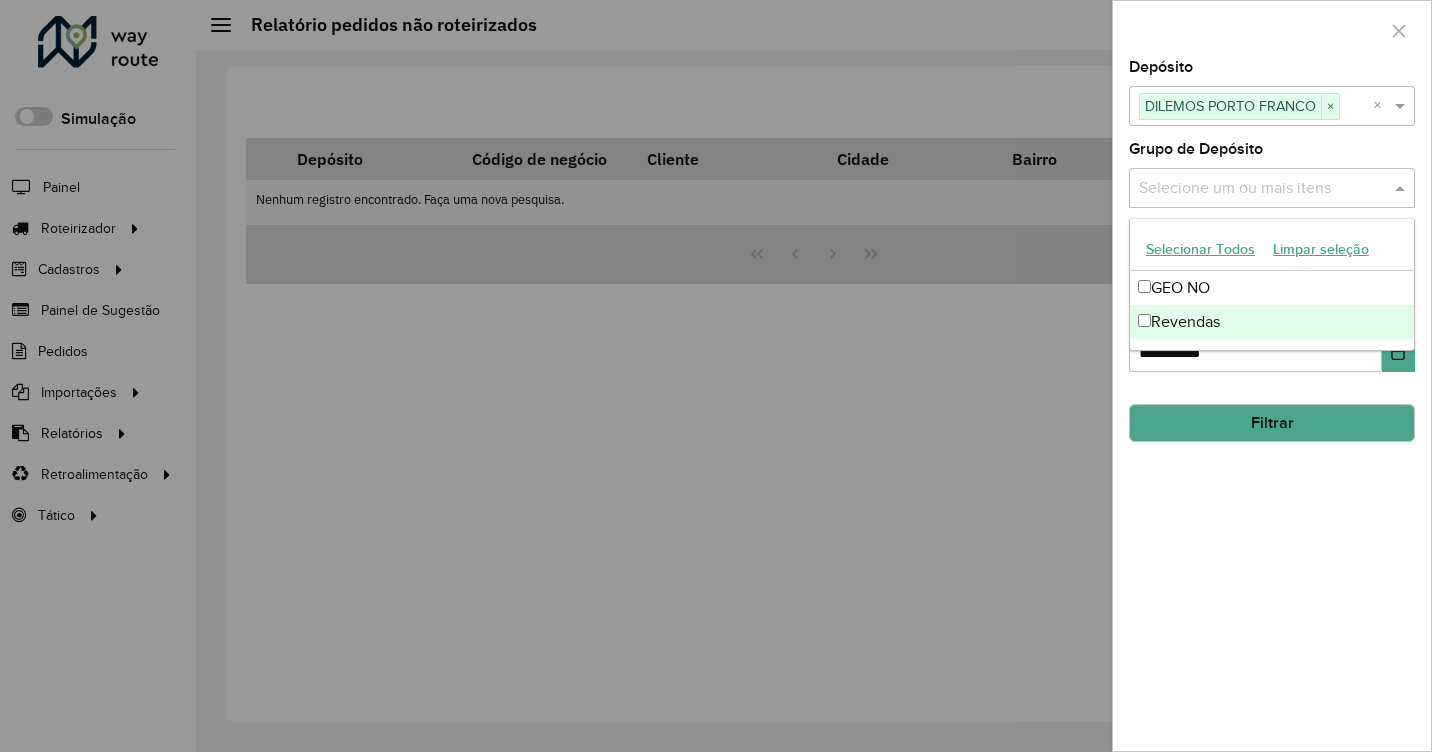 click on "**********" 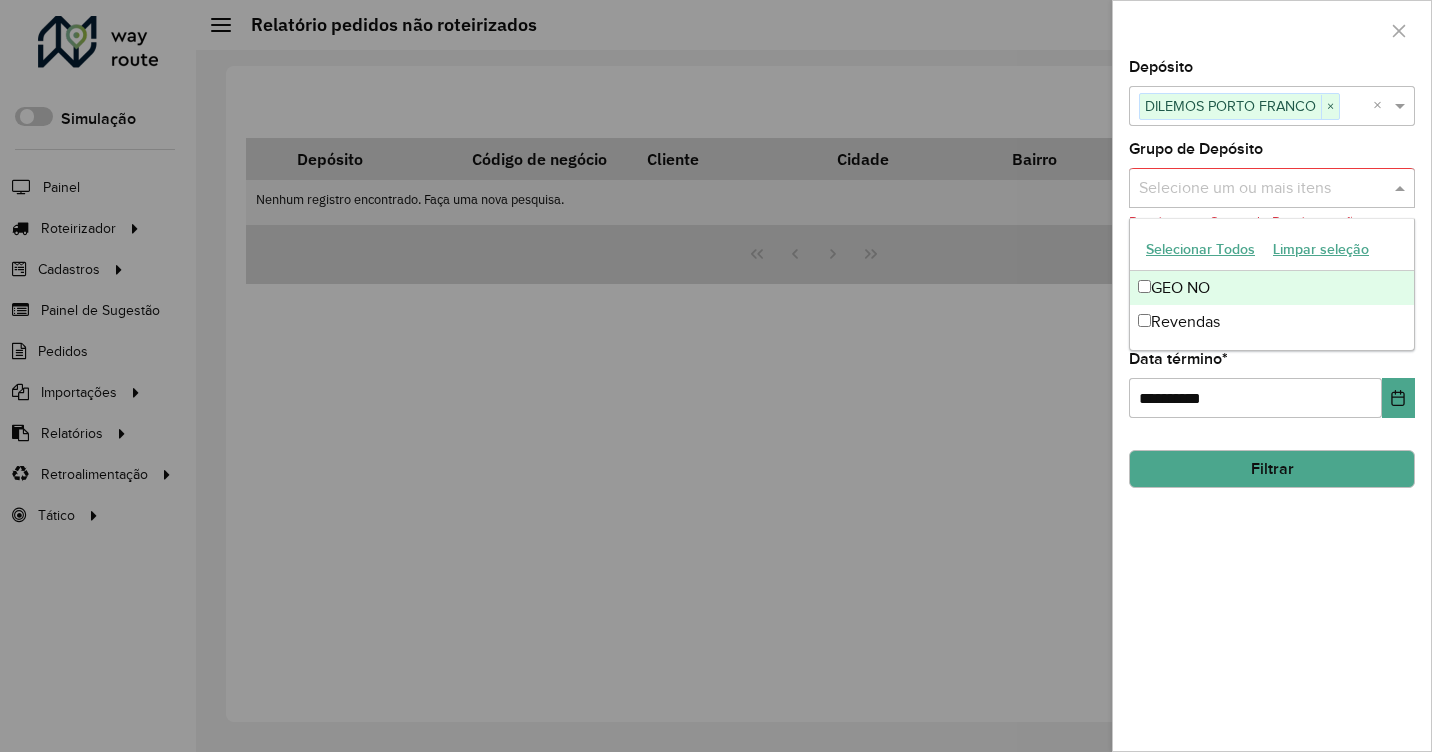 click at bounding box center (1262, 189) 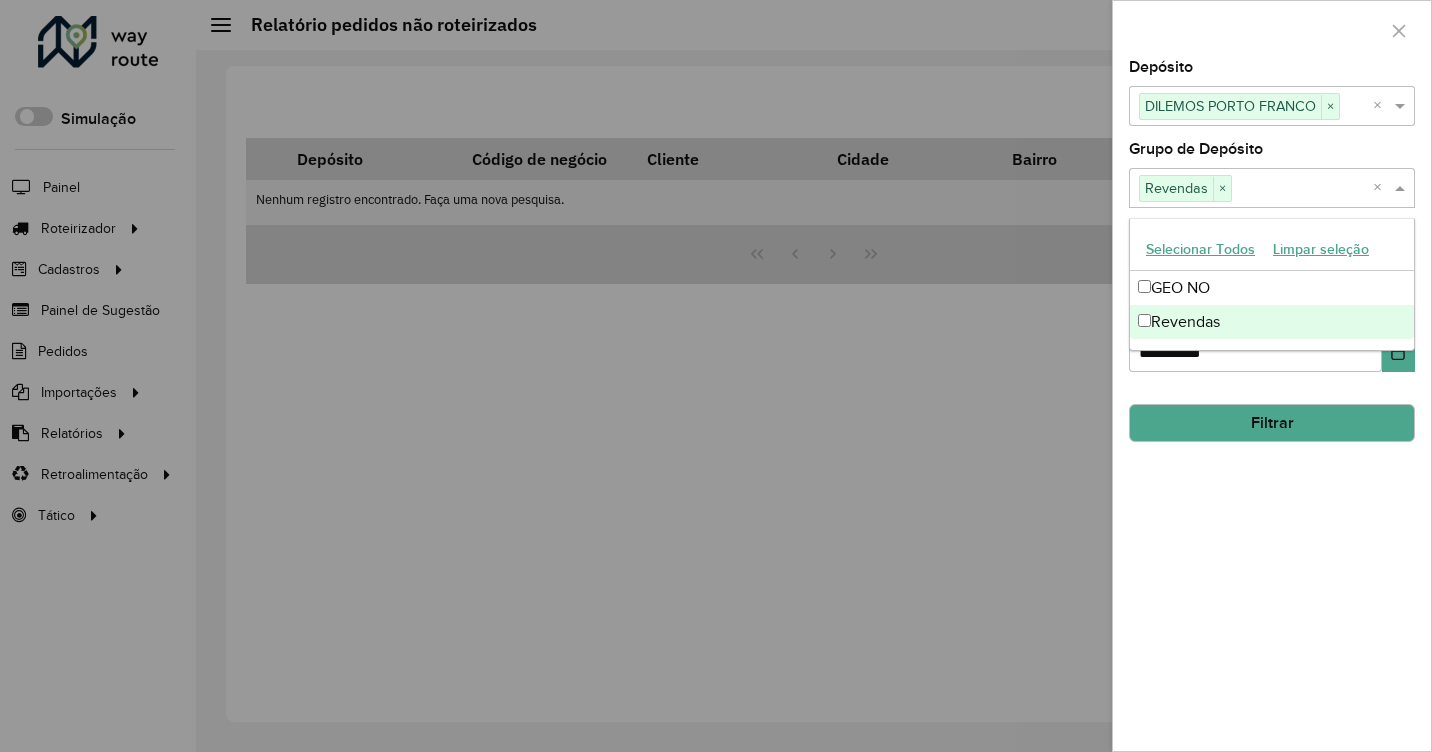 click on "**********" 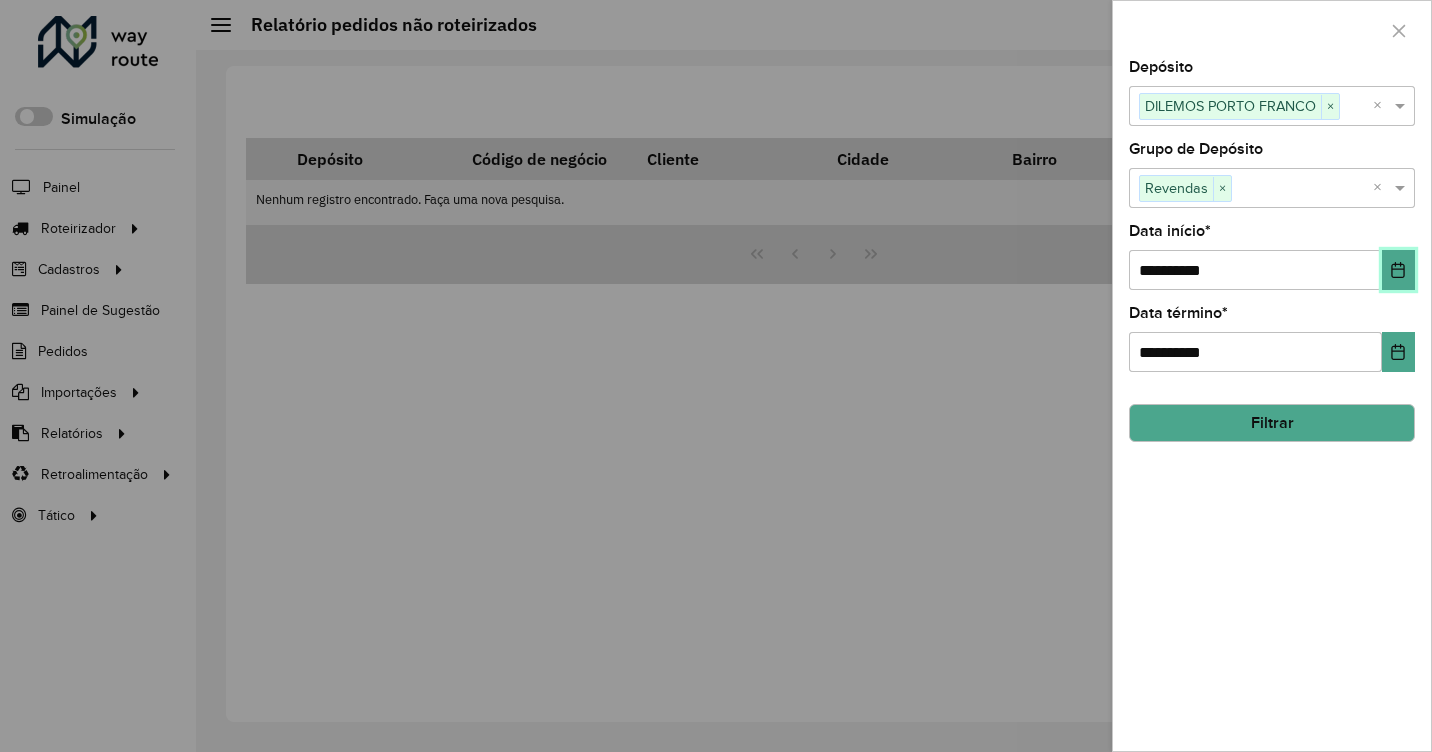 click 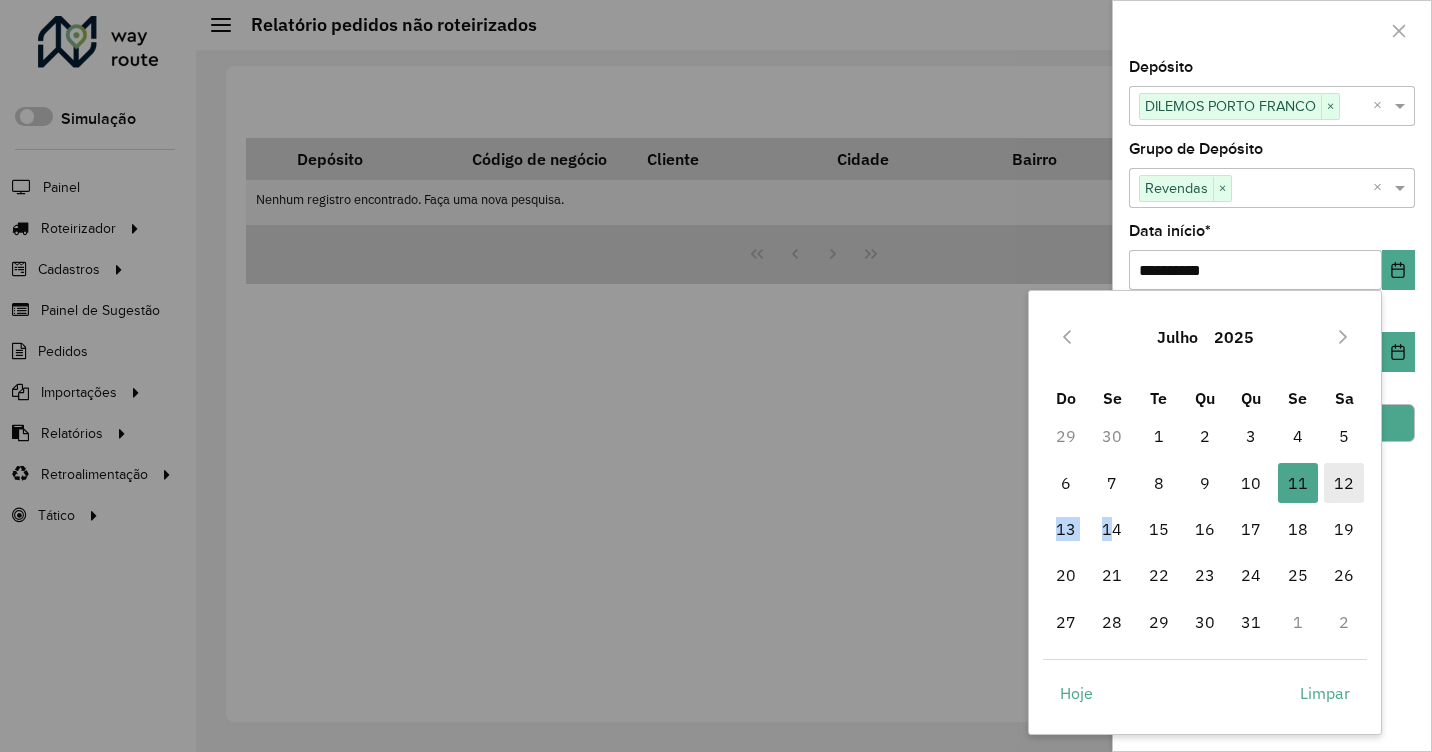 drag, startPoint x: 1110, startPoint y: 531, endPoint x: 1352, endPoint y: 481, distance: 247.11131 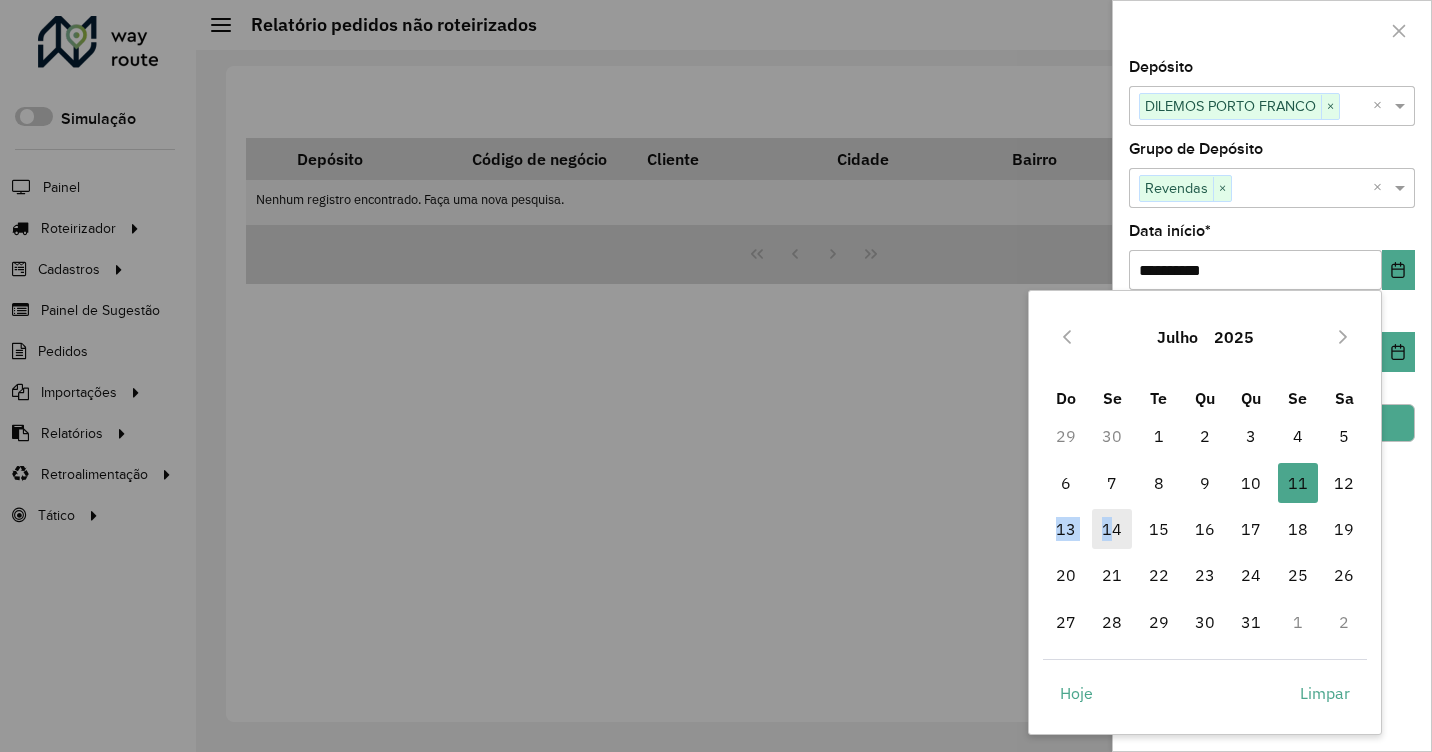 click on "14" at bounding box center [1112, 529] 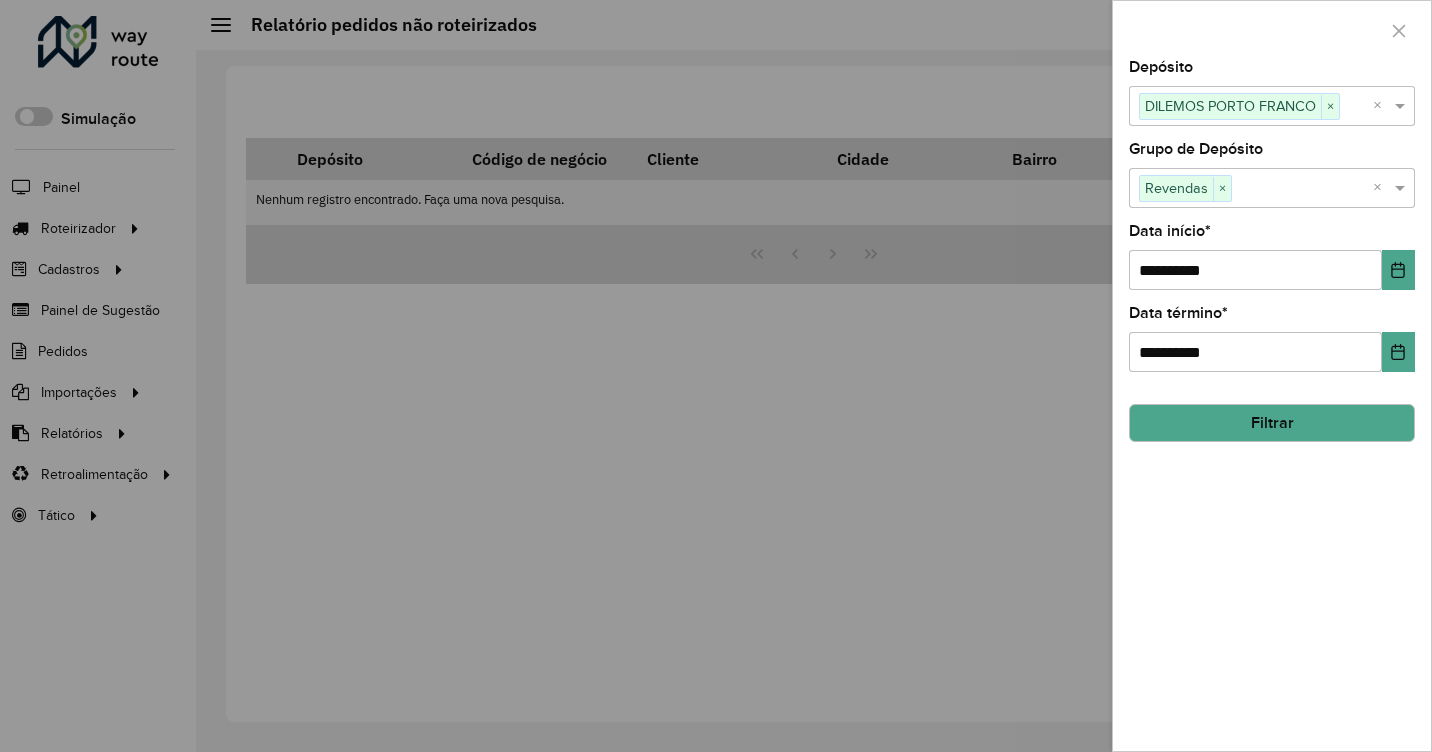 click on "Filtrar" 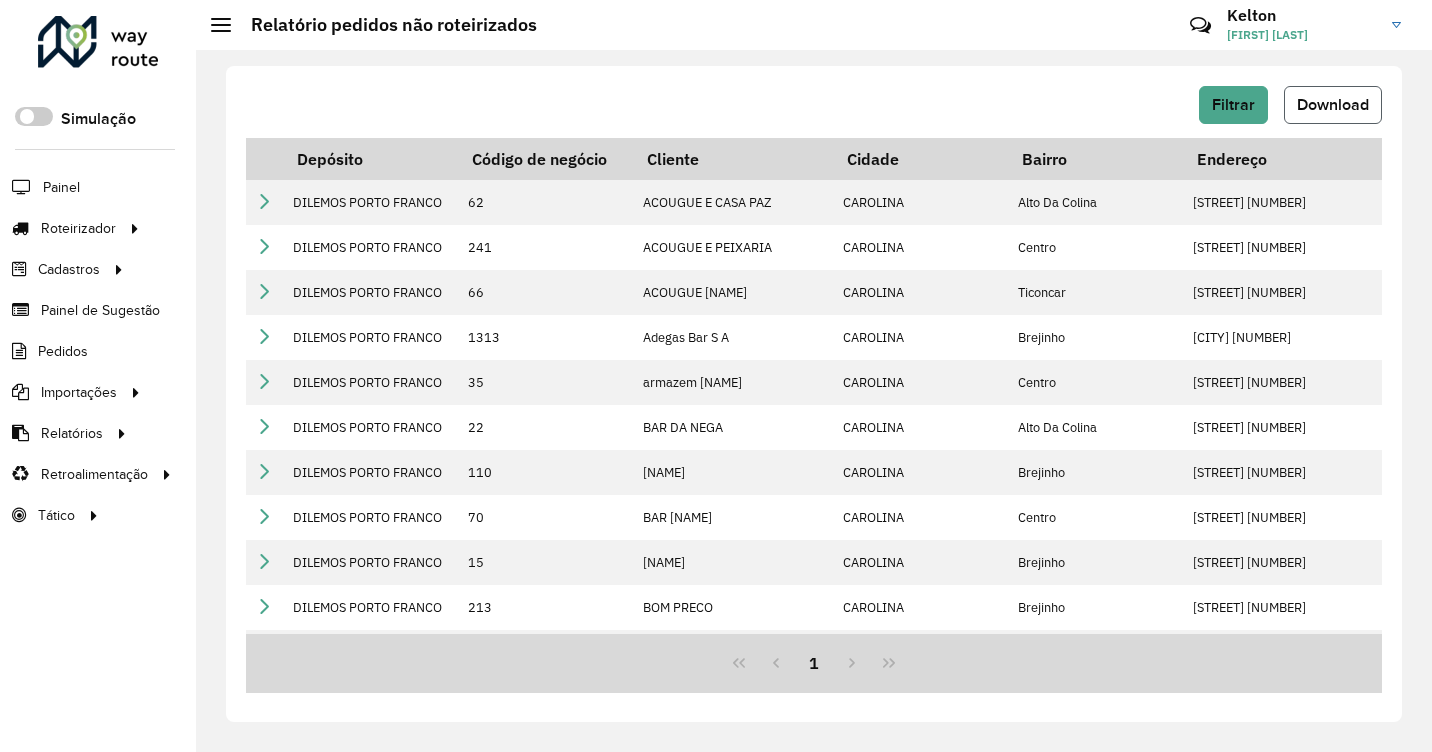 click on "Download" 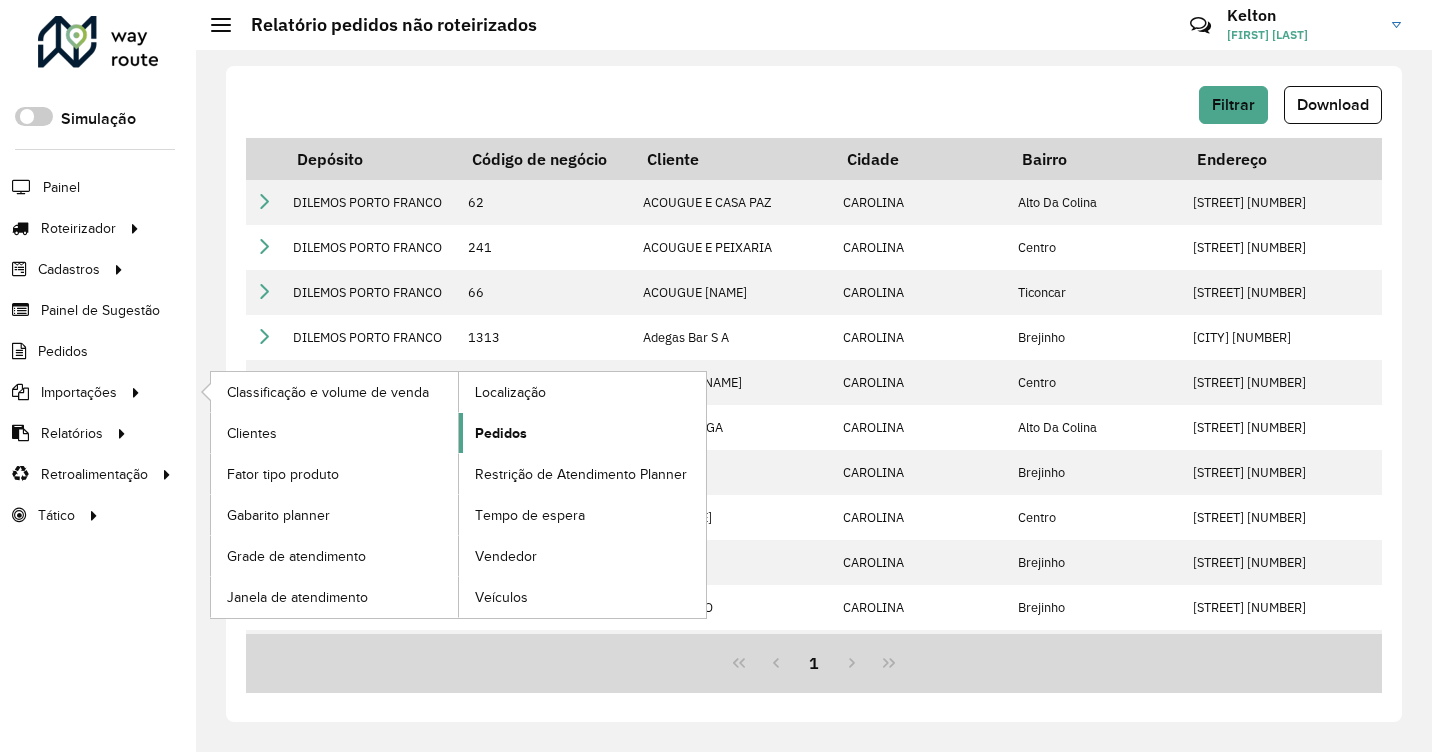 click on "Pedidos" 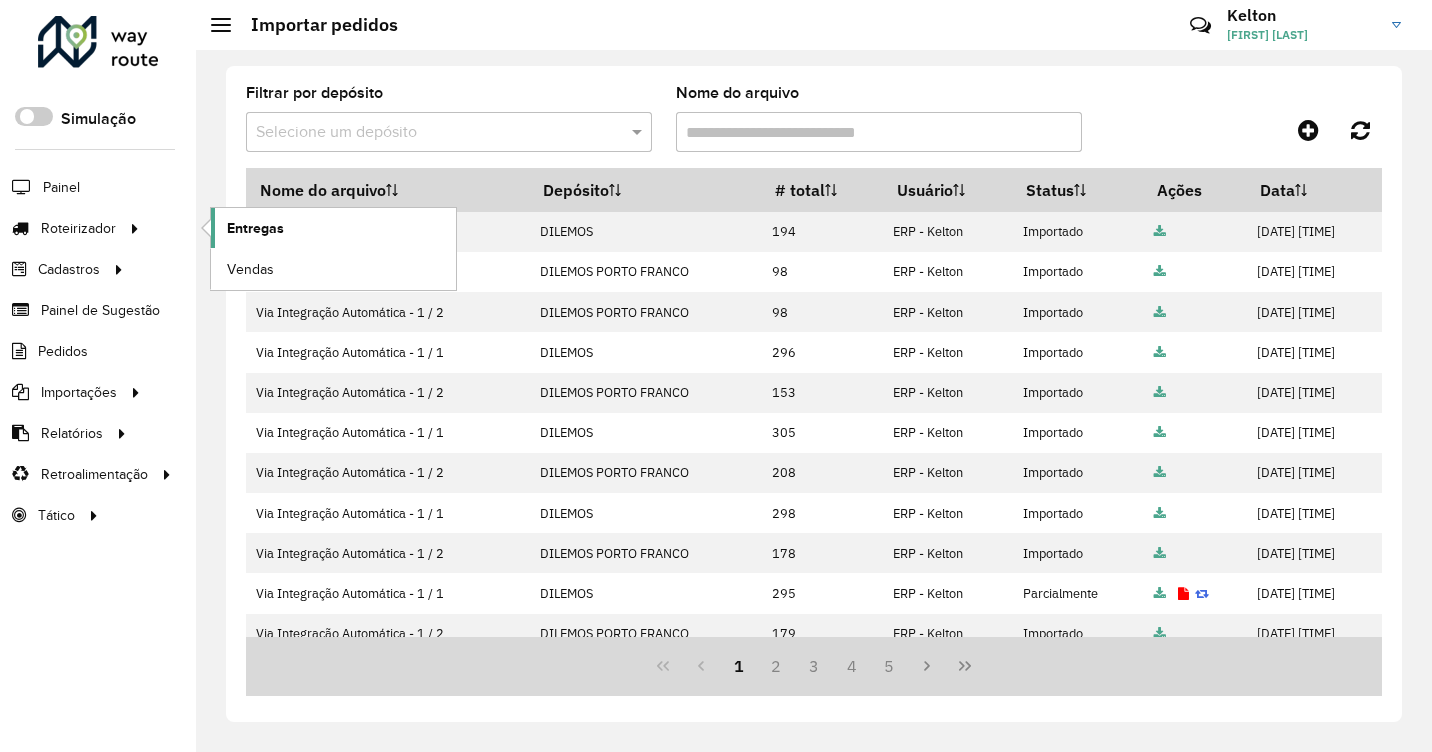 click on "Entregas" 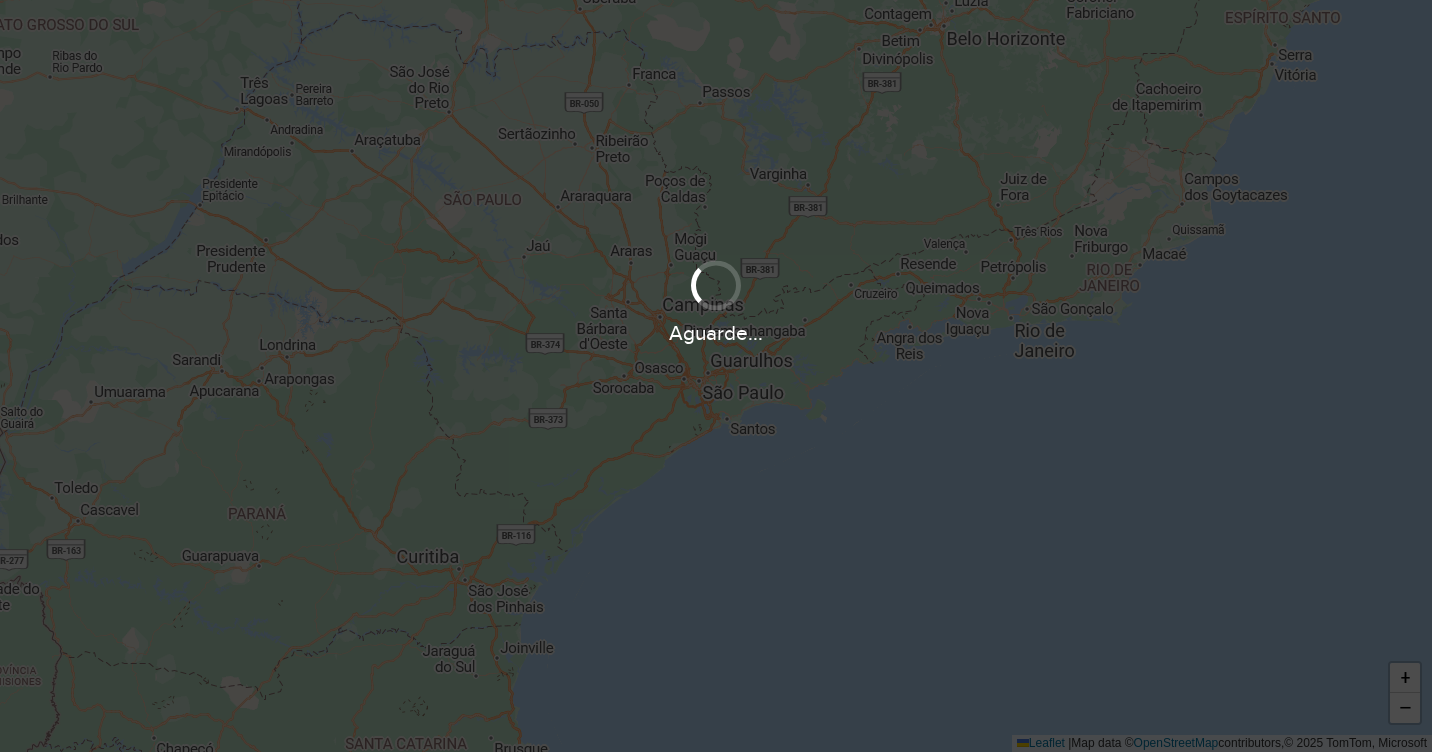 scroll, scrollTop: 0, scrollLeft: 0, axis: both 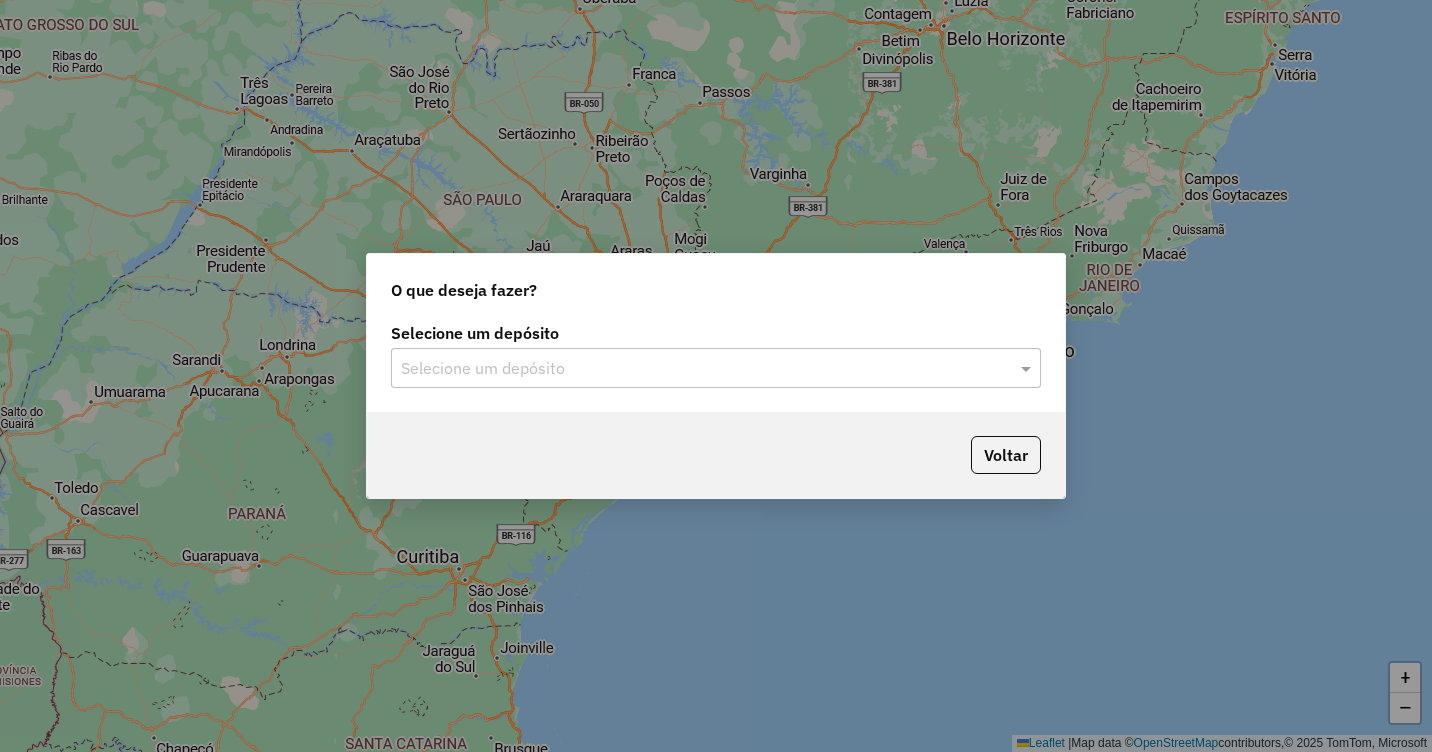 click on "Selecione um depósito" 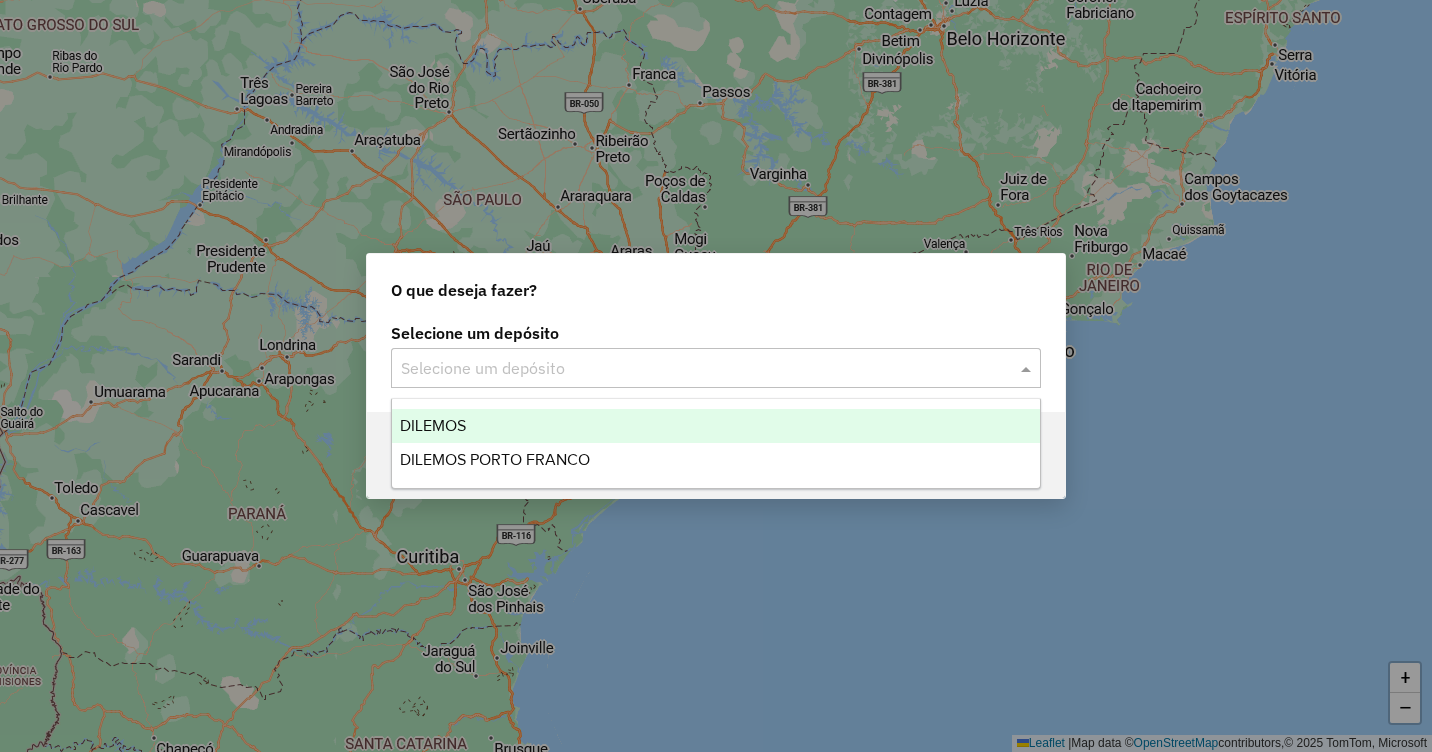 click on "DILEMOS" at bounding box center [433, 425] 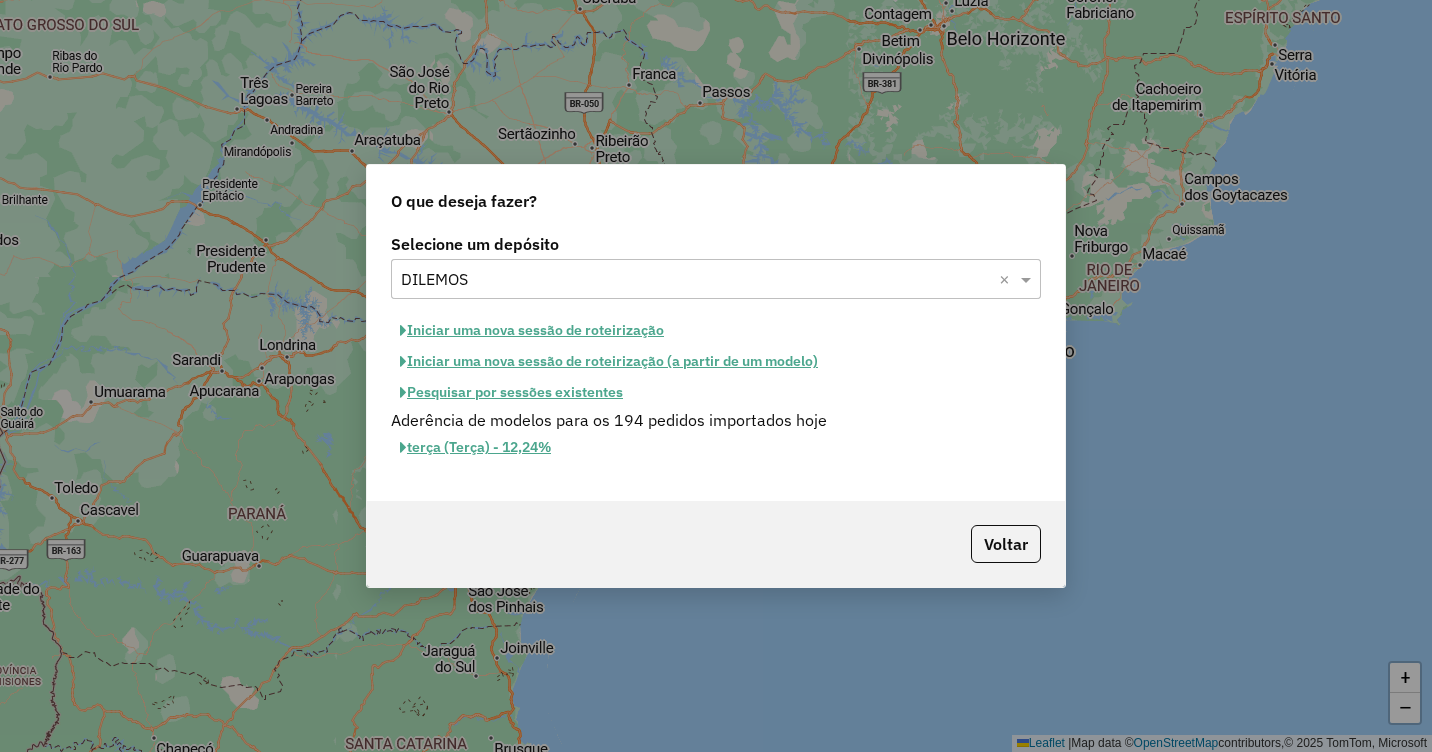 click on "Iniciar uma nova sessão de roteirização" 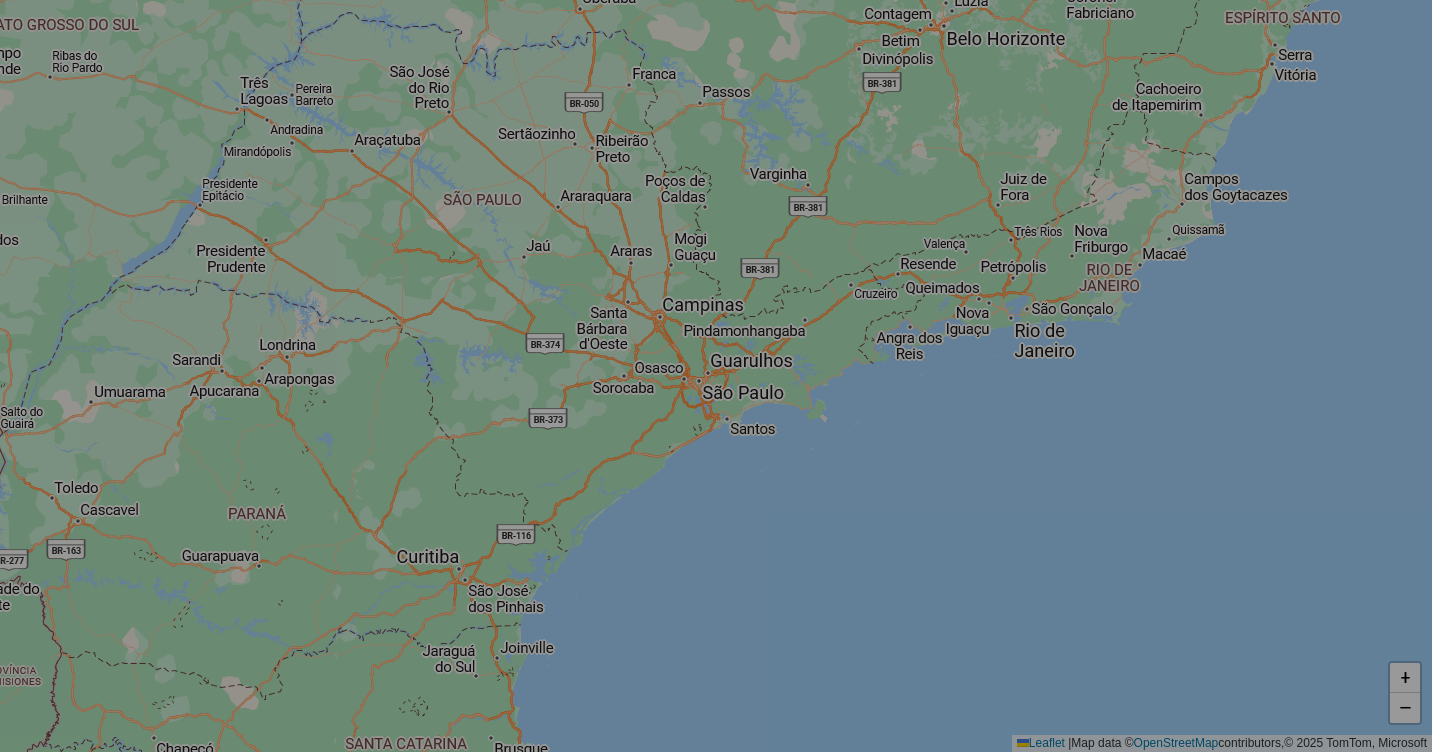 select on "*" 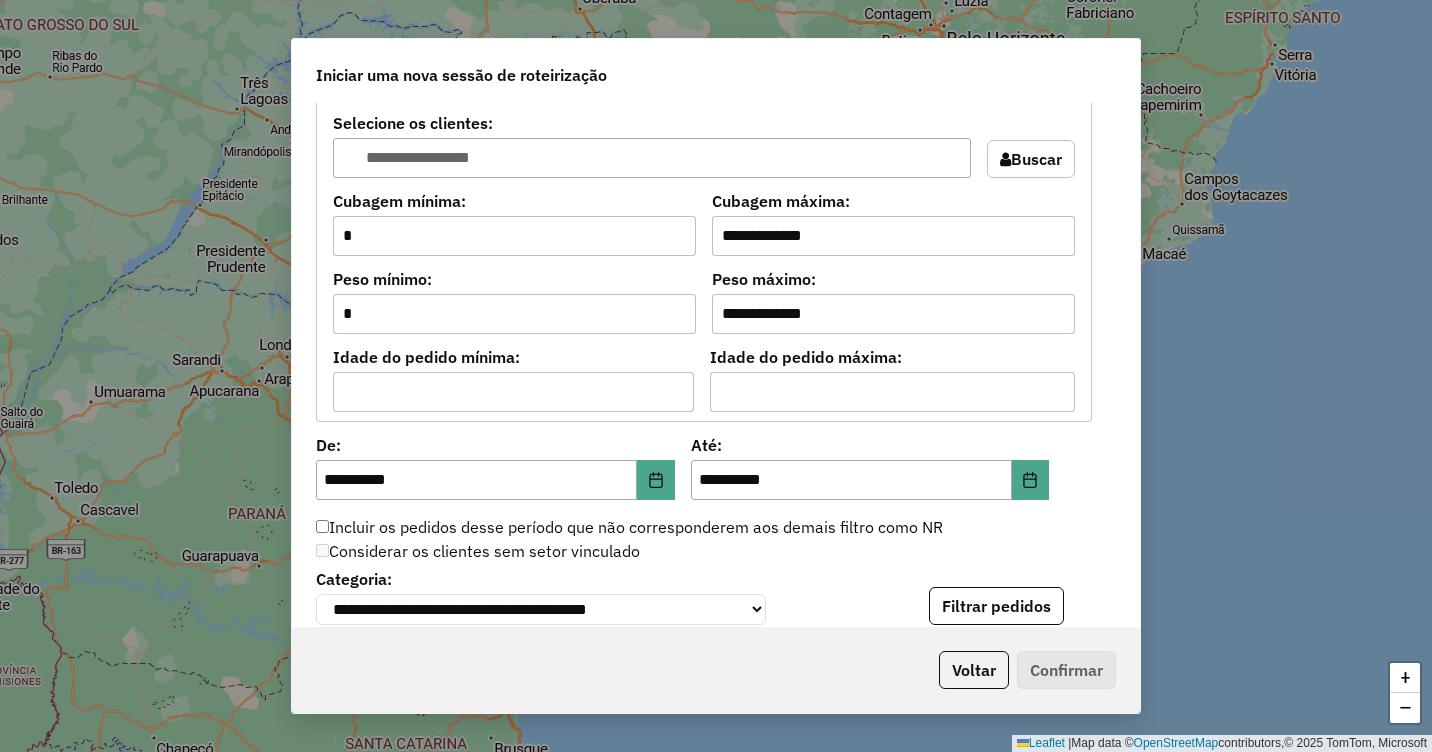 scroll, scrollTop: 1900, scrollLeft: 0, axis: vertical 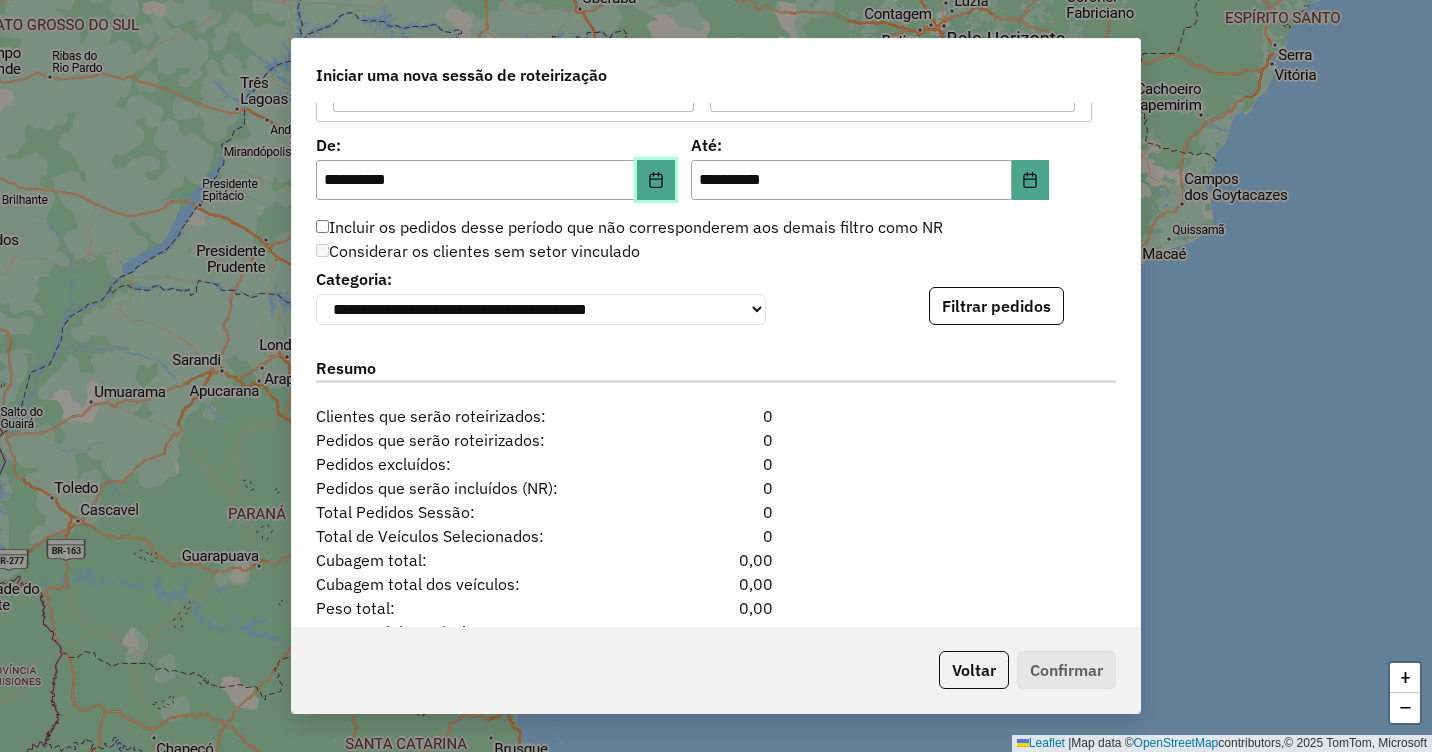 click at bounding box center [656, 180] 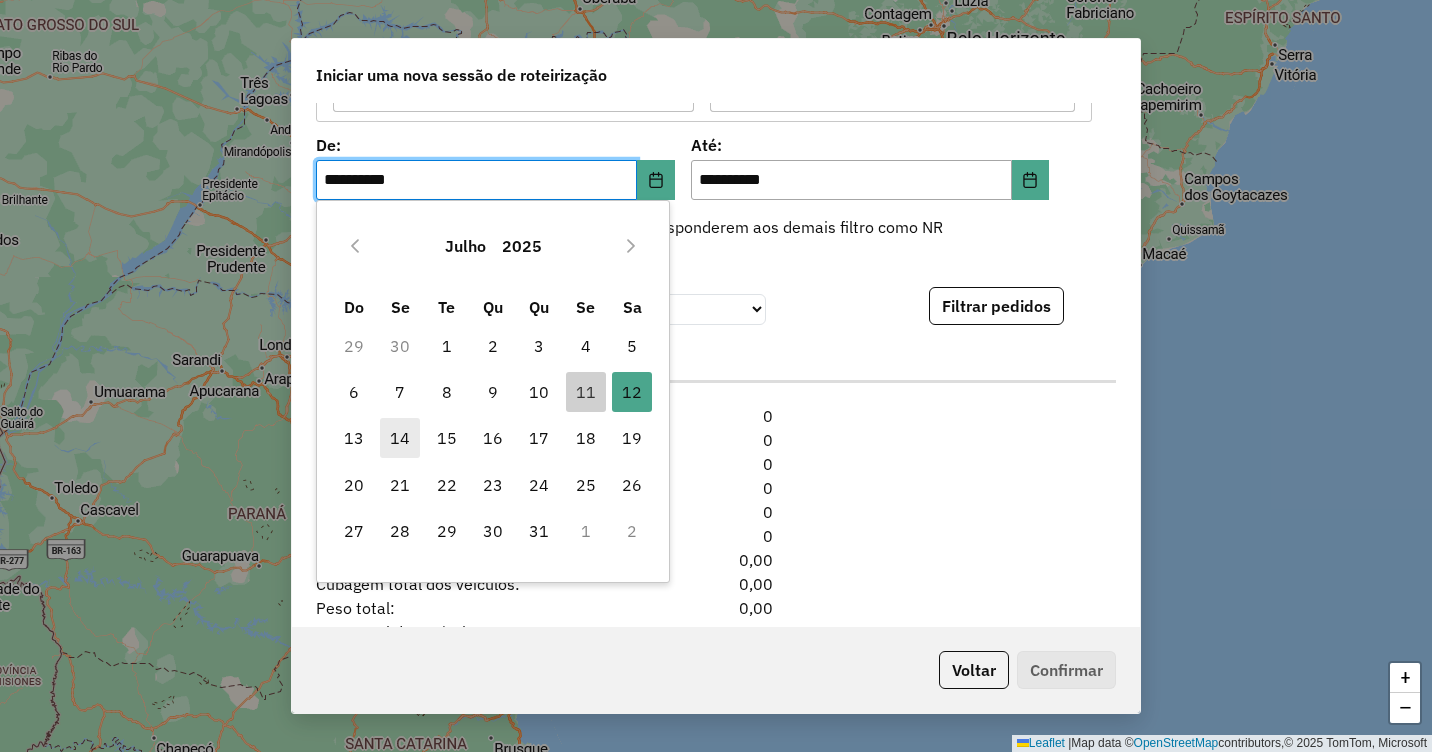 click on "14" at bounding box center [400, 438] 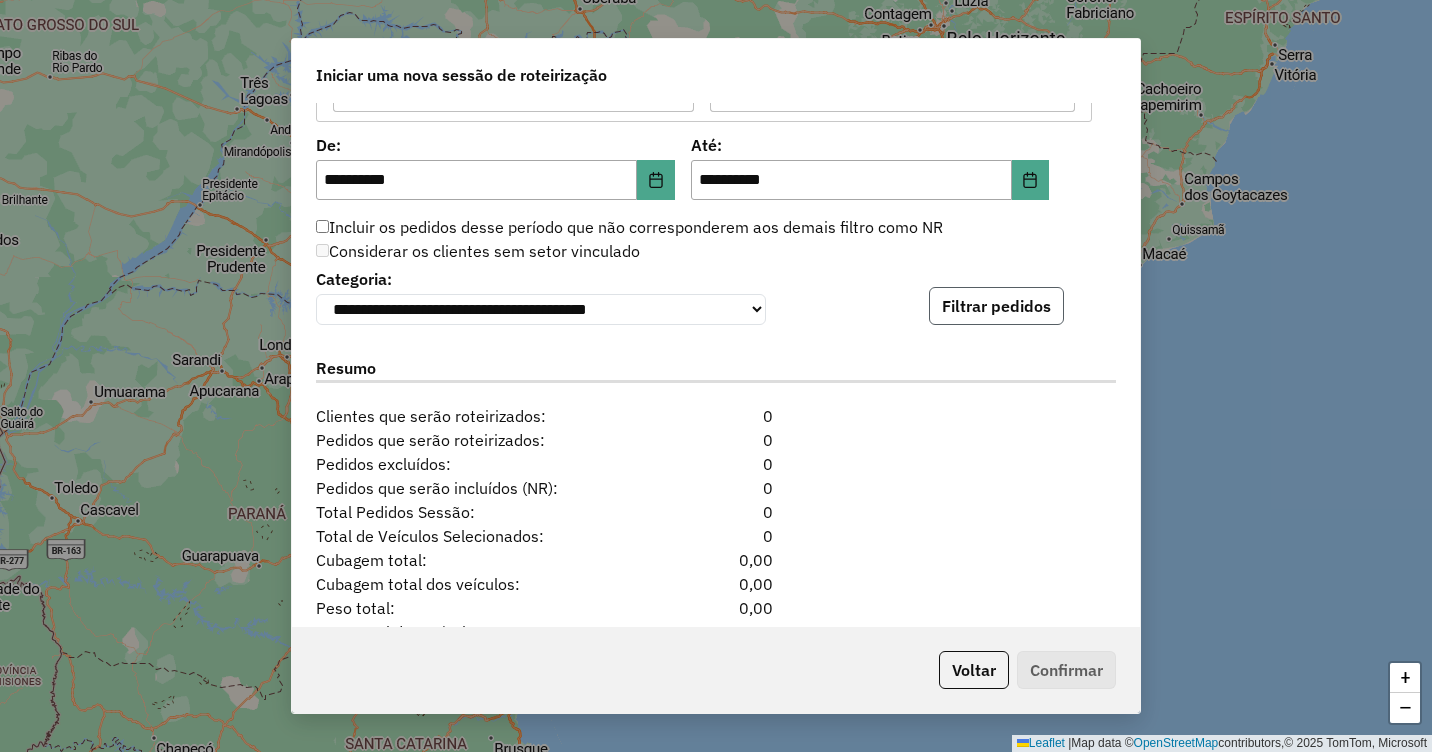 click on "Filtrar pedidos" 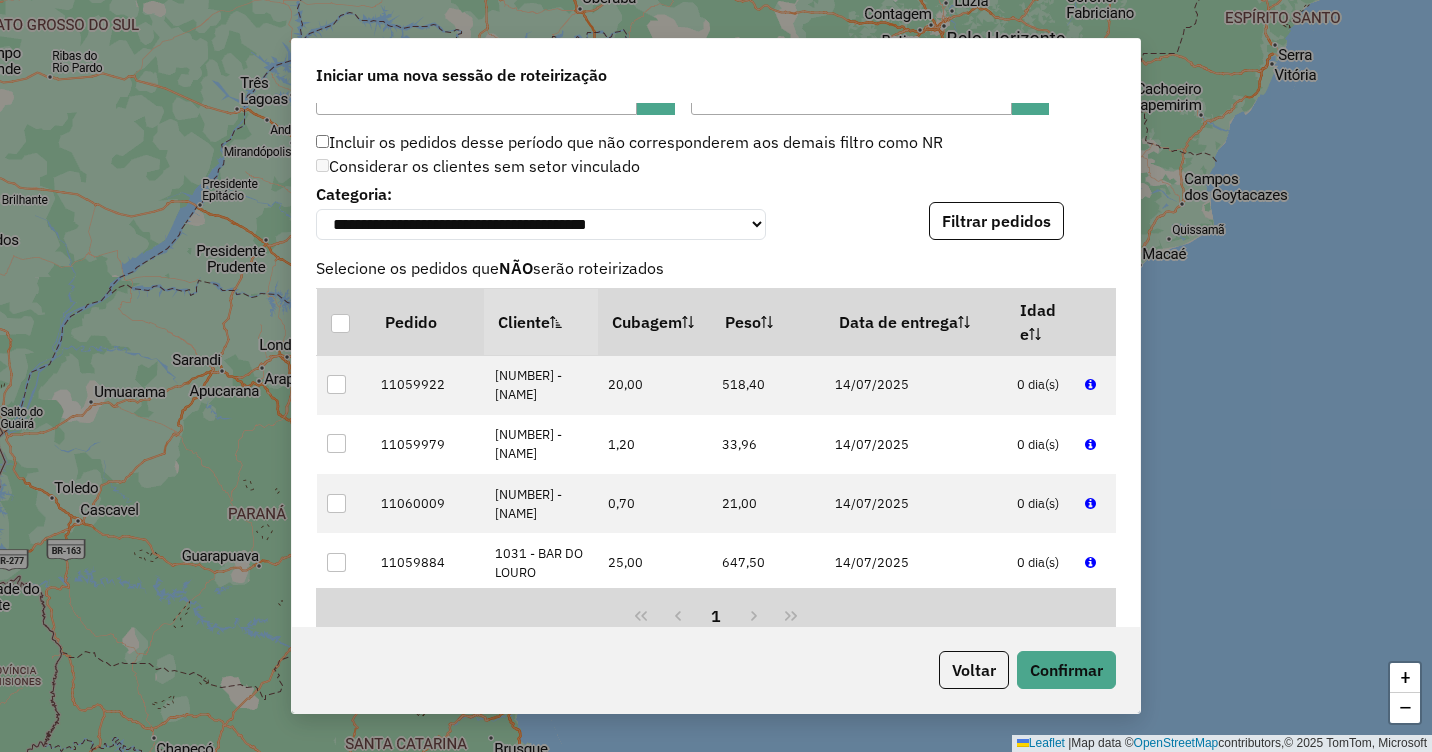 scroll, scrollTop: 2200, scrollLeft: 0, axis: vertical 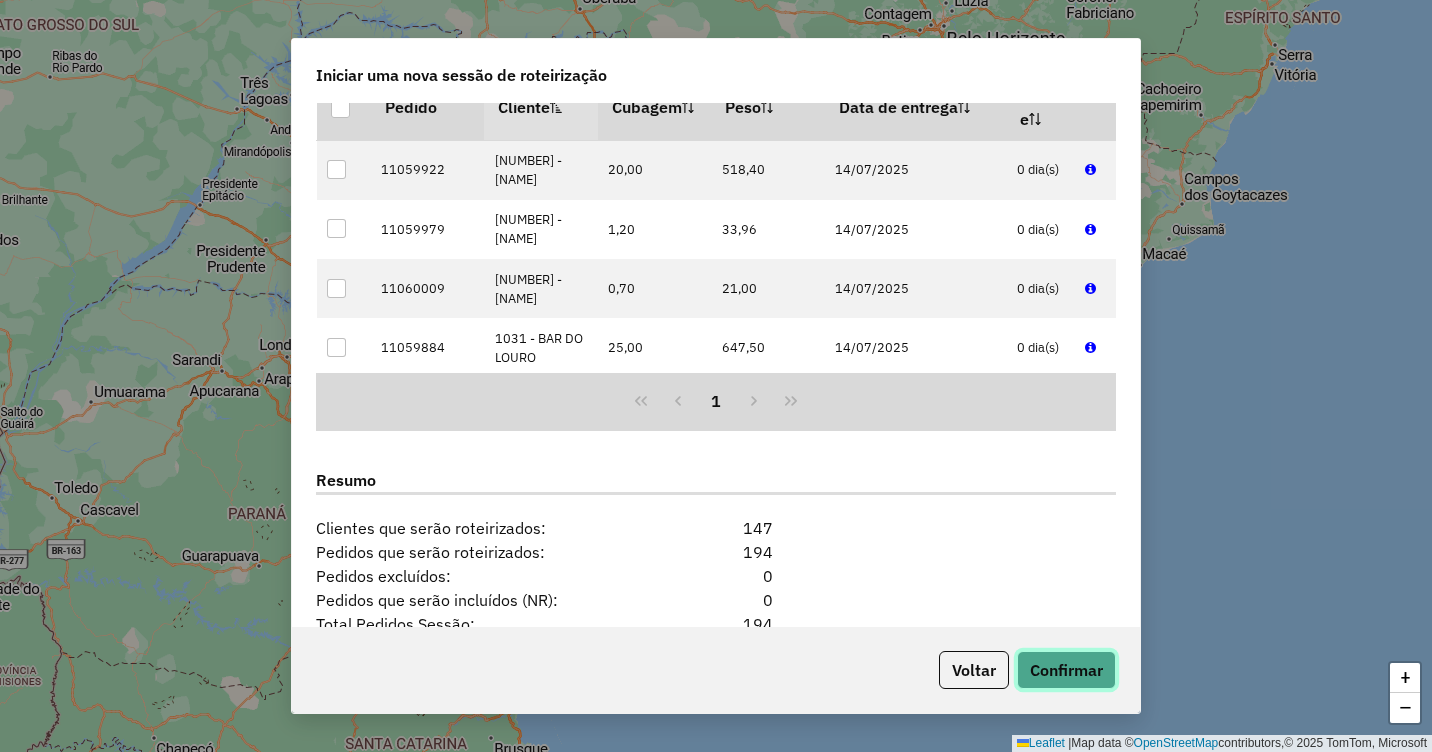 click on "Confirmar" 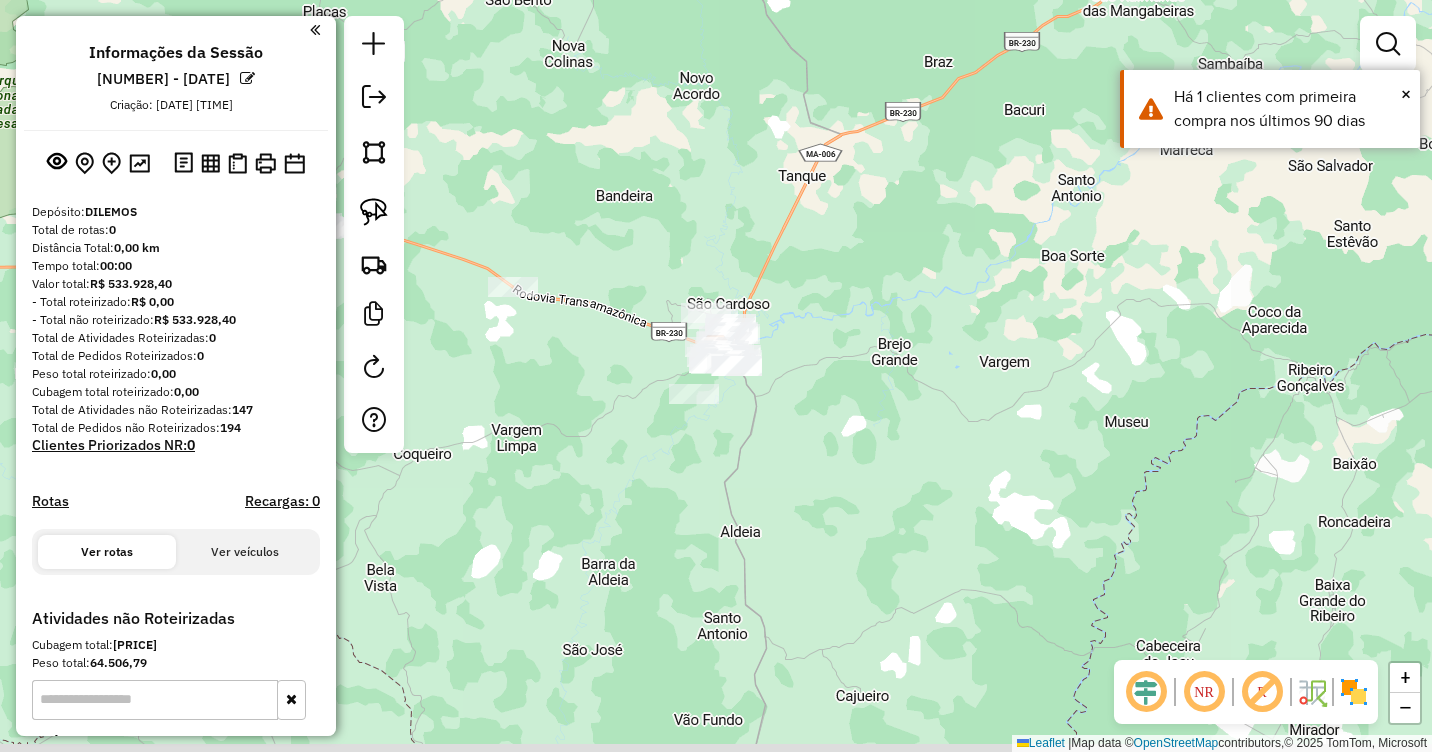 drag, startPoint x: 875, startPoint y: 404, endPoint x: 853, endPoint y: 225, distance: 180.3469 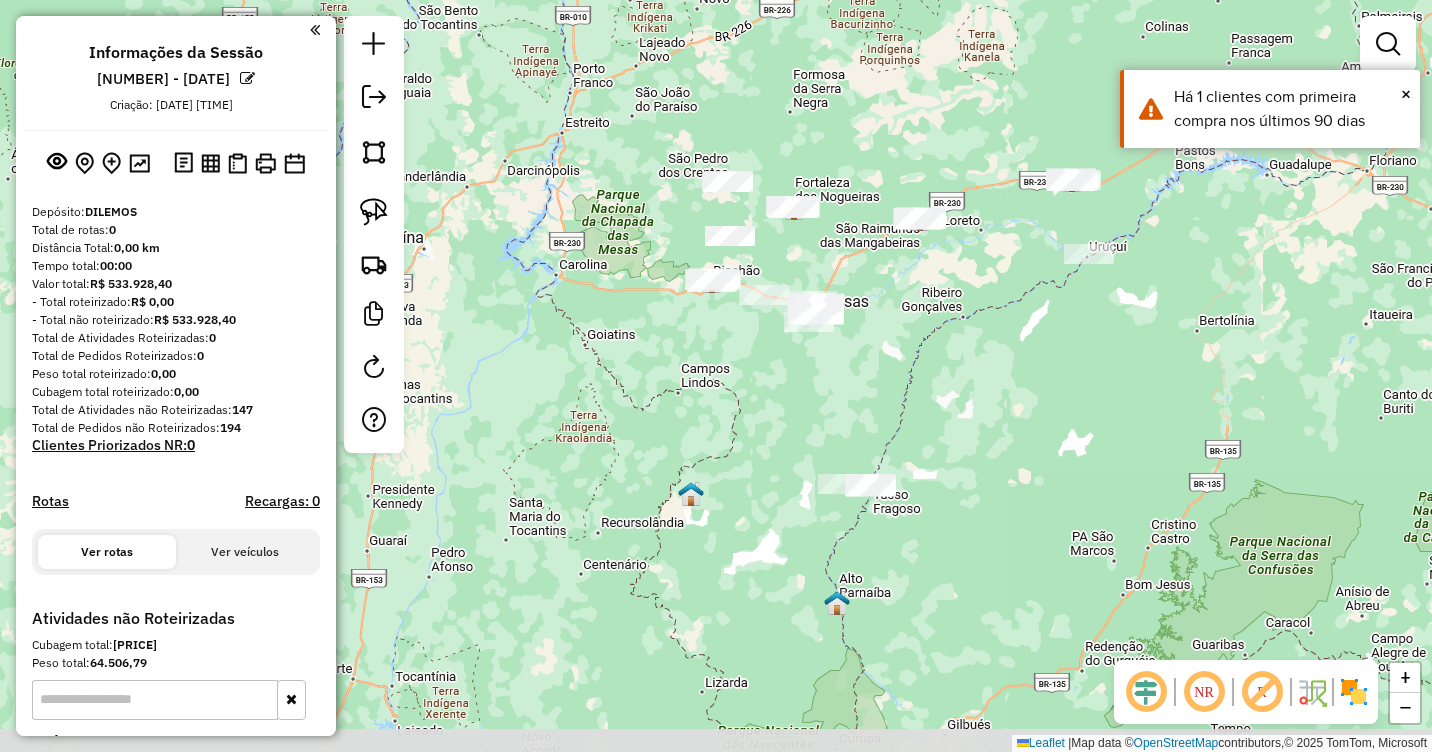 drag, startPoint x: 900, startPoint y: 424, endPoint x: 867, endPoint y: 326, distance: 103.40696 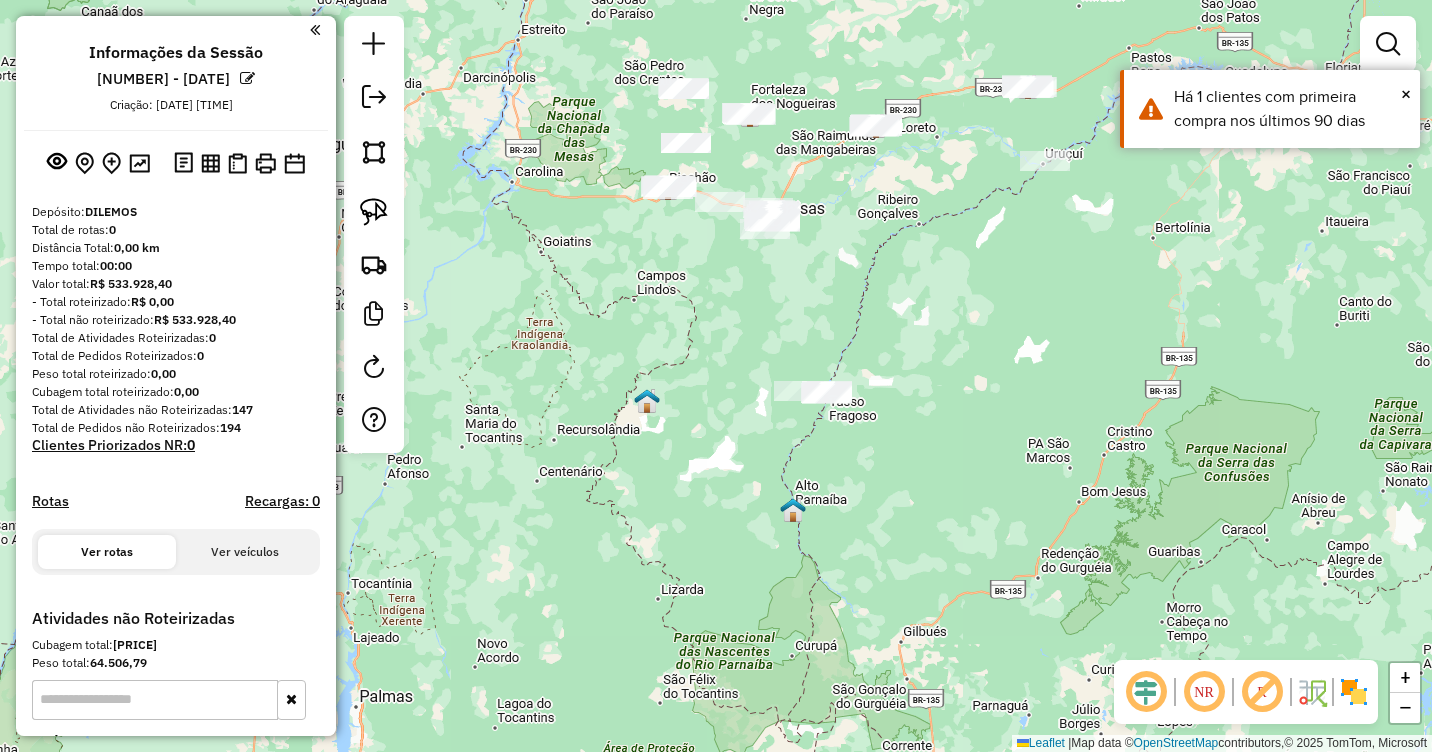 drag, startPoint x: 881, startPoint y: 345, endPoint x: 838, endPoint y: 313, distance: 53.600372 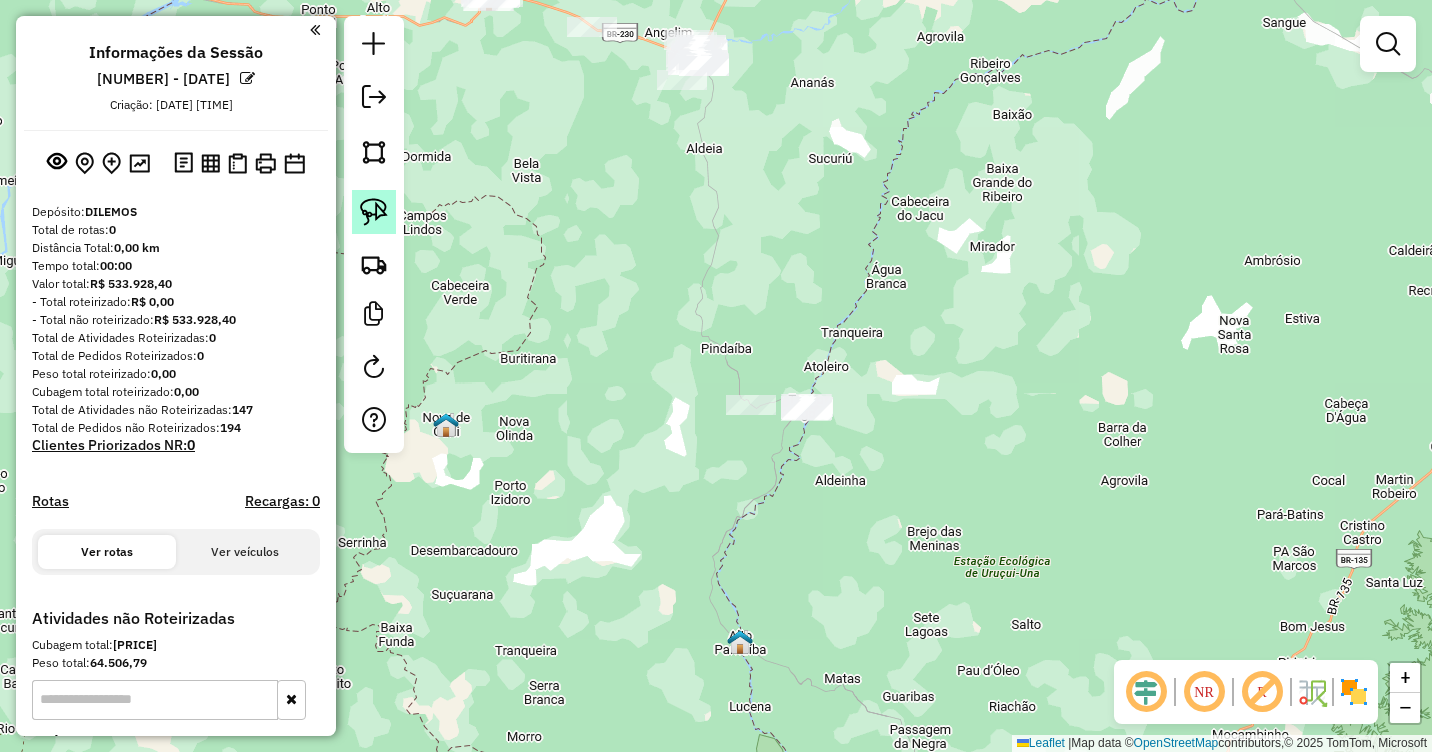 click 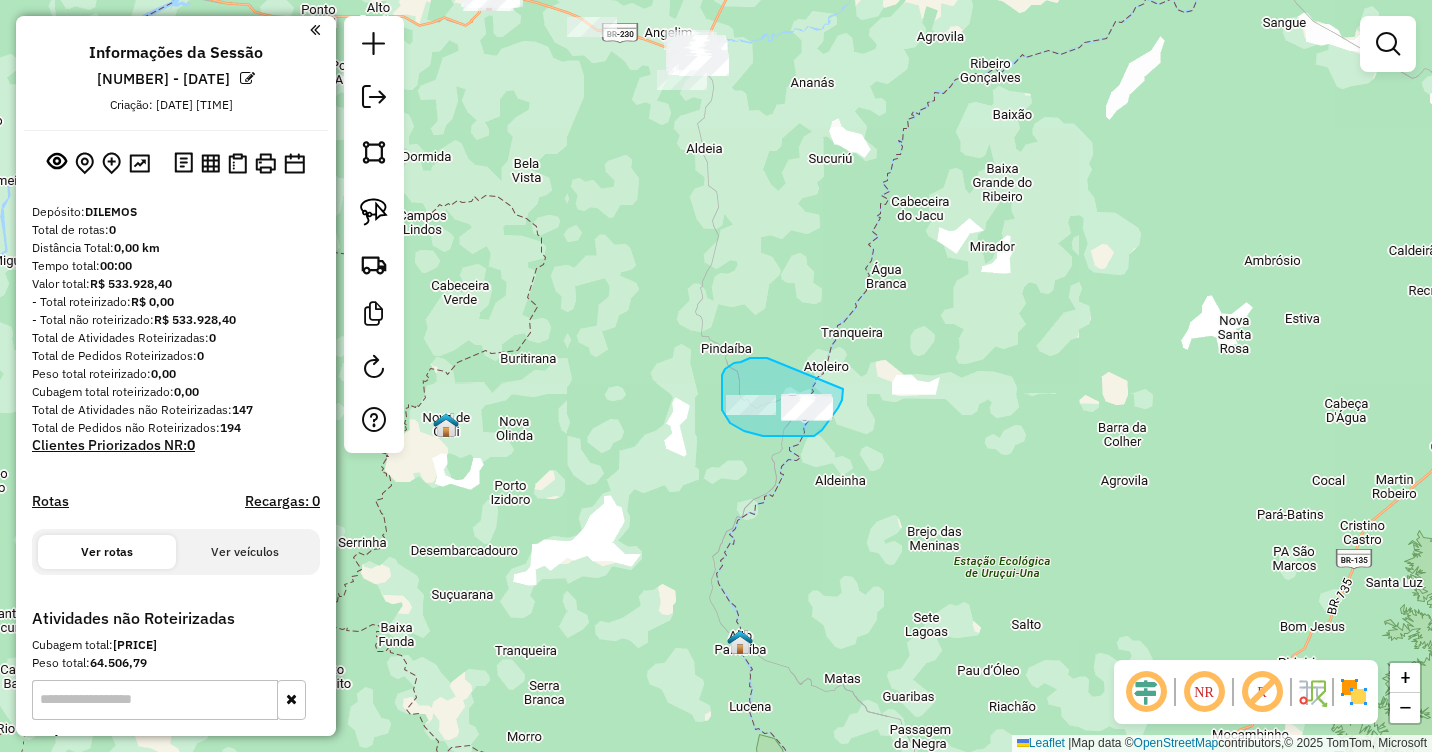 drag, startPoint x: 750, startPoint y: 358, endPoint x: 843, endPoint y: 388, distance: 97.71899 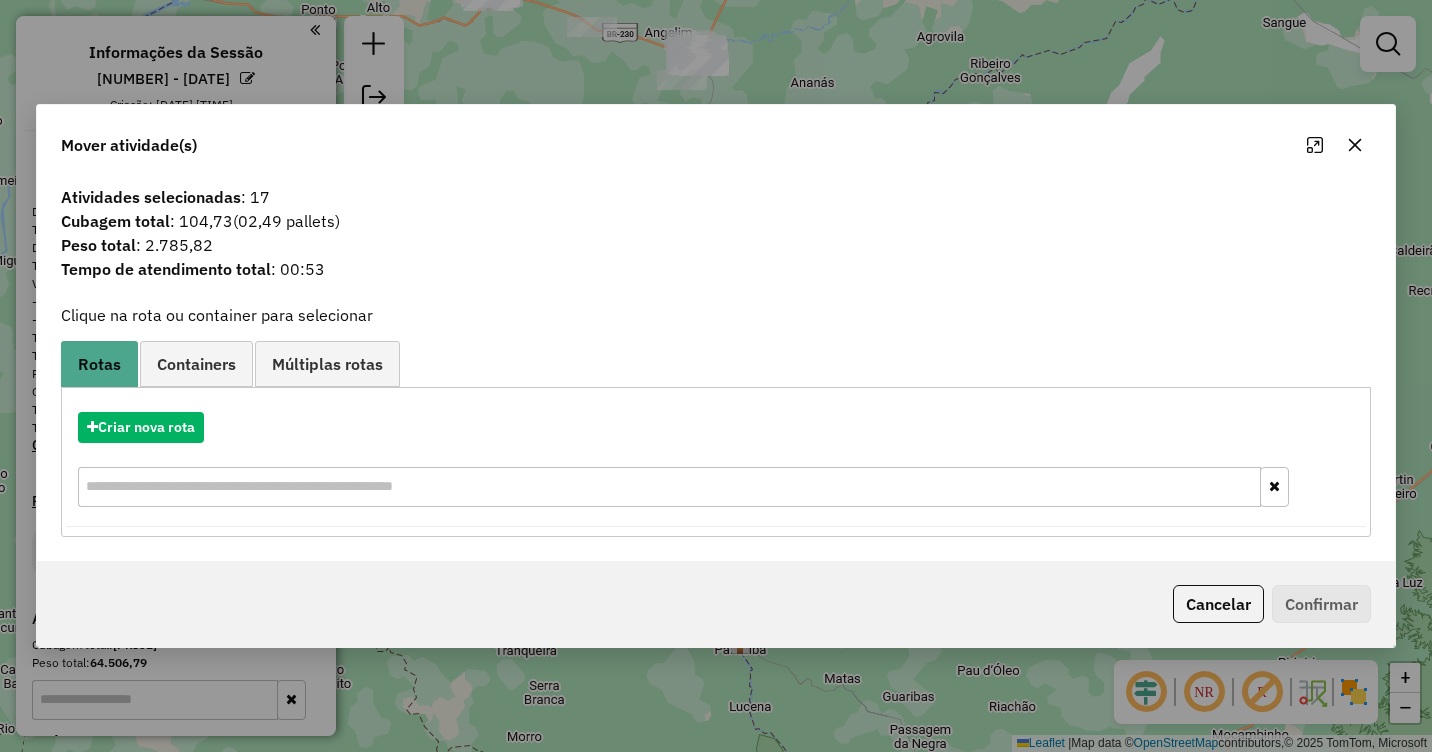 click 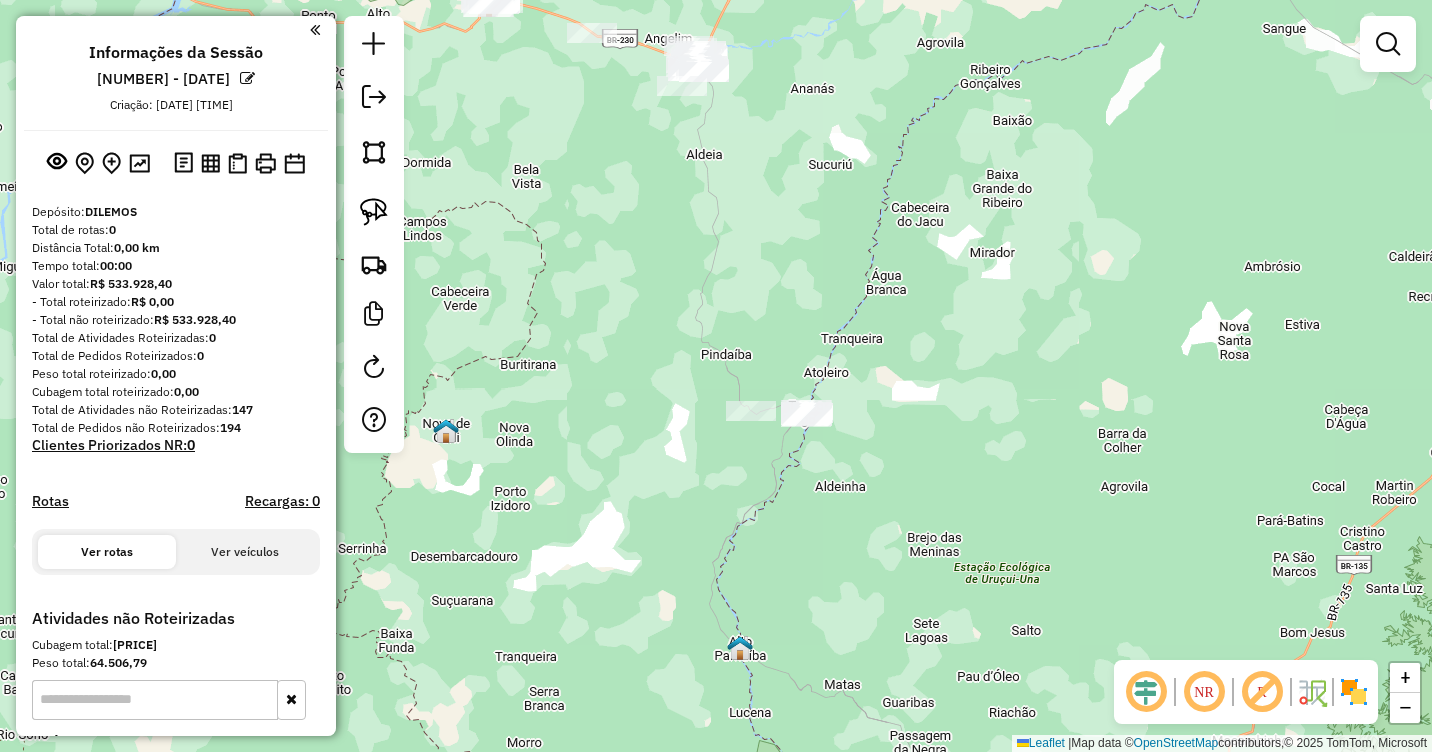 drag, startPoint x: 860, startPoint y: 177, endPoint x: 851, endPoint y: 328, distance: 151.26797 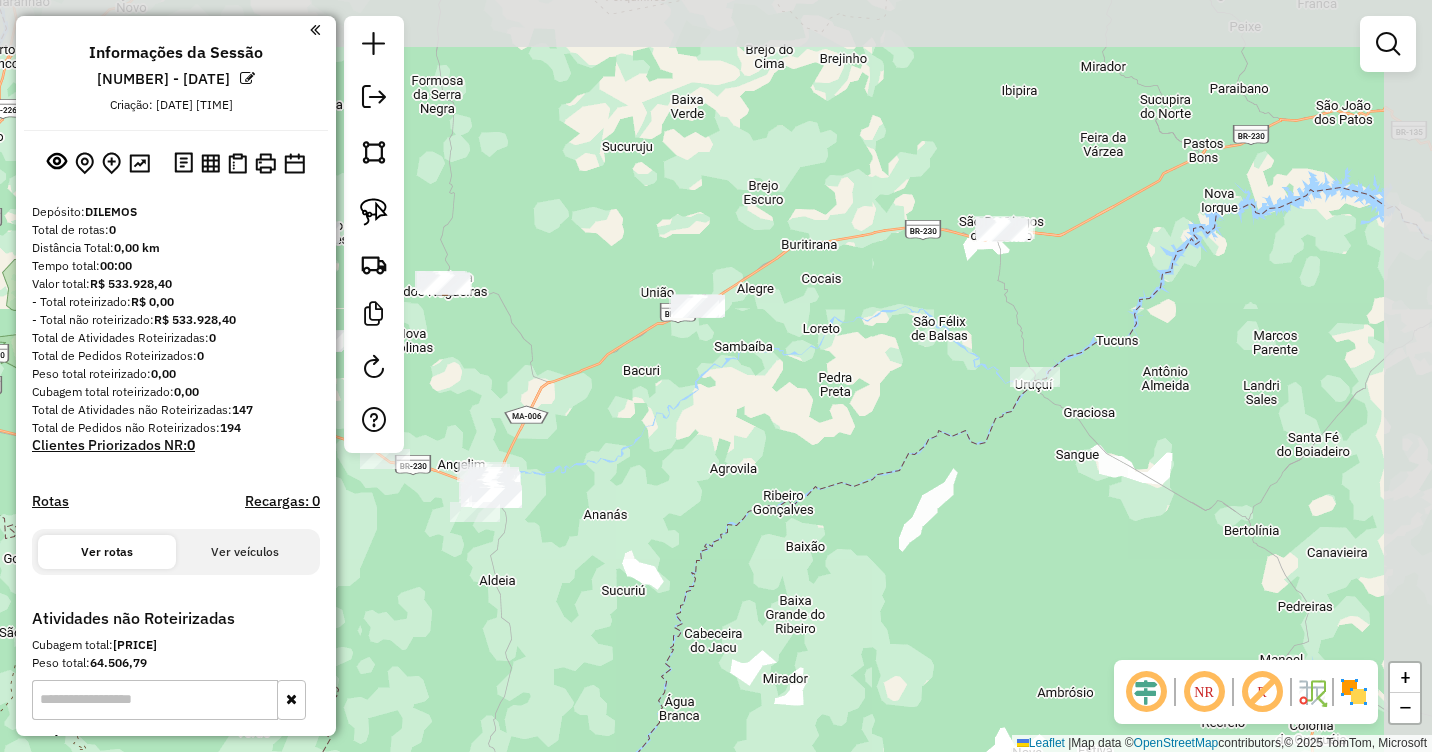 drag, startPoint x: 867, startPoint y: 193, endPoint x: 671, endPoint y: 462, distance: 332.8318 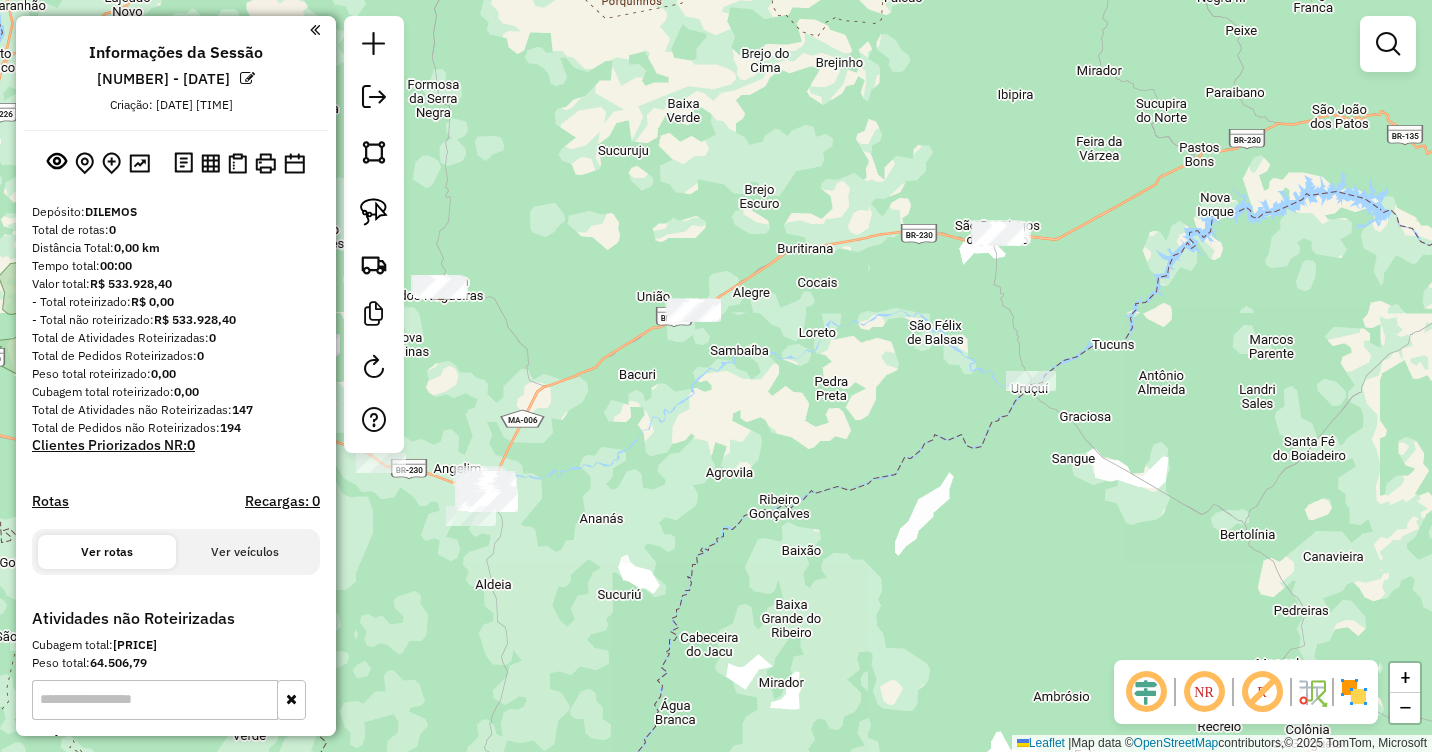 click on "Janela de atendimento Grade de atendimento Capacidade Transportadoras Veículos Cliente Pedidos  Rotas Selecione os dias de semana para filtrar as janelas de atendimento  Seg   Ter   Qua   Qui   Sex   Sáb   Dom  Informe o período da janela de atendimento: De: Até:  Filtrar exatamente a janela do cliente  Considerar janela de atendimento padrão  Selecione os dias de semana para filtrar as grades de atendimento  Seg   Ter   Qua   Qui   Sex   Sáb   Dom   Considerar clientes sem dia de atendimento cadastrado  Clientes fora do dia de atendimento selecionado Filtrar as atividades entre os valores definidos abaixo:  Peso mínimo:   Peso máximo:   Cubagem mínima:   Cubagem máxima:   De:   Até:  Filtrar as atividades entre o tempo de atendimento definido abaixo:  De:   Até:   Considerar capacidade total dos clientes não roteirizados Transportadora: Selecione um ou mais itens Tipo de veículo: Selecione um ou mais itens Veículo: Selecione um ou mais itens Motorista: Selecione um ou mais itens Nome: Rótulo:" 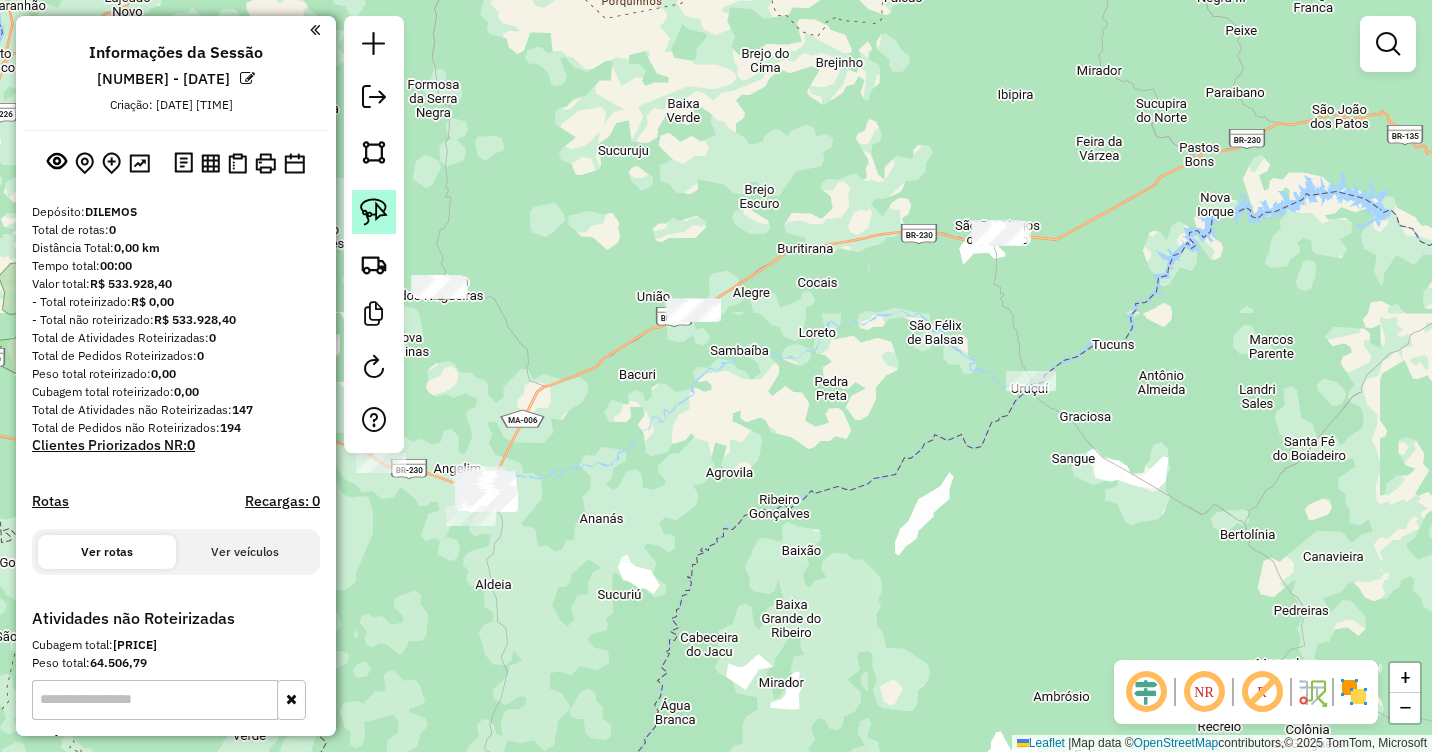 click 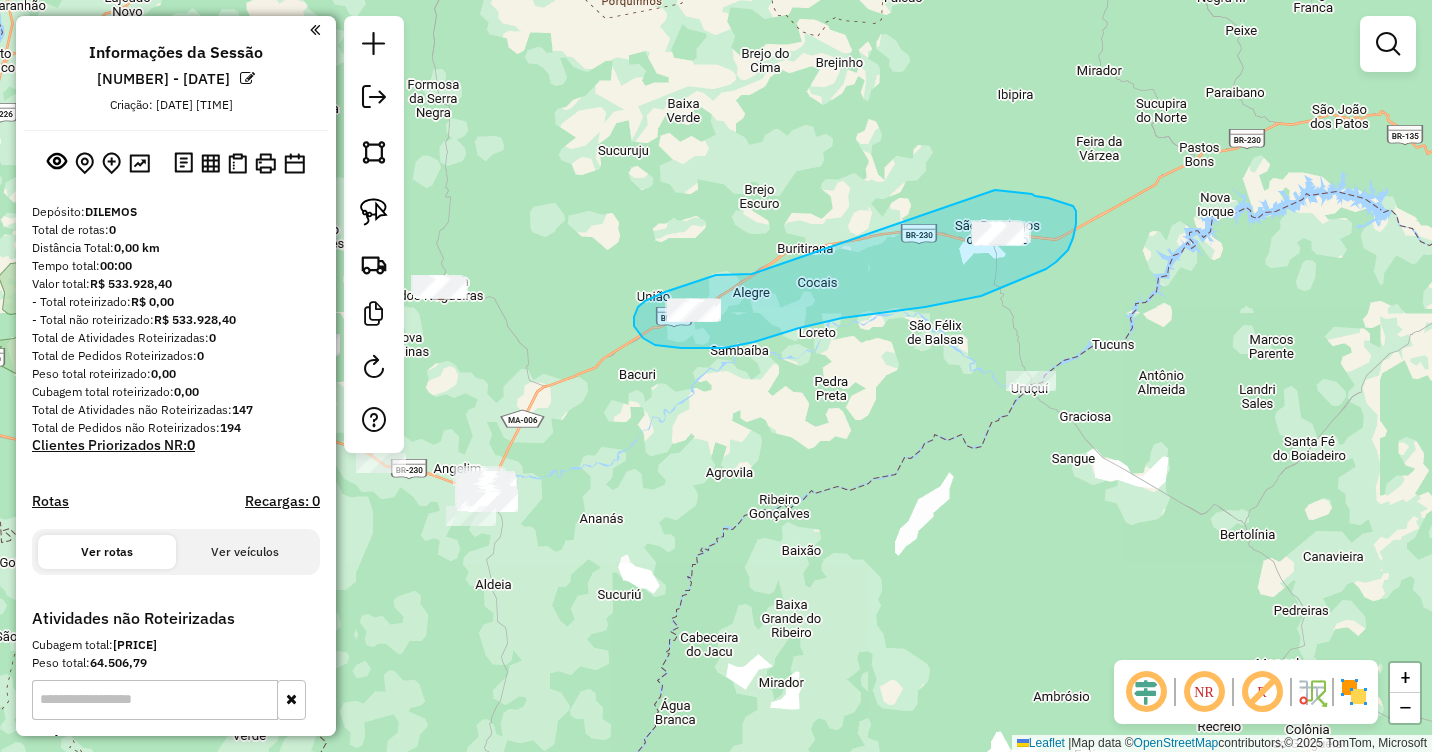drag, startPoint x: 752, startPoint y: 274, endPoint x: 992, endPoint y: 190, distance: 254.27544 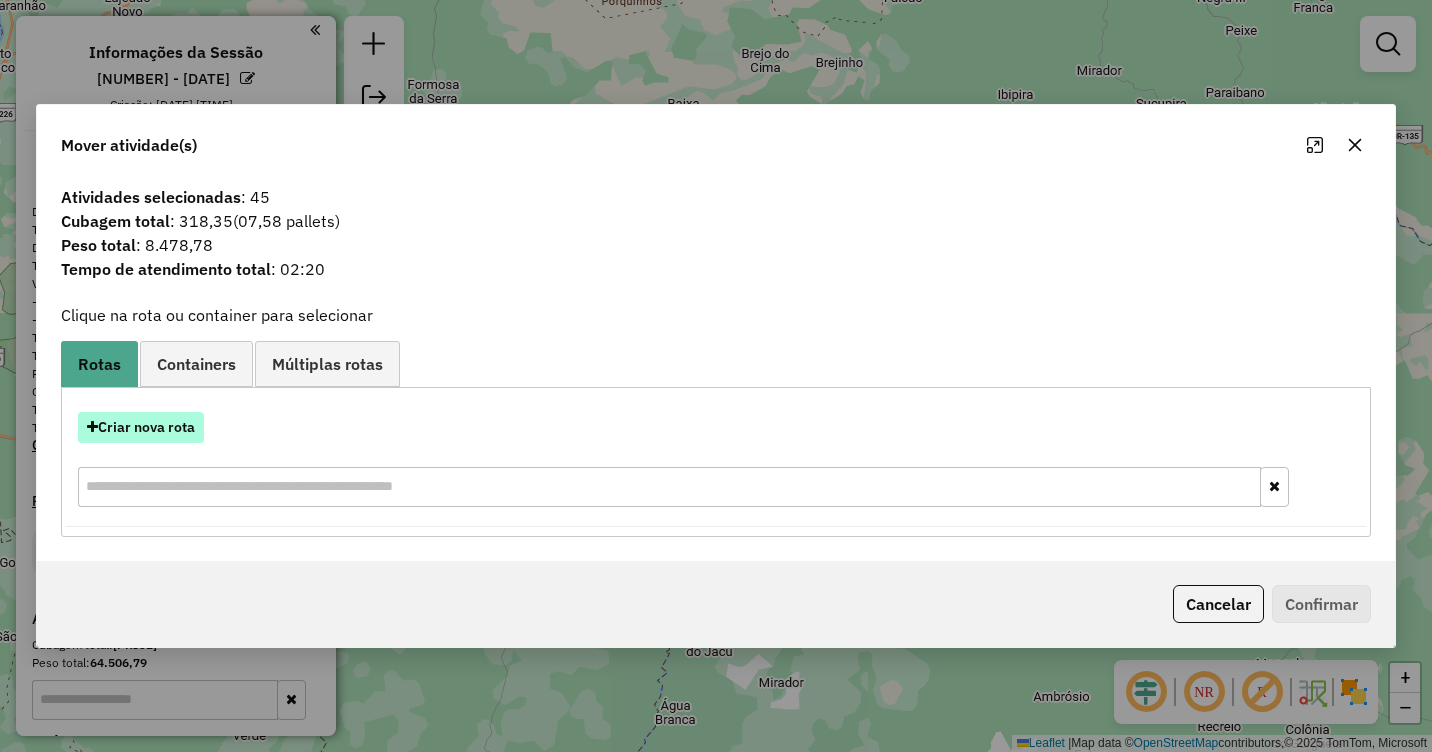 click on "Criar nova rota" at bounding box center [141, 427] 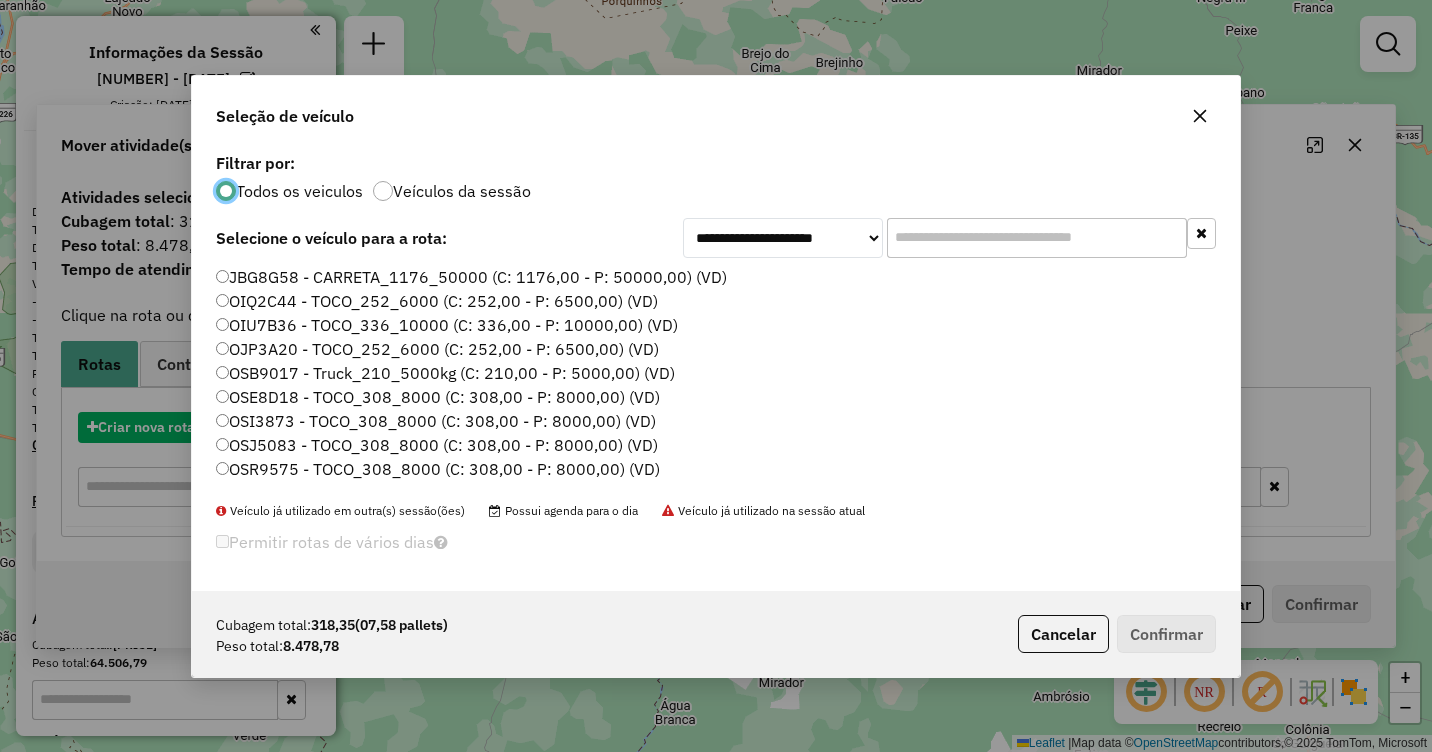 scroll, scrollTop: 11, scrollLeft: 6, axis: both 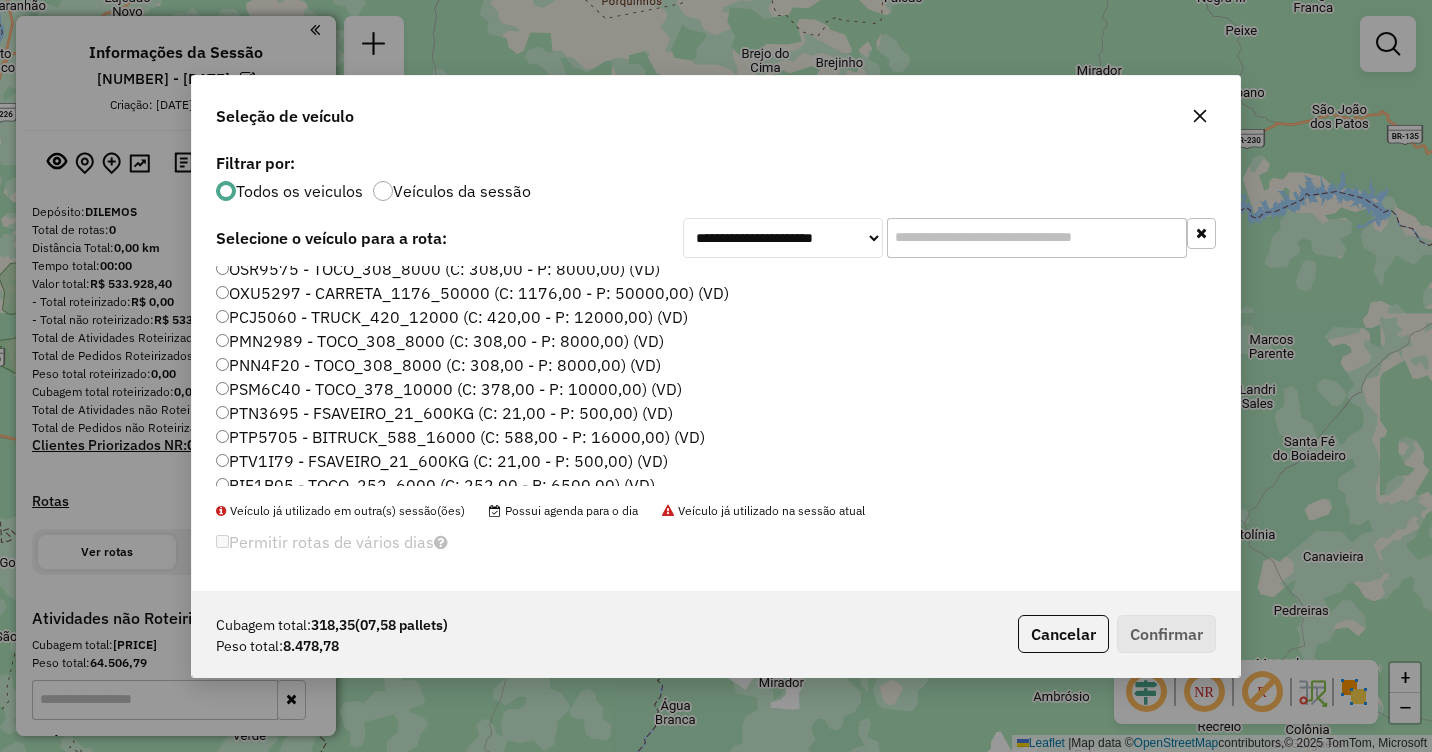 click on "PSM6C40 - TOCO_378_10000 (C: 378,00 - P: 10000,00) (VD)" 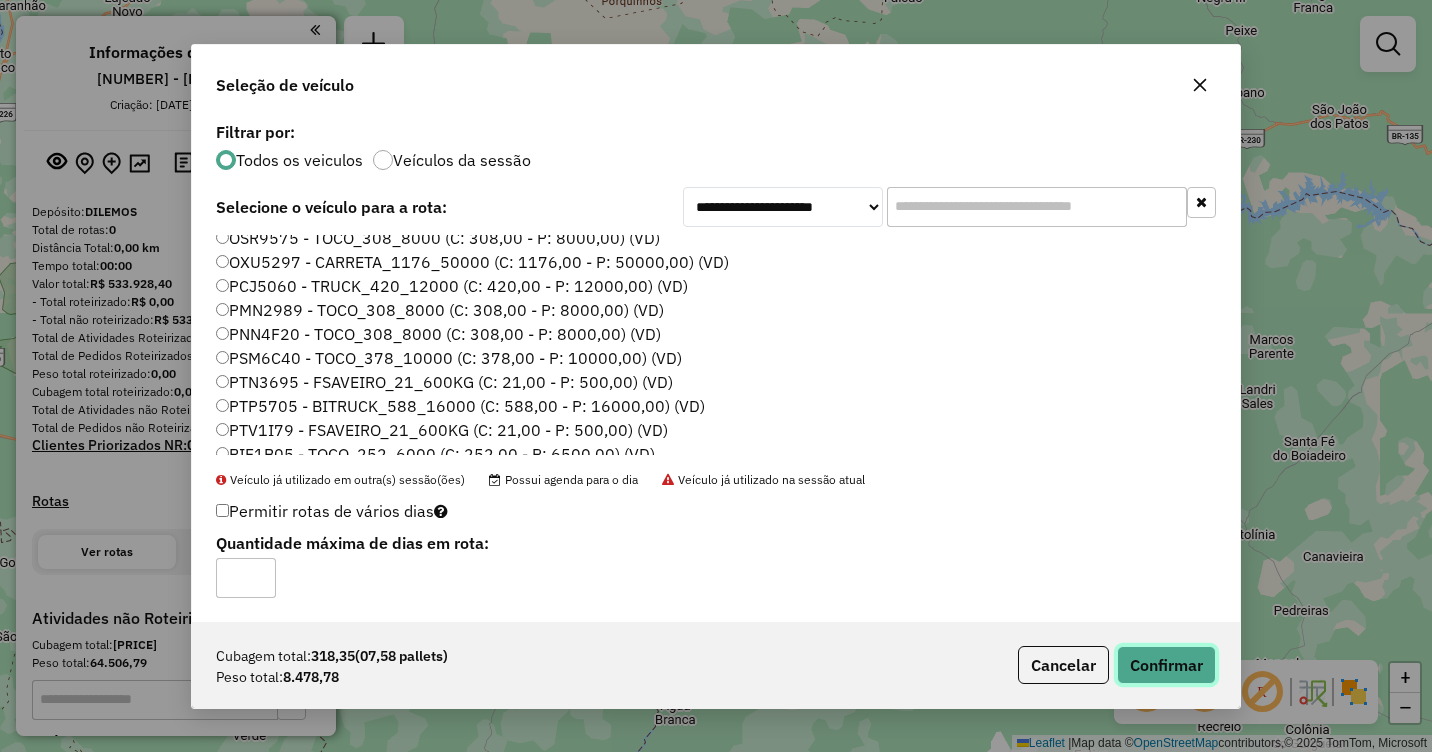 click on "Confirmar" 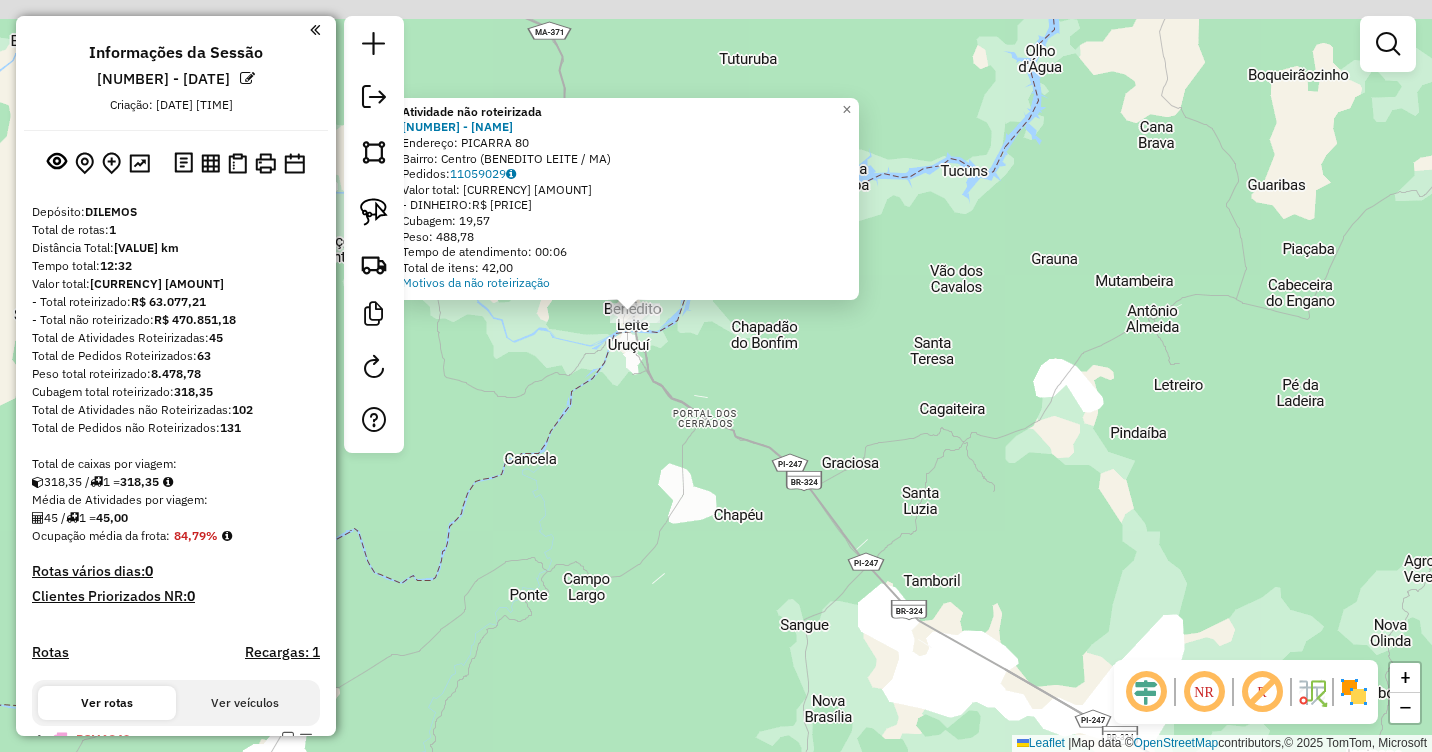 drag, startPoint x: 597, startPoint y: 318, endPoint x: 703, endPoint y: 356, distance: 112.60551 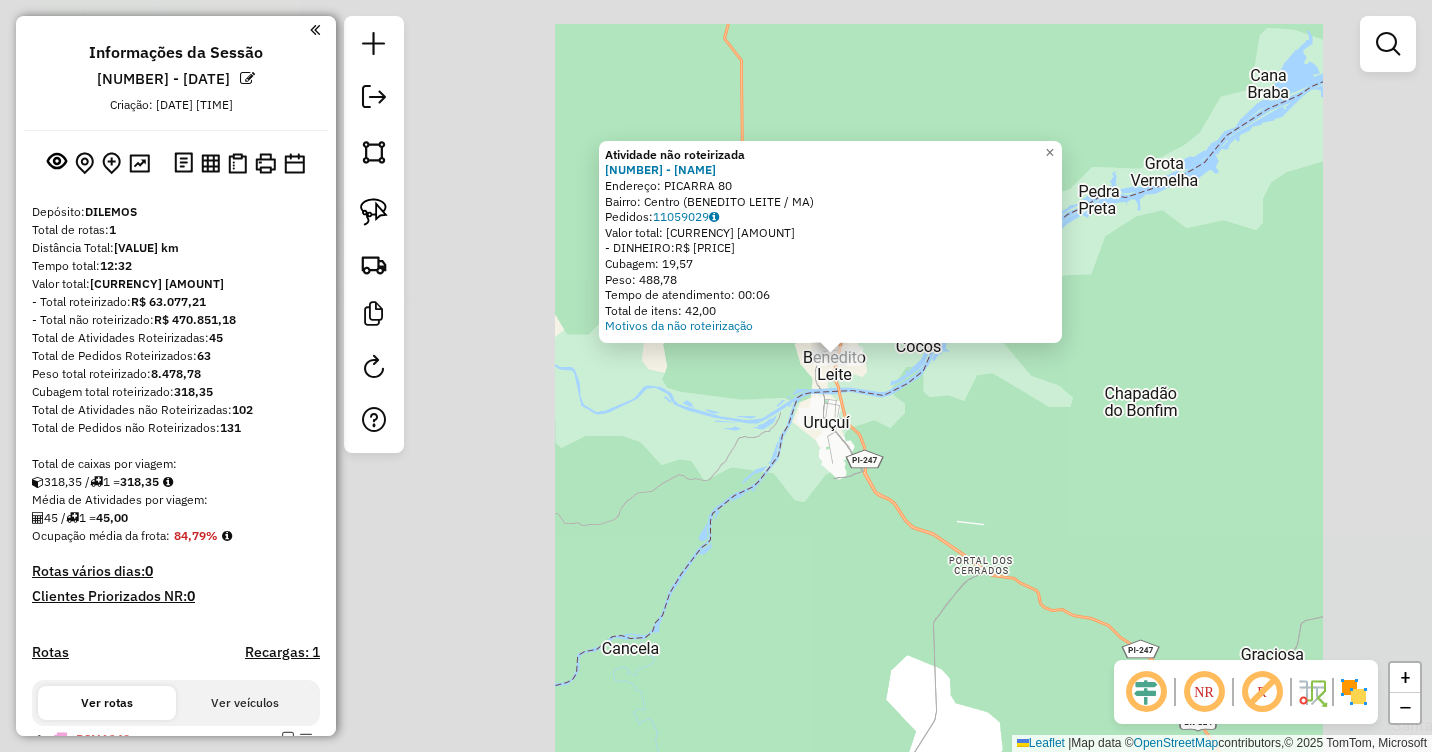 drag, startPoint x: 727, startPoint y: 377, endPoint x: 889, endPoint y: 377, distance: 162 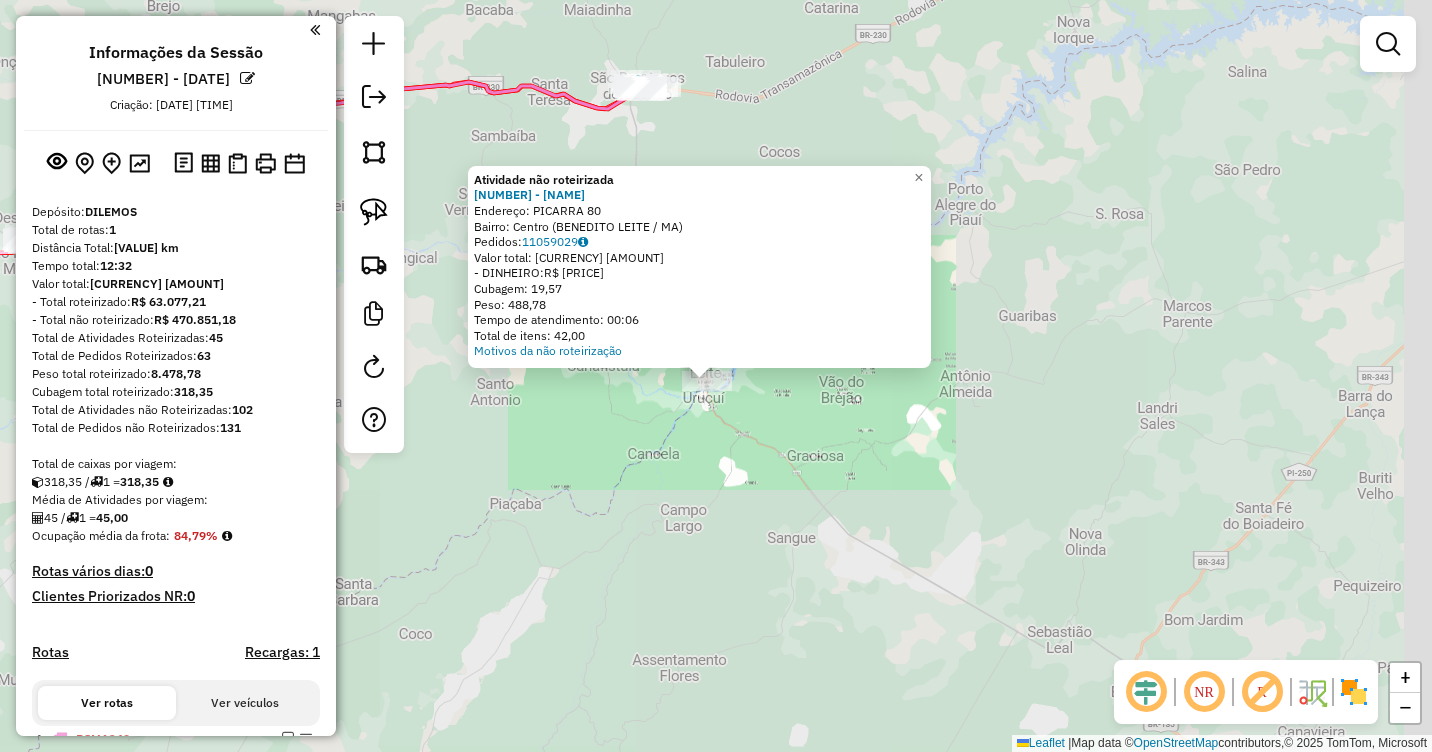 click on "Atividade não roteirizada [NUMBER] - [NAME]  Endereço:  [STREET] [NUMBER]   Bairro: [NEIGHBORHOOD] ([CITY] / [STATE])   Pedidos:  [ORDER_ID]   Valor total: [CURRENCY] [PRICE]   - DINHEIRO:  [CURRENCY] [PRICE]   Cubagem: [CUBAGE]   Peso: [WEIGHT]   Tempo de atendimento: [TIME]   Total de itens: [ITEMS]  Motivos da não roteirização × Janela de atendimento Grade de atendimento Capacidade Transportadoras Veículos Cliente Pedidos  Rotas Selecione os dias de semana para filtrar as janelas de atendimento  Seg   Ter   Qua   Qui   Sex   Sáb   Dom  Informe o período da janela de atendimento: De: Até:  Filtrar exatamente a janela do cliente  Considerar janela de atendimento padrão  Selecione os dias de semana para filtrar as grades de atendimento  Seg   Ter   Qua   Qui   Sex   Sáb   Dom   Considerar clientes sem dia de atendimento cadastrado  Clientes fora do dia de atendimento selecionado Filtrar as atividades entre os valores definidos abaixo:  Peso mínimo:   Peso máximo:   Cubagem mínima:   Cubagem máxima:   De:   Até:  De:  +" 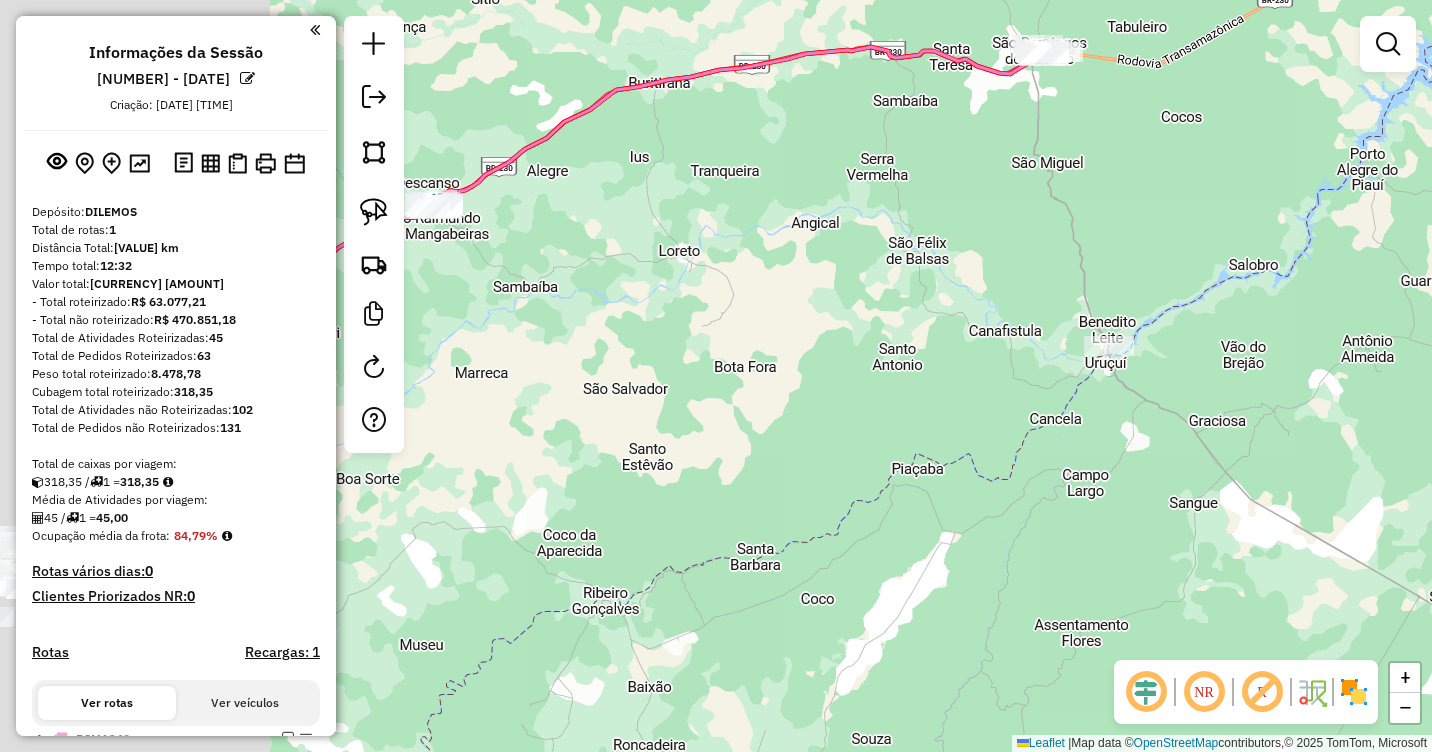 drag, startPoint x: 634, startPoint y: 265, endPoint x: 1108, endPoint y: 219, distance: 476.22684 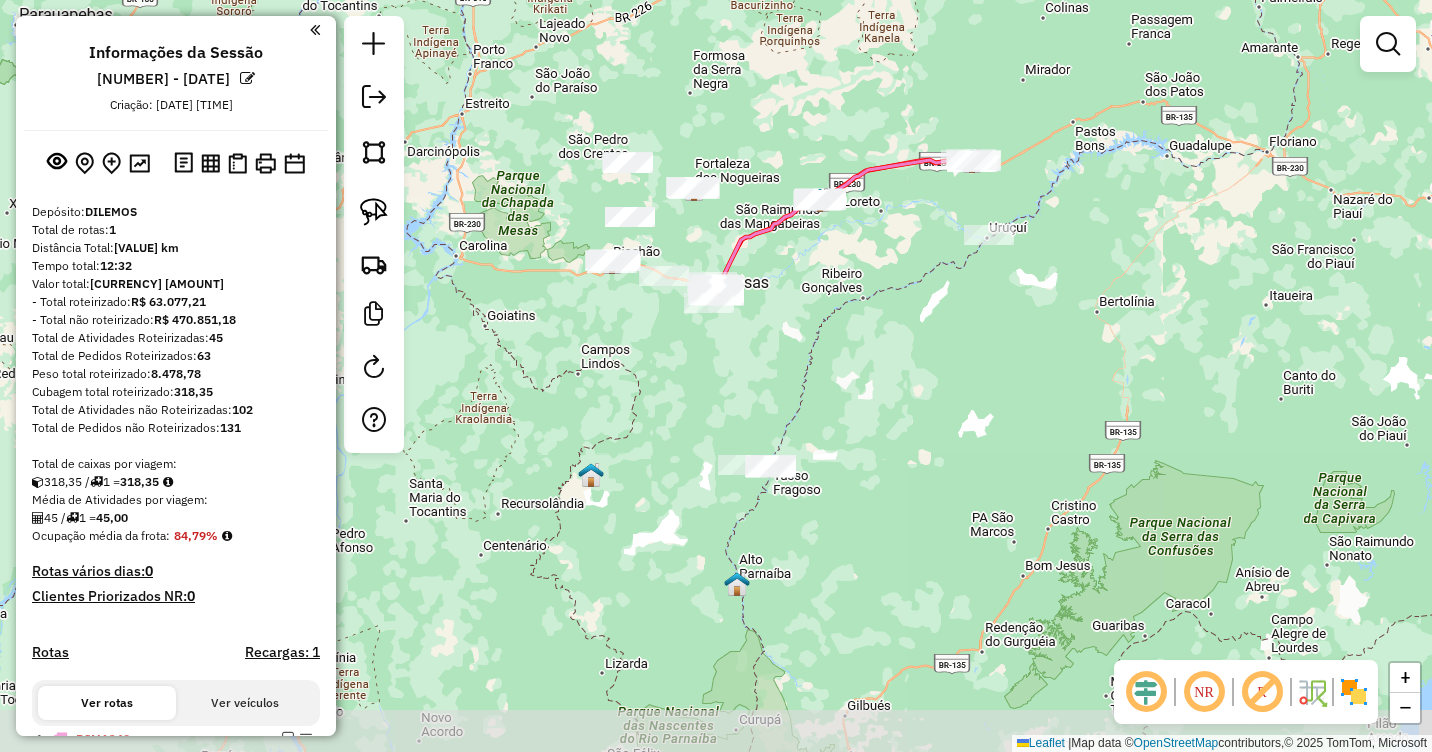 drag, startPoint x: 768, startPoint y: 400, endPoint x: 833, endPoint y: 358, distance: 77.388626 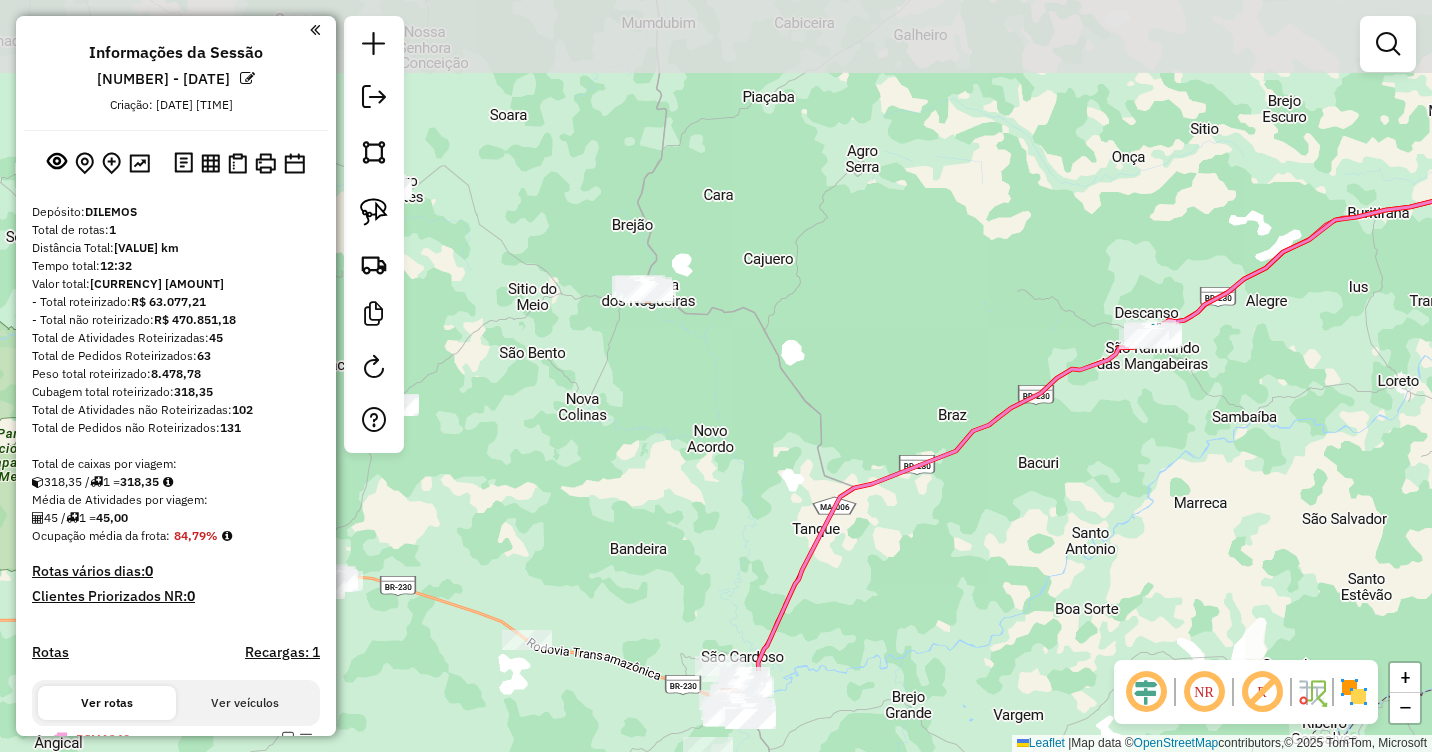 drag, startPoint x: 738, startPoint y: 145, endPoint x: 831, endPoint y: 375, distance: 248.09071 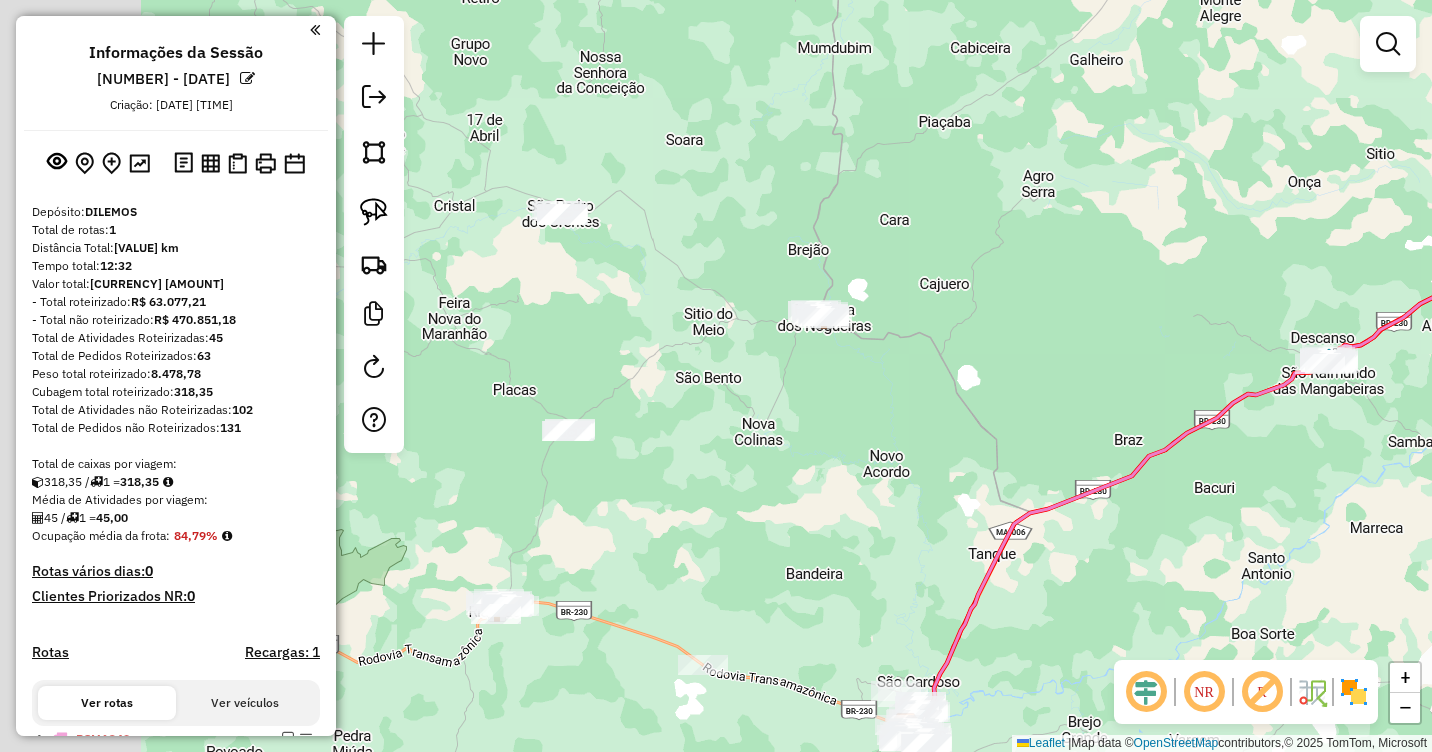 drag, startPoint x: 739, startPoint y: 266, endPoint x: 916, endPoint y: 291, distance: 178.75682 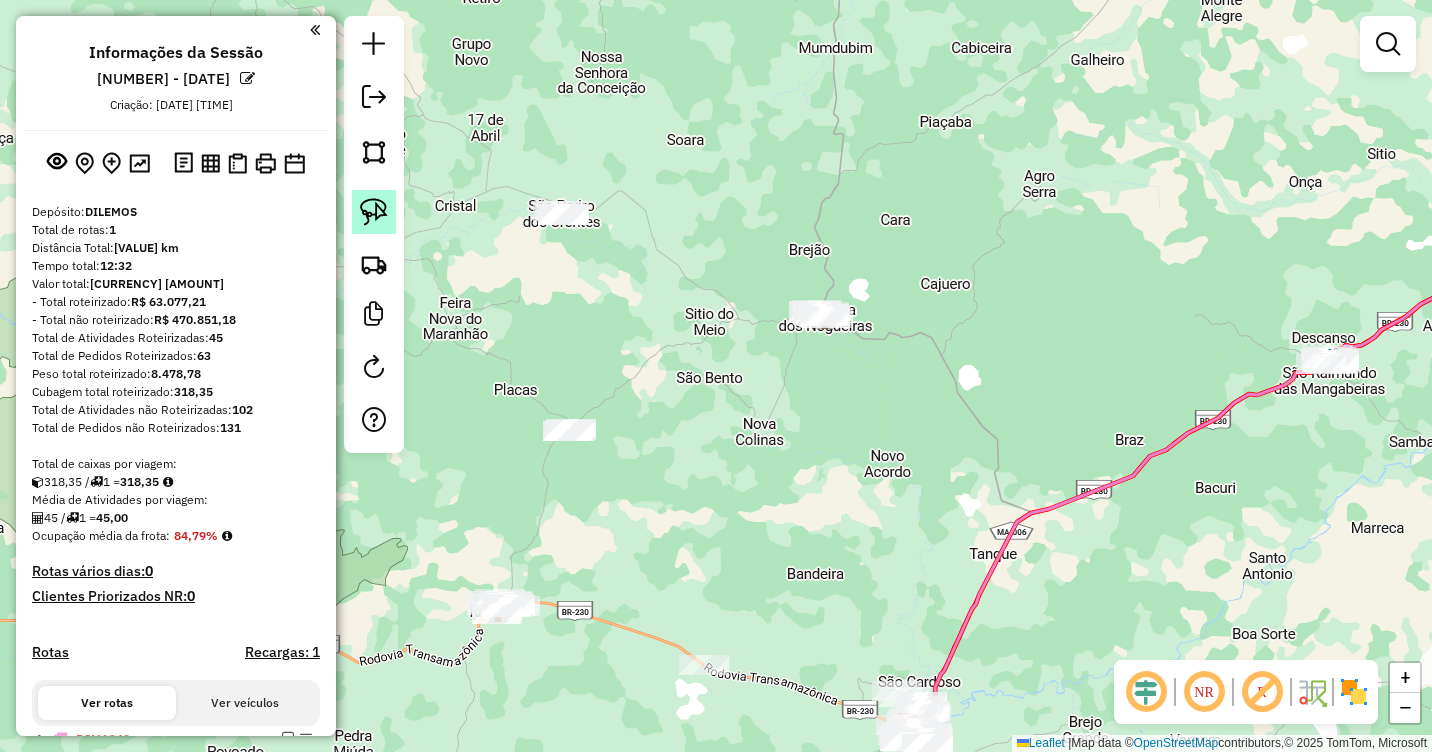 click 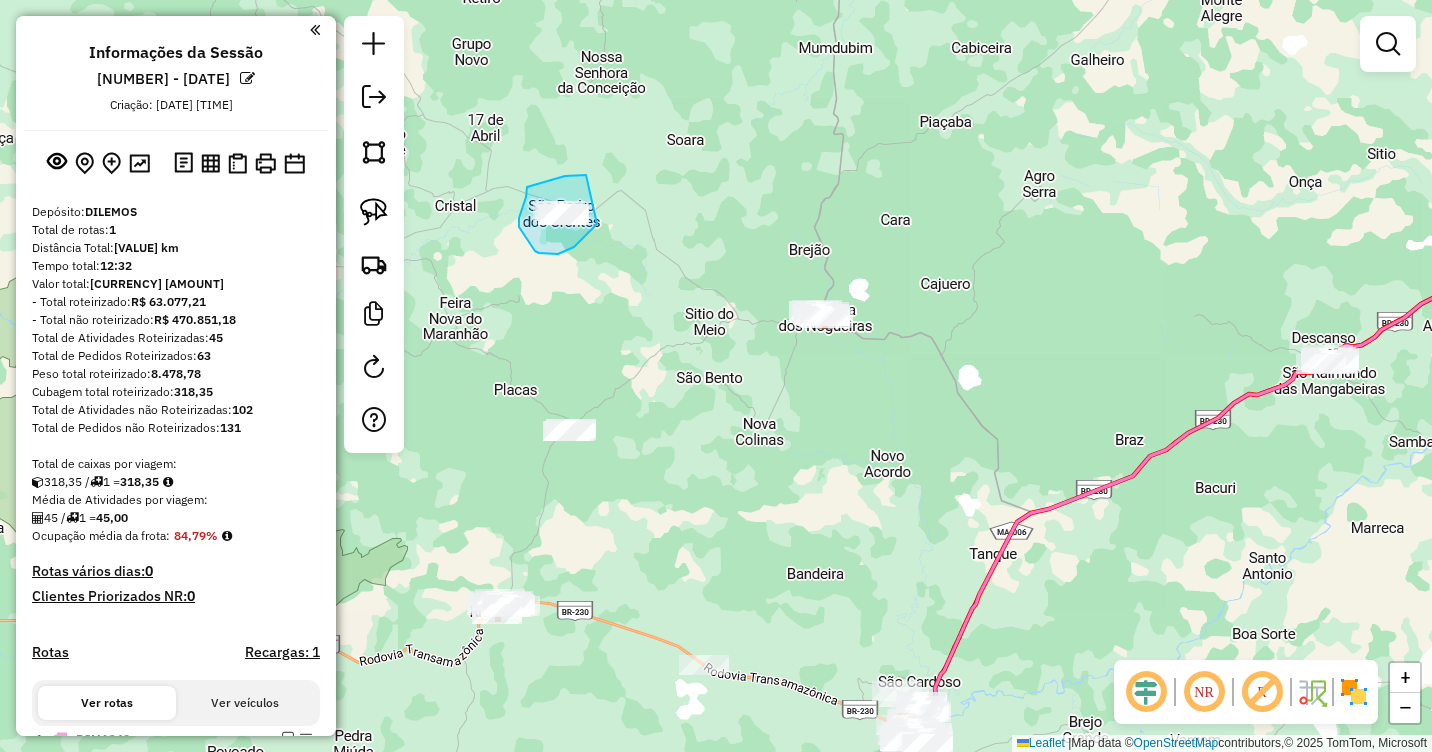 drag, startPoint x: 586, startPoint y: 175, endPoint x: 597, endPoint y: 224, distance: 50.219517 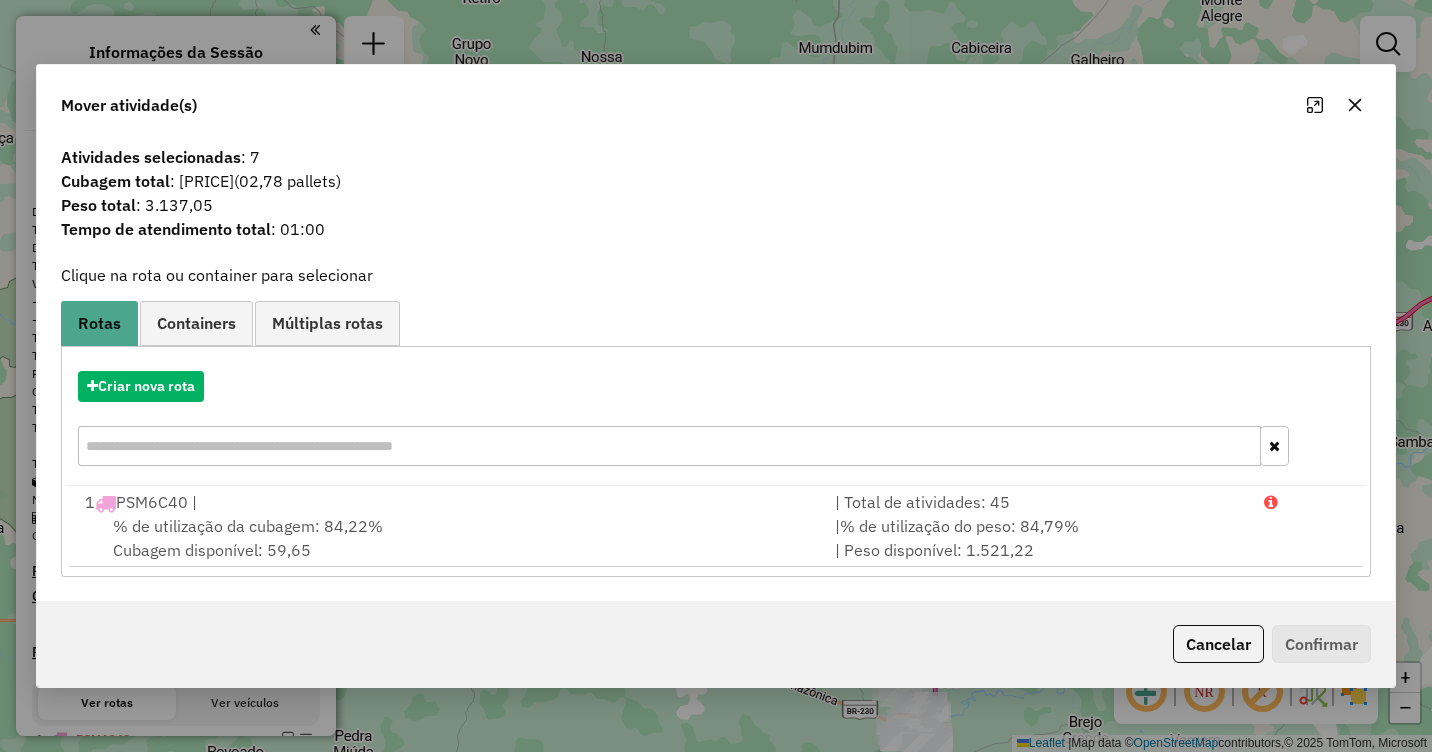 click 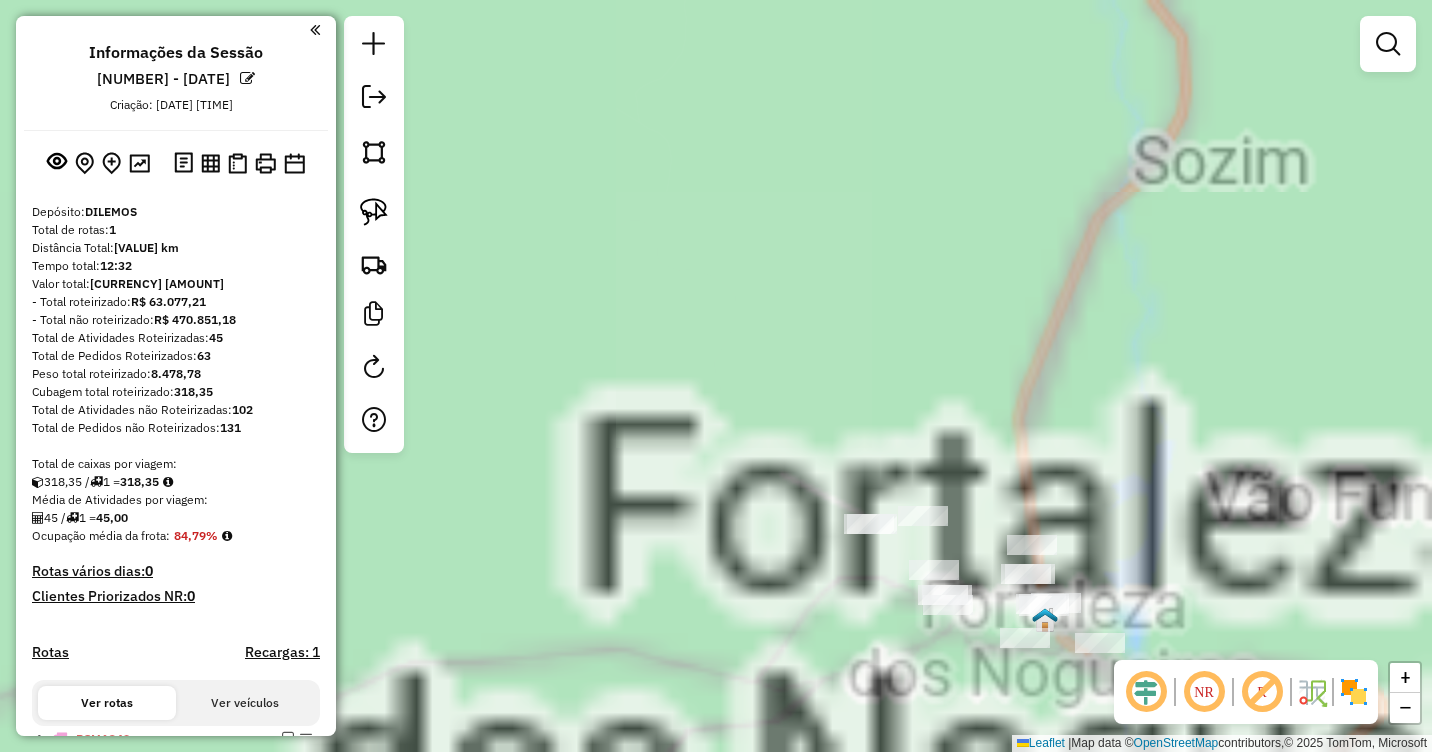 drag, startPoint x: 822, startPoint y: 346, endPoint x: 849, endPoint y: 203, distance: 145.52663 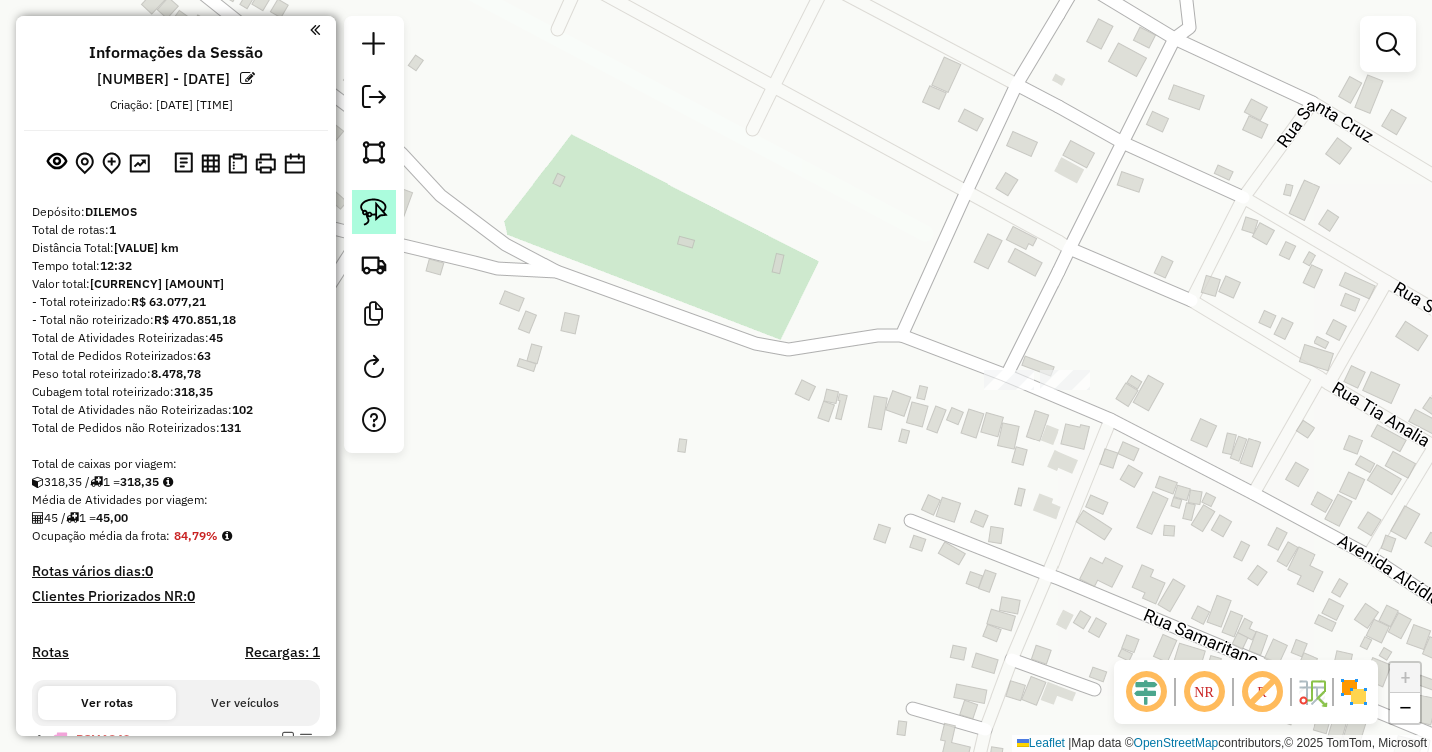 click 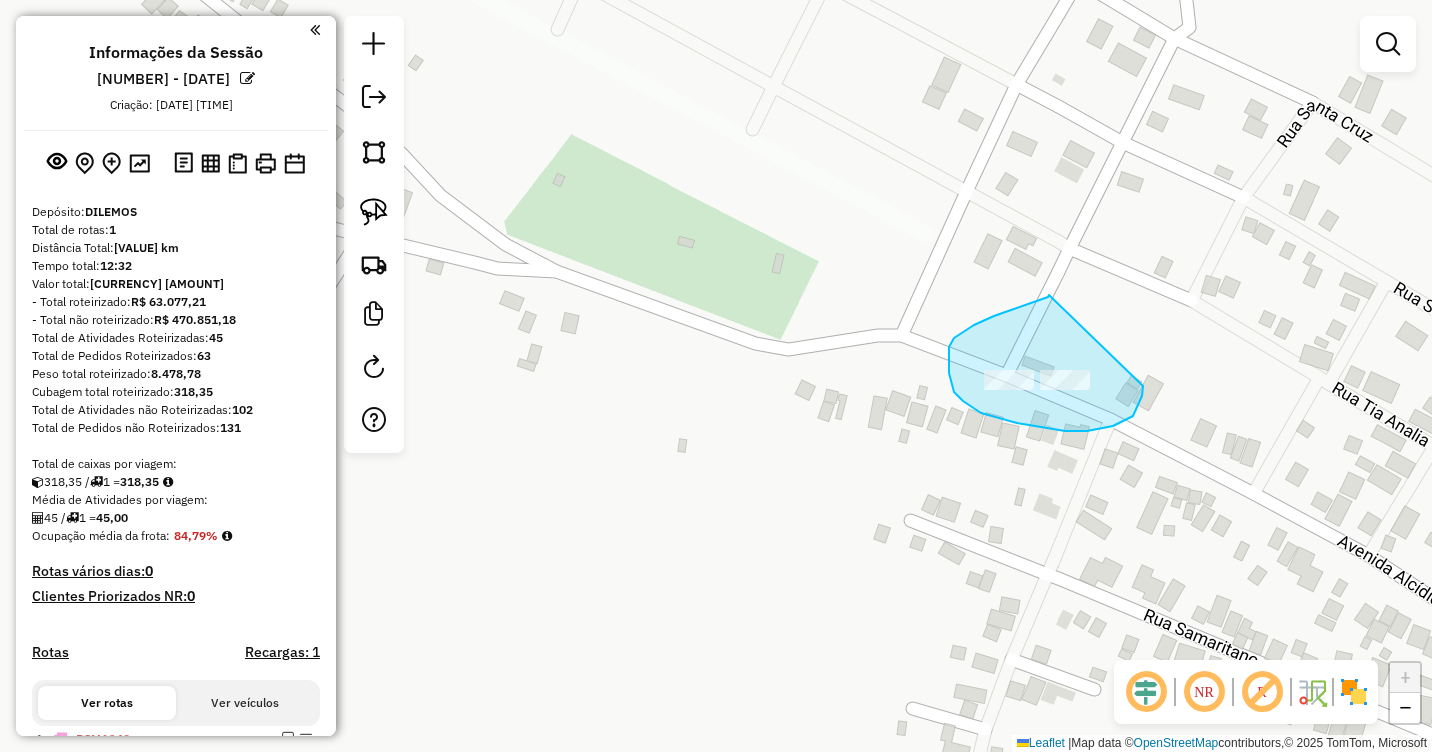 drag, startPoint x: 1049, startPoint y: 295, endPoint x: 1142, endPoint y: 383, distance: 128.03516 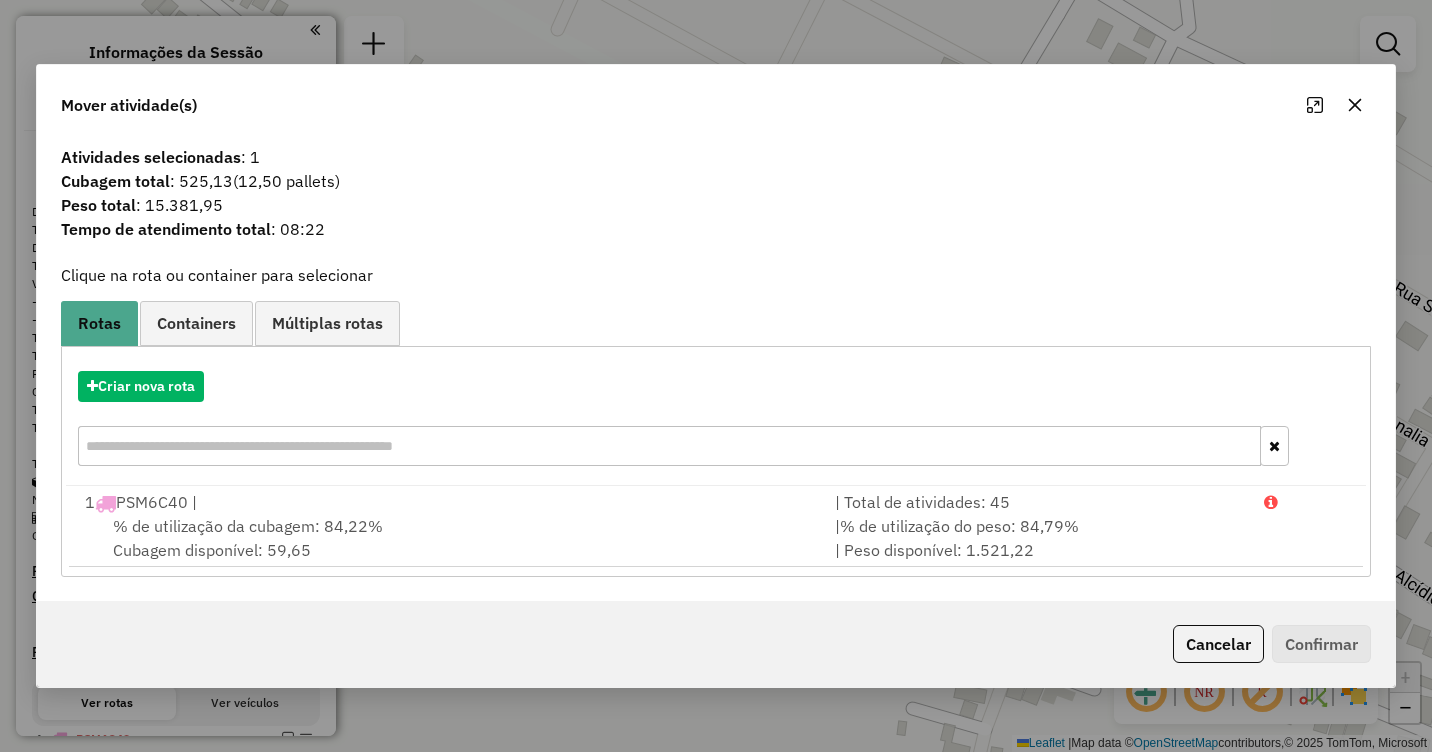 click 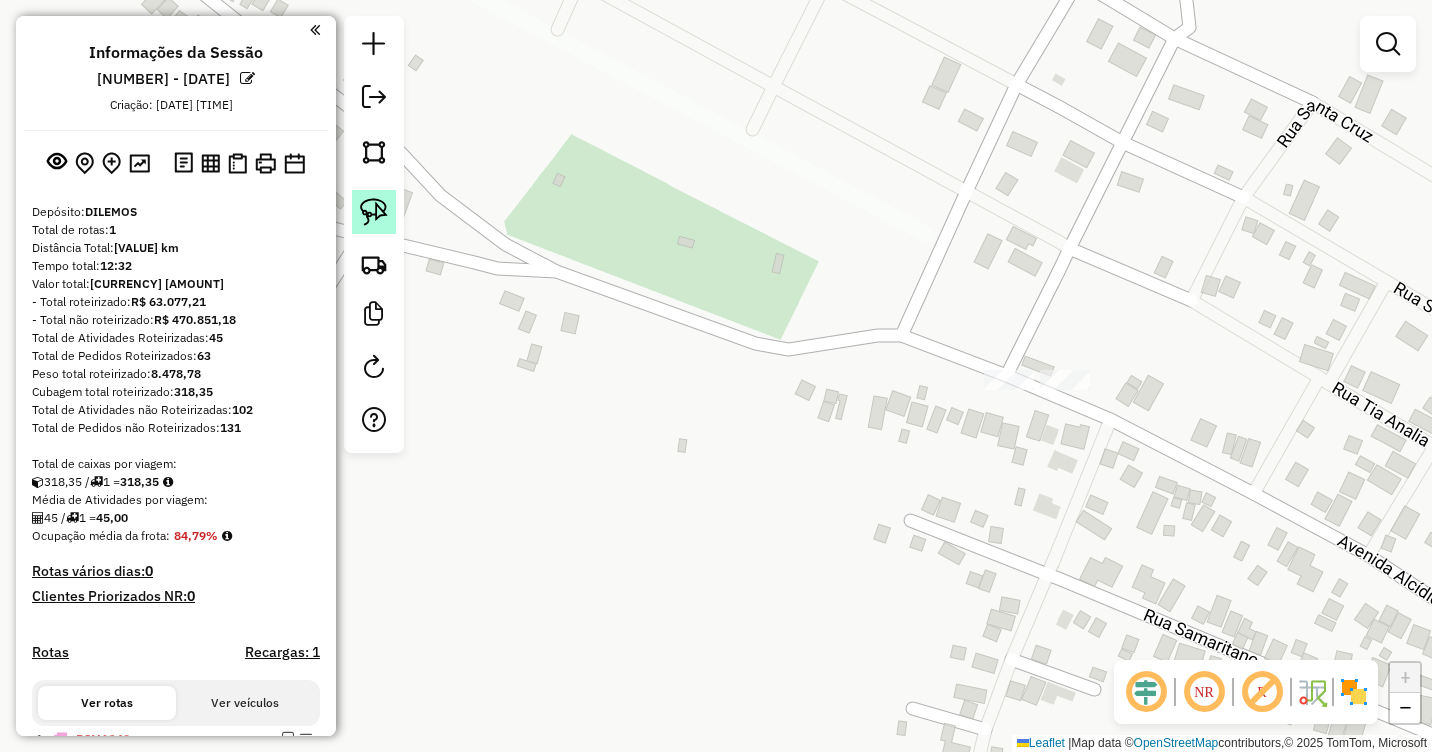 click 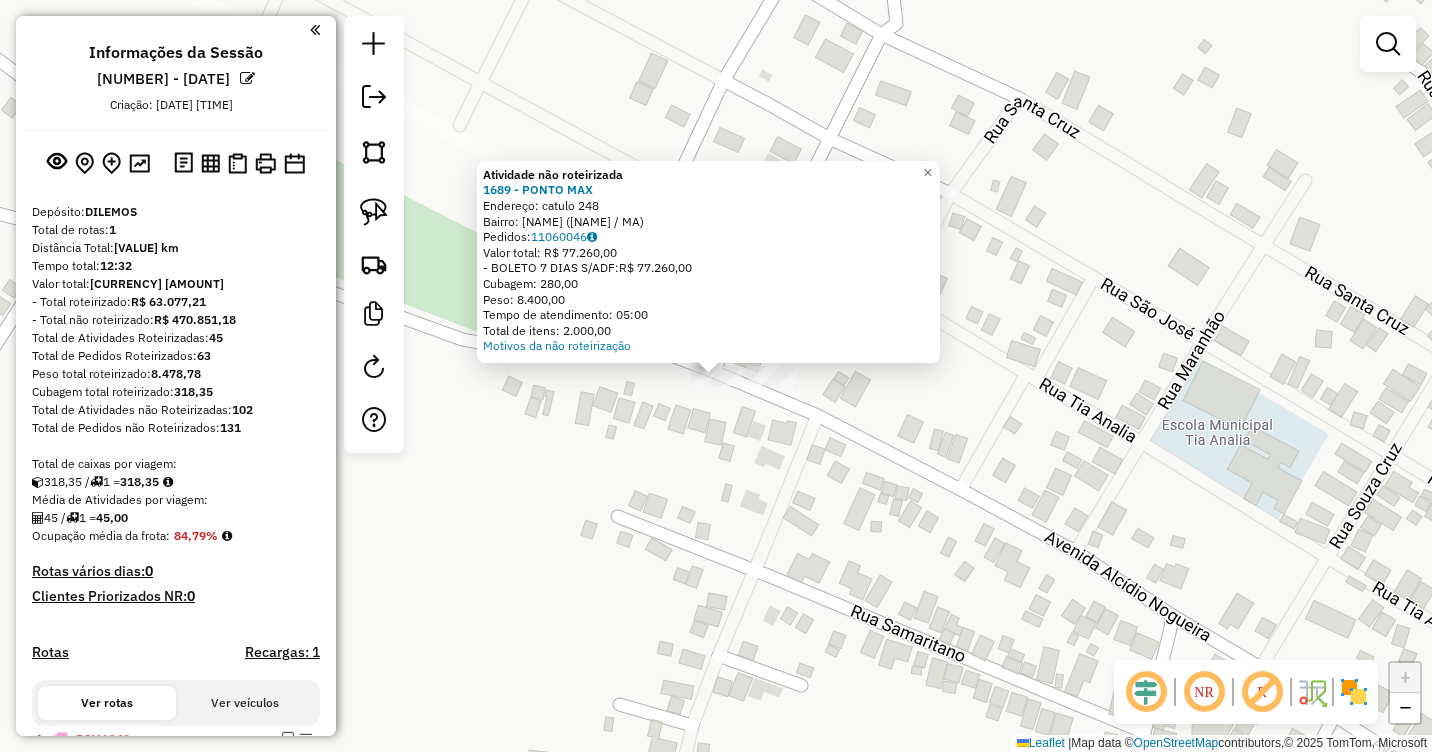 drag, startPoint x: 796, startPoint y: 436, endPoint x: 795, endPoint y: 423, distance: 13.038404 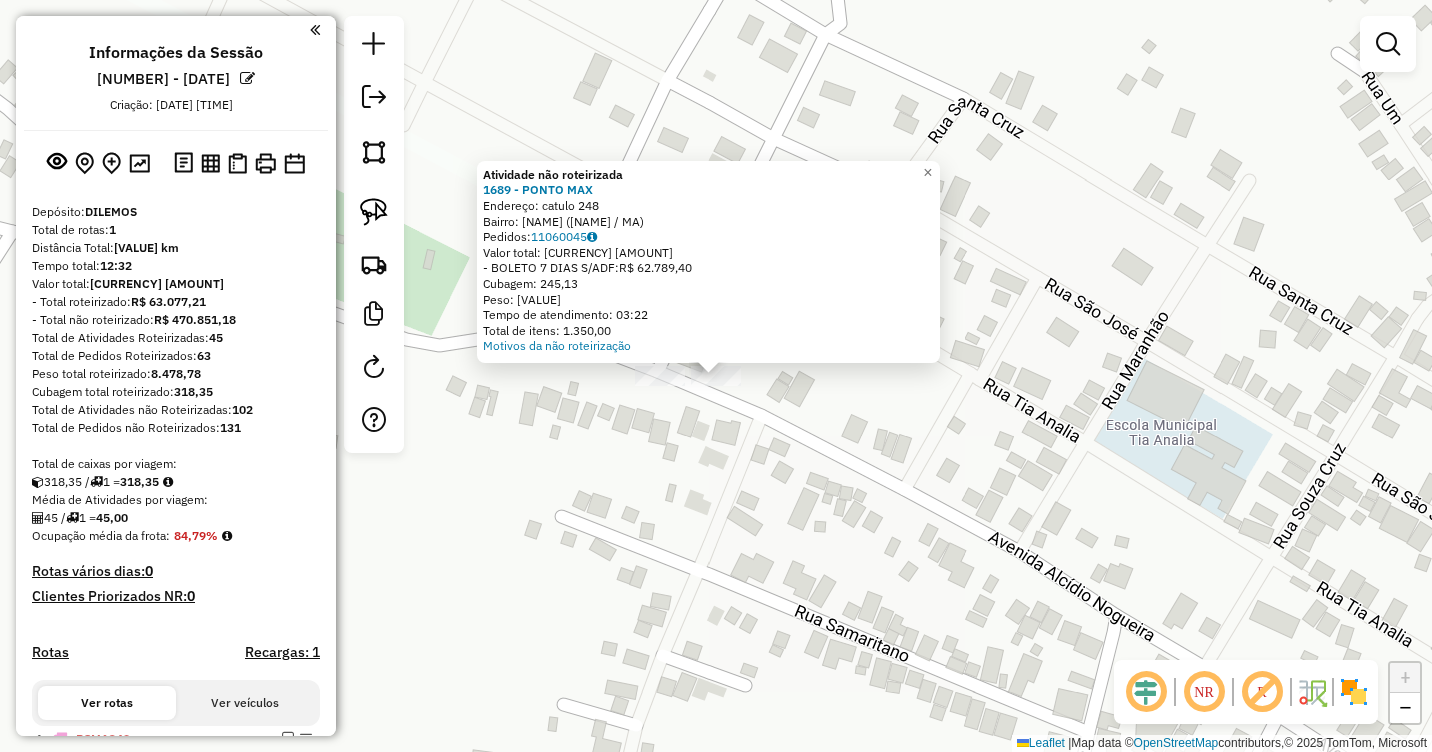 click on "Atividade não roteirizada [NUMBER] - [NAME] Endereço: [NAME] [NUMBER] Bairro: [NAME] ([NAME] / MA) Pedidos: [NUMBER] Valor total: [CURRENCY] [AMOUNT] - [NAME]: [CURRENCY] [AMOUNT] Cubagem: [AMOUNT] Peso: [AMOUNT] Tempo de atendimento: [TIME] Total de itens: [AMOUNT] Motivos da não roteirização × Janela de atendimento Grade de atendimento Capacidade Transportadoras Veículos Cliente Pedidos Rotas Selecione os dias de semana para filtrar as janelas de atendimento Seg Ter Qua Qui Sex Sáb Dom Informe o período da janela de atendimento: De: Até: Filtrar exatamente a janela do cliente Considerar janela de atendimento padrão Selecione os dias de semana para filtrar as grades de atendimento Seg Ter Qua Qui Sex Sáb Dom Considerar clientes sem dia de atendimento cadastrado Clientes fora do dia de atendimento selecionado Filtrar as atividades entre os valores definidos abaixo: Peso mínimo: Peso máximo: Cubagem mínima: Cubagem máxima: De: Até: De:" 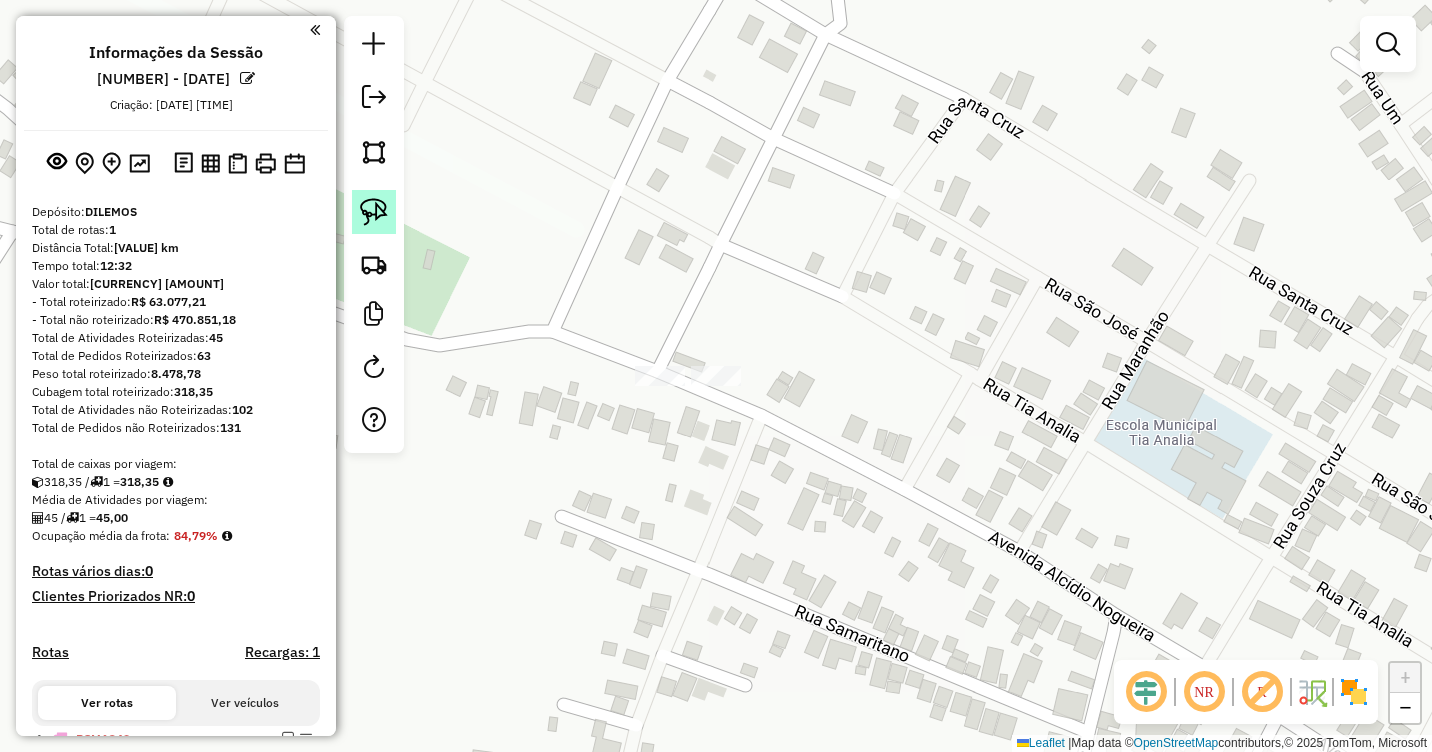 click 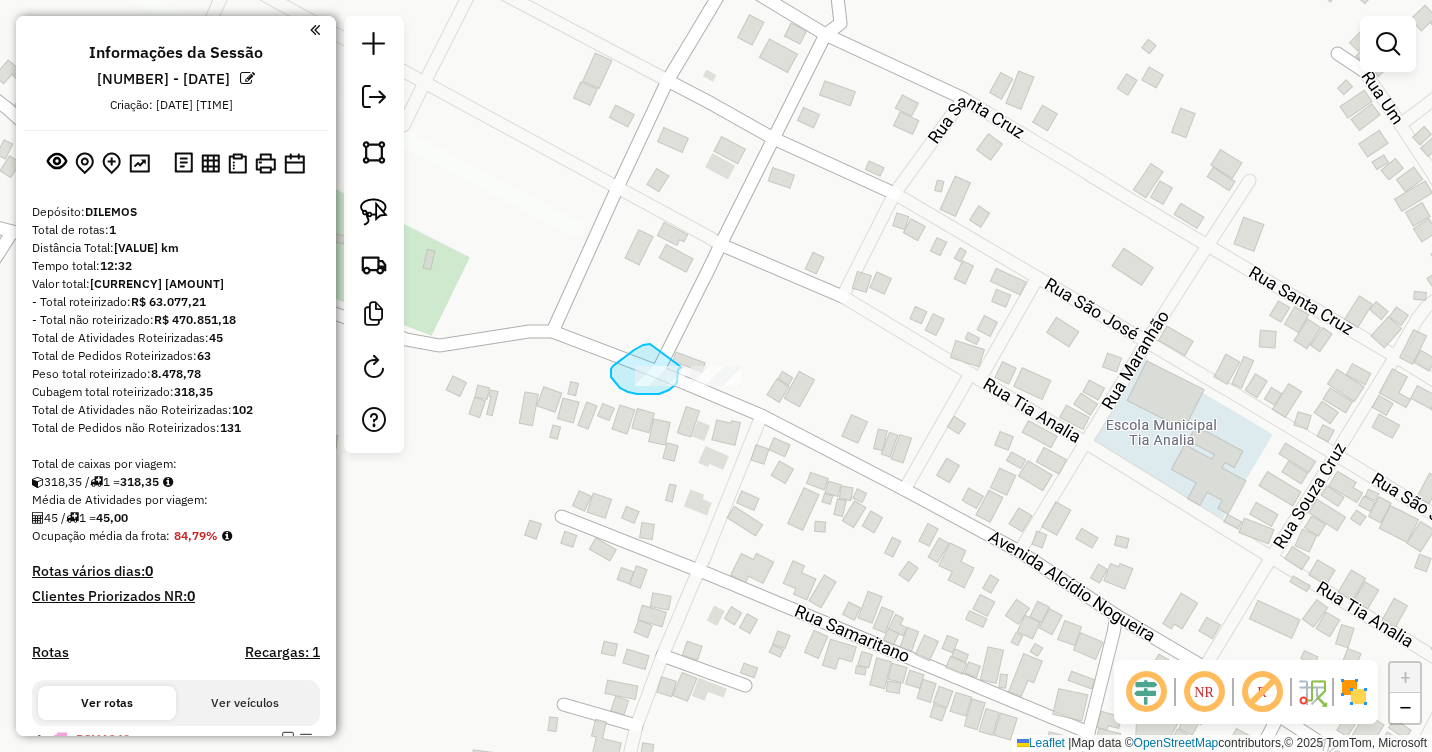 click on "Janela de atendimento Grade de atendimento Capacidade Transportadoras Veículos Cliente Pedidos  Rotas Selecione os dias de semana para filtrar as janelas de atendimento  Seg   Ter   Qua   Qui   Sex   Sáb   Dom  Informe o período da janela de atendimento: De: Até:  Filtrar exatamente a janela do cliente  Considerar janela de atendimento padrão  Selecione os dias de semana para filtrar as grades de atendimento  Seg   Ter   Qua   Qui   Sex   Sáb   Dom   Considerar clientes sem dia de atendimento cadastrado  Clientes fora do dia de atendimento selecionado Filtrar as atividades entre os valores definidos abaixo:  Peso mínimo:   Peso máximo:   Cubagem mínima:   Cubagem máxima:   De:   Até:  Filtrar as atividades entre o tempo de atendimento definido abaixo:  De:   Até:   Considerar capacidade total dos clientes não roteirizados Transportadora: Selecione um ou mais itens Tipo de veículo: Selecione um ou mais itens Veículo: Selecione um ou mais itens Motorista: Selecione um ou mais itens Nome: Rótulo:" 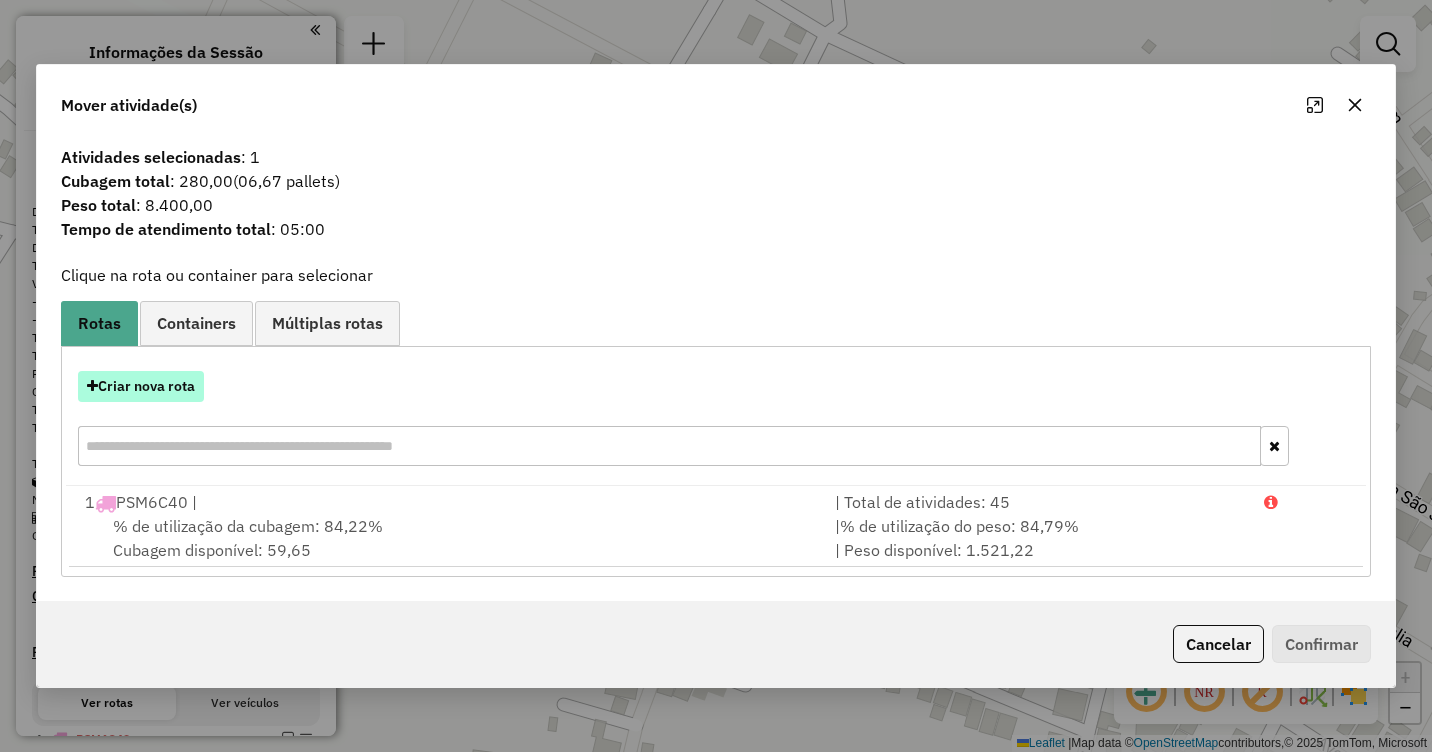 click on "Criar nova rota" at bounding box center (141, 386) 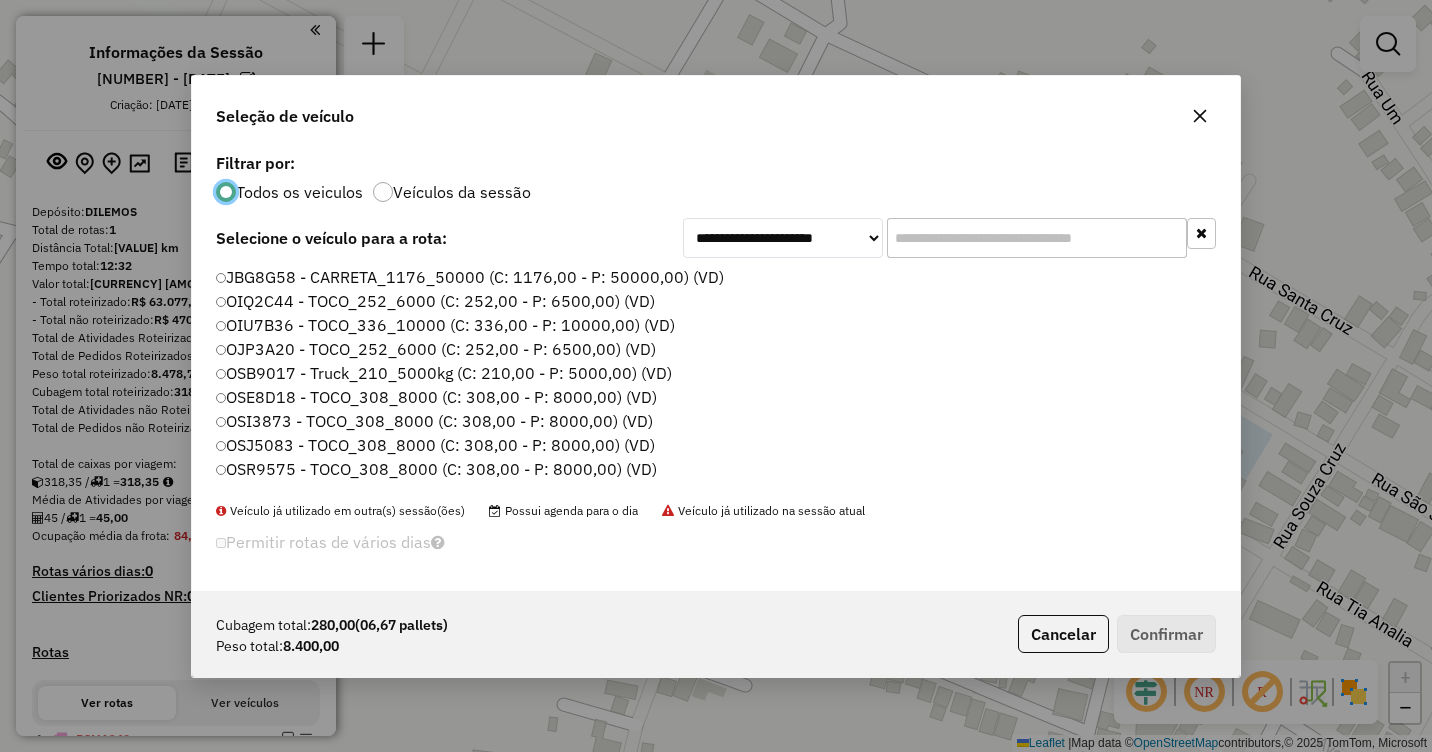scroll, scrollTop: 11, scrollLeft: 6, axis: both 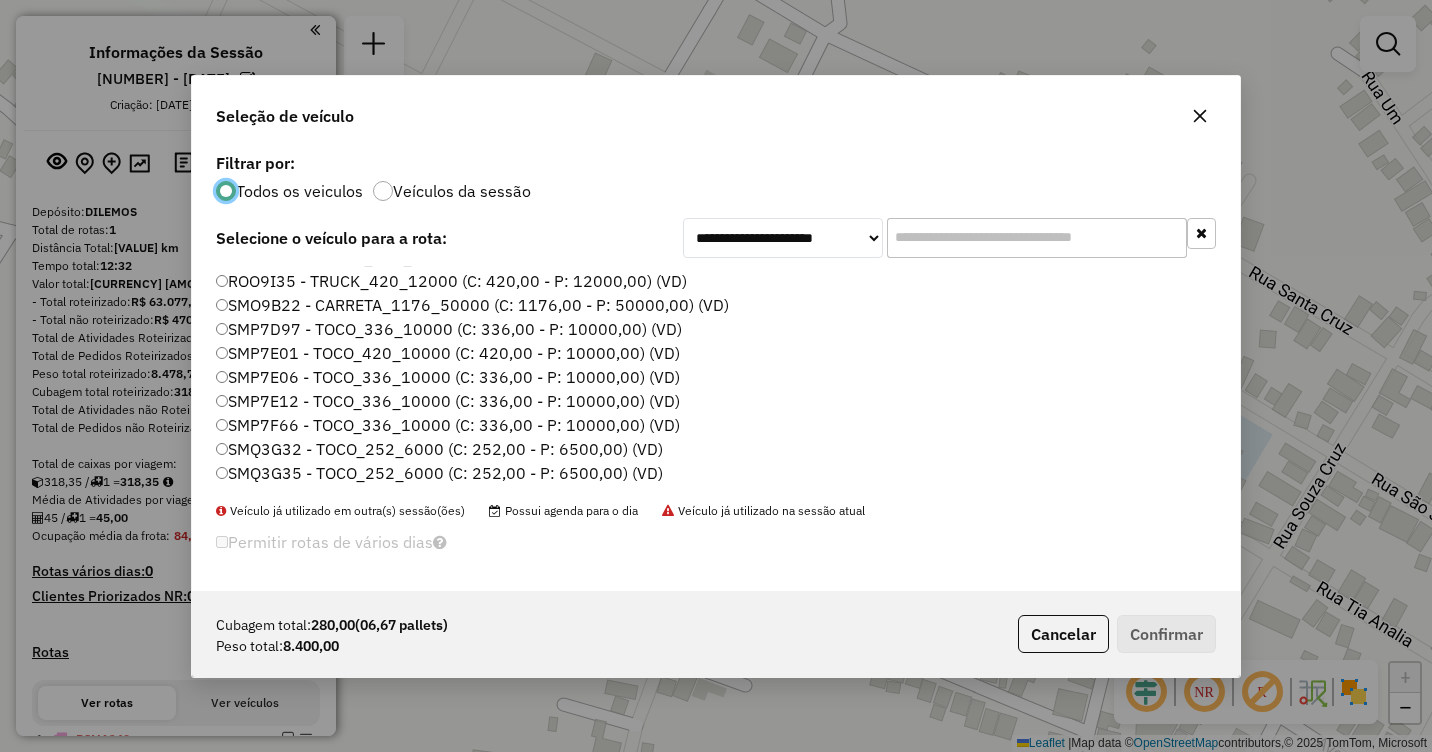 click on "SMP7F66 - TOCO_336_10000 (C: 336,00 - P: 10000,00) (VD)" 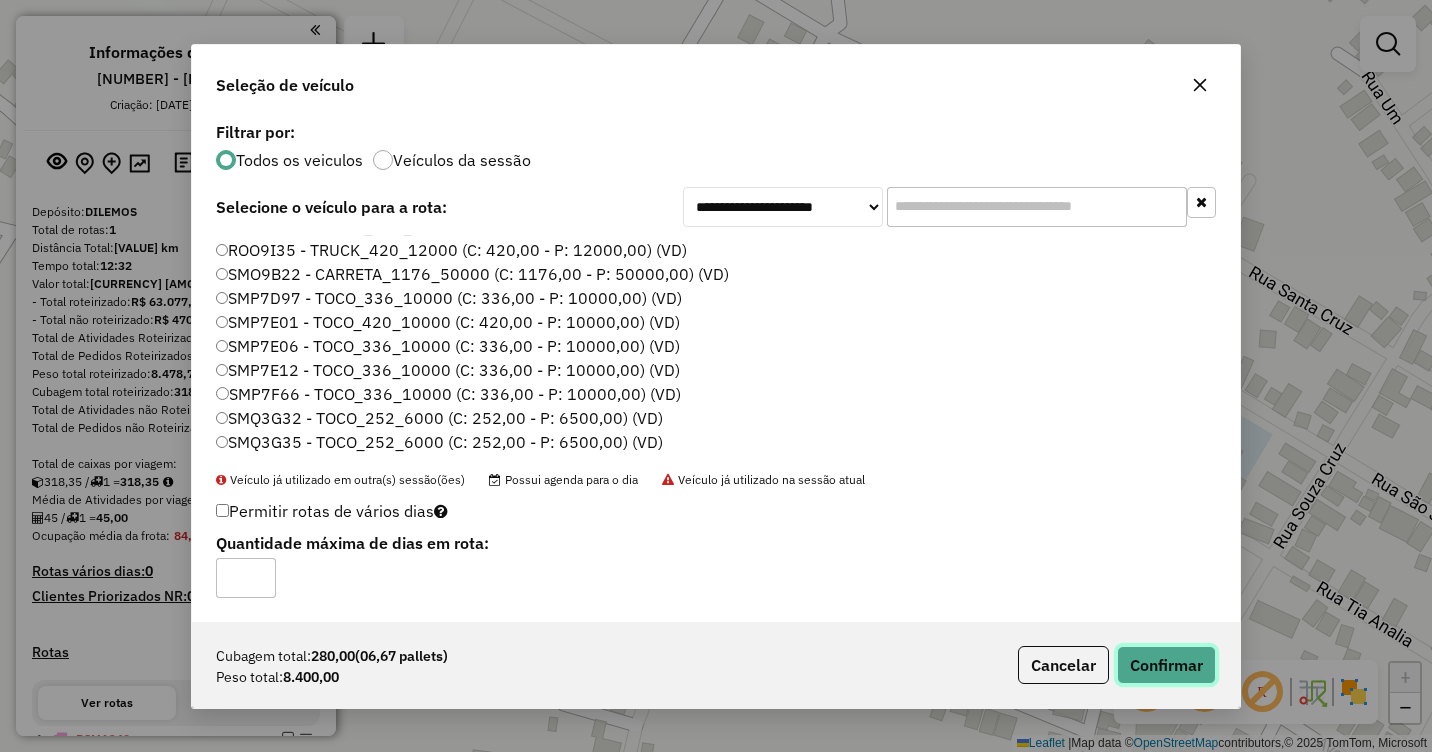 click on "Confirmar" 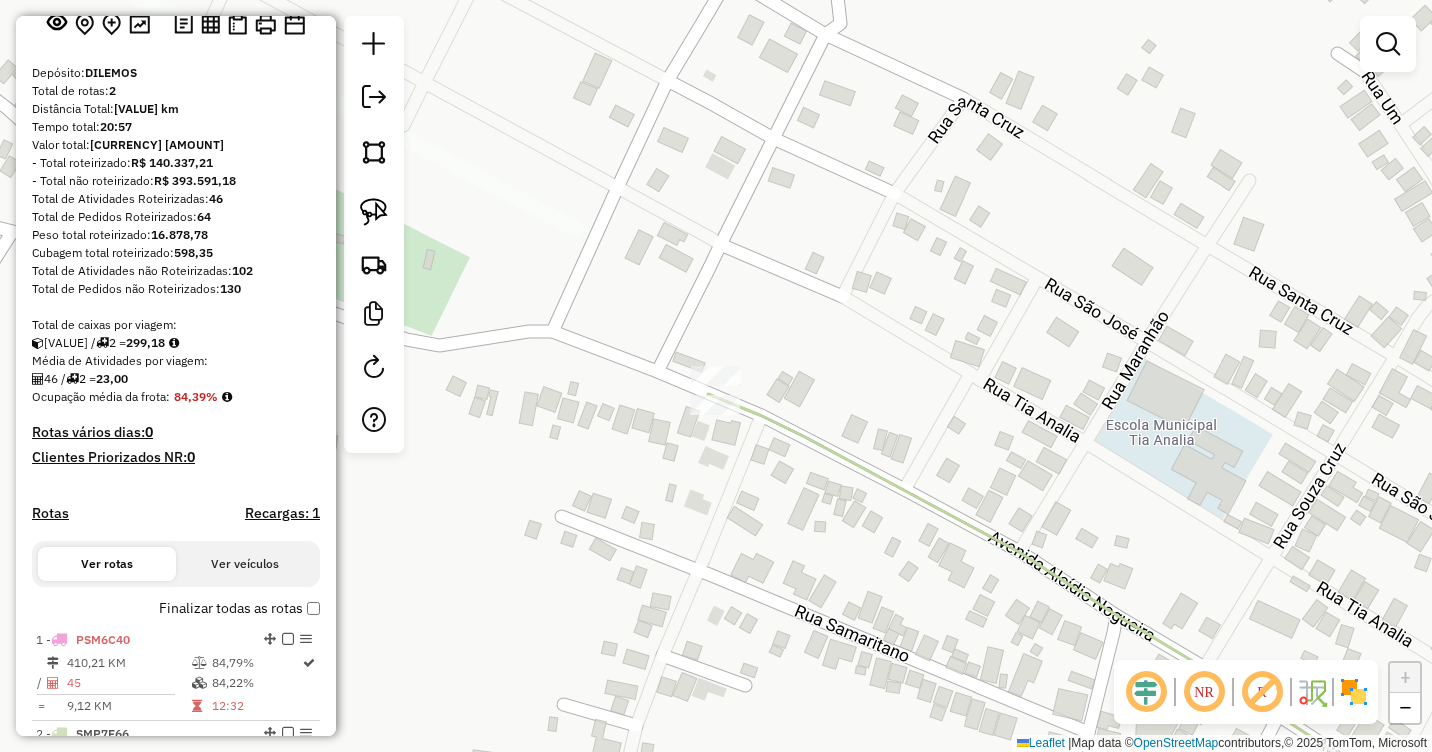 scroll, scrollTop: 300, scrollLeft: 0, axis: vertical 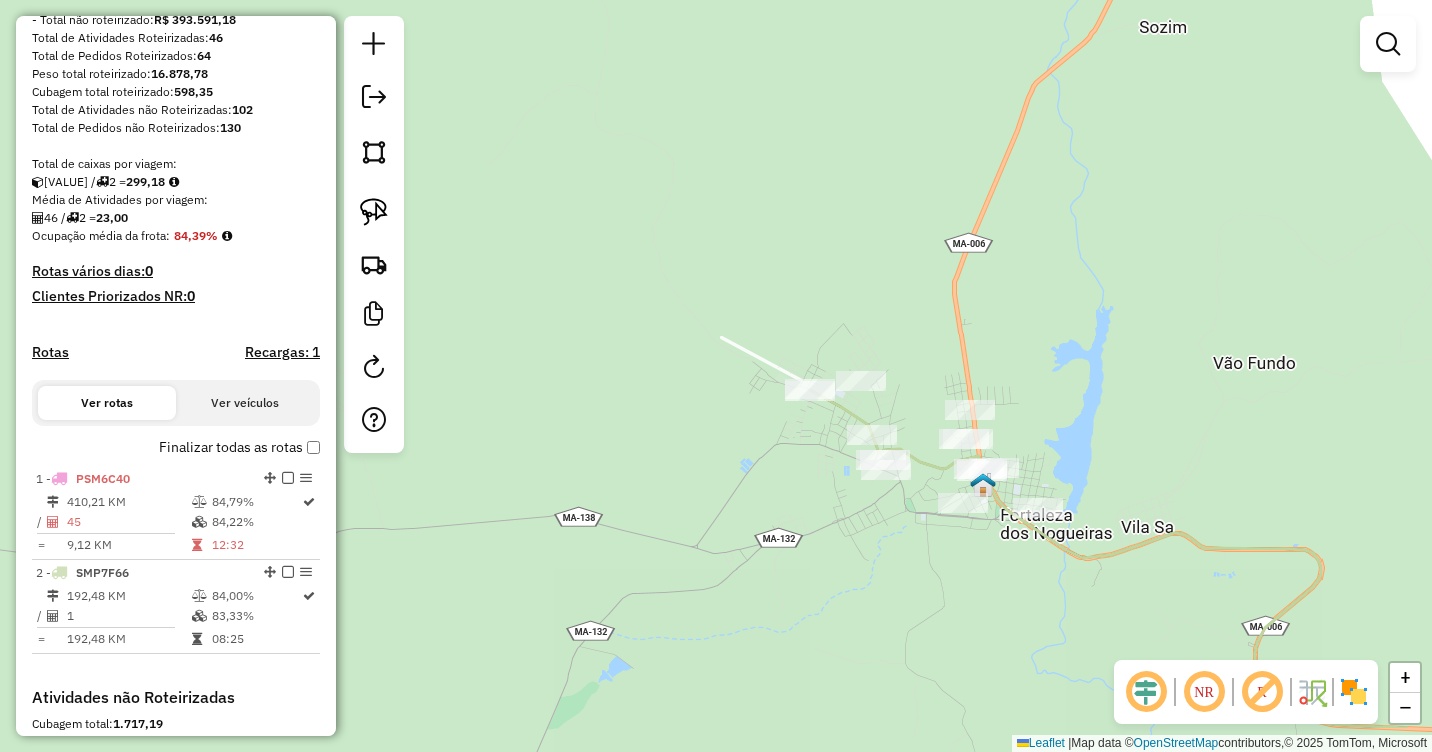 drag, startPoint x: 1158, startPoint y: 499, endPoint x: 1082, endPoint y: 404, distance: 121.65936 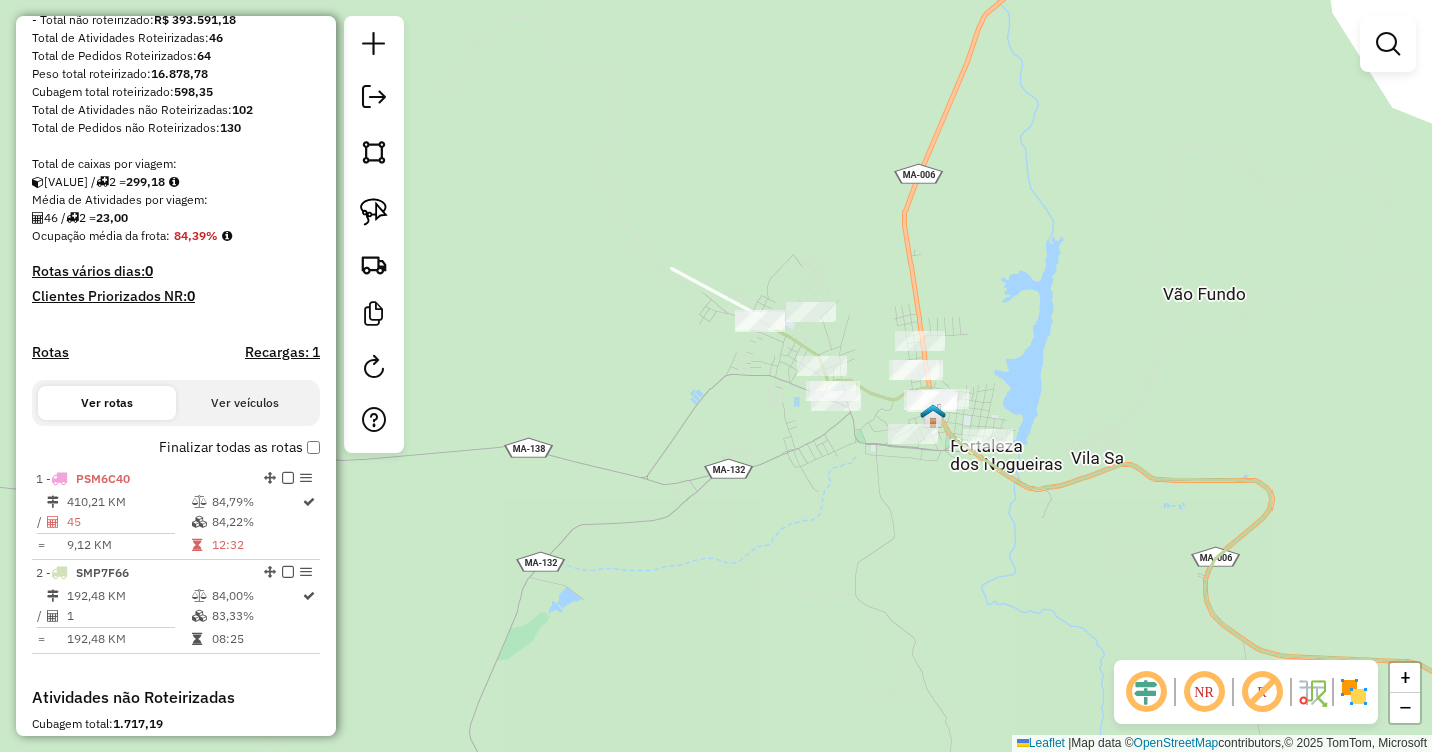 drag, startPoint x: 1126, startPoint y: 424, endPoint x: 984, endPoint y: 338, distance: 166.01205 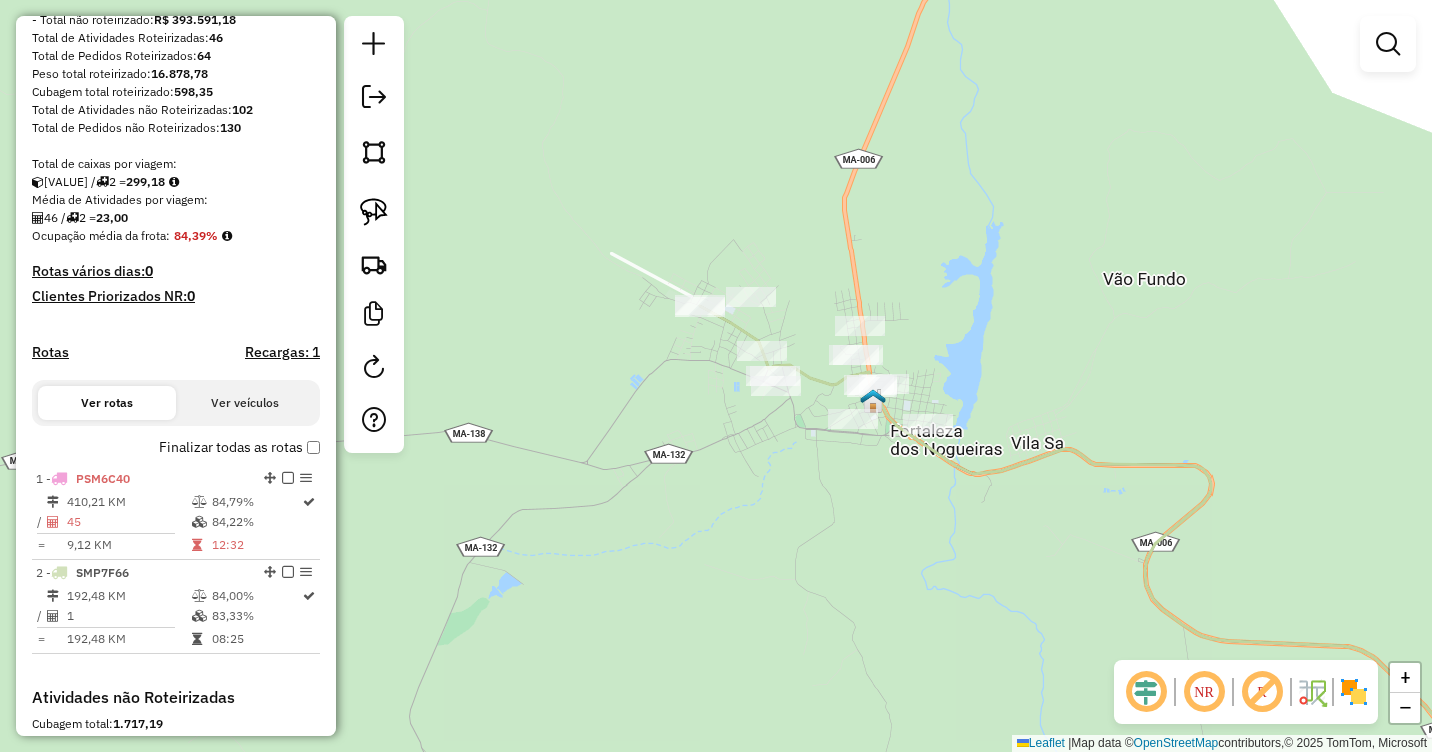 drag, startPoint x: 382, startPoint y: 213, endPoint x: 406, endPoint y: 213, distance: 24 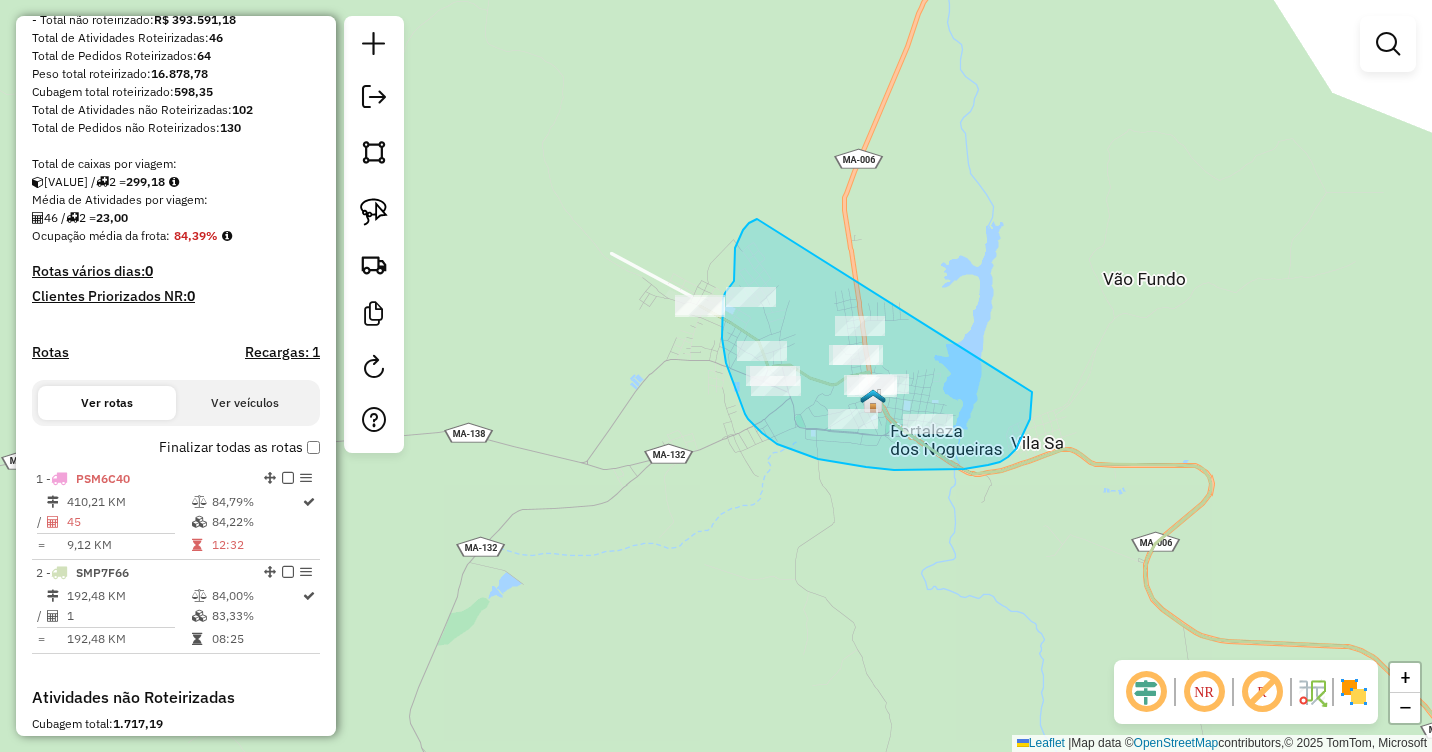 drag, startPoint x: 747, startPoint y: 225, endPoint x: 1032, endPoint y: 392, distance: 330.3241 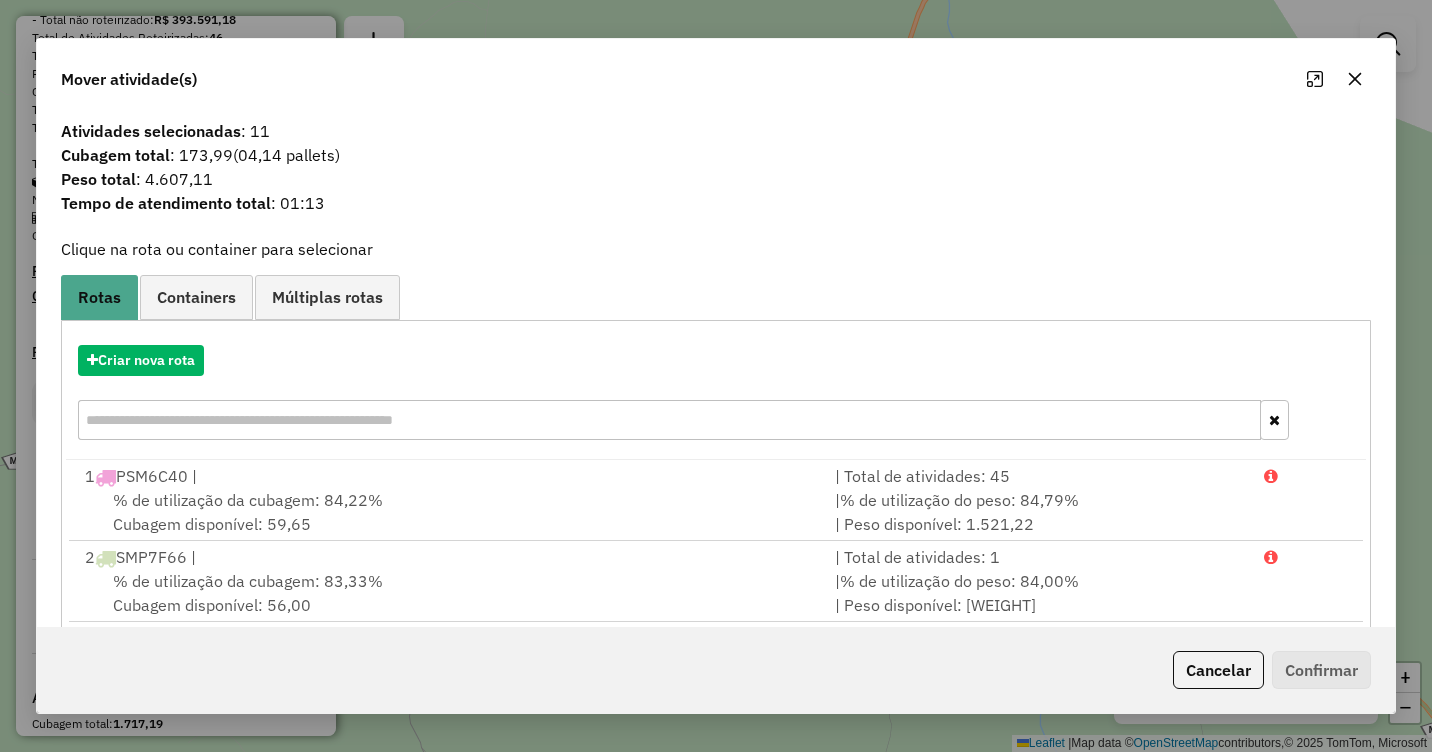 click 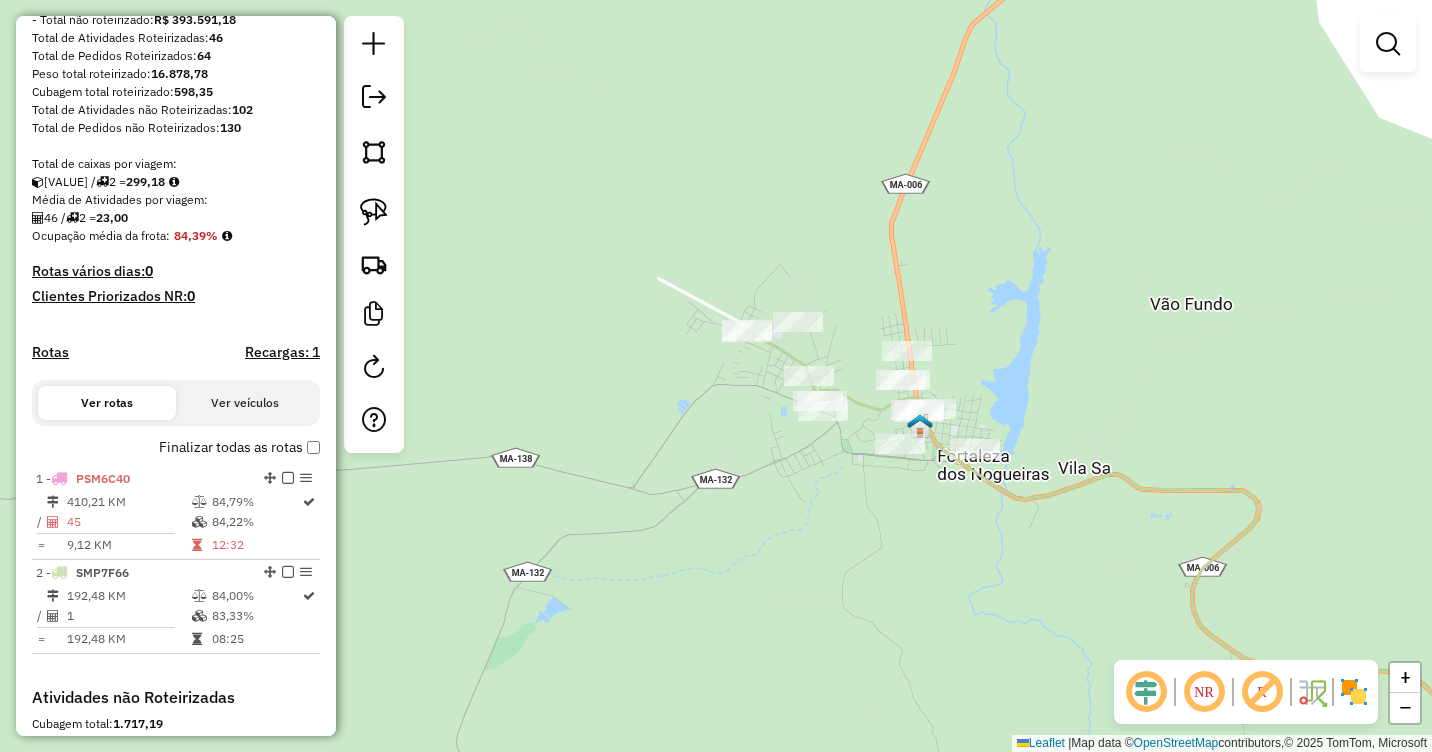 drag, startPoint x: 1005, startPoint y: 289, endPoint x: 1052, endPoint y: 314, distance: 53.235325 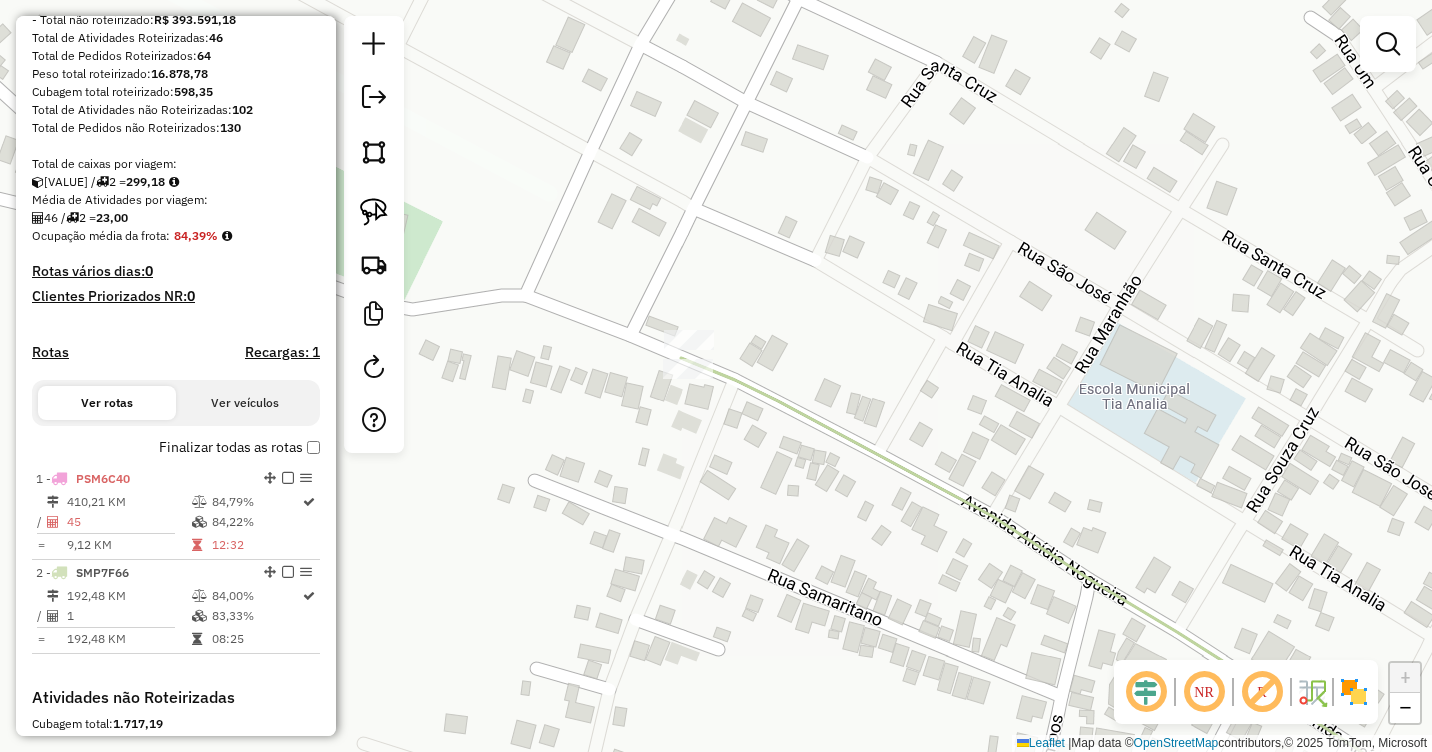 drag, startPoint x: 917, startPoint y: 367, endPoint x: 850, endPoint y: 242, distance: 141.82384 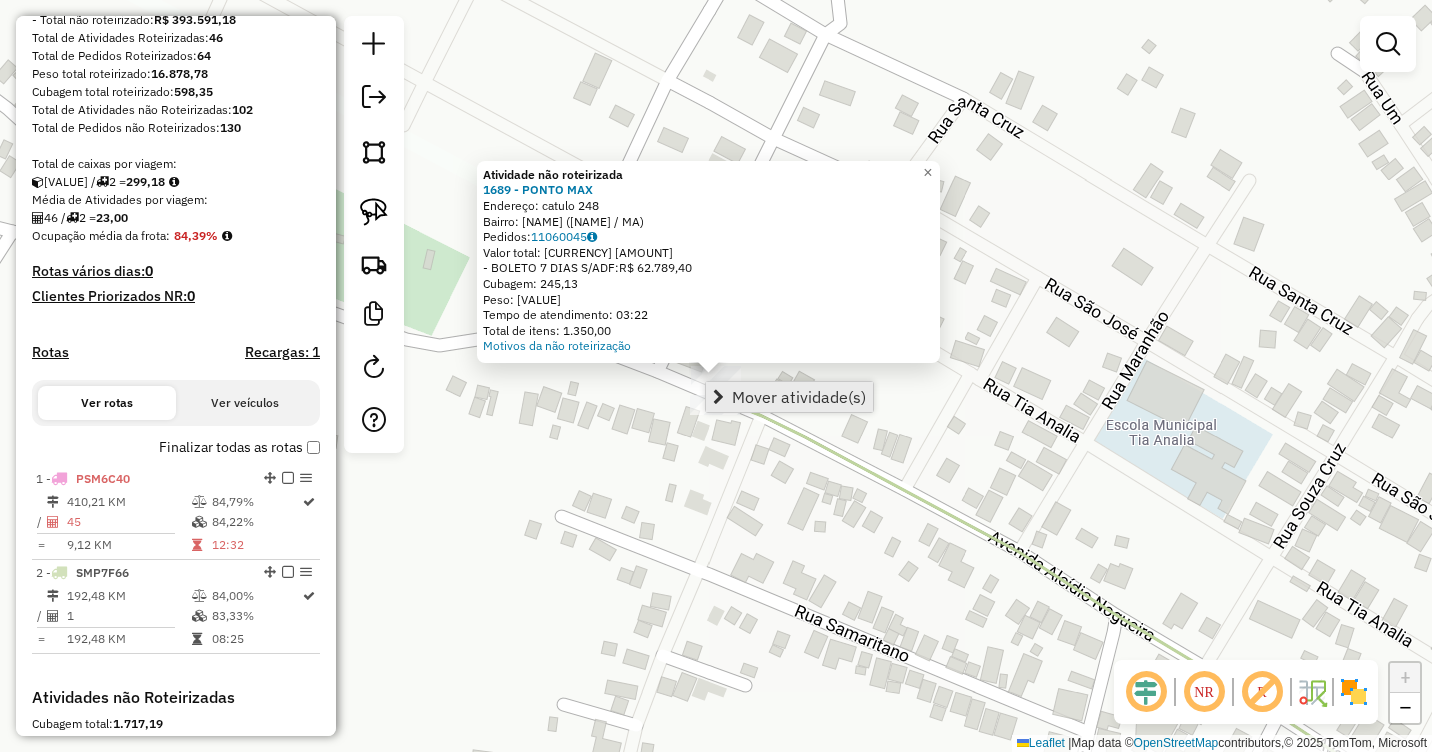 click on "Mover atividade(s)" at bounding box center [799, 397] 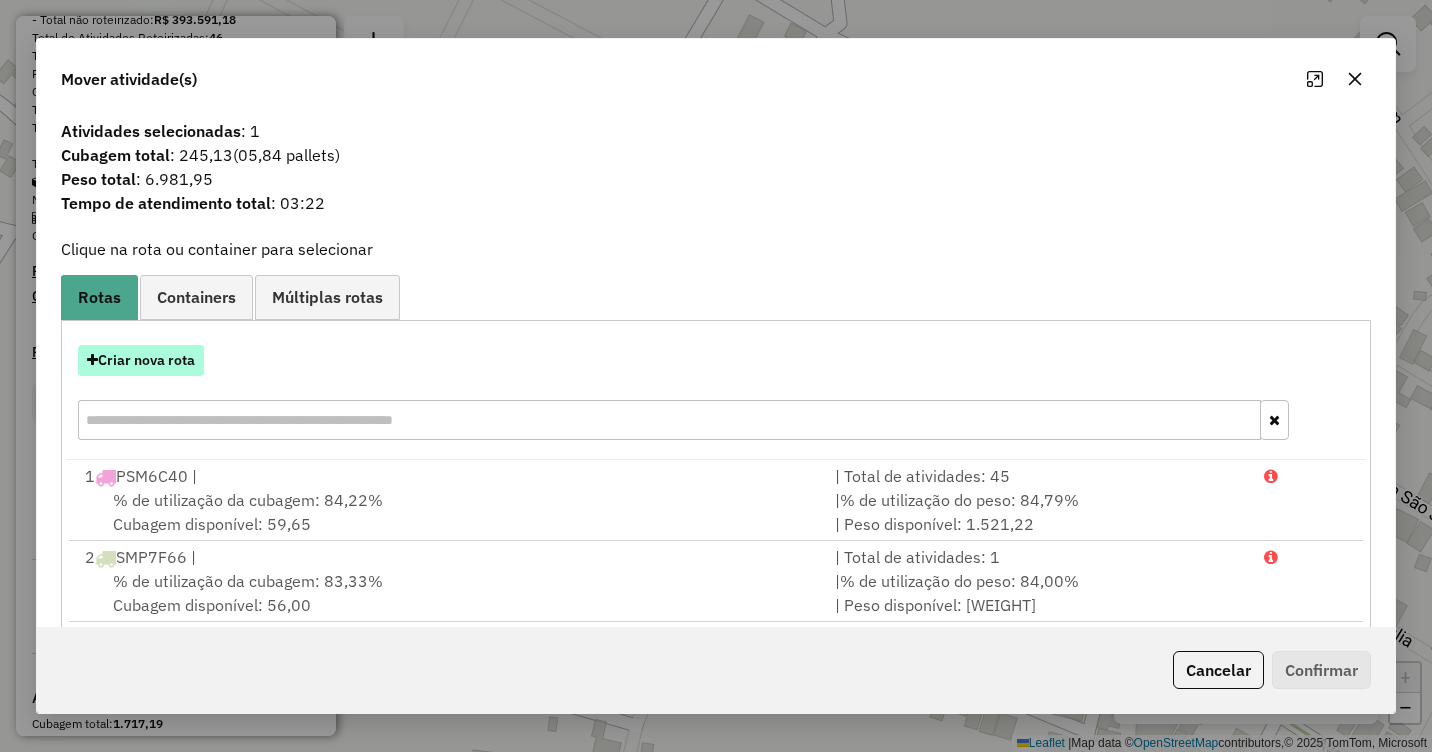 click on "Criar nova rota" at bounding box center (141, 360) 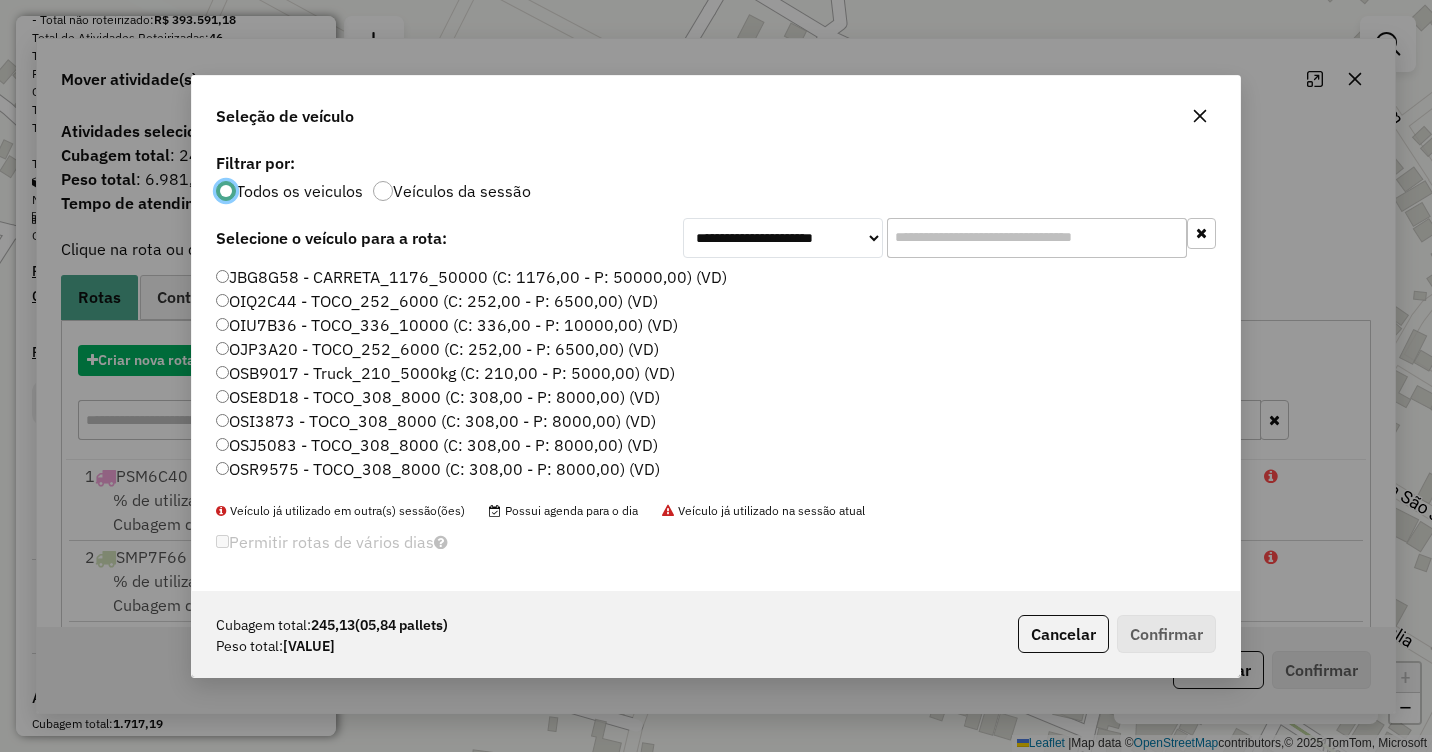 scroll, scrollTop: 11, scrollLeft: 6, axis: both 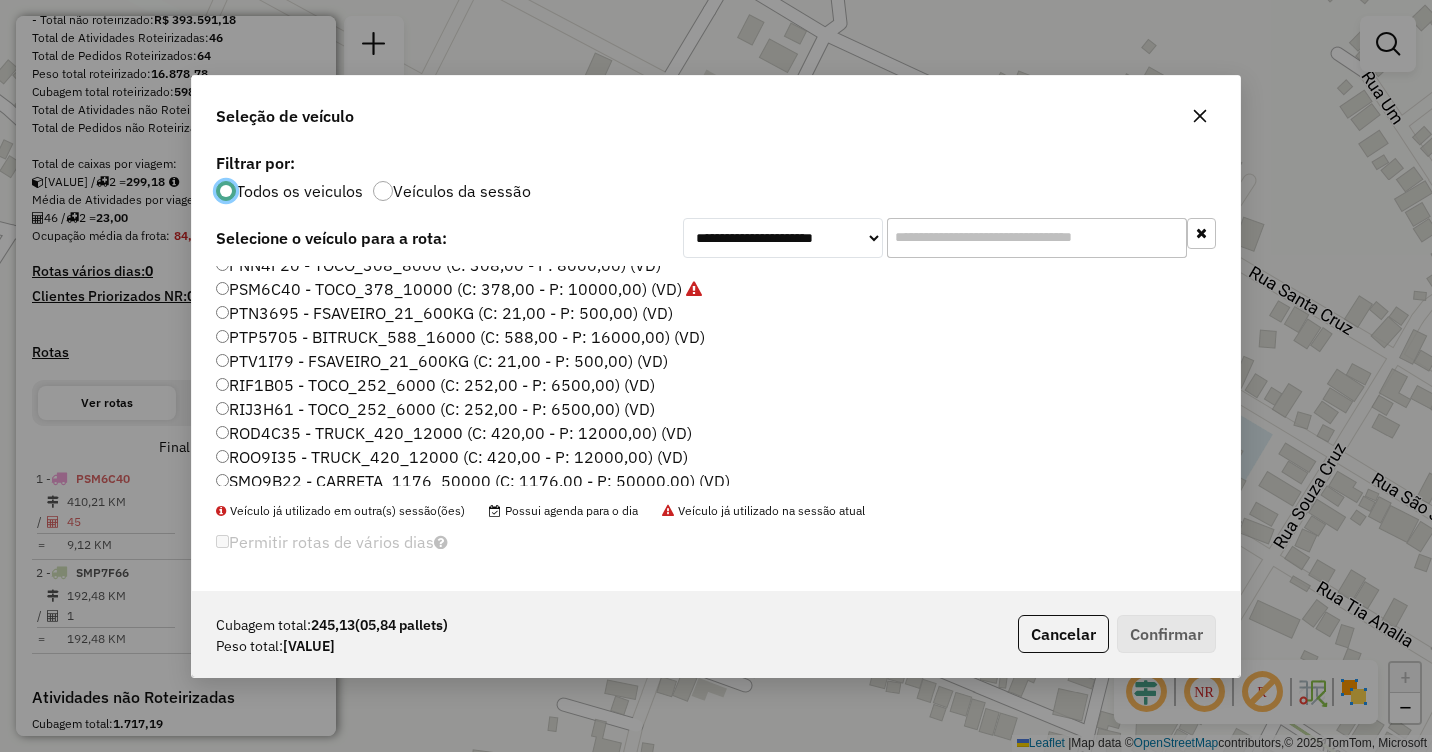click on "RIF1B05 - TOCO_252_6000 (C: 252,00 - P: 6500,00) (VD)" 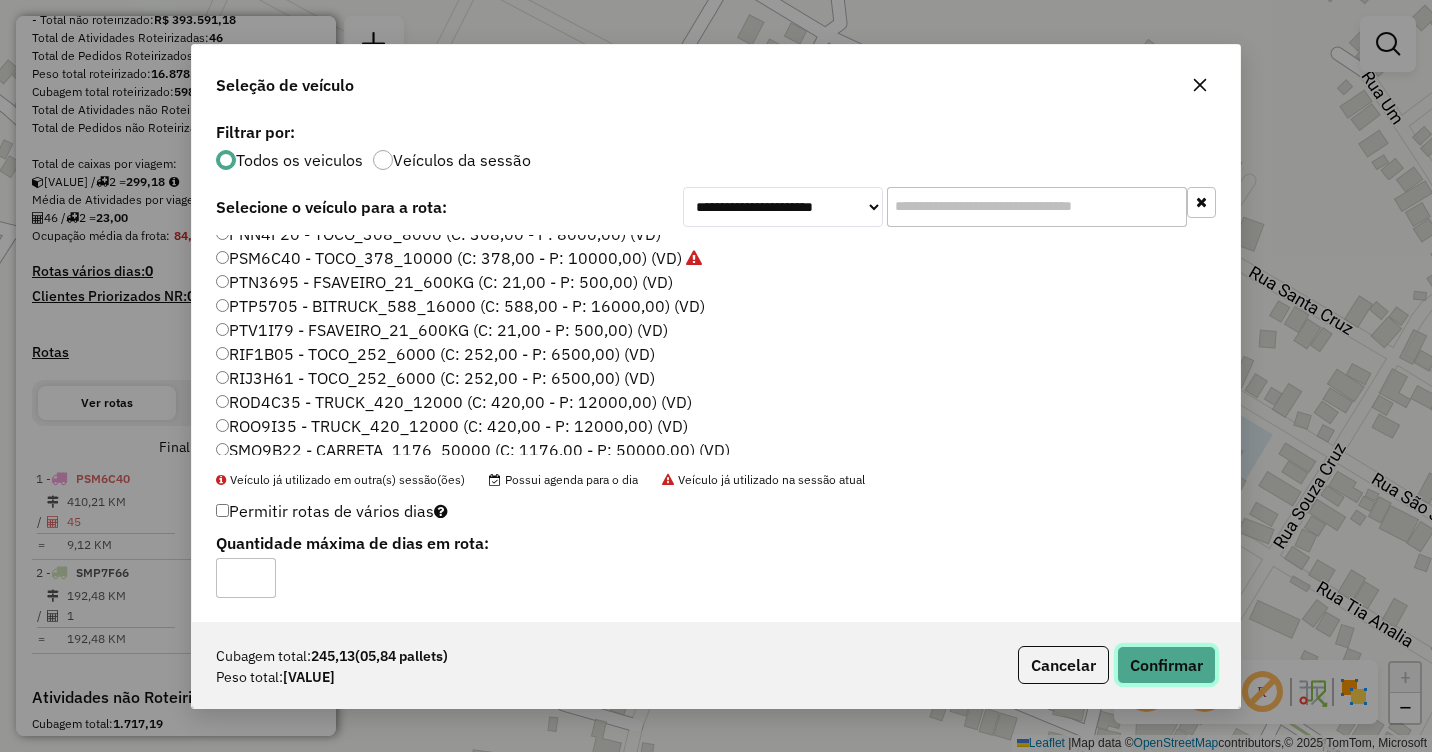 click on "Confirmar" 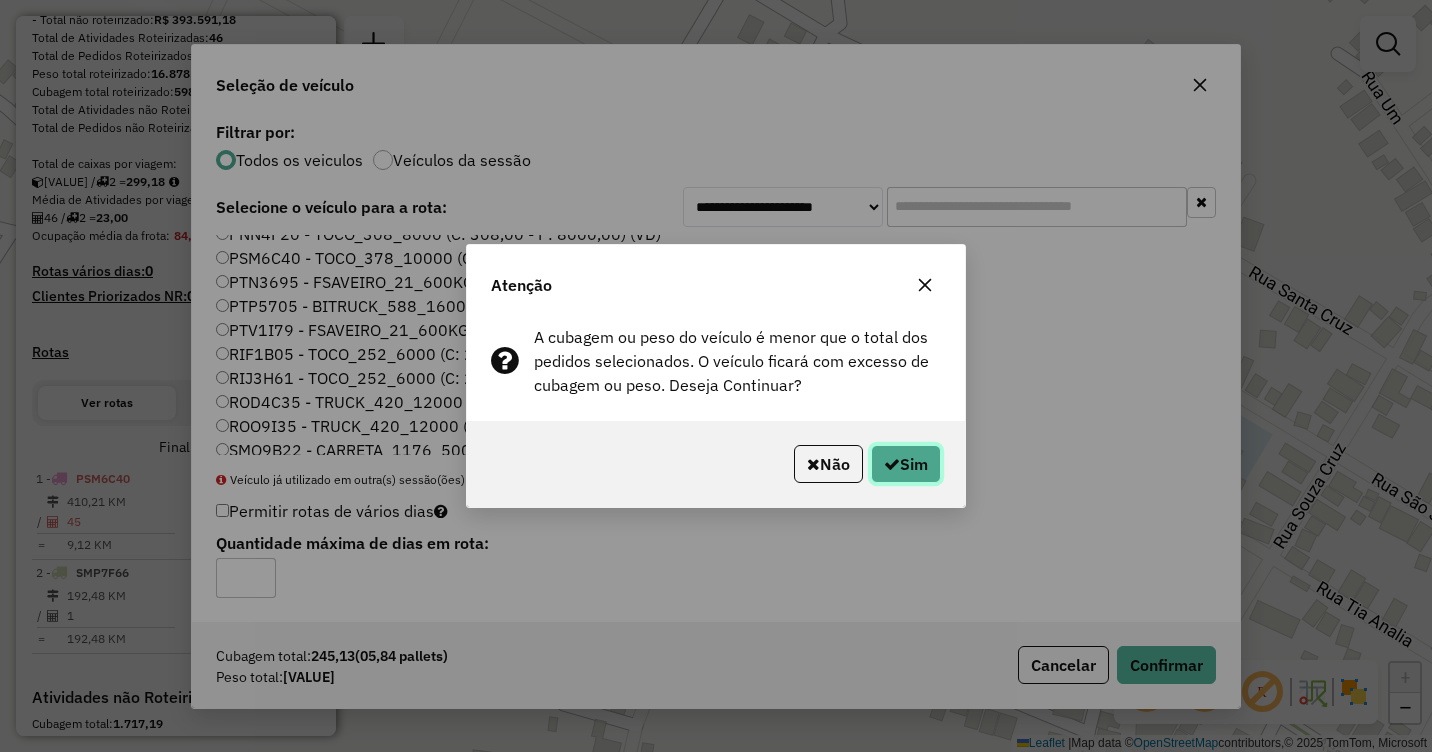 click 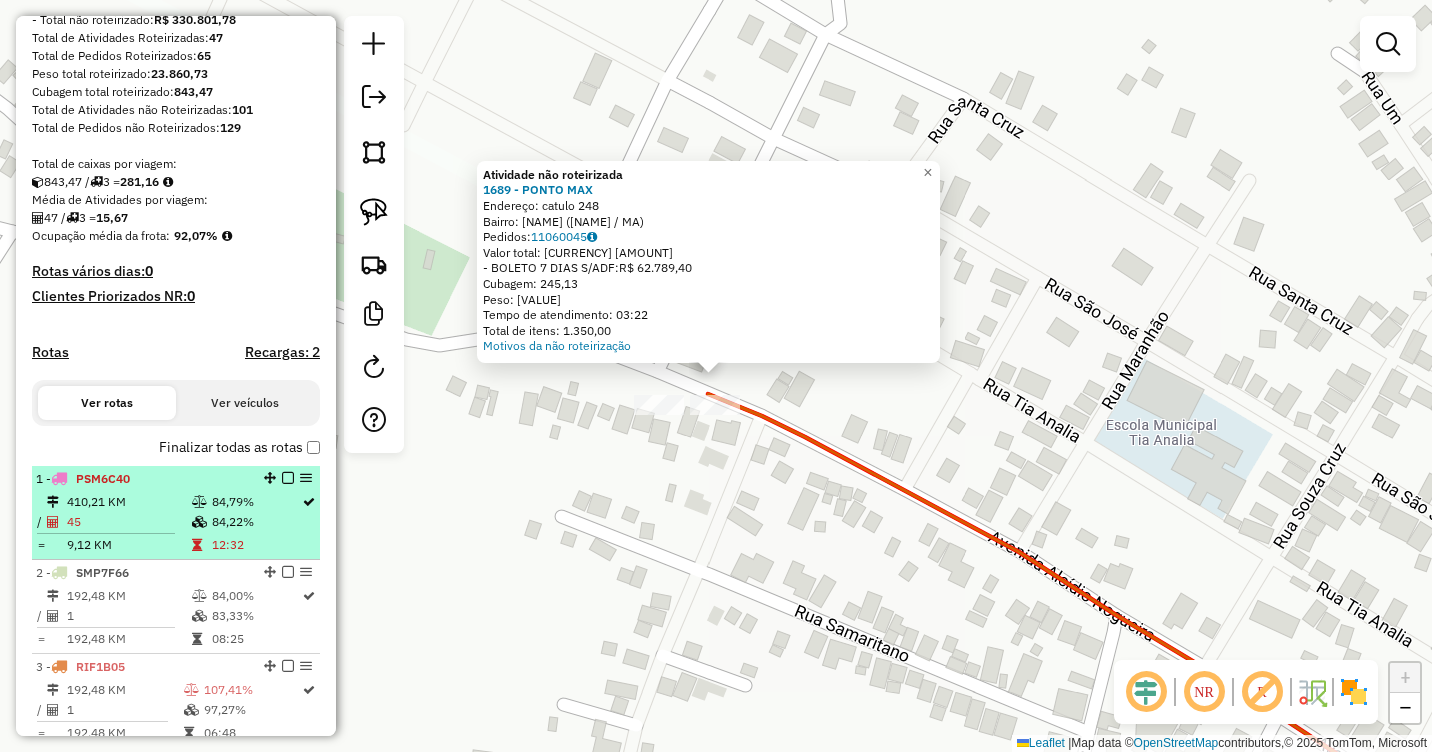 scroll, scrollTop: 400, scrollLeft: 0, axis: vertical 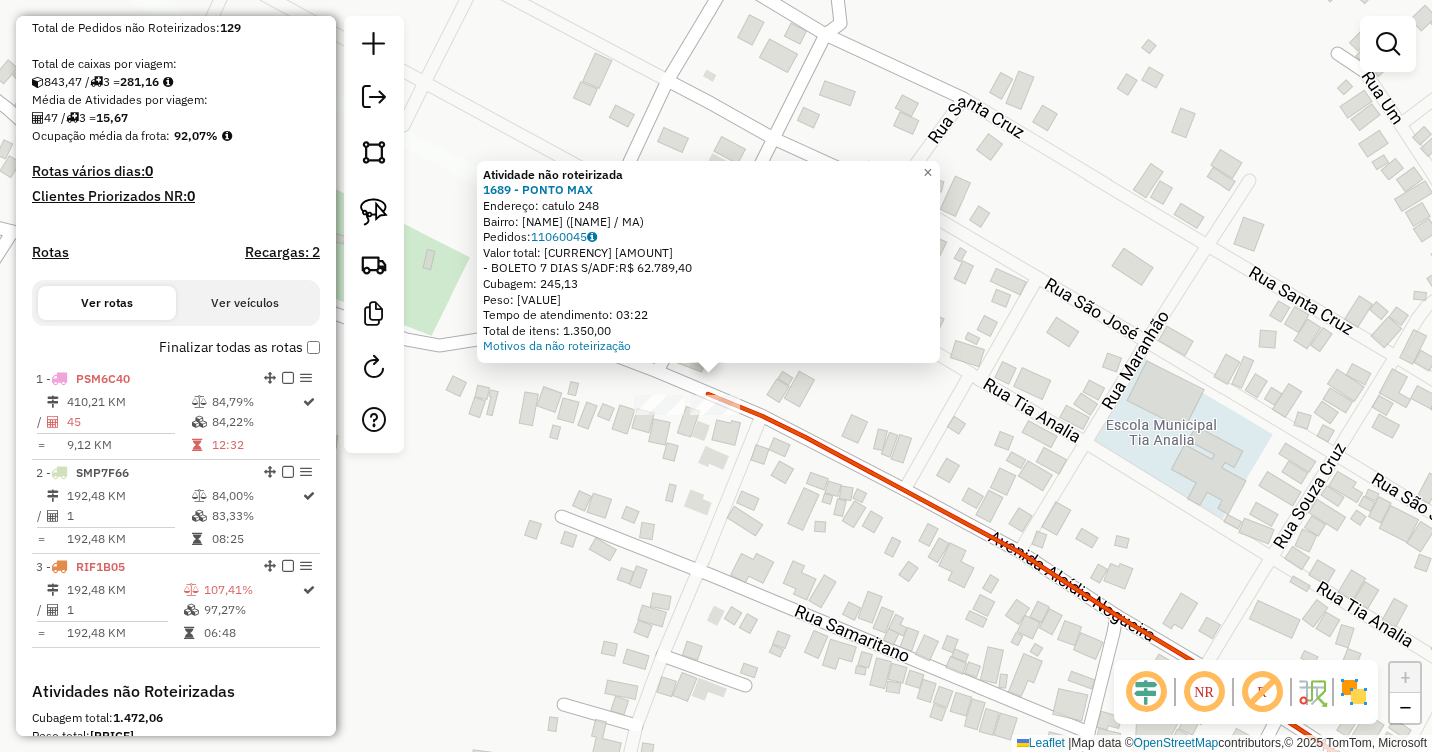 click on "Atividade não roteirizada [NUMBER] - [NAME] Endereço: [NAME] [NUMBER] Bairro: [NAME] ([NAME] / MA) Pedidos: [NUMBER] Valor total: [CURRENCY] [AMOUNT] - [NAME]: [CURRENCY] [AMOUNT] Cubagem: [AMOUNT] Peso: [AMOUNT] Tempo de atendimento: [TIME] Total de itens: [AMOUNT] Motivos da não roteirização × Janela de atendimento Grade de atendimento Capacidade Transportadoras Veículos Cliente Pedidos Rotas Selecione os dias de semana para filtrar as janelas de atendimento Seg Ter Qua Qui Sex Sáb Dom Informe o período da janela de atendimento: De: Até: Filtrar exatamente a janela do cliente Considerar janela de atendimento padrão Selecione os dias de semana para filtrar as grades de atendimento Seg Ter Qua Qui Sex Sáb Dom Considerar clientes sem dia de atendimento cadastrado Clientes fora do dia de atendimento selecionado Filtrar as atividades entre os valores definidos abaixo: Peso mínimo: Peso máximo: Cubagem mínima: Cubagem máxima: De: Até: De:" 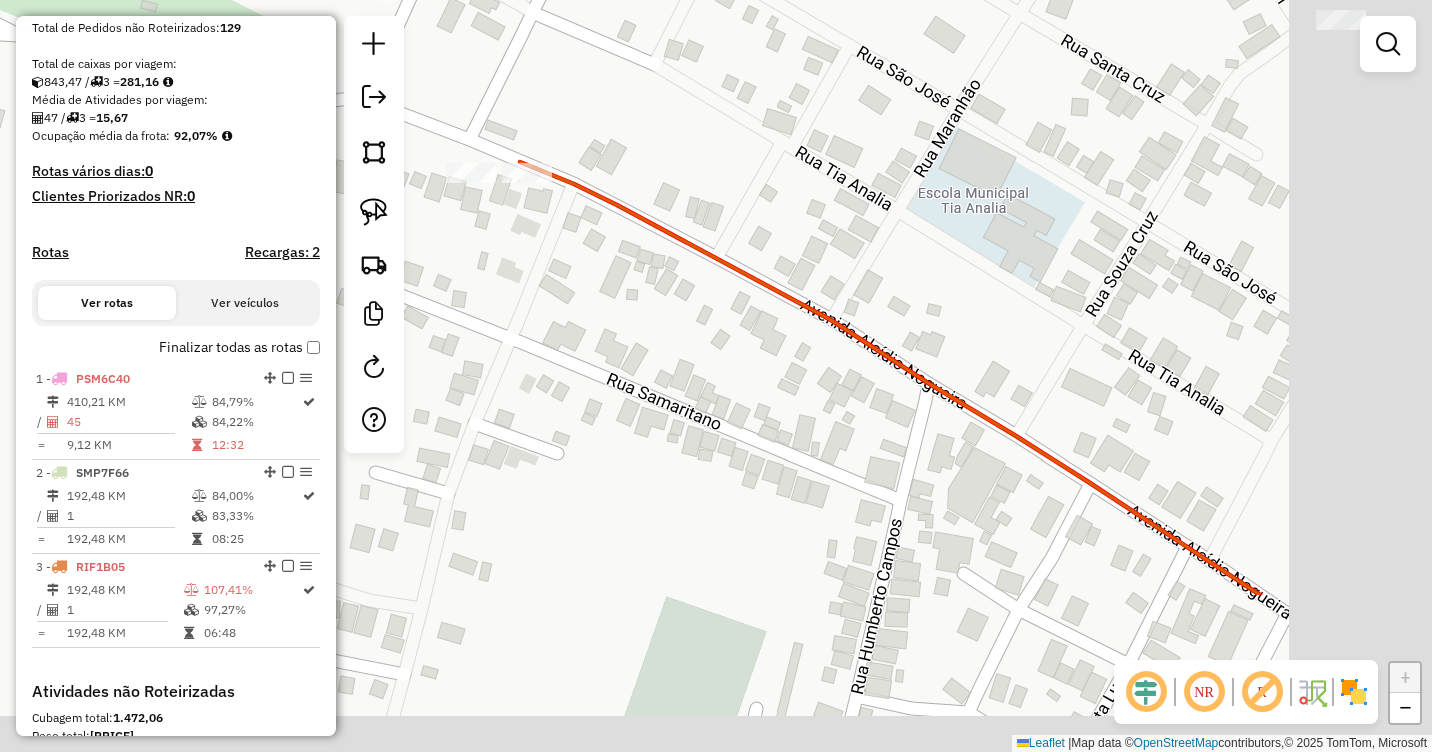 drag, startPoint x: 1045, startPoint y: 430, endPoint x: 824, endPoint y: 226, distance: 300.7607 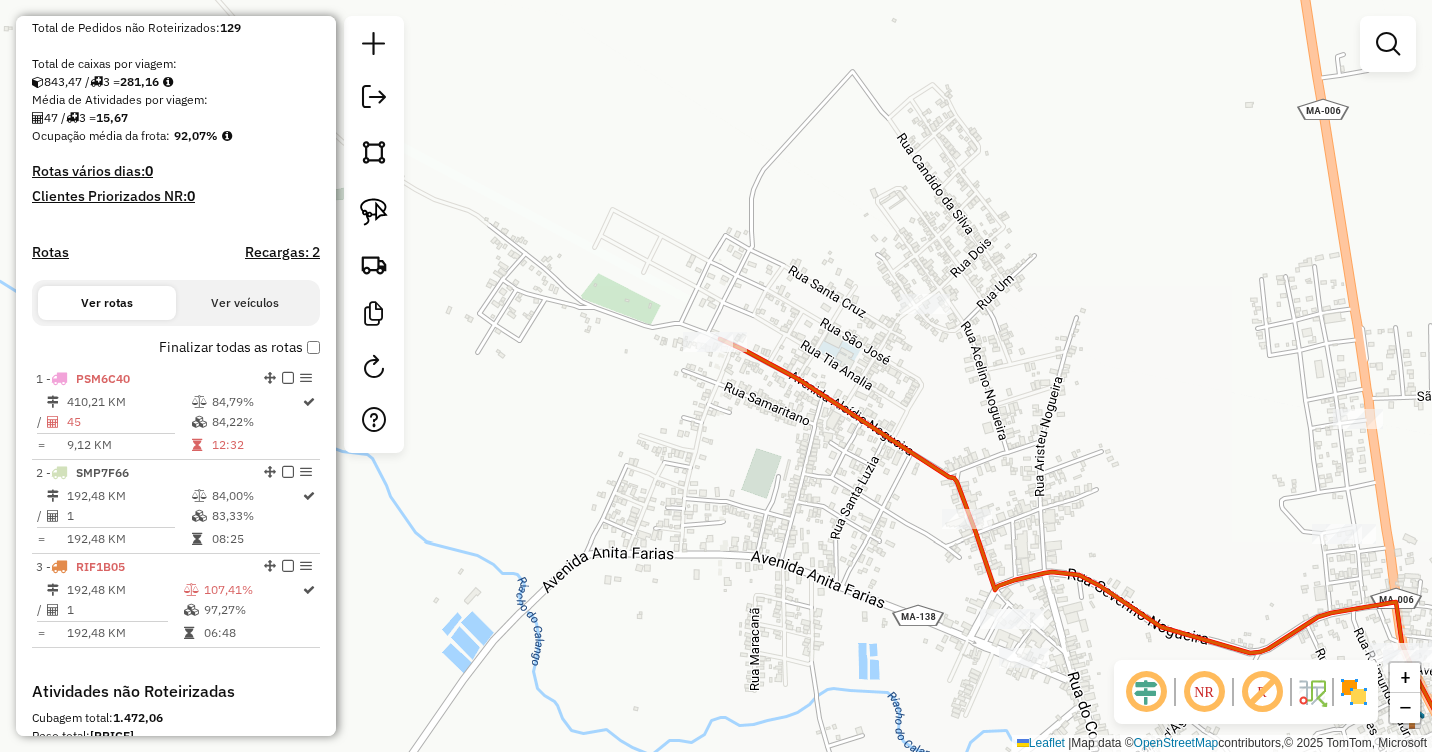 drag, startPoint x: 1039, startPoint y: 427, endPoint x: 803, endPoint y: 271, distance: 282.89926 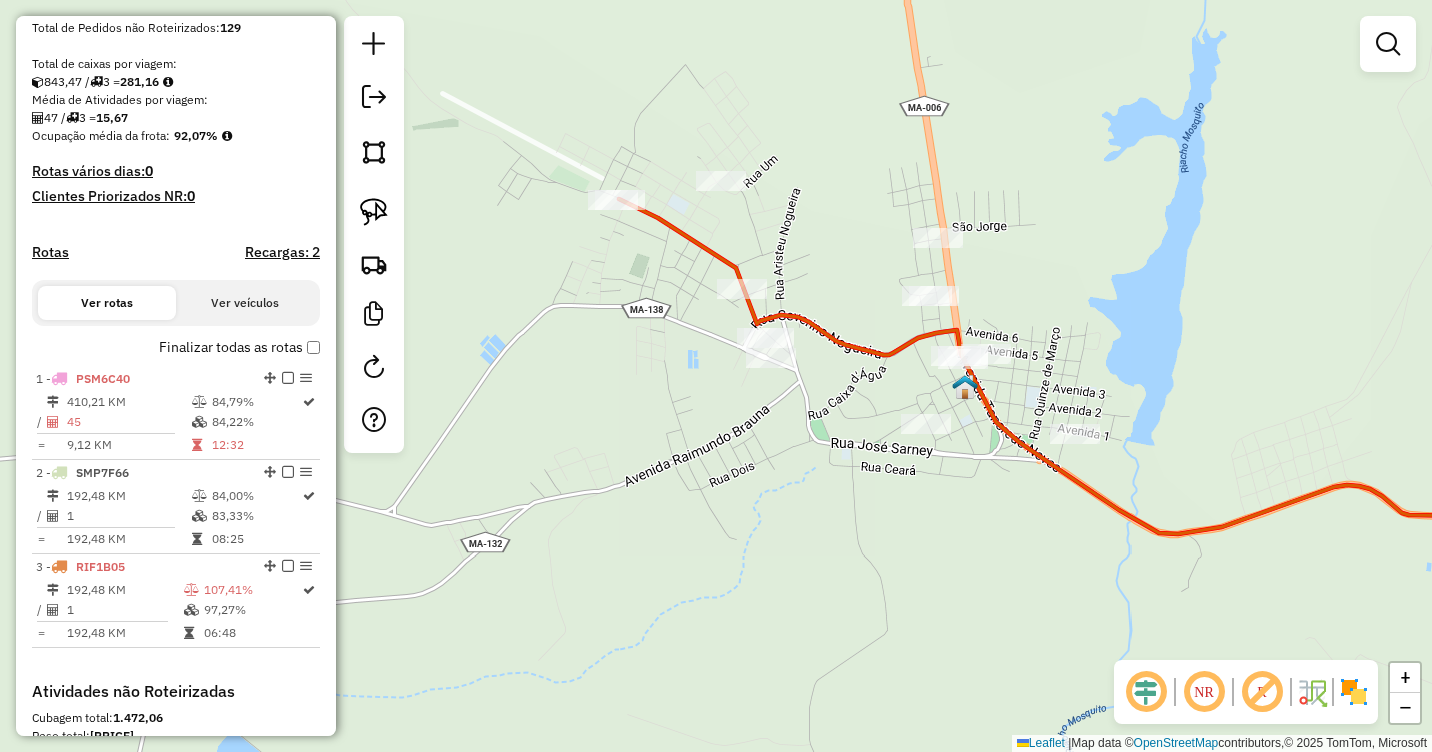 drag, startPoint x: 849, startPoint y: 307, endPoint x: 812, endPoint y: 270, distance: 52.3259 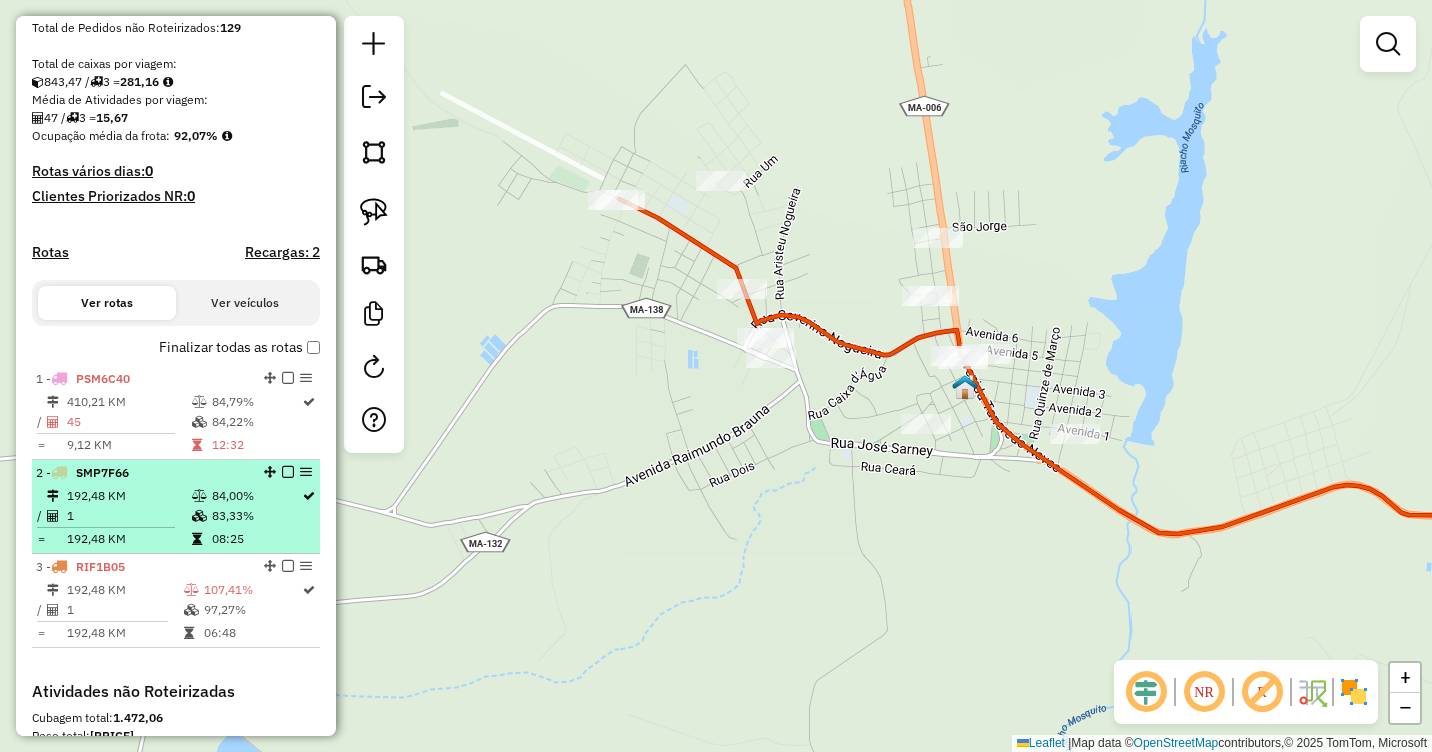 click on "1" at bounding box center (128, 516) 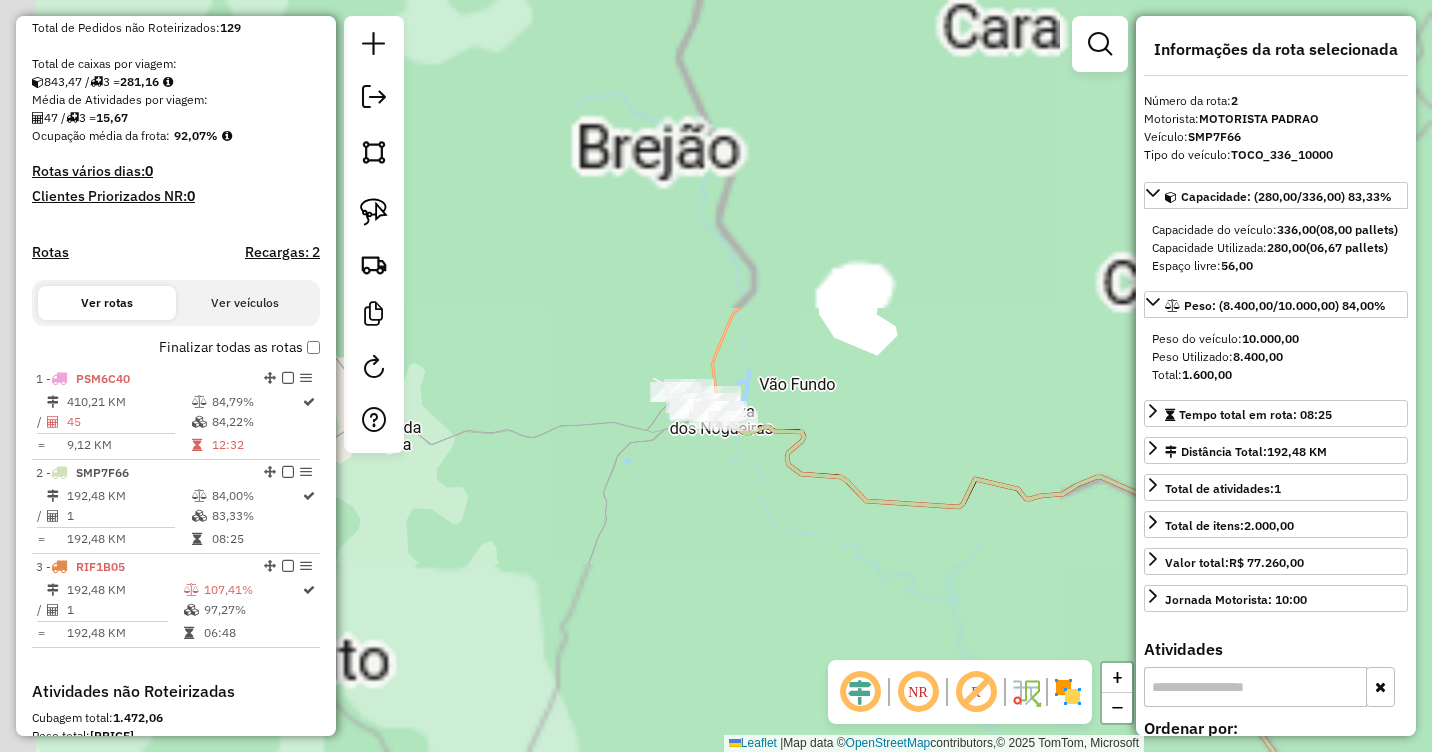 drag, startPoint x: 655, startPoint y: 217, endPoint x: 768, endPoint y: 613, distance: 411.807 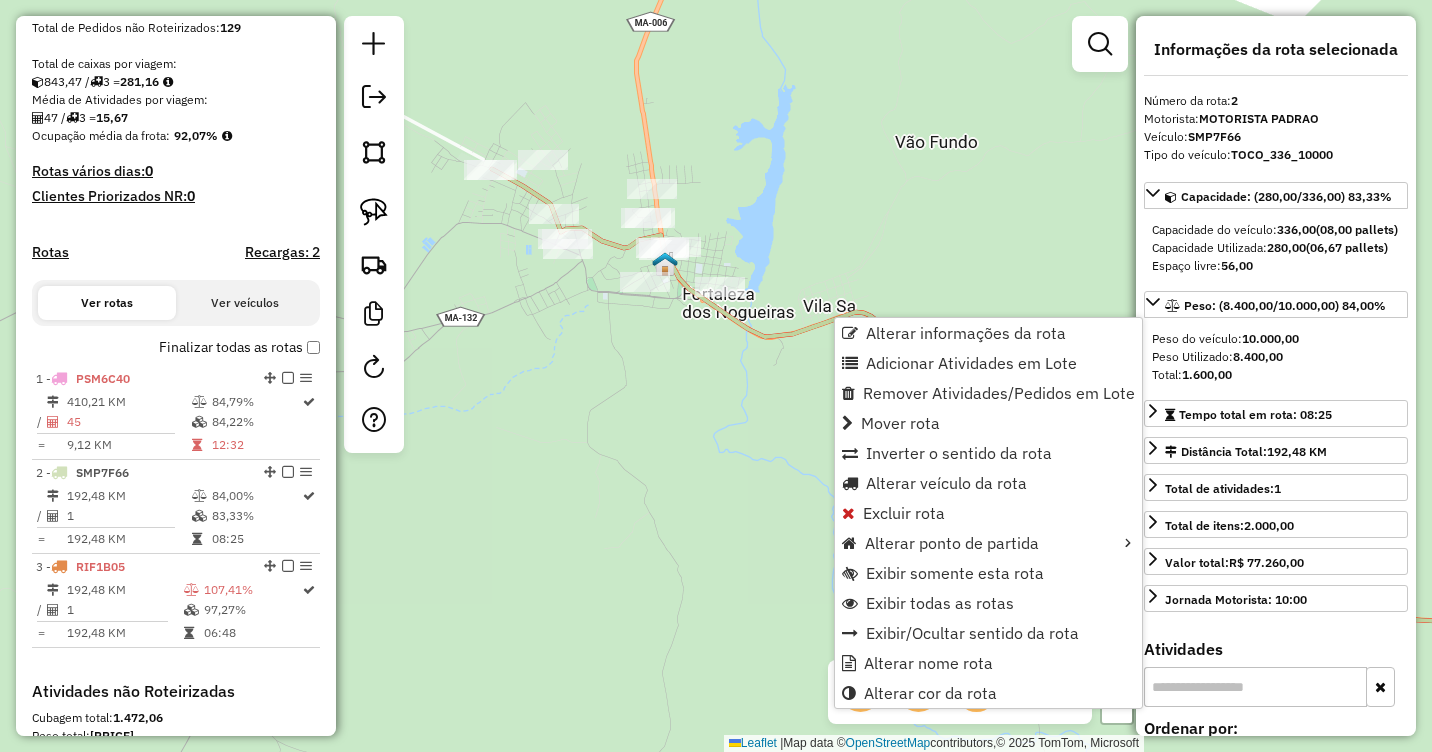 scroll, scrollTop: 705, scrollLeft: 0, axis: vertical 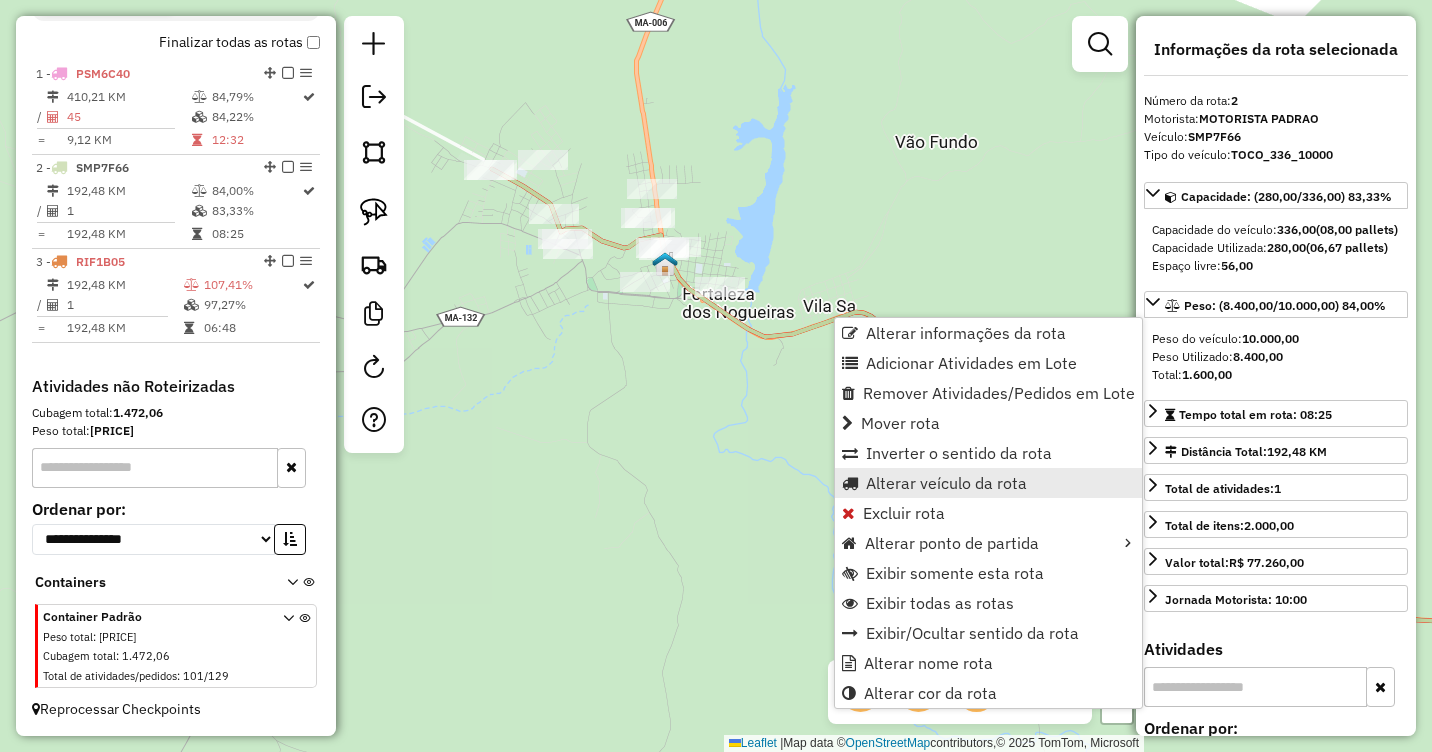 click on "Alterar veículo da rota" at bounding box center [946, 483] 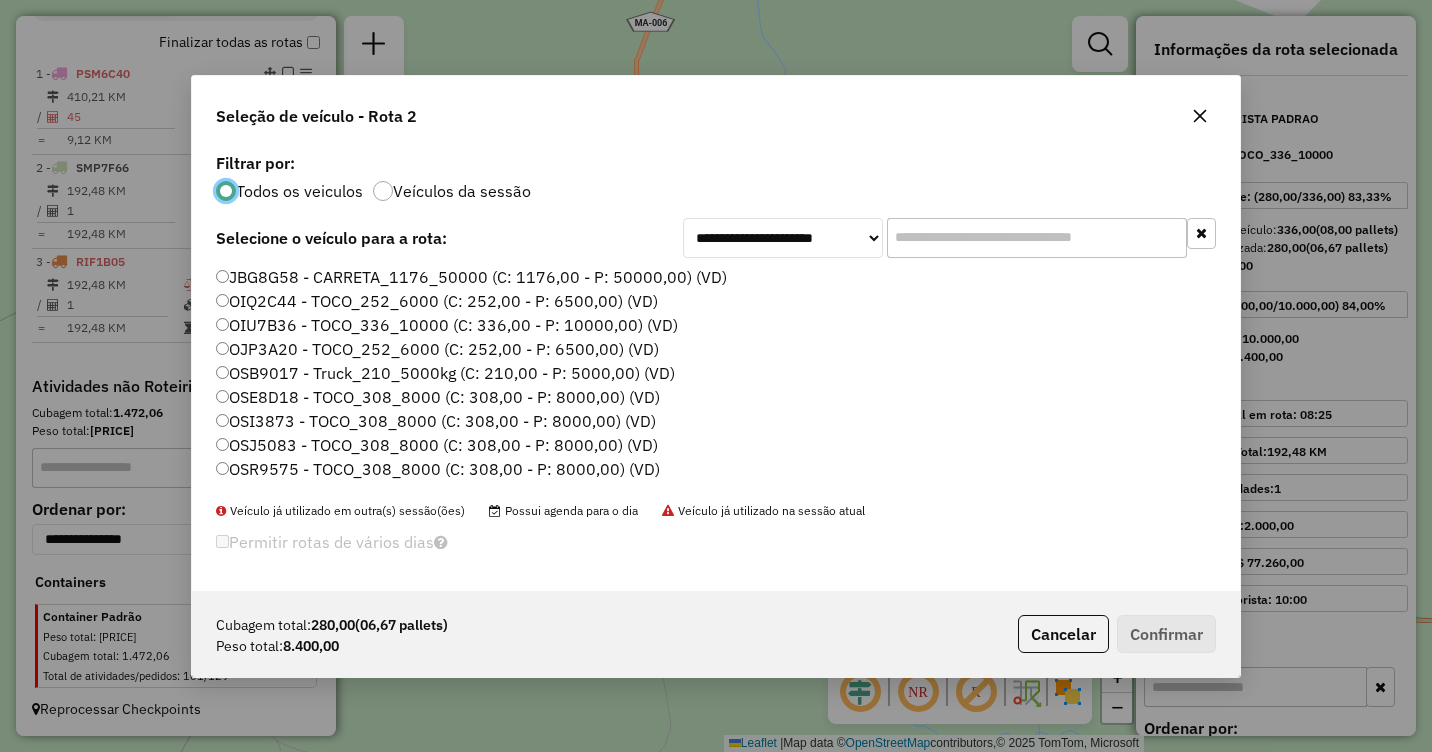 scroll, scrollTop: 11, scrollLeft: 6, axis: both 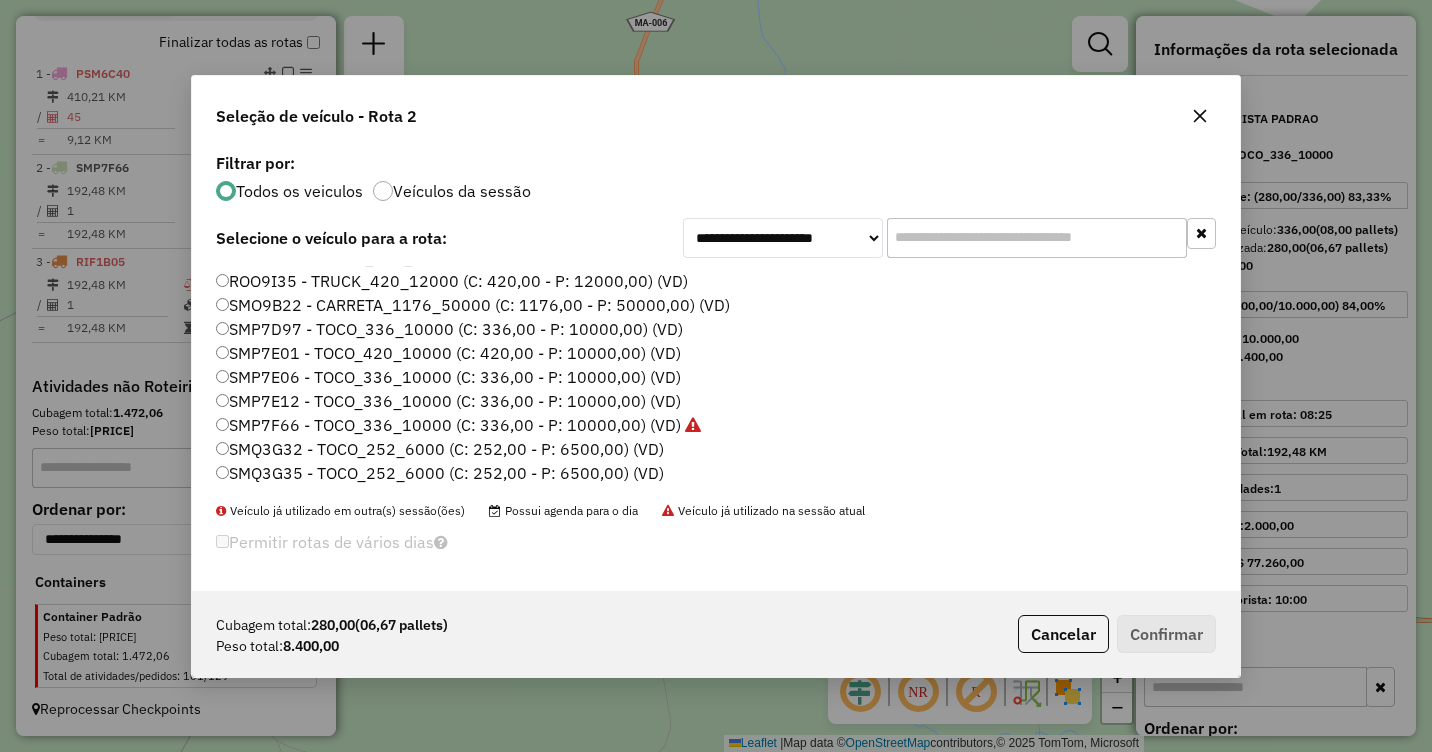 click on "SMP7D97 - TOCO_336_10000 (C: 336,00 - P: 10000,00) (VD)" 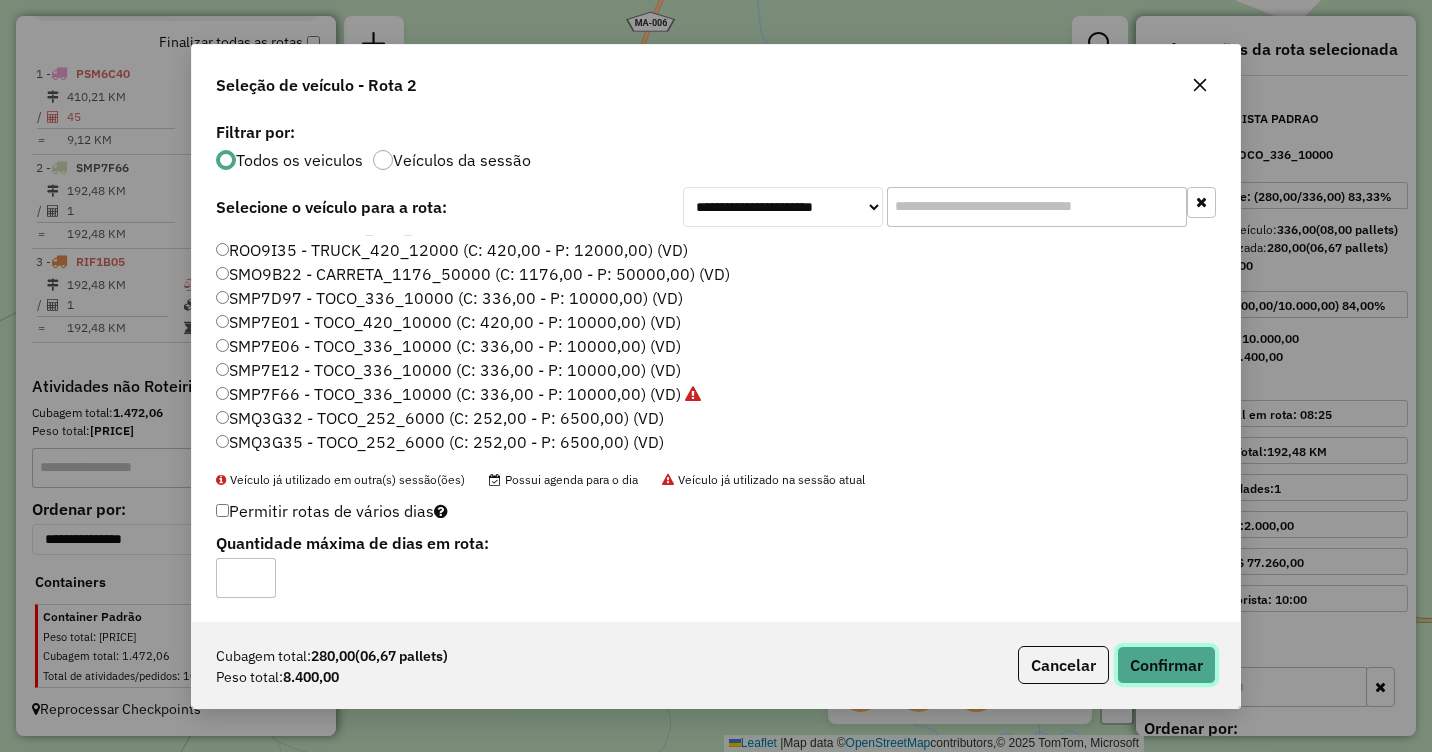 click on "Confirmar" 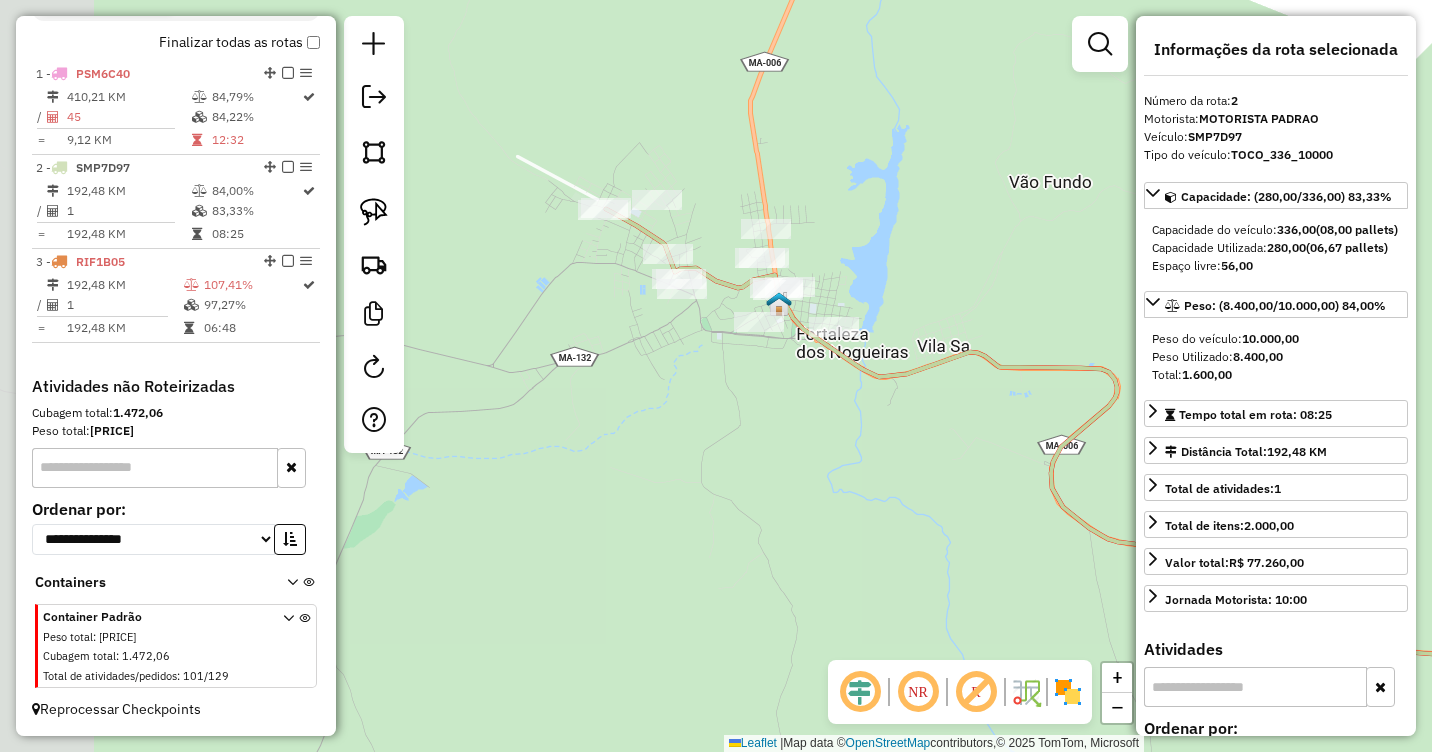drag, startPoint x: 514, startPoint y: 377, endPoint x: 629, endPoint y: 413, distance: 120.50311 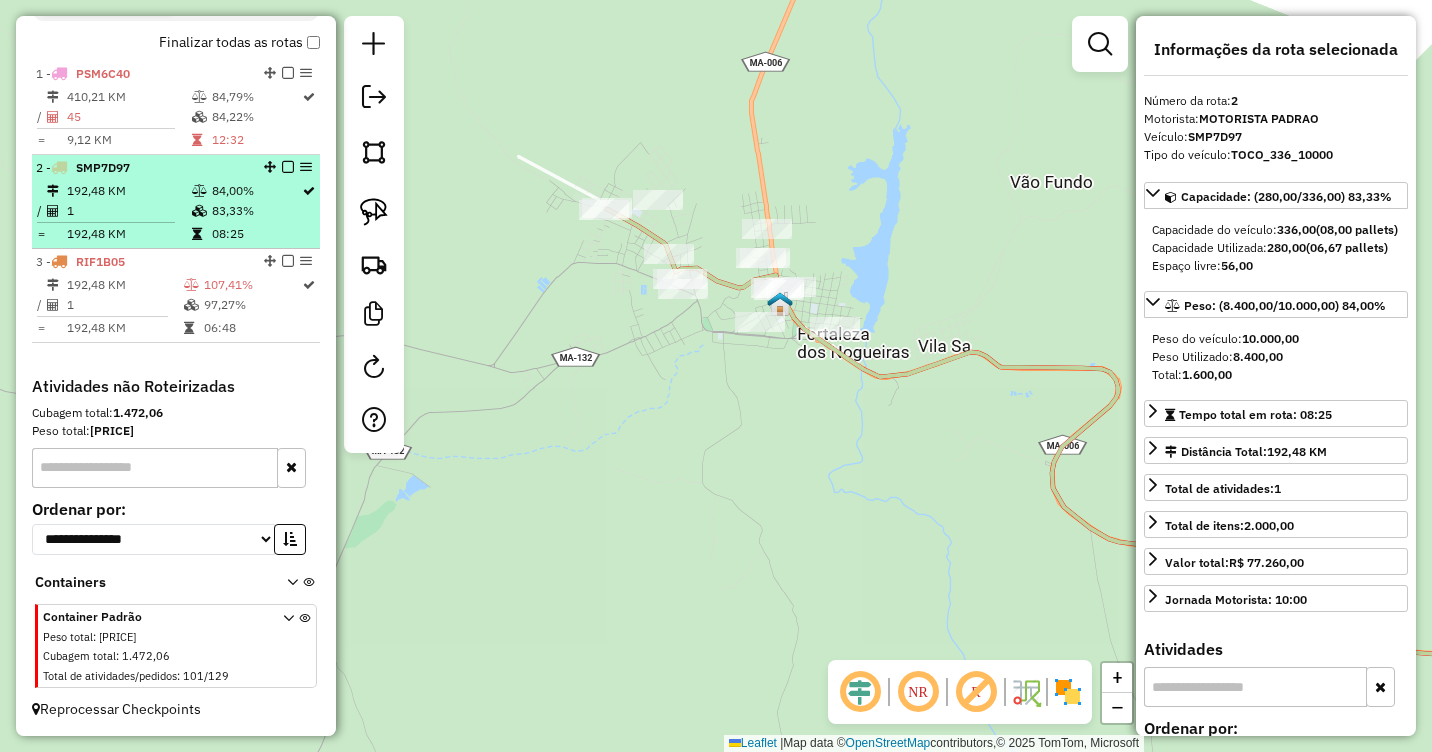 click on "192,48 KM" at bounding box center [128, 191] 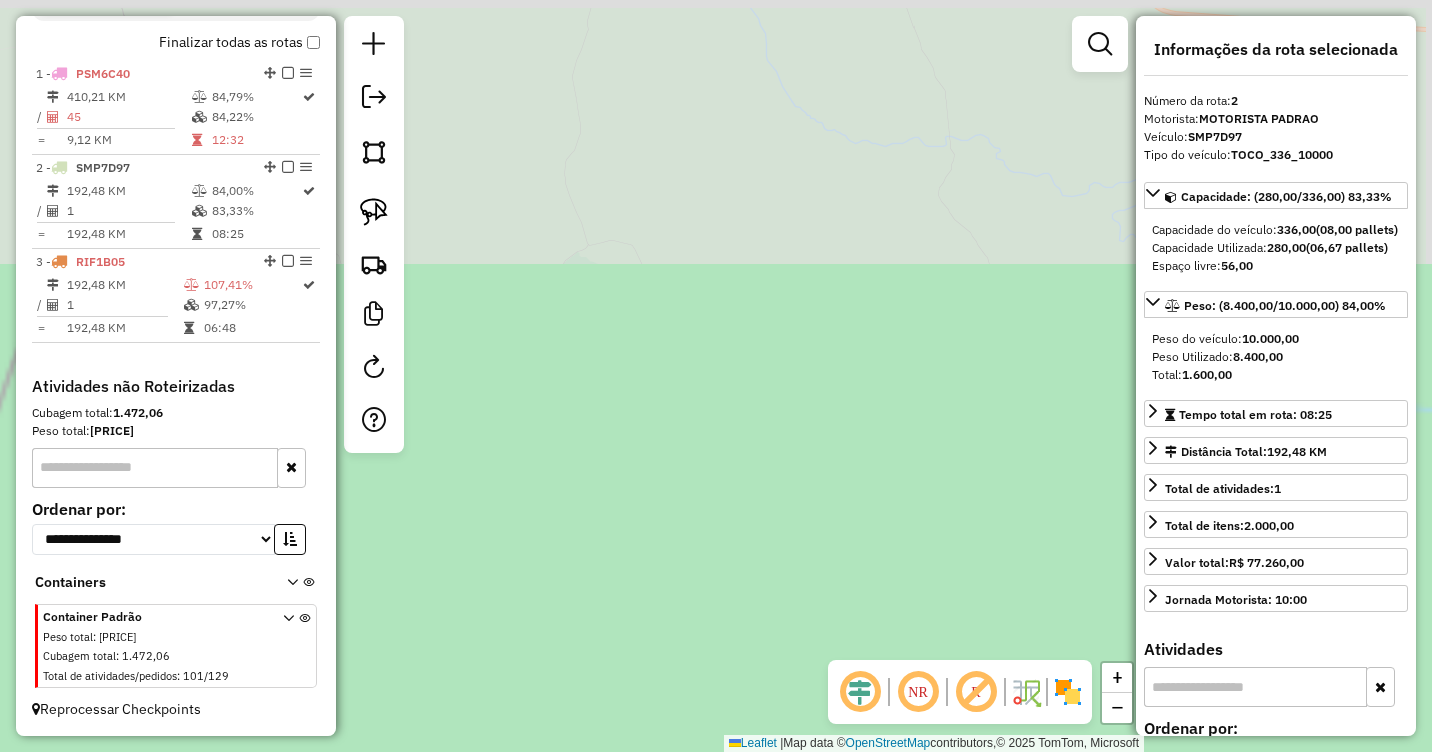drag, startPoint x: 633, startPoint y: 205, endPoint x: 815, endPoint y: 583, distance: 419.53308 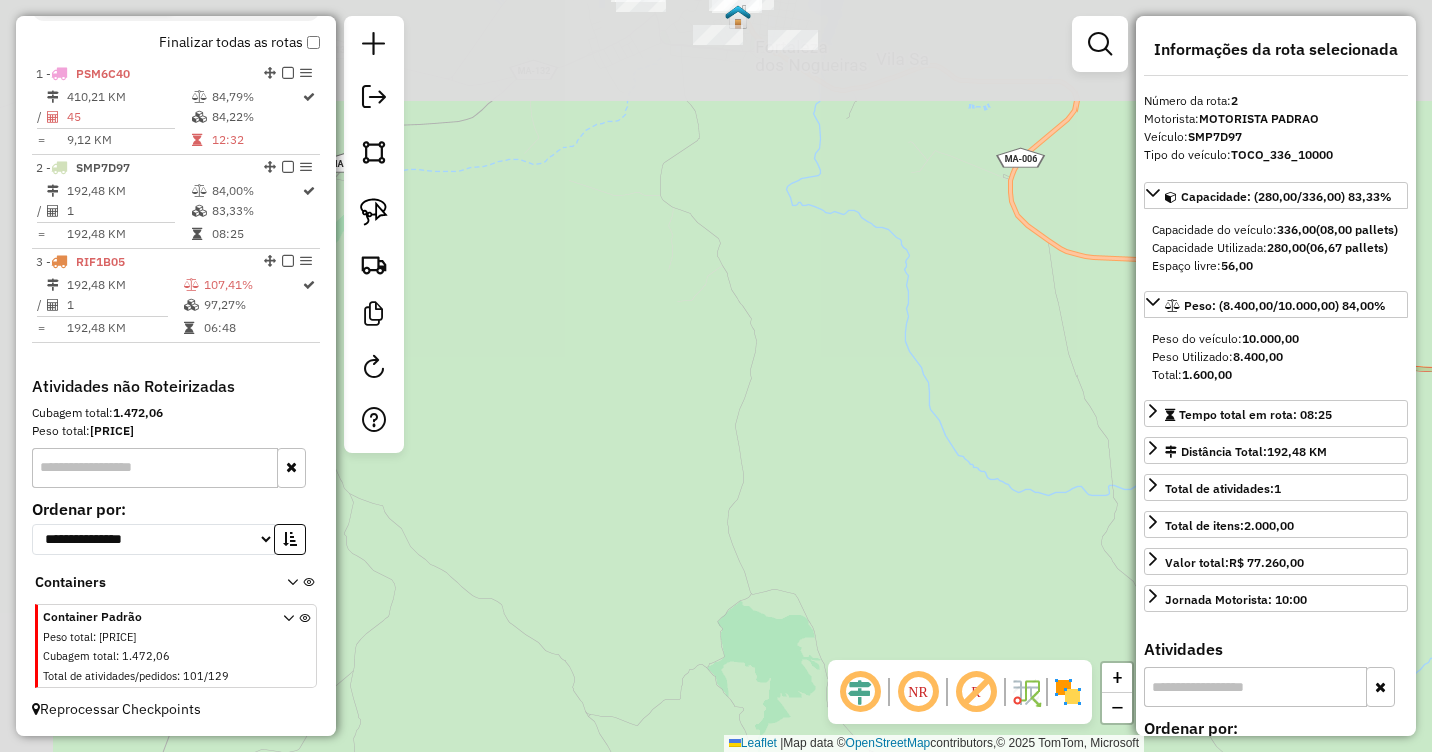 drag, startPoint x: 620, startPoint y: 205, endPoint x: 788, endPoint y: 534, distance: 369.41168 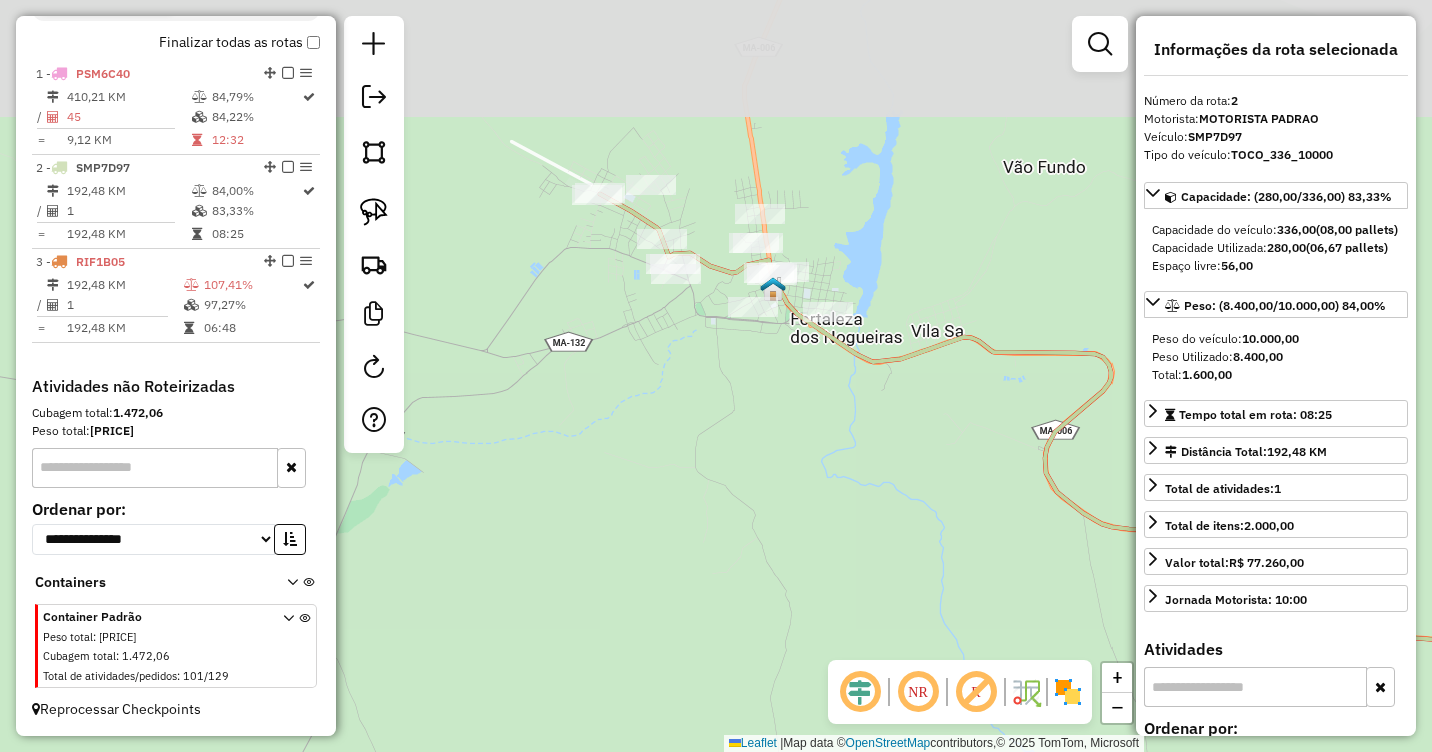 drag, startPoint x: 712, startPoint y: 211, endPoint x: 747, endPoint y: 498, distance: 289.12628 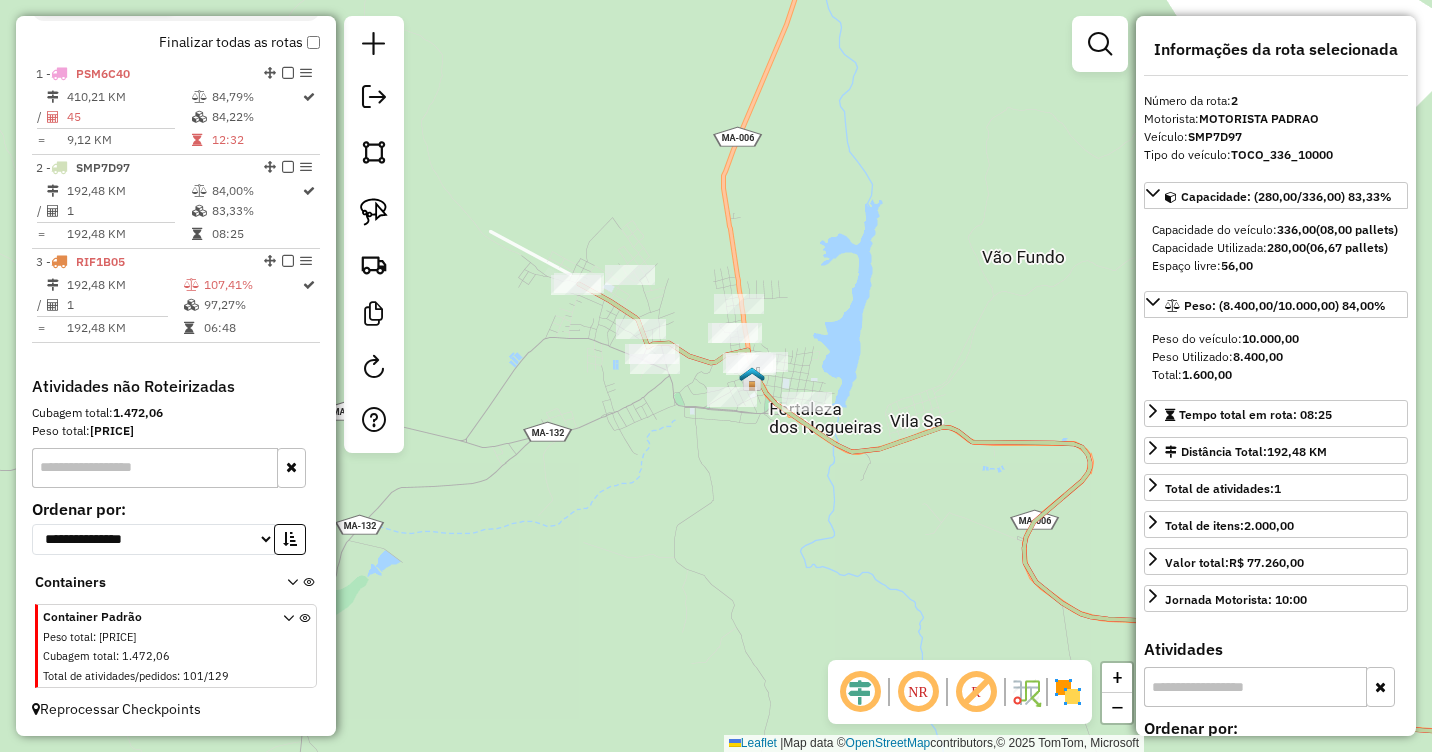 drag, startPoint x: 627, startPoint y: 505, endPoint x: 816, endPoint y: 393, distance: 219.69296 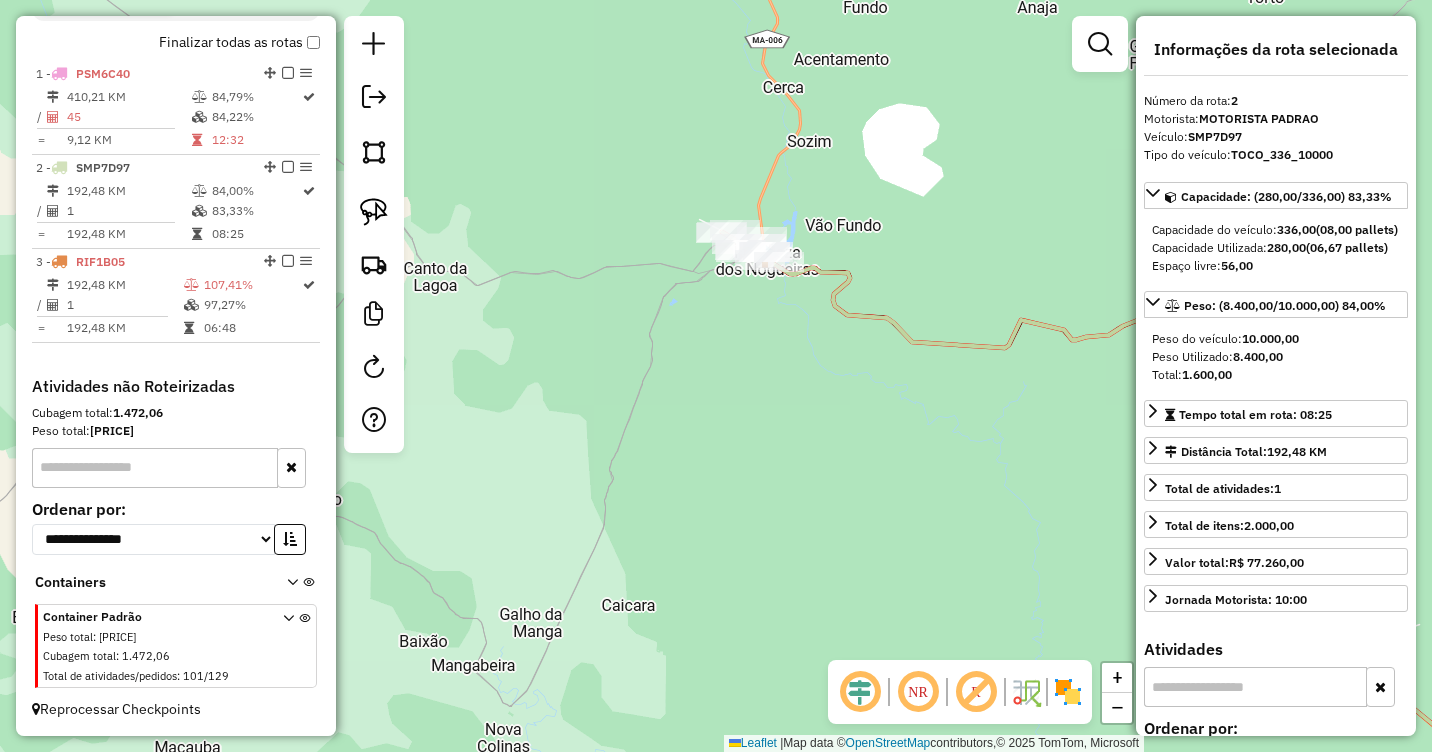 drag, startPoint x: 790, startPoint y: 442, endPoint x: 737, endPoint y: 366, distance: 92.65527 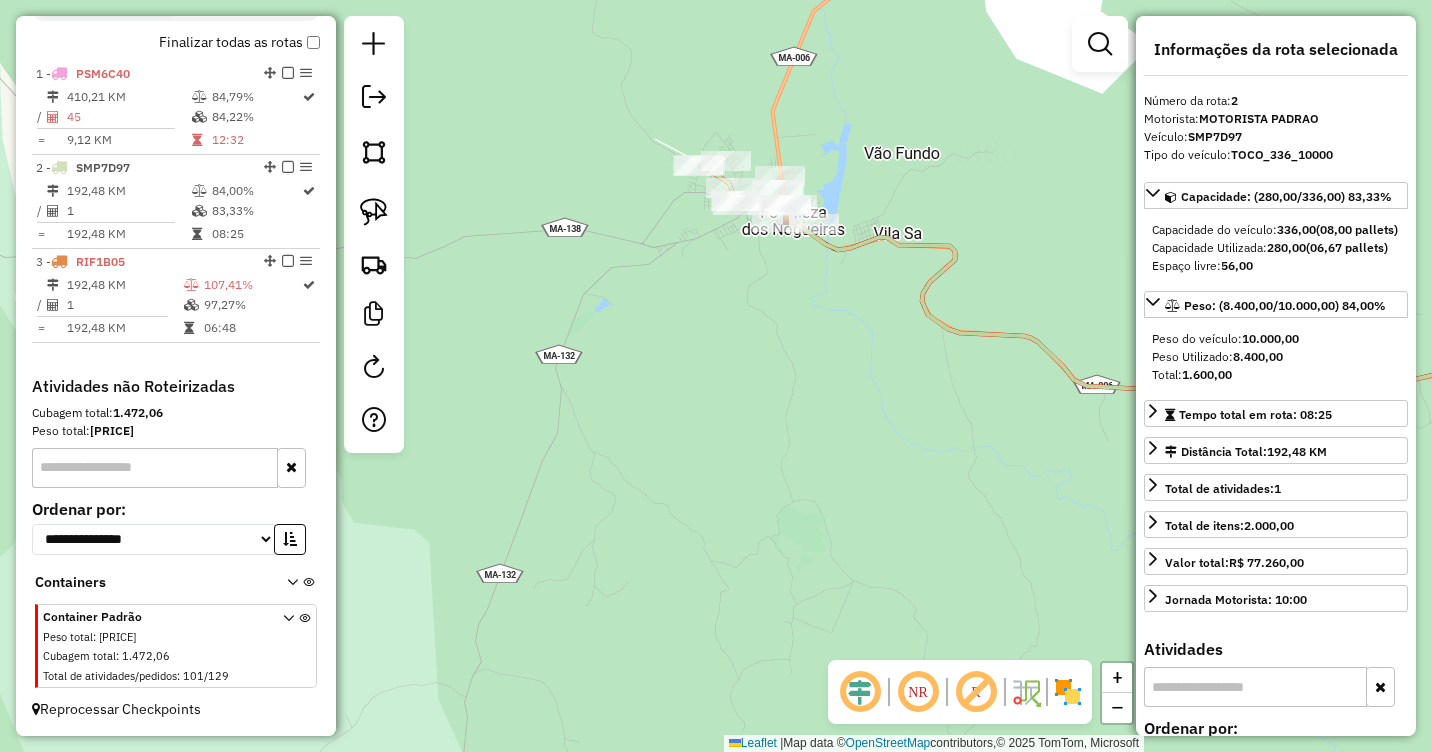 drag, startPoint x: 704, startPoint y: 315, endPoint x: 718, endPoint y: 432, distance: 117.83463 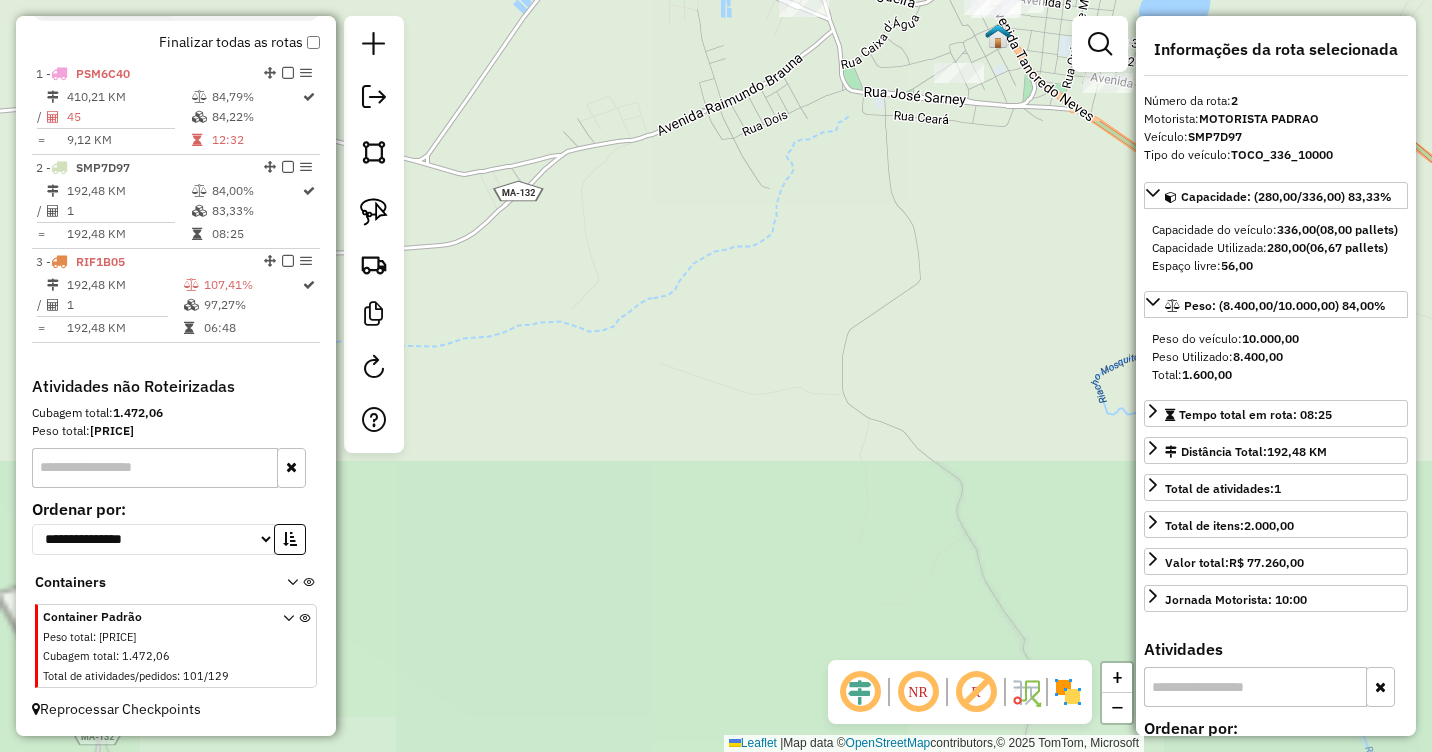 drag, startPoint x: 716, startPoint y: 332, endPoint x: 719, endPoint y: 546, distance: 214.02103 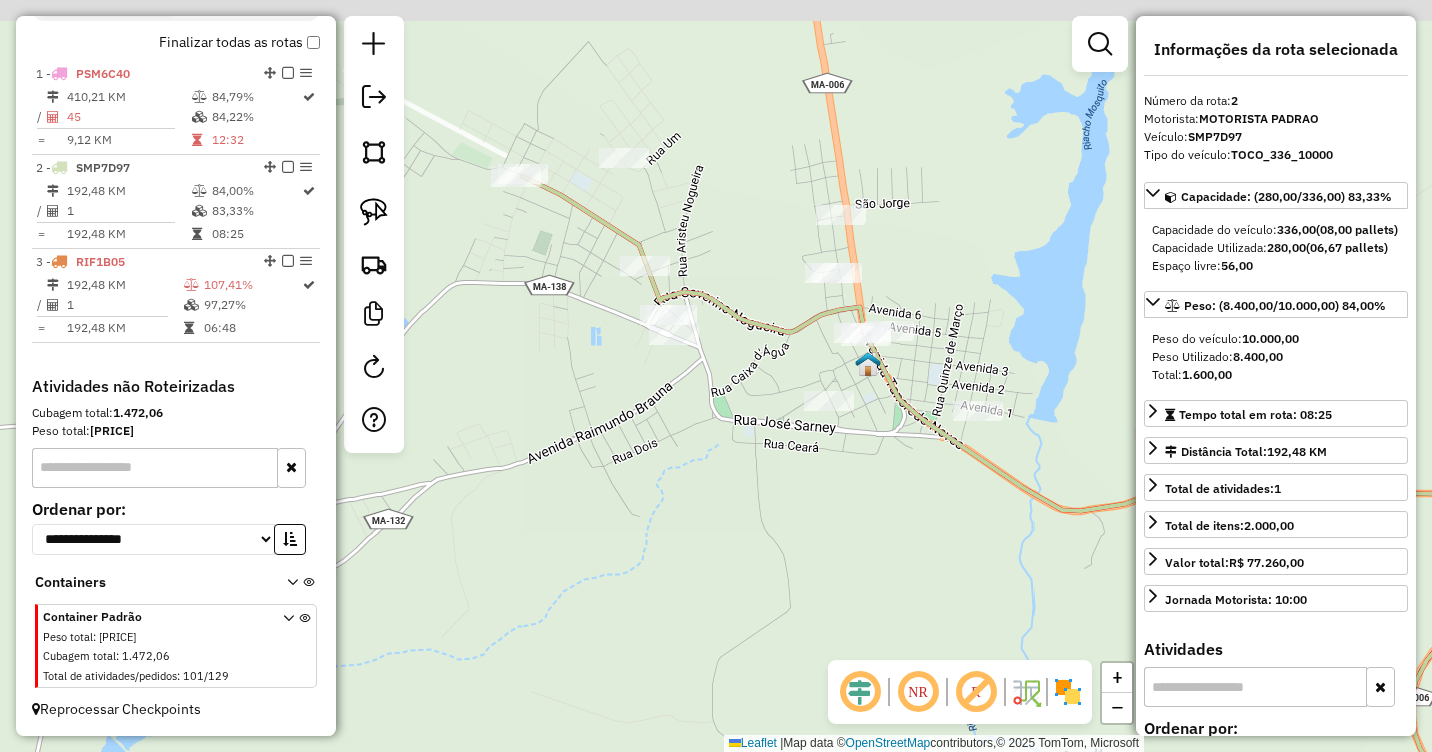 drag, startPoint x: 743, startPoint y: 289, endPoint x: 574, endPoint y: 565, distance: 323.63095 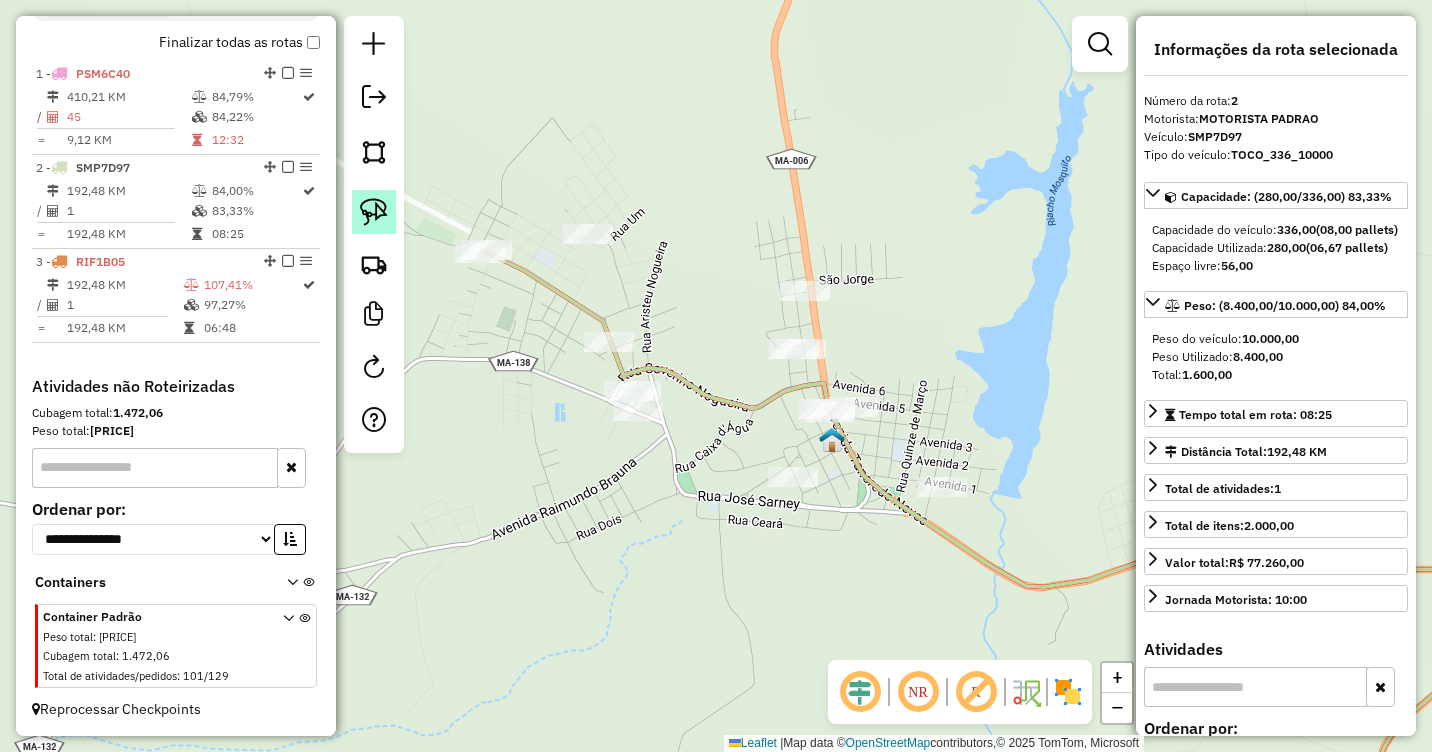 click 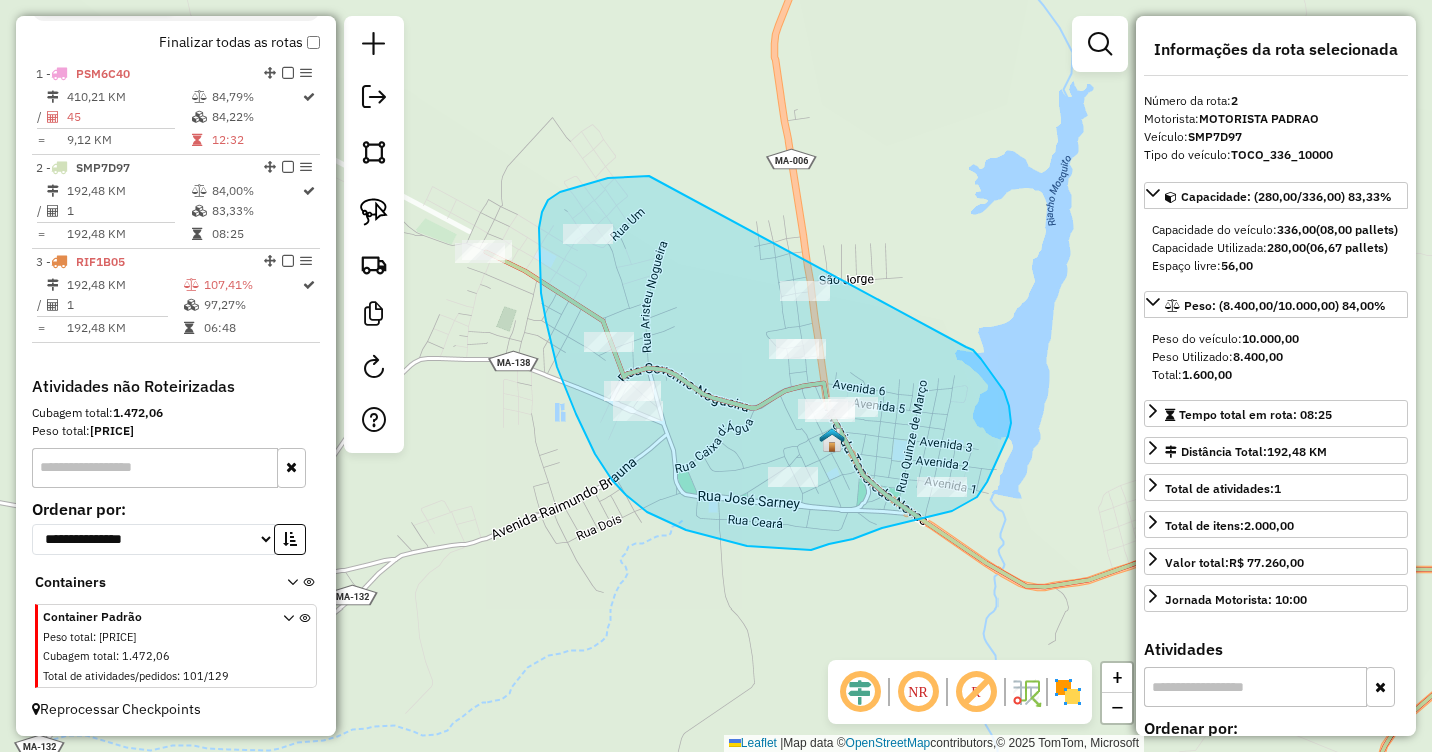 drag, startPoint x: 649, startPoint y: 176, endPoint x: 949, endPoint y: 338, distance: 340.94574 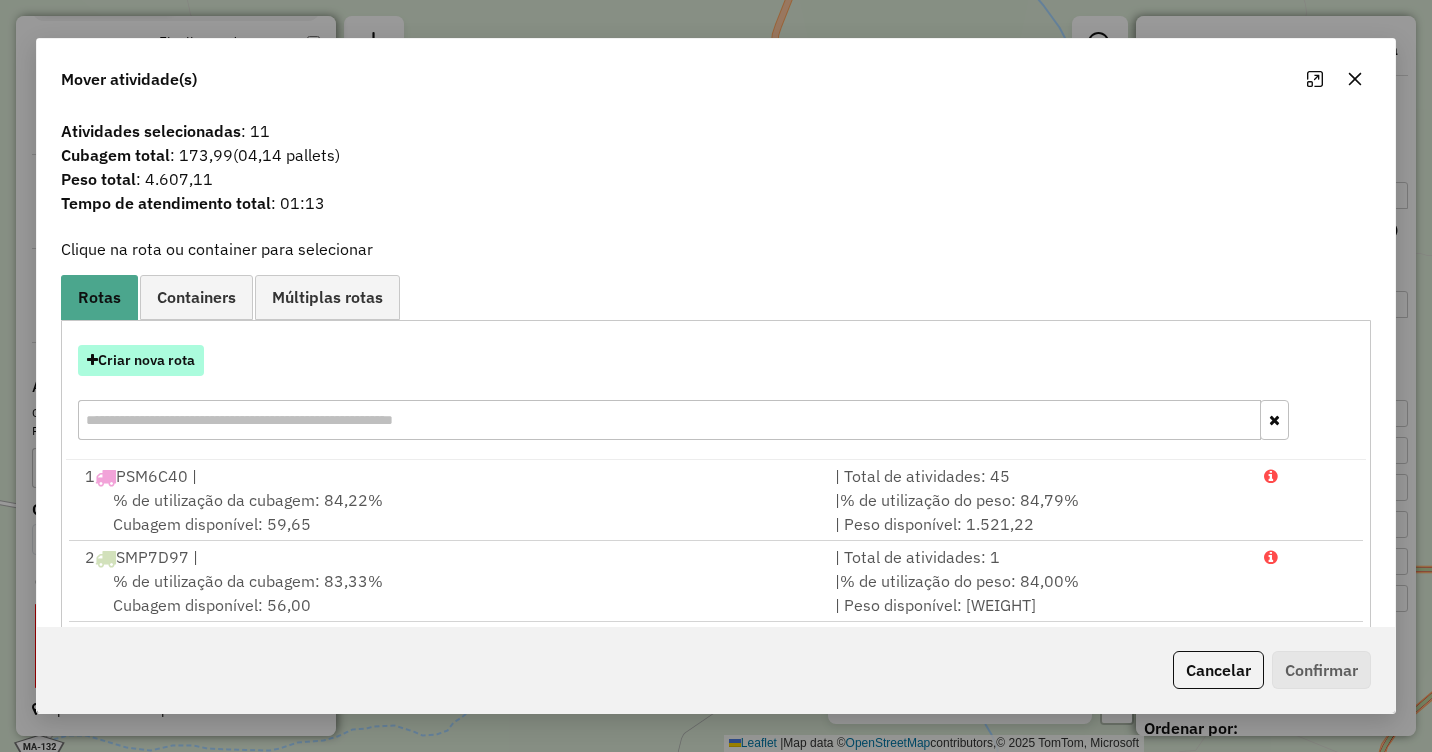 click on "Criar nova rota" at bounding box center [141, 360] 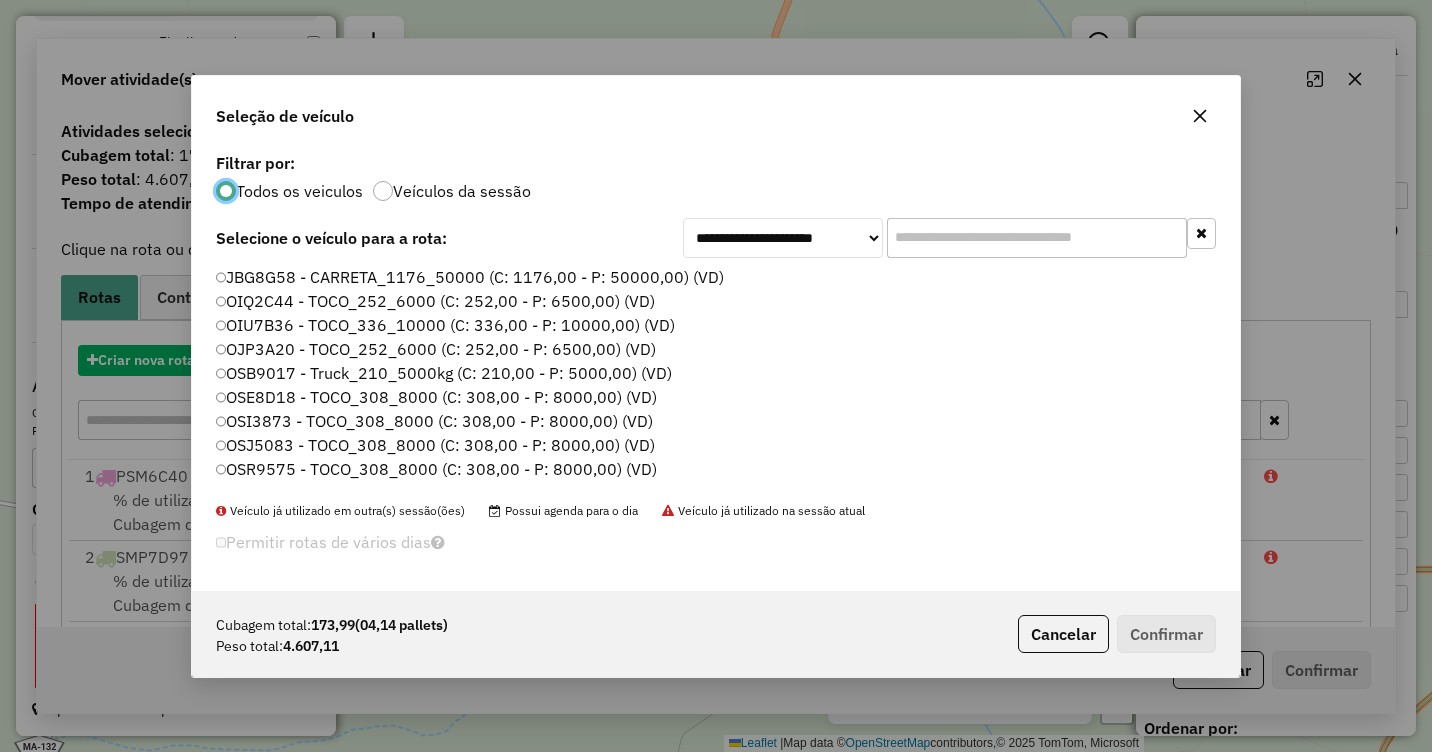 scroll, scrollTop: 11, scrollLeft: 6, axis: both 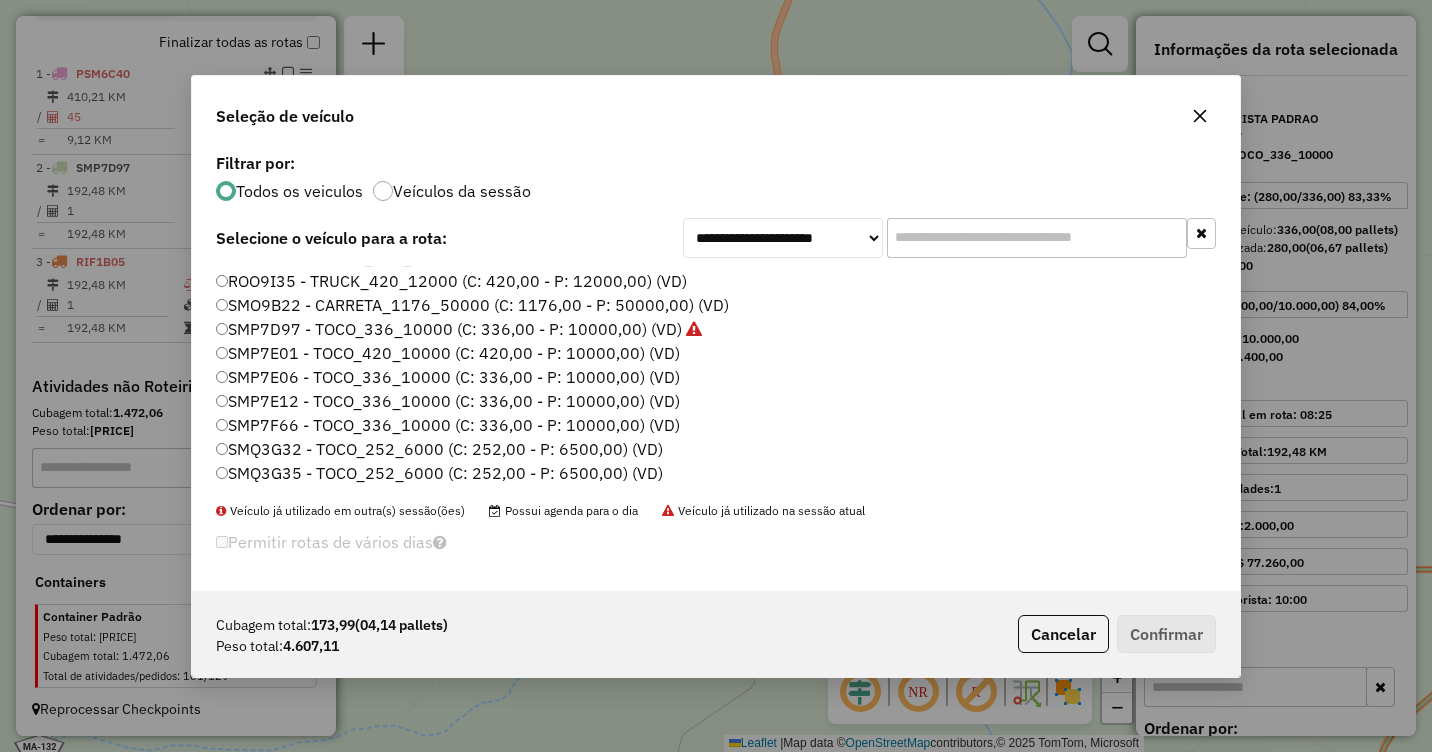 click on "SMP7E12 - TOCO_336_10000 (C: 336,00 - P: 10000,00) (VD)" 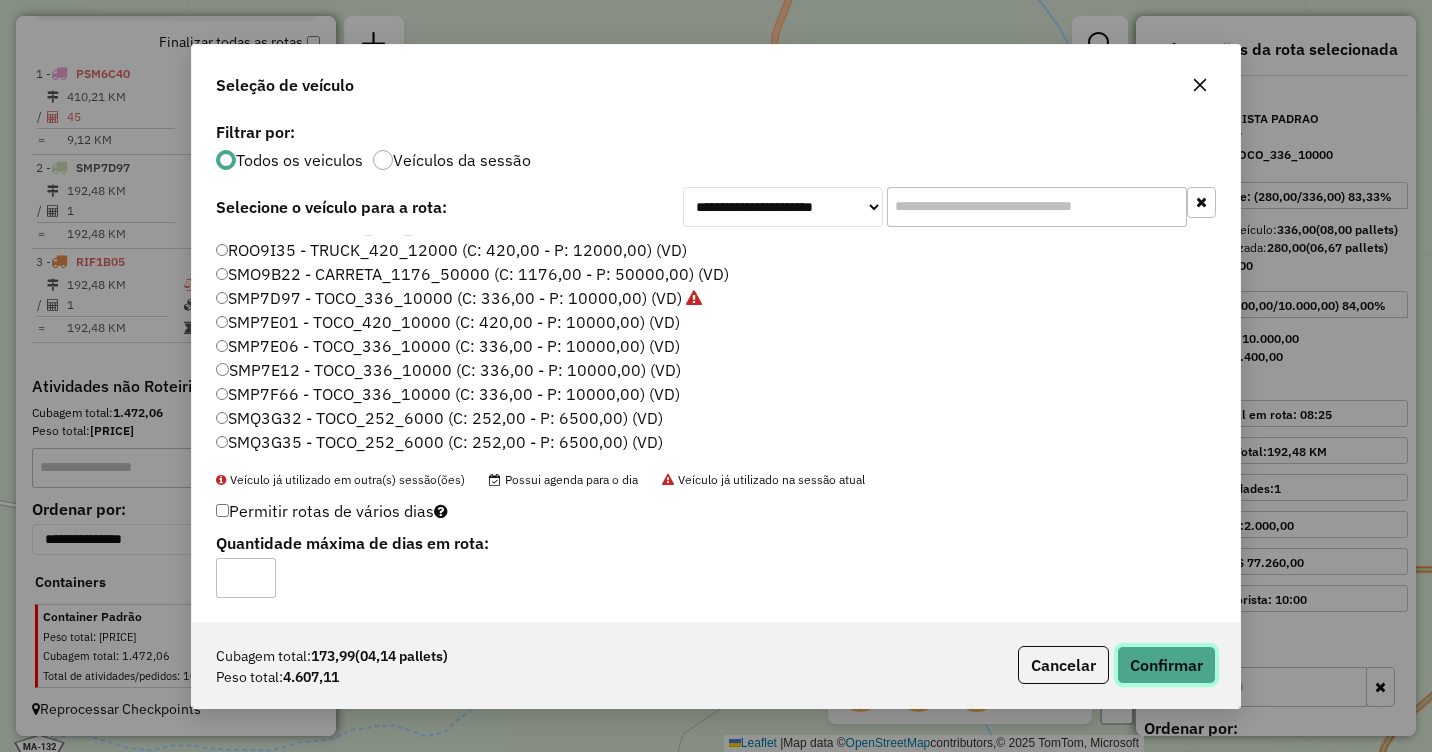 click on "Confirmar" 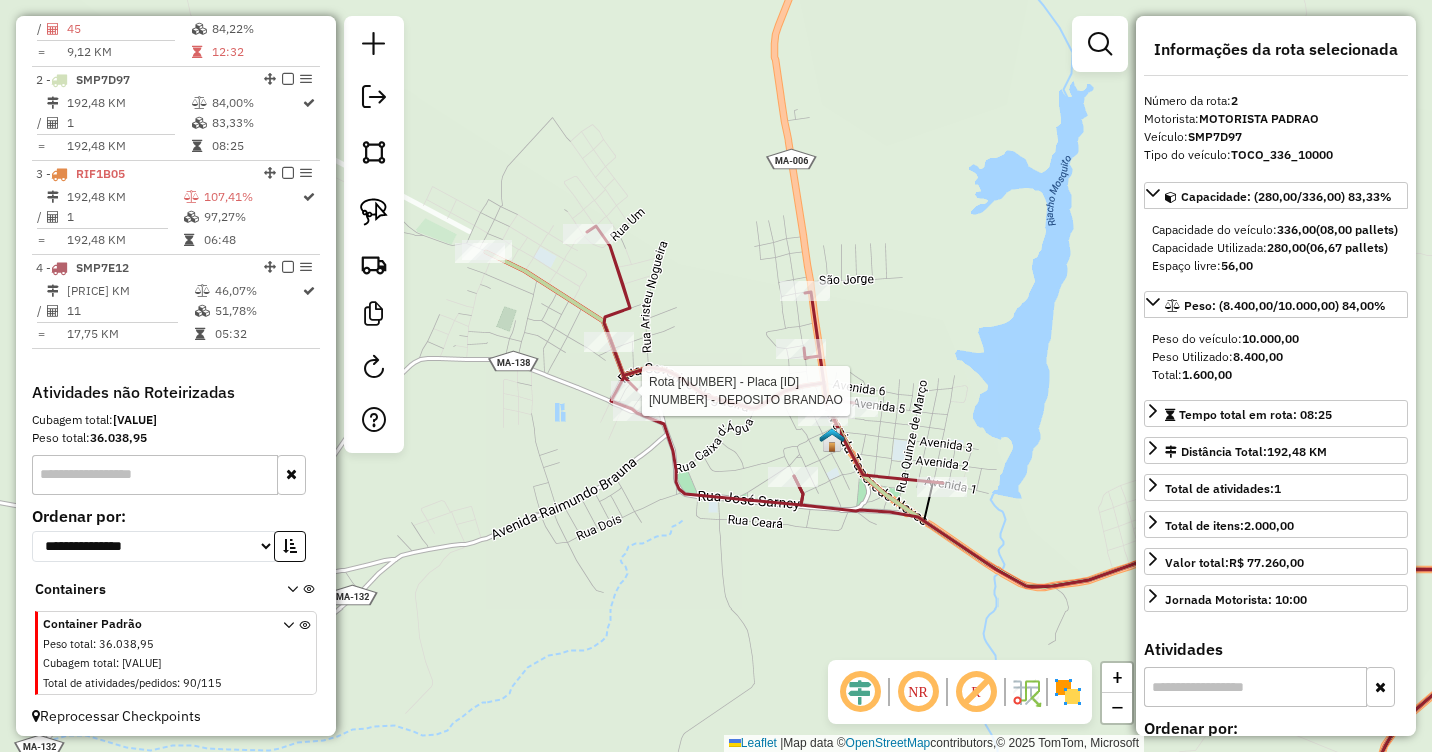 scroll, scrollTop: 824, scrollLeft: 0, axis: vertical 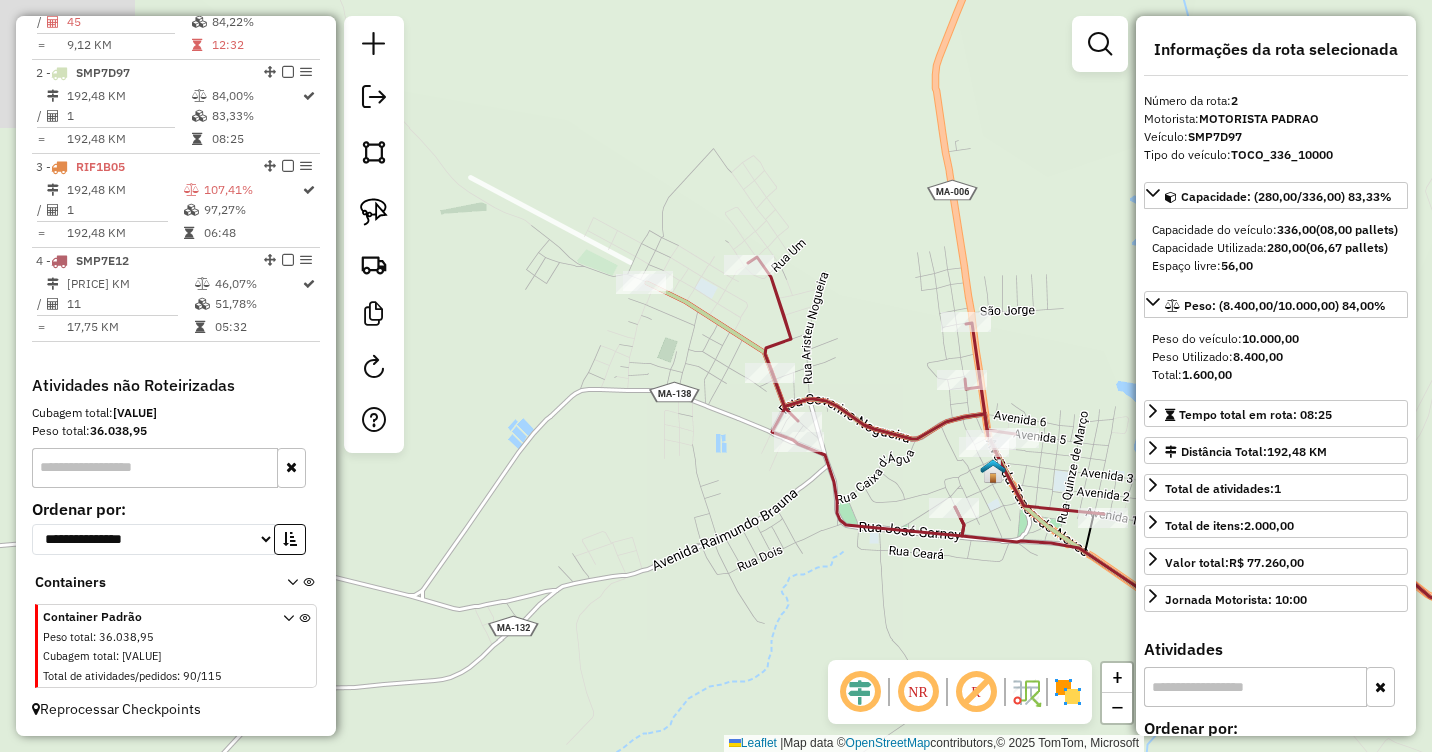 drag, startPoint x: 688, startPoint y: 456, endPoint x: 840, endPoint y: 428, distance: 154.55743 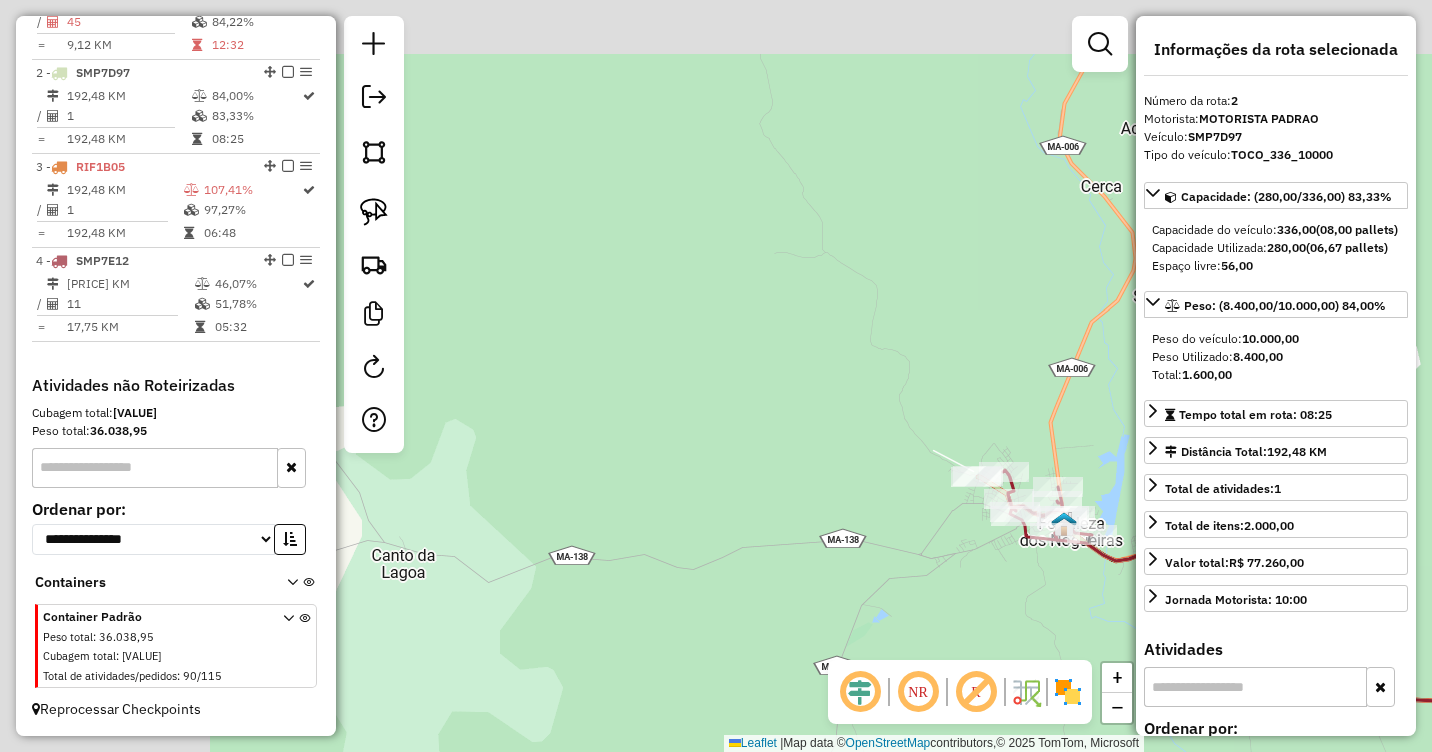 drag, startPoint x: 578, startPoint y: 297, endPoint x: 869, endPoint y: 422, distance: 316.7112 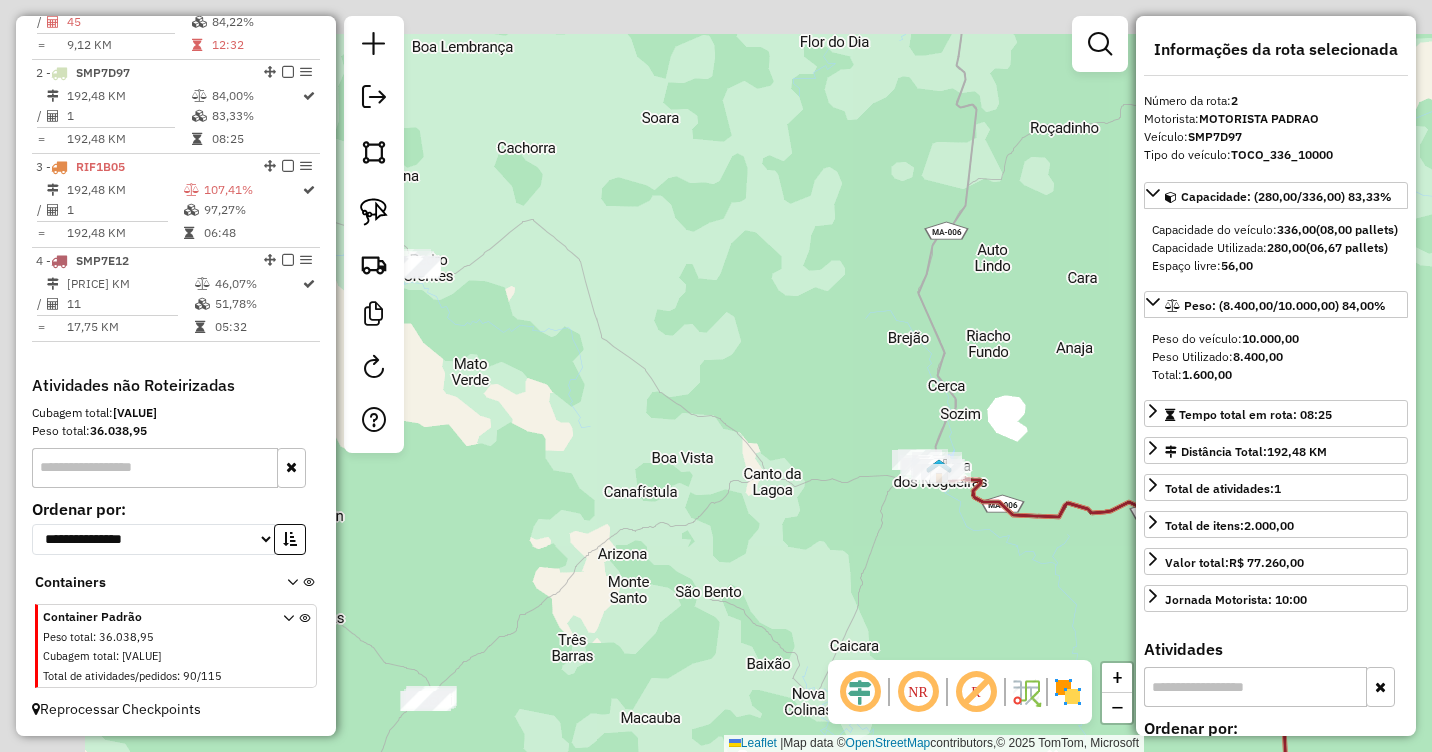 drag, startPoint x: 640, startPoint y: 337, endPoint x: 811, endPoint y: 411, distance: 186.32498 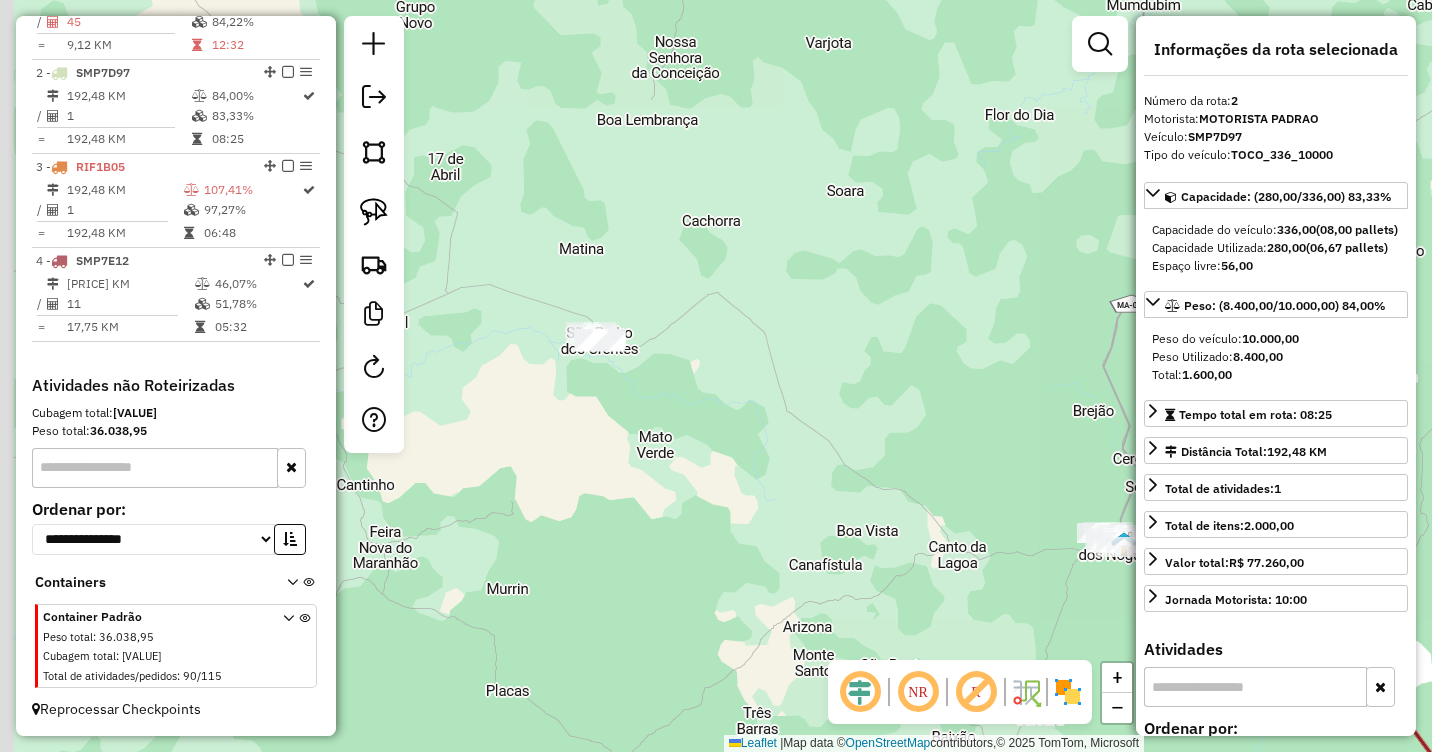 drag, startPoint x: 544, startPoint y: 365, endPoint x: 650, endPoint y: 406, distance: 113.65298 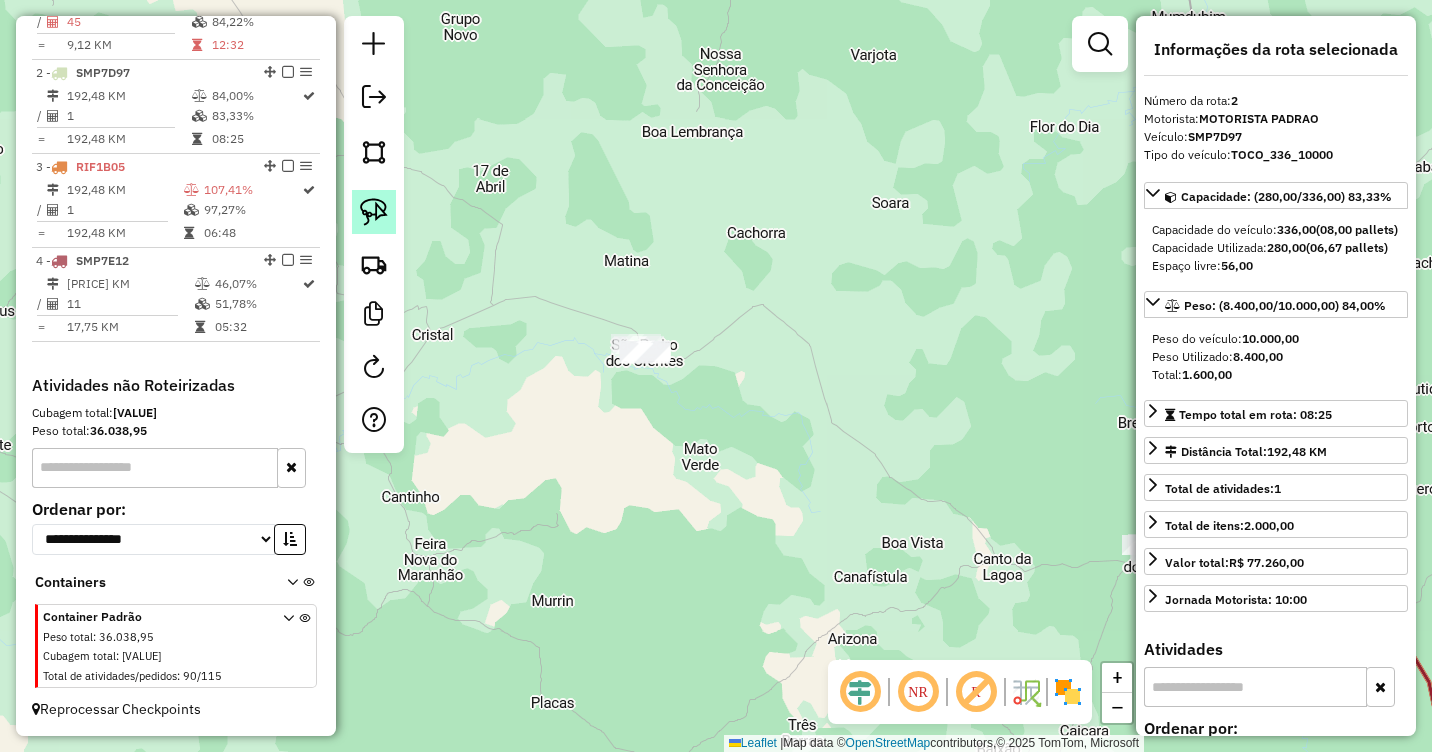 click 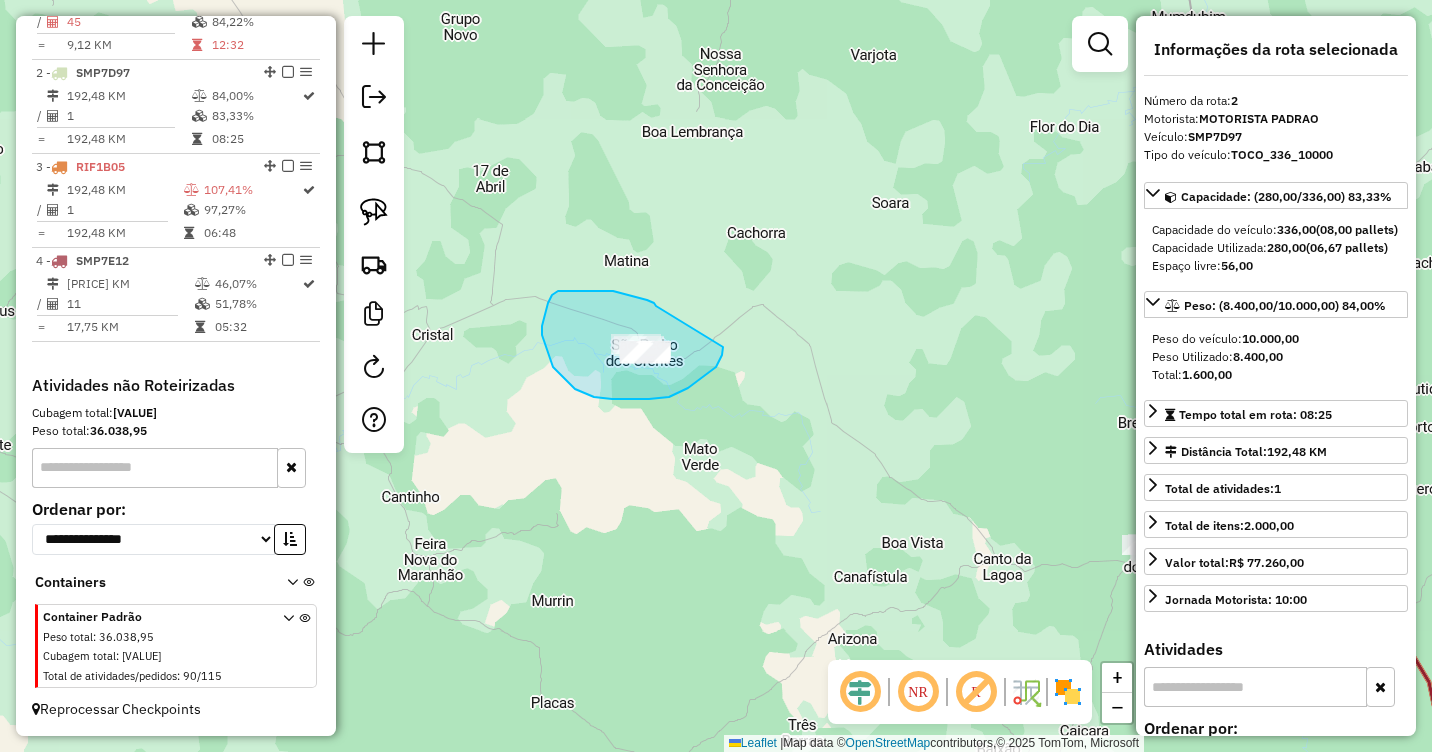 drag, startPoint x: 656, startPoint y: 306, endPoint x: 722, endPoint y: 333, distance: 71.30919 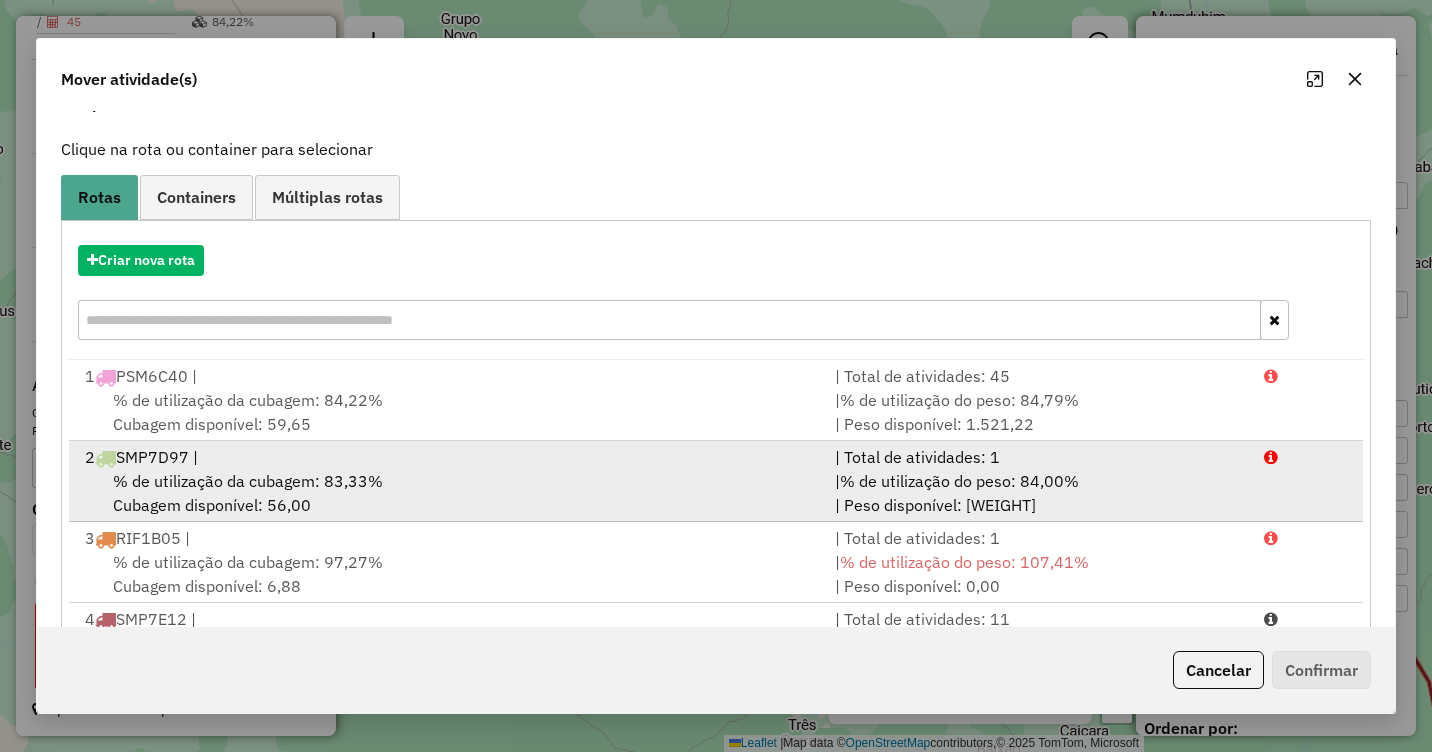 scroll, scrollTop: 191, scrollLeft: 0, axis: vertical 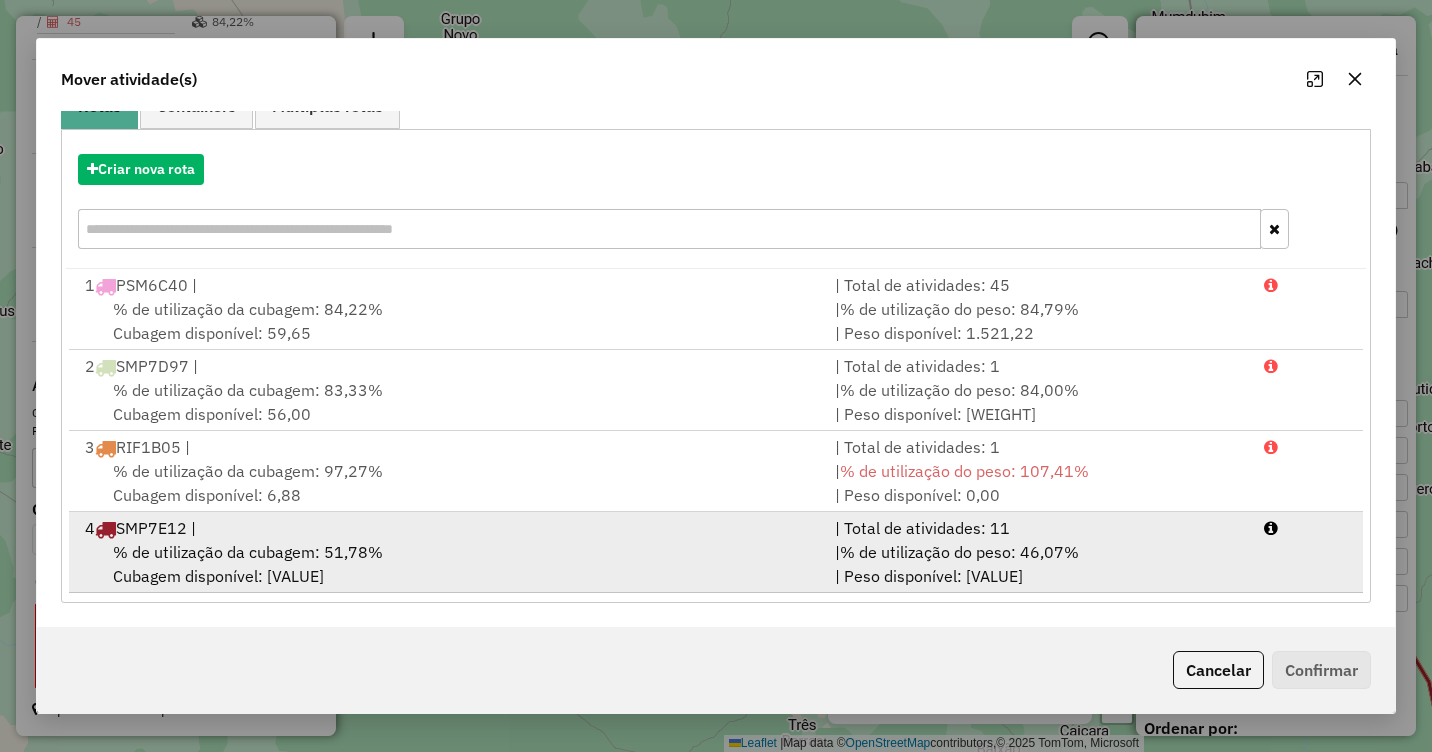click on "% de utilização da cubagem: 51,78%  Cubagem disponível: 162,01" at bounding box center [448, 564] 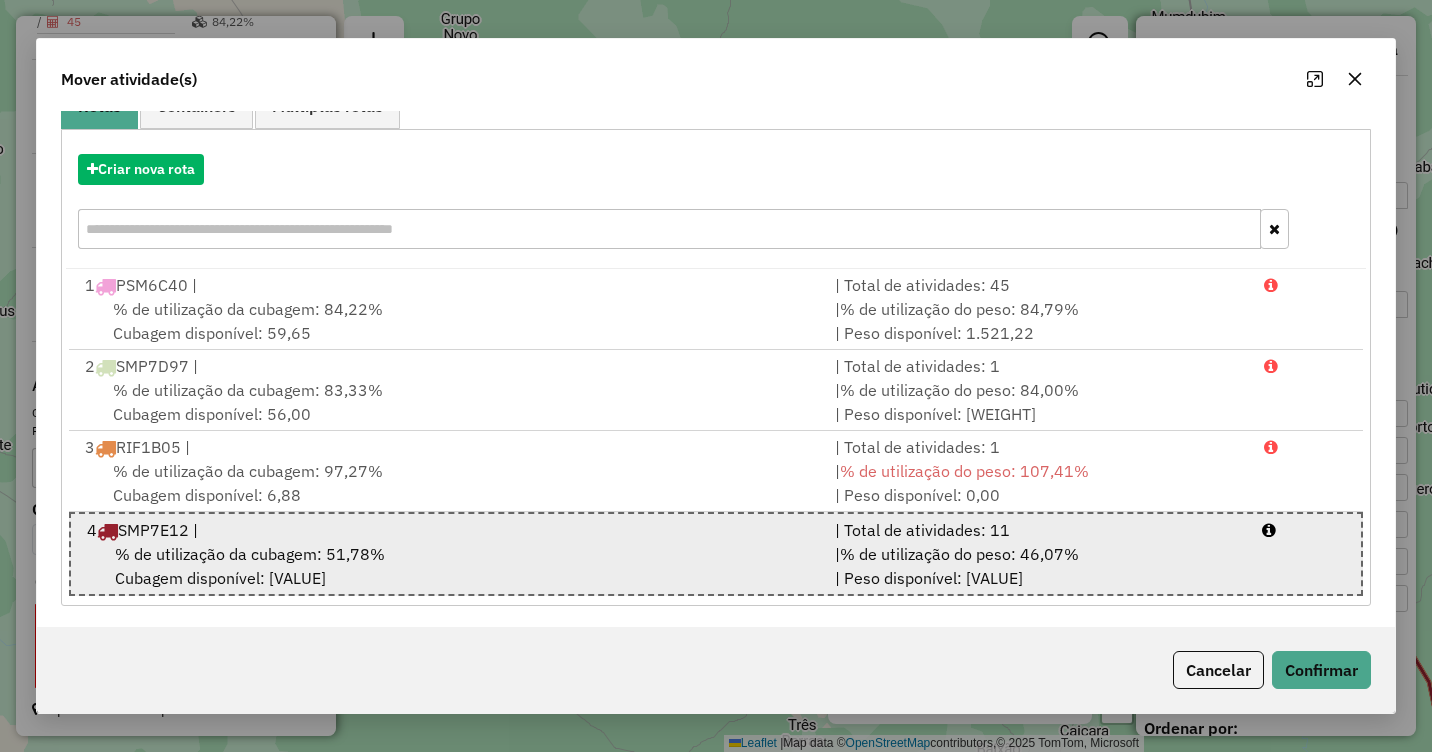 scroll, scrollTop: 194, scrollLeft: 0, axis: vertical 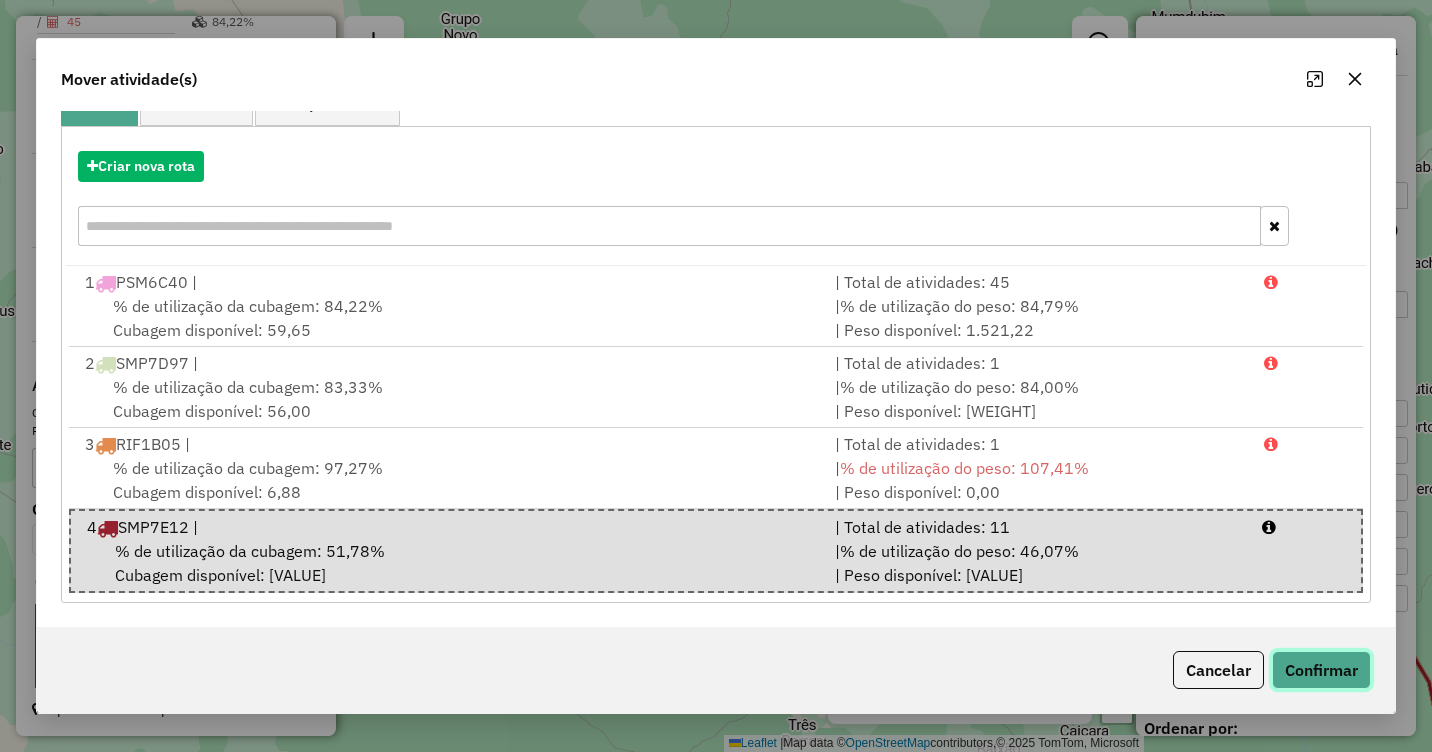 click on "Confirmar" 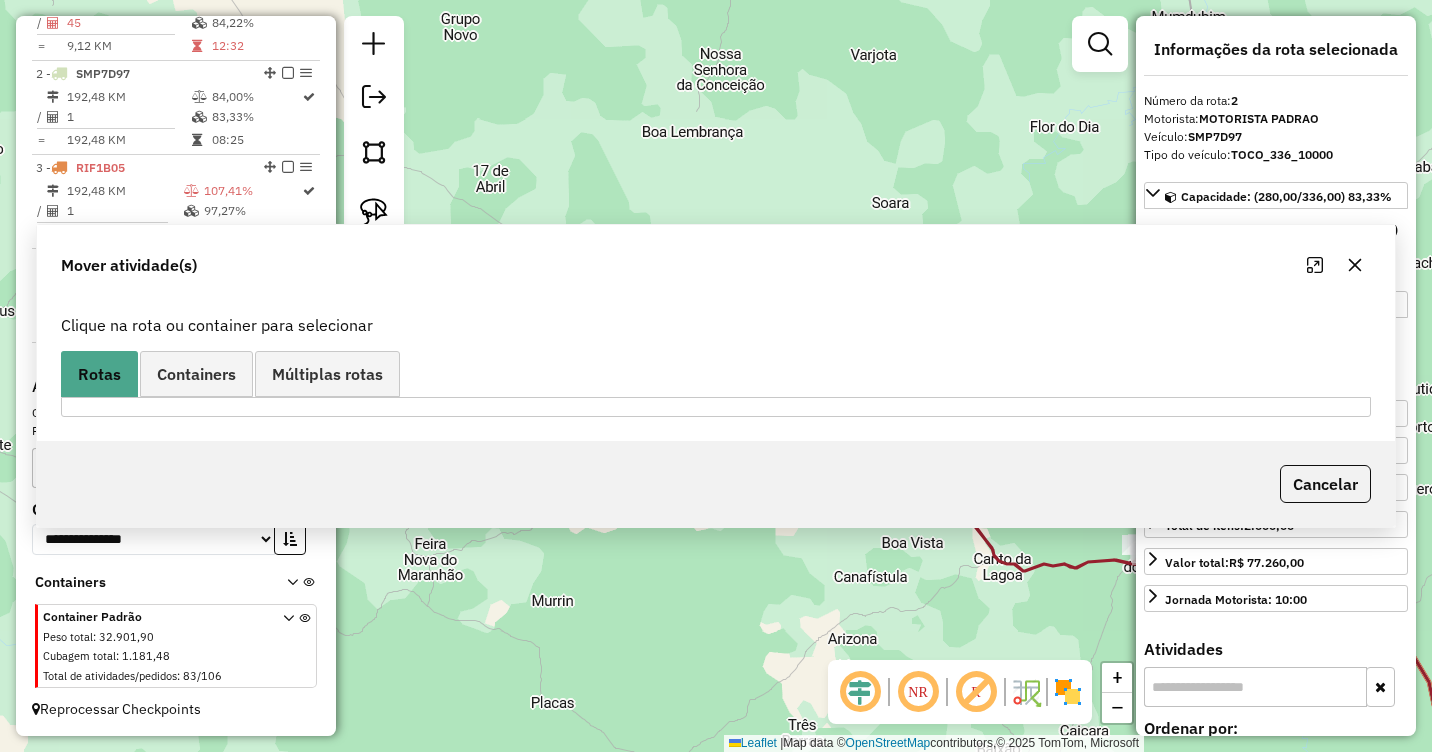 scroll, scrollTop: 799, scrollLeft: 0, axis: vertical 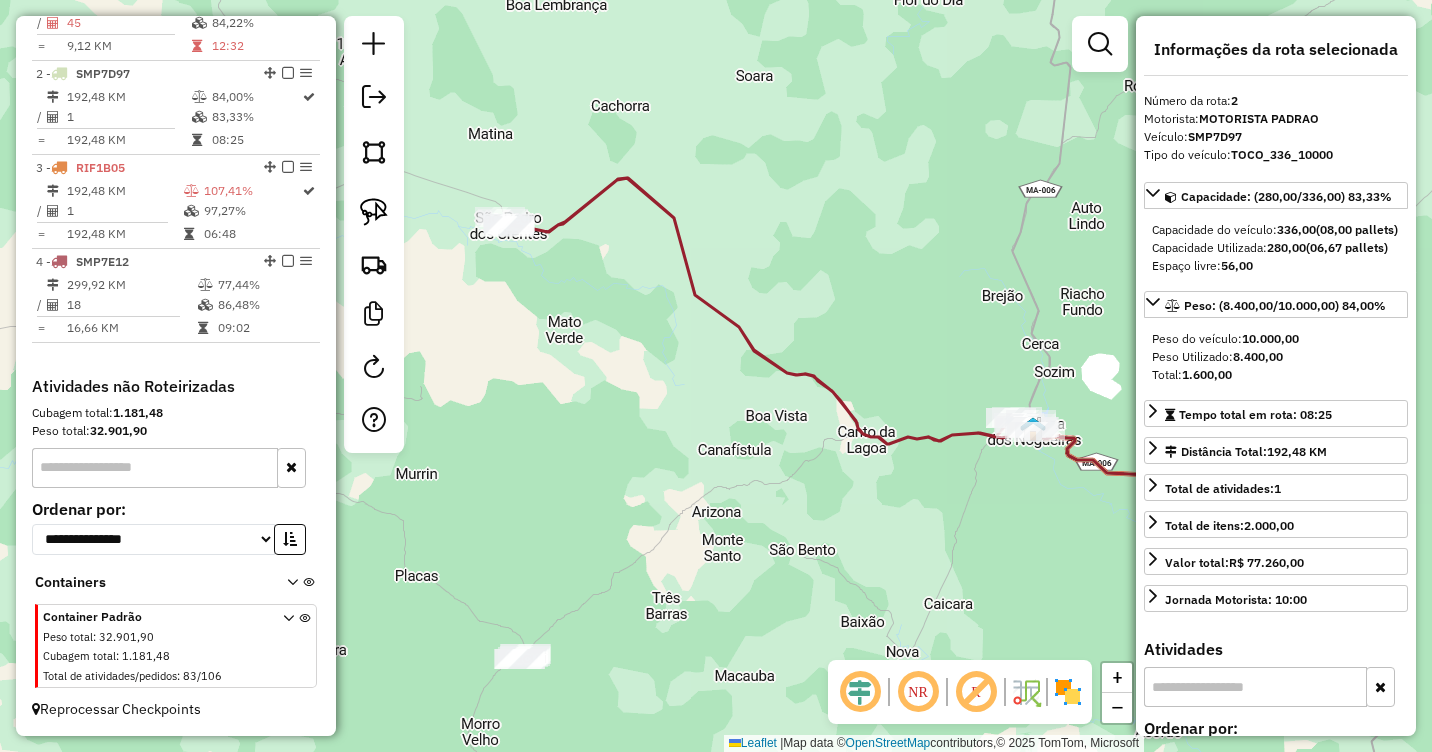 drag, startPoint x: 998, startPoint y: 433, endPoint x: 859, endPoint y: 303, distance: 190.31816 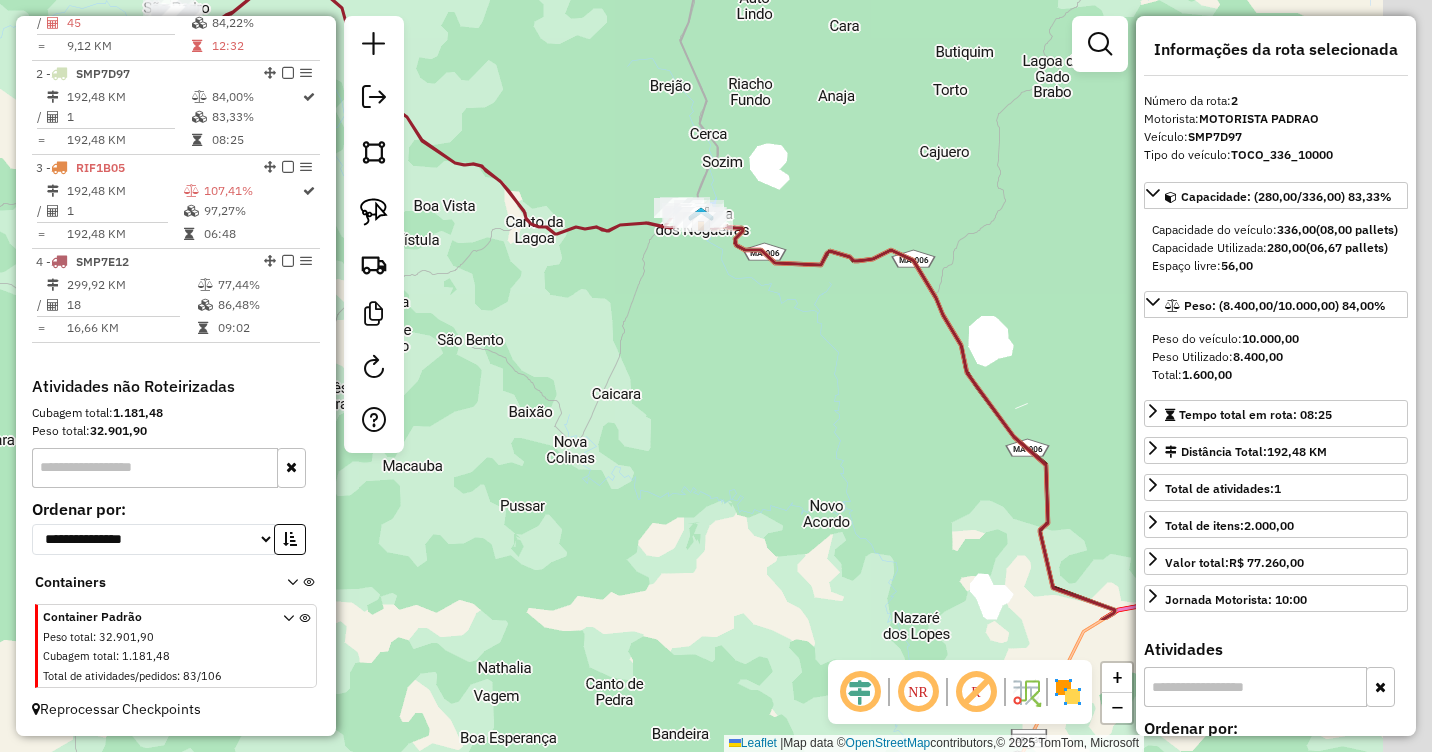 drag, startPoint x: 935, startPoint y: 538, endPoint x: 606, endPoint y: 331, distance: 388.70297 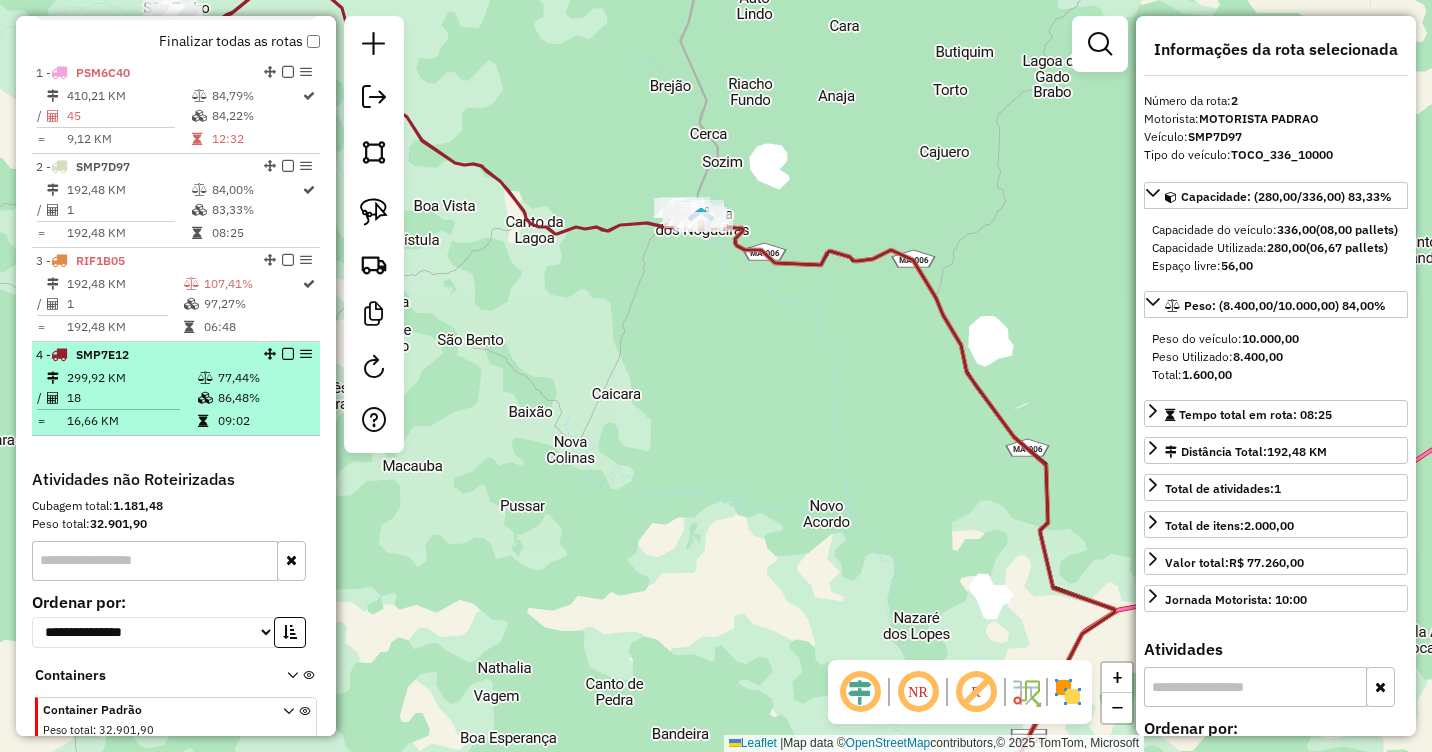 scroll, scrollTop: 599, scrollLeft: 0, axis: vertical 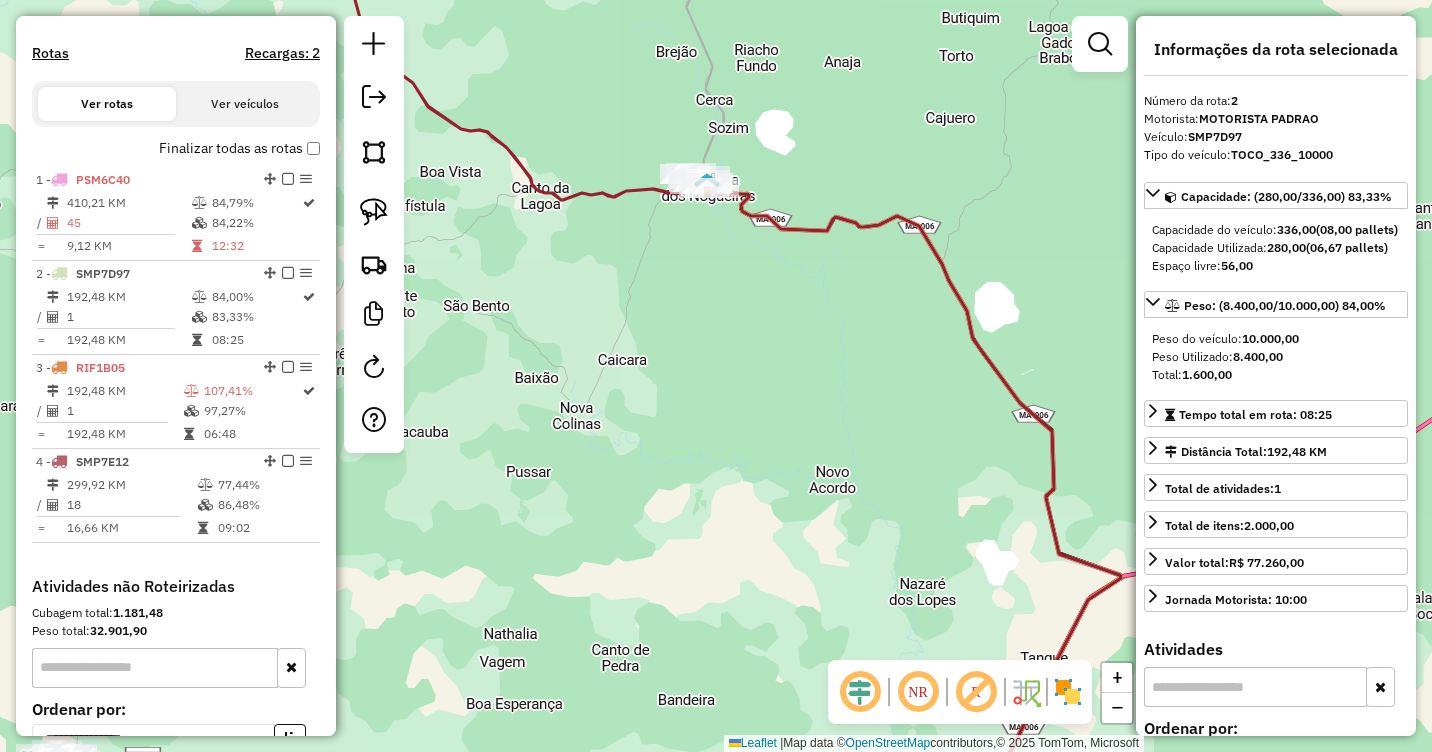 drag, startPoint x: 767, startPoint y: 374, endPoint x: 781, endPoint y: 303, distance: 72.36712 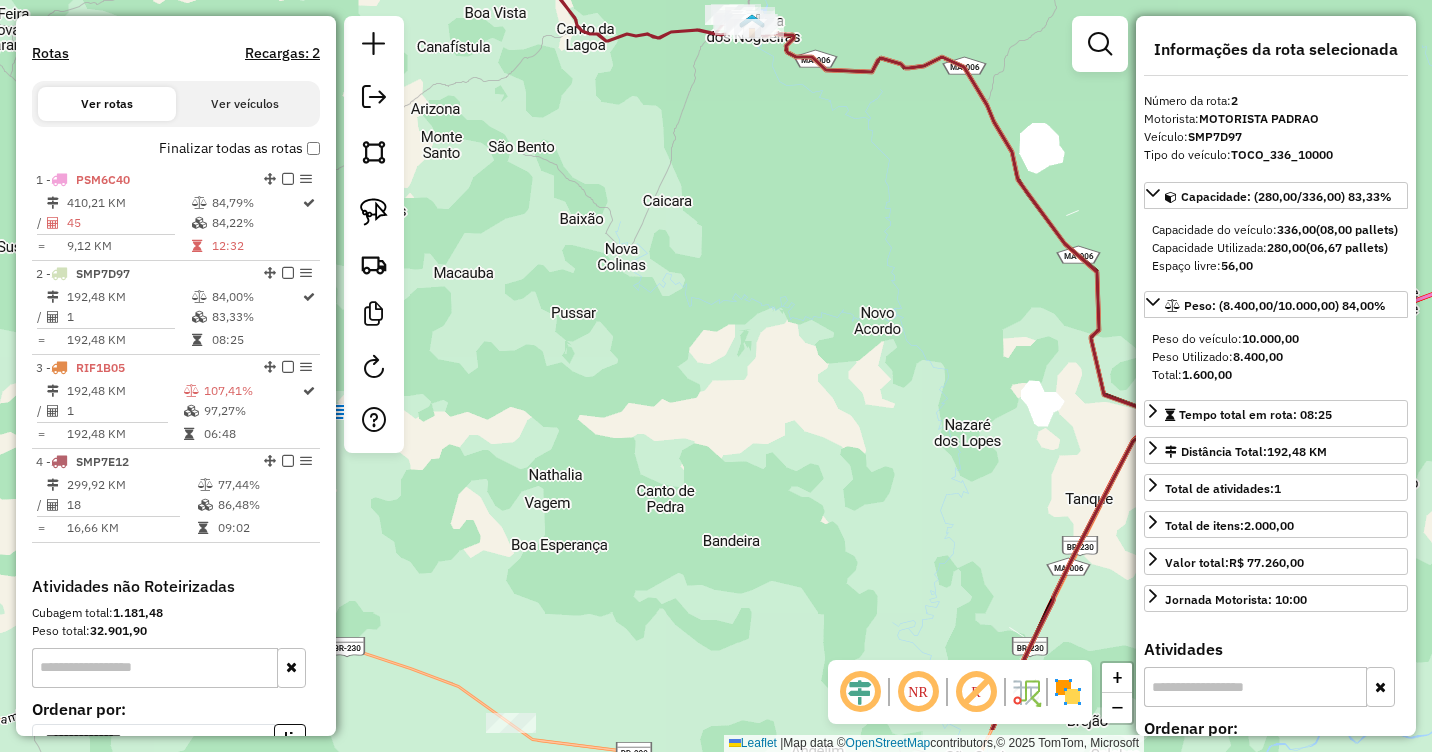 drag, startPoint x: 800, startPoint y: 452, endPoint x: 831, endPoint y: 355, distance: 101.8332 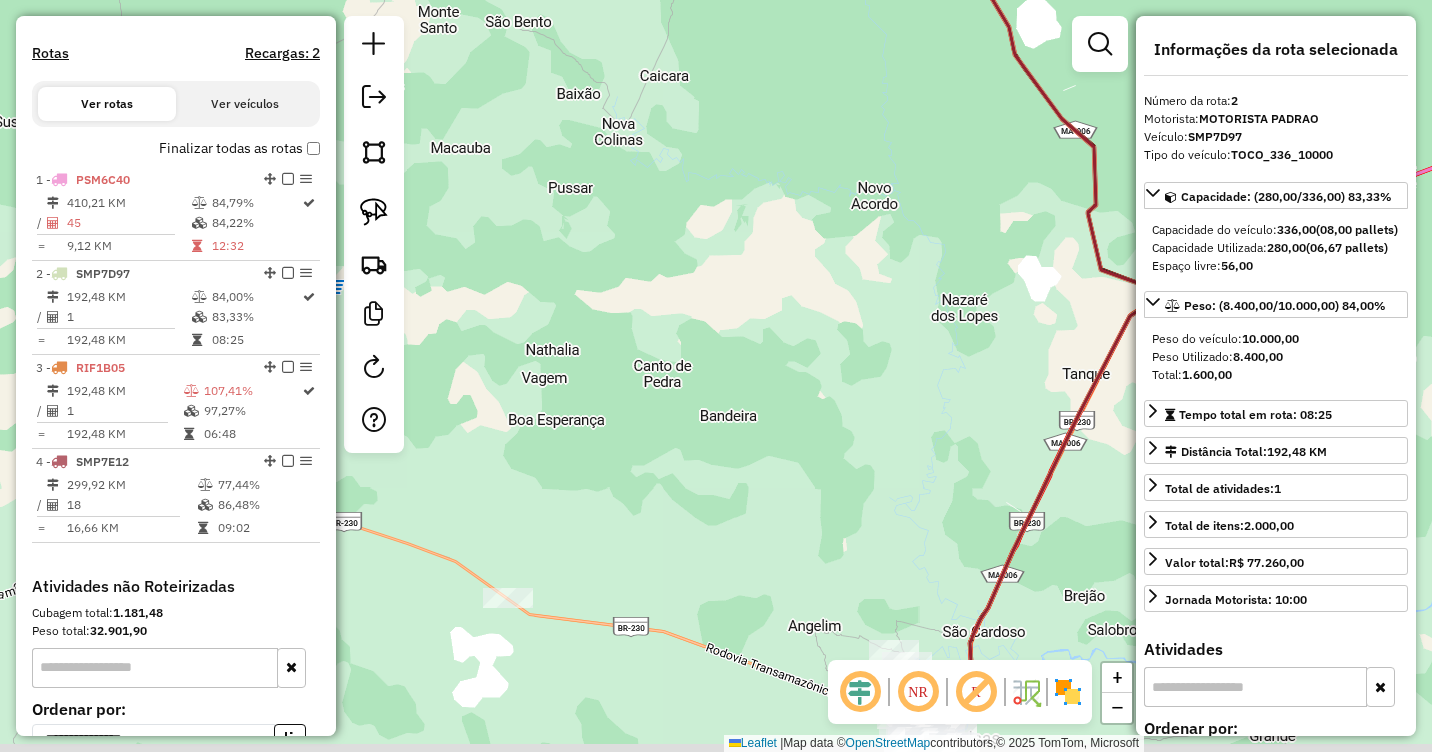 drag, startPoint x: 850, startPoint y: 400, endPoint x: 846, endPoint y: 274, distance: 126.06348 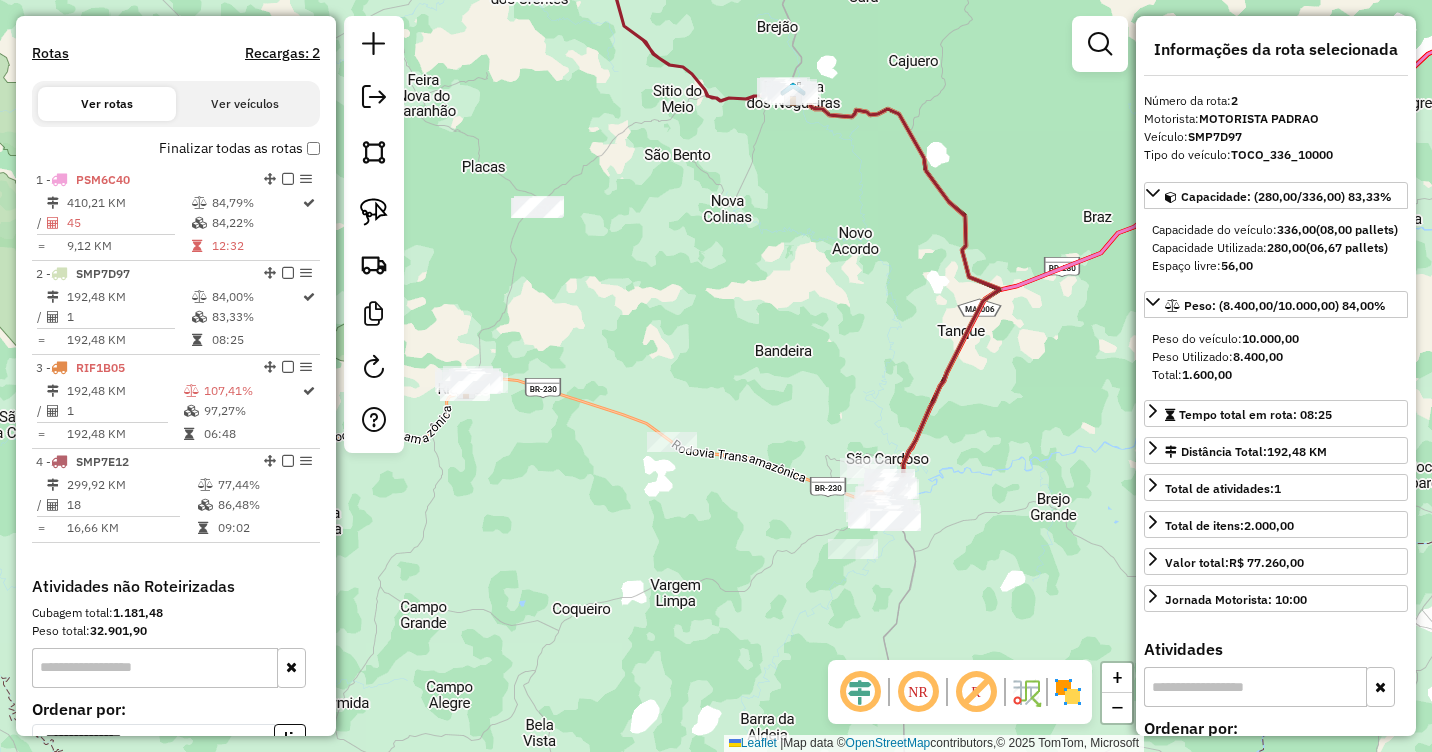 drag, startPoint x: 831, startPoint y: 278, endPoint x: 859, endPoint y: 459, distance: 183.15294 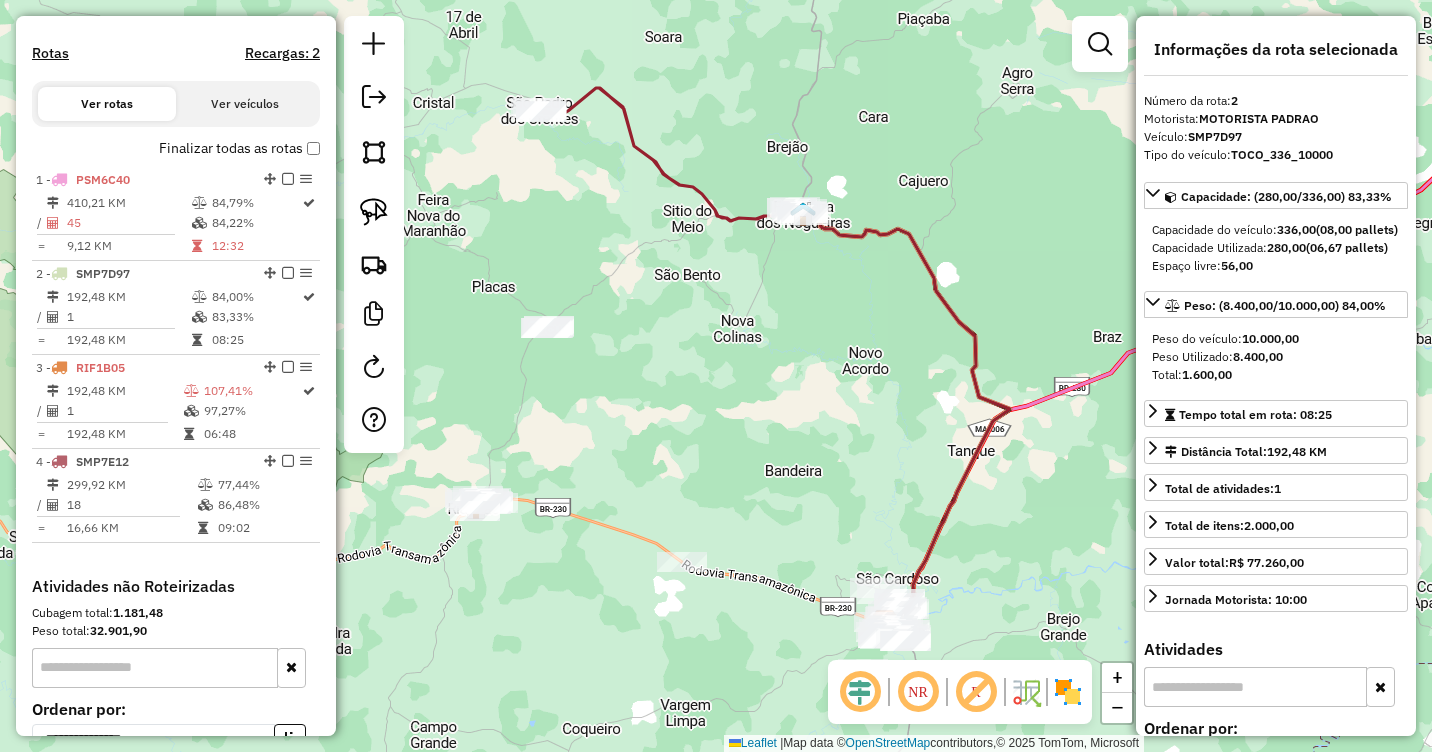 drag, startPoint x: 842, startPoint y: 425, endPoint x: 804, endPoint y: 295, distance: 135.44002 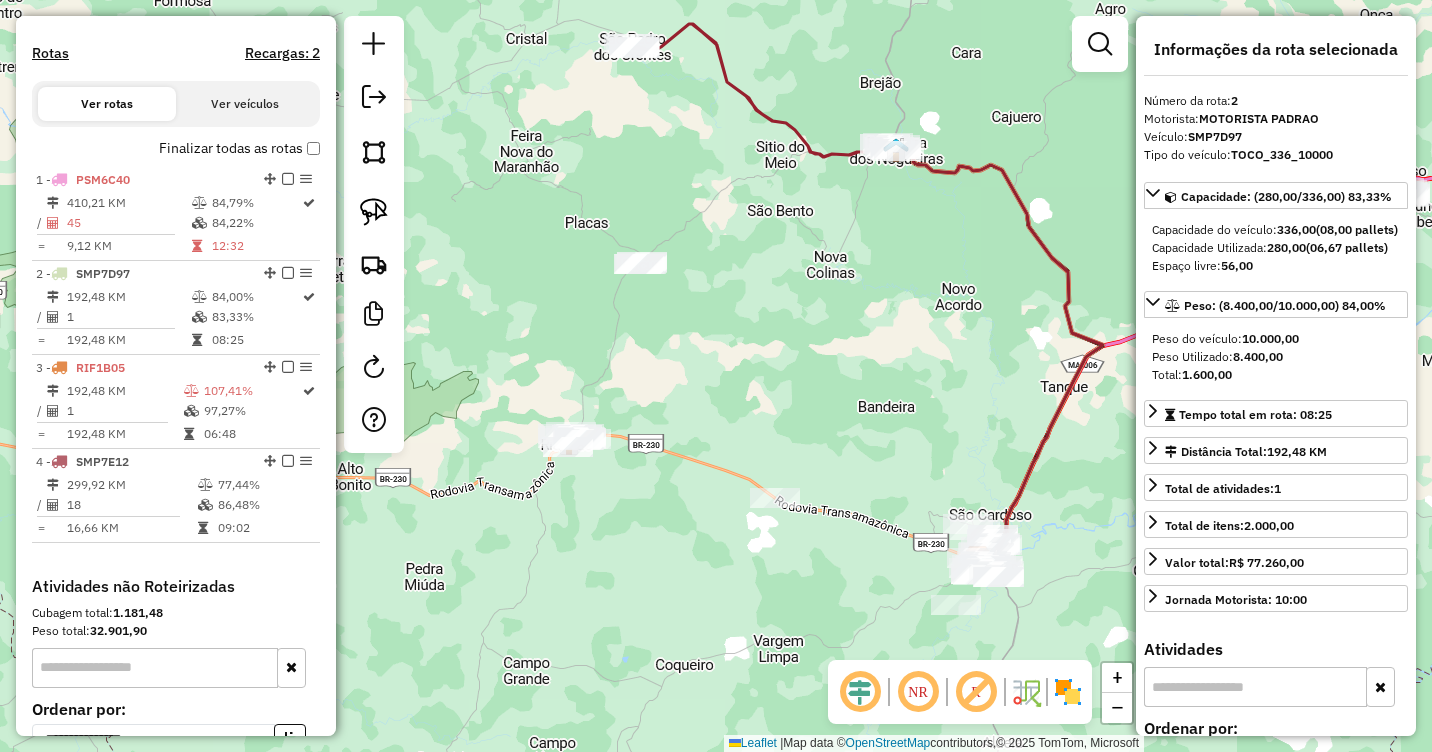 drag, startPoint x: 807, startPoint y: 332, endPoint x: 920, endPoint y: 336, distance: 113.07078 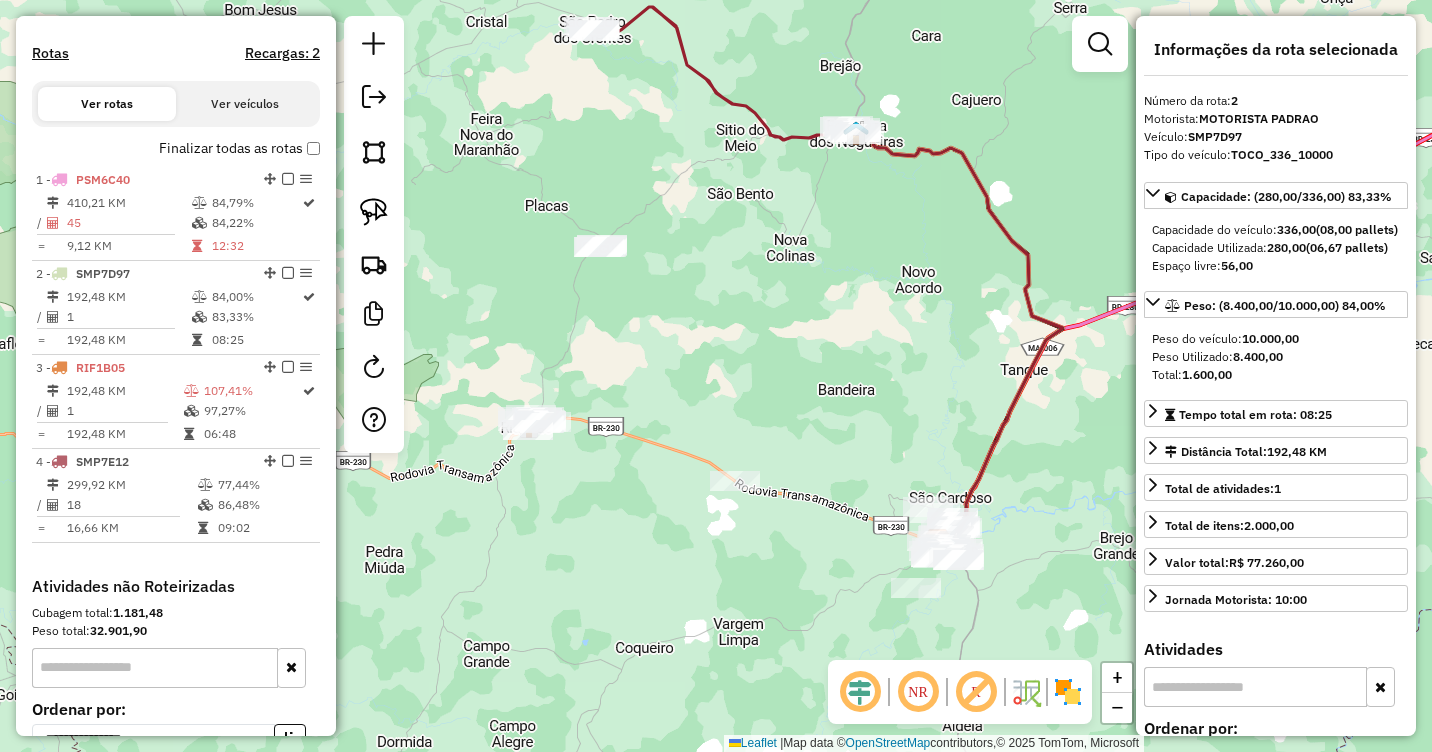 drag, startPoint x: 909, startPoint y: 350, endPoint x: 872, endPoint y: 338, distance: 38.8973 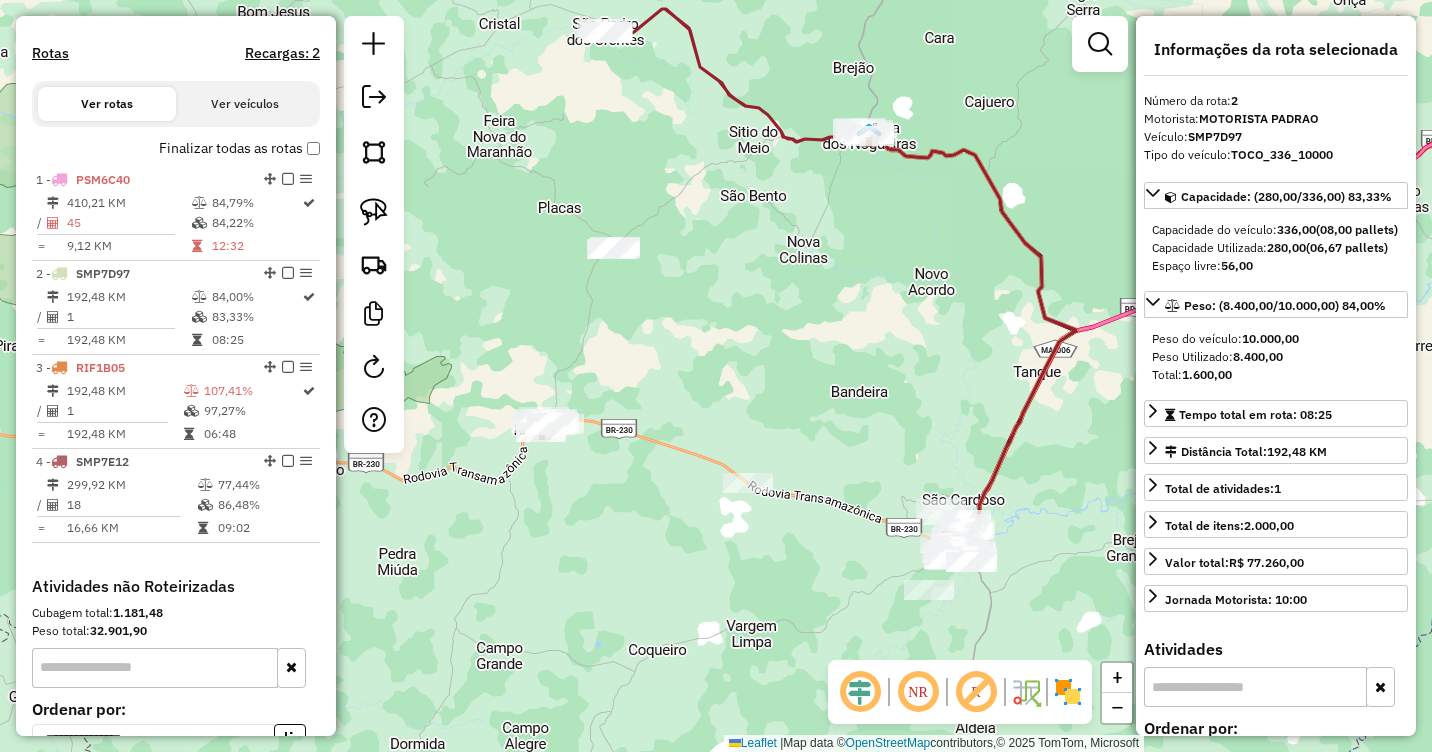 drag, startPoint x: 797, startPoint y: 335, endPoint x: 871, endPoint y: 339, distance: 74.10803 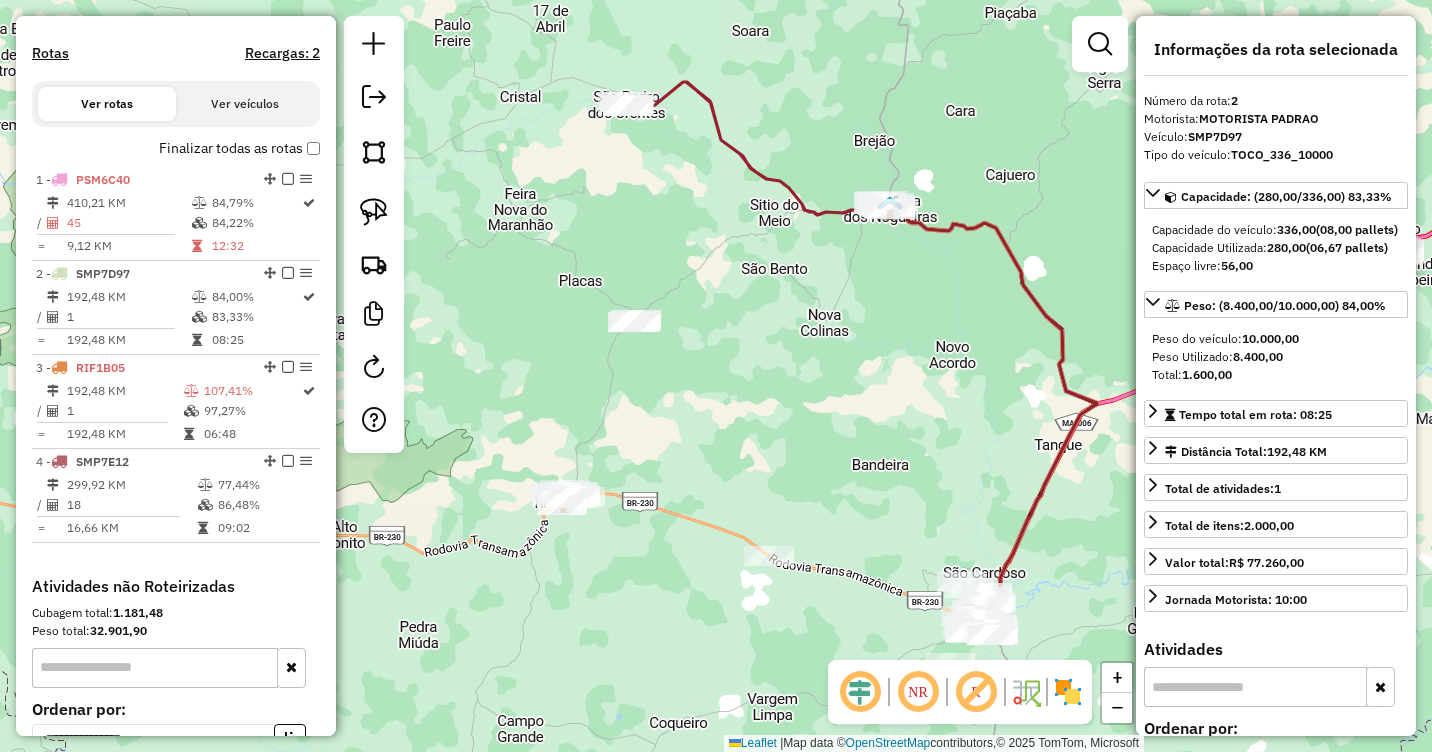 drag, startPoint x: 880, startPoint y: 326, endPoint x: 837, endPoint y: 395, distance: 81.3019 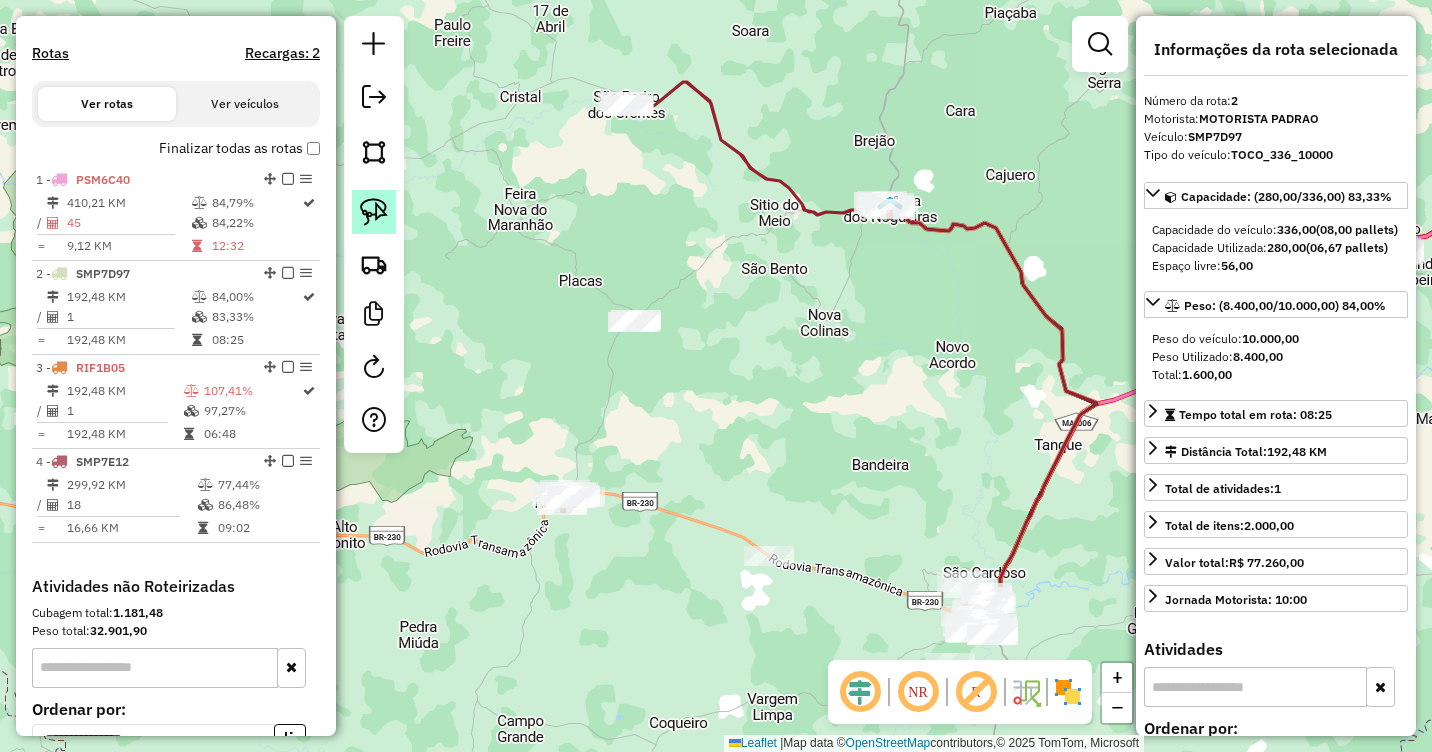 click 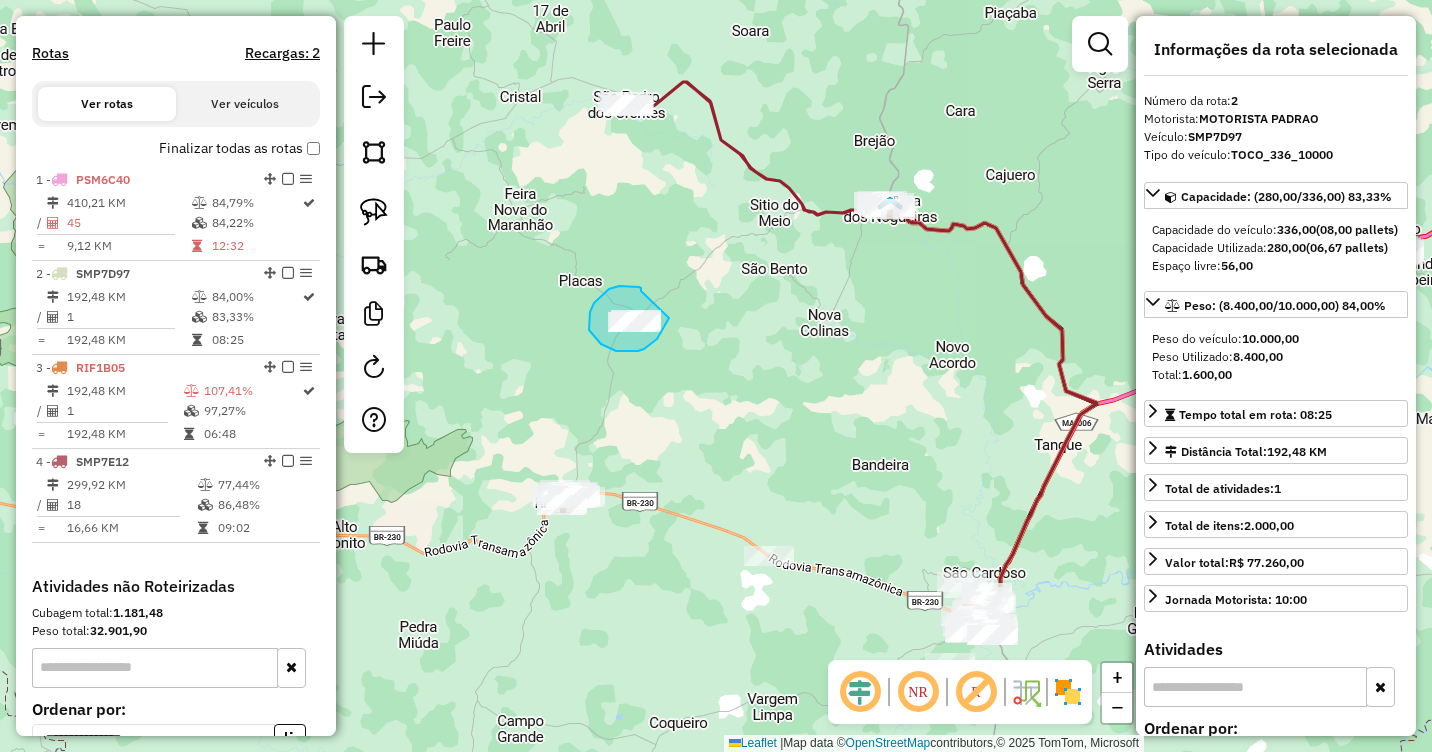 drag, startPoint x: 641, startPoint y: 291, endPoint x: 668, endPoint y: 316, distance: 36.796738 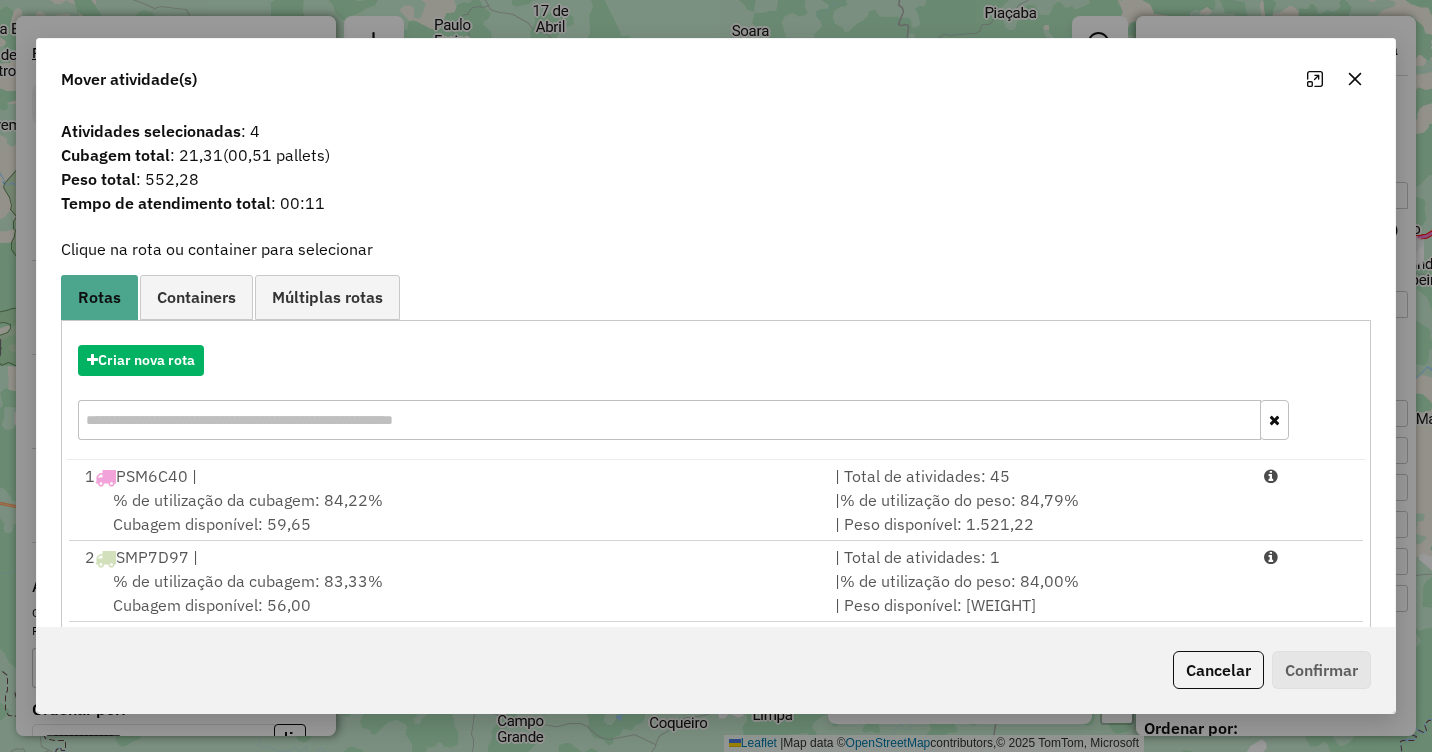 click 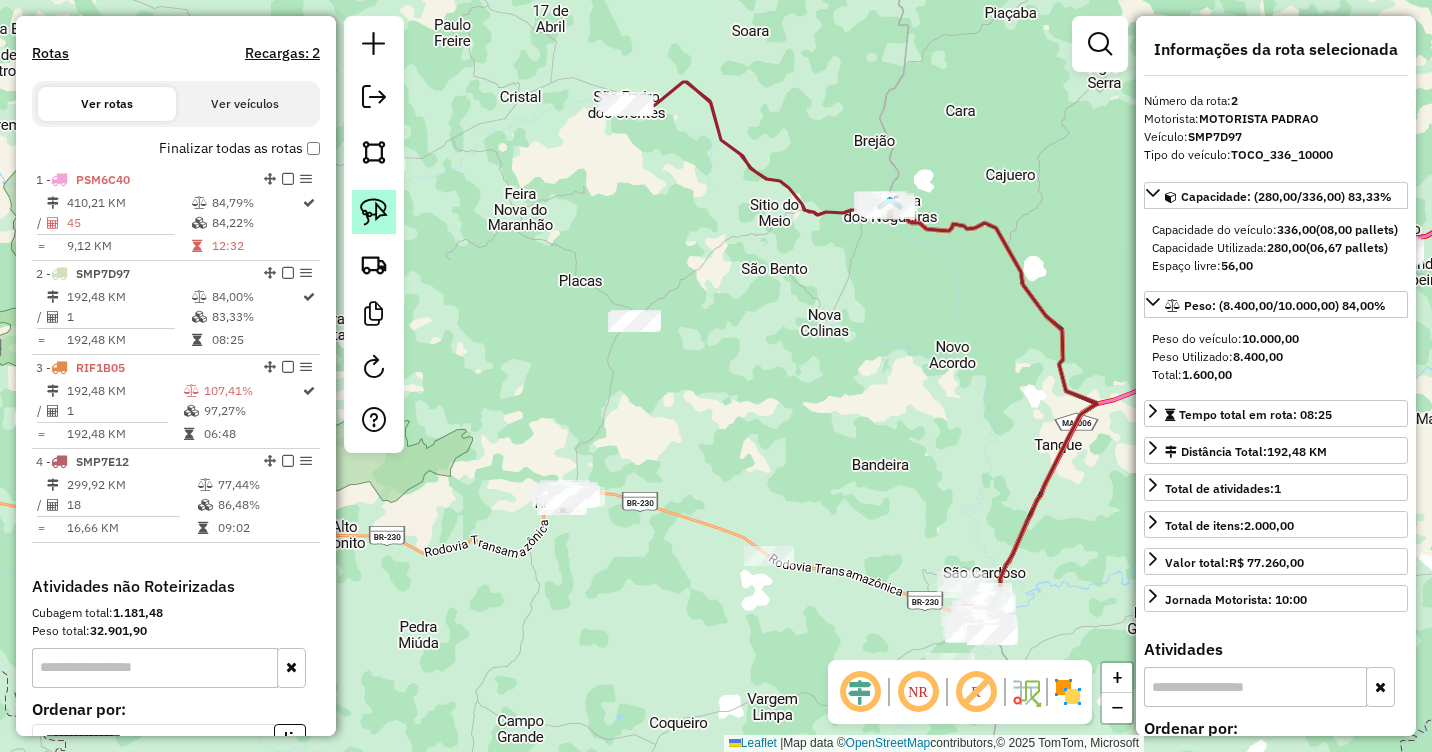 click 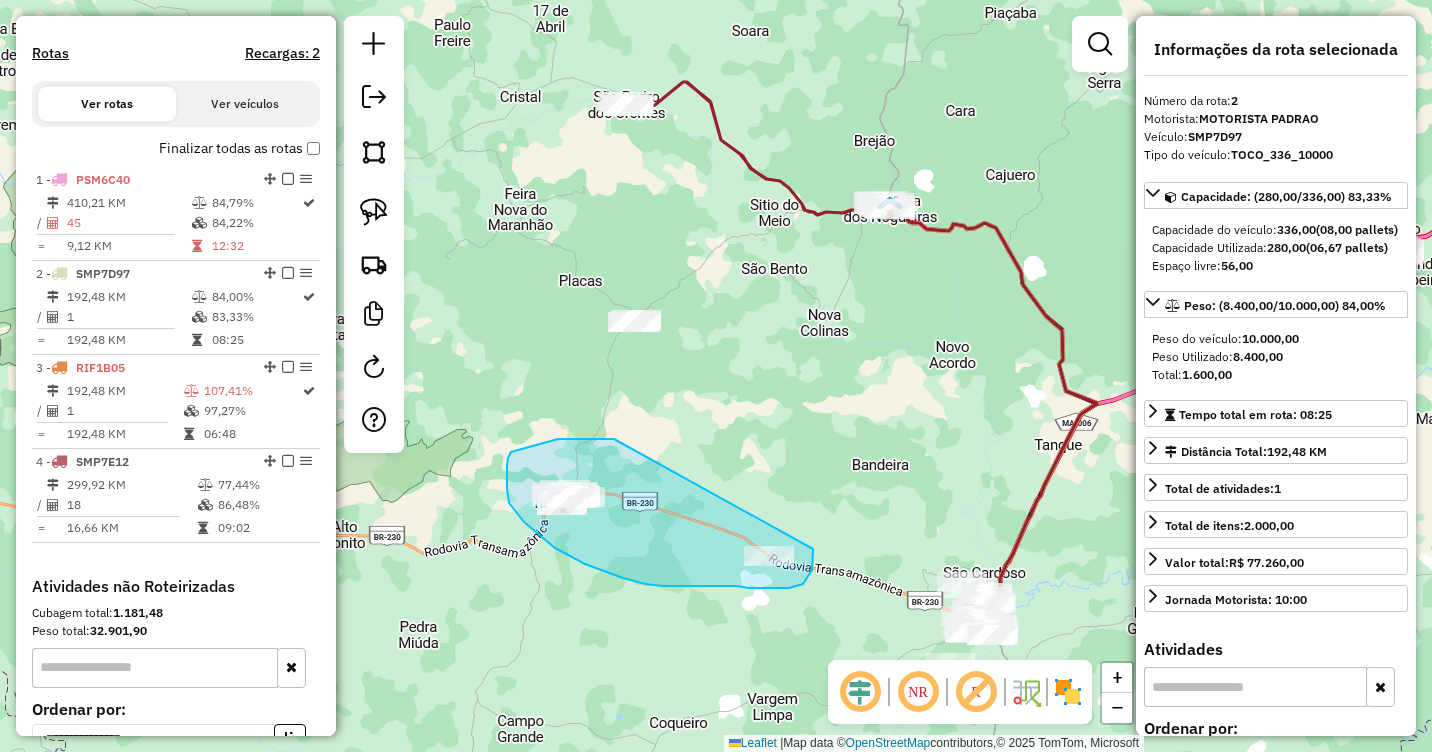 drag, startPoint x: 614, startPoint y: 439, endPoint x: 810, endPoint y: 537, distance: 219.13466 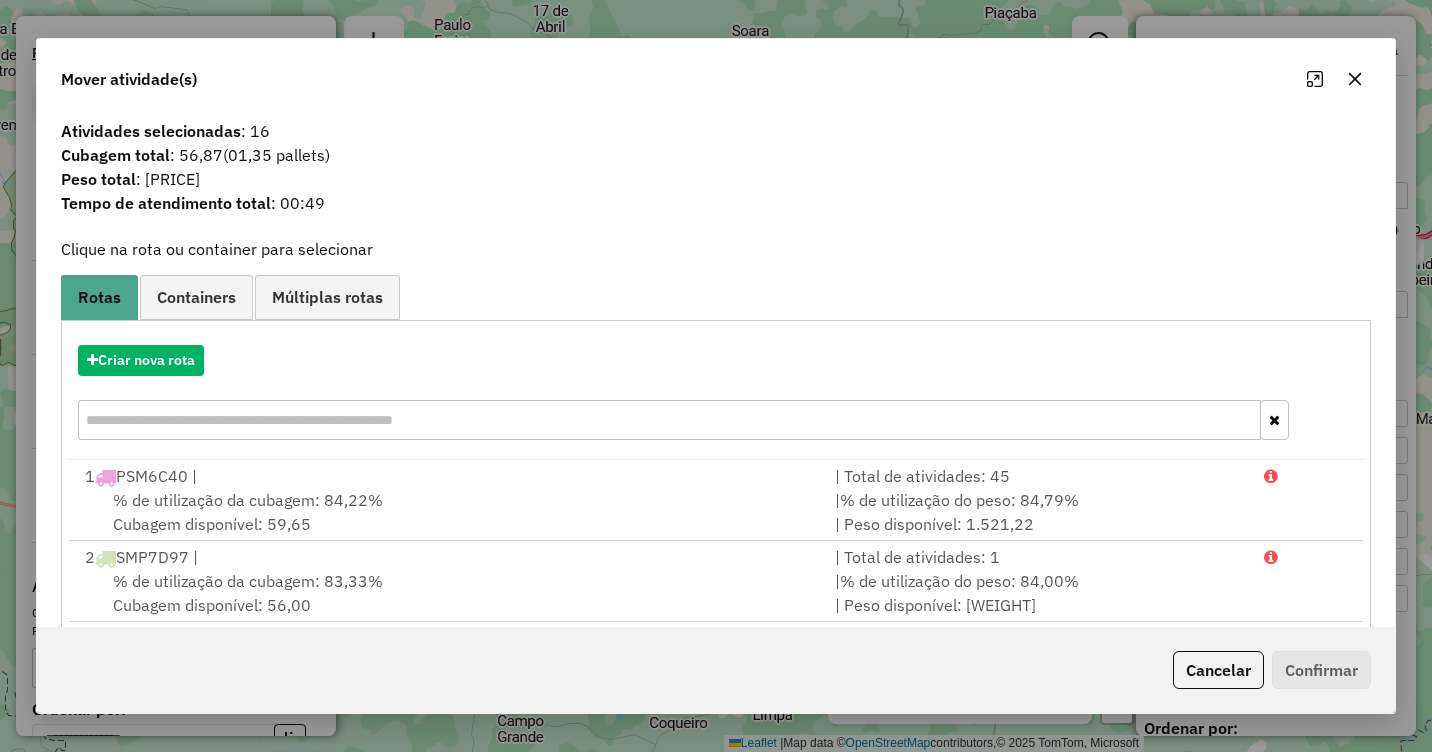 drag, startPoint x: 1360, startPoint y: 80, endPoint x: 1297, endPoint y: 114, distance: 71.5891 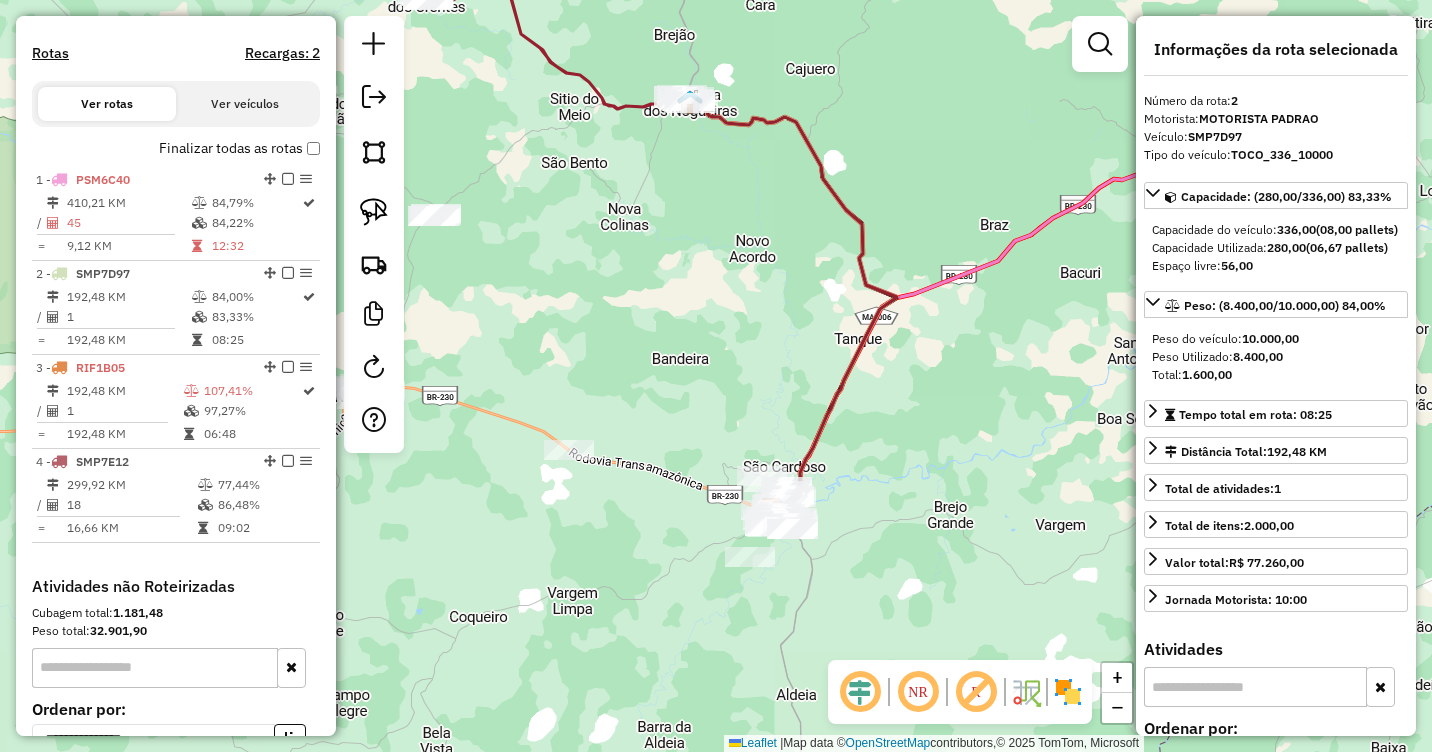 drag, startPoint x: 1022, startPoint y: 494, endPoint x: 821, endPoint y: 392, distance: 225.39964 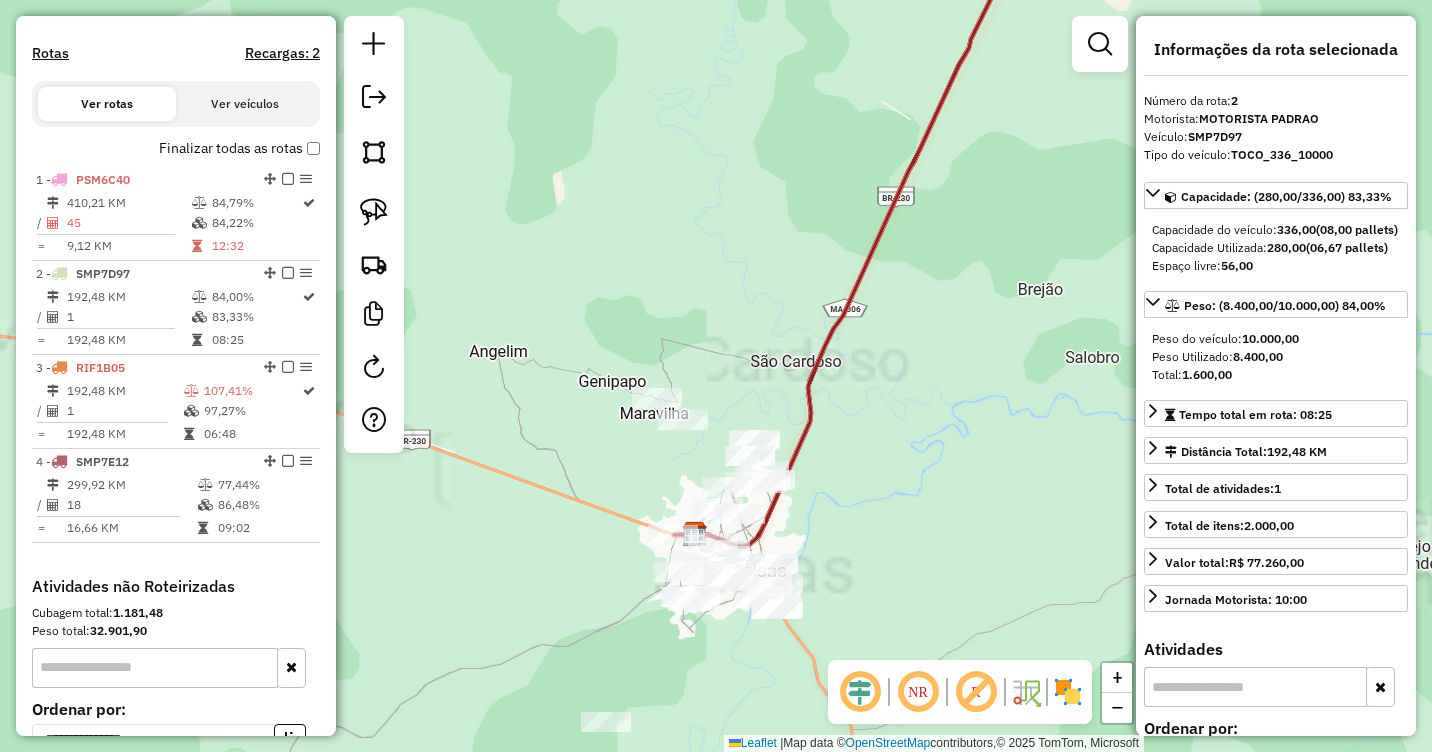 drag, startPoint x: 785, startPoint y: 495, endPoint x: 903, endPoint y: 421, distance: 139.28389 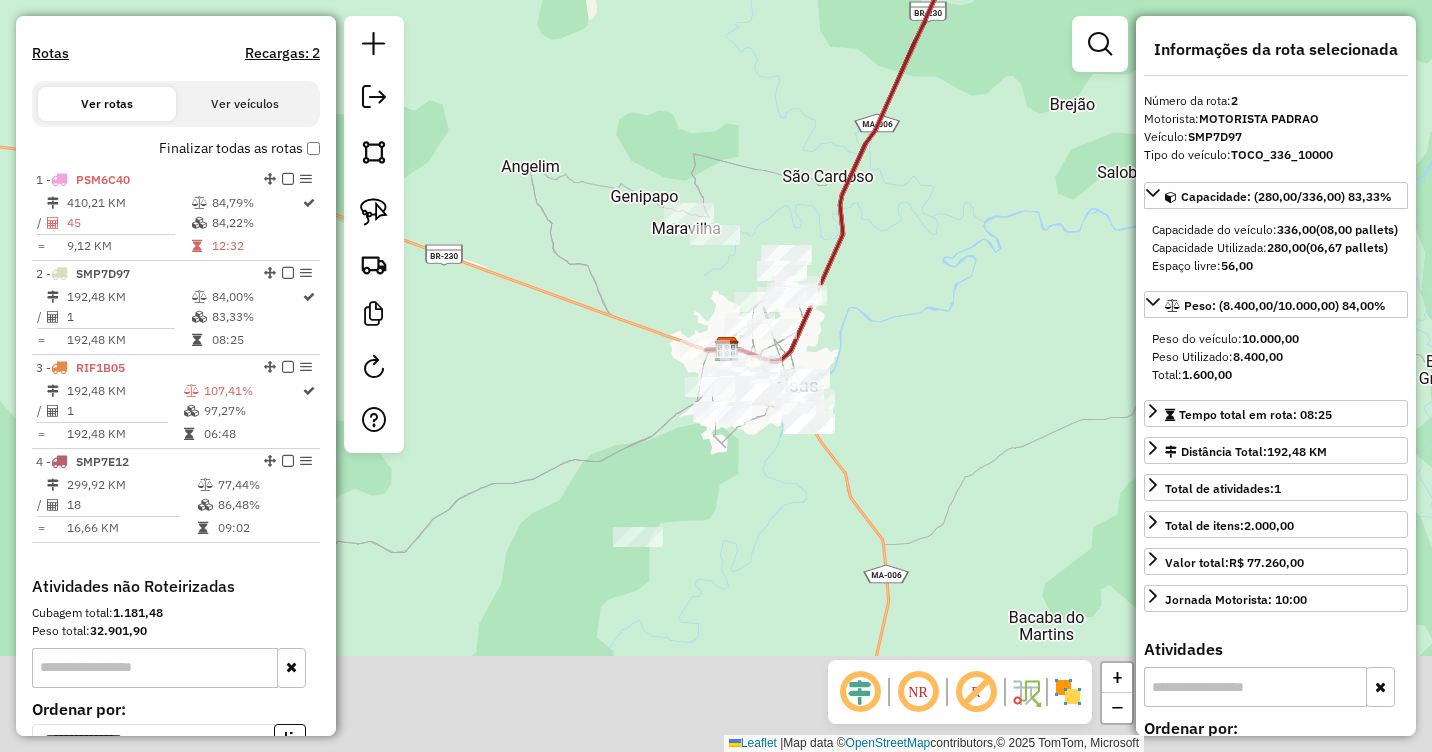 drag, startPoint x: 876, startPoint y: 512, endPoint x: 893, endPoint y: 348, distance: 164.87874 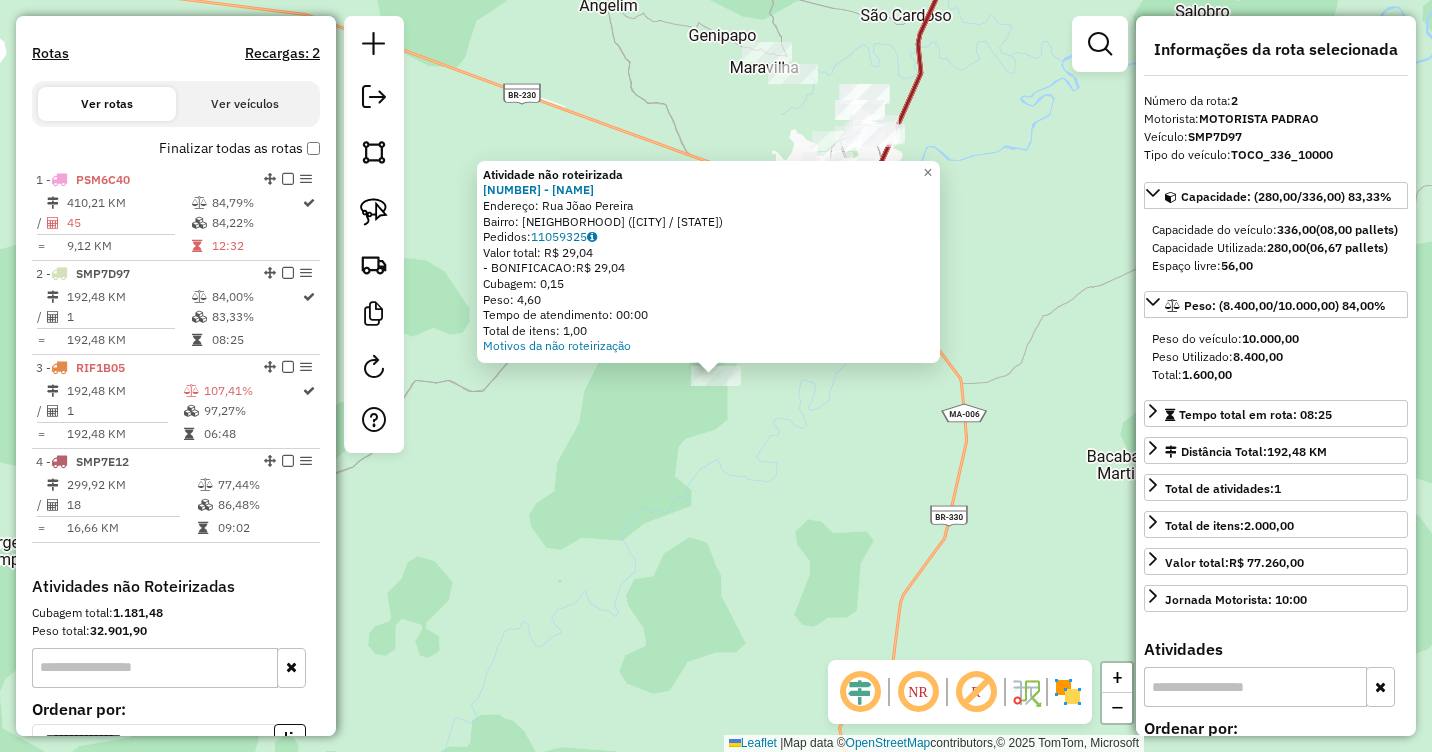 click on "Atividade não roteirizada [NUMBER] - [NAME] [LAST]  Endereço: [NAME]    Bairro: [BAIRRO] ([CIDADE] / [STATE])   Pedidos:  [NUMBER]   Valor total: [CURRENCY] [VALUE]   - [PAYMENT_METHOD]:  [CURRENCY] [VALUE]   Cubagem: [VALUE]   Peso: [VALUE]   Tempo de atendimento: [TIME]   Total de itens: [VALUE]  Motivos da não roteirização × Janela de atendimento Grade de atendimento Capacidade Transportadoras Veículos Cliente Pedidos  Rotas Selecione os dias de semana para filtrar as janelas de atendimento  Seg   Ter   Qua   Qui   Sex   Sáb   Dom  Informe o período da janela de atendimento: De: Até:  Filtrar exatamente a janela do cliente  Considerar janela de atendimento padrão  Selecione os dias de semana para filtrar as grades de atendimento  Seg   Ter   Qua   Qui   Sex   Sáb   Dom   Considerar clientes sem dia de atendimento cadastrado  Clientes fora do dia de atendimento selecionado Filtrar as atividades entre os valores definidos abaixo:  Peso mínimo:   Peso máximo:   Cubagem mínima:   De:   De:" 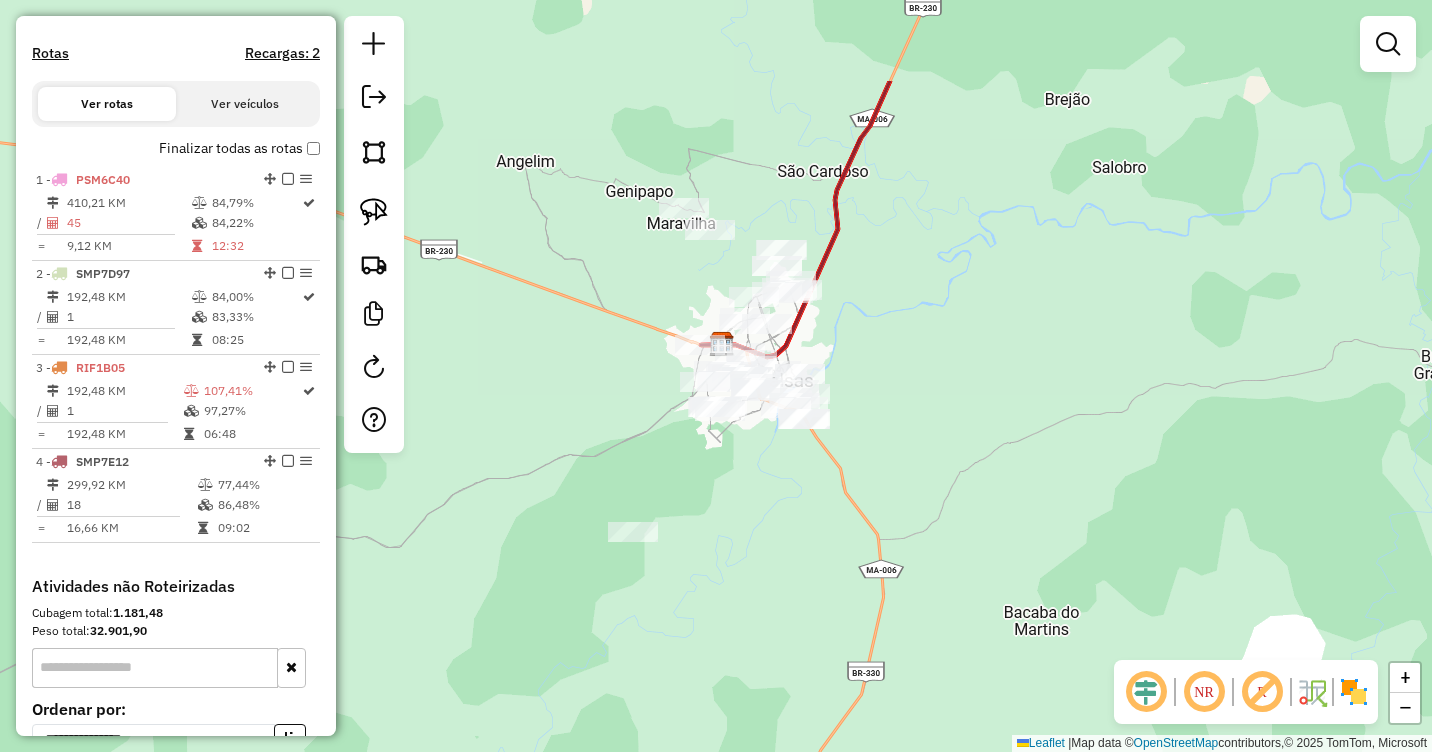 drag, startPoint x: 975, startPoint y: 286, endPoint x: 892, endPoint y: 442, distance: 176.70596 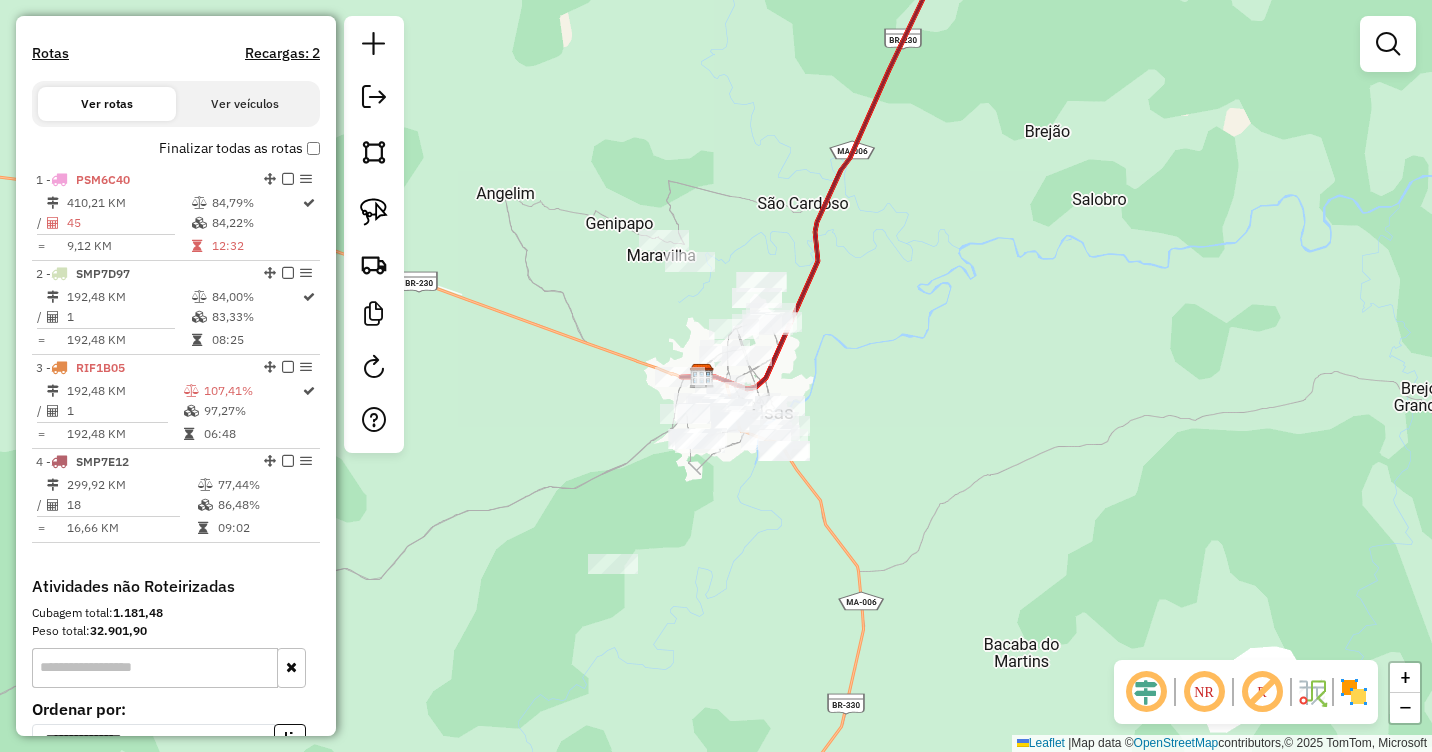 drag, startPoint x: 894, startPoint y: 373, endPoint x: 861, endPoint y: 428, distance: 64.14047 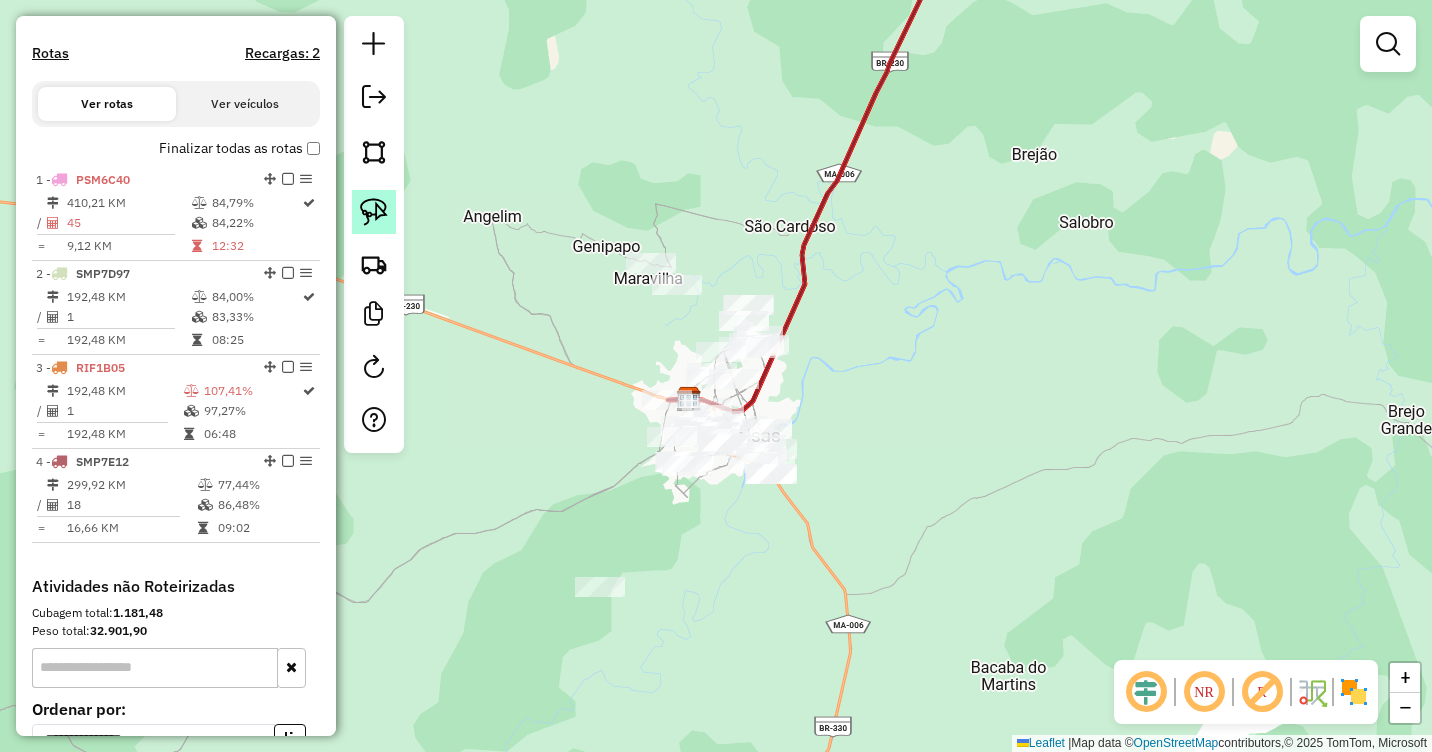 click 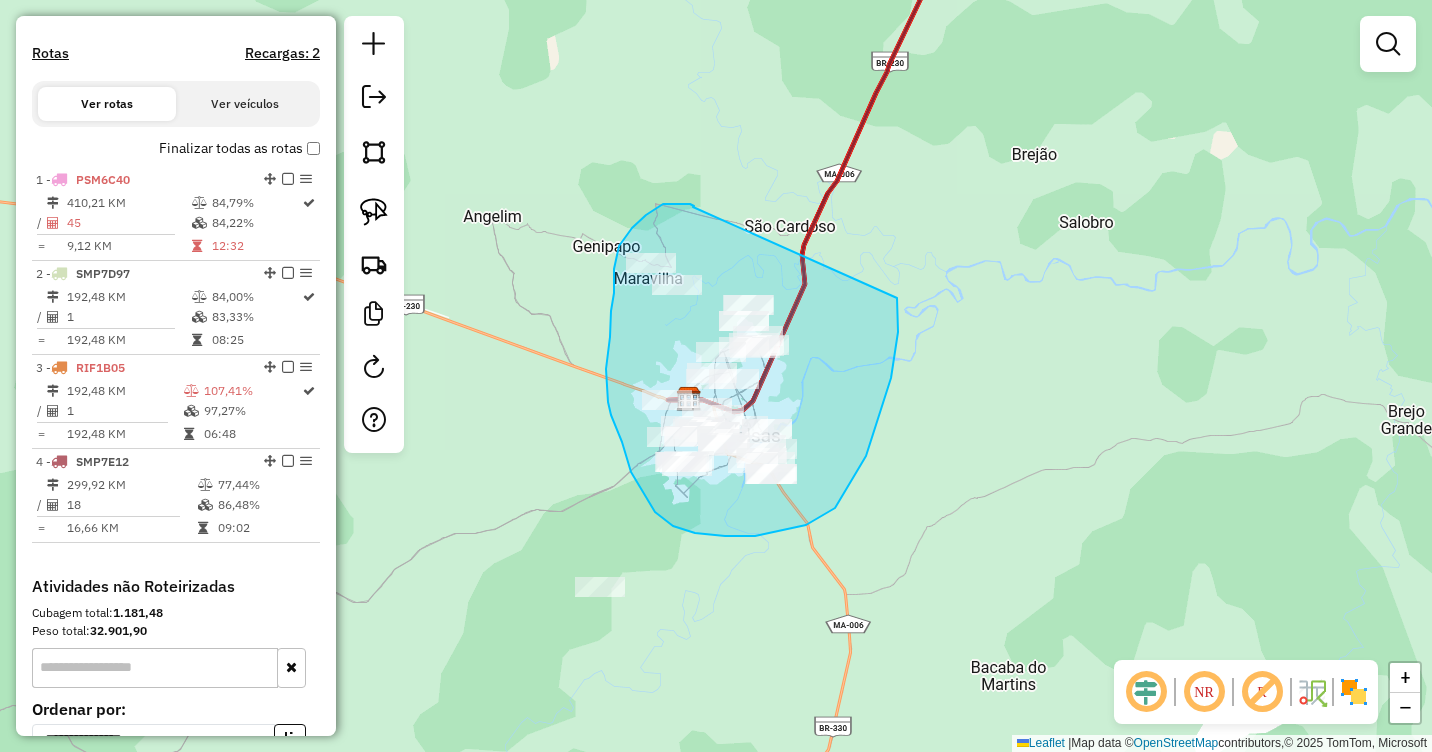 drag, startPoint x: 693, startPoint y: 207, endPoint x: 897, endPoint y: 296, distance: 222.56909 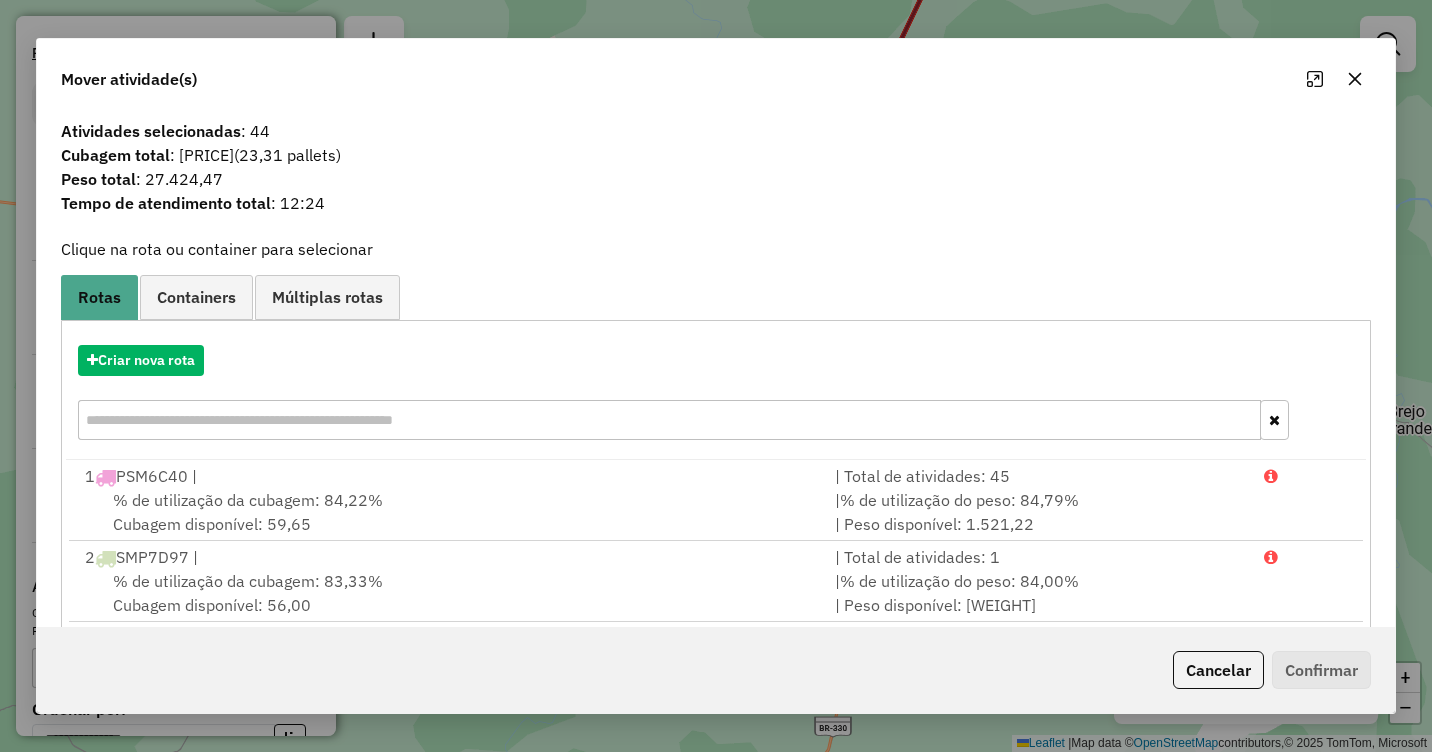 drag, startPoint x: 1354, startPoint y: 75, endPoint x: 1304, endPoint y: 157, distance: 96.04166 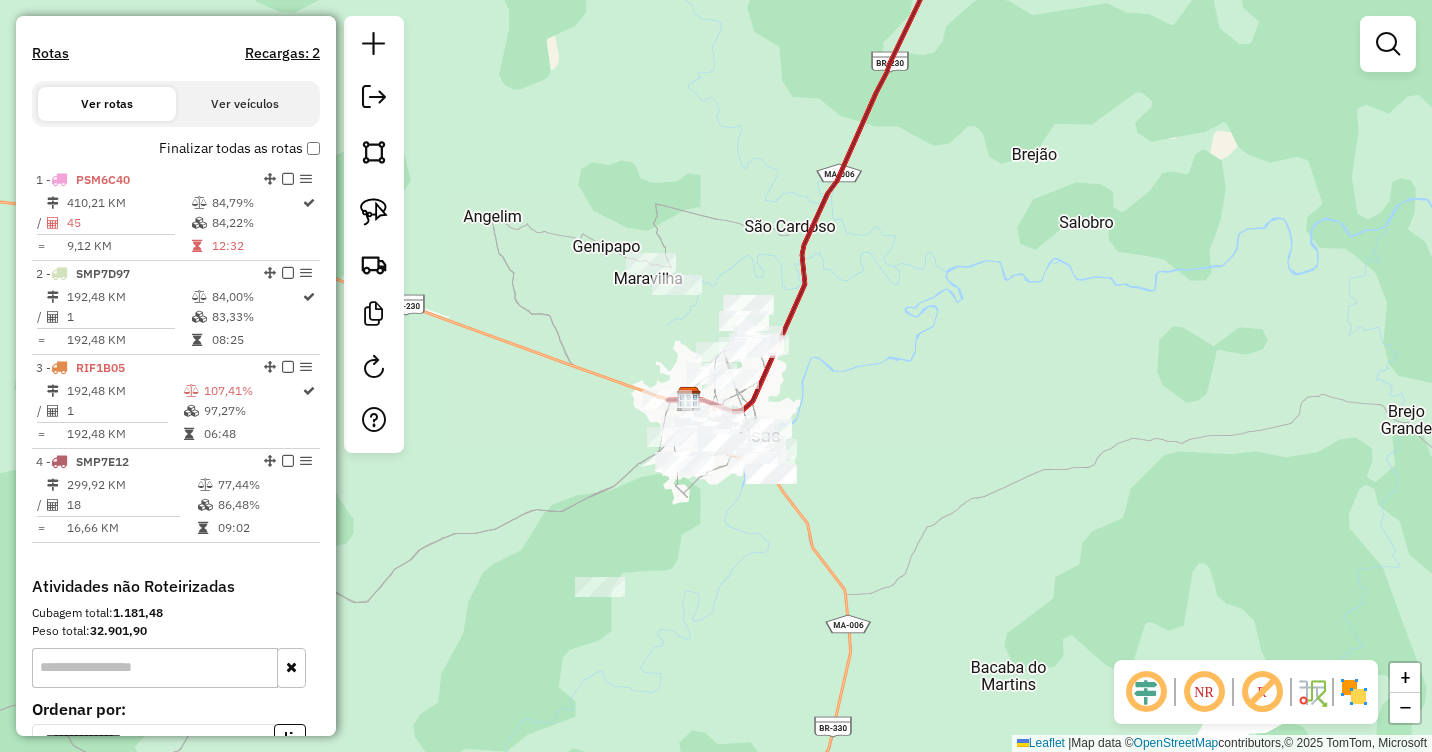 drag, startPoint x: 1195, startPoint y: 305, endPoint x: 843, endPoint y: 369, distance: 357.77087 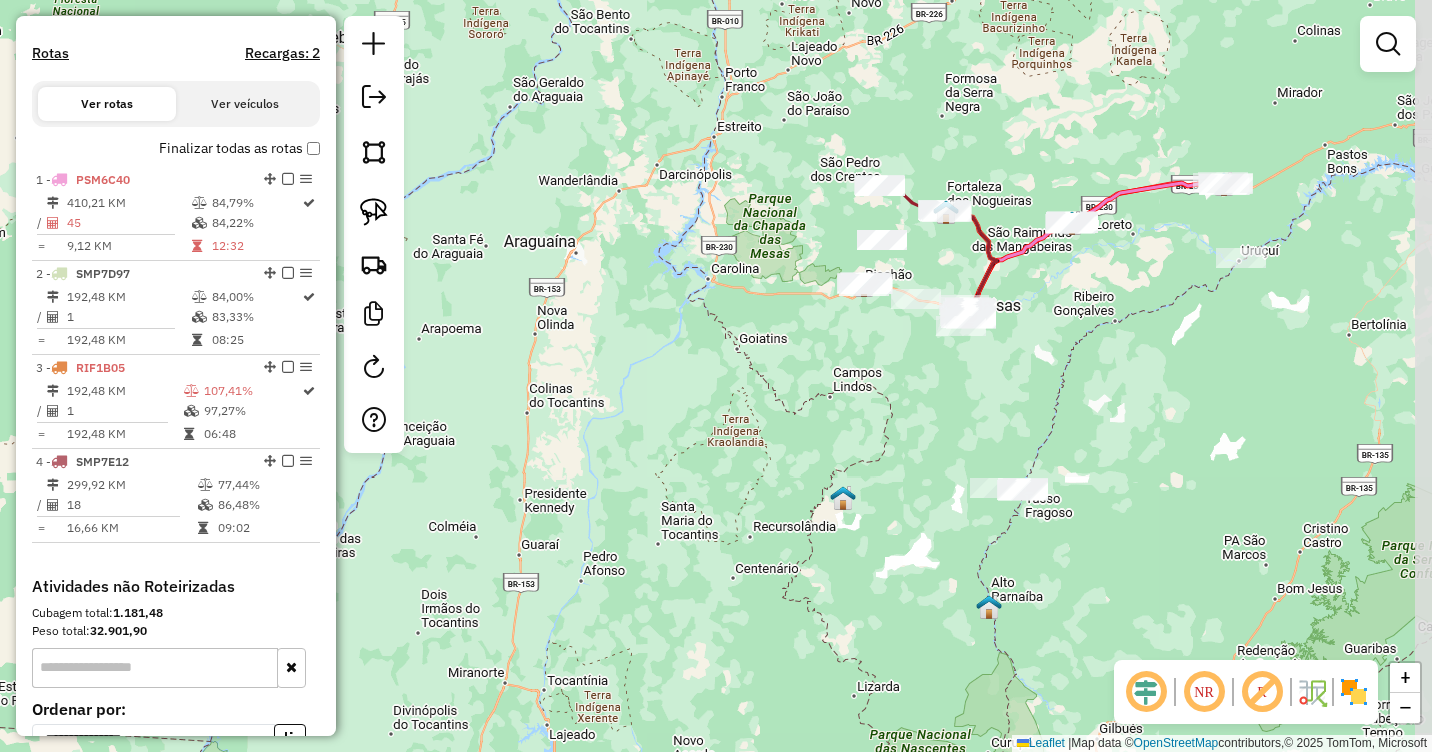 drag, startPoint x: 1186, startPoint y: 336, endPoint x: 1137, endPoint y: 339, distance: 49.09175 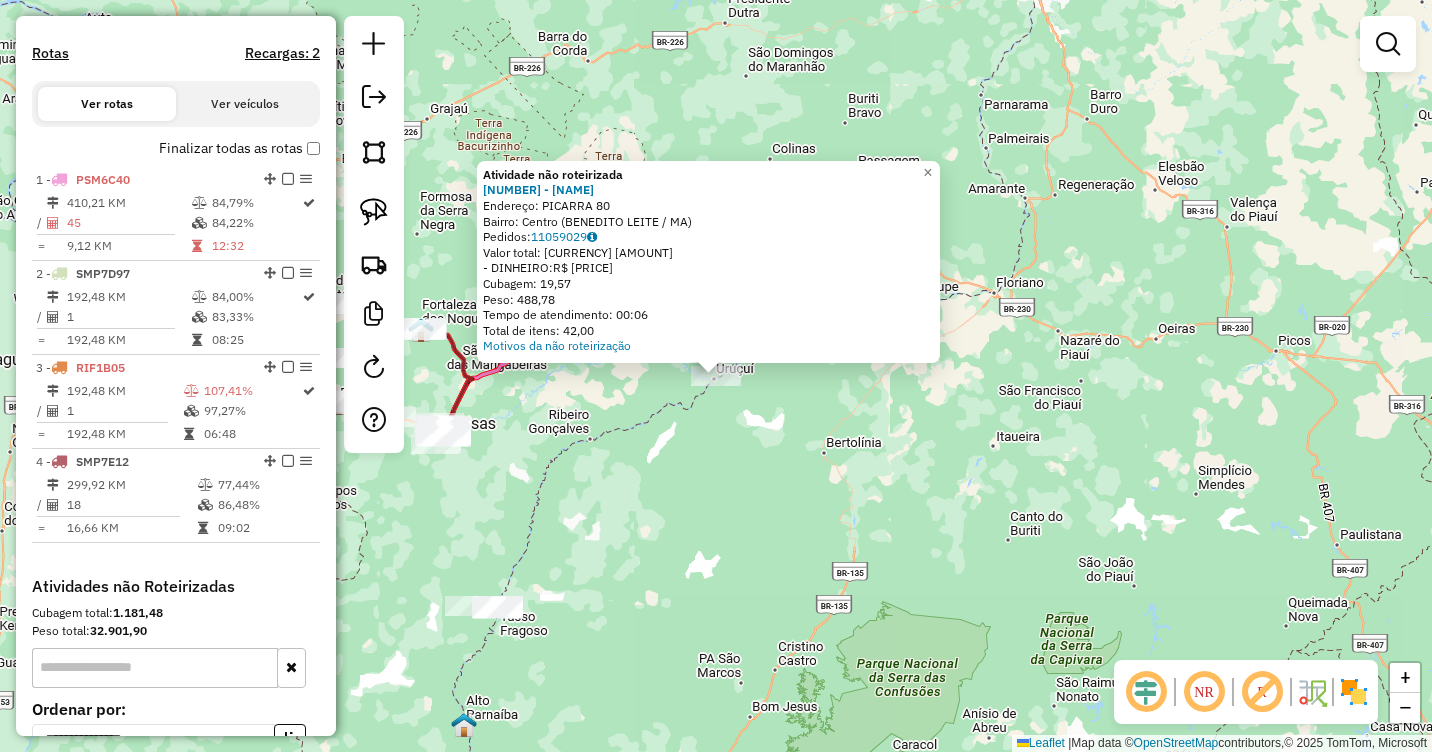 click on "Atividade não roteirizada [NUMBER] - [NAME]  Endereço:  [STREET] [NUMBER]   Bairro: [NEIGHBORHOOD] ([CITY] / [STATE])   Pedidos:  [ORDER_ID]   Valor total: [CURRENCY] [PRICE]   - DINHEIRO:  [CURRENCY] [PRICE]   Cubagem: [CUBAGE]   Peso: [WEIGHT]   Tempo de atendimento: [TIME]   Total de itens: [ITEMS]  Motivos da não roteirização × Janela de atendimento Grade de atendimento Capacidade Transportadoras Veículos Cliente Pedidos  Rotas Selecione os dias de semana para filtrar as janelas de atendimento  Seg   Ter   Qua   Qui   Sex   Sáb   Dom  Informe o período da janela de atendimento: De: Até:  Filtrar exatamente a janela do cliente  Considerar janela de atendimento padrão  Selecione os dias de semana para filtrar as grades de atendimento  Seg   Ter   Qua   Qui   Sex   Sáb   Dom   Considerar clientes sem dia de atendimento cadastrado  Clientes fora do dia de atendimento selecionado Filtrar as atividades entre os valores definidos abaixo:  Peso mínimo:   Peso máximo:   Cubagem mínima:   Cubagem máxima:   De:   Até:  De:  +" 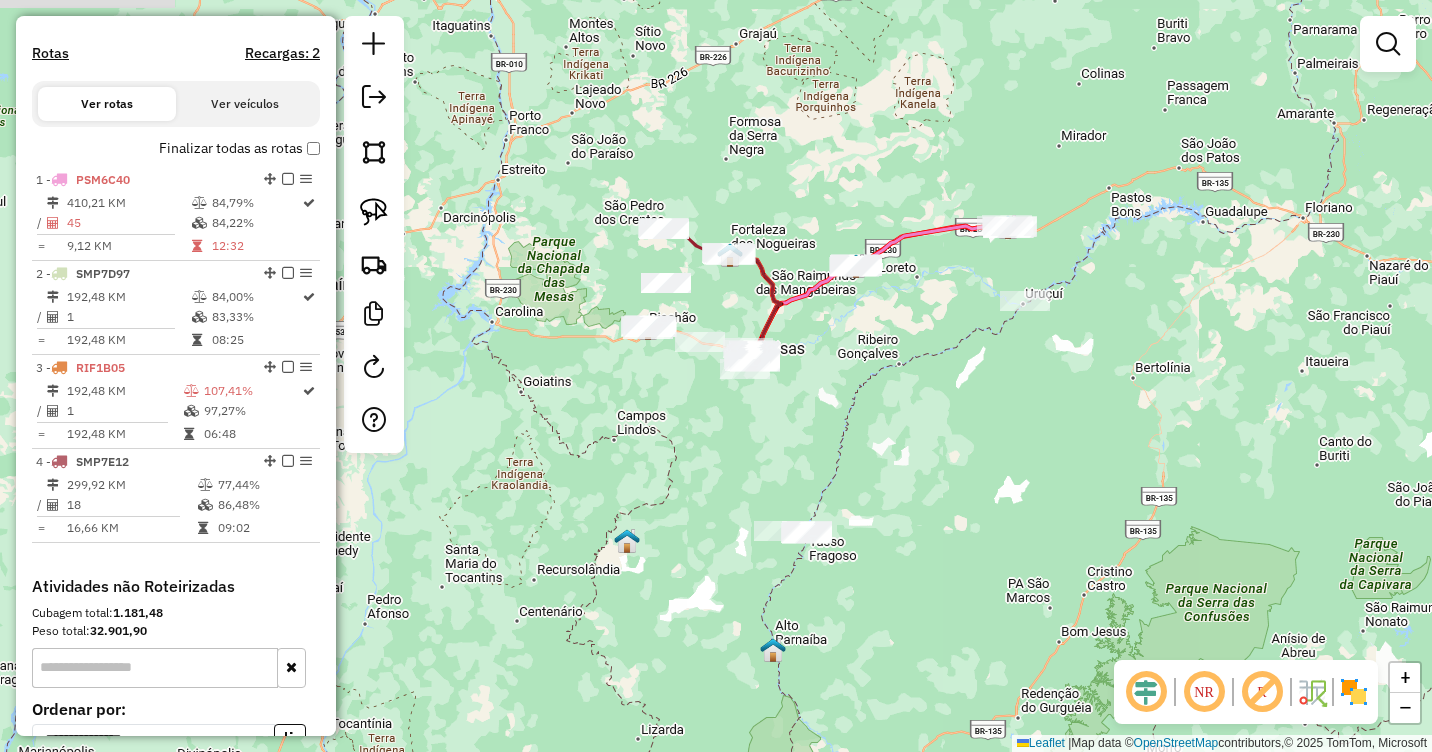 drag, startPoint x: 585, startPoint y: 518, endPoint x: 844, endPoint y: 373, distance: 296.82654 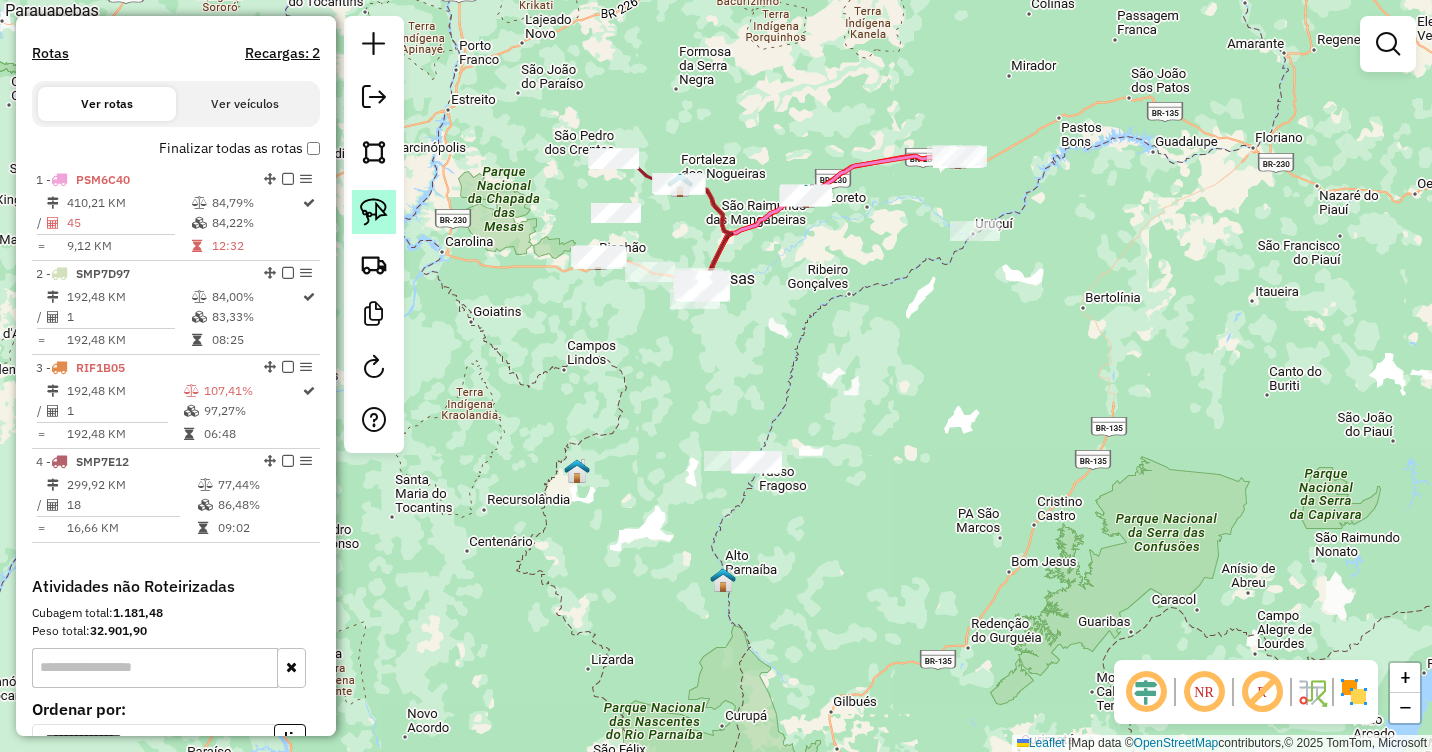 click 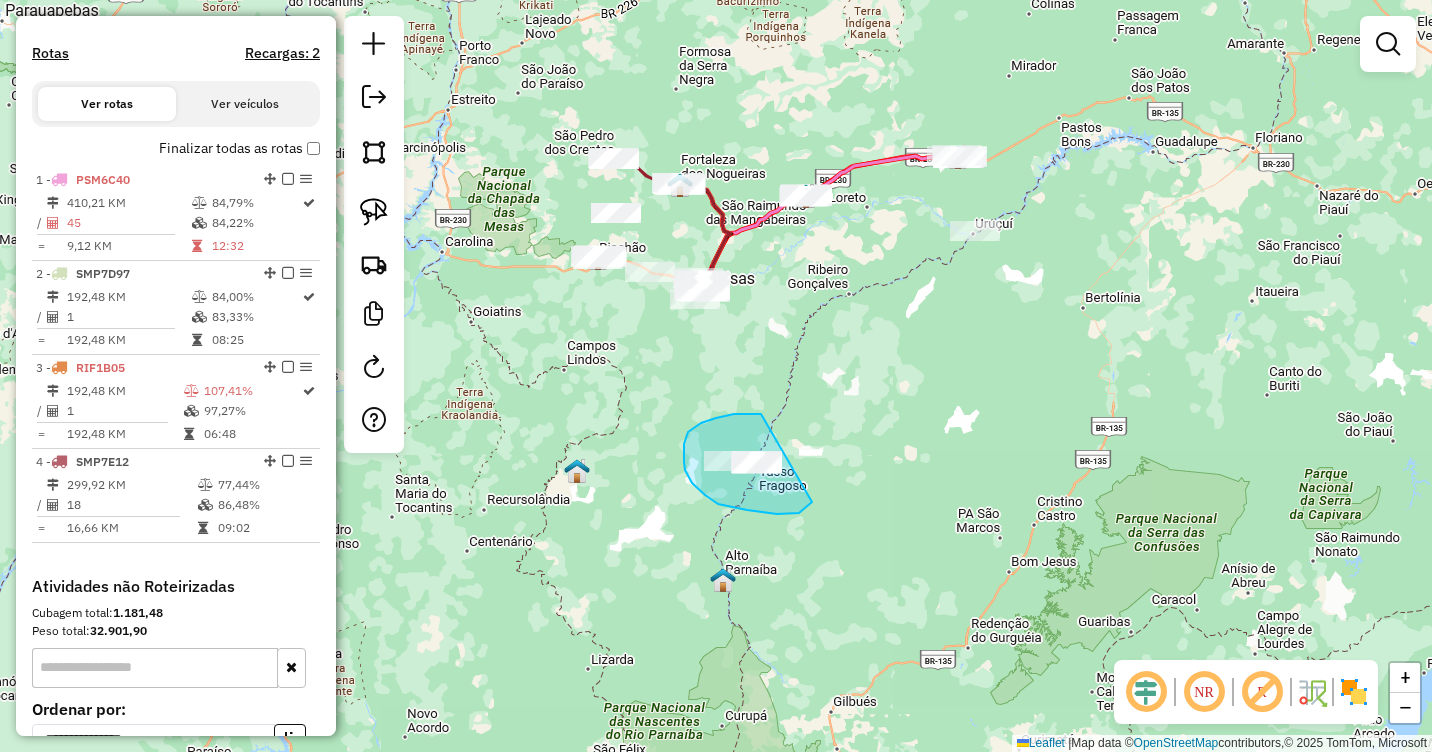drag, startPoint x: 761, startPoint y: 414, endPoint x: 821, endPoint y: 479, distance: 88.45903 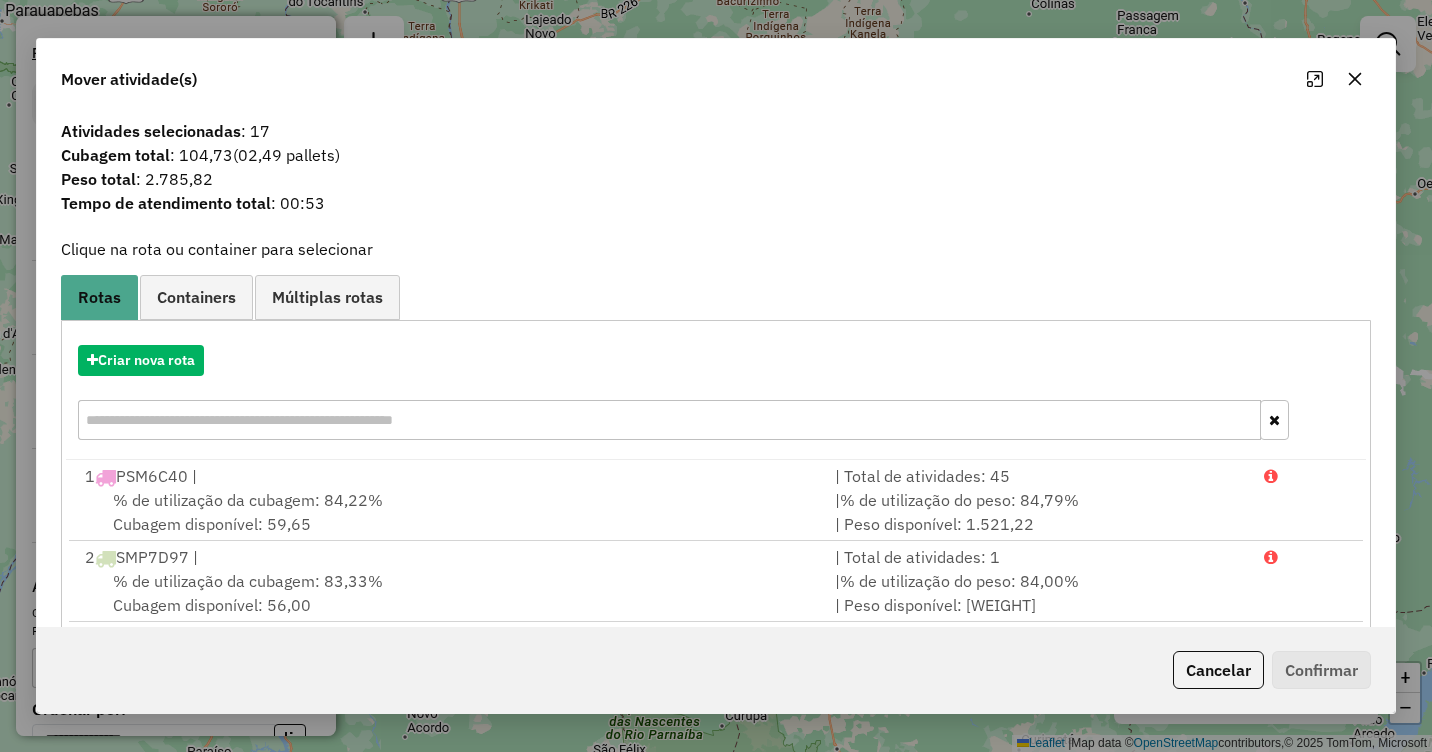 click 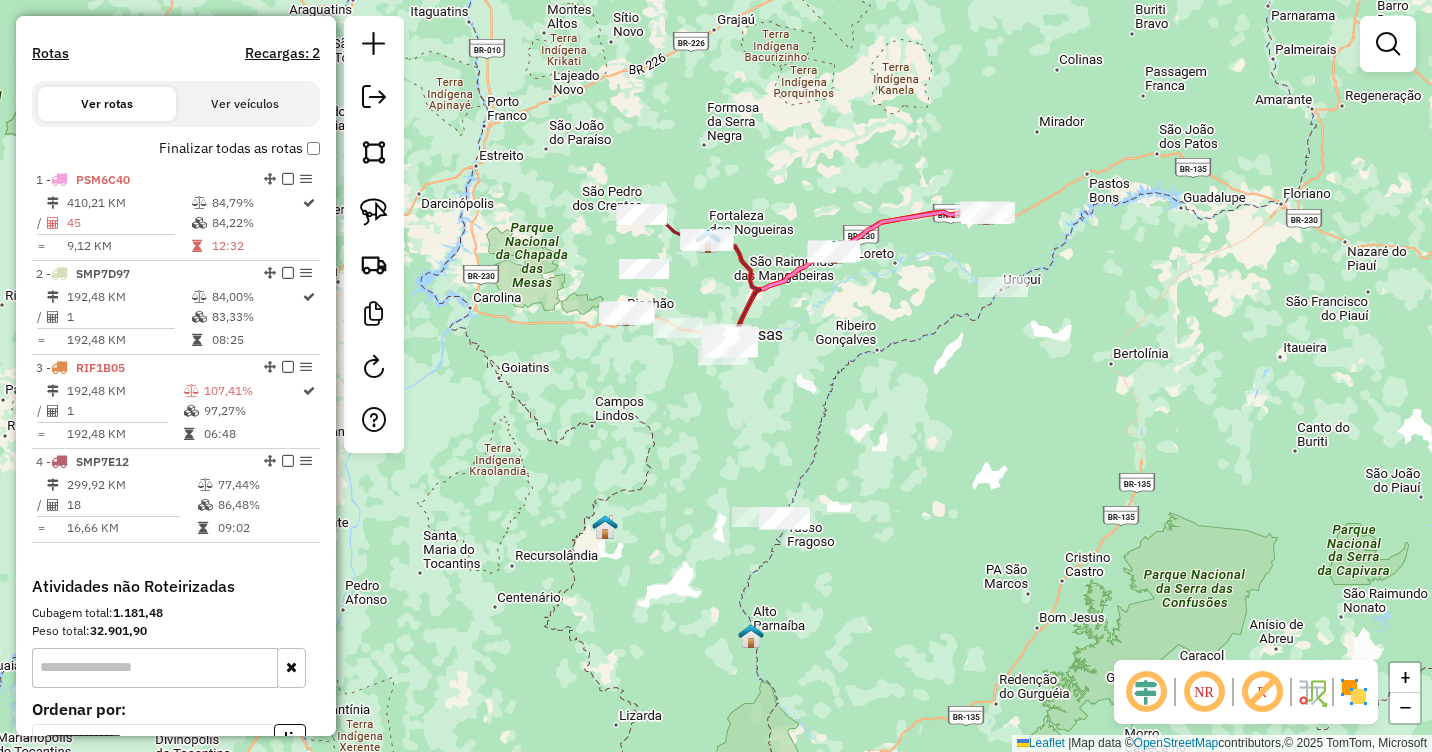 drag, startPoint x: 668, startPoint y: 320, endPoint x: 699, endPoint y: 372, distance: 60.53924 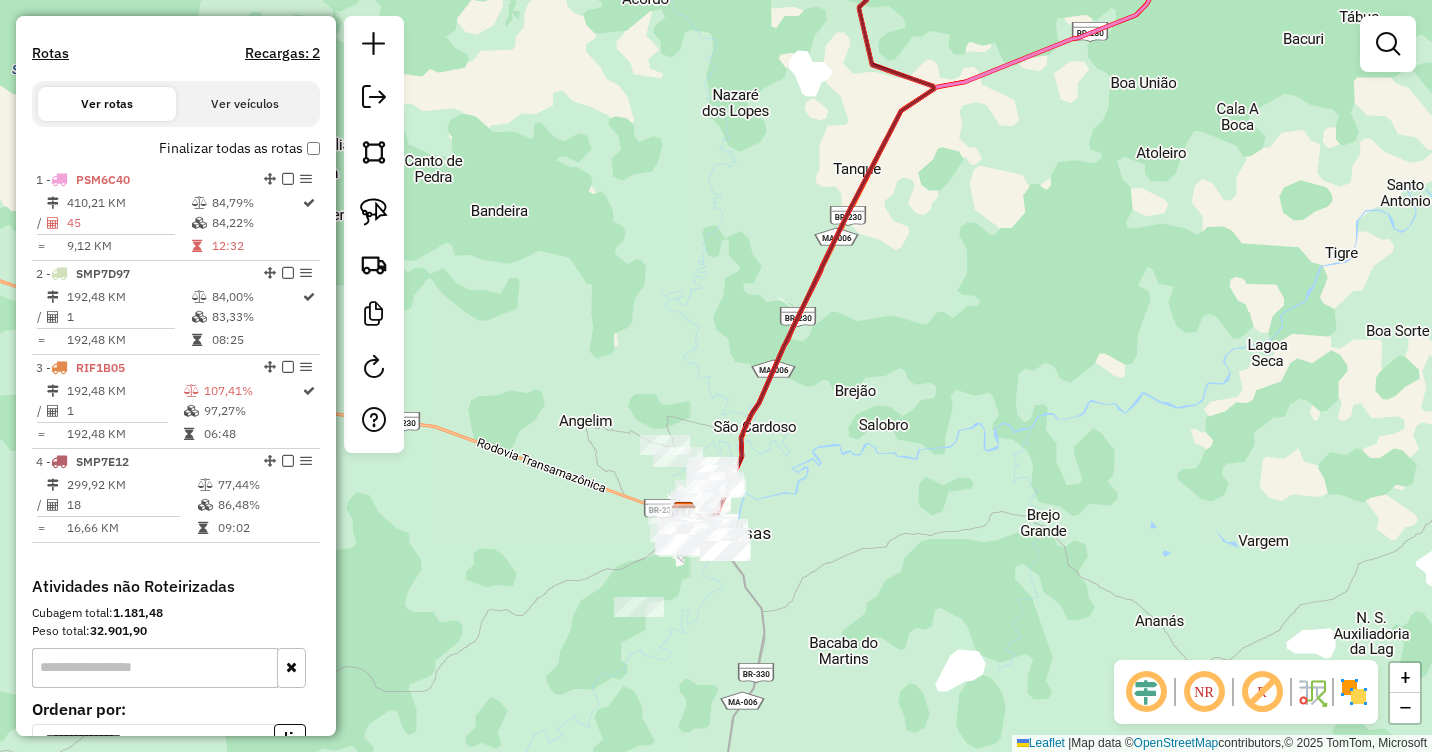 drag, startPoint x: 821, startPoint y: 438, endPoint x: 877, endPoint y: 325, distance: 126.11503 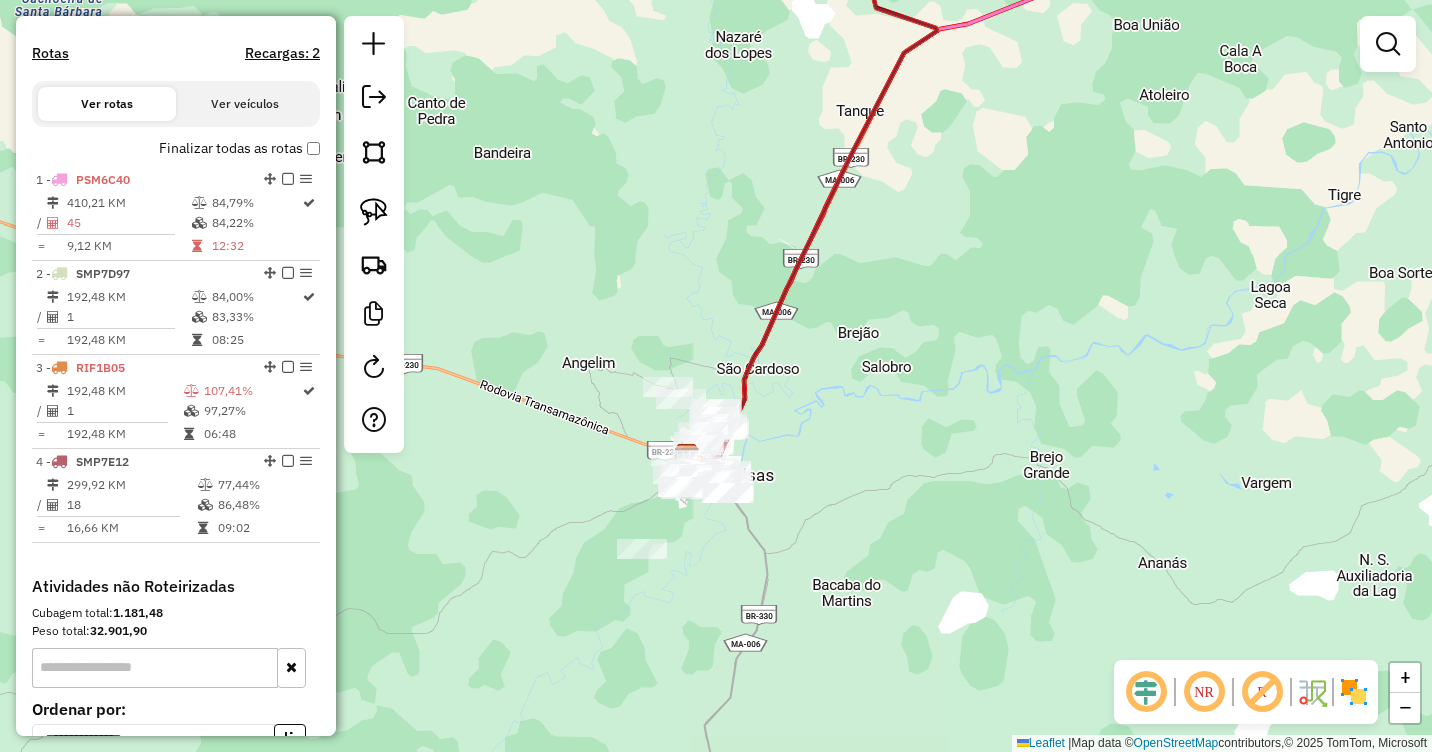 drag, startPoint x: 1066, startPoint y: 180, endPoint x: 1017, endPoint y: 243, distance: 79.81228 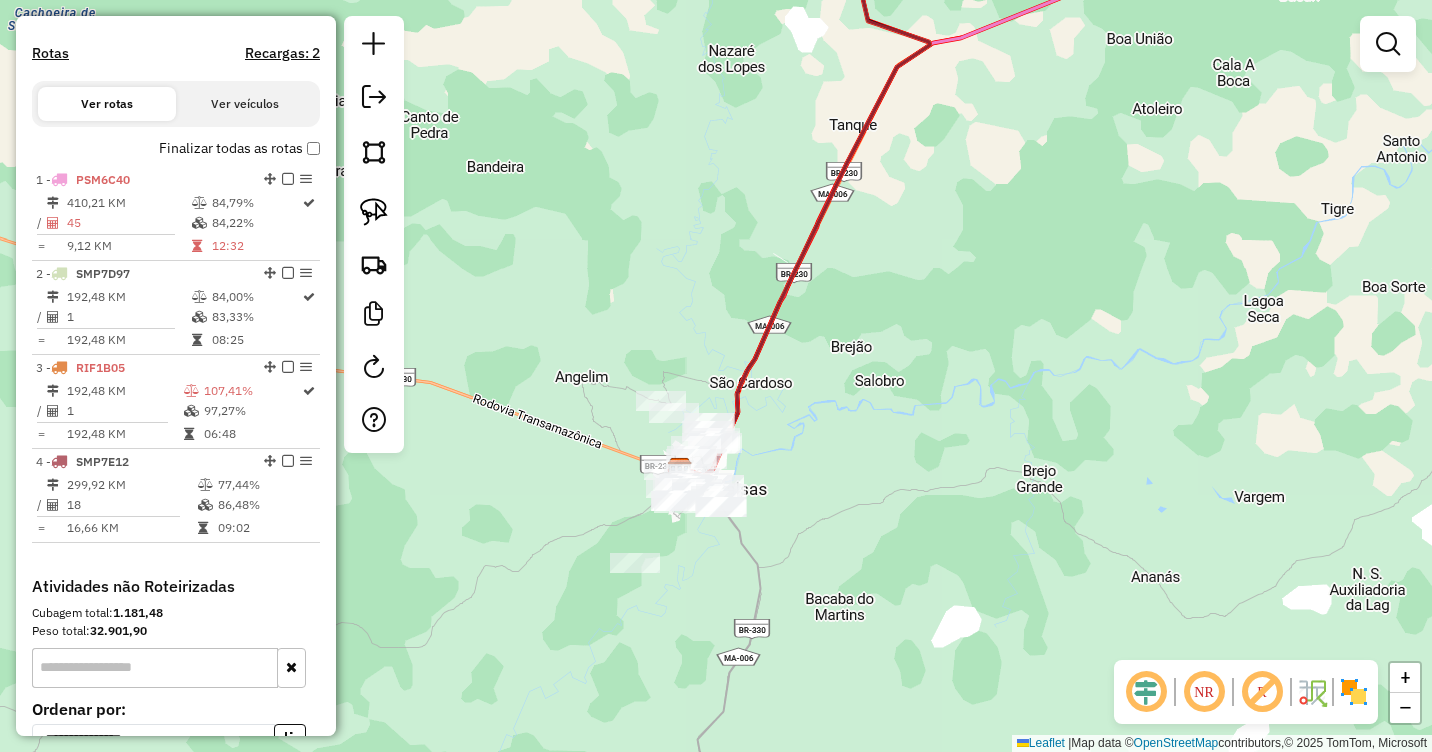 click at bounding box center (1388, 44) 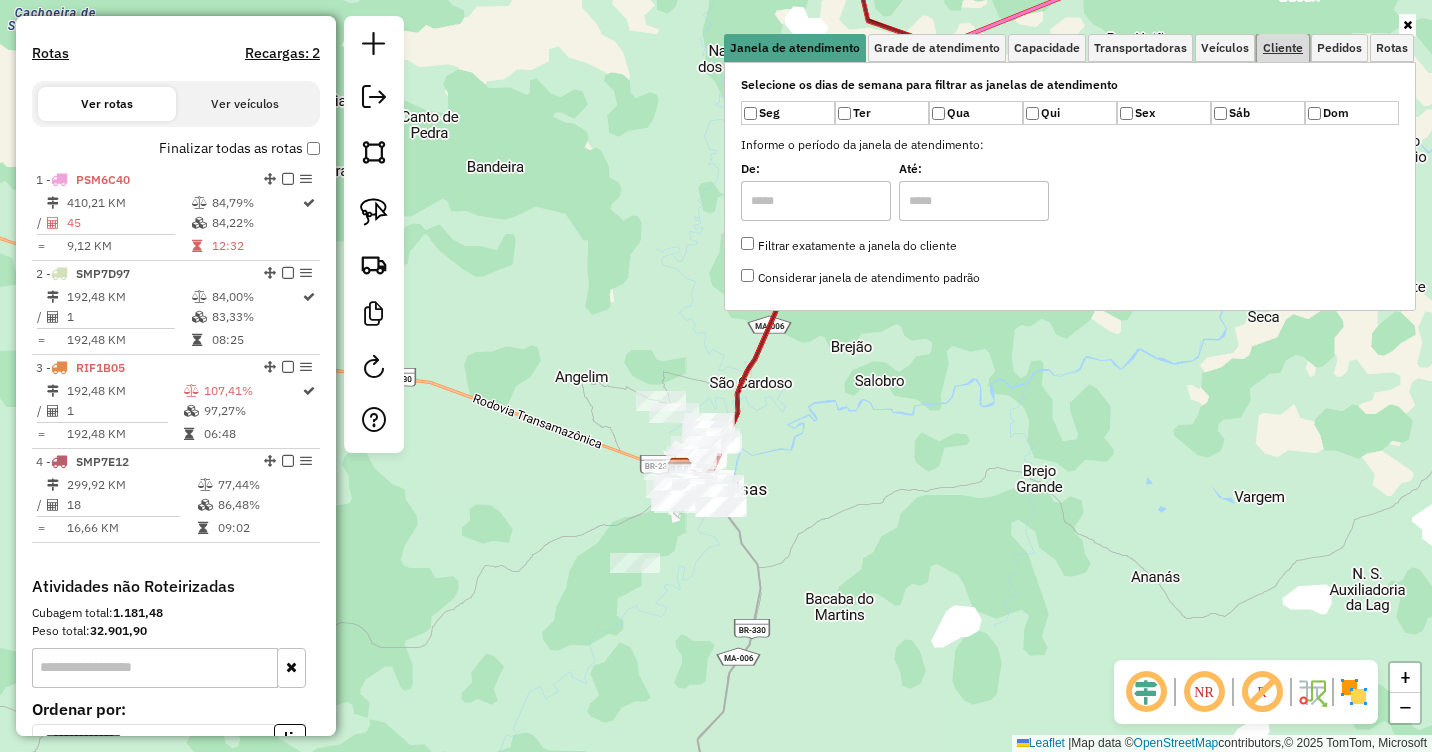 click on "Cliente" at bounding box center [1283, 48] 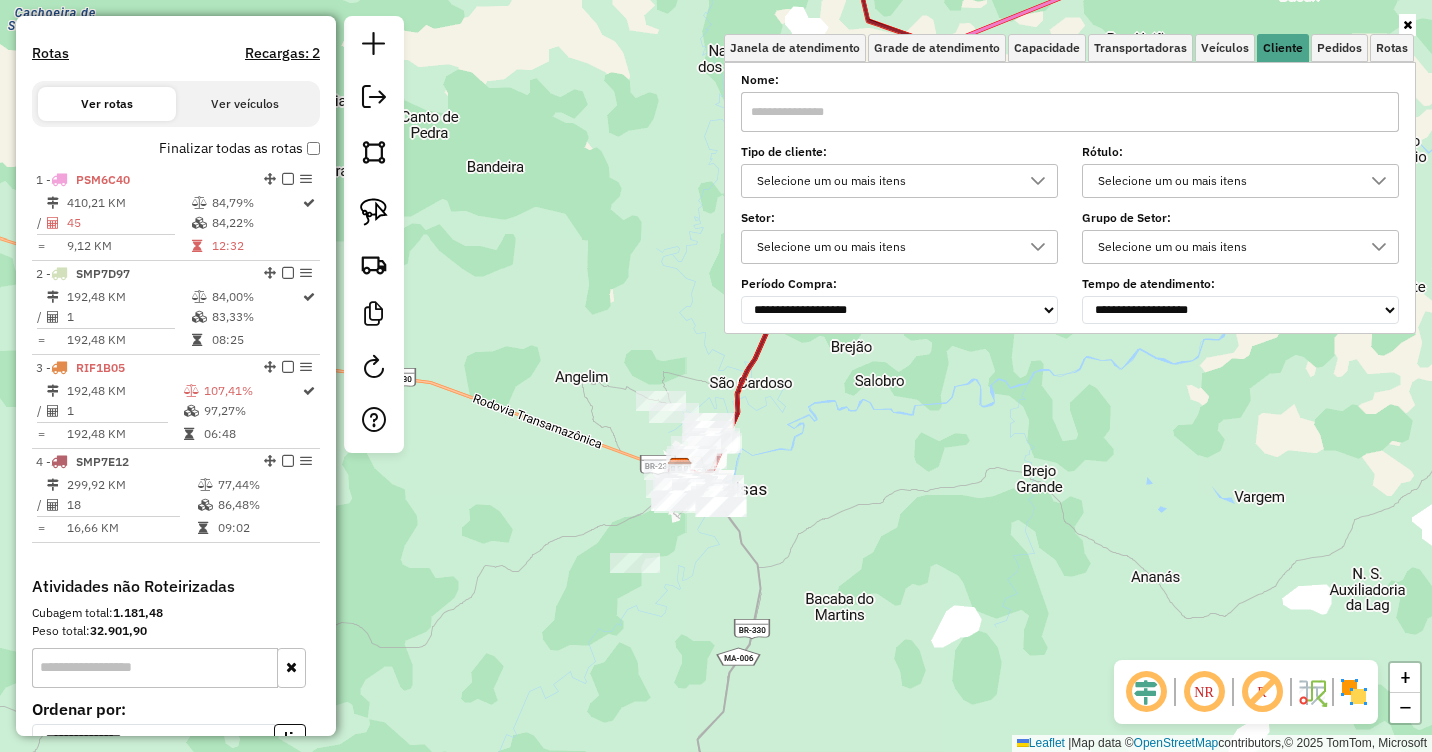 click at bounding box center (1070, 112) 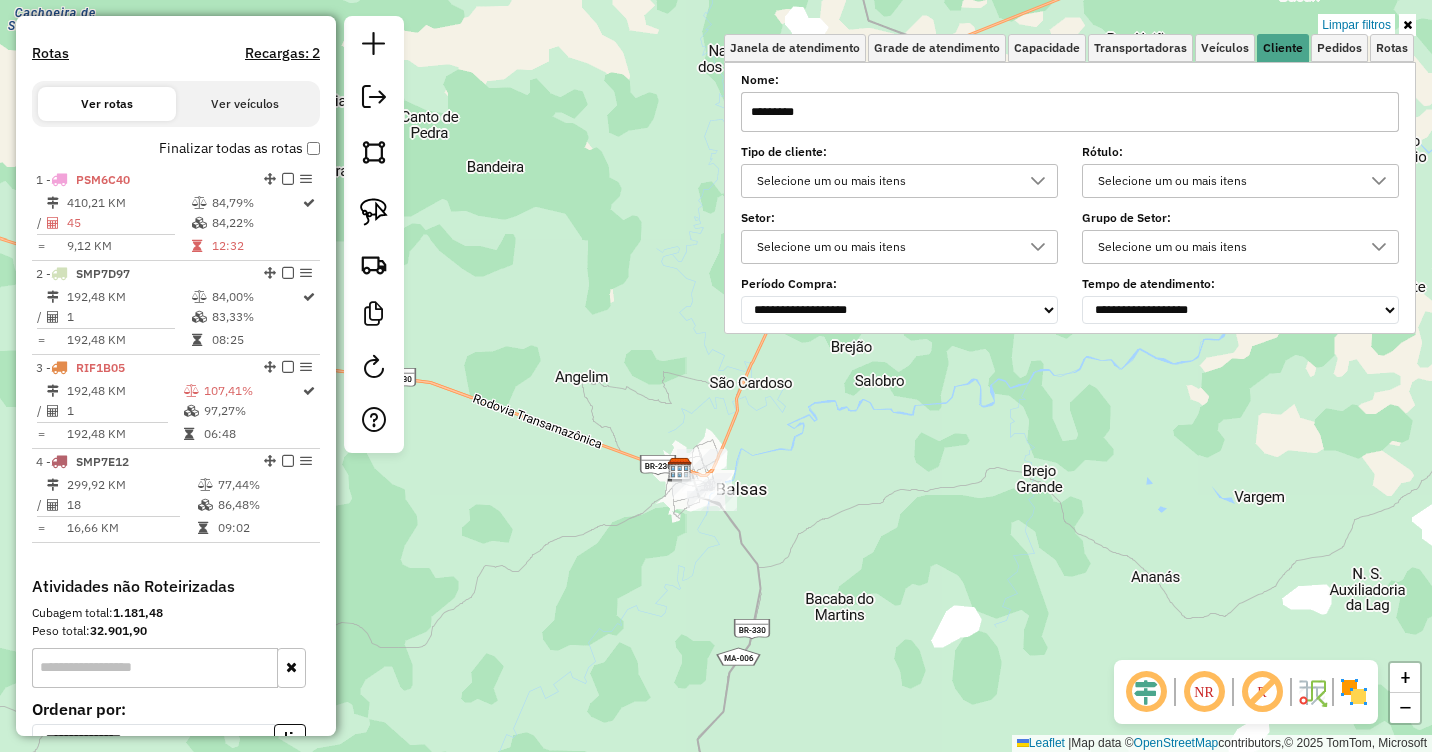 click on "Limpar filtros Janela de atendimento Grade de atendimento Capacidade Transportadoras Veículos Cliente Pedidos  Rotas Selecione os dias de semana para filtrar as janelas de atendimento  Seg   Ter   Qua   Qui   Sex   Sáb   Dom  Informe o período da janela de atendimento: De: Até:  Filtrar exatamente a janela do cliente  Considerar janela de atendimento padrão  Selecione os dias de semana para filtrar as grades de atendimento  Seg   Ter   Qua   Qui   Sex   Sáb   Dom   Considerar clientes sem dia de atendimento cadastrado  Clientes fora do dia de atendimento selecionado Filtrar as atividades entre os valores definidos abaixo:  Peso mínimo:   Peso máximo:   Cubagem mínima:   Cubagem máxima:   De:   Até:  Filtrar as atividades entre o tempo de atendimento definido abaixo:  De:   Até:   Considerar capacidade total dos clientes não roteirizados Transportadora: Selecione um ou mais itens Tipo de veículo: Selecione um ou mais itens Veículo: Selecione um ou mais itens Motorista: Selecione um ou mais itens" 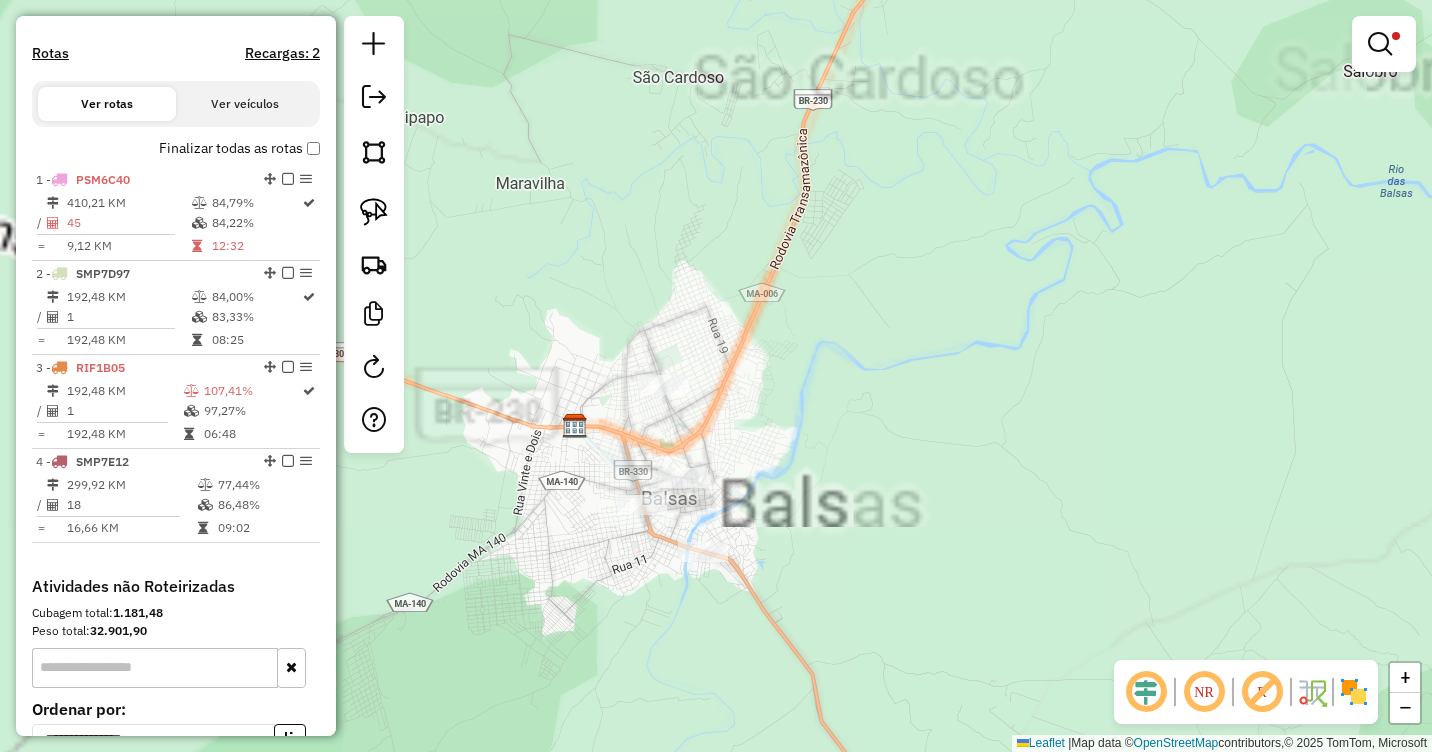drag, startPoint x: 669, startPoint y: 462, endPoint x: 890, endPoint y: 458, distance: 221.0362 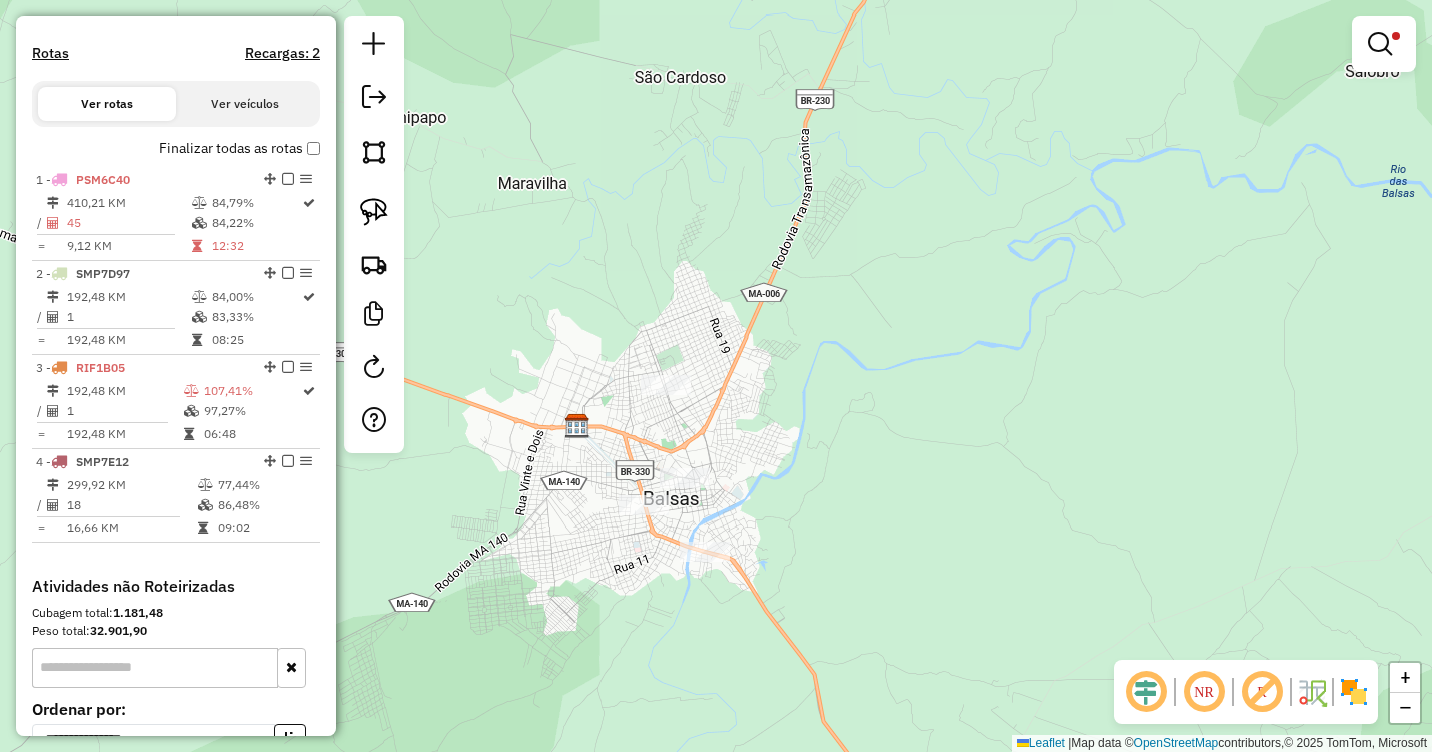 click 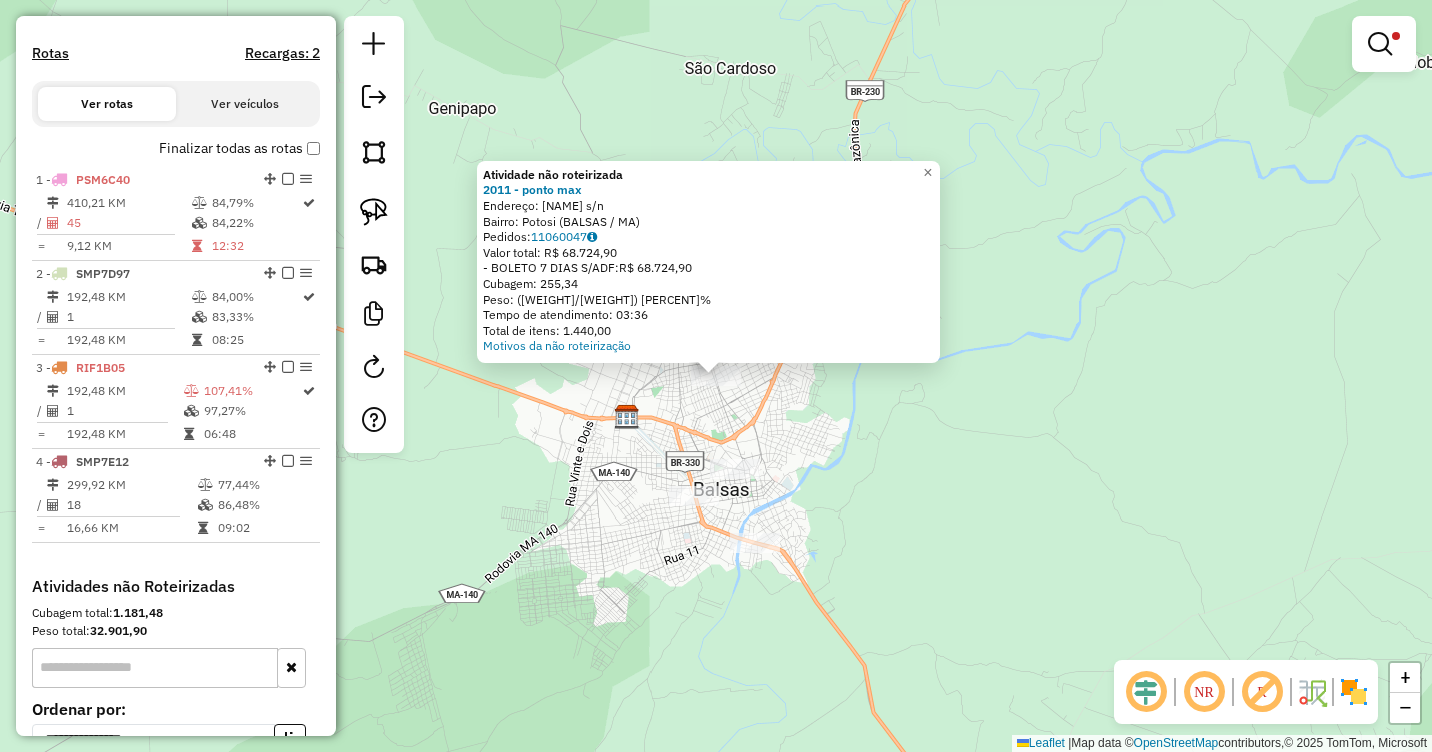 click on "Atividade não roteirizada [YEAR] - ponto max Endereço: [NAME] [NUMBER] Bairro: [NEIGHBORHOOD] ([CITY] / [STATE]) Pedidos: [NUMBER] Valor total: R$ [PRICE] - BOLETO [DAYS] DIAS S/ADF: R$ [PRICE] Cubagem: [PRICE] Peso: [PRICE] Tempo de atendimento: [TIME] Total de itens: [PRICE] Motivos da não roteirização × Limpar filtros Janela de atendimento Grade de atendimento Capacidade Transportadoras Veículos Cliente Pedidos Rotas Selecione os dias de semana para filtrar as janelas de atendimento Seg Ter Qua Qui Sex Sáb Dom Informe o período da janela de atendimento: De: Até: Filtrar exatamente a janela do cliente Considerar janela de atendimento padrão Selecione os dias de semana para filtrar as grades de atendimento Seg Ter Qua Qui Sex Sáb Dom Considerar clientes sem dia de atendimento cadastrado Clientes fora do dia de atendimento selecionado Filtrar as atividades entre os valores definidos abaixo: Peso mínimo: Peso máximo: Cubagem mínima: Cubagem máxima:" 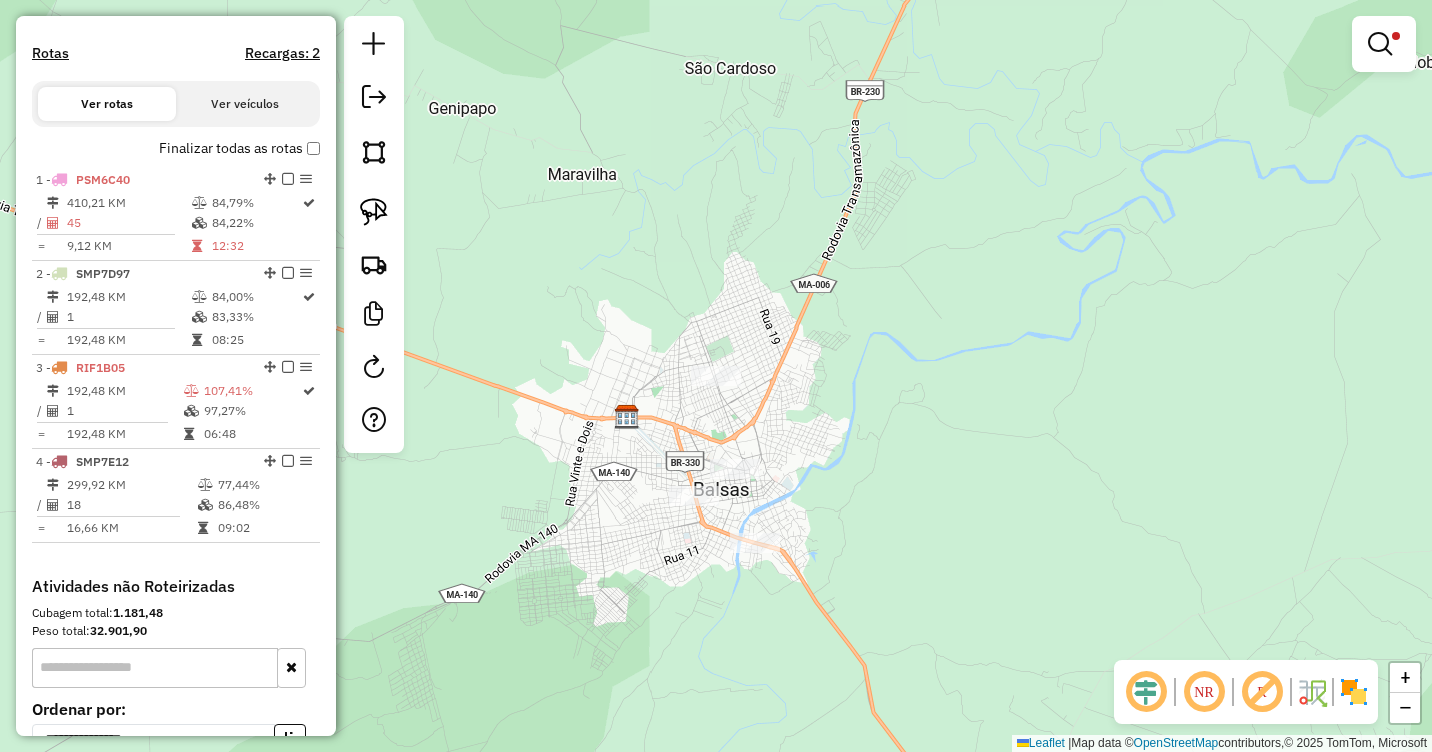 drag, startPoint x: 357, startPoint y: 208, endPoint x: 444, endPoint y: 224, distance: 88.45903 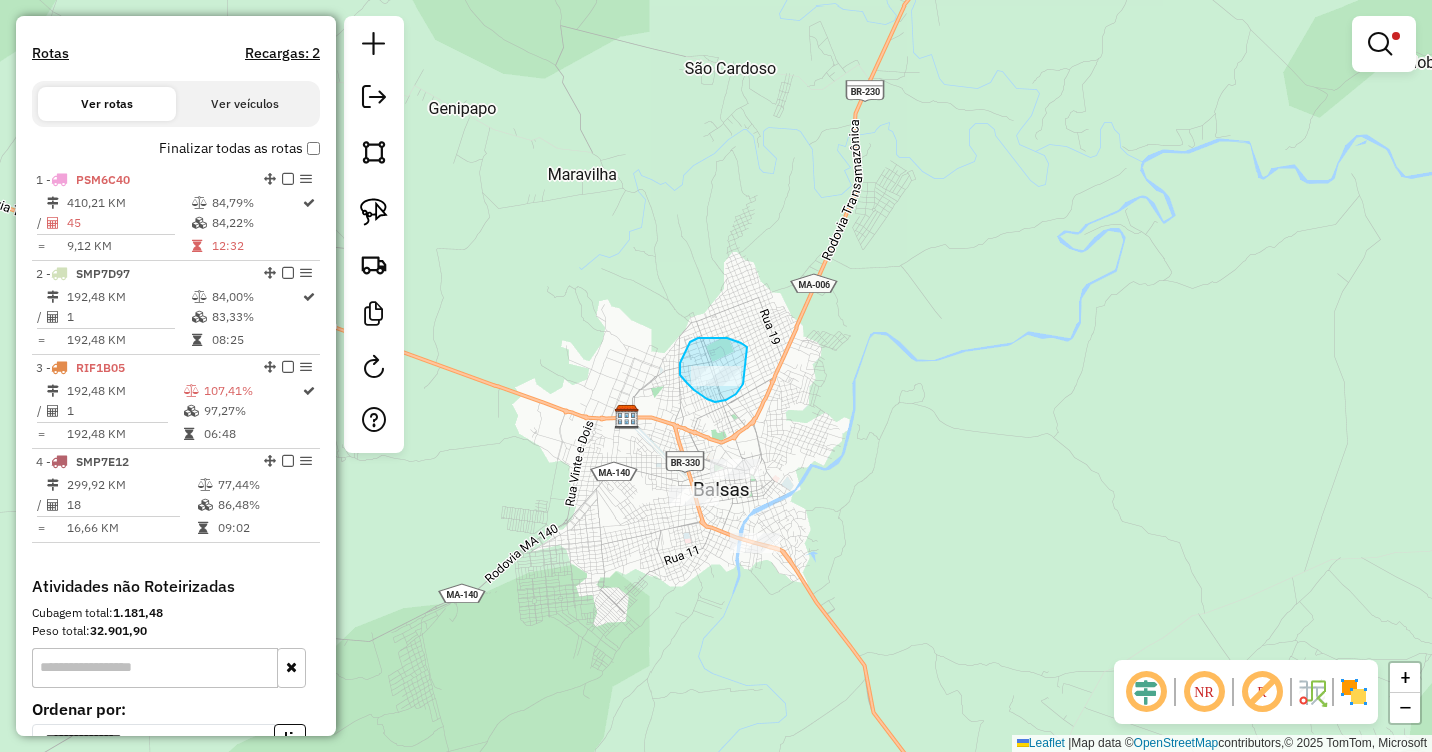 drag, startPoint x: 723, startPoint y: 338, endPoint x: 743, endPoint y: 383, distance: 49.24429 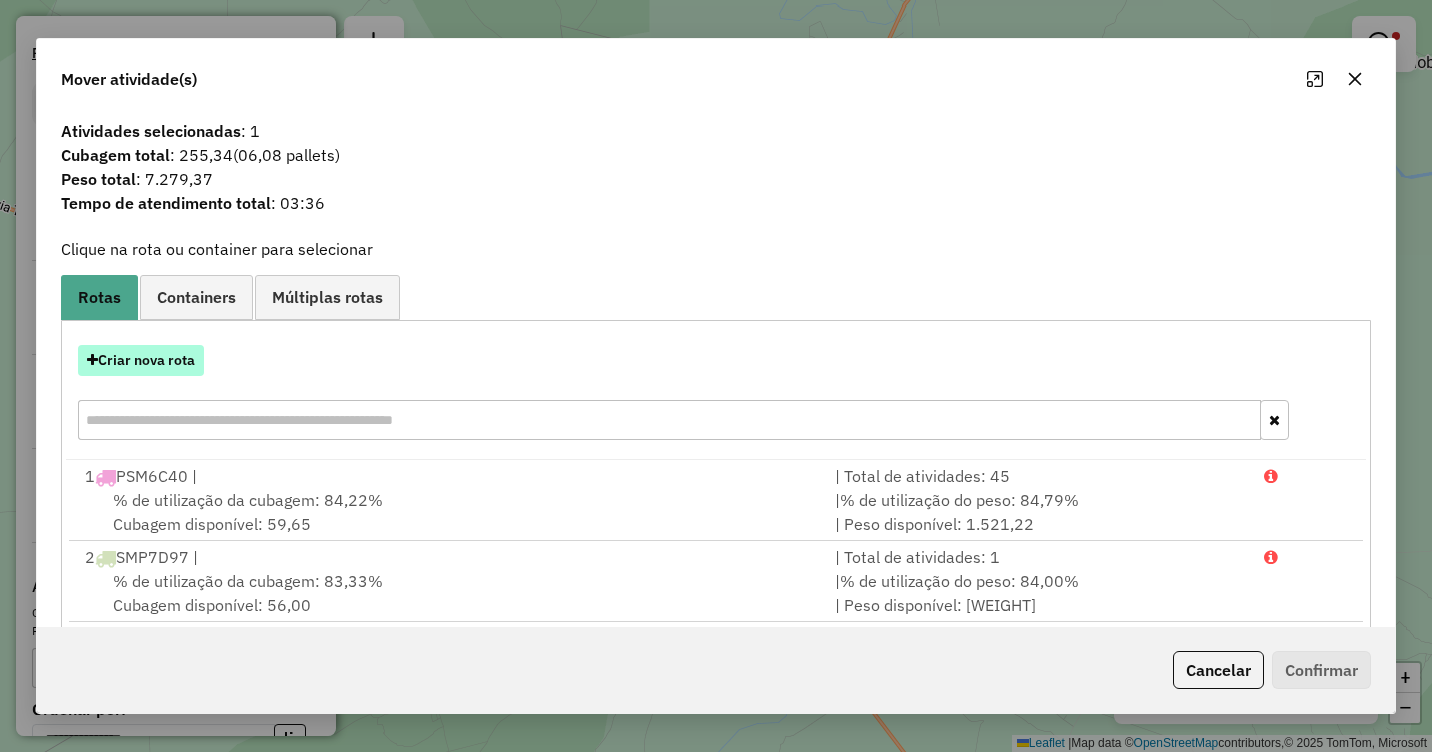 click on "Criar nova rota" at bounding box center [141, 360] 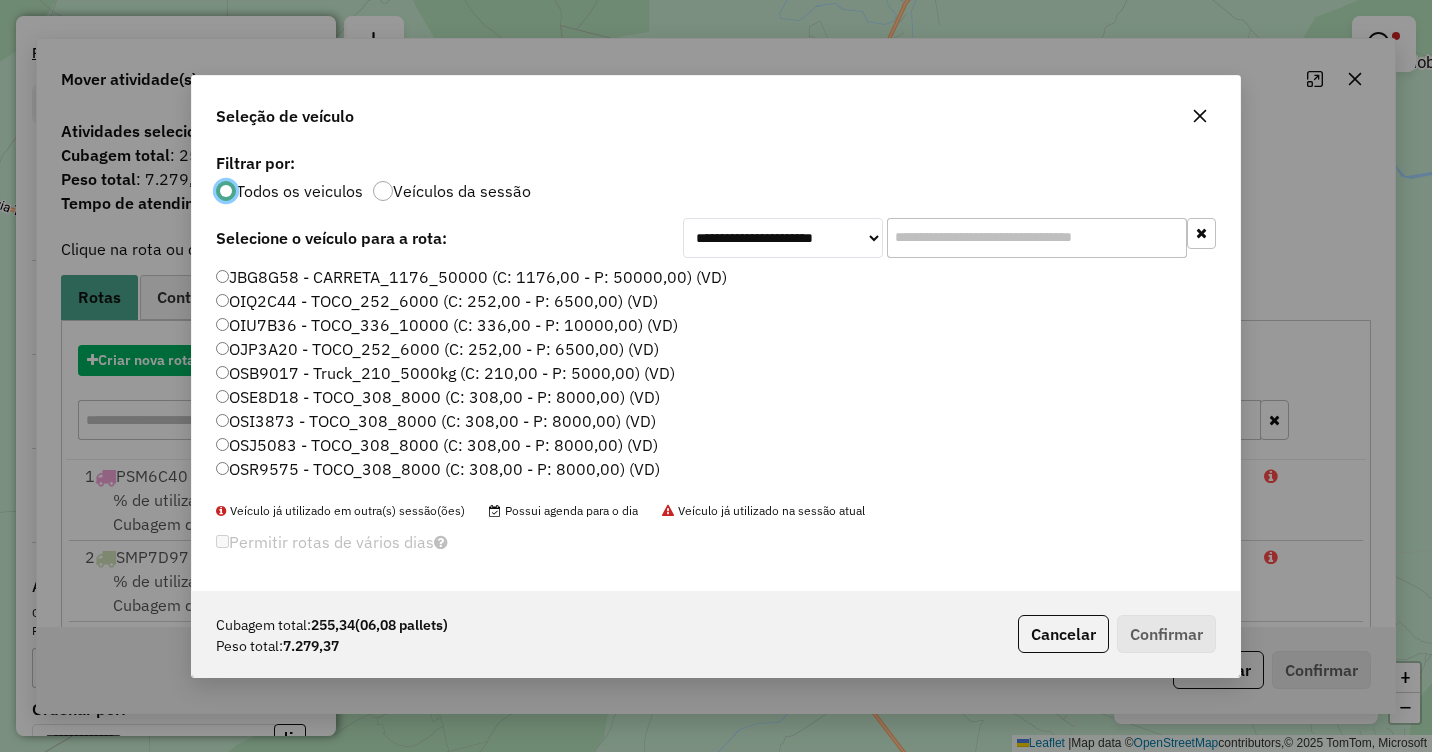 scroll, scrollTop: 11, scrollLeft: 6, axis: both 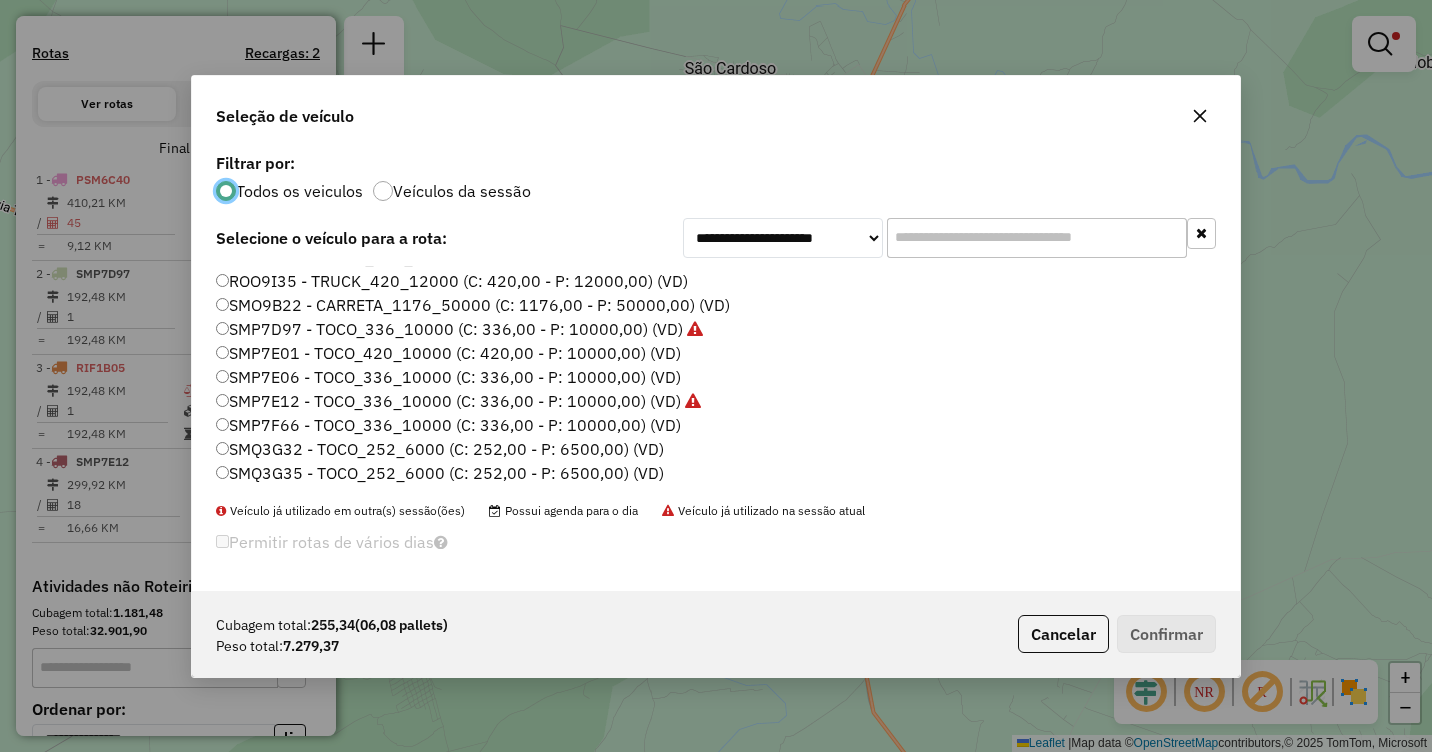click on "SMP7F66 - TOCO_336_10000 (C: 336,00 - P: 10000,00) (VD)" 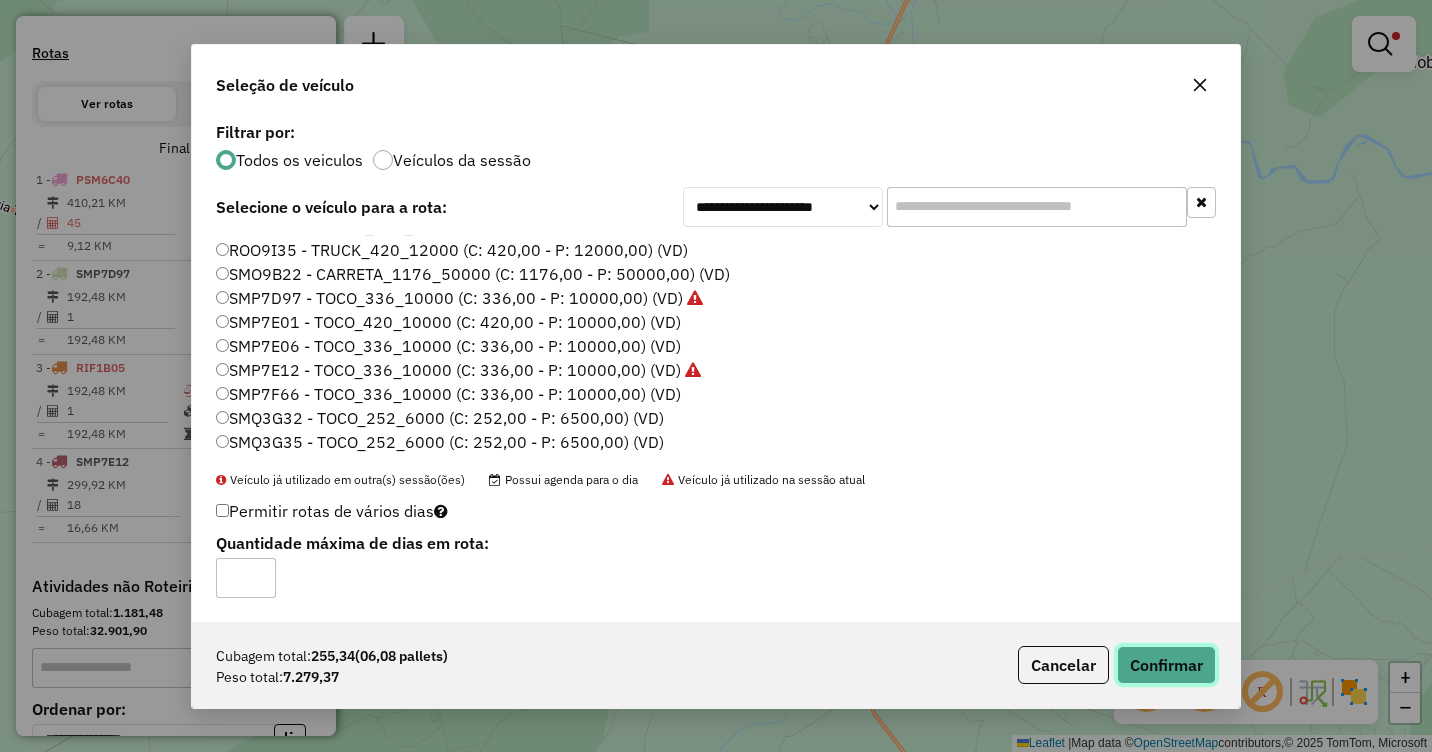 click on "Confirmar" 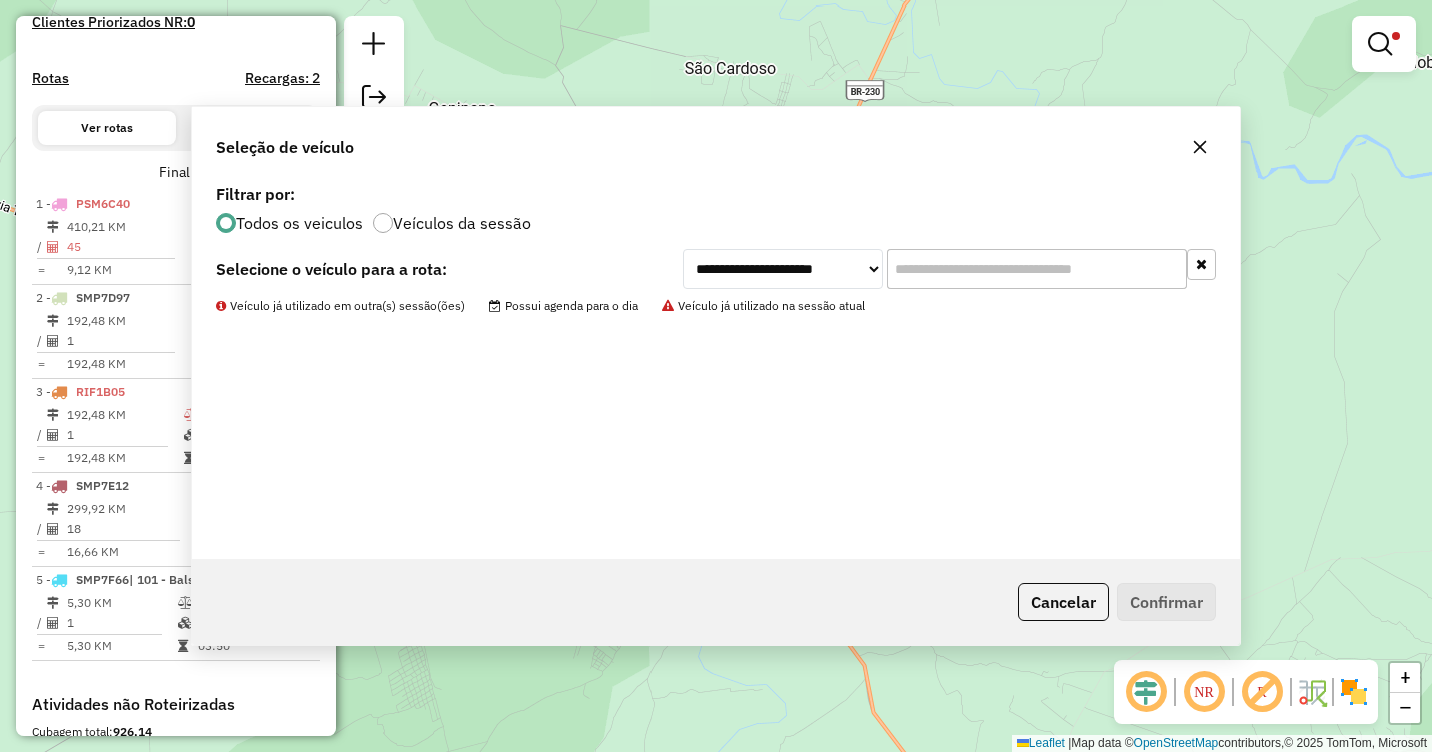 scroll, scrollTop: 624, scrollLeft: 0, axis: vertical 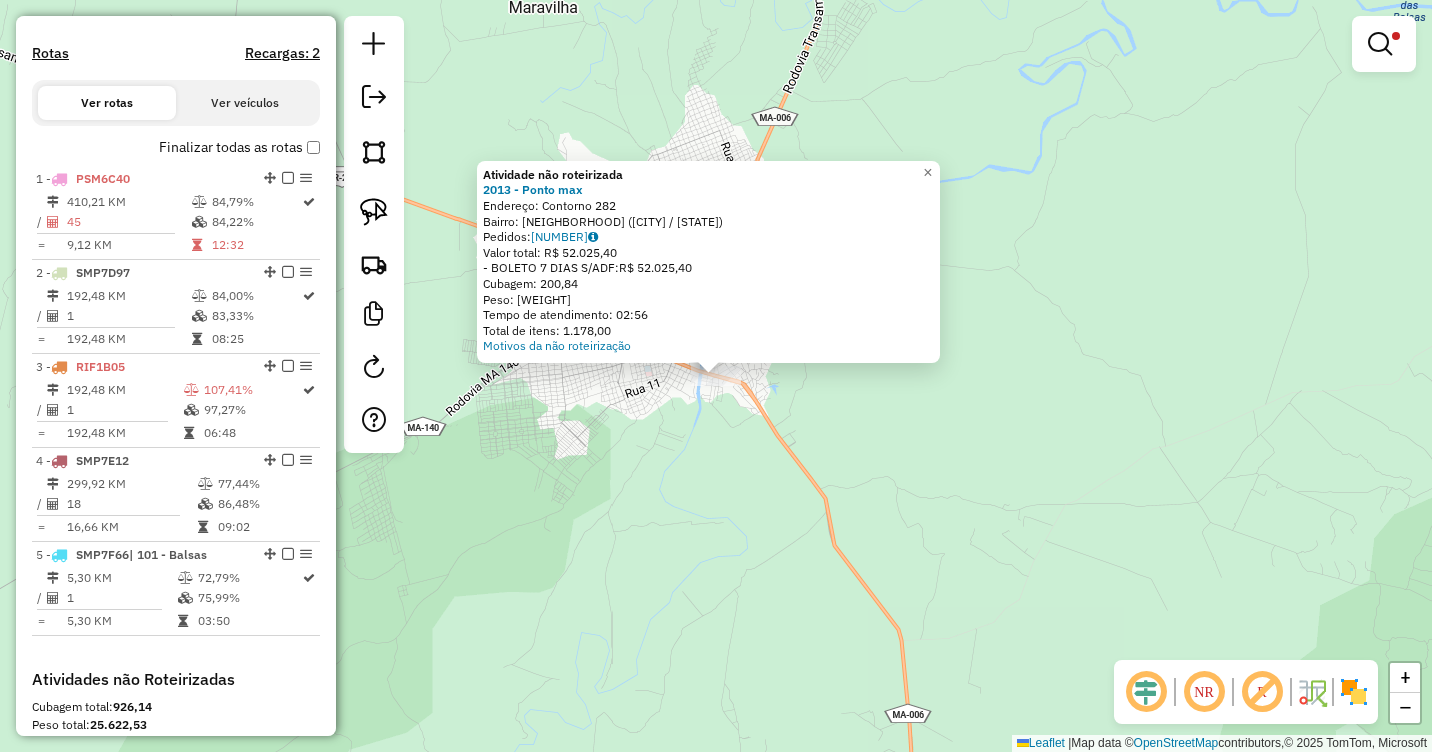click on "Atividade não roteirizada [NUMBER] - [NAME]  Endereço:  [NAME] [NUMBER]   Bairro: [BAIRRO] ([CIDADE] / [STATE])   Pedidos:  [NUMBER]   Valor total: [CURRENCY] [VALUE]   - [PAYMENT_METHOD] [PAYMENT_TYPE]:  [CURRENCY] [VALUE]   Cubagem: [VALUE]   Peso: [VALUE]   Tempo de atendimento: [TIME]   Total de itens: [VALUE]  Motivos da não roteirização × Limpar filtros Janela de atendimento Grade de atendimento Capacidade Transportadoras Veículos Cliente Pedidos  Rotas Selecione os dias de semana para filtrar as janelas de atendimento  Seg   Ter   Qua   Qui   Sex   Sáb   Dom  Informe o período da janela de atendimento: De: Até:  Filtrar exatamente a janela do cliente  Considerar janela de atendimento padrão  Selecione os dias de semana para filtrar as grades de atendimento  Seg   Ter   Qua   Qui   Sex   Sáb   Dom   Considerar clientes sem dia de atendimento cadastrado  Clientes fora do dia de atendimento selecionado Filtrar as atividades entre os valores definidos abaixo:  Peso mínimo:   Peso máximo:   Cubagem mínima:   Cubagem máxima:" 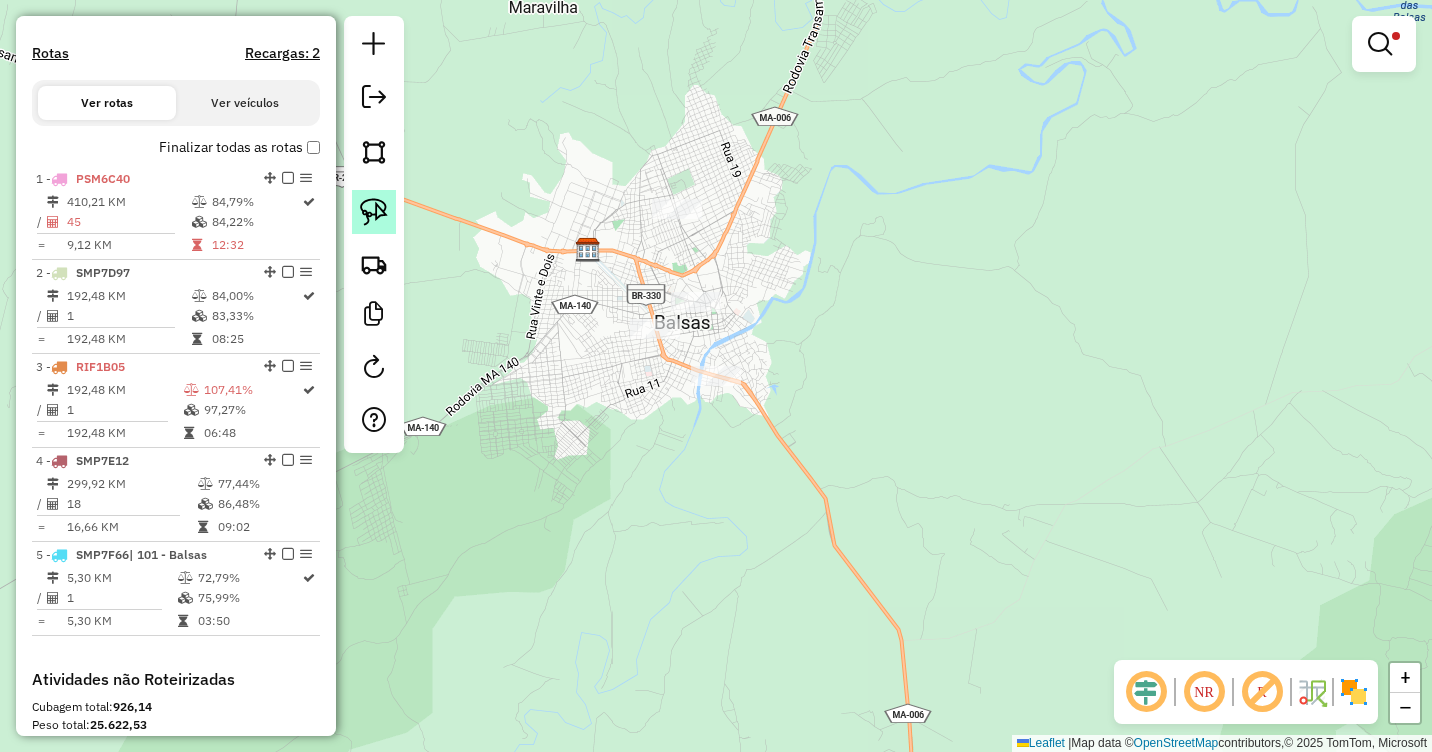 click 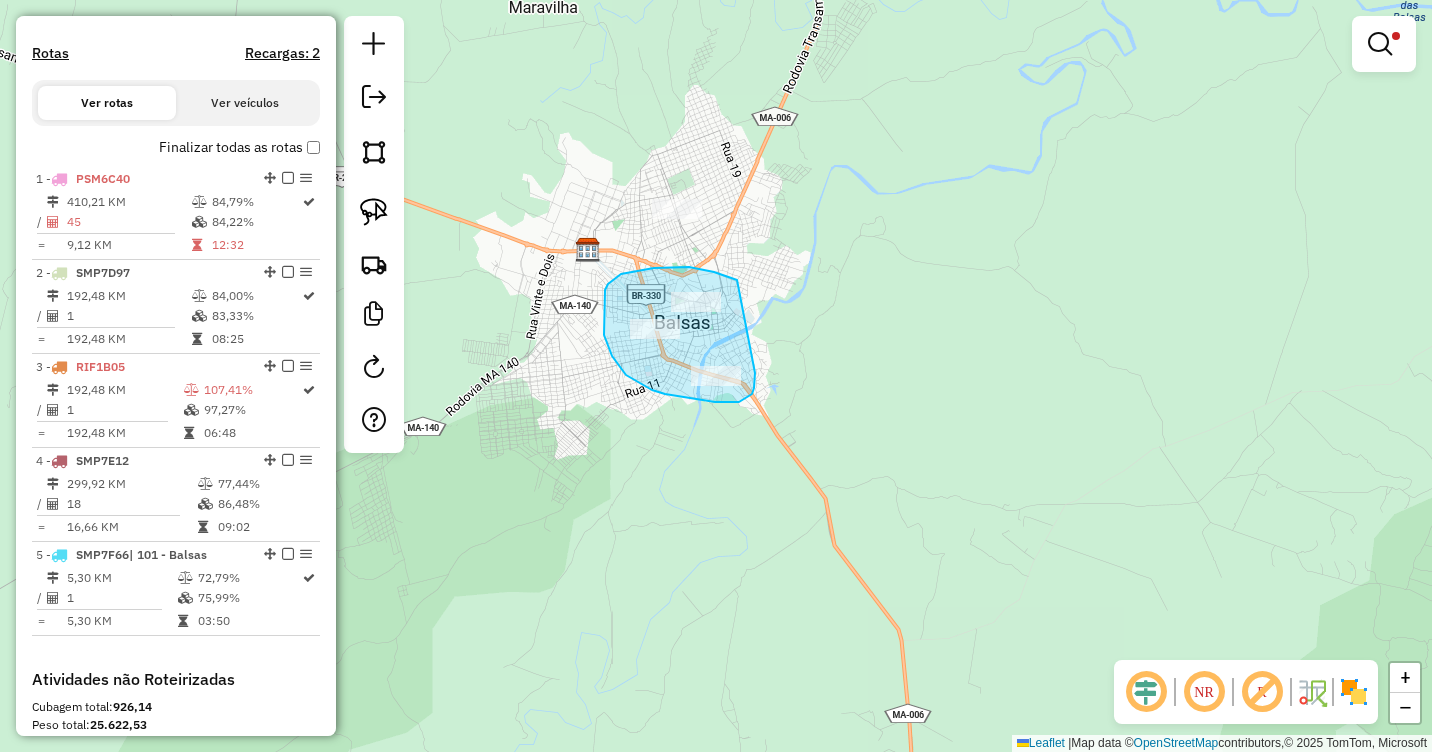 drag, startPoint x: 735, startPoint y: 279, endPoint x: 755, endPoint y: 373, distance: 96.10411 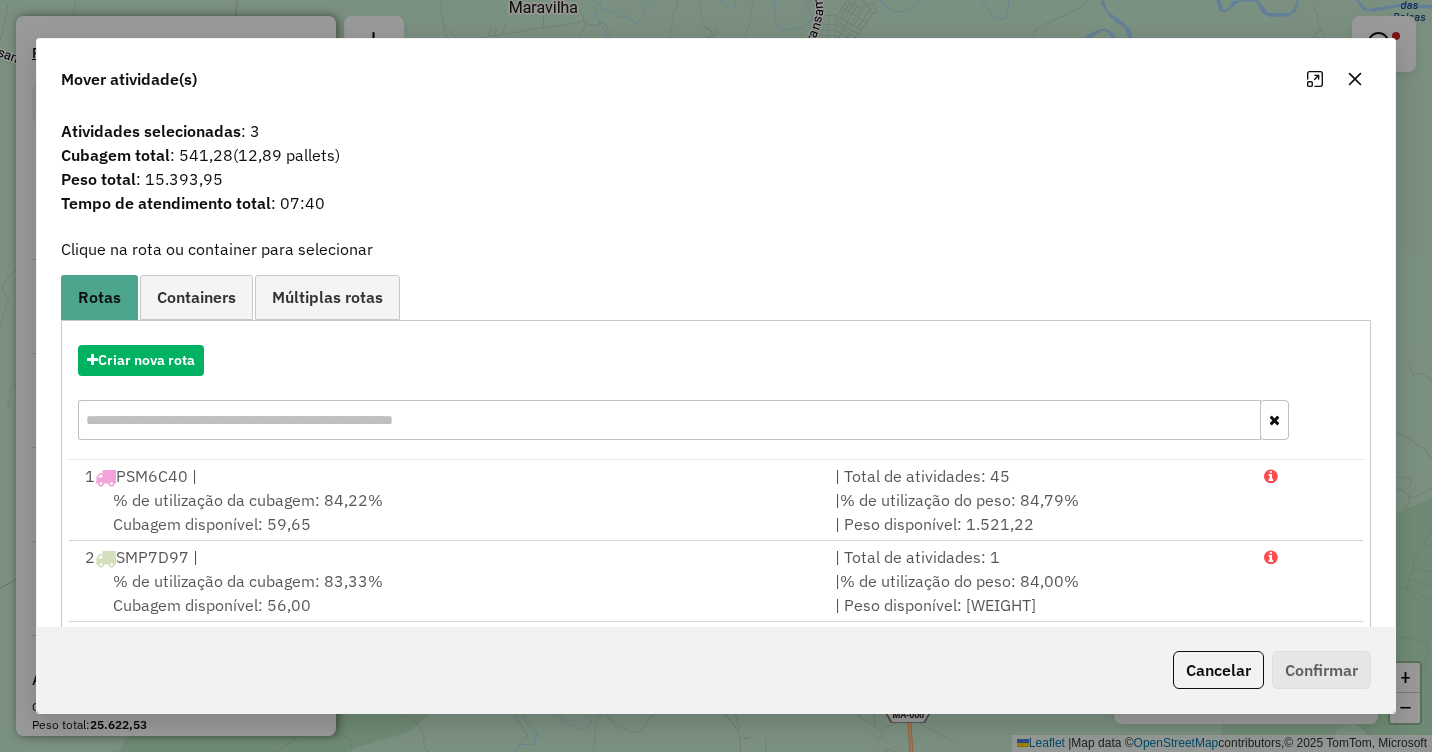 click 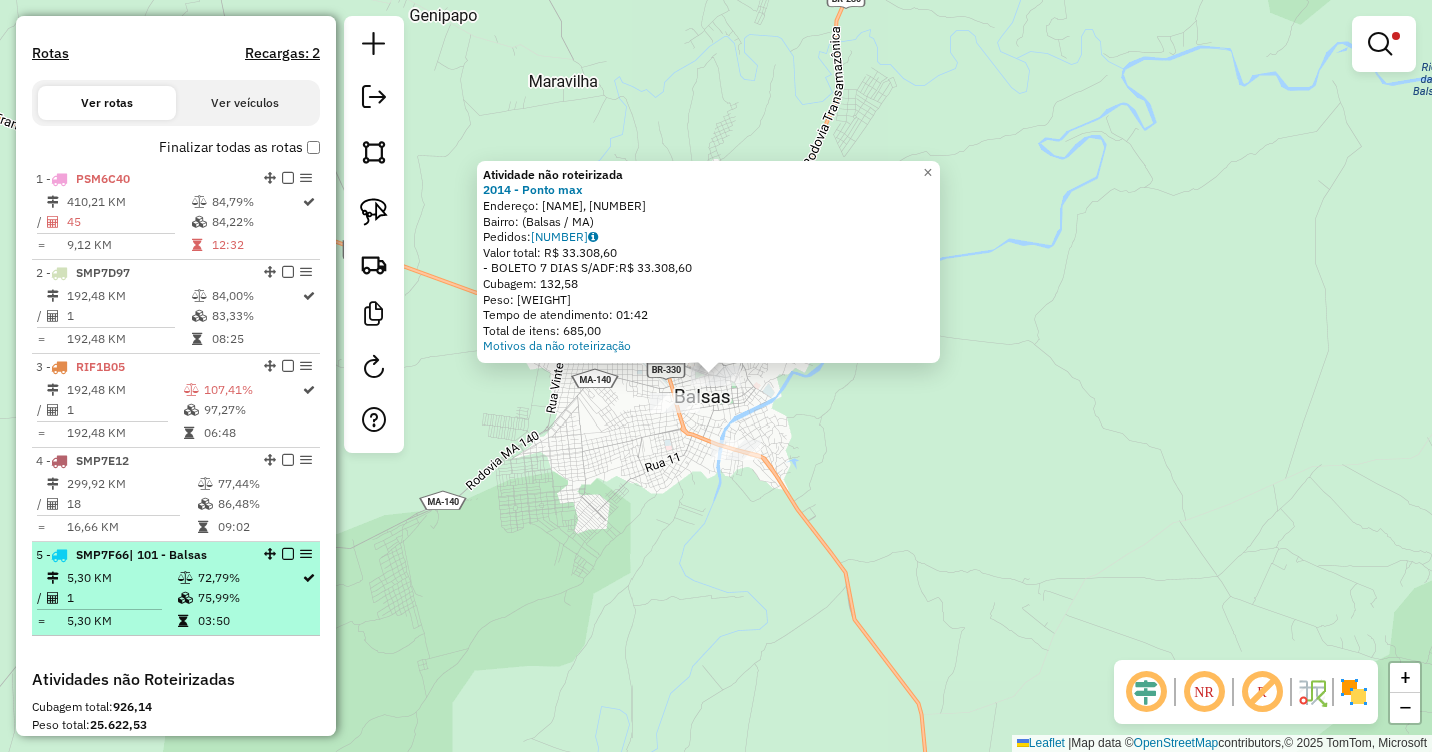 click at bounding box center [185, 598] 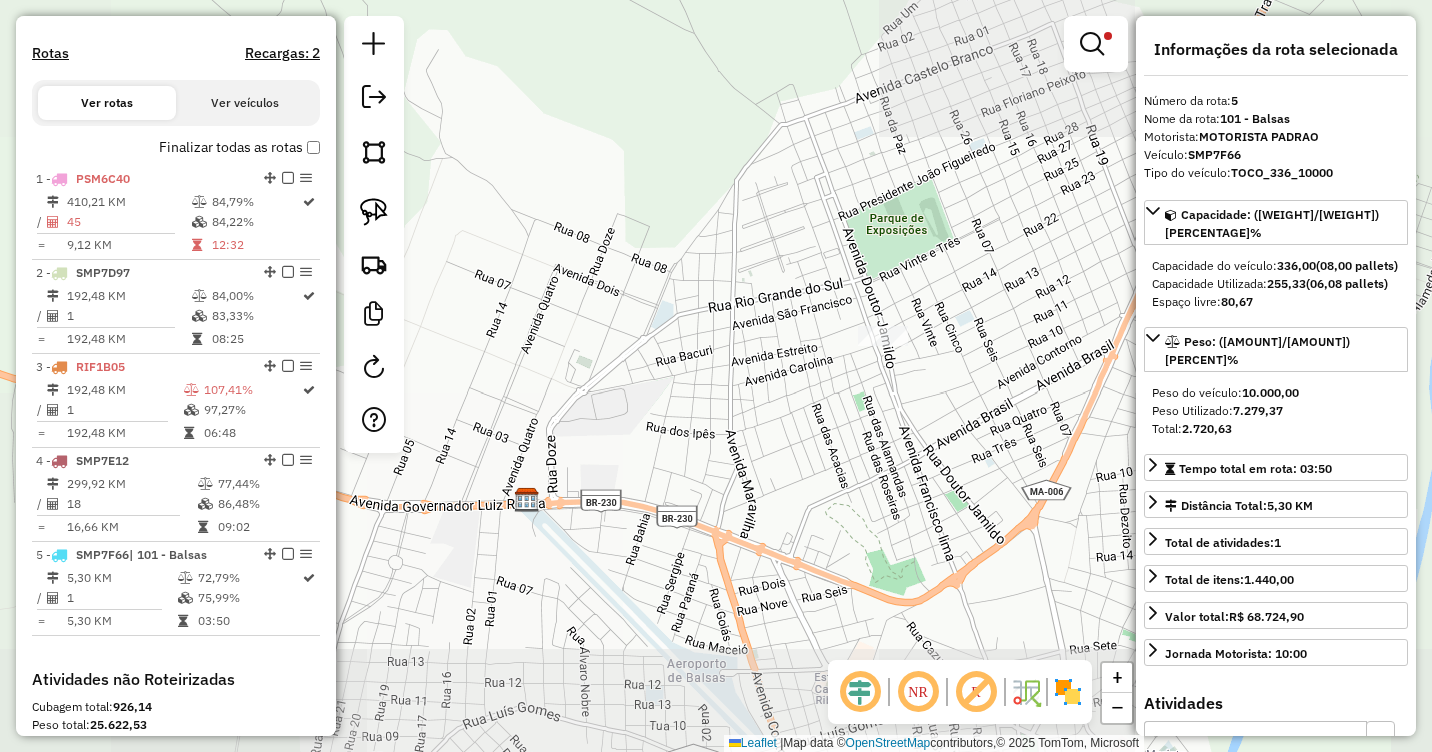 drag, startPoint x: 809, startPoint y: 493, endPoint x: 784, endPoint y: 263, distance: 231.3547 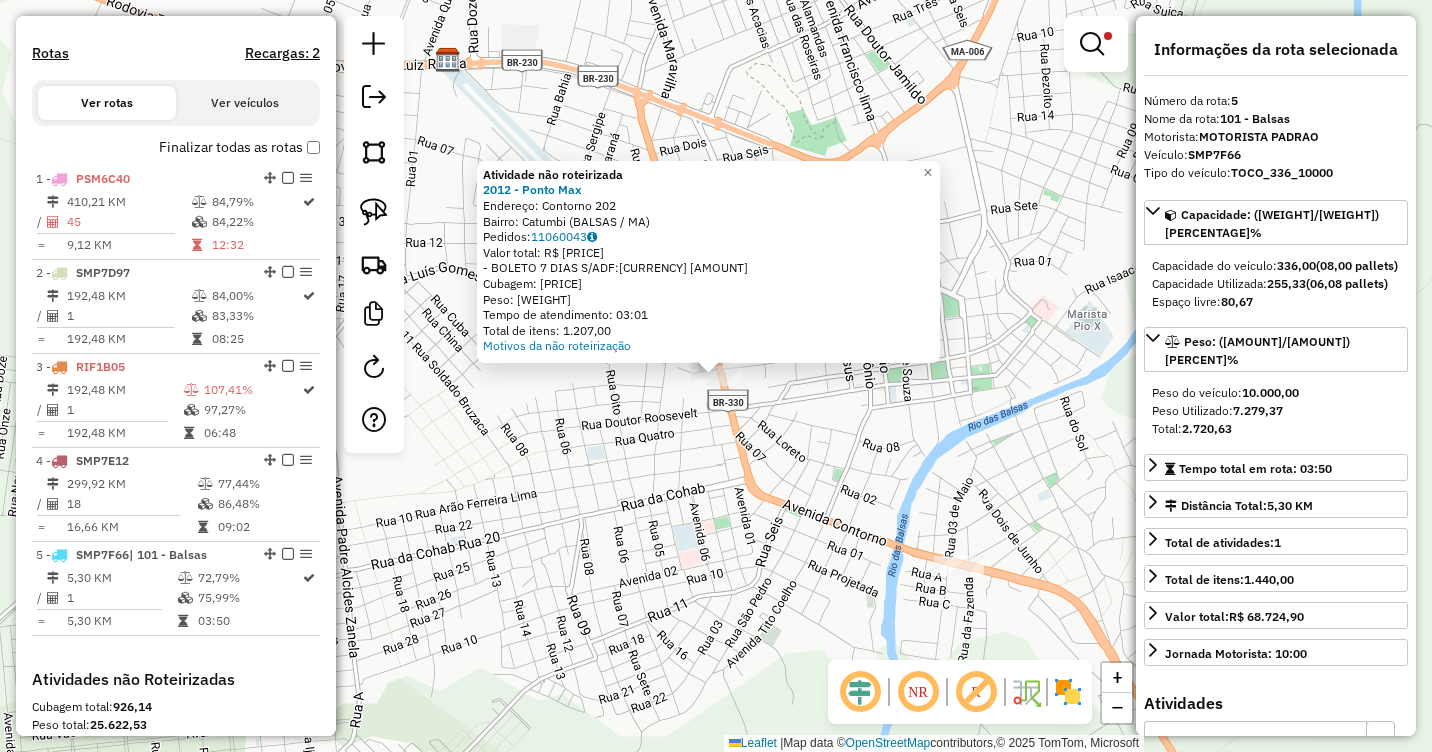 drag, startPoint x: 720, startPoint y: 458, endPoint x: 865, endPoint y: 465, distance: 145.16887 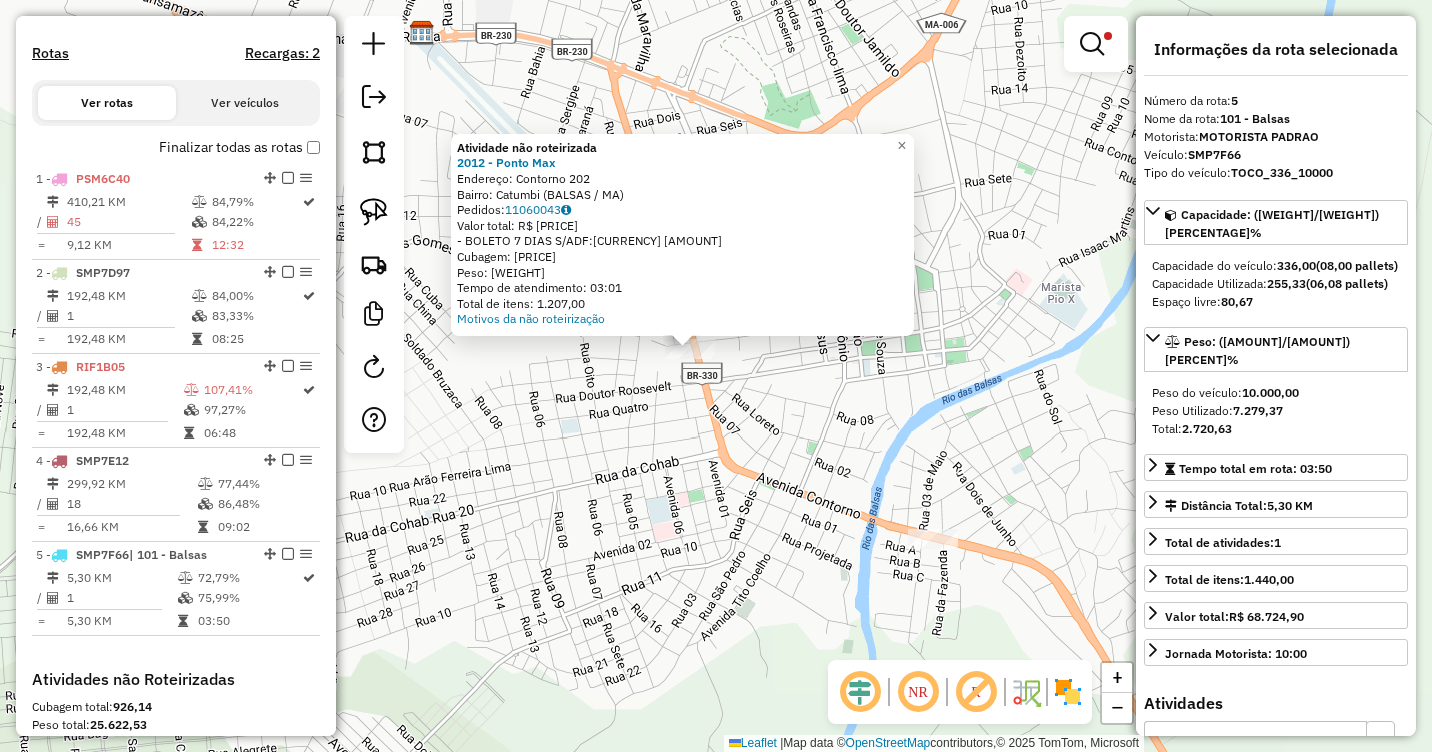 drag, startPoint x: 960, startPoint y: 437, endPoint x: 881, endPoint y: 451, distance: 80.23092 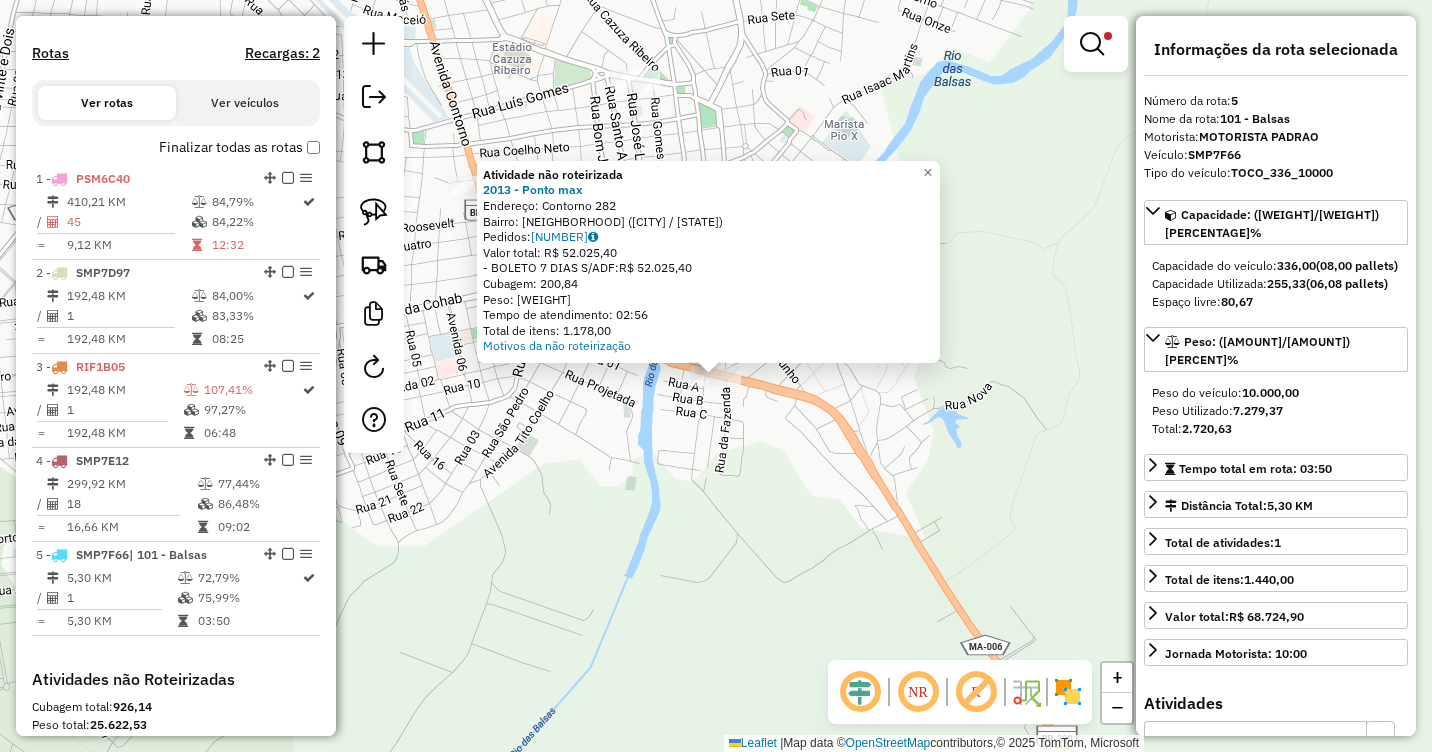 click on "Atividade não roteirizada [NUMBER] - [NAME]  Endereço:  [NAME] [NUMBER]   Bairro: [BAIRRO] ([CIDADE] / [STATE])   Pedidos:  [NUMBER]   Valor total: [CURRENCY] [VALUE]   - [PAYMENT_METHOD] [PAYMENT_TYPE]:  [CURRENCY] [VALUE]   Cubagem: [VALUE]   Peso: [VALUE]   Tempo de atendimento: [TIME]   Total de itens: [VALUE]  Motivos da não roteirização × Limpar filtros Janela de atendimento Grade de atendimento Capacidade Transportadoras Veículos Cliente Pedidos  Rotas Selecione os dias de semana para filtrar as janelas de atendimento  Seg   Ter   Qua   Qui   Sex   Sáb   Dom  Informe o período da janela de atendimento: De: Até:  Filtrar exatamente a janela do cliente  Considerar janela de atendimento padrão  Selecione os dias de semana para filtrar as grades de atendimento  Seg   Ter   Qua   Qui   Sex   Sáb   Dom   Considerar clientes sem dia de atendimento cadastrado  Clientes fora do dia de atendimento selecionado Filtrar as atividades entre os valores definidos abaixo:  Peso mínimo:   Peso máximo:   Cubagem mínima:   Cubagem máxima:" 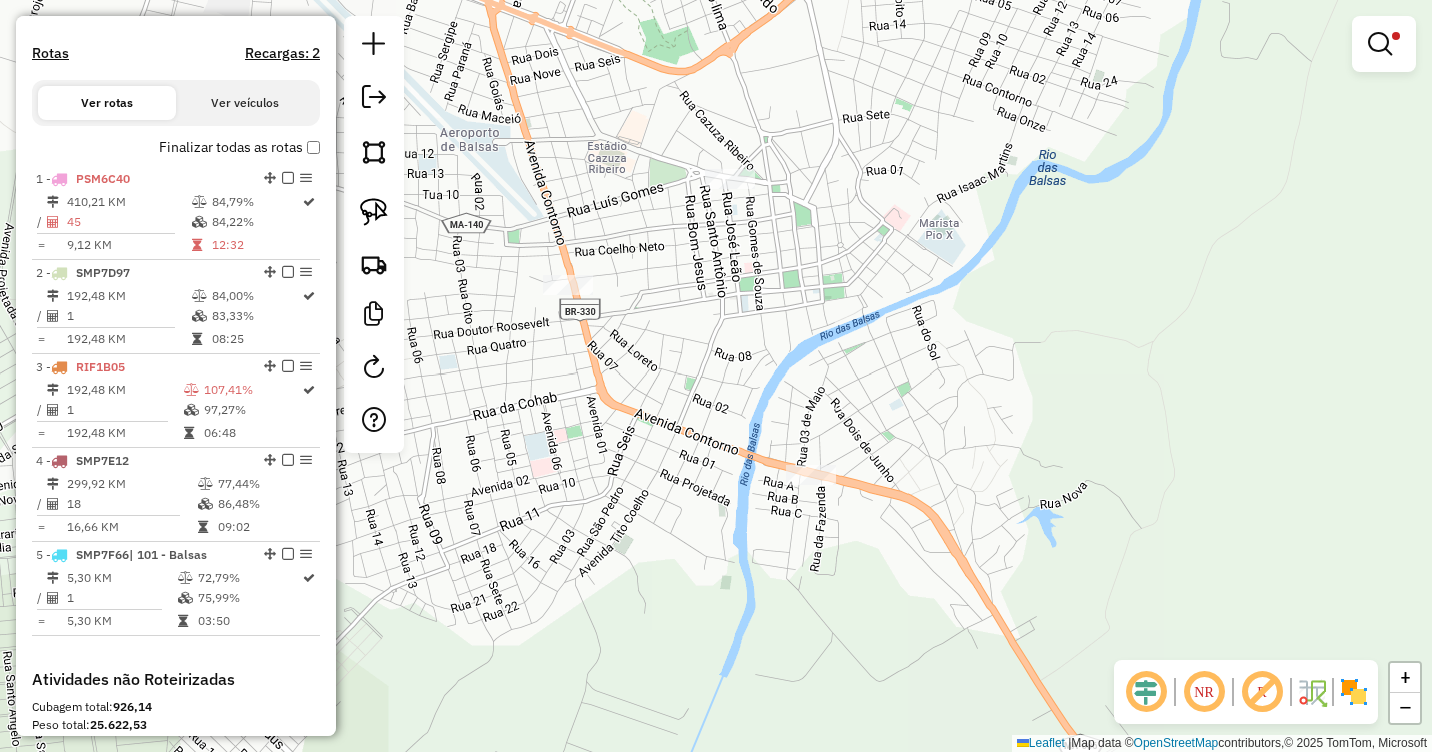 drag, startPoint x: 899, startPoint y: 309, endPoint x: 1003, endPoint y: 415, distance: 148.49916 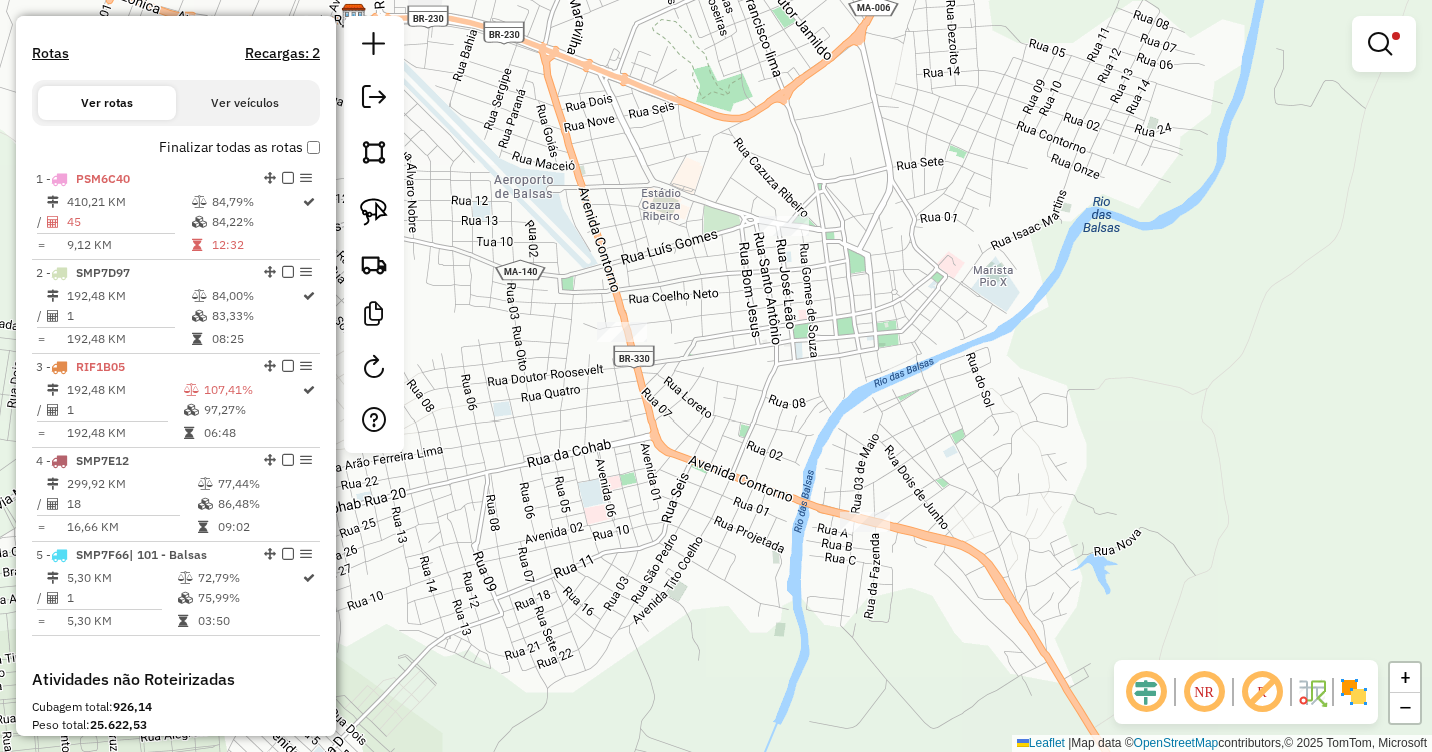 drag, startPoint x: 630, startPoint y: 193, endPoint x: 683, endPoint y: 263, distance: 87.80091 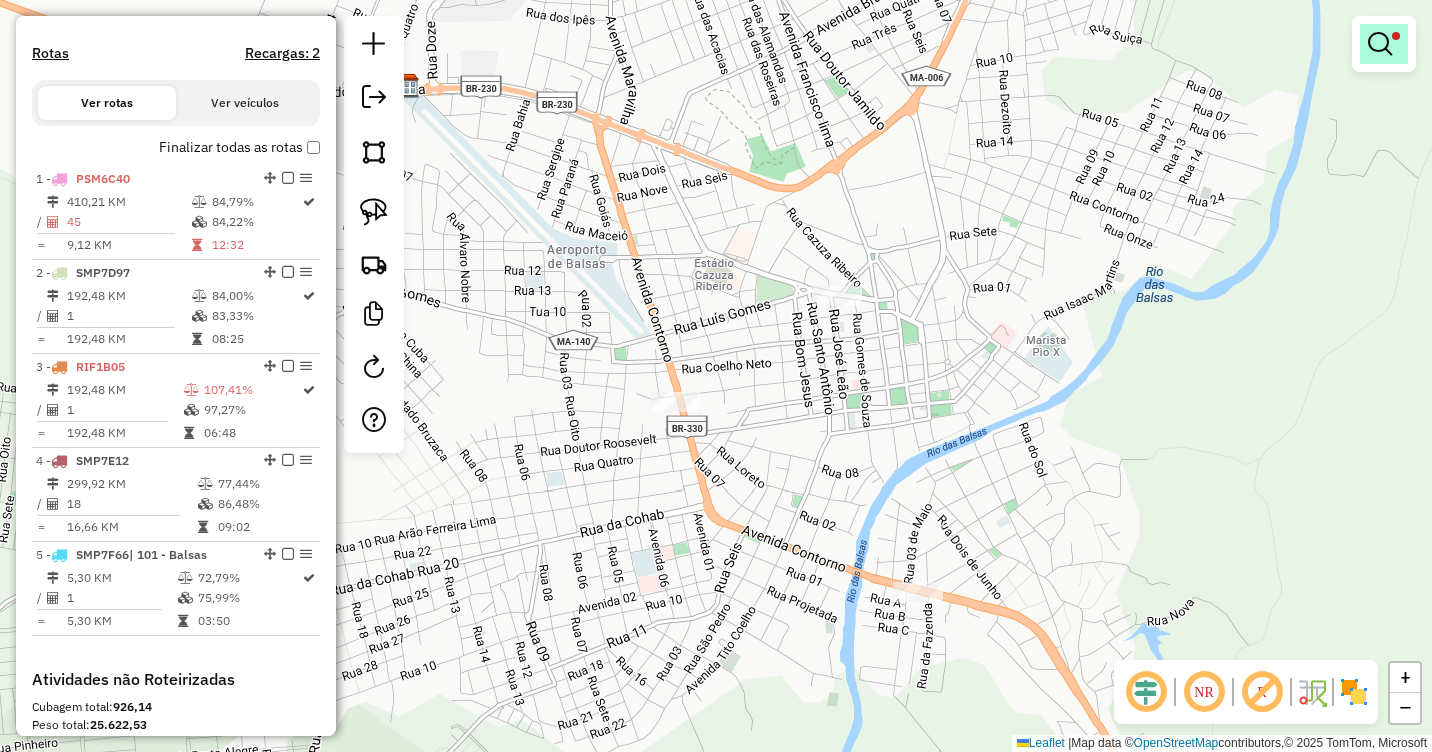 click at bounding box center [1380, 44] 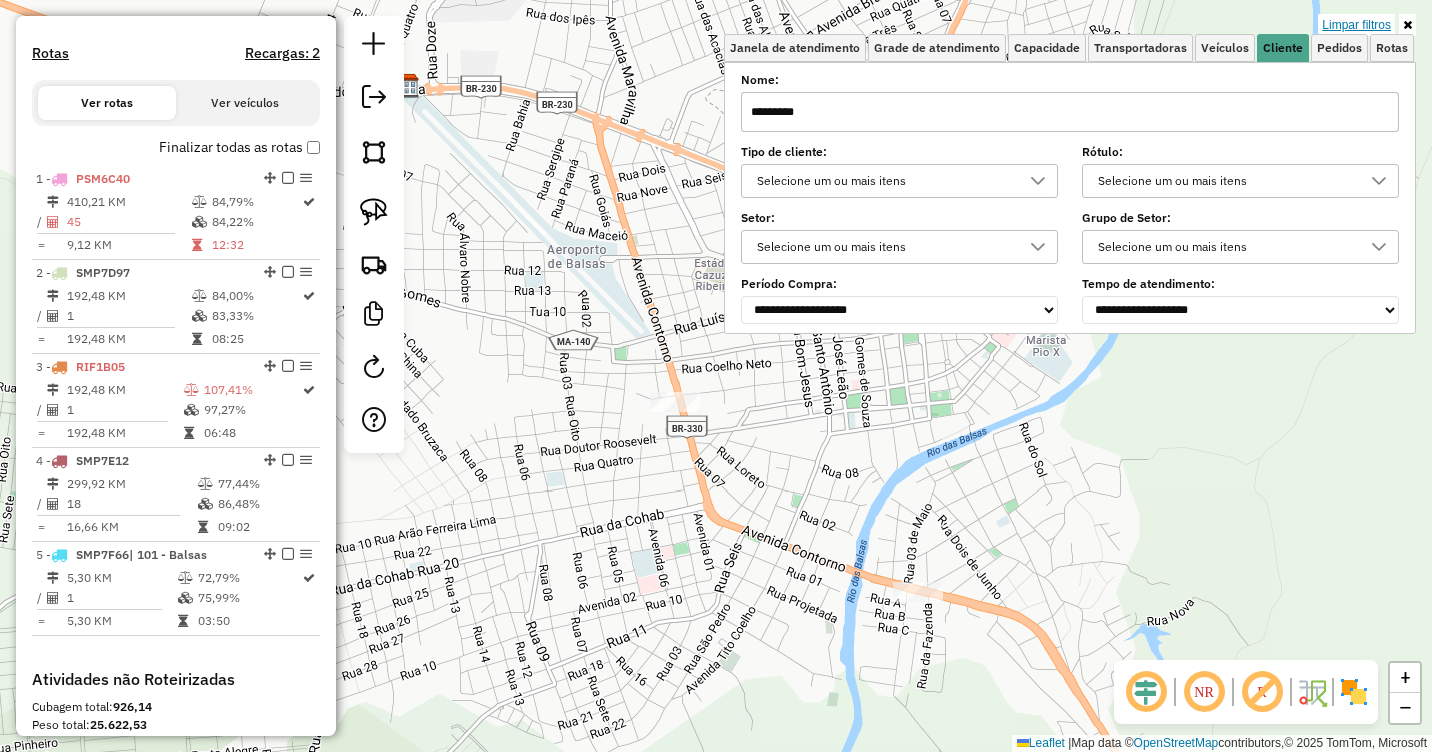 click on "Limpar filtros" at bounding box center [1356, 25] 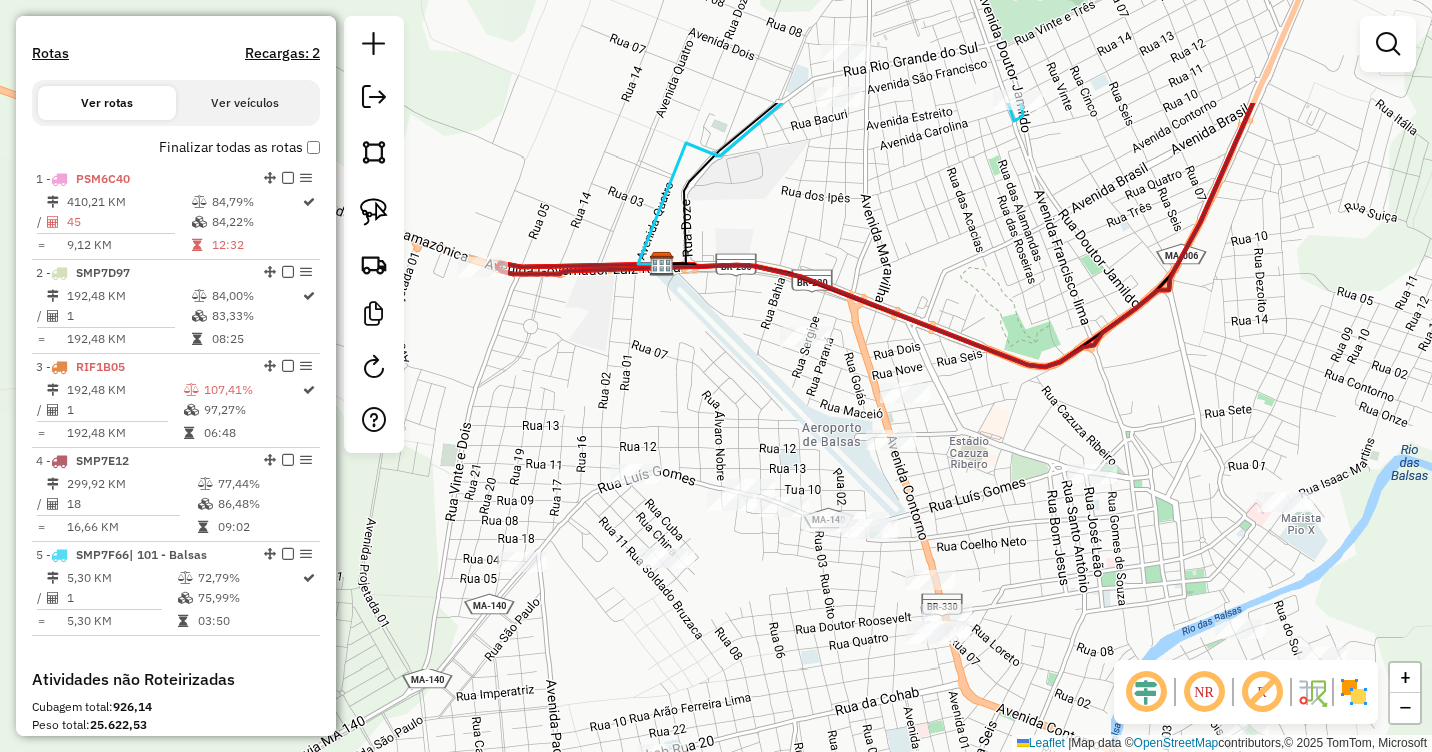 drag, startPoint x: 566, startPoint y: 176, endPoint x: 825, endPoint y: 358, distance: 316.55173 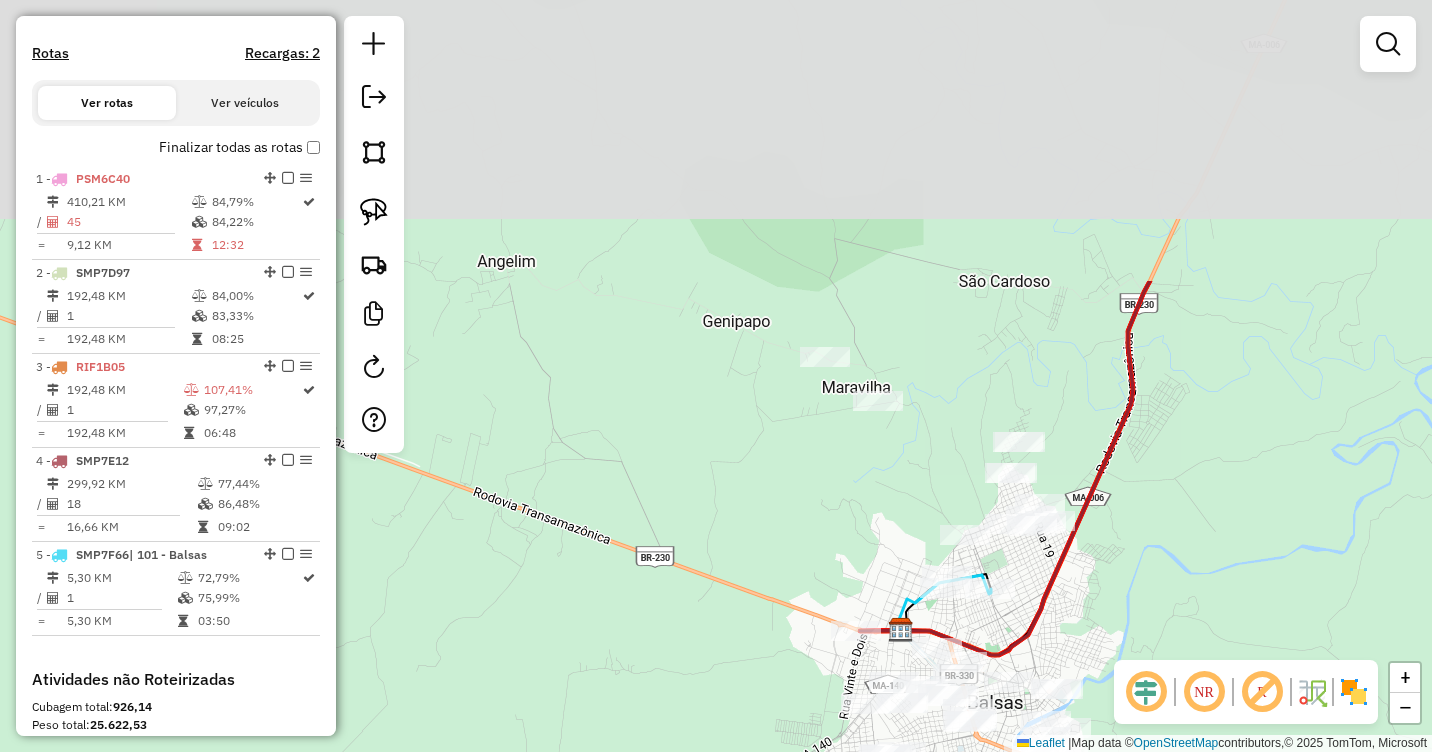 drag, startPoint x: 670, startPoint y: 169, endPoint x: 814, endPoint y: 550, distance: 407.30457 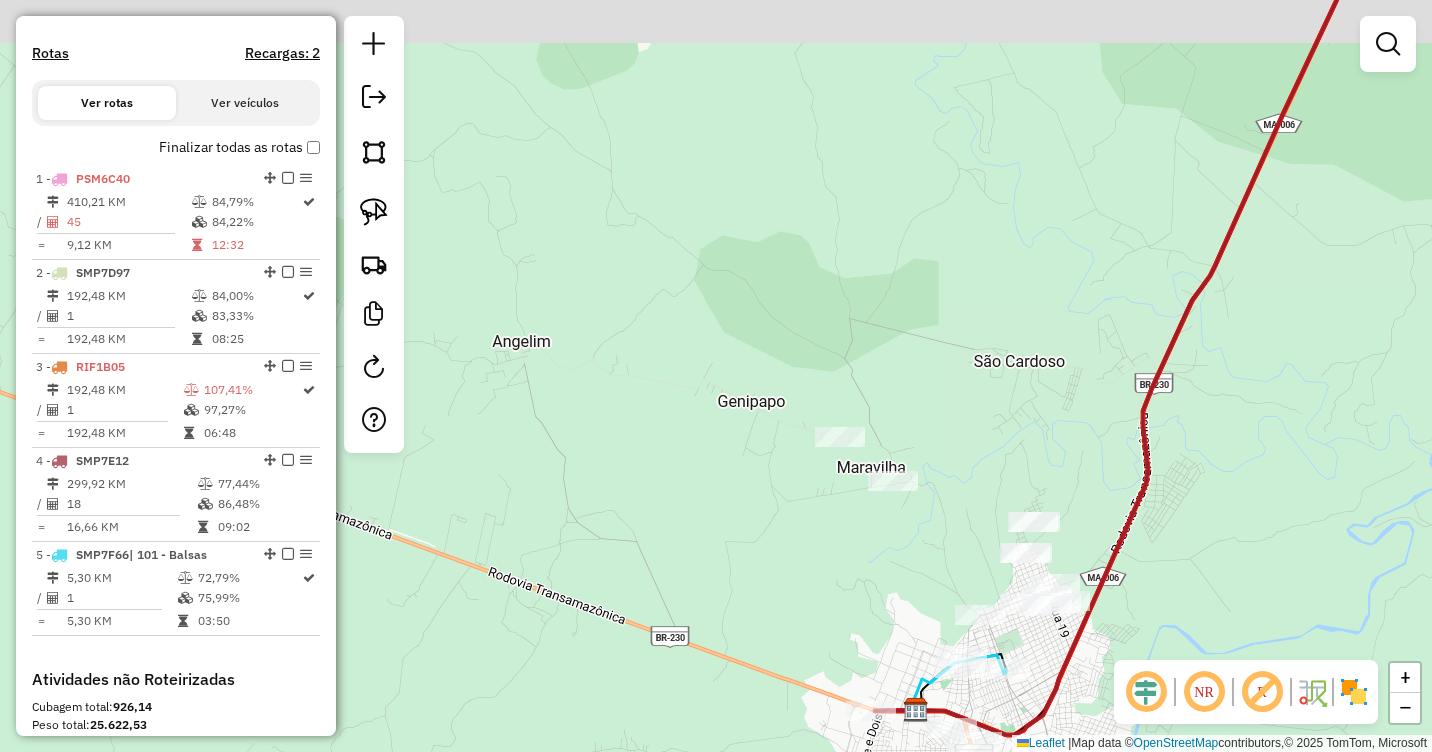 drag, startPoint x: 856, startPoint y: 230, endPoint x: 752, endPoint y: 709, distance: 490.1602 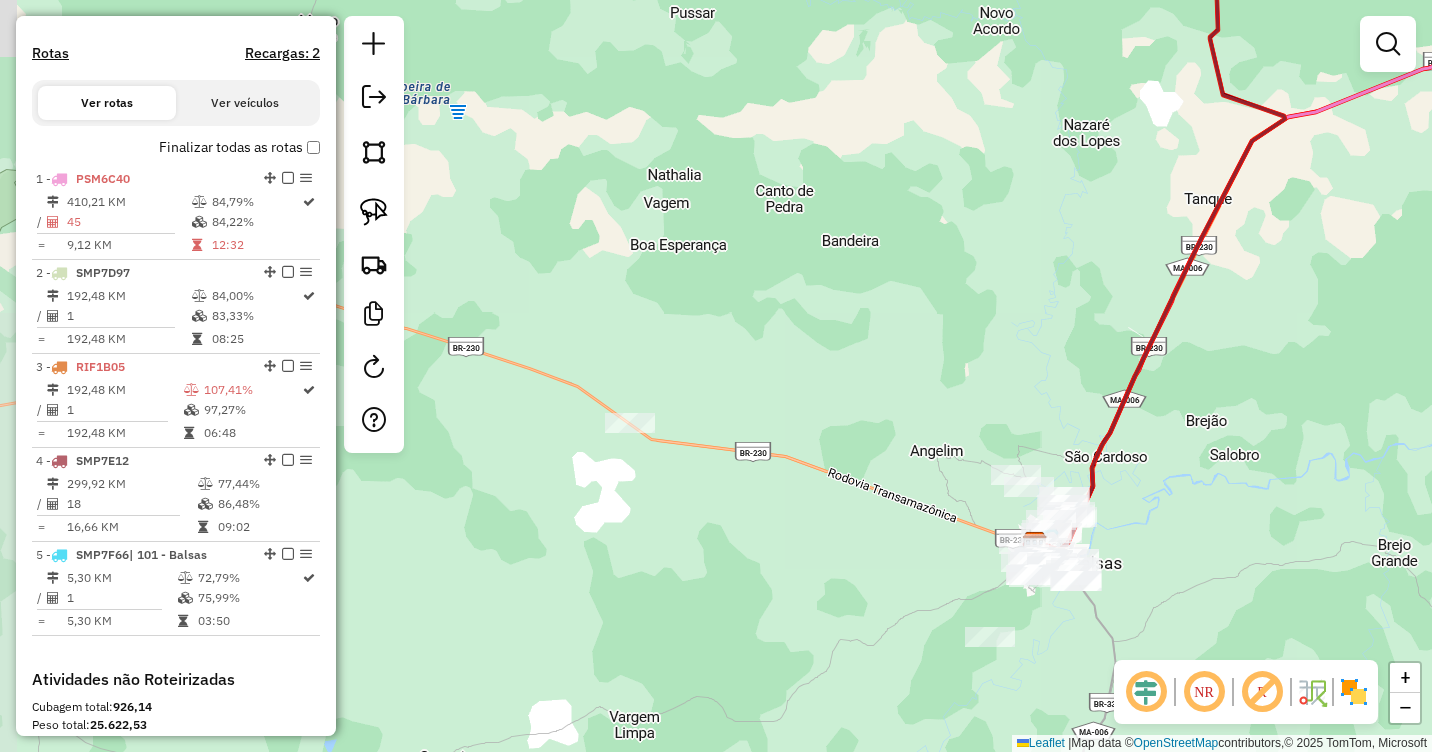drag, startPoint x: 798, startPoint y: 363, endPoint x: 803, endPoint y: 681, distance: 318.0393 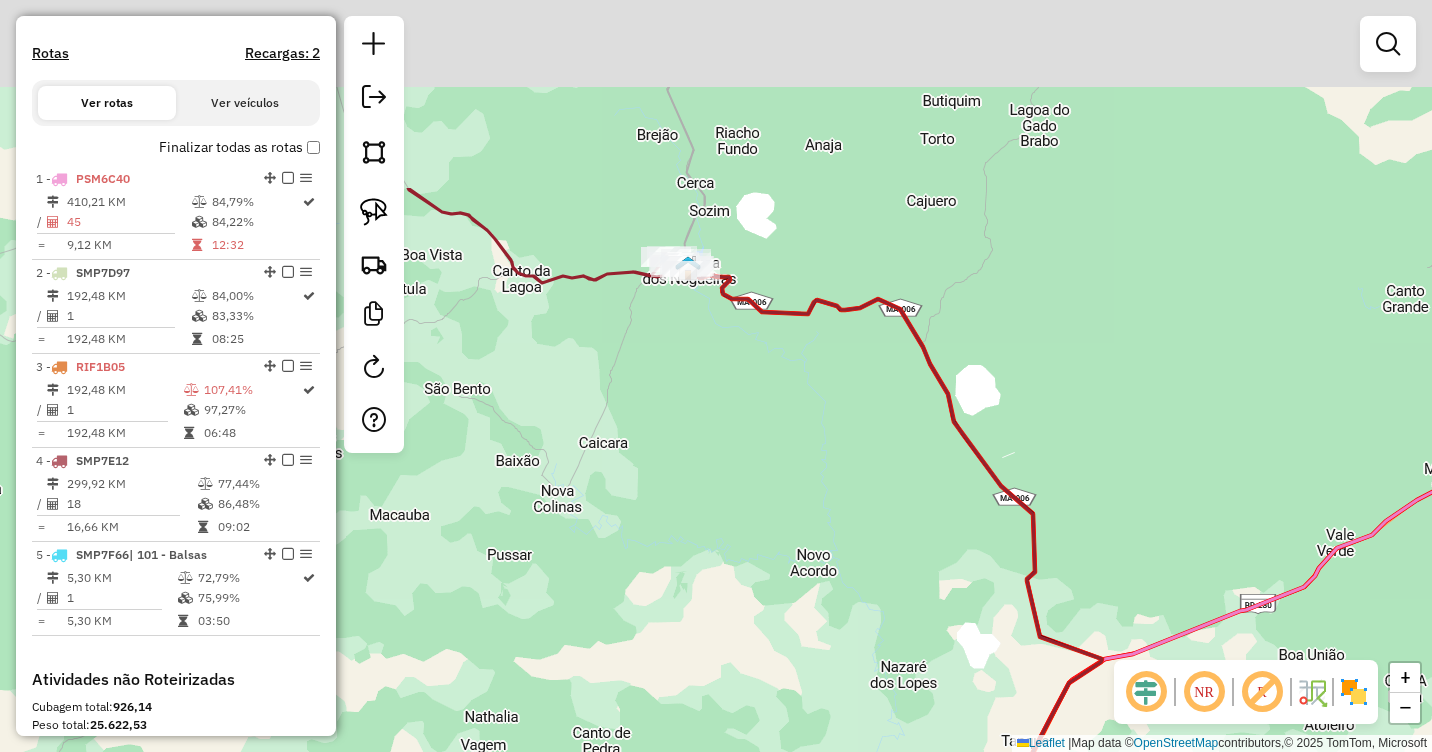 drag, startPoint x: 853, startPoint y: 219, endPoint x: 967, endPoint y: 520, distance: 321.86487 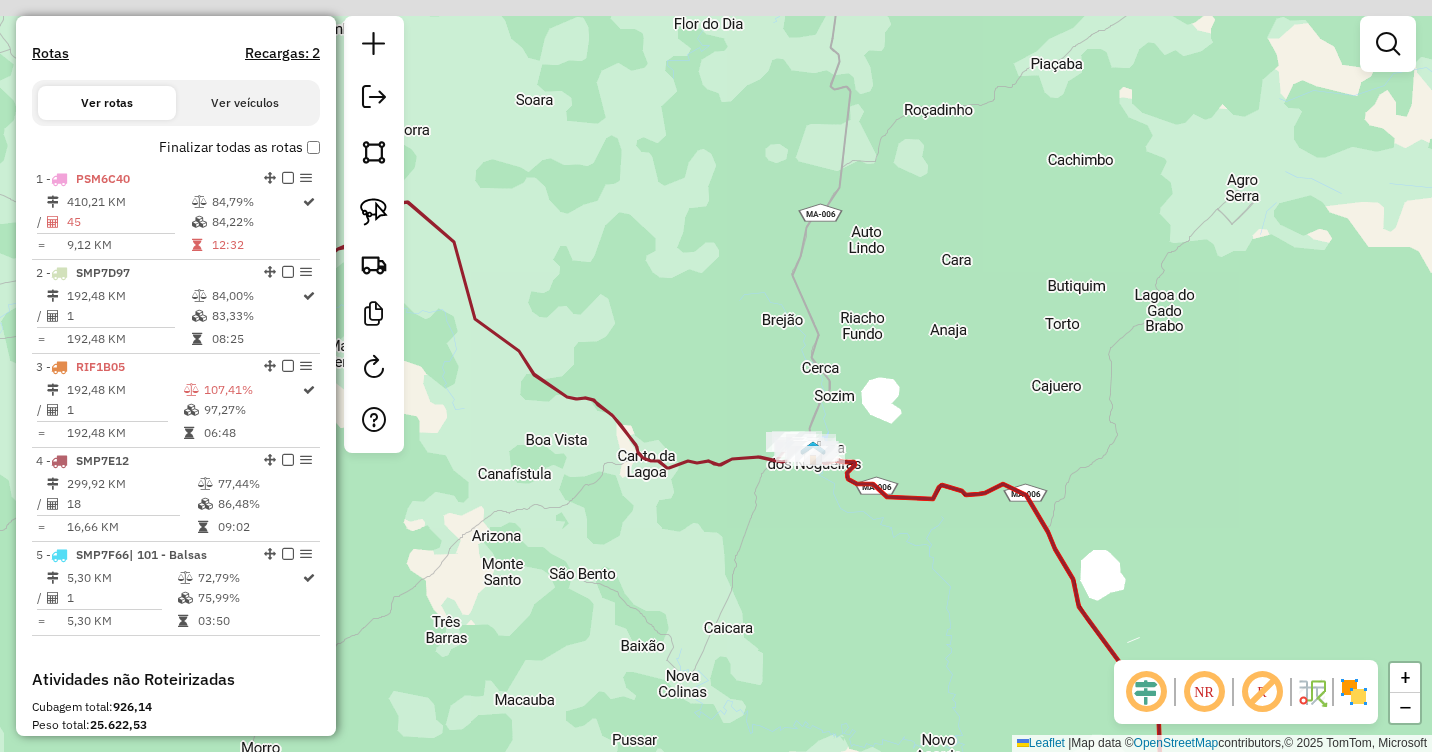 drag, startPoint x: 656, startPoint y: 238, endPoint x: 835, endPoint y: 374, distance: 224.80435 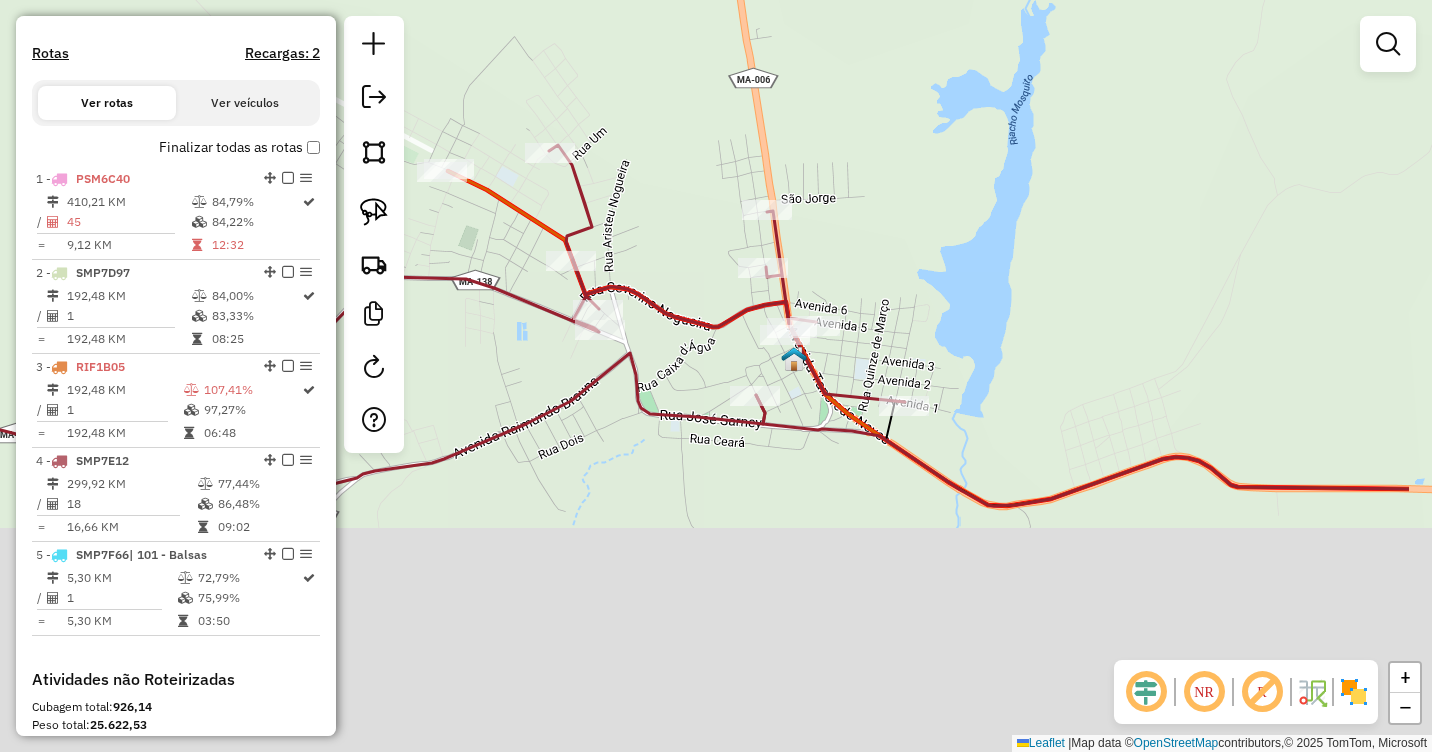 drag, startPoint x: 1089, startPoint y: 550, endPoint x: 861, endPoint y: 390, distance: 278.53903 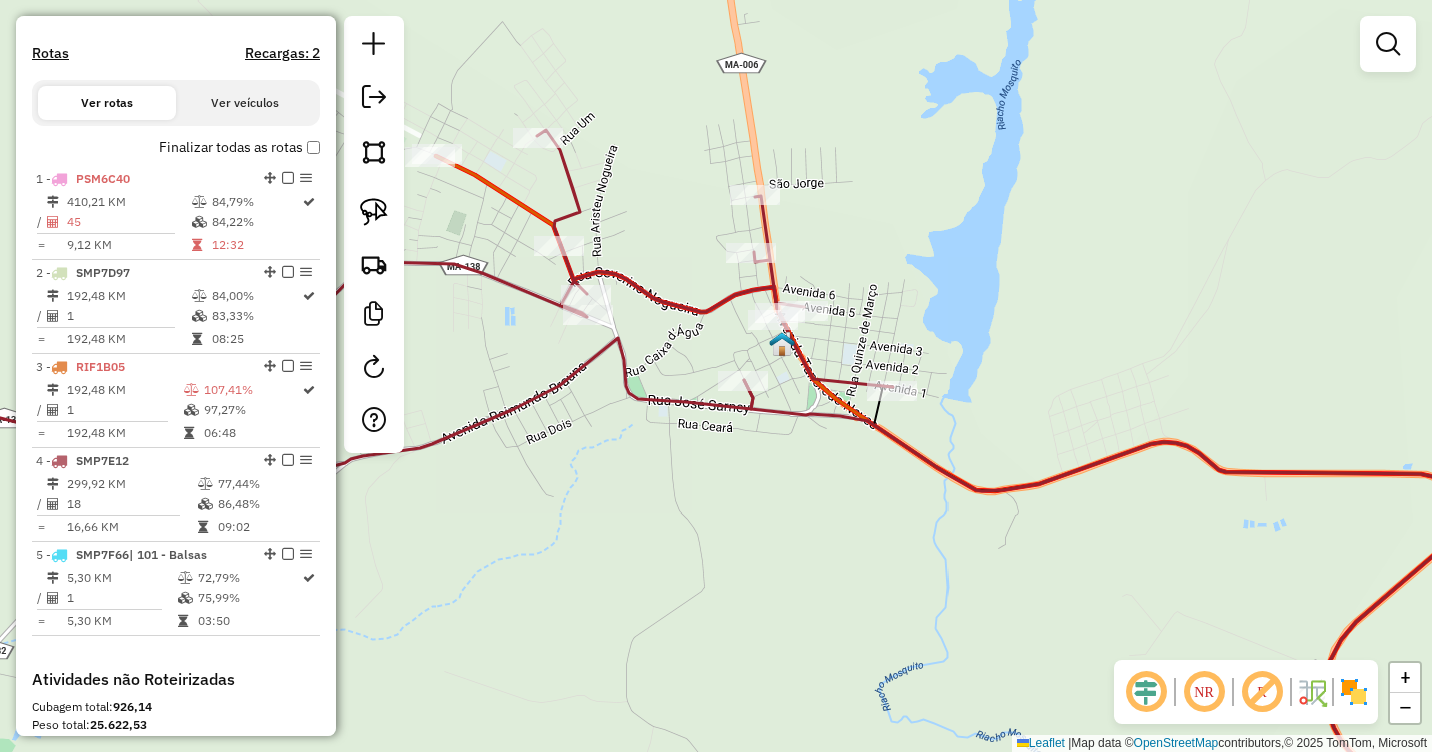 select on "**********" 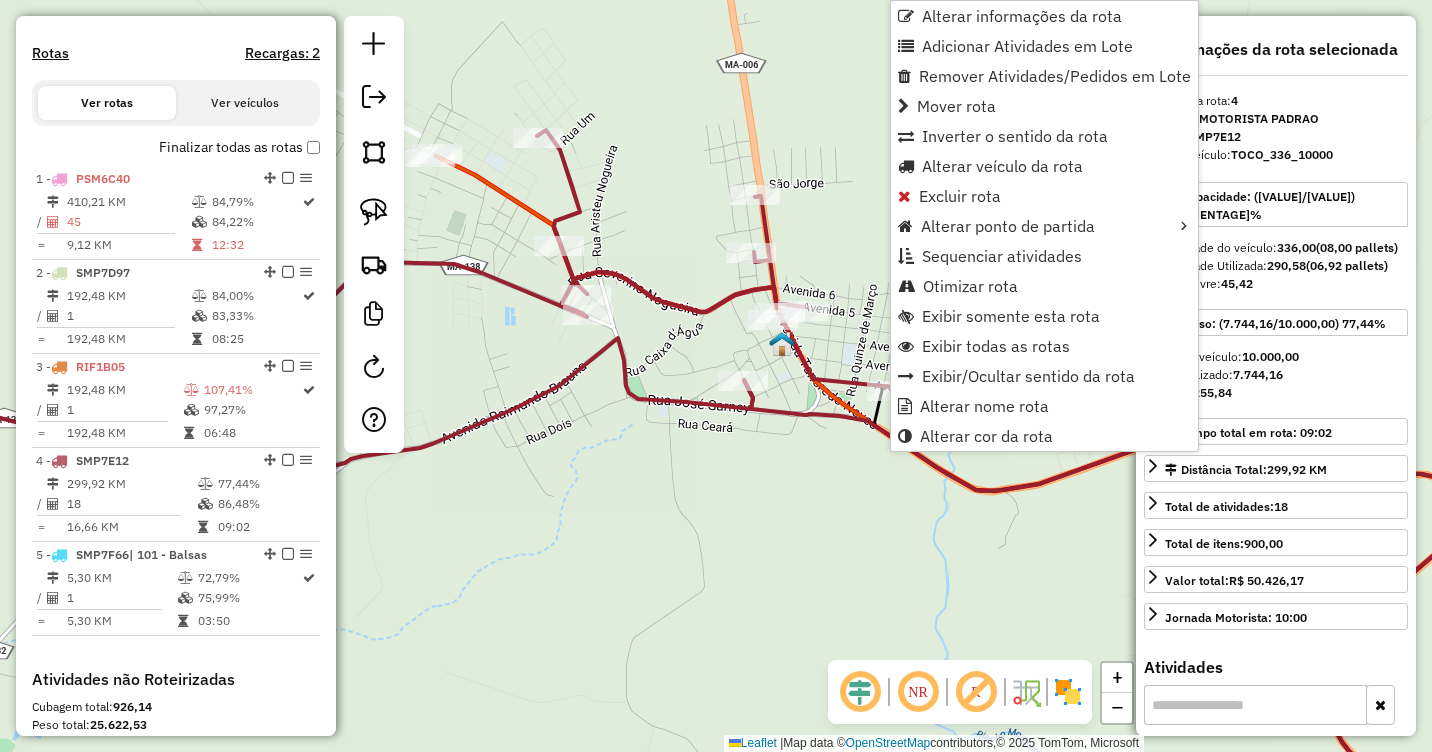scroll, scrollTop: 918, scrollLeft: 0, axis: vertical 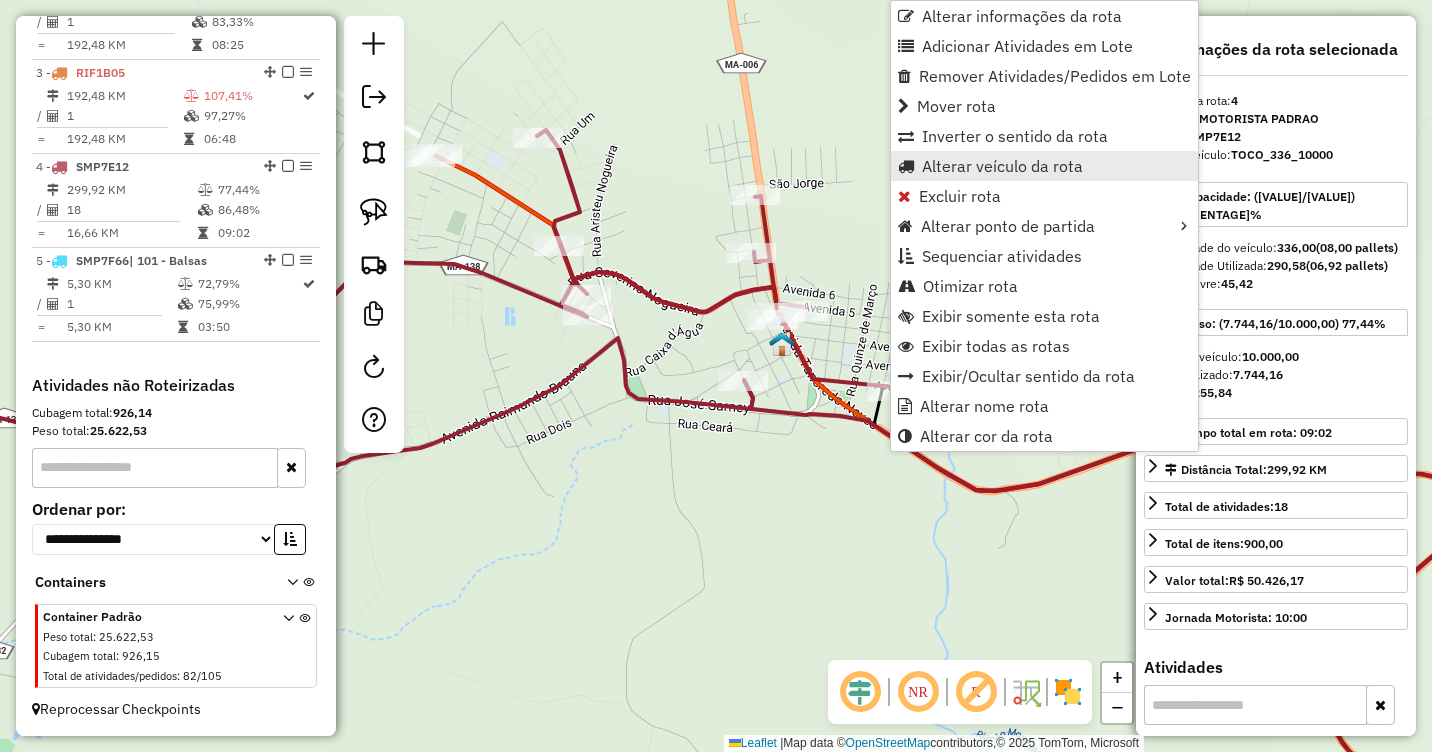 click on "Alterar veículo da rota" at bounding box center (1002, 166) 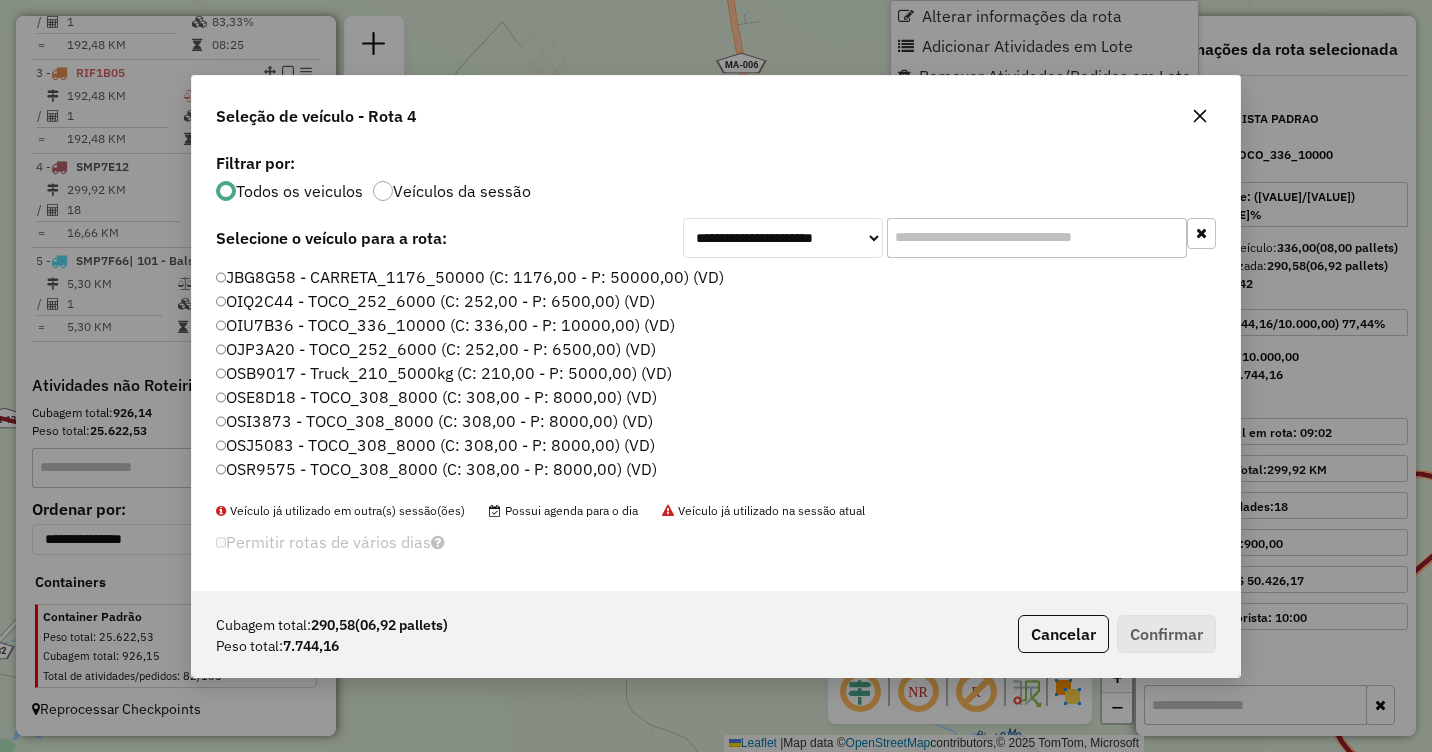 scroll, scrollTop: 11, scrollLeft: 6, axis: both 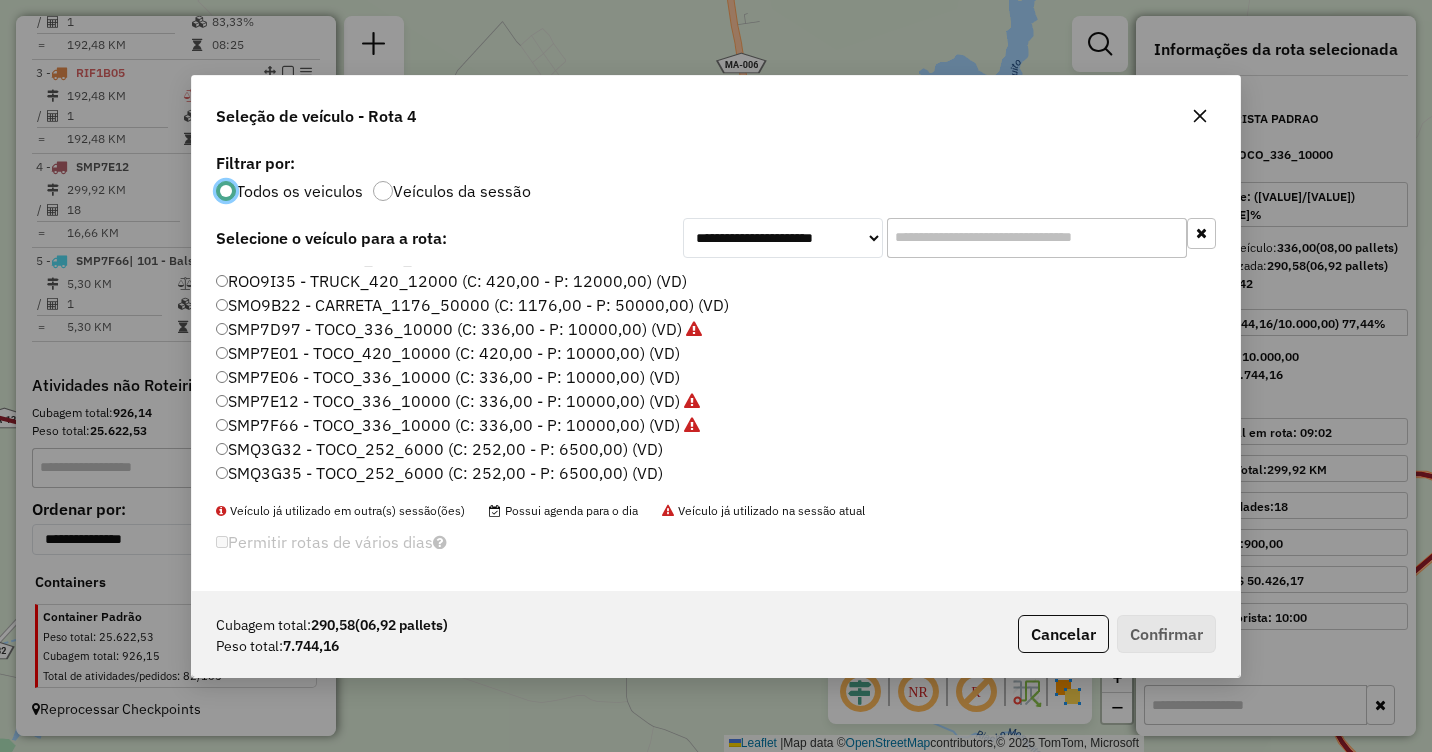 click on "SMP7E06 - TOCO_336_10000 (C: 336,00 - P: 10000,00) (VD)" 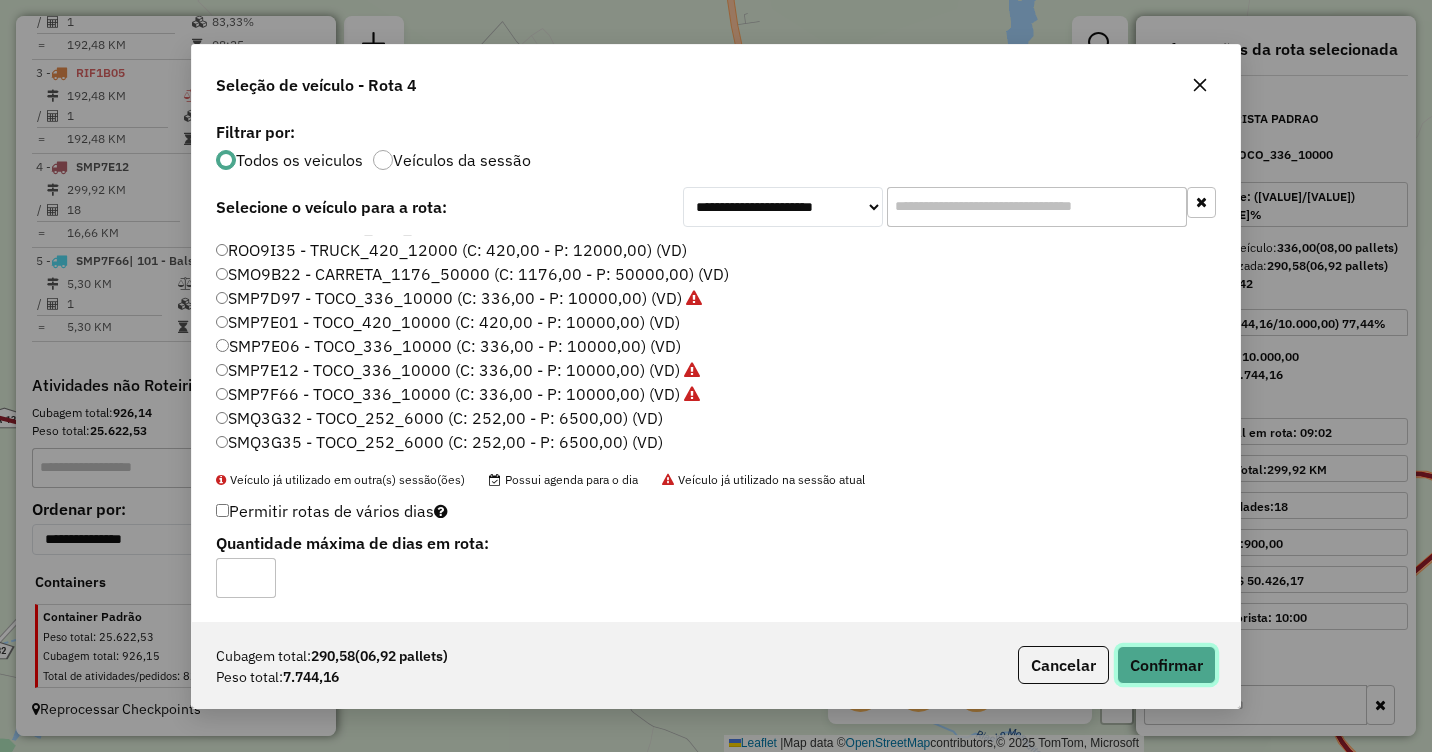 click on "Confirmar" 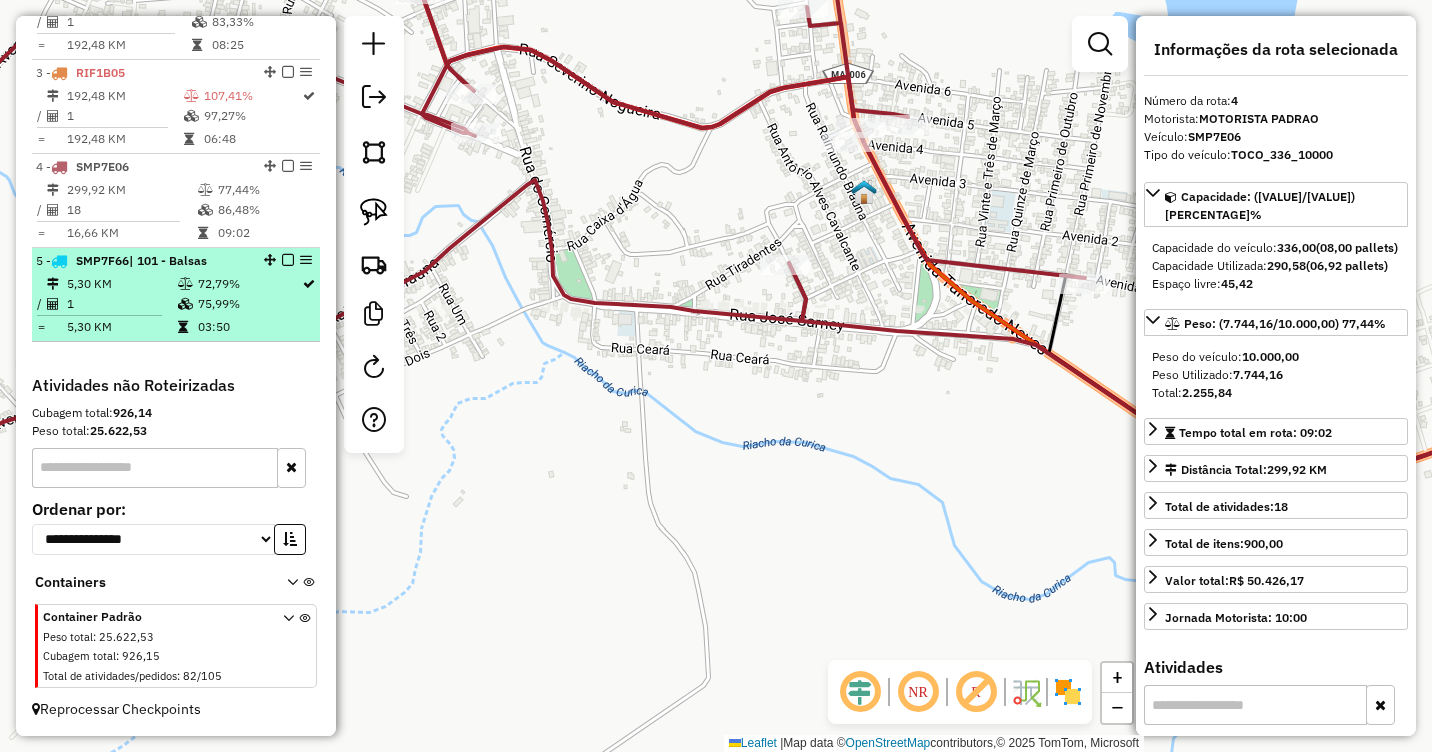 scroll, scrollTop: 718, scrollLeft: 0, axis: vertical 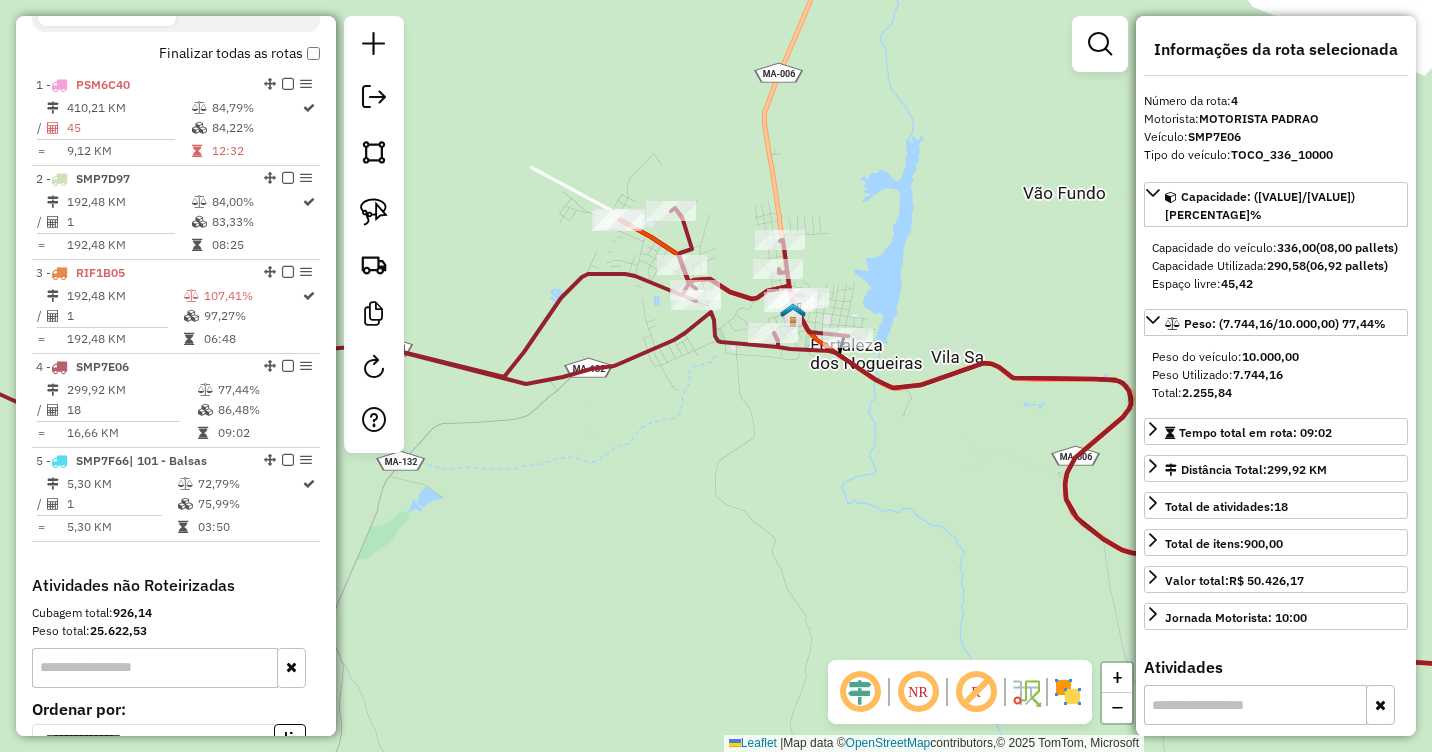 drag, startPoint x: 850, startPoint y: 515, endPoint x: 722, endPoint y: 336, distance: 220.05681 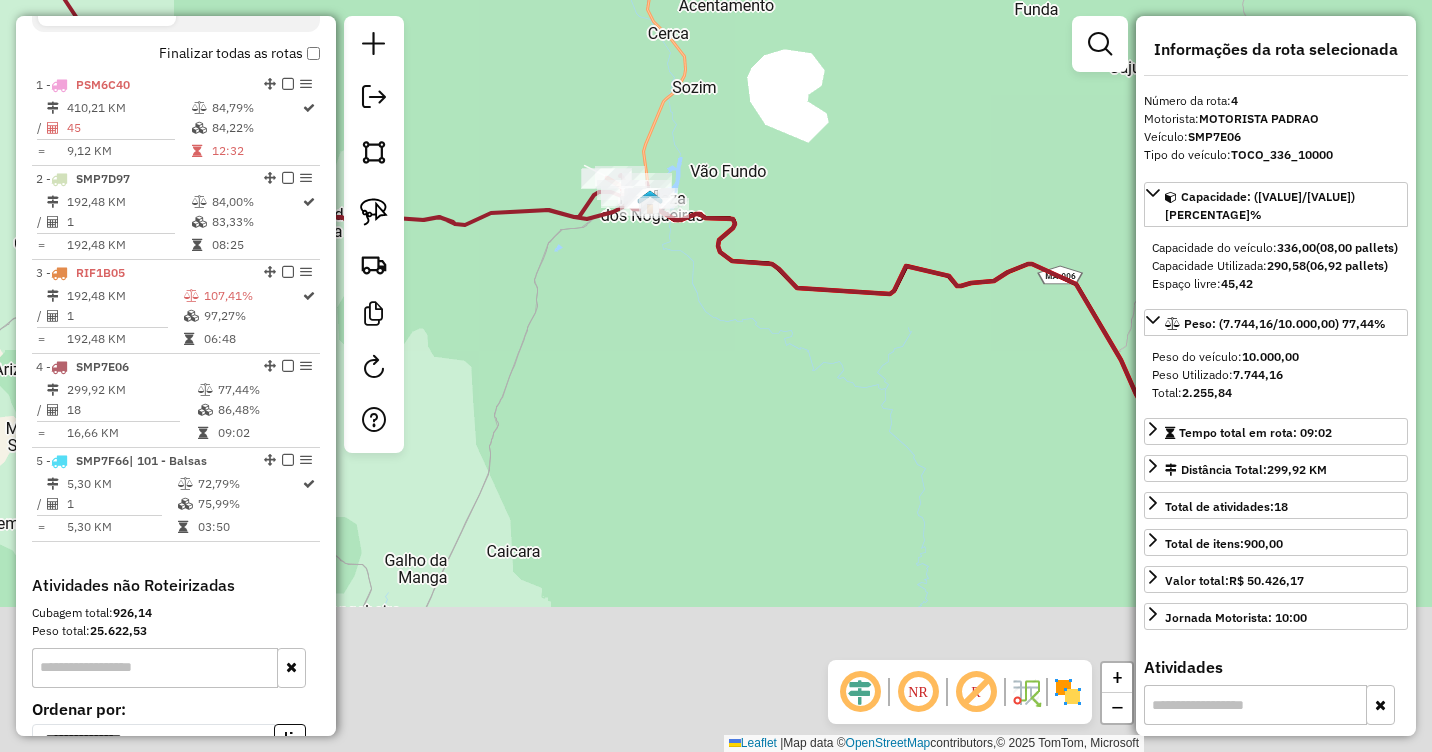 drag, startPoint x: 899, startPoint y: 541, endPoint x: 580, endPoint y: 217, distance: 454.6834 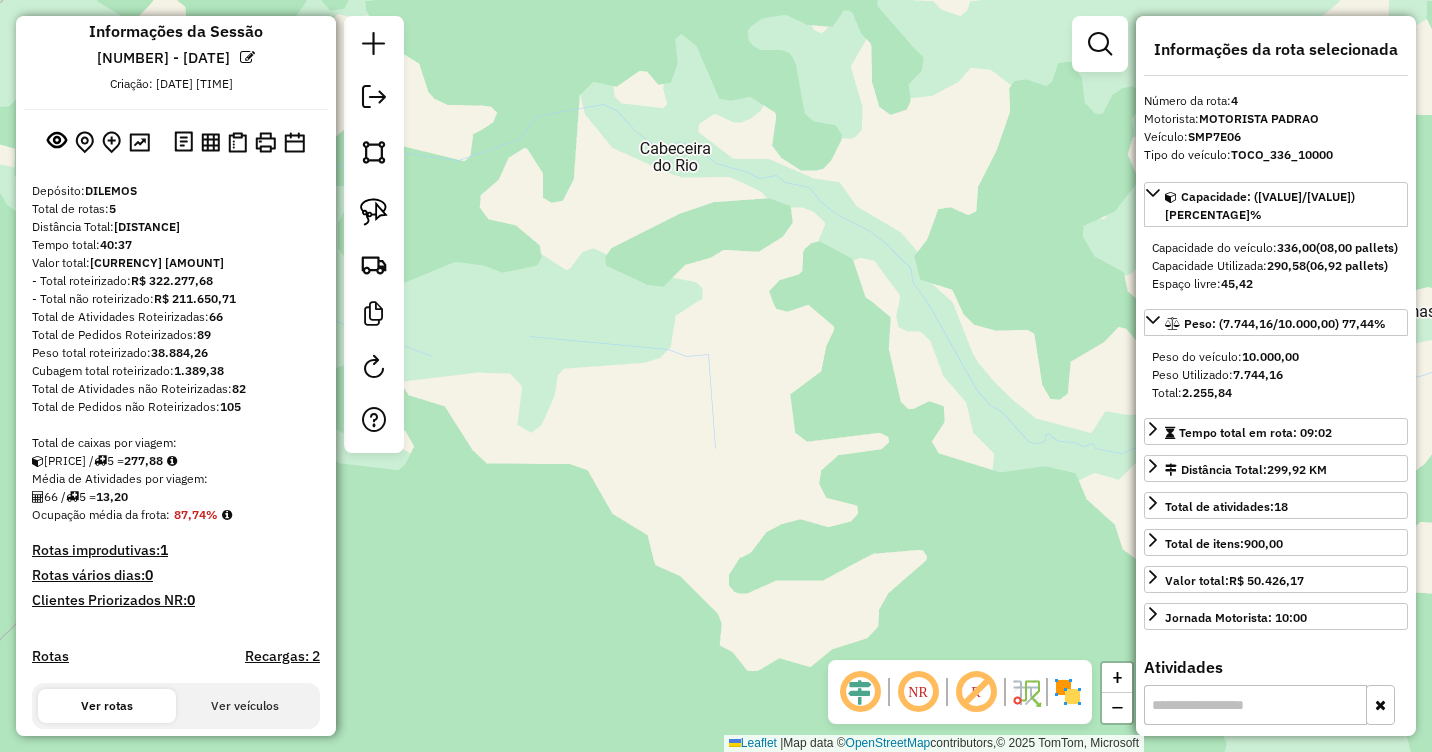 scroll, scrollTop: 0, scrollLeft: 0, axis: both 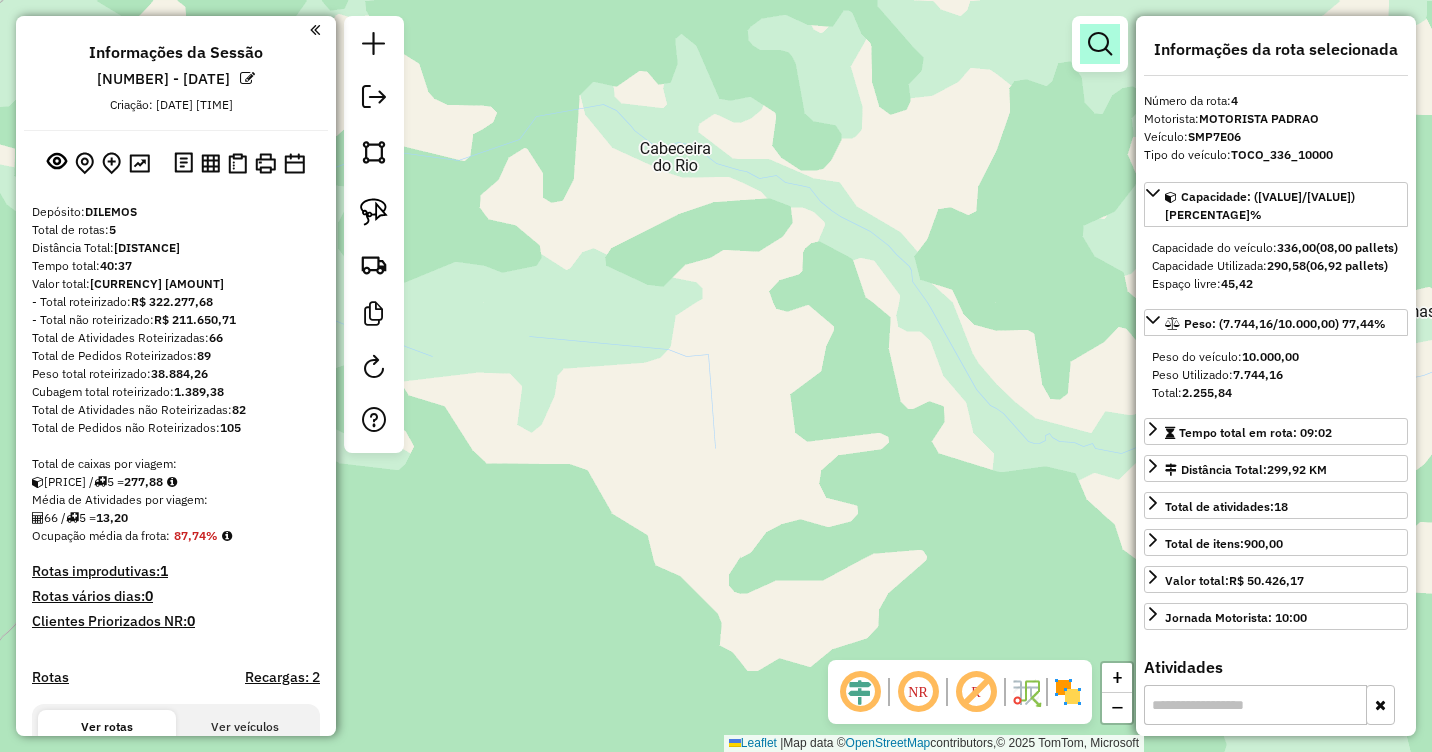 click at bounding box center (1100, 44) 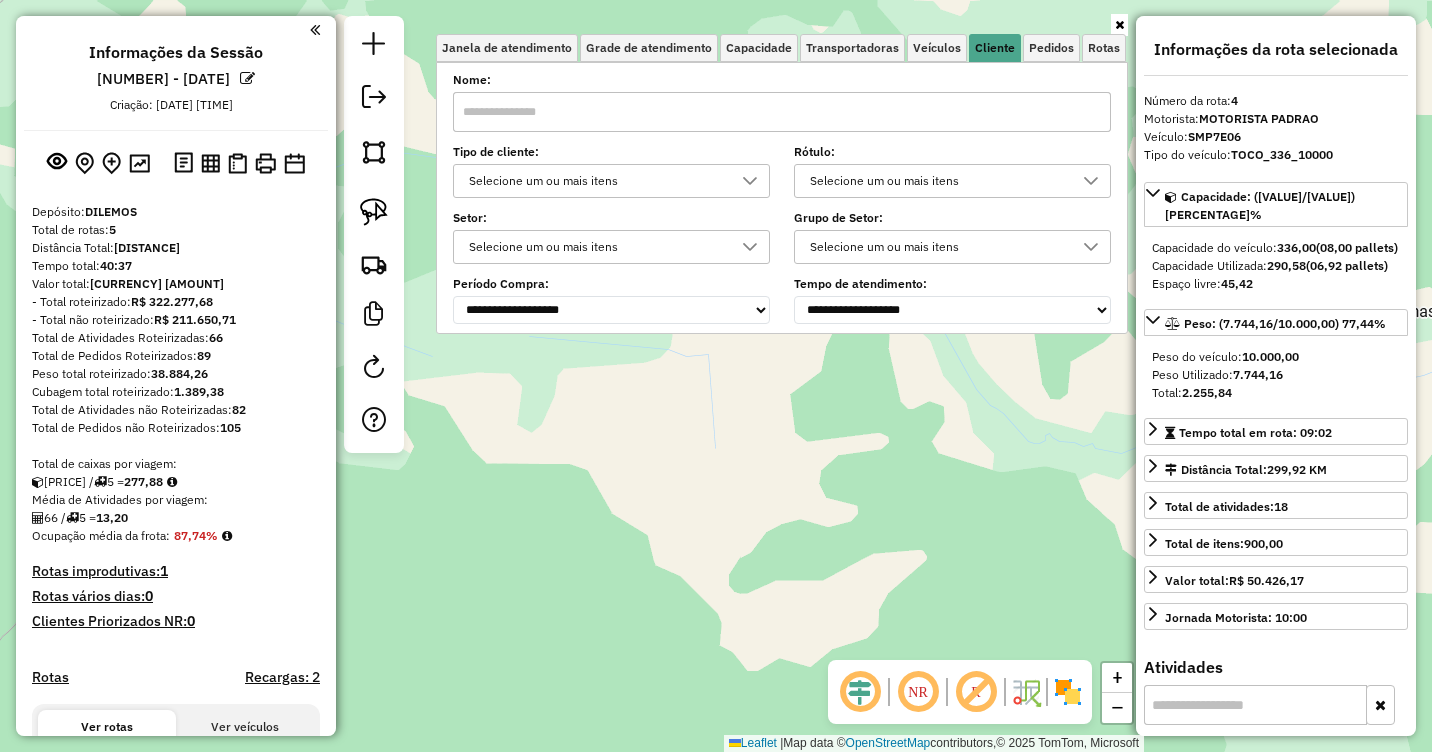 click at bounding box center [782, 112] 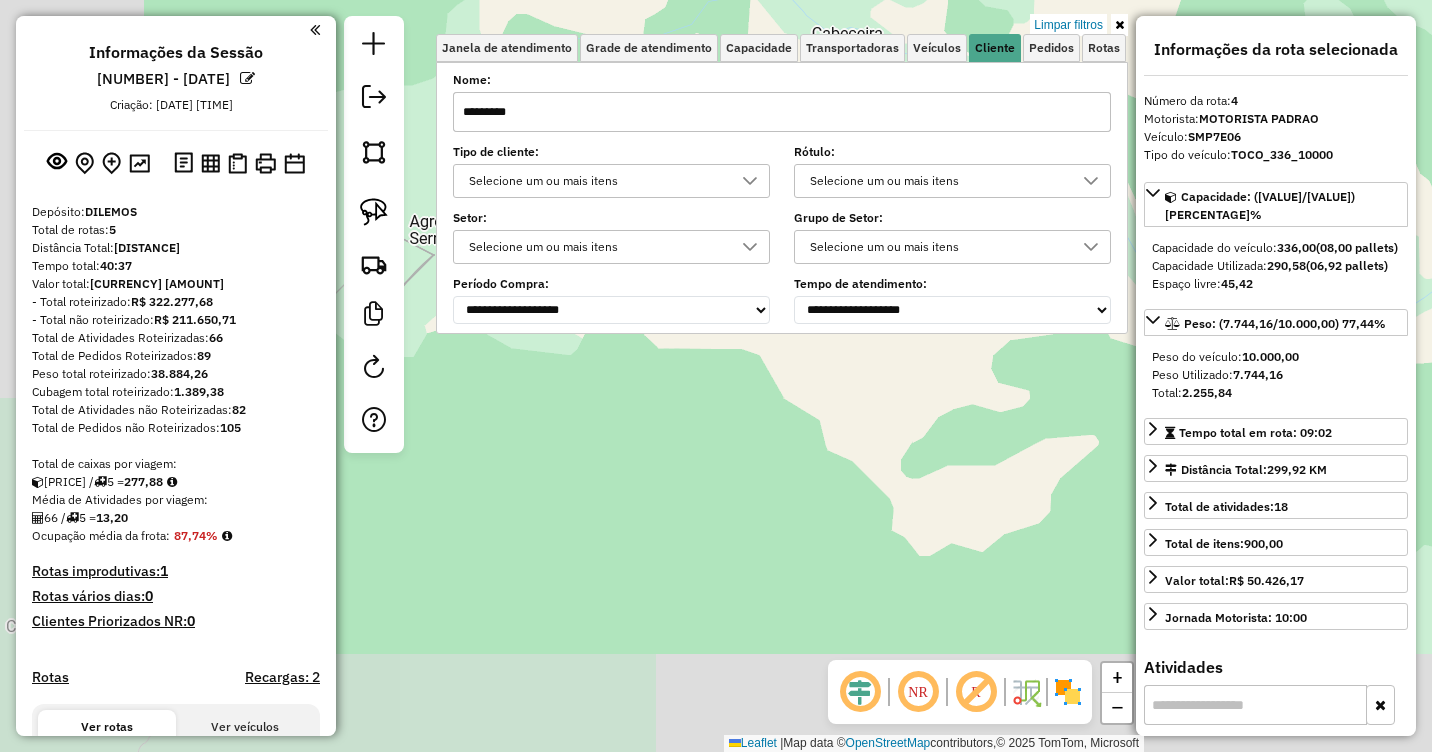 drag, startPoint x: 785, startPoint y: 480, endPoint x: 957, endPoint y: 365, distance: 206.90337 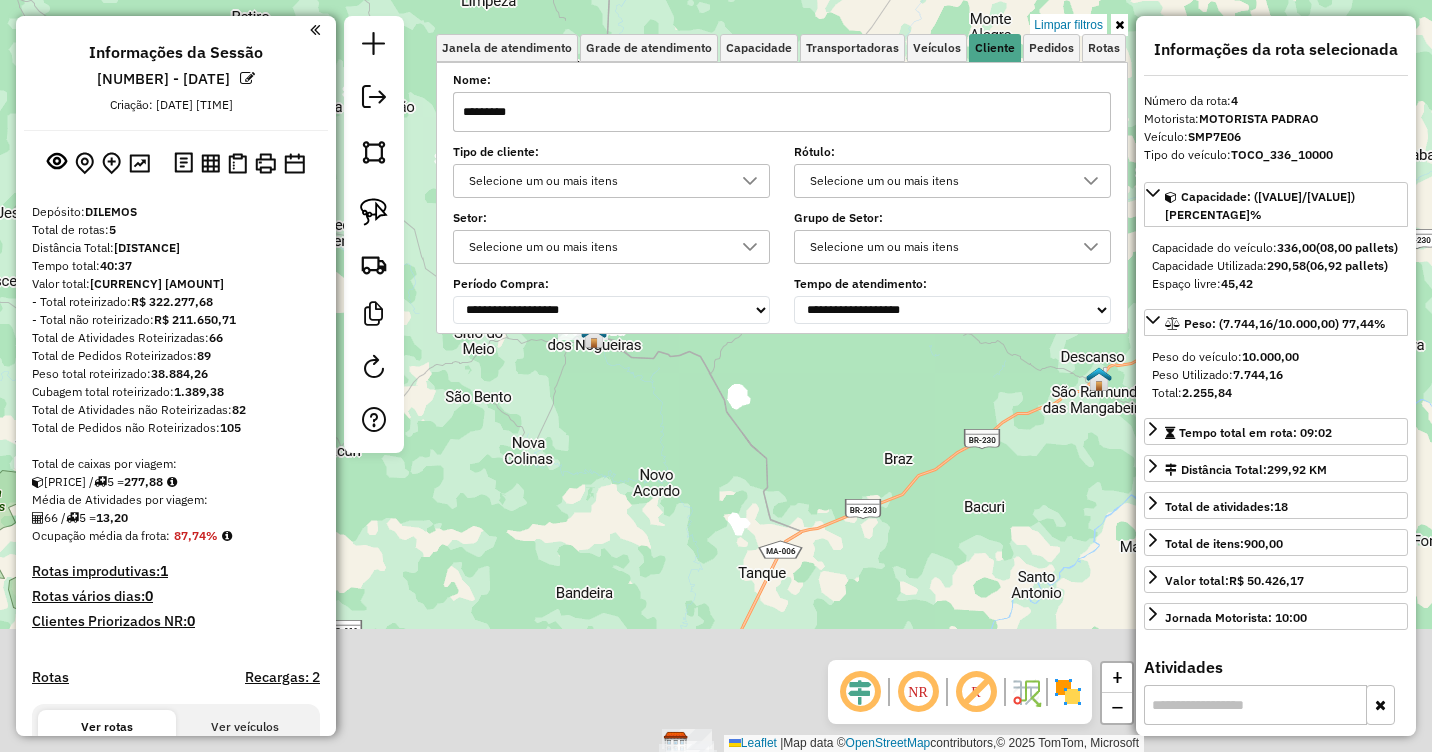 drag, startPoint x: 928, startPoint y: 504, endPoint x: 914, endPoint y: 375, distance: 129.75746 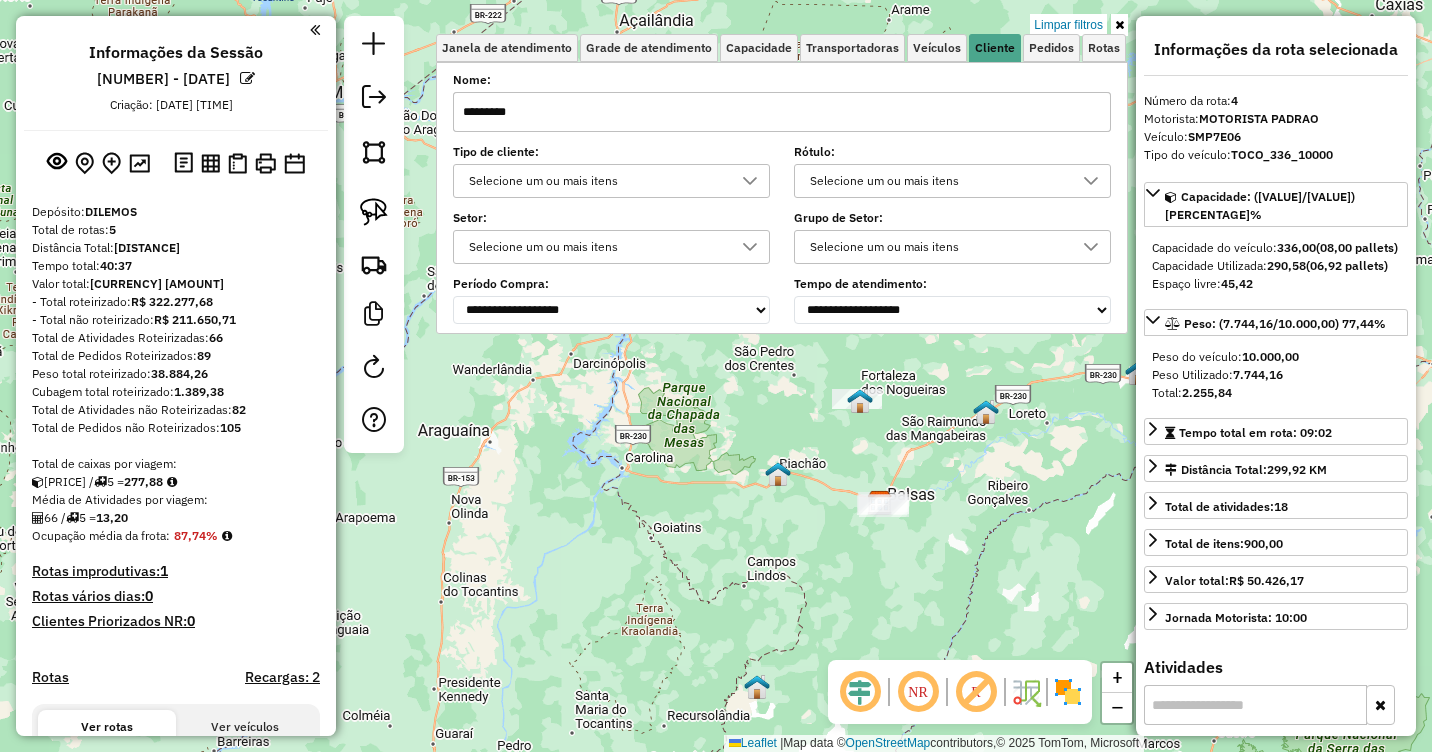 drag, startPoint x: 871, startPoint y: 533, endPoint x: 882, endPoint y: 422, distance: 111.54372 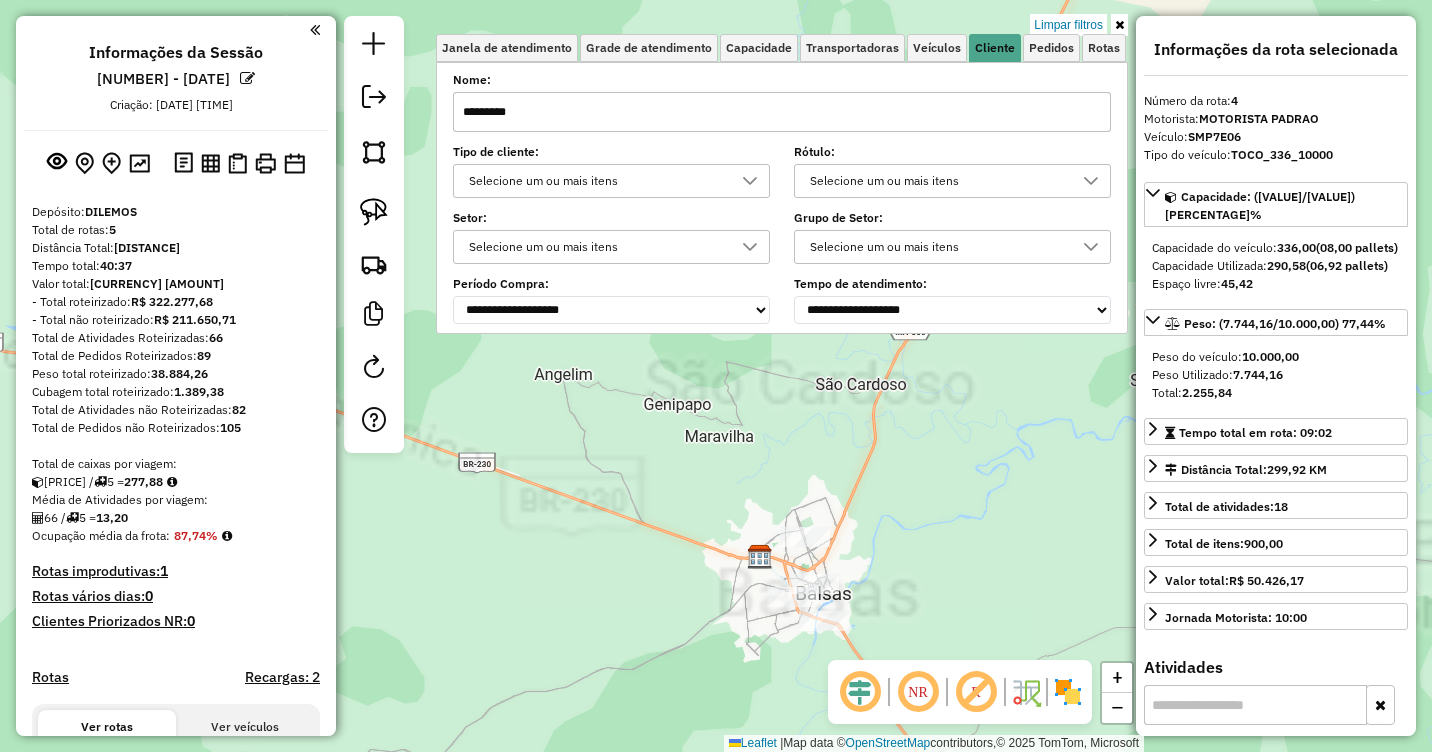 drag, startPoint x: 909, startPoint y: 481, endPoint x: 923, endPoint y: 374, distance: 107.912 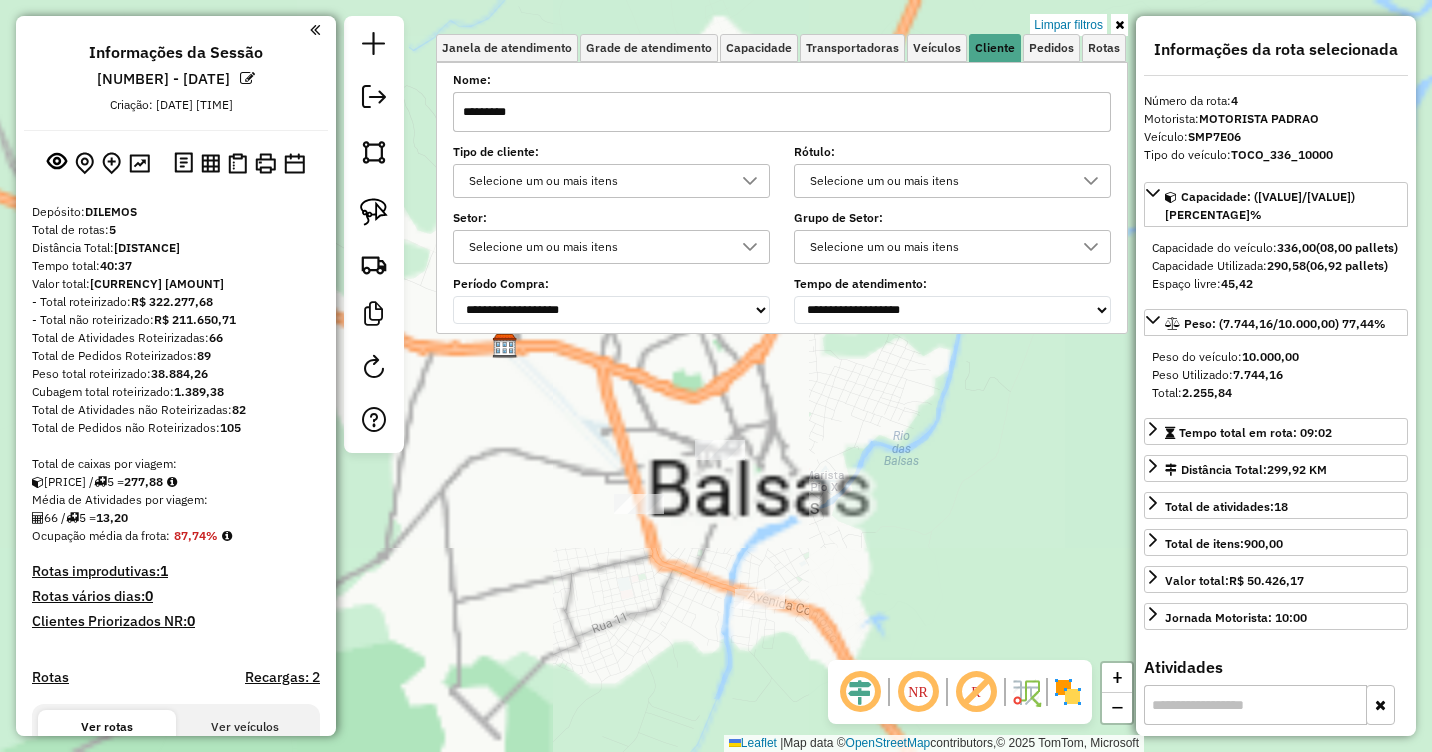 drag, startPoint x: 831, startPoint y: 525, endPoint x: 872, endPoint y: 447, distance: 88.11924 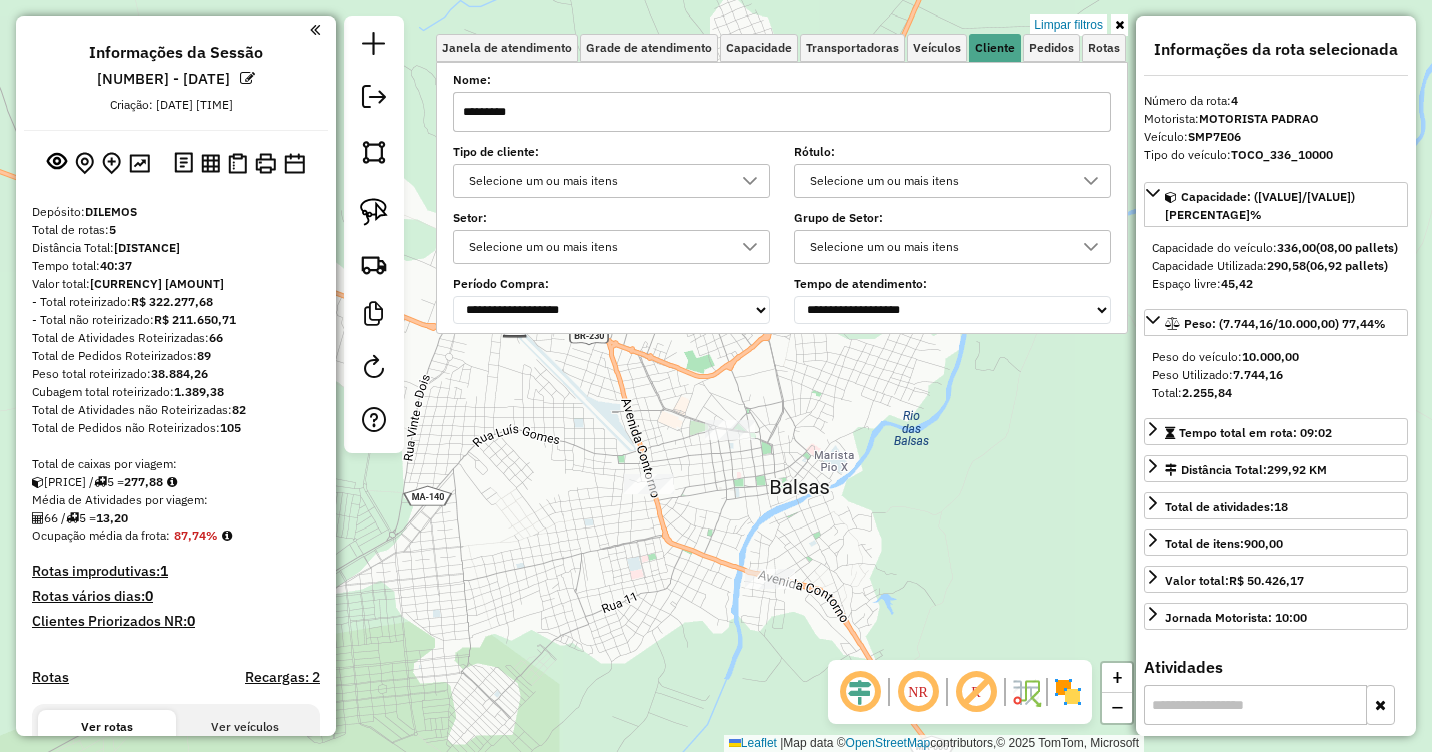 click on "Limpar filtros Janela de atendimento Grade de atendimento Capacidade Transportadoras Veículos Cliente Pedidos  Rotas Selecione os dias de semana para filtrar as janelas de atendimento  Seg   Ter   Qua   Qui   Sex   Sáb   Dom  Informe o período da janela de atendimento: De: Até:  Filtrar exatamente a janela do cliente  Considerar janela de atendimento padrão  Selecione os dias de semana para filtrar as grades de atendimento  Seg   Ter   Qua   Qui   Sex   Sáb   Dom   Considerar clientes sem dia de atendimento cadastrado  Clientes fora do dia de atendimento selecionado Filtrar as atividades entre os valores definidos abaixo:  Peso mínimo:   Peso máximo:   Cubagem mínima:   Cubagem máxima:   De:   Até:  Filtrar as atividades entre o tempo de atendimento definido abaixo:  De:   Até:   Considerar capacidade total dos clientes não roteirizados Transportadora: Selecione um ou mais itens Tipo de veículo: Selecione um ou mais itens Veículo: Selecione um ou mais itens Motorista: Selecione um ou mais itens" 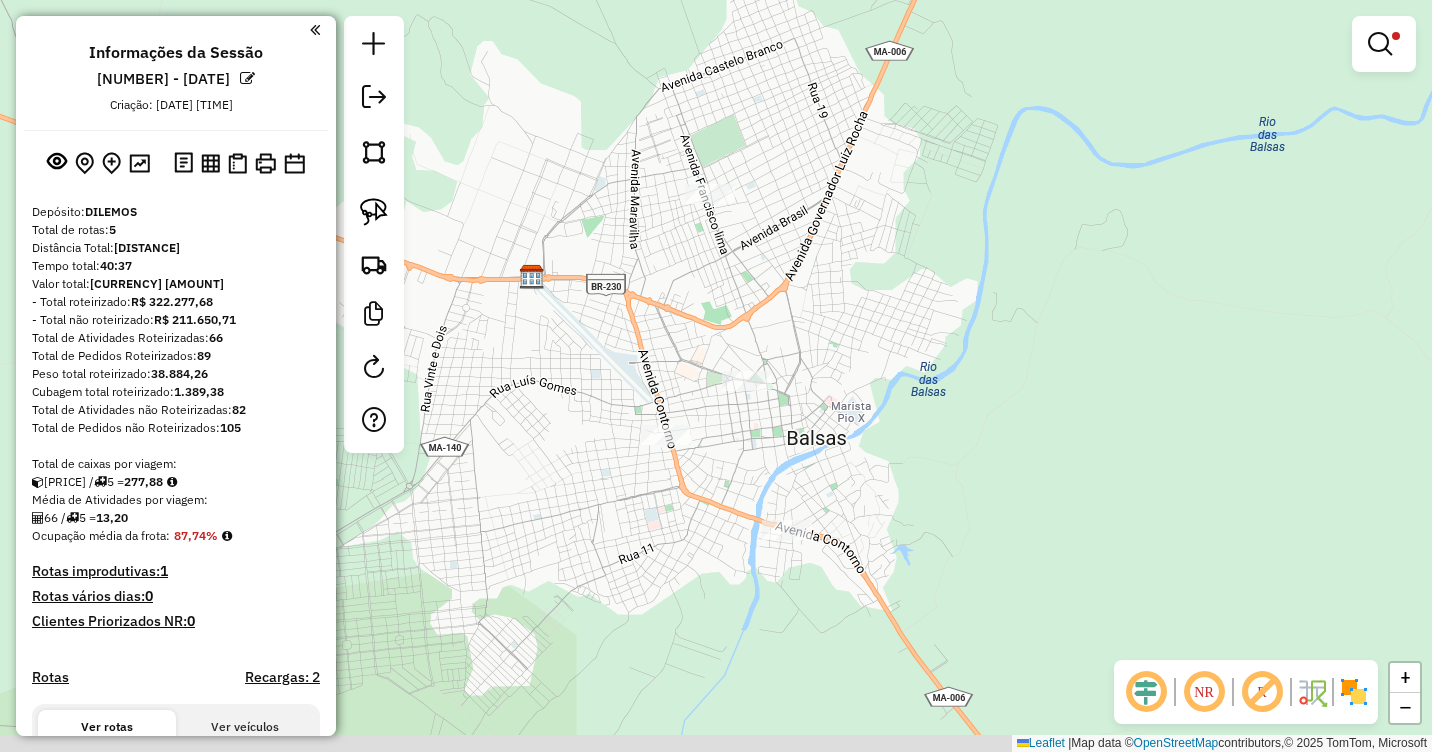 drag, startPoint x: 837, startPoint y: 422, endPoint x: 858, endPoint y: 346, distance: 78.84795 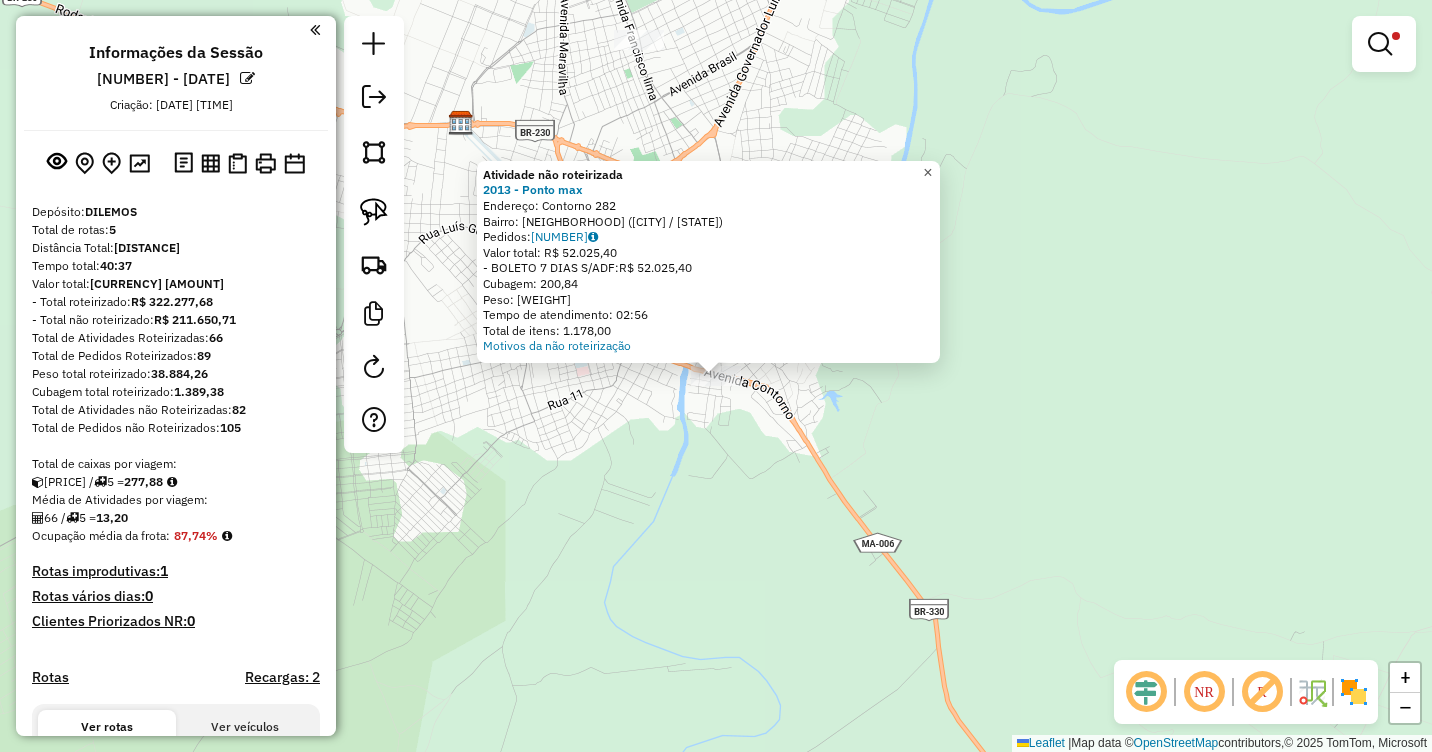 click on "×" 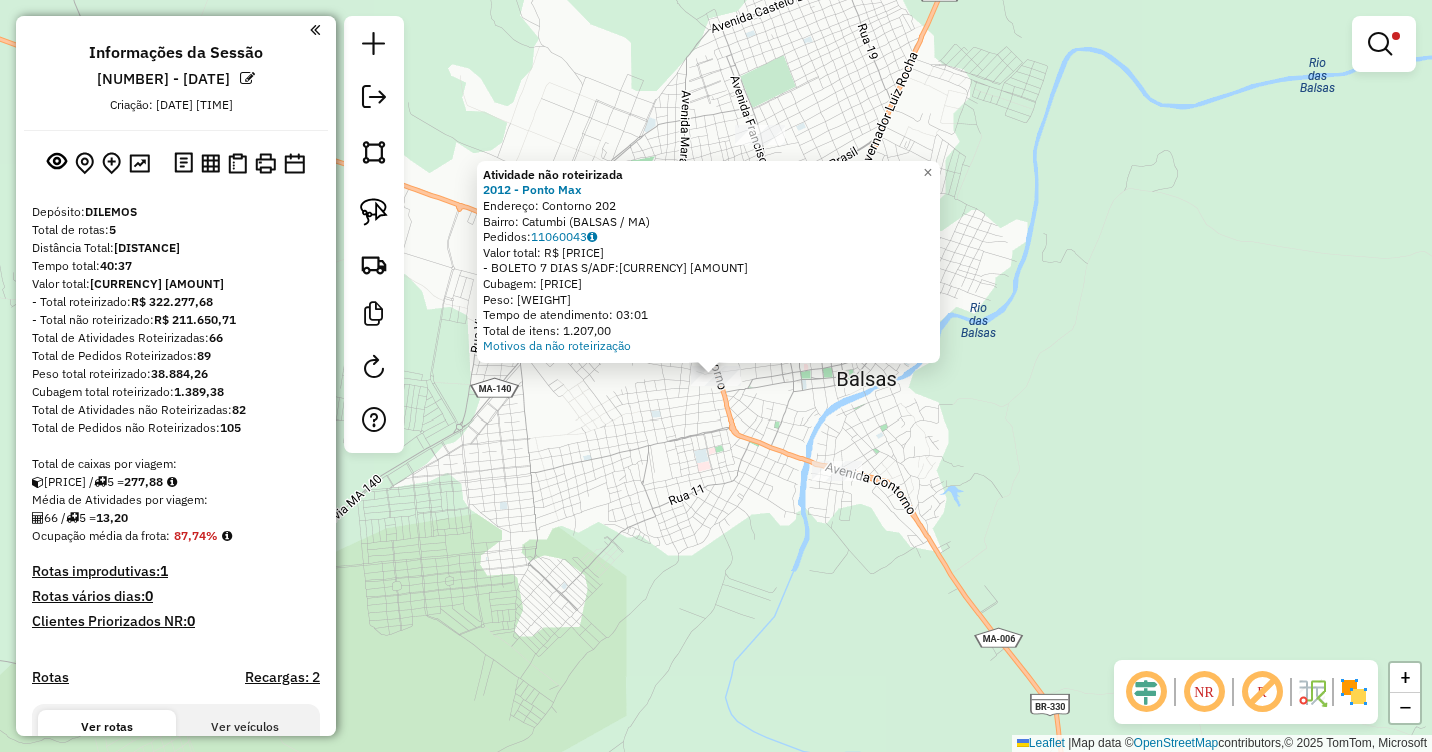 click on "Atividade não roteirizada [YEAR] - Ponto max  Endereço:  [STREET] [NUMBER]   Bairro: [NEIGHBORHOOD] ([CITY] / [STATE])   Pedidos:  [ORDER_ID]   Valor total: [CURRENCY] [PRICE]   - BOLETO 7 DIAS S/ADF:  [CURRENCY] [PRICE]   Cubagem: [CUBAGE]   Peso: [WEIGHT]   Tempo de atendimento: [TIME]   Total de itens: [ITEMS]  Motivos da não roteirização × Limpar filtros Janela de atendimento Grade de atendimento Capacidade Transportadoras Veículos Cliente Pedidos  Rotas Selecione os dias de semana para filtrar as janelas de atendimento  Seg   Ter   Qua   Qui   Sex   Sáb   Dom  Informe o período da janela de atendimento: De: Até:  Filtrar exatamente a janela do cliente  Considerar janela de atendimento padrão  Selecione os dias de semana para filtrar as grades de atendimento  Seg   Ter   Qua   Qui   Sex   Sáb   Dom   Considerar clientes sem dia de atendimento cadastrado  Clientes fora do dia de atendimento selecionado Filtrar as atividades entre os valores definidos abaixo:  Peso mínimo:   Peso máximo:   Cubagem mínima:   Cubagem máxima:  +" 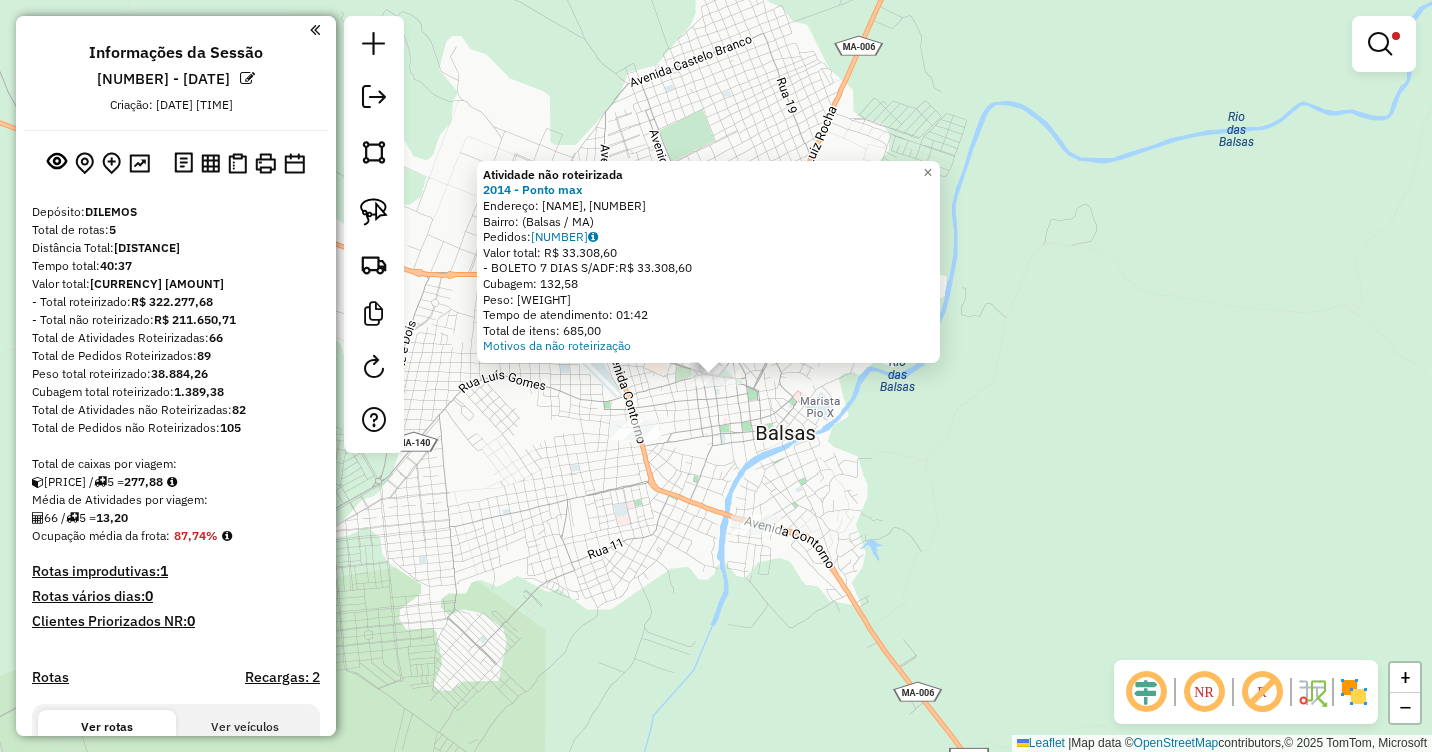 click on "Atividade não roteirizada [YEAR] - Ponto max  Endereço: [STREET], [NUMBER]   Bairro:  ([CITY] / [STATE])   Pedidos:  [ORDER_ID]   Valor total: [CURRENCY] [PRICE]   - BOLETO 7 DIAS S/ADF:  [CURRENCY] [PRICE]   Cubagem: [CUBAGE]   Peso: [WEIGHT]   Tempo de atendimento: [TIME]   Total de itens: [ITEMS]  Motivos da não roteirização × Limpar filtros Janela de atendimento Grade de atendimento Capacidade Transportadoras Veículos Cliente Pedidos  Rotas Selecione os dias de semana para filtrar as janelas de atendimento  Seg   Ter   Qua   Qui   Sex   Sáb   Dom  Informe o período da janela de atendimento: De: Até:  Filtrar exatamente a janela do cliente  Considerar janela de atendimento padrão  Selecione os dias de semana para filtrar as grades de atendimento  Seg   Ter   Qua   Qui   Sex   Sáb   Dom   Considerar clientes sem dia de atendimento selecionado Filtrar as atividades entre os valores definidos abaixo:  Peso mínimo:   Peso máximo:   Cubagem mínima:   Cubagem máxima:  De:" 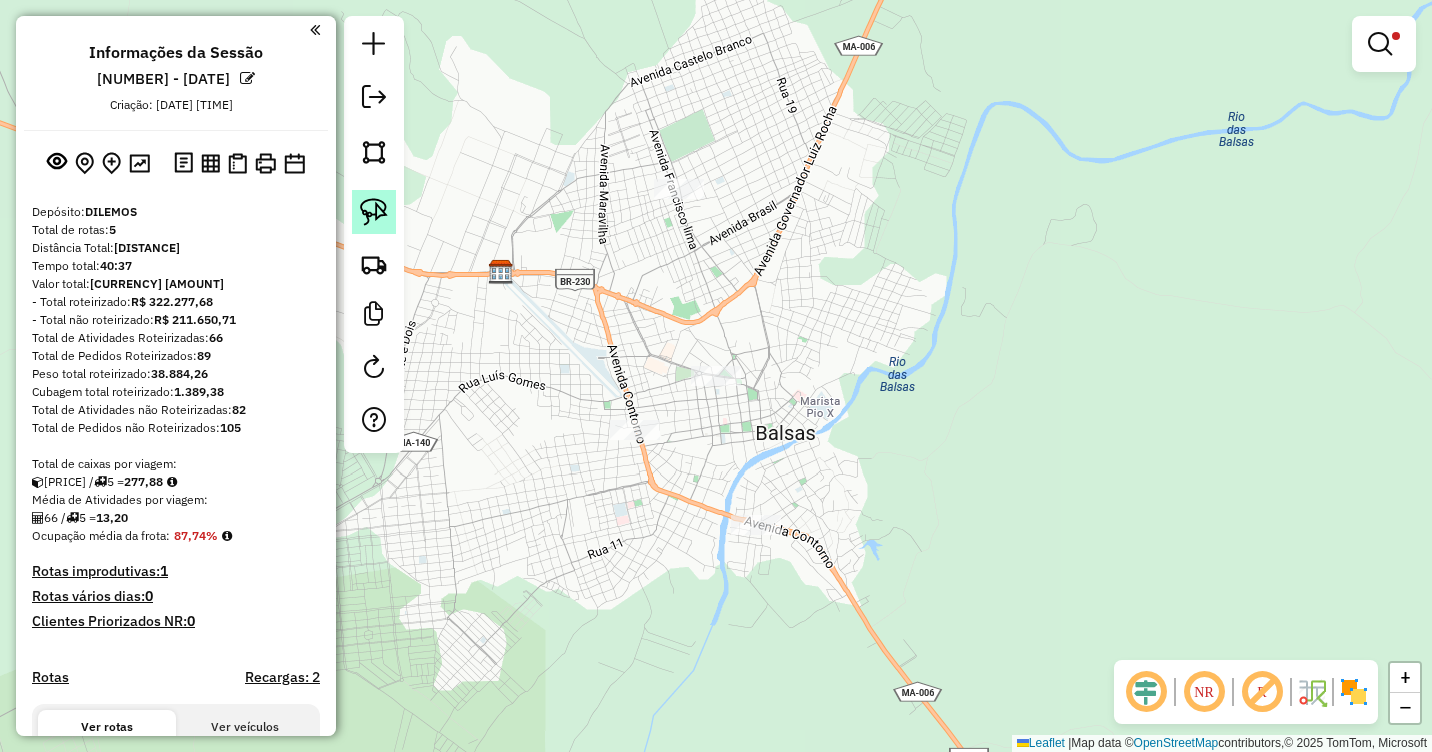 click 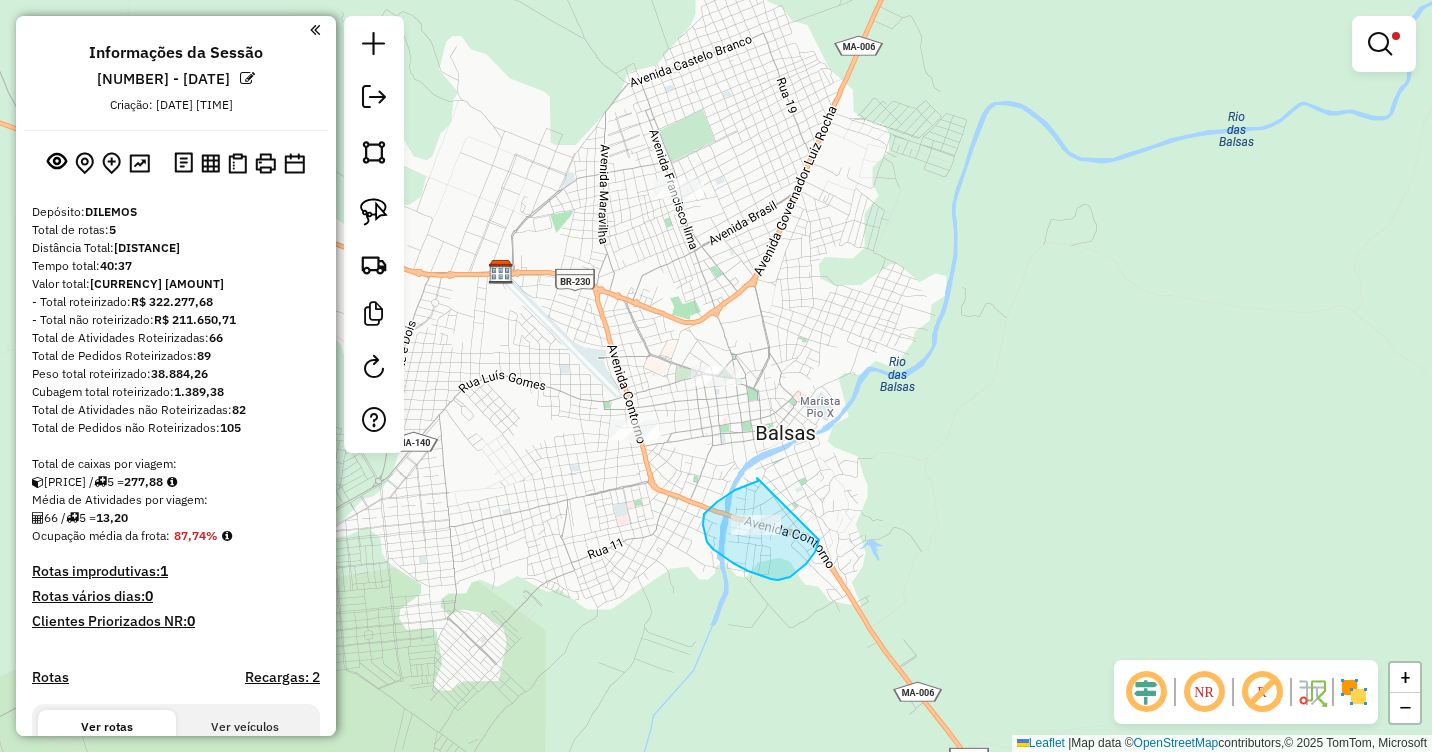 drag, startPoint x: 757, startPoint y: 478, endPoint x: 819, endPoint y: 540, distance: 87.681244 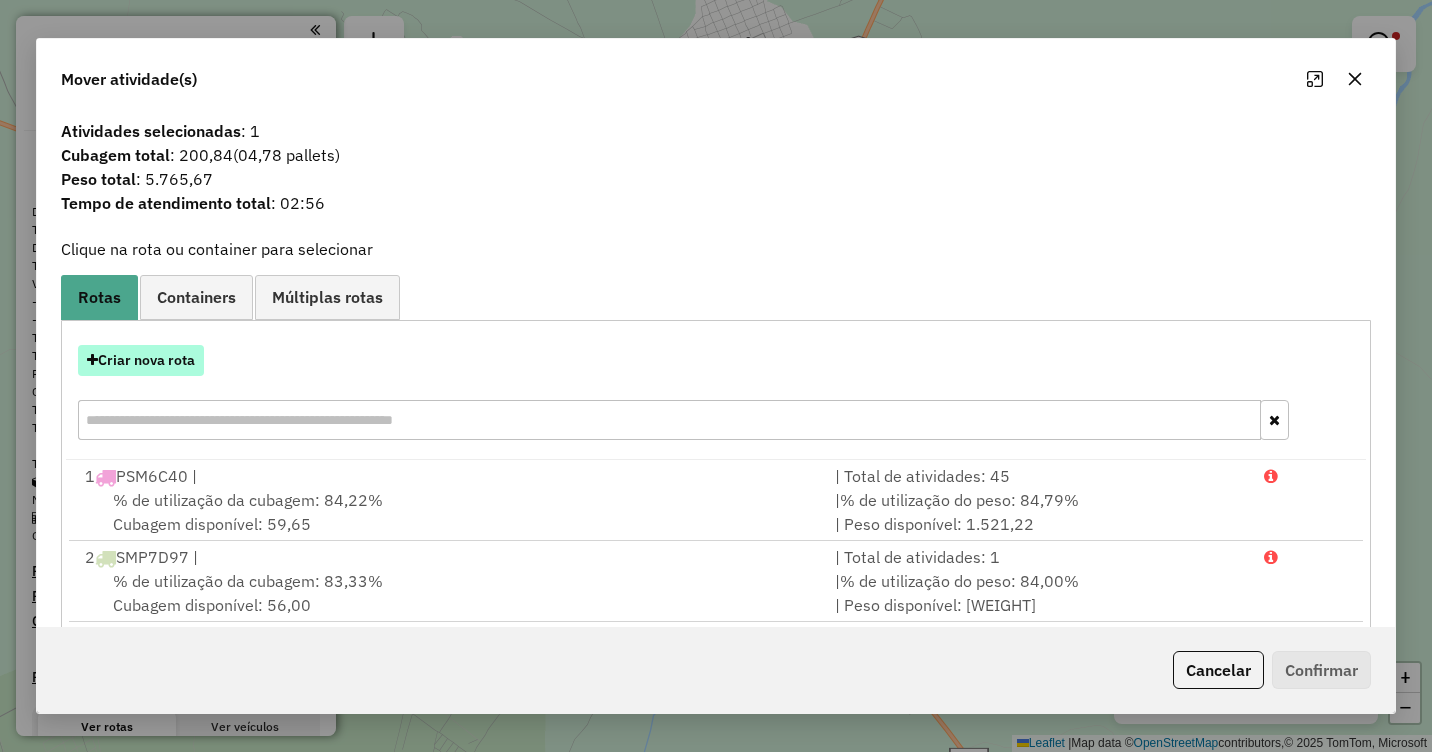 click on "Criar nova rota" at bounding box center [141, 360] 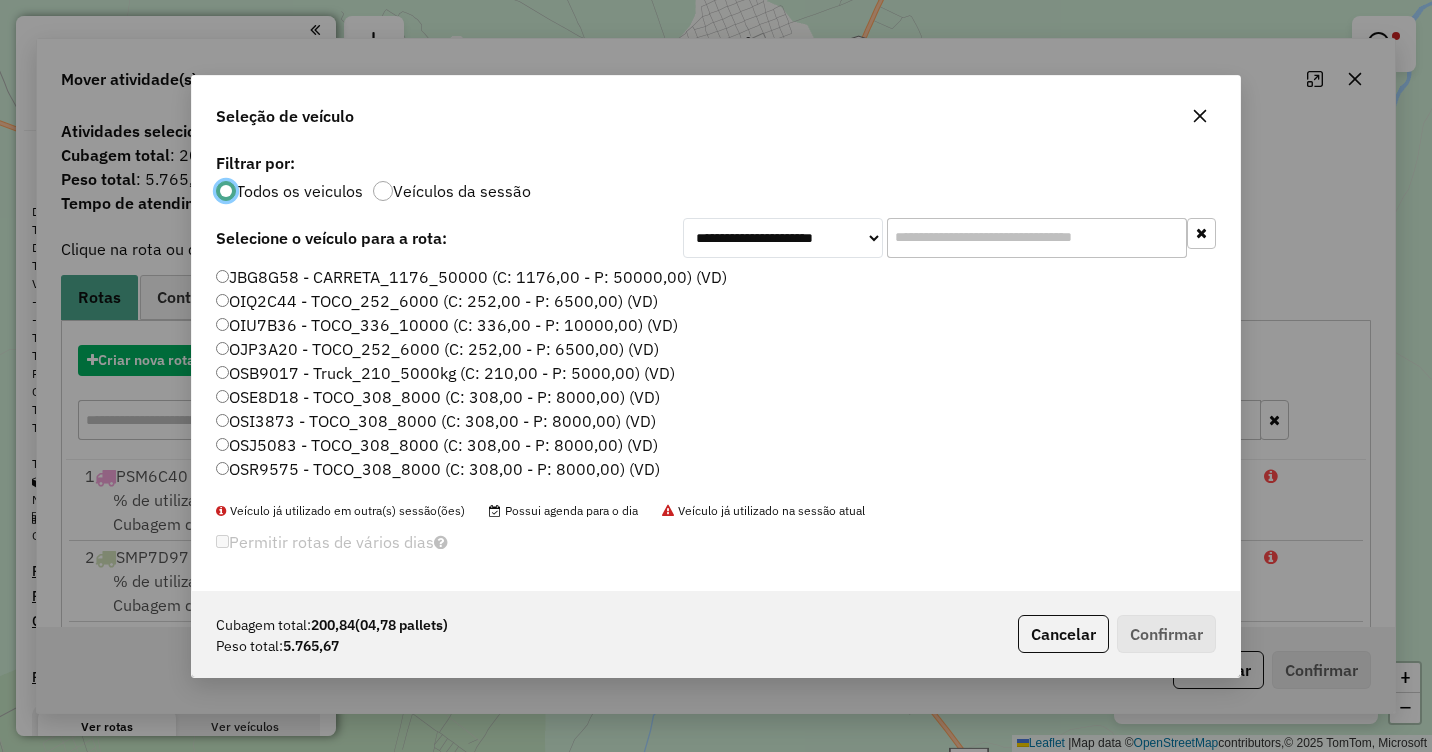 scroll, scrollTop: 11, scrollLeft: 6, axis: both 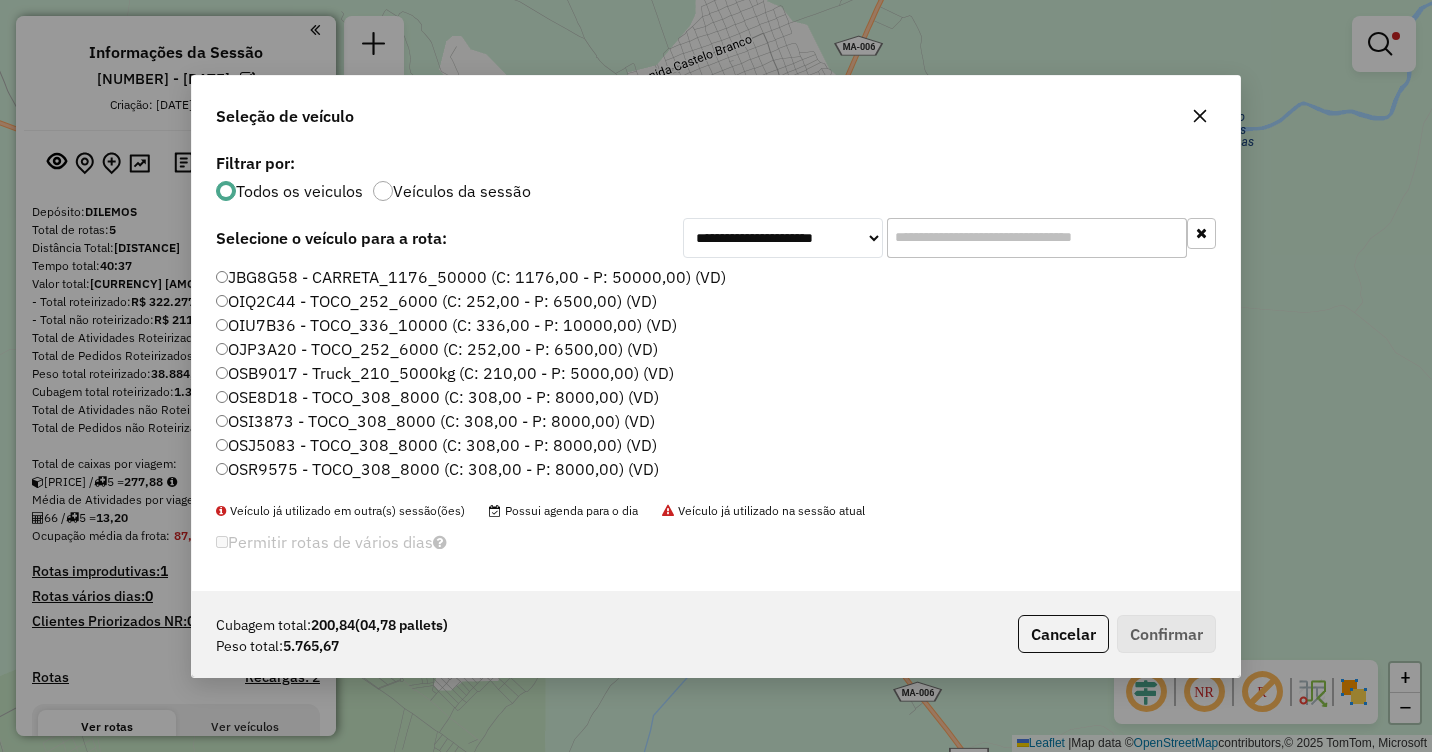 click on "OSE8D18 - TOCO_308_8000 (C: 308,00 - P: 8000,00) (VD)" 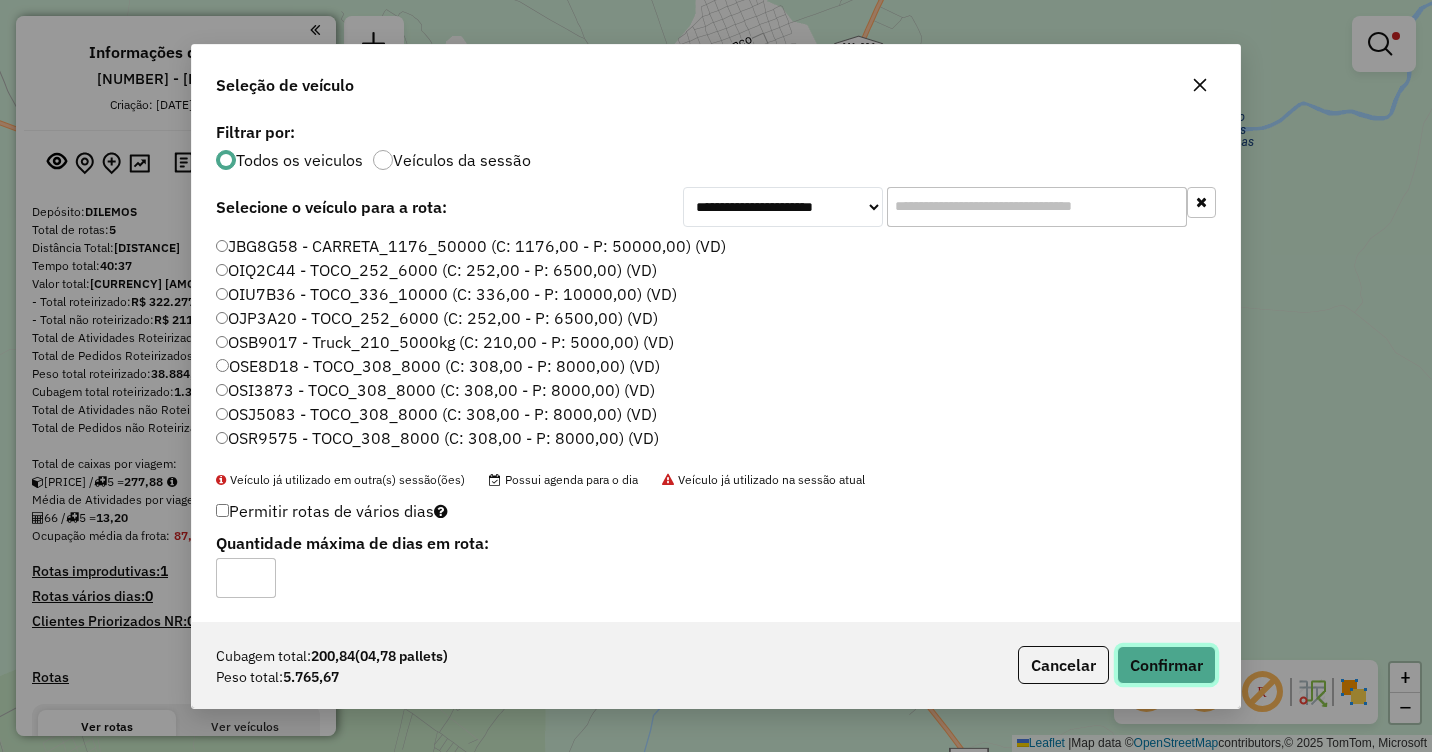 click on "Confirmar" 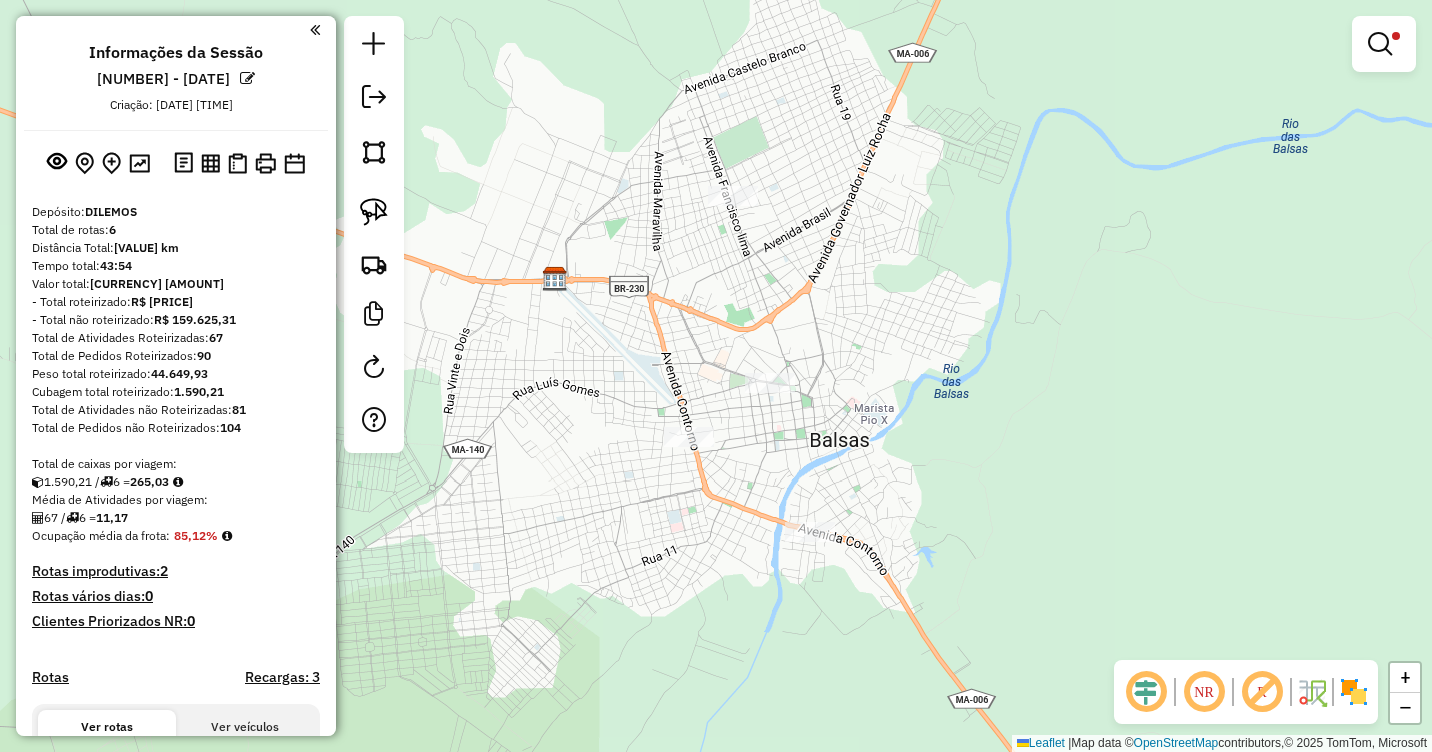 drag, startPoint x: 725, startPoint y: 424, endPoint x: 779, endPoint y: 431, distance: 54.451813 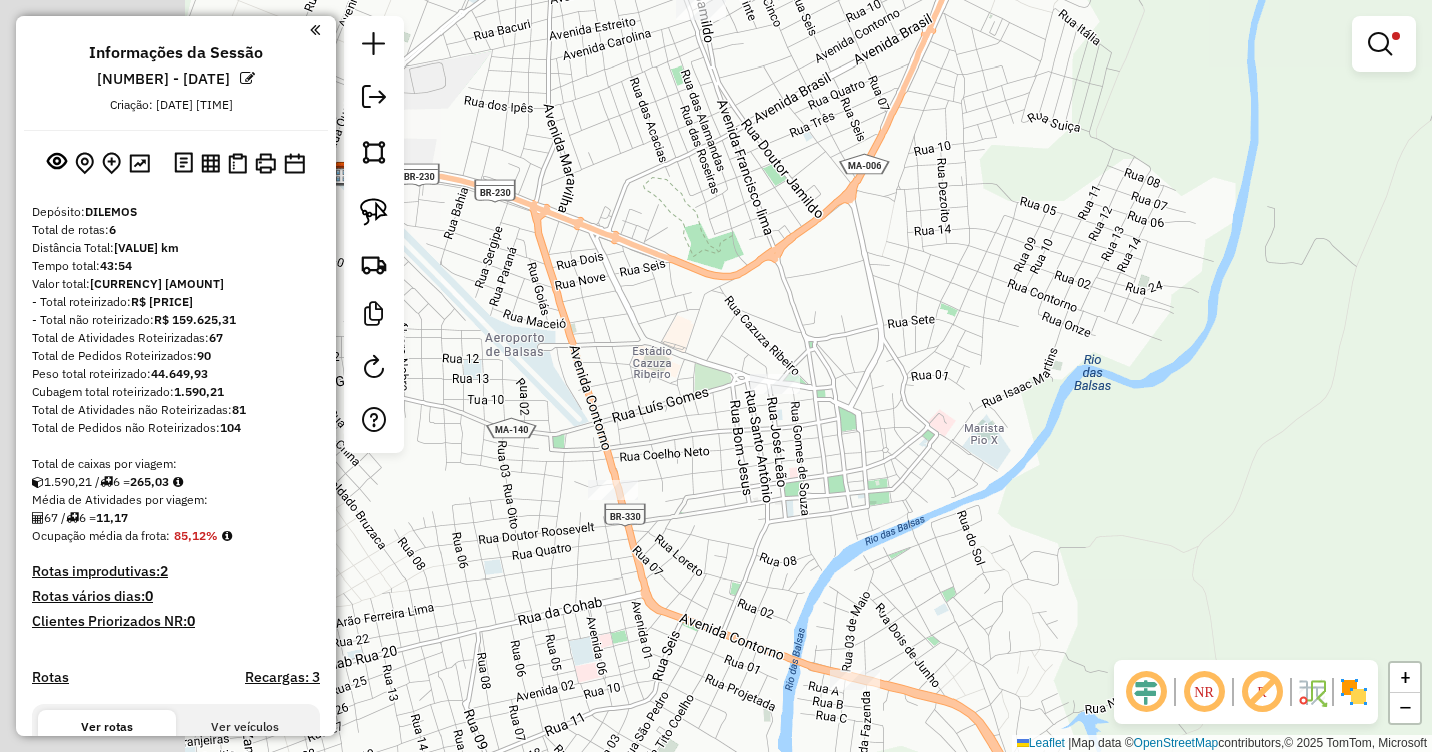 drag, startPoint x: 803, startPoint y: 225, endPoint x: 1008, endPoint y: 281, distance: 212.51117 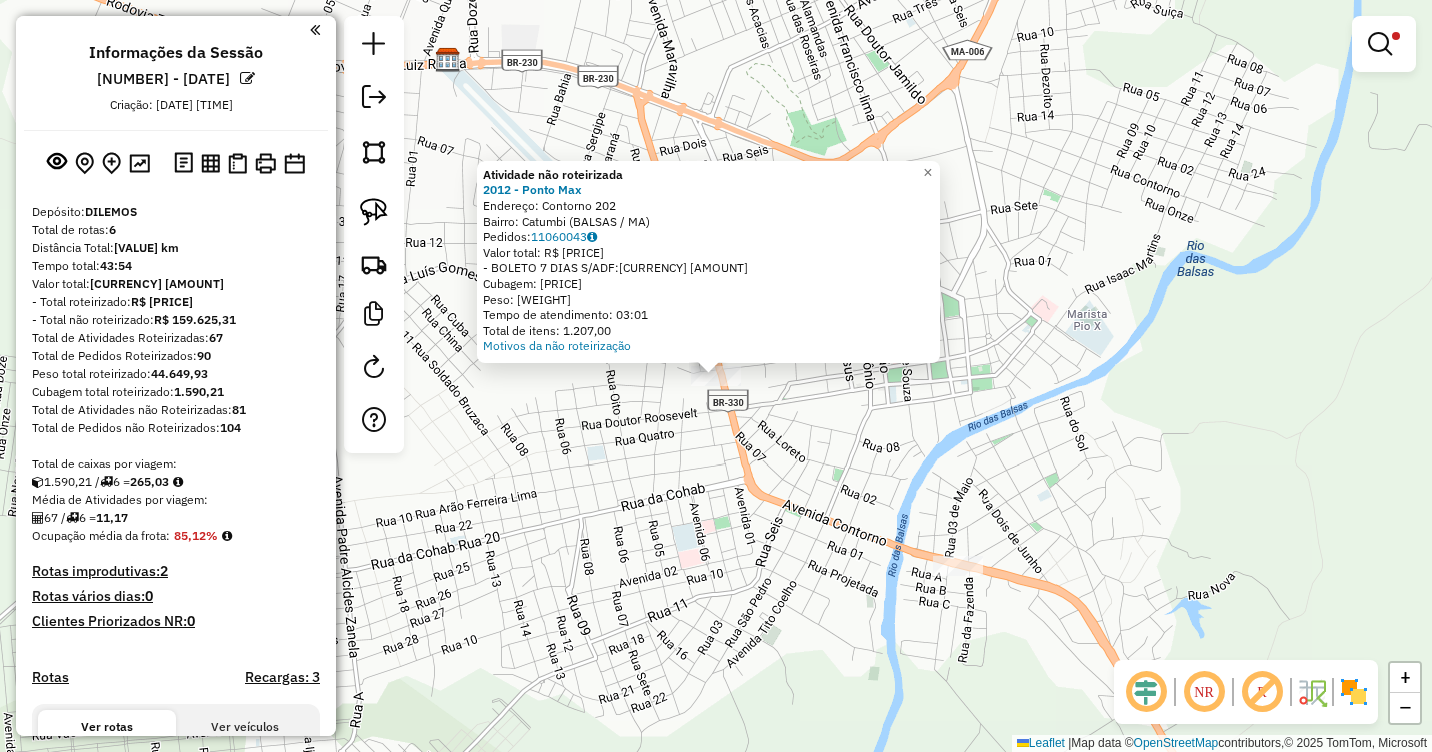 click on "Atividade não roteirizada [YEAR] - Ponto max  Endereço:  [STREET] [NUMBER]   Bairro: [NEIGHBORHOOD] ([CITY] / [STATE])   Pedidos:  [ORDER_ID]   Valor total: [CURRENCY] [PRICE]   - BOLETO 7 DIAS S/ADF:  [CURRENCY] [PRICE]   Cubagem: [CUBAGE]   Peso: [WEIGHT]   Tempo de atendimento: [TIME]   Total de itens: [ITEMS]  Motivos da não roteirização × Limpar filtros Janela de atendimento Grade de atendimento Capacidade Transportadoras Veículos Cliente Pedidos  Rotas Selecione os dias de semana para filtrar as janelas de atendimento  Seg   Ter   Qua   Qui   Sex   Sáb   Dom  Informe o período da janela de atendimento: De: Até:  Filtrar exatamente a janela do cliente  Considerar janela de atendimento padrão  Selecione os dias de semana para filtrar as grades de atendimento  Seg   Ter   Qua   Qui   Sex   Sáb   Dom   Considerar clientes sem dia de atendimento cadastrado  Clientes fora do dia de atendimento selecionado Filtrar as atividades entre os valores definidos abaixo:  Peso mínimo:   Peso máximo:   Cubagem mínima:   Cubagem máxima:  +" 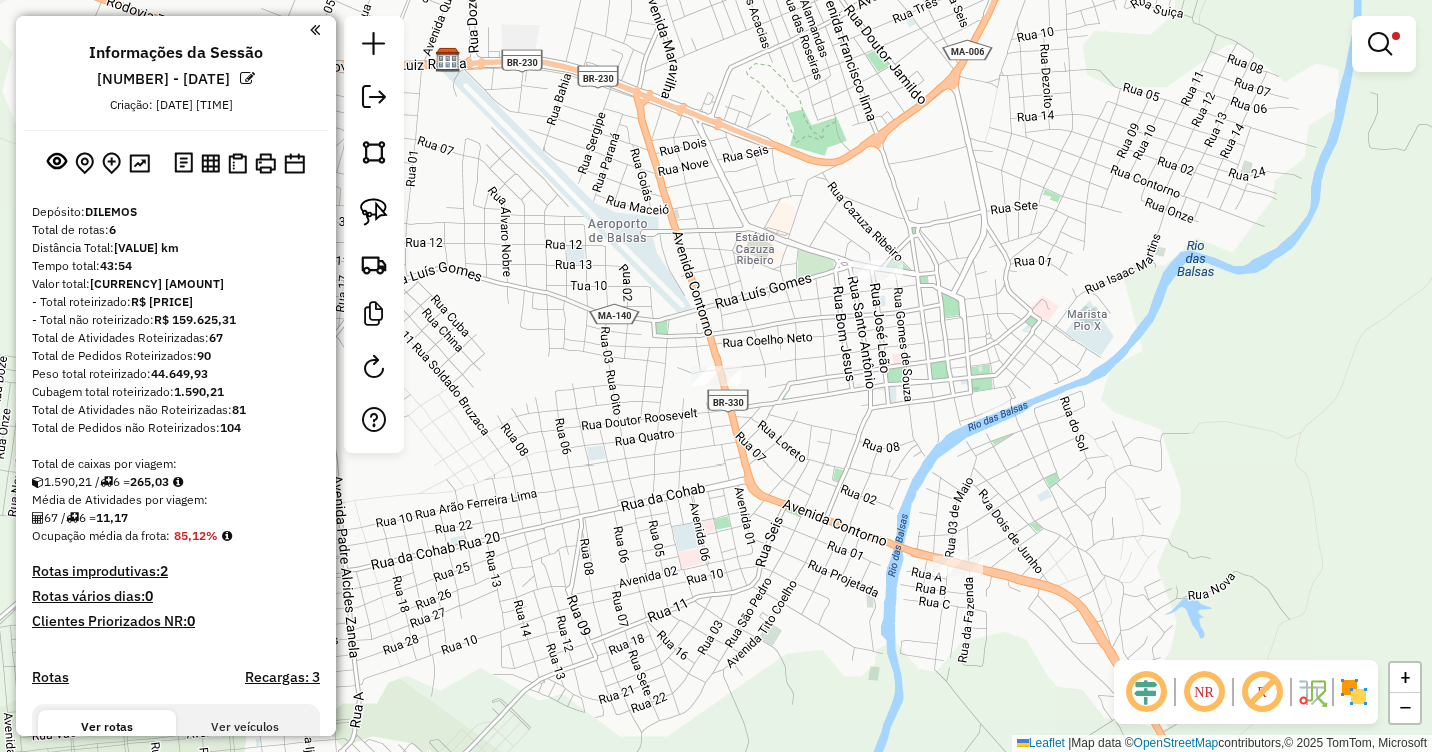 click on "Limpar filtros Janela de atendimento Grade de atendimento Capacidade Transportadoras Veículos Cliente Pedidos  Rotas Selecione os dias de semana para filtrar as janelas de atendimento  Seg   Ter   Qua   Qui   Sex   Sáb   Dom  Informe o período da janela de atendimento: De: Até:  Filtrar exatamente a janela do cliente  Considerar janela de atendimento padrão  Selecione os dias de semana para filtrar as grades de atendimento  Seg   Ter   Qua   Qui   Sex   Sáb   Dom   Considerar clientes sem dia de atendimento cadastrado  Clientes fora do dia de atendimento selecionado Filtrar as atividades entre os valores definidos abaixo:  Peso mínimo:   Peso máximo:   Cubagem mínima:   Cubagem máxima:   De:   Até:  Filtrar as atividades entre o tempo de atendimento definido abaixo:  De:   Até:   Considerar capacidade total dos clientes não roteirizados Transportadora: Selecione um ou mais itens Tipo de veículo: Selecione um ou mais itens Veículo: Selecione um ou mais itens Motorista: Selecione um ou mais itens" 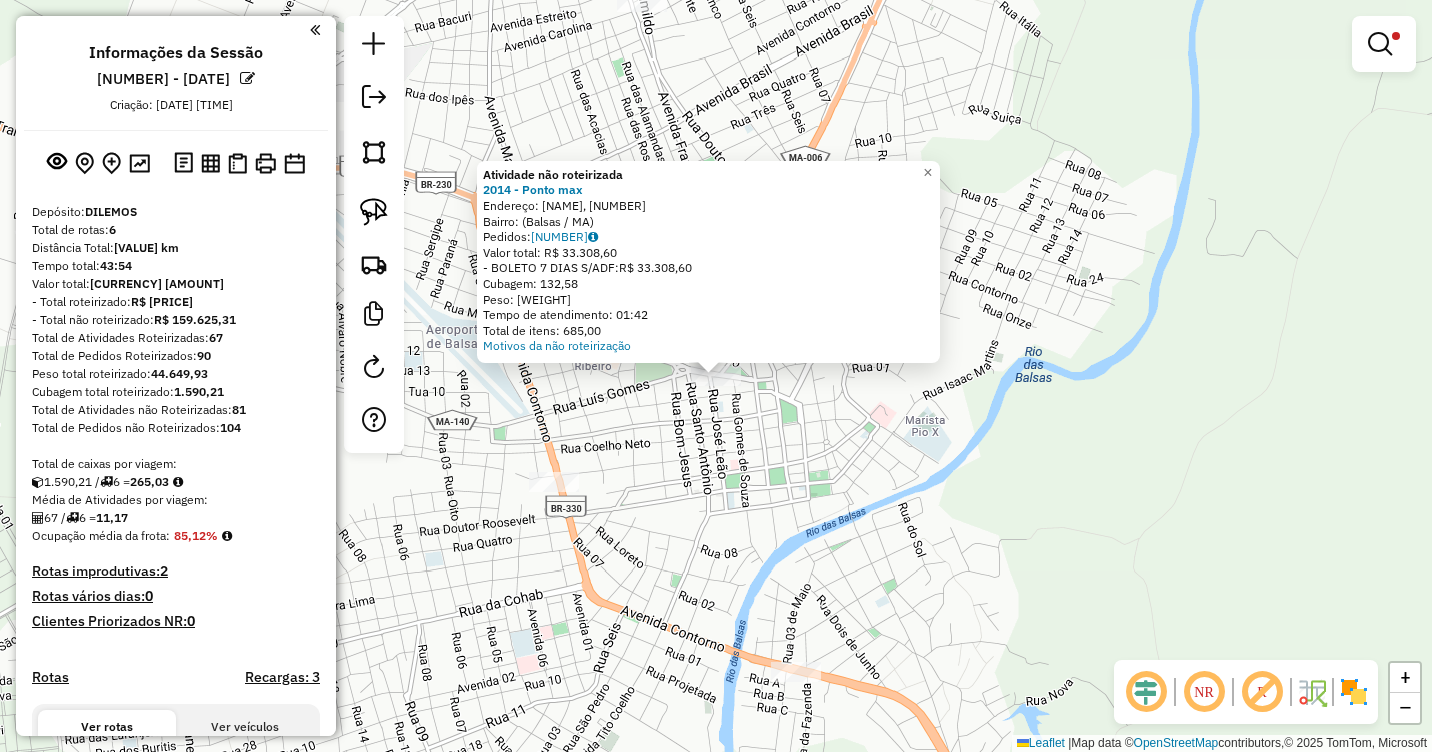 click on "Atividade não roteirizada [YEAR] - Ponto max  Endereço: [STREET], [NUMBER]   Bairro:  ([CITY] / [STATE])   Pedidos:  [ORDER_ID]   Valor total: [CURRENCY] [PRICE]   - BOLETO 7 DIAS S/ADF:  [CURRENCY] [PRICE]   Cubagem: [CUBAGE]   Peso: [WEIGHT]   Tempo de atendimento: [TIME]   Total de itens: [ITEMS]  Motivos da não roteirização × Limpar filtros Janela de atendimento Grade de atendimento Capacidade Transportadoras Veículos Cliente Pedidos  Rotas Selecione os dias de semana para filtrar as janelas de atendimento  Seg   Ter   Qua   Qui   Sex   Sáb   Dom  Informe o período da janela de atendimento: De: Até:  Filtrar exatamente a janela do cliente  Considerar janela de atendimento padrão  Selecione os dias de semana para filtrar as grades de atendimento  Seg   Ter   Qua   Qui   Sex   Sáb   Dom   Considerar clientes sem dia de atendimento selecionado Filtrar as atividades entre os valores definidos abaixo:  Peso mínimo:   Peso máximo:   Cubagem mínima:   Cubagem máxima:  De:" 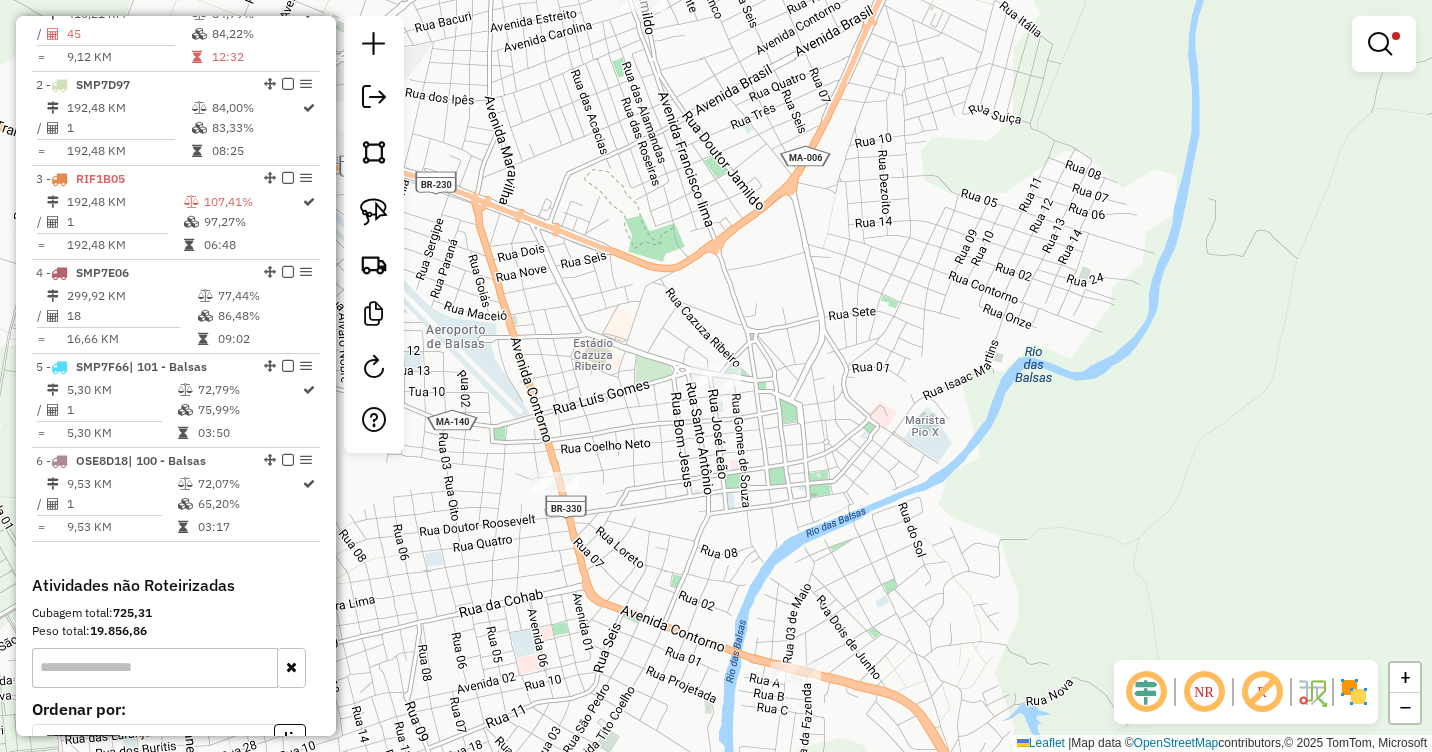 scroll, scrollTop: 1000, scrollLeft: 0, axis: vertical 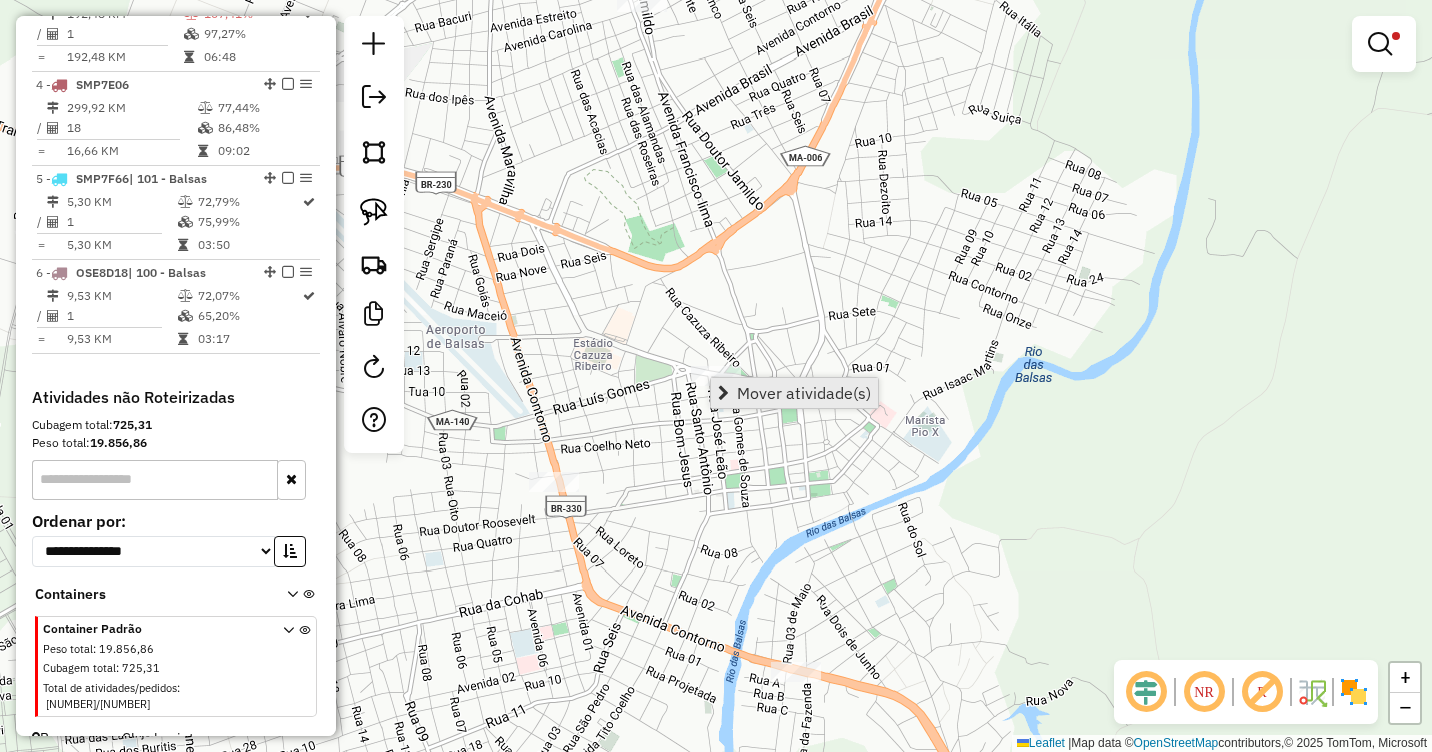 click on "Mover atividade(s)" at bounding box center [804, 393] 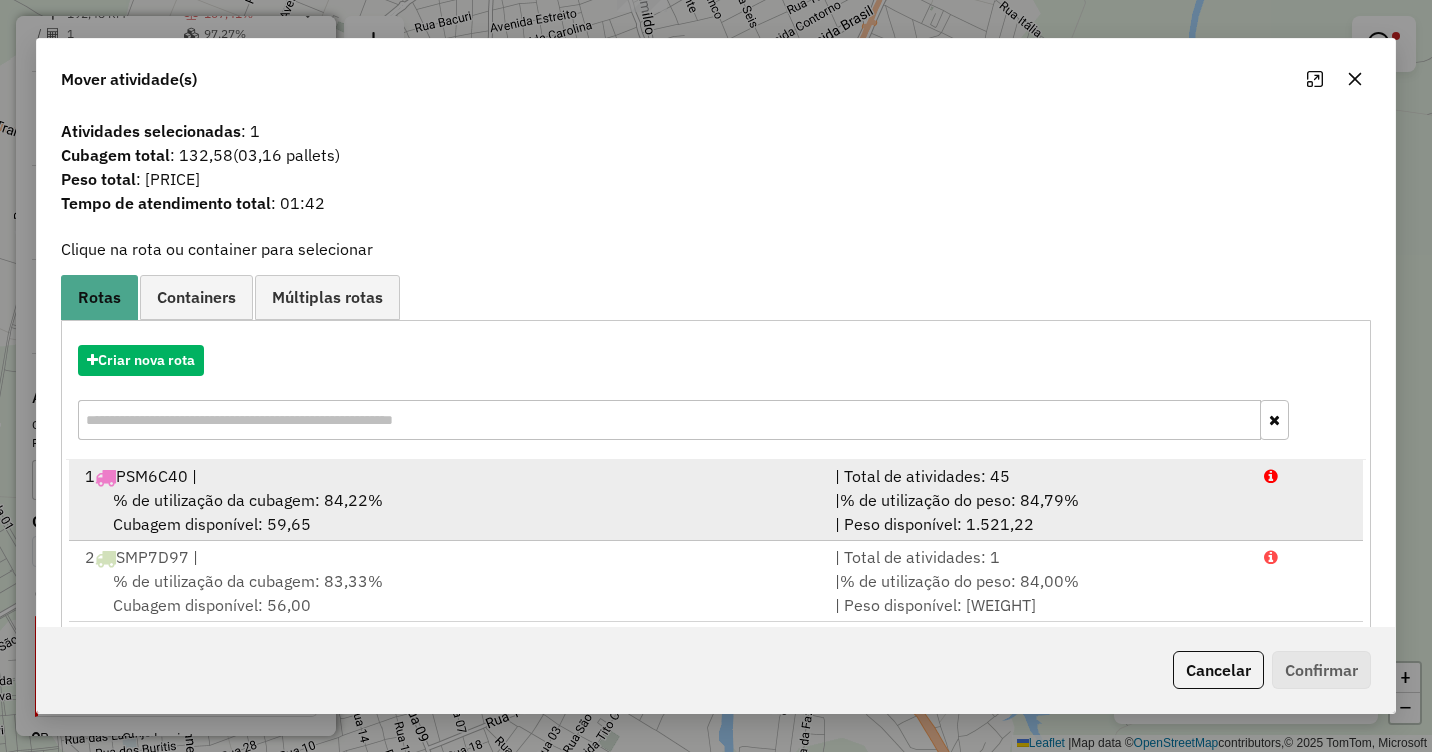 scroll, scrollTop: 86, scrollLeft: 0, axis: vertical 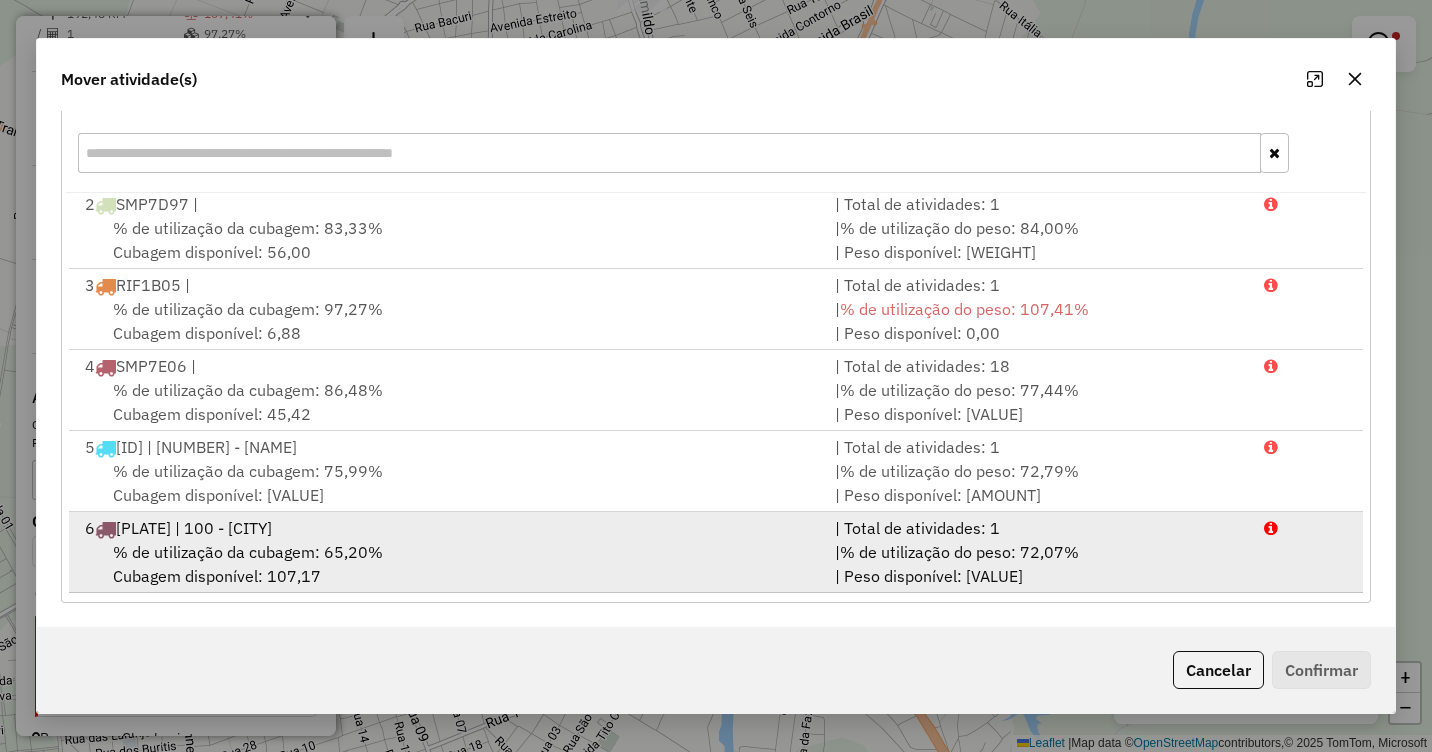 click on "% de utilização da cubagem: [PERCENTAGE]%  Cubagem disponível: [VALUE]" at bounding box center (448, 564) 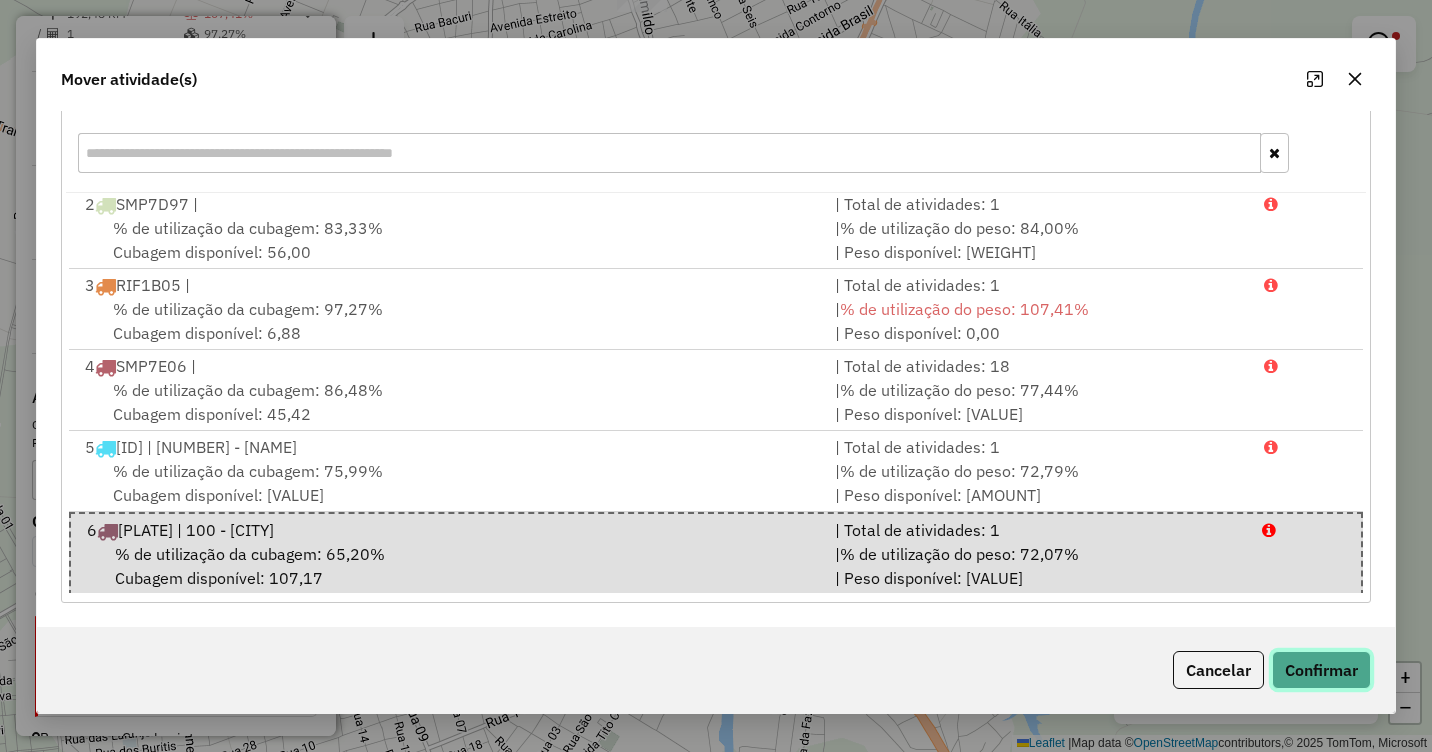 click on "Confirmar" 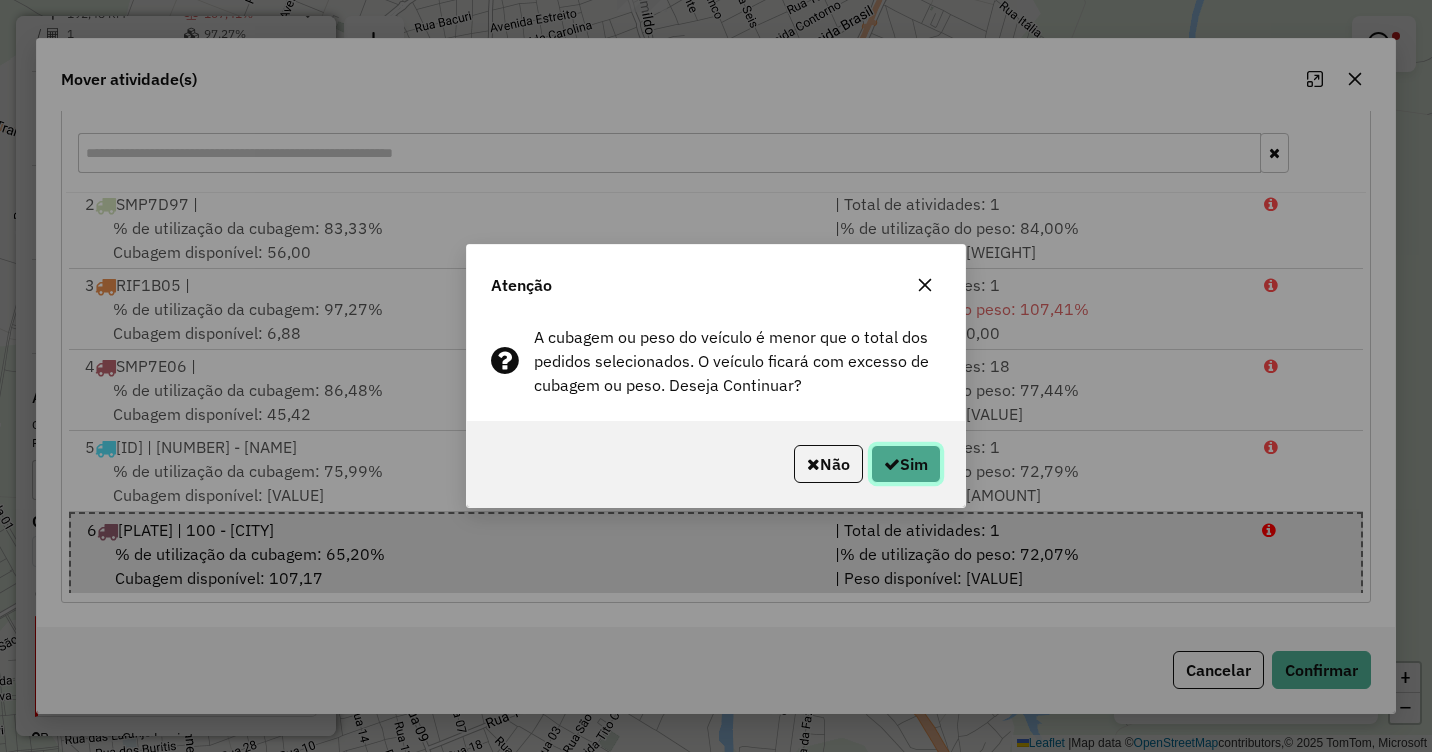 click on "Sim" 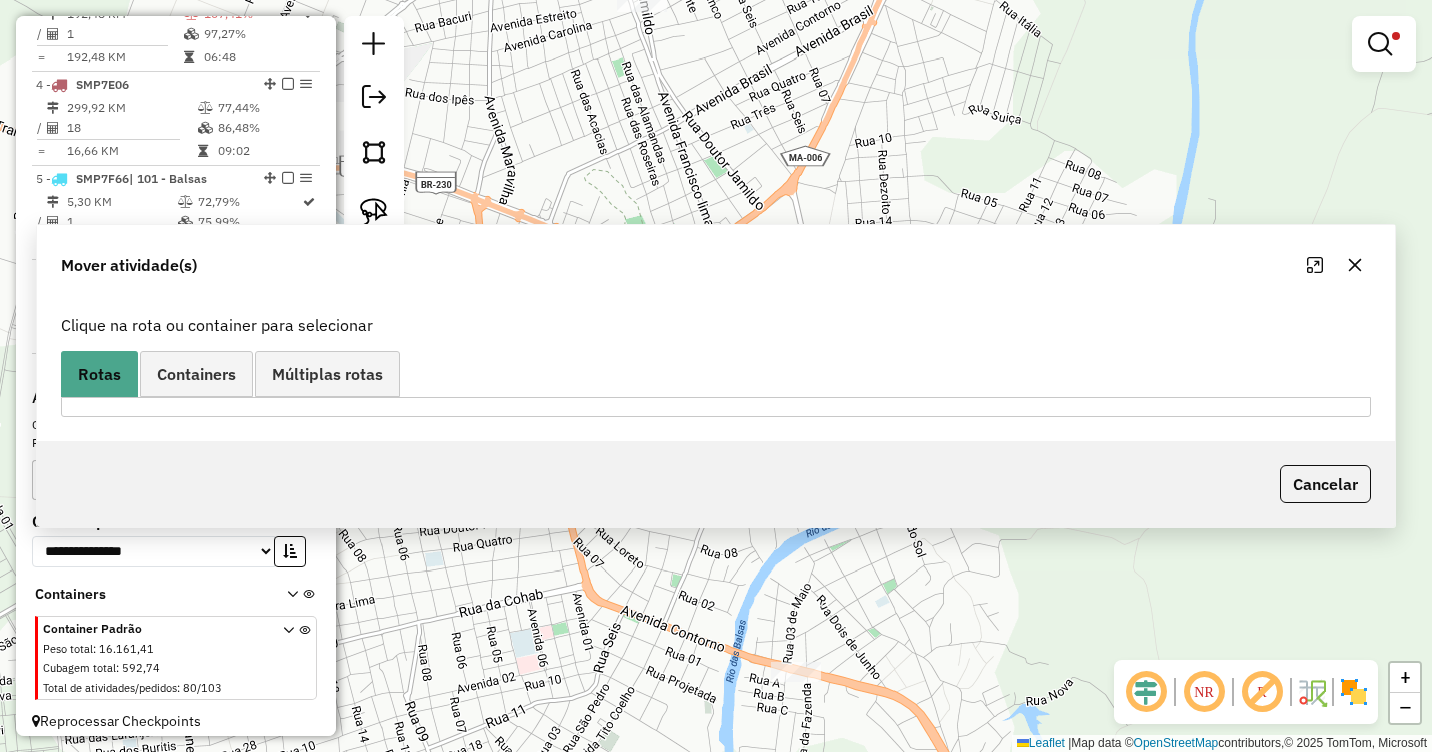scroll, scrollTop: 0, scrollLeft: 0, axis: both 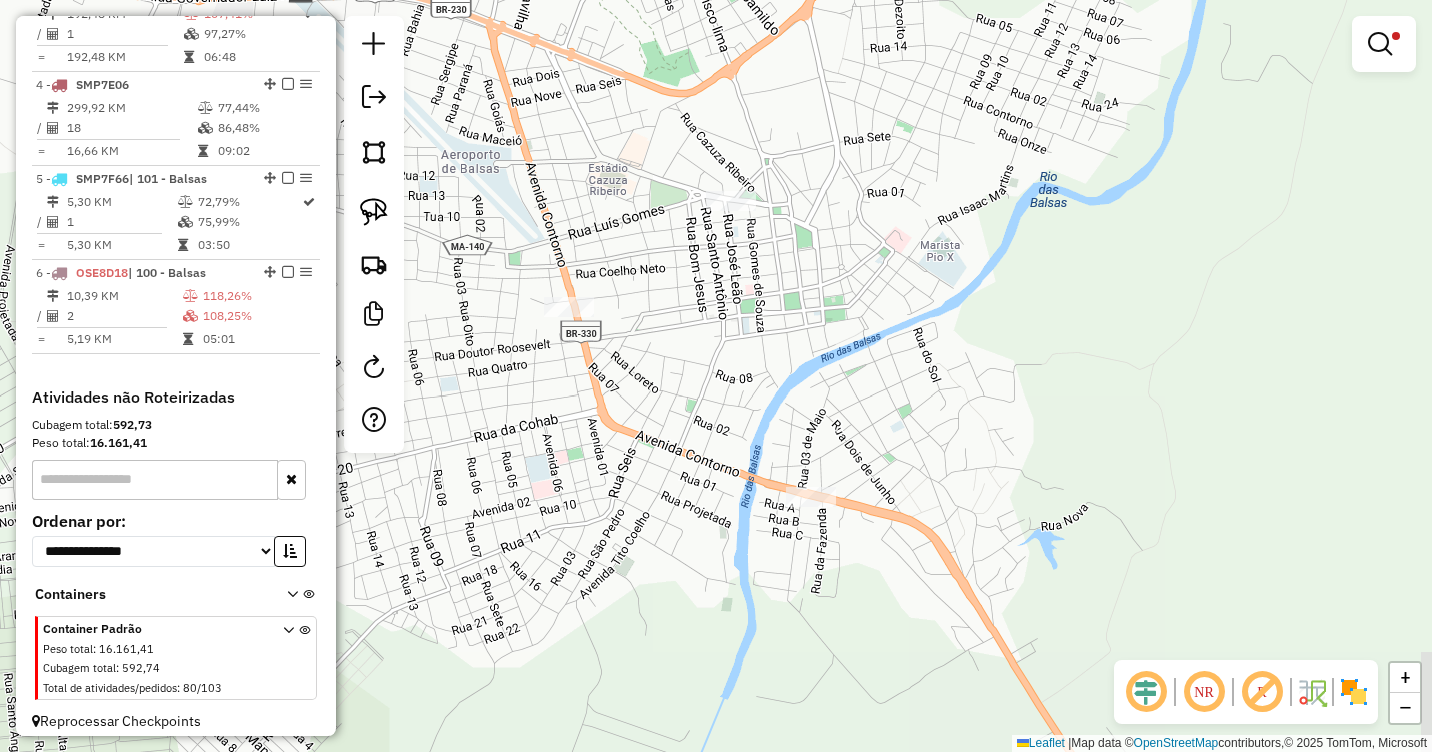 drag, startPoint x: 807, startPoint y: 490, endPoint x: 822, endPoint y: 315, distance: 175.64168 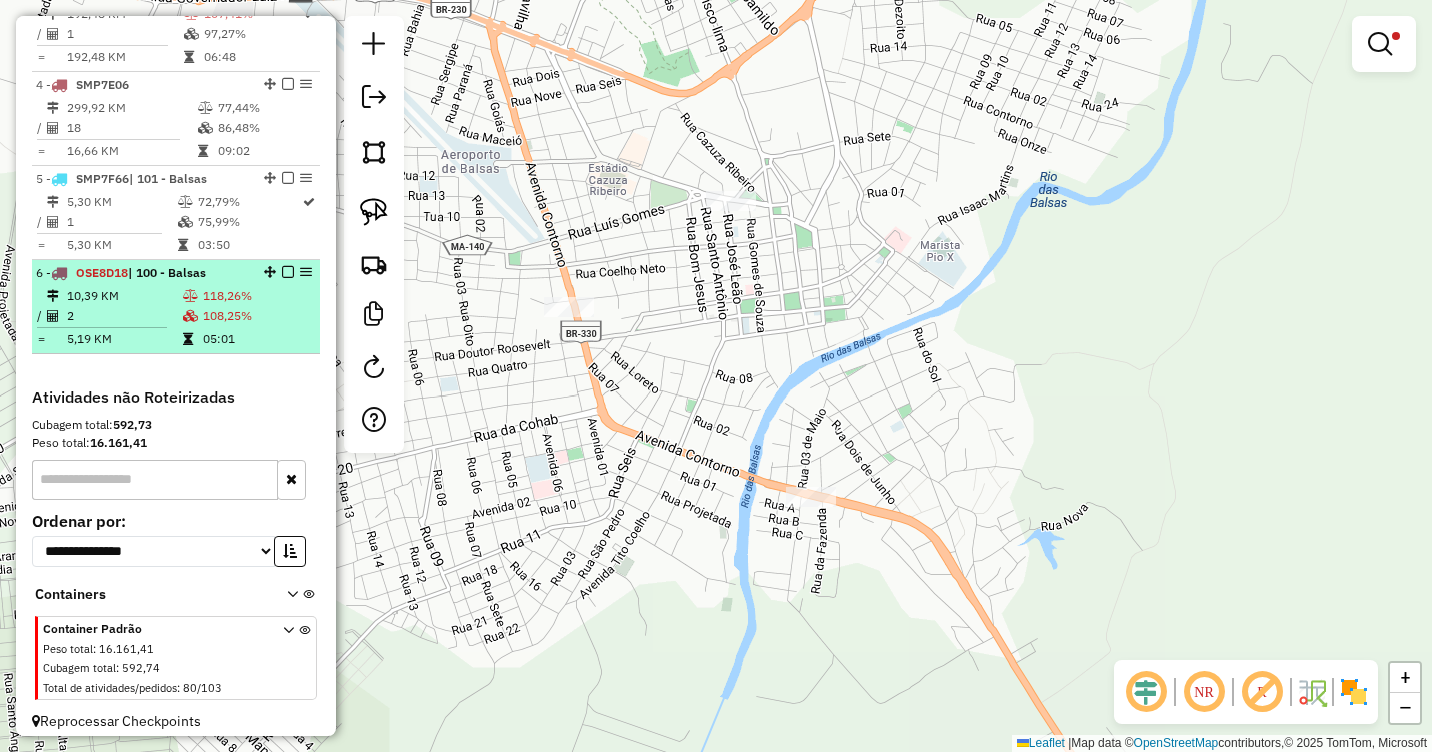 click on "108,25%" at bounding box center (257, 316) 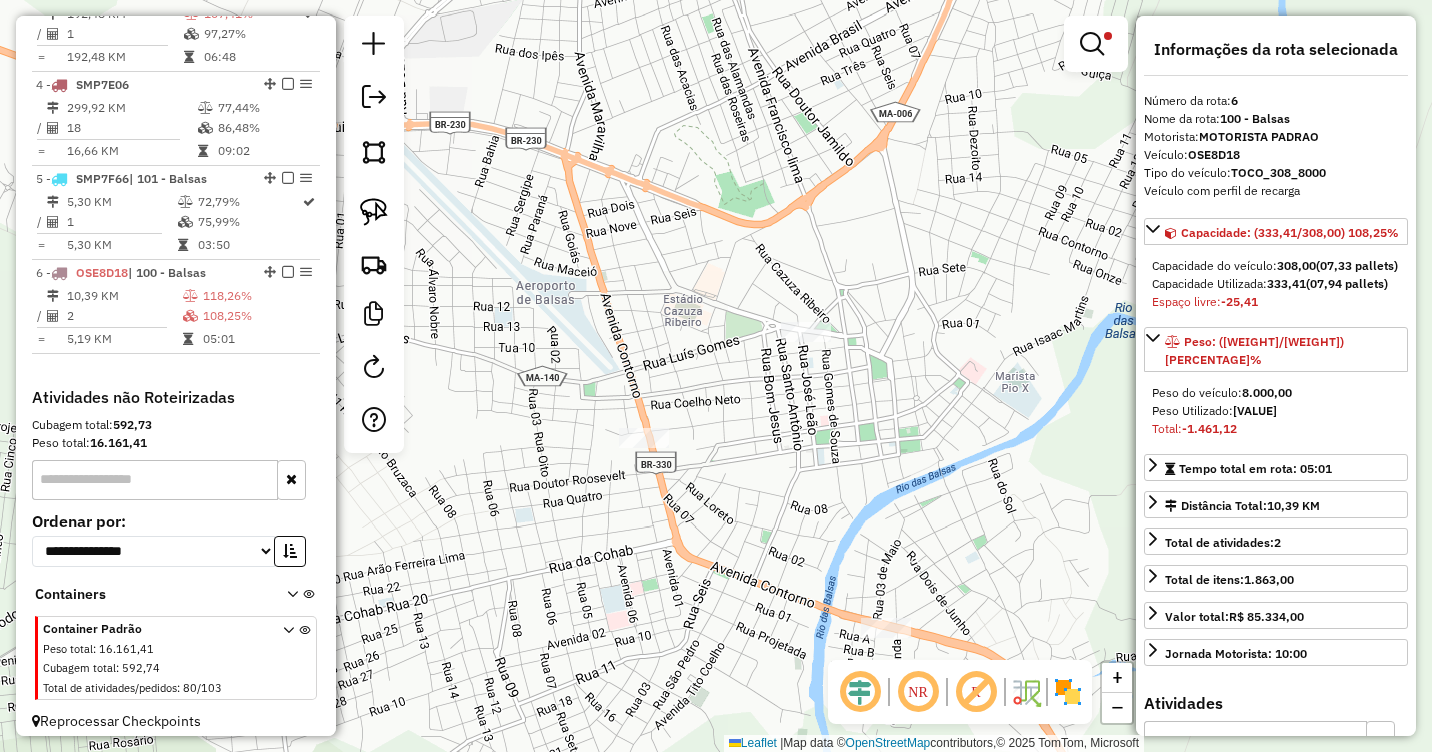 drag, startPoint x: 931, startPoint y: 410, endPoint x: 764, endPoint y: 408, distance: 167.01198 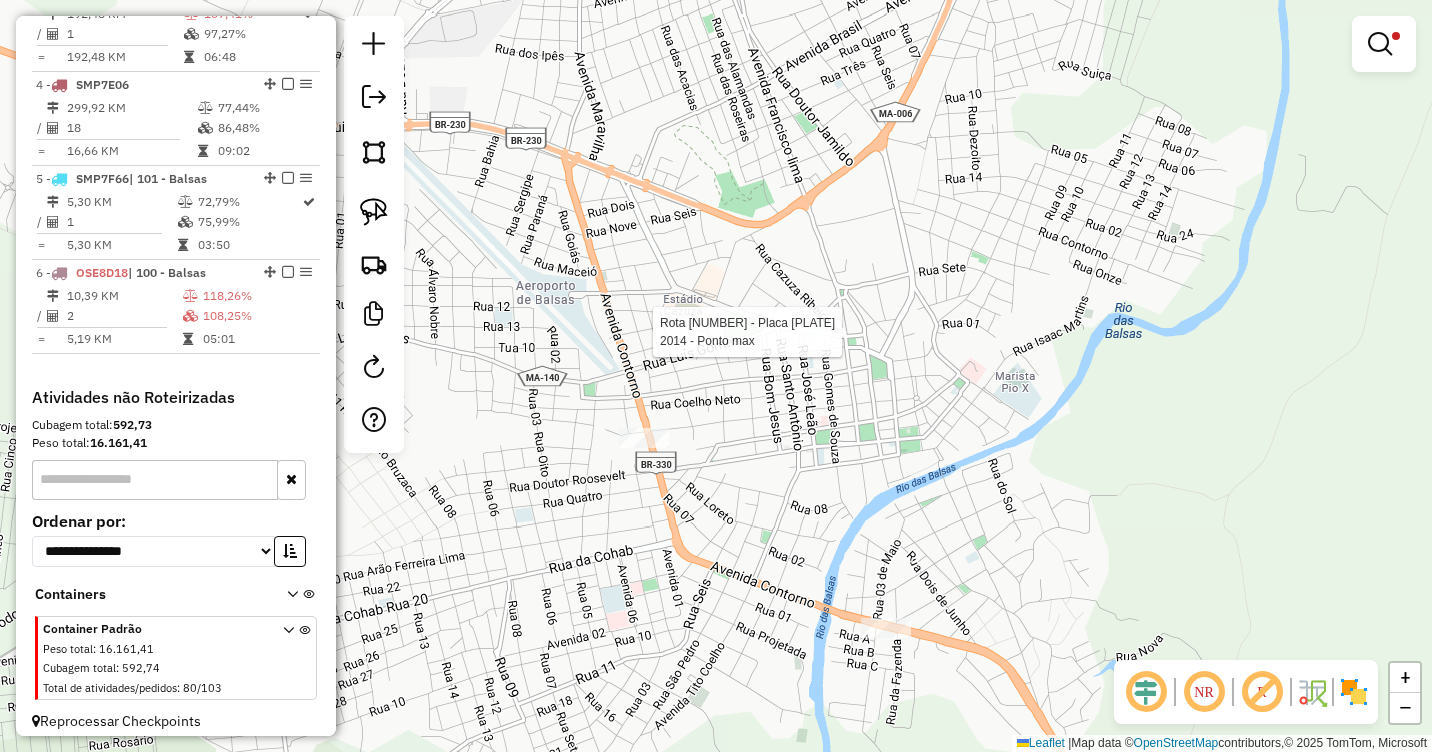 click 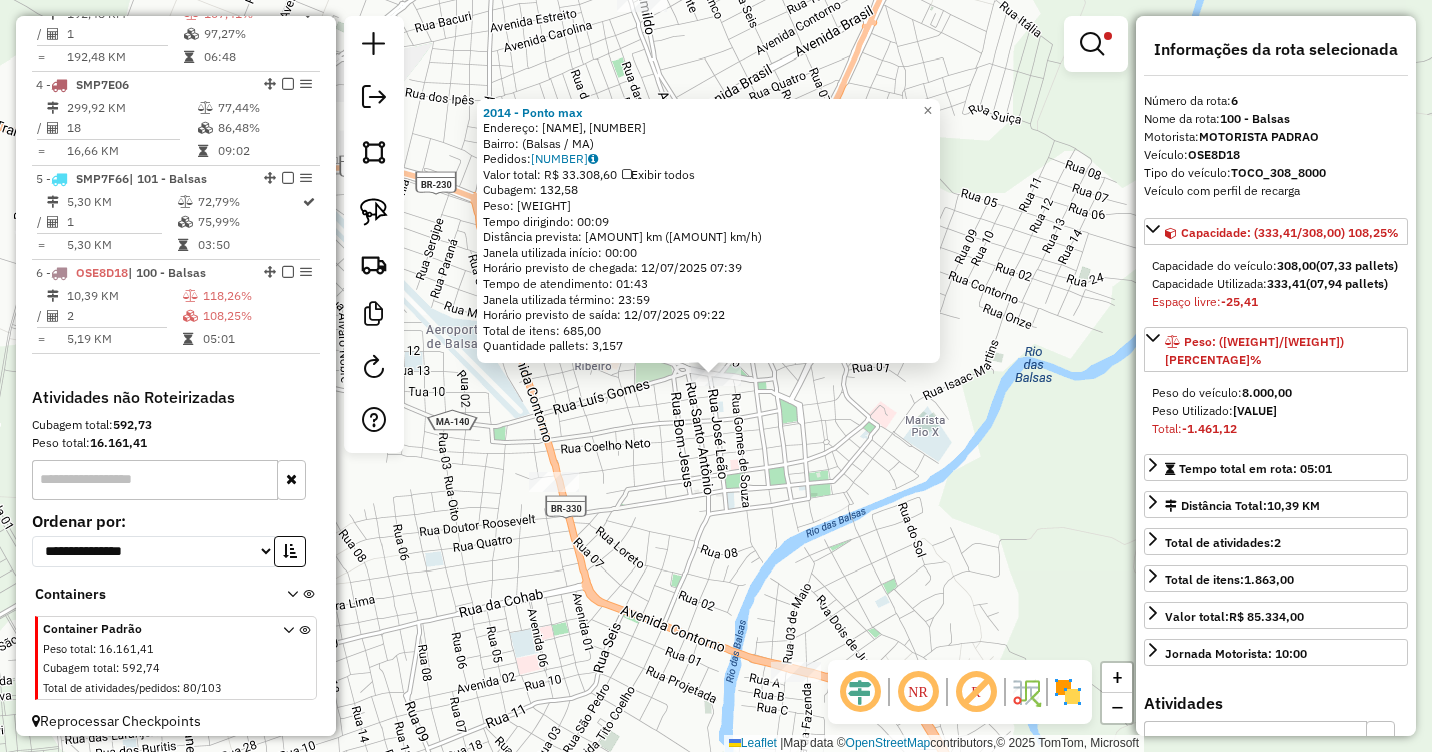 scroll, scrollTop: 1012, scrollLeft: 0, axis: vertical 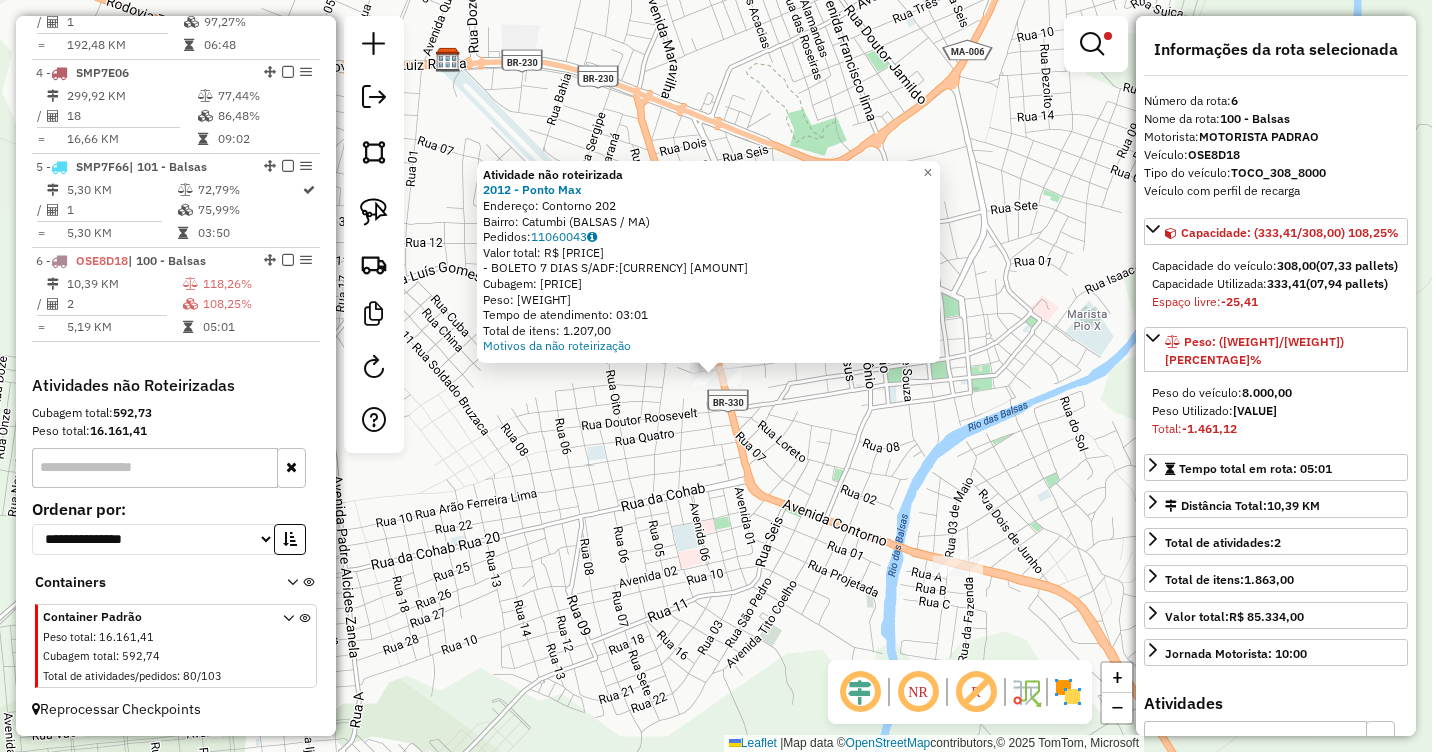 click on "Atividade não roteirizada [YEAR] - Ponto max  Endereço:  [STREET] [NUMBER]   Bairro: [NEIGHBORHOOD] ([CITY] / [STATE])   Pedidos:  [ORDER_ID]   Valor total: [CURRENCY] [PRICE]   - BOLETO 7 DIAS S/ADF:  [CURRENCY] [PRICE]   Cubagem: [CUBAGE]   Peso: [WEIGHT]   Tempo de atendimento: [TIME]   Total de itens: [ITEMS]  Motivos da não roteirização × Limpar filtros Janela de atendimento Grade de atendimento Capacidade Transportadoras Veículos Cliente Pedidos  Rotas Selecione os dias de semana para filtrar as janelas de atendimento  Seg   Ter   Qua   Qui   Sex   Sáb   Dom  Informe o período da janela de atendimento: De: Até:  Filtrar exatamente a janela do cliente  Considerar janela de atendimento padrão  Selecione os dias de semana para filtrar as grades de atendimento  Seg   Ter   Qua   Qui   Sex   Sáb   Dom   Considerar clientes sem dia de atendimento cadastrado  Clientes fora do dia de atendimento selecionado Filtrar as atividades entre os valores definidos abaixo:  Peso mínimo:   Peso máximo:   Cubagem mínima:   Cubagem máxima:  +" 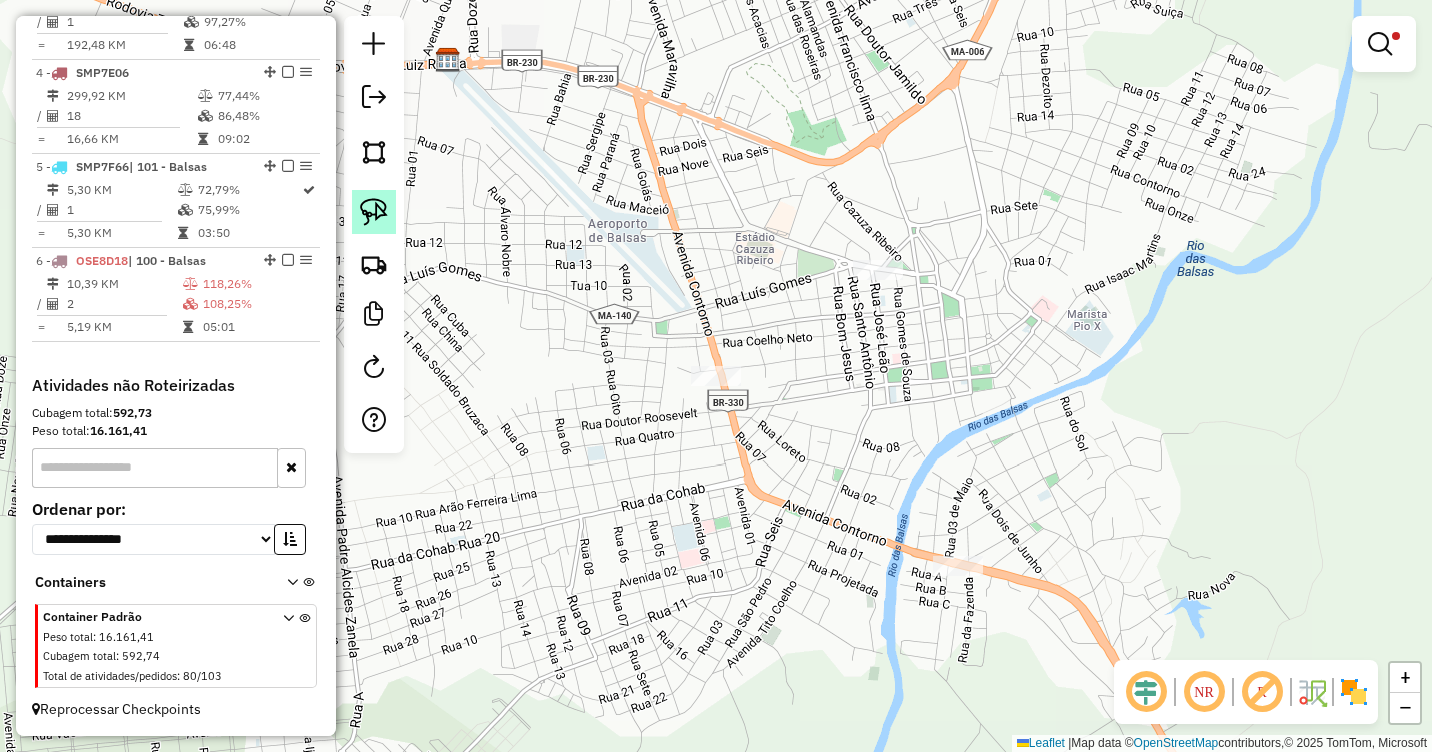 click 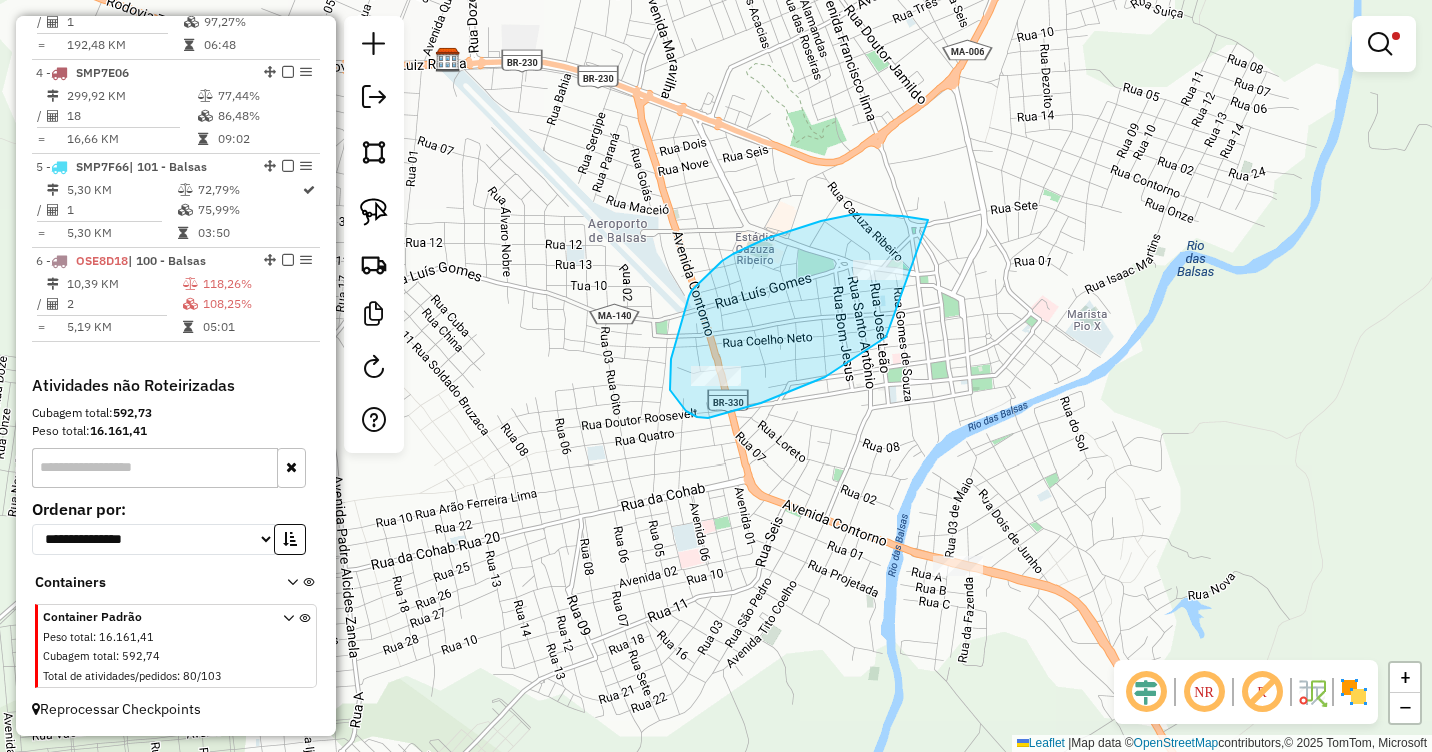 drag, startPoint x: 928, startPoint y: 220, endPoint x: 901, endPoint y: 321, distance: 104.54664 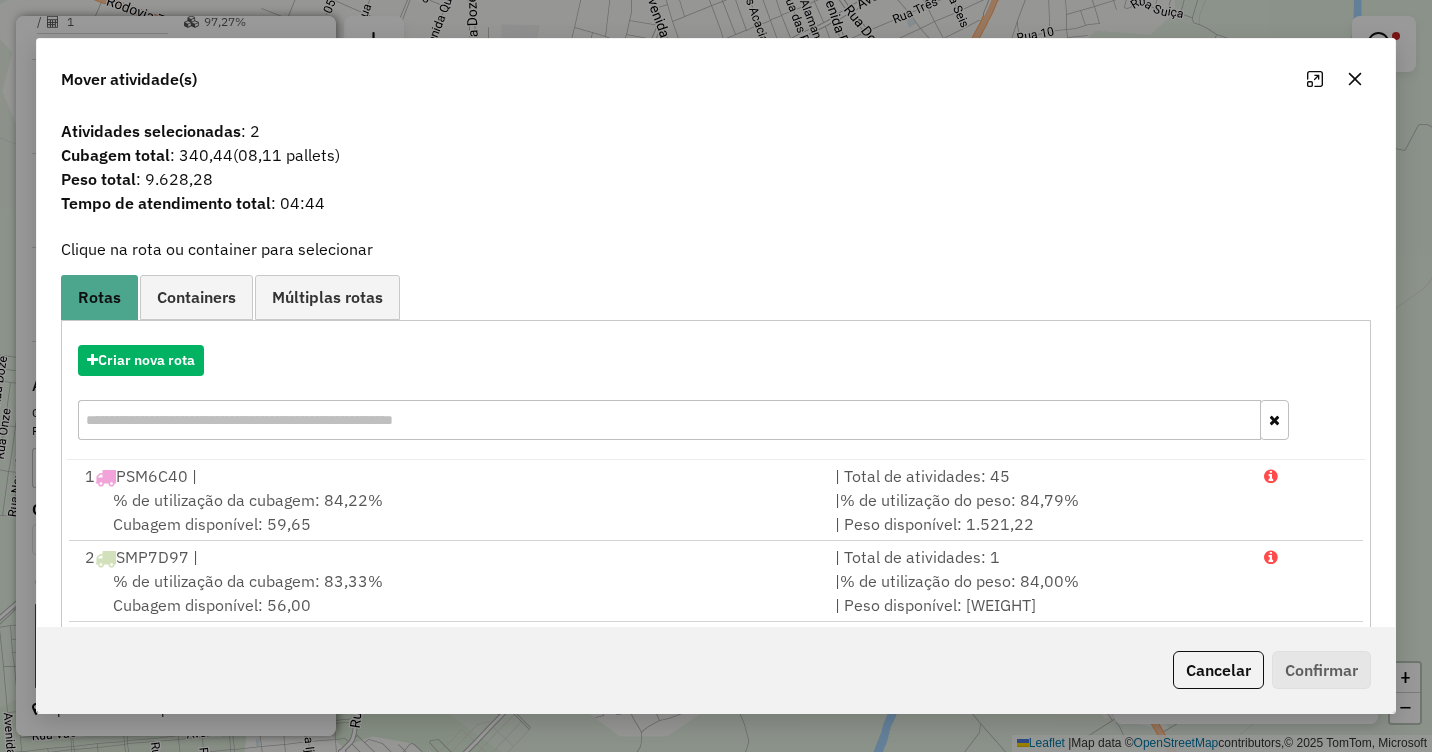 click 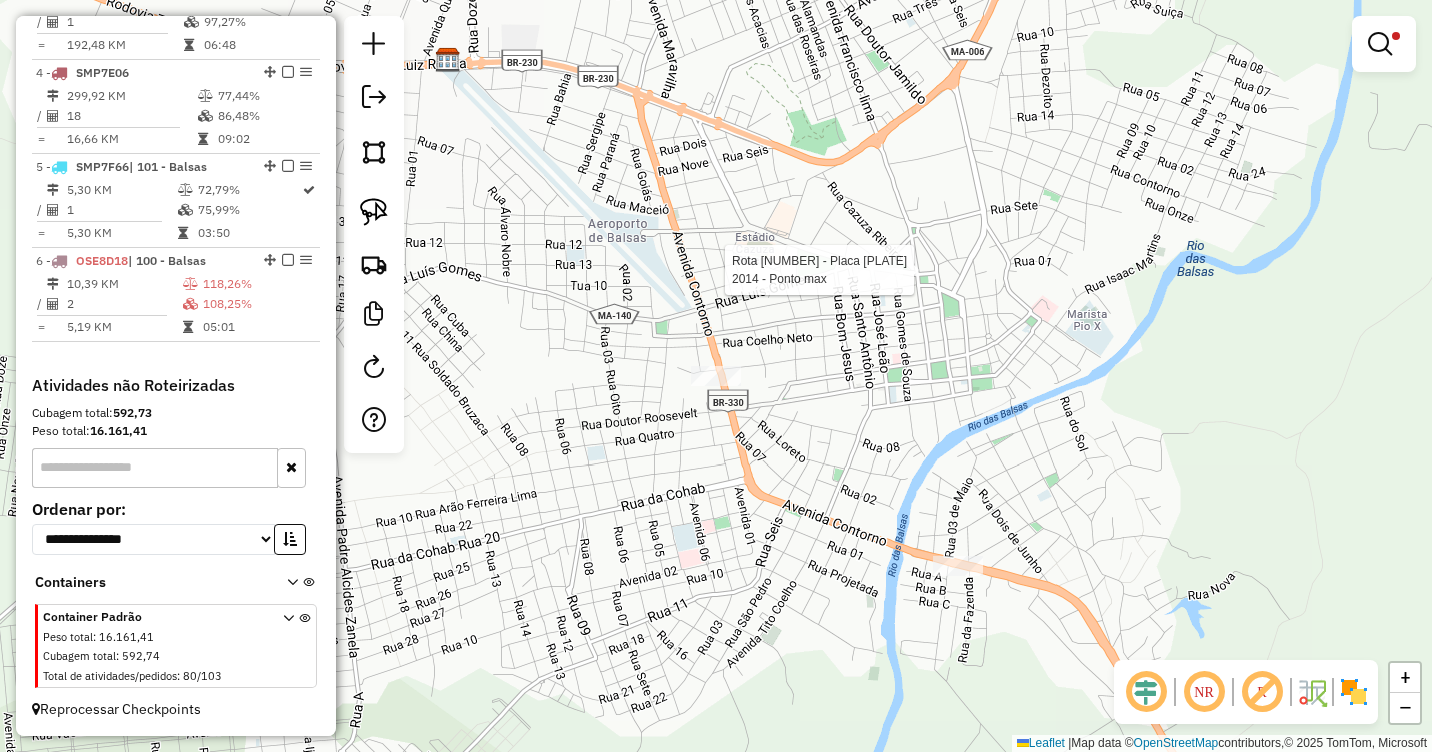 select on "**********" 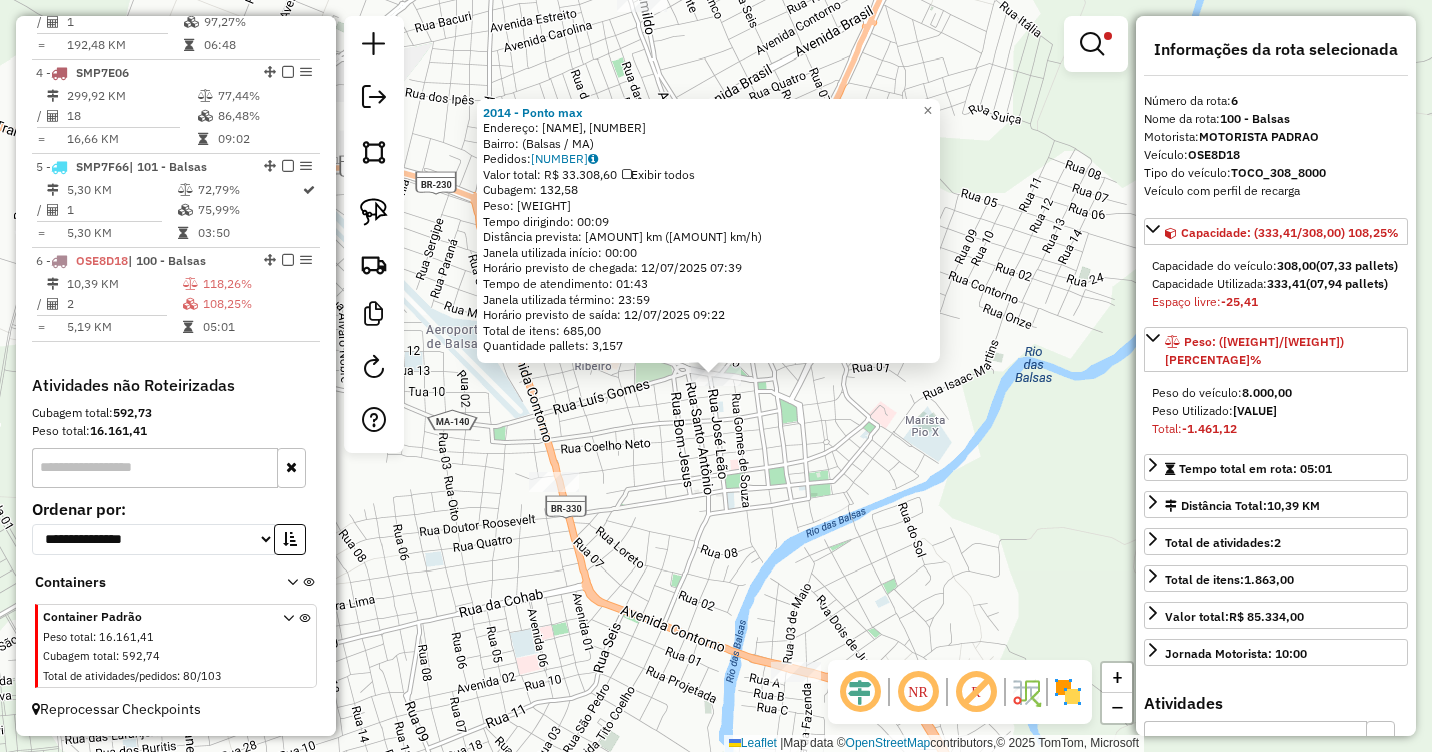 click on "[NUMBER] - [NAME] Endereço: [NAME], [NUMBER] Bairro: ([NAME] / MA) Pedidos: [NUMBER] Valor total: [CURRENCY] [AMOUNT] Exibir todos Cubagem: [AMOUNT] Peso: [AMOUNT] Tempo dirigindo: [TIME] Distância prevista: [AMOUNT] km ([AMOUNT] km/h) Janela utilizada início: [TIME] Horário previsto de chegada: [DATE] [TIME] Tempo de atendimento: [TIME] Janela utilizada término: [TIME] Horário previsto de saída: [DATE] [TIME] Total de itens: [AMOUNT] Quantidade pallets: [AMOUNT] × Limpar filtros Janela de atendimento Grade de atendimento Capacidade Transportadoras Veículos Cliente Pedidos Rotas Selecione os dias de semana para filtrar as janelas de atendimento Seg Ter Qua Qui Sex Sáb Dom Informe o período da janela de atendimento: De: Até: Filtrar exatamente a janela do cliente Considerar janela de atendimento padrão Selecione os dias de semana para filtrar as grades de atendimento Seg Ter Qua Qui Sex Sáb Dom Considerar clientes sem dia de atendimento cadastrado" 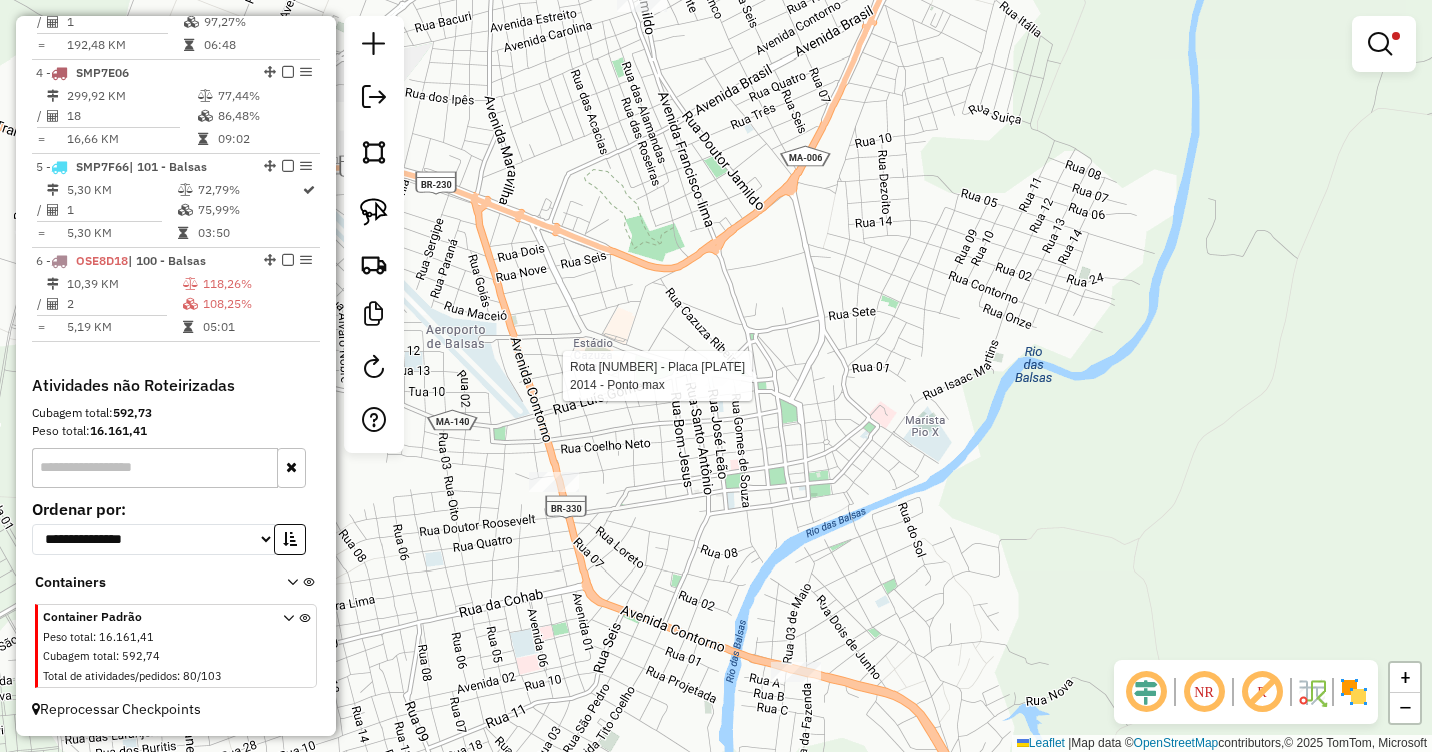 select on "**********" 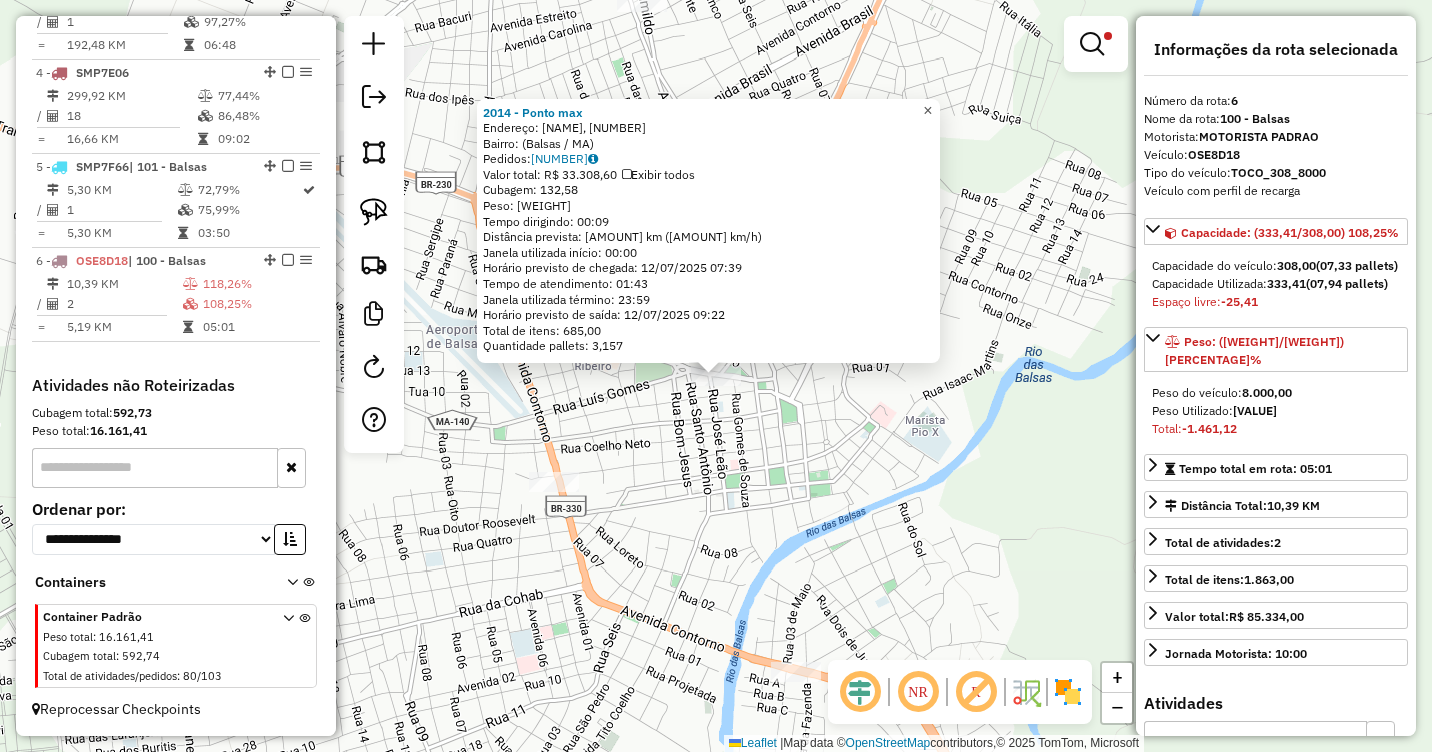 click on "×" 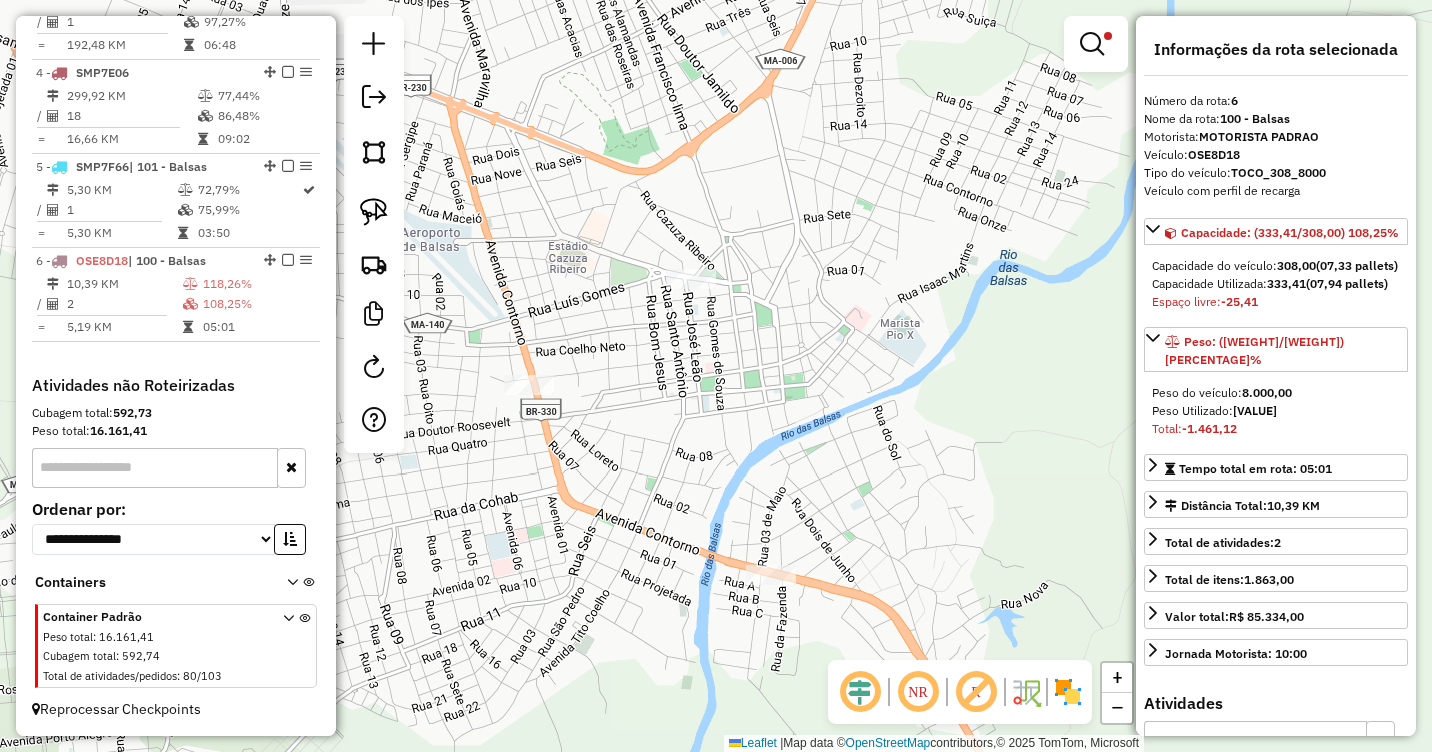 drag, startPoint x: 787, startPoint y: 450, endPoint x: 762, endPoint y: 354, distance: 99.20181 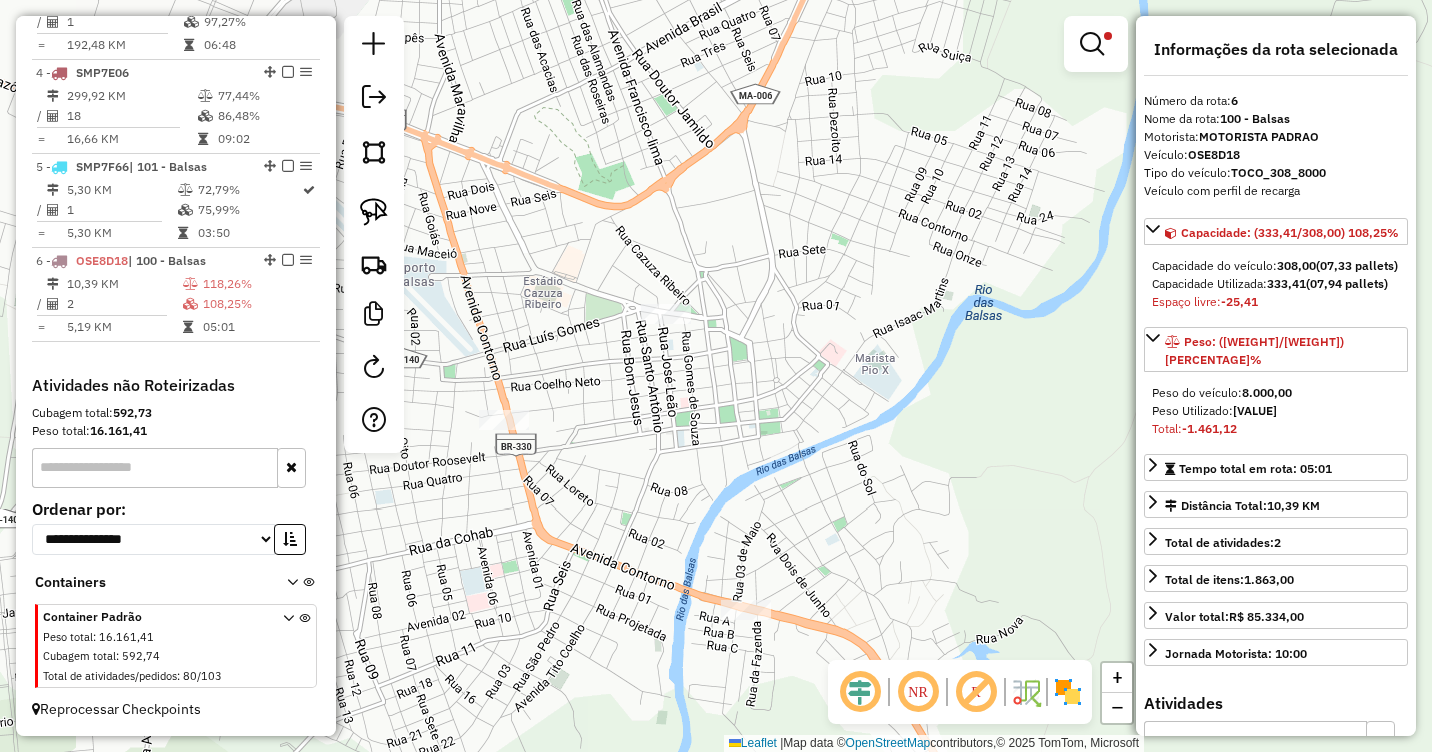 drag, startPoint x: 746, startPoint y: 362, endPoint x: 714, endPoint y: 411, distance: 58.5235 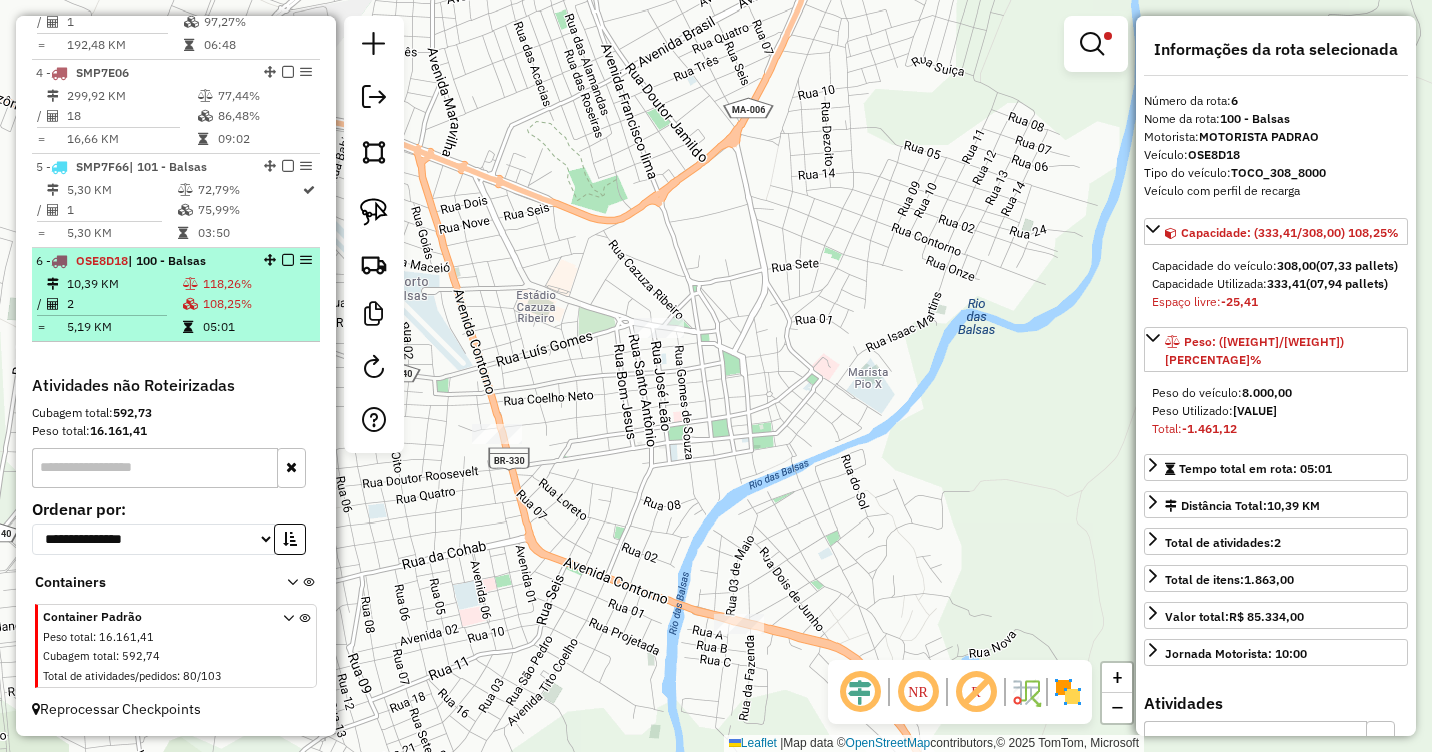 click on "108,25%" at bounding box center (257, 304) 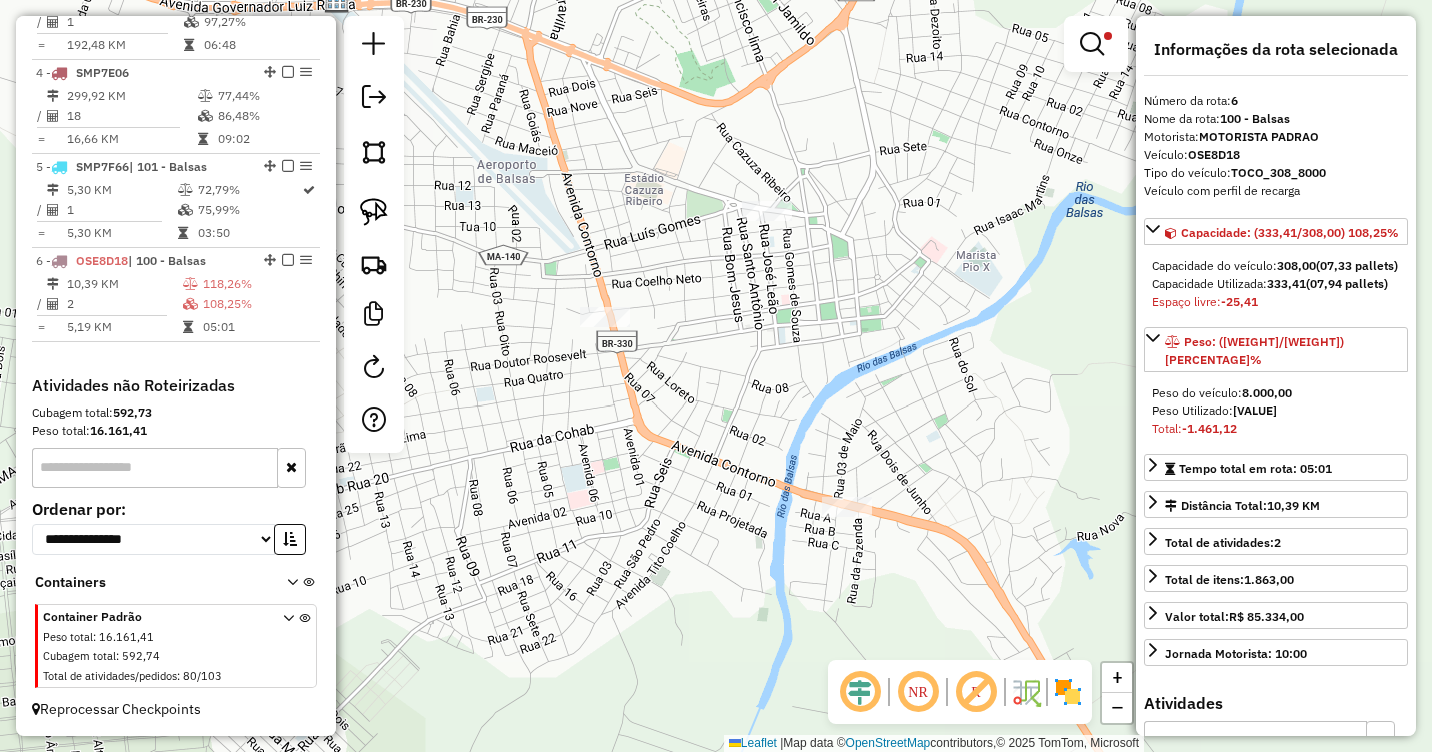 drag, startPoint x: 999, startPoint y: 510, endPoint x: 794, endPoint y: 390, distance: 237.53947 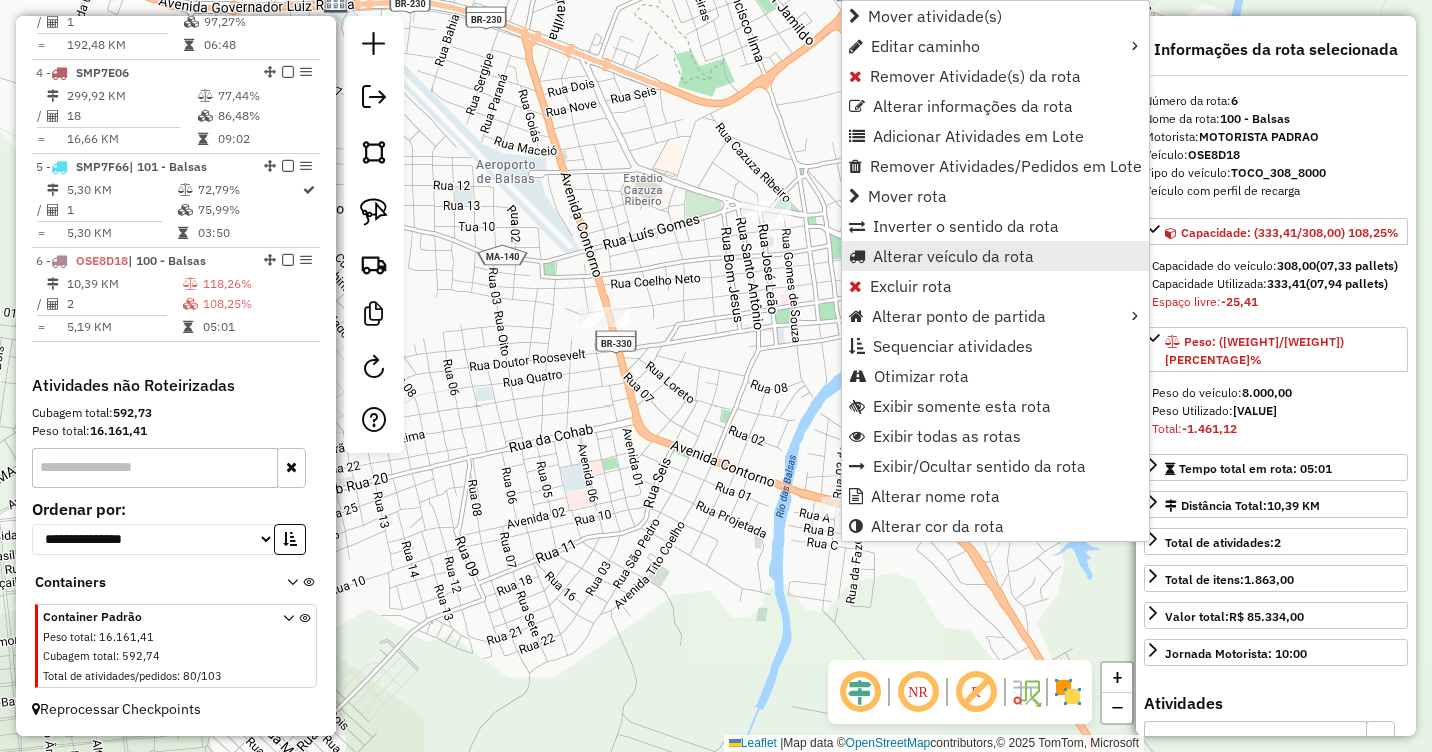 click on "Alterar veículo da rota" at bounding box center [953, 256] 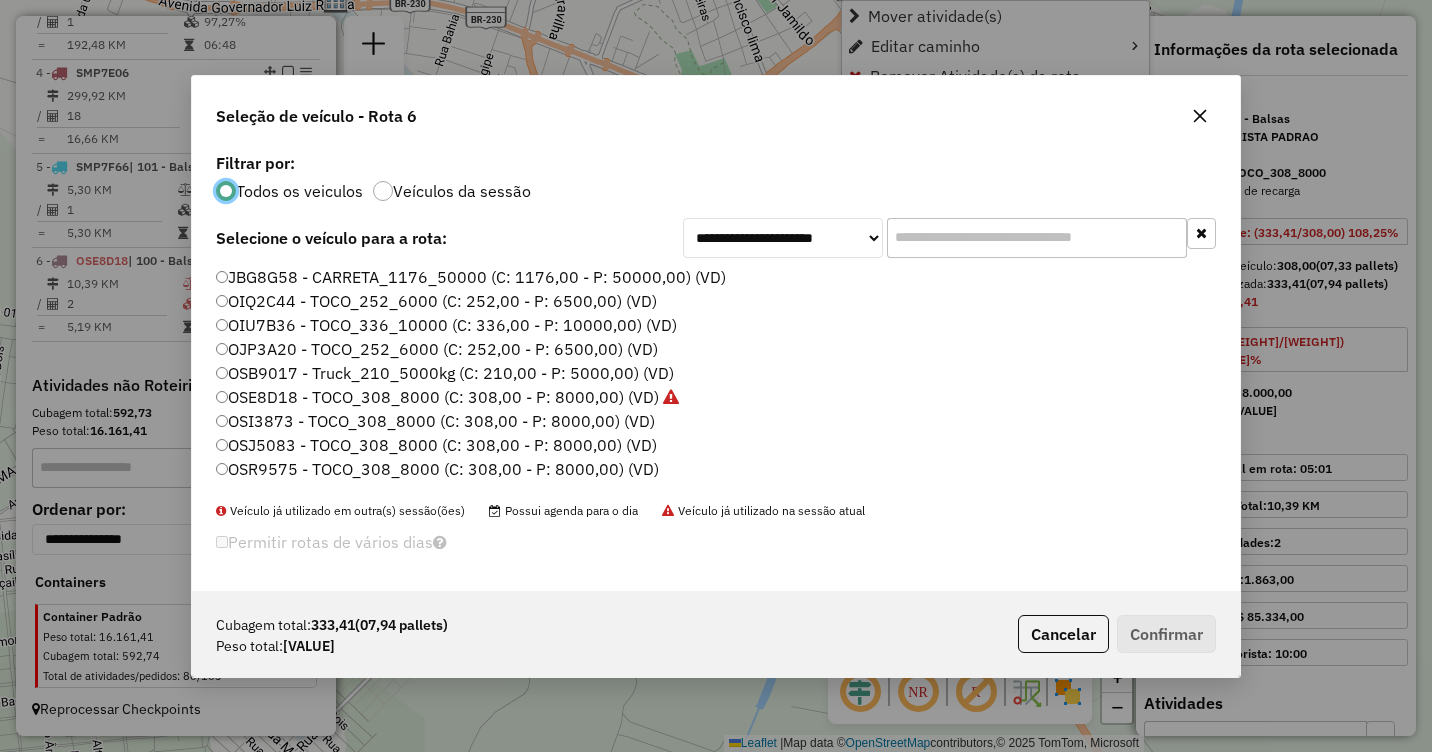 scroll, scrollTop: 11, scrollLeft: 6, axis: both 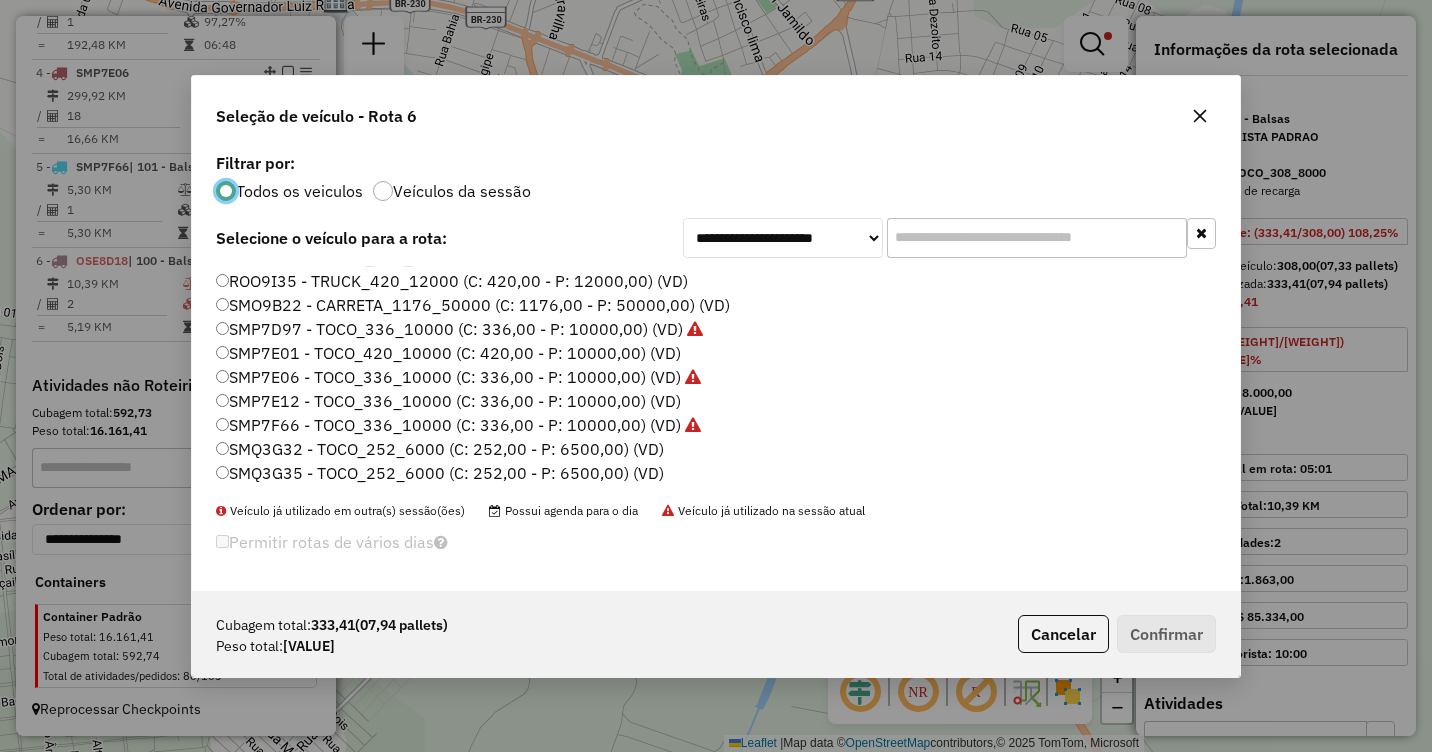 click on "SMP7E12 - TOCO_336_10000 (C: 336,00 - P: 10000,00) (VD)" 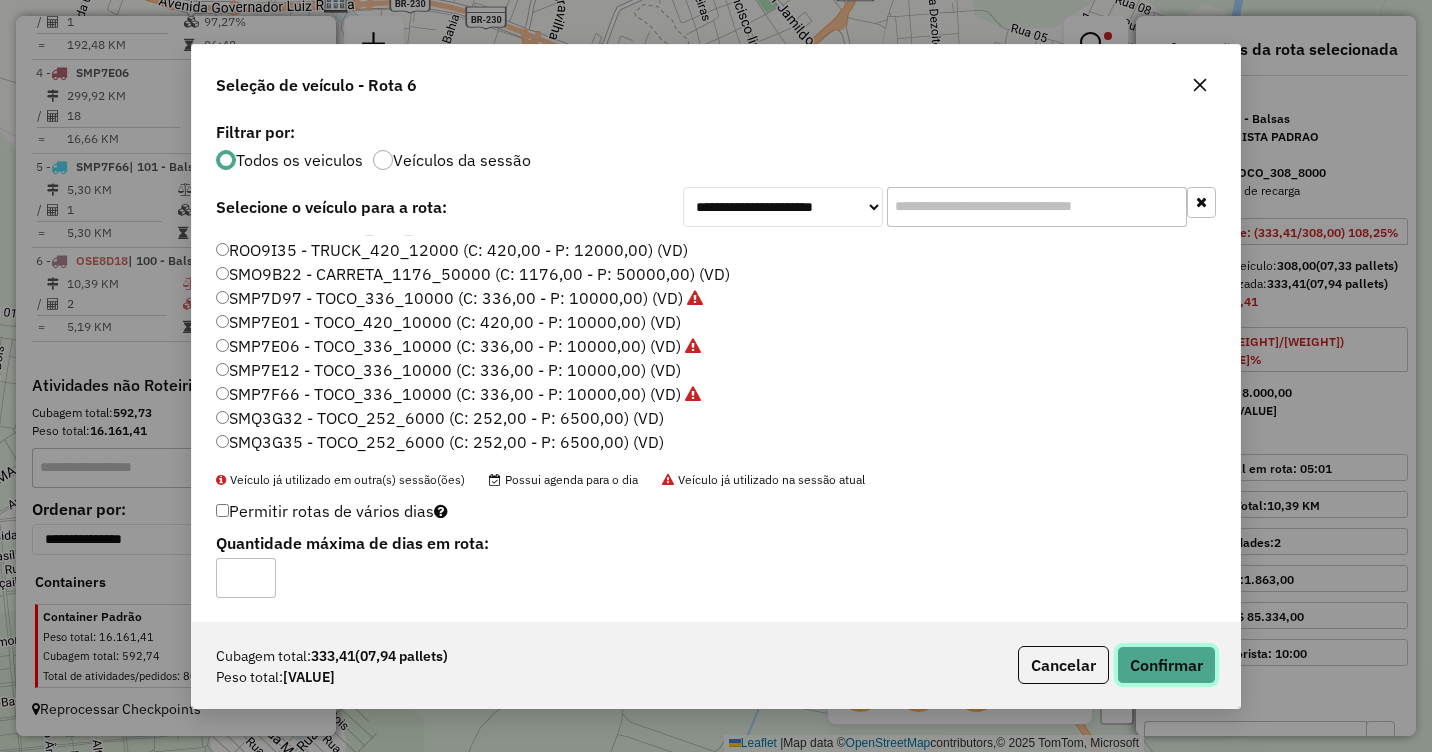 click on "Confirmar" 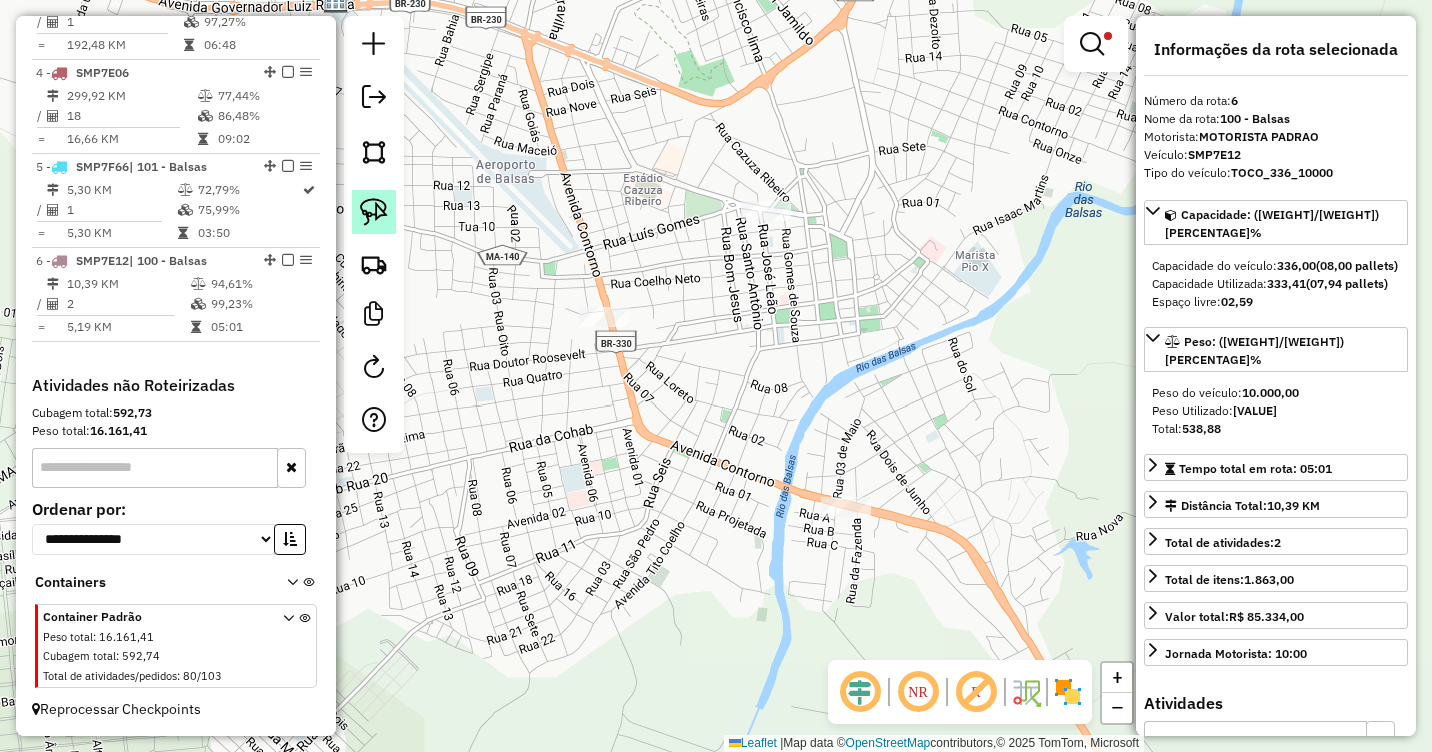 click 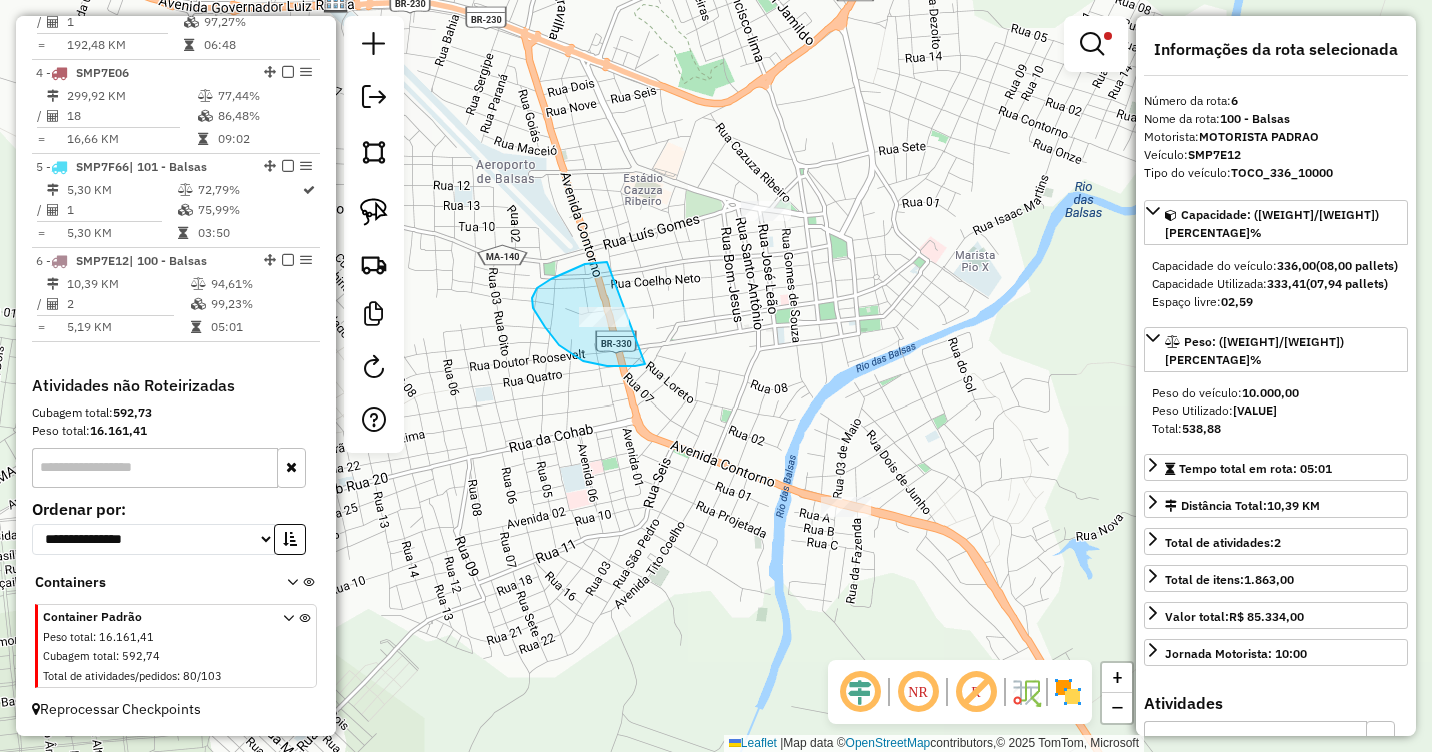 drag, startPoint x: 607, startPoint y: 262, endPoint x: 664, endPoint y: 328, distance: 87.20665 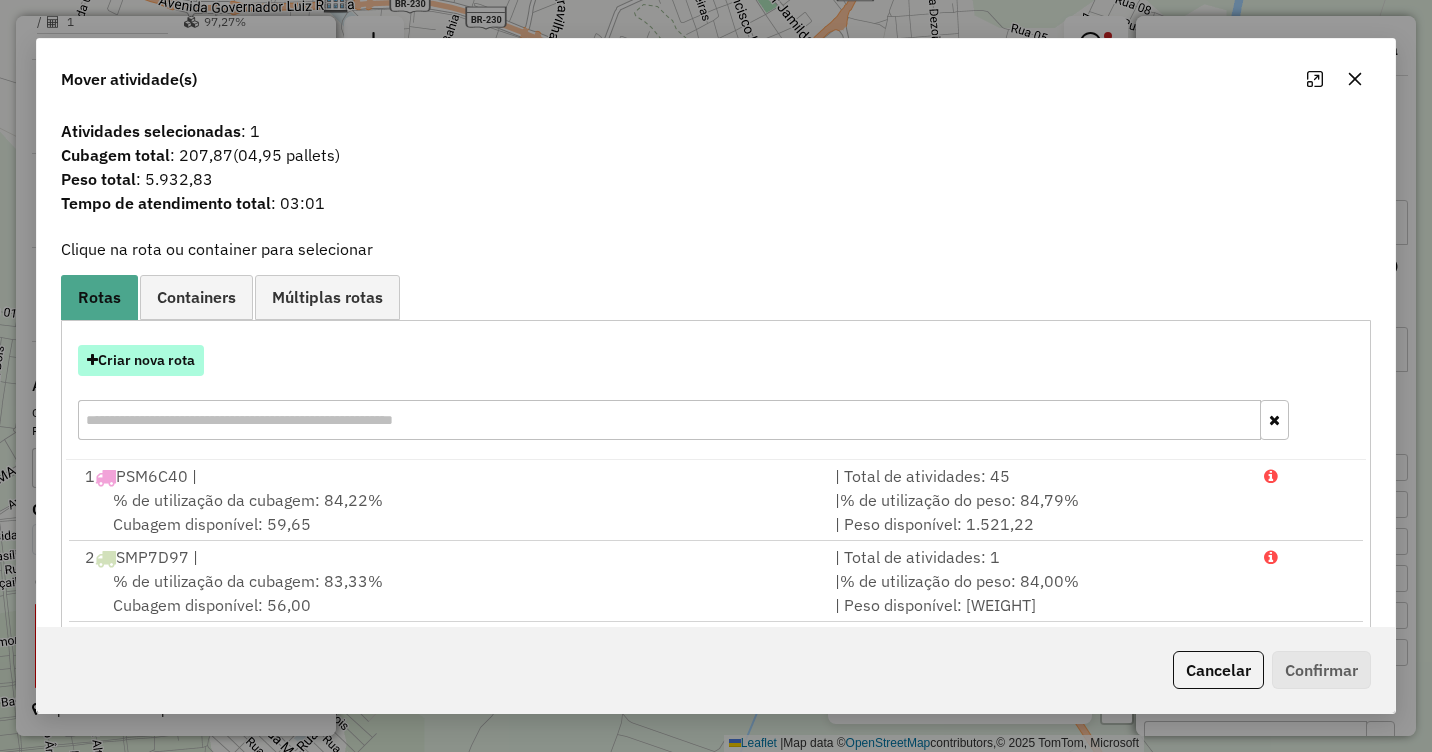 click on "Criar nova rota" at bounding box center [141, 360] 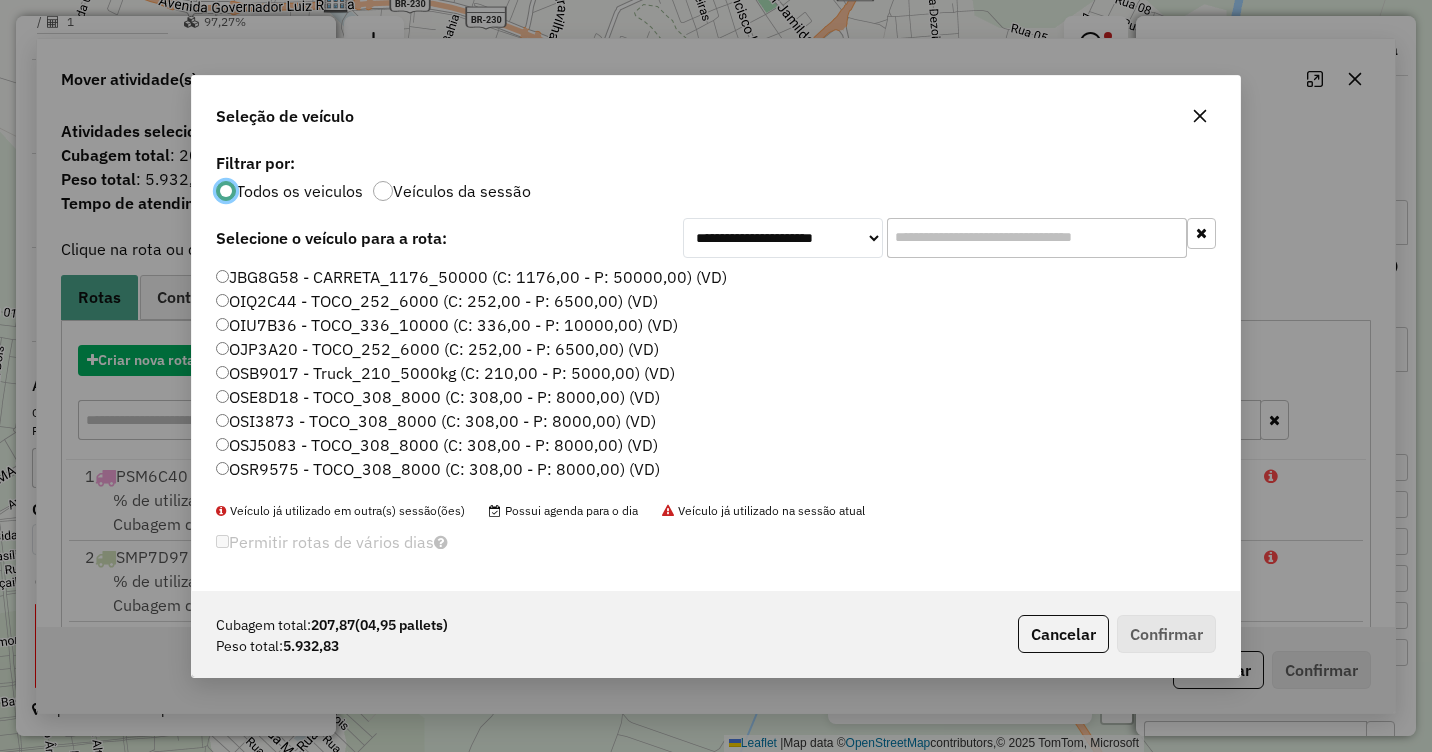 scroll, scrollTop: 11, scrollLeft: 6, axis: both 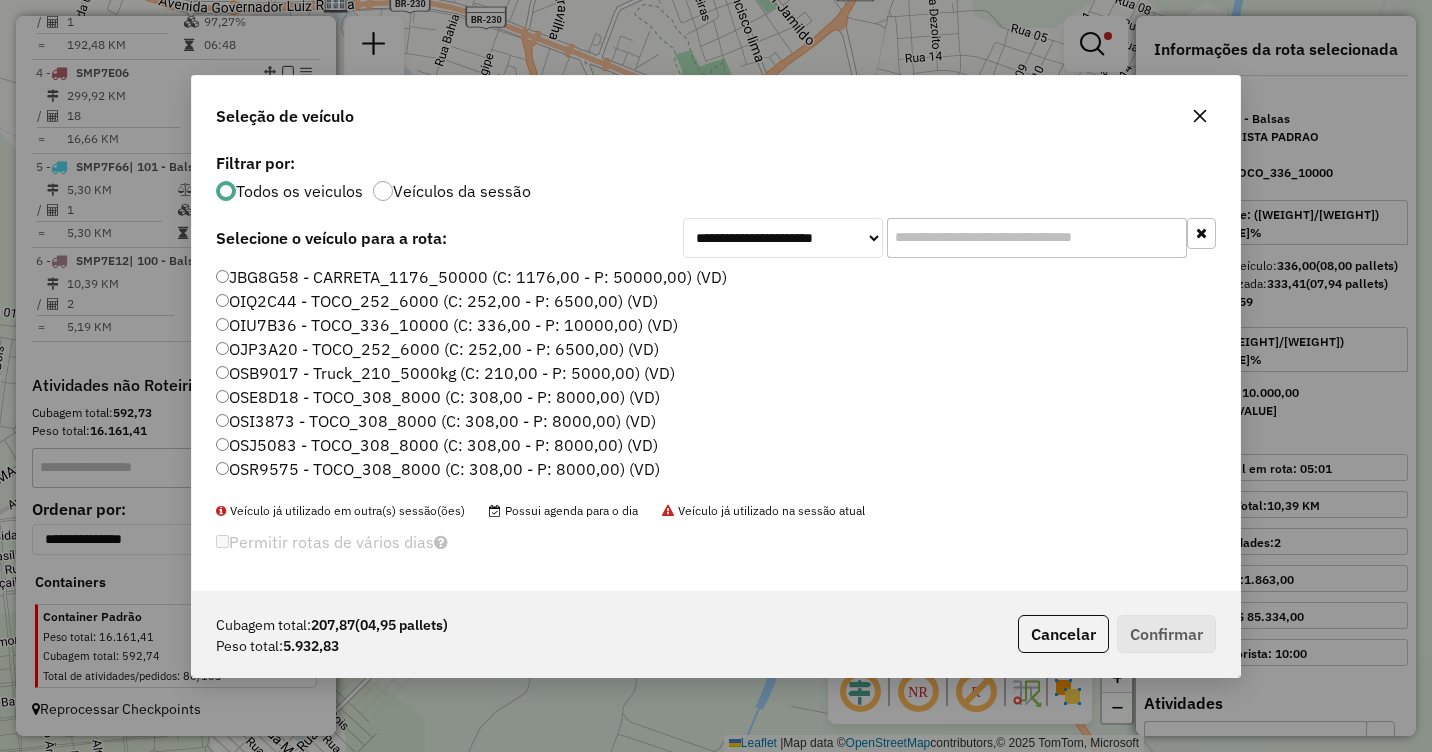 click on "OSB9017 - Truck_210_5000kg (C: 210,00 - P: 5000,00) (VD)" 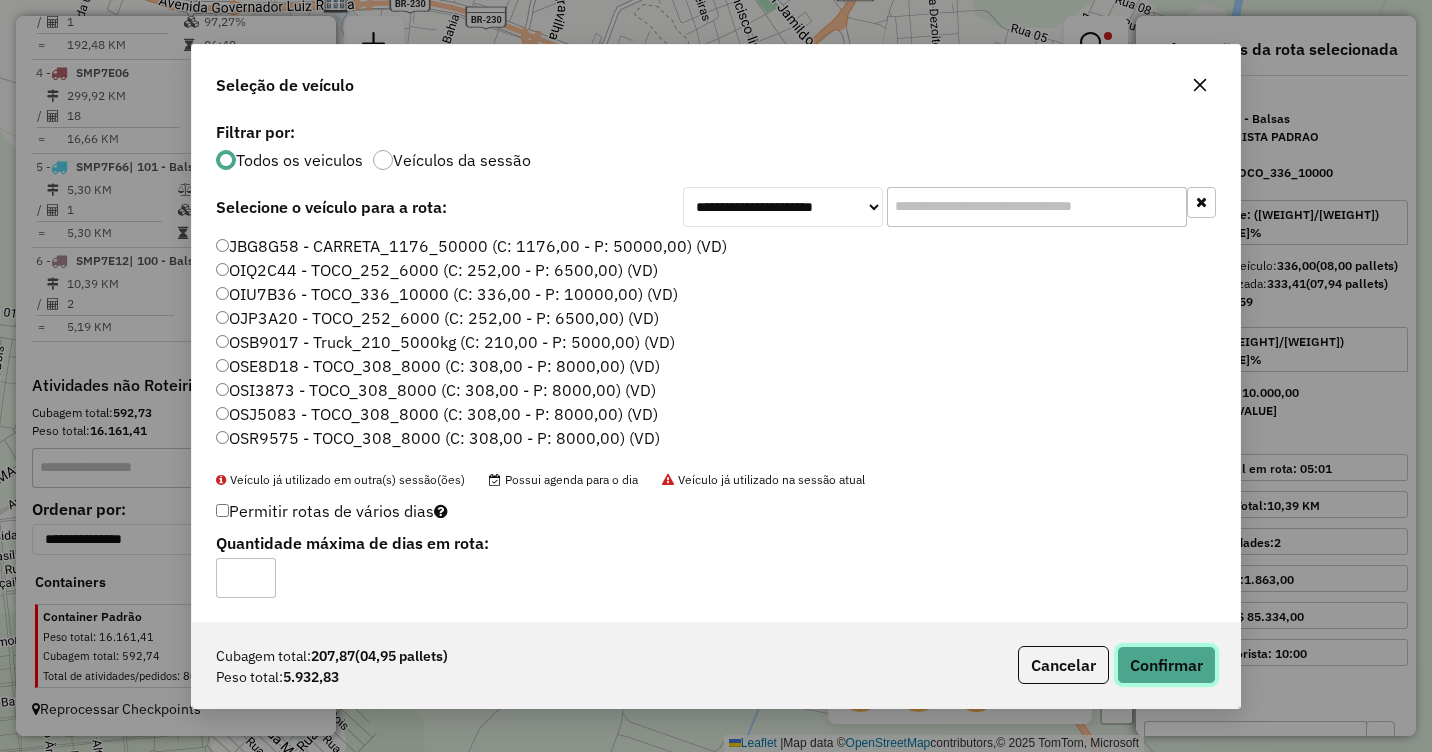 click on "Confirmar" 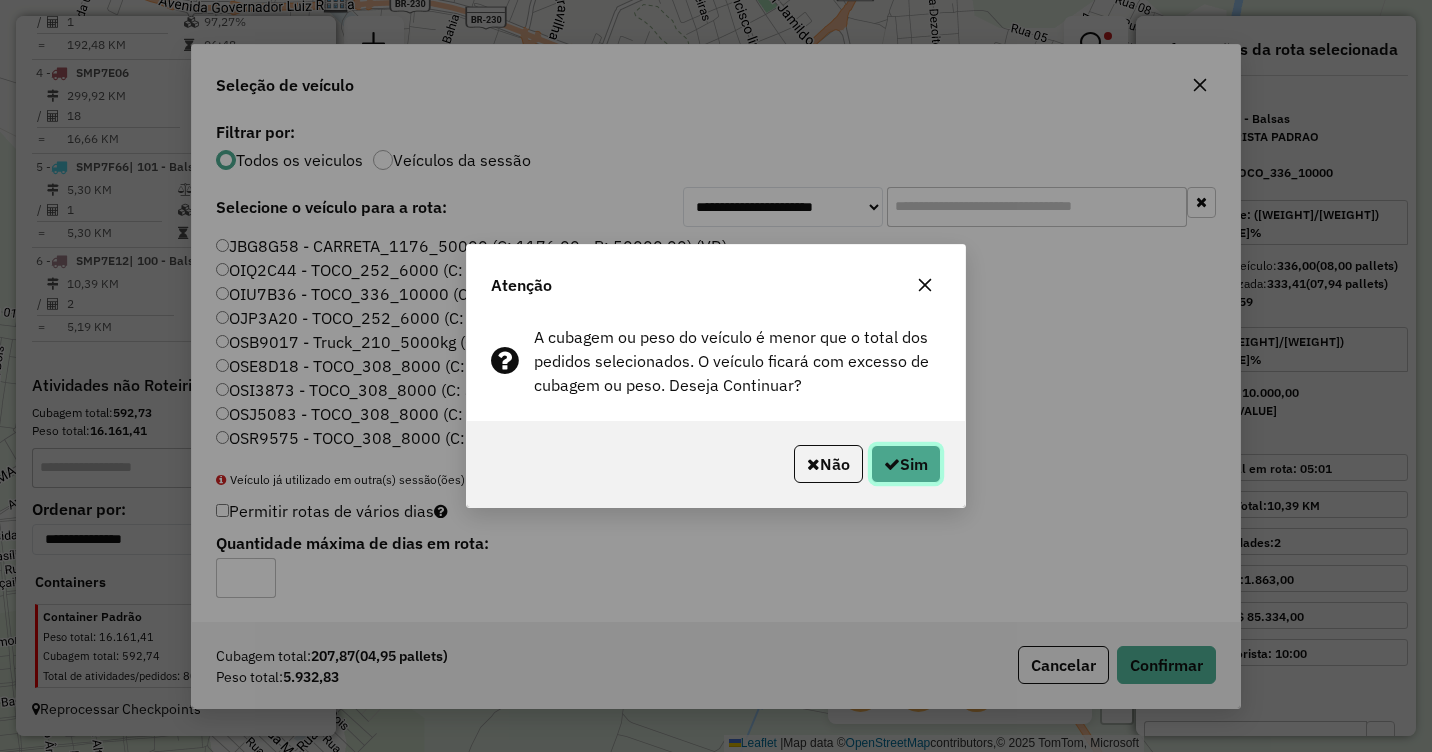 click on "Sim" 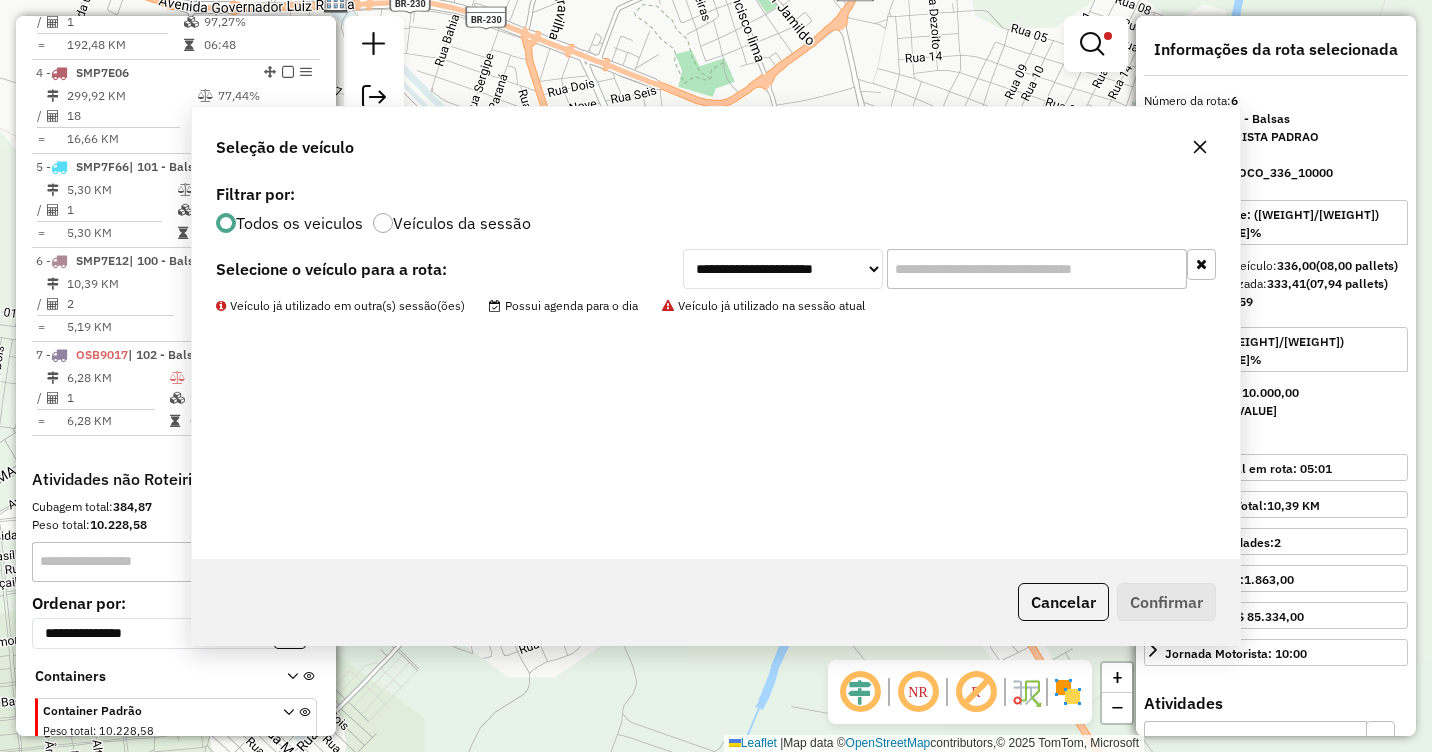 scroll, scrollTop: 1106, scrollLeft: 0, axis: vertical 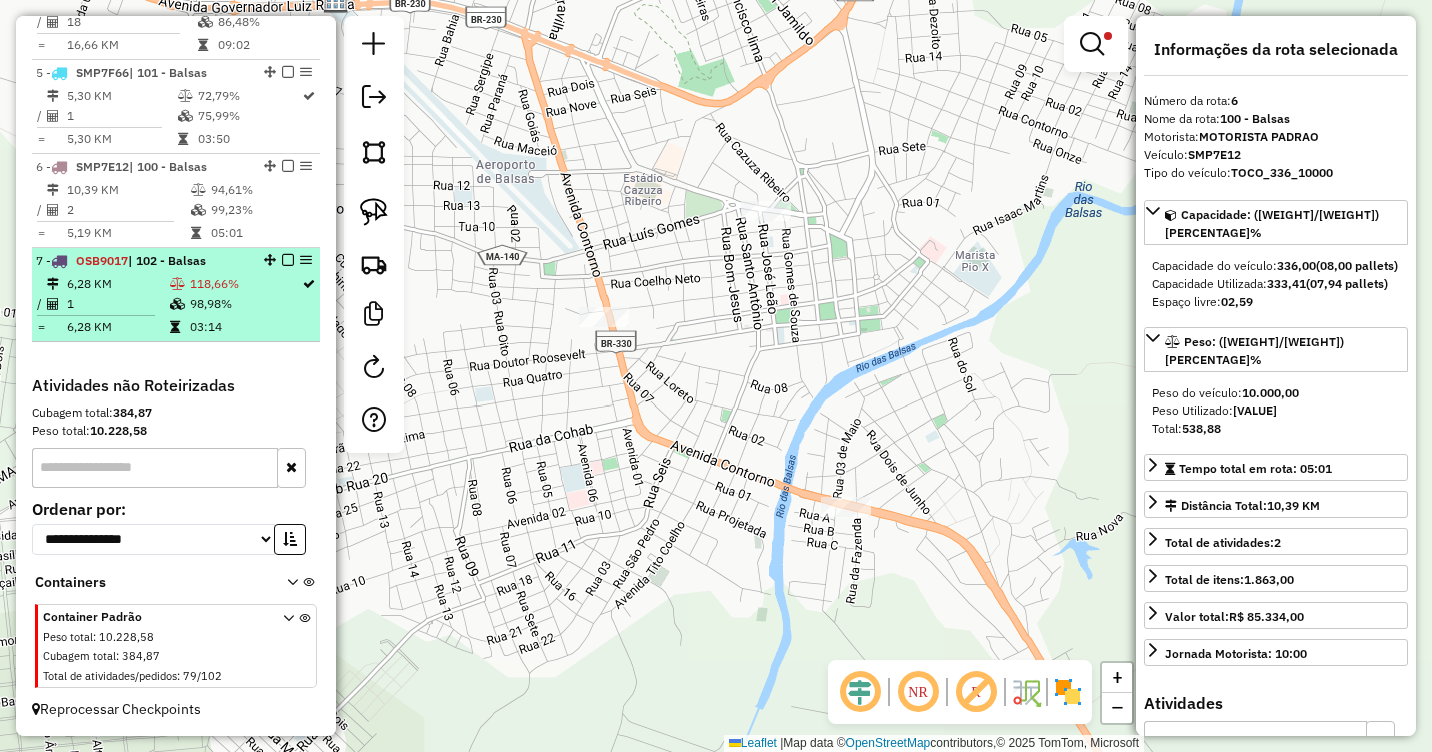 click at bounding box center (177, 304) 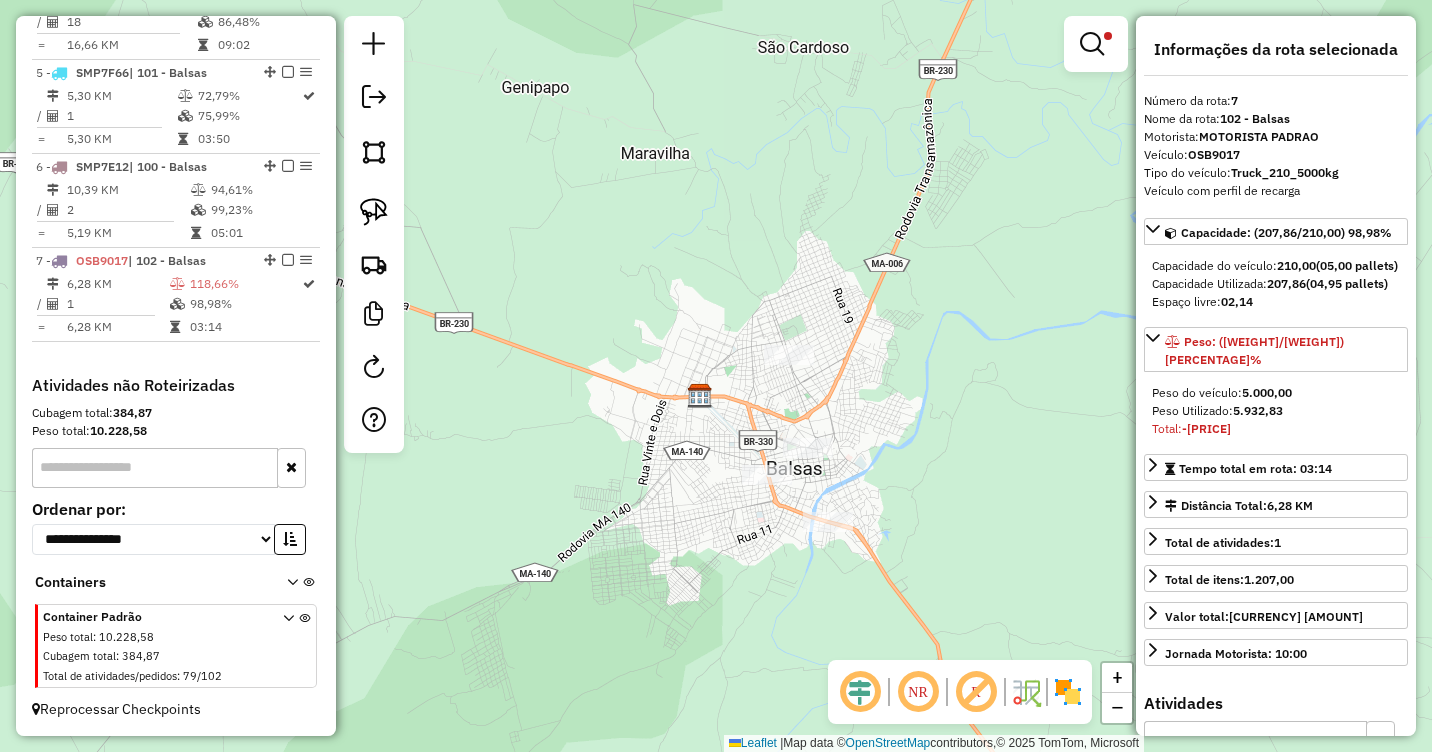 drag, startPoint x: 880, startPoint y: 441, endPoint x: 879, endPoint y: 461, distance: 20.024984 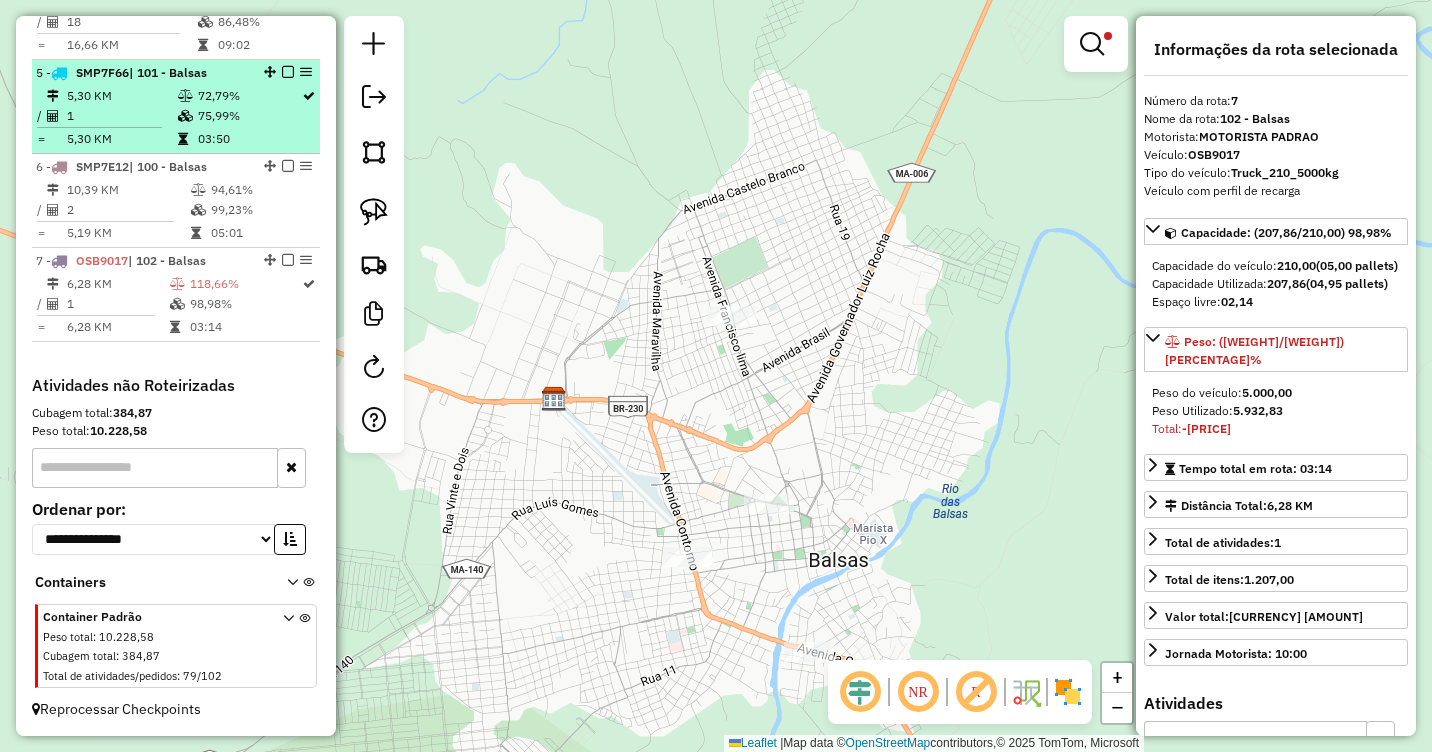 click at bounding box center [187, 116] 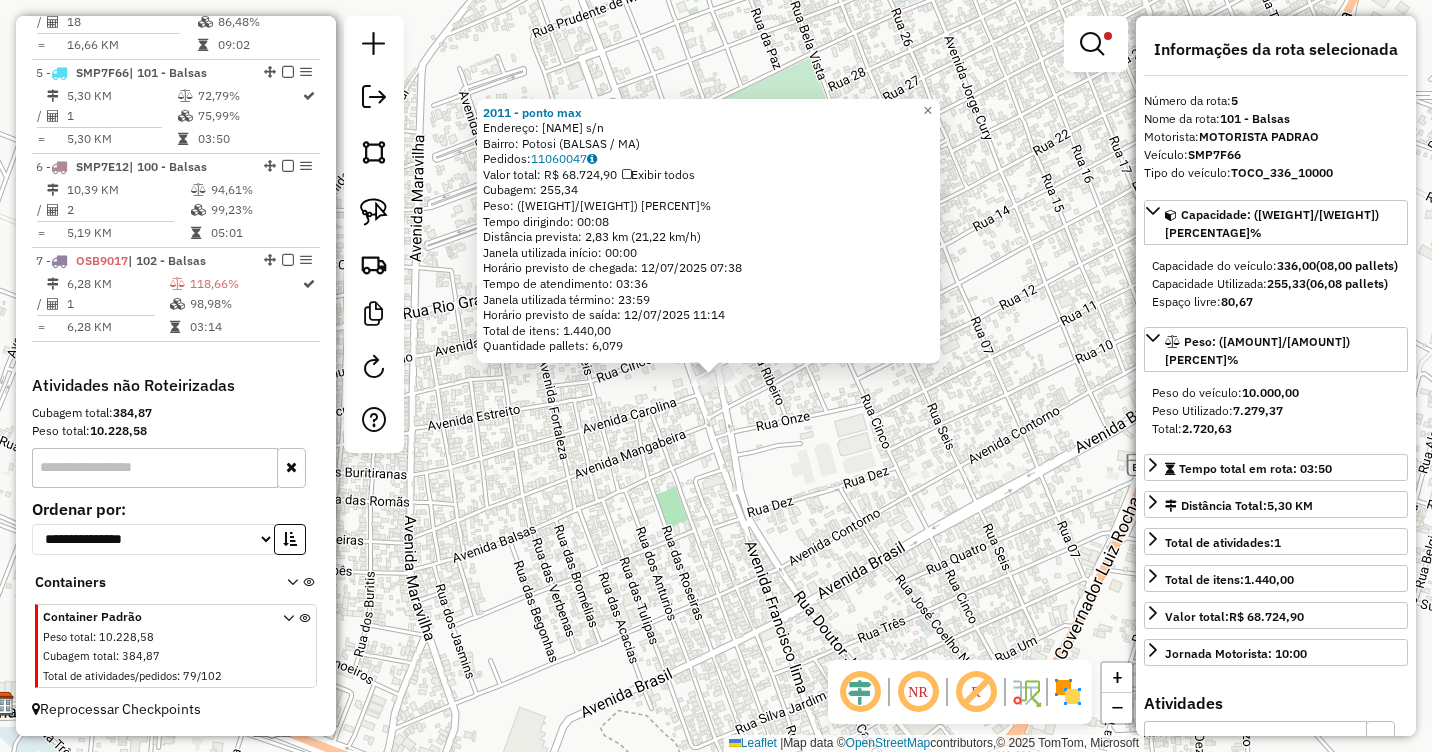 click on "2011 - ponto max  Endereço:  [NAME] s/n   Bairro: [NEIGHBORHOOD] ([CITY] / [STATE])   Pedidos:  [ORDER_ID]   Valor total: [CURRENCY] [PRICE]   Exibir todos   Cubagem: [CUBAGE]  Peso: [WEIGHT]  Tempo dirigindo: [TIME]   Distância prevista: [KM] ([KM]/[HOUR])   Janela utilizada início: [TIME]   Horário previsto de chegada: [DATE] [TIME]   Tempo de atendimento: [TIME]   Janela utilizada término: [TIME]   Horário previsto de saída: [DATE] [TIME]   Total de itens: [ITEMS]   Quantidade pallets: [QUANTITY]  × Limpar filtros Janela de atendimento Grade de atendimento Capacidade Transportadoras Veículos Cliente Pedidos  Rotas Selecione os dias de semana para filtrar as janelas de atendimento  Seg   Ter   Qua   Qui   Sex   Sáb   Dom  Informe o período da janela de atendimento: De: Até:  Filtrar exatamente a janela do cliente  Considerar janela de atendimento padrão  Selecione os dias de semana para filtrar as grades de atendimento  Seg   Ter   Qua   Qui   Sex   Sáb   Dom   Clientes fora do dia de atendimento selecionado De:" 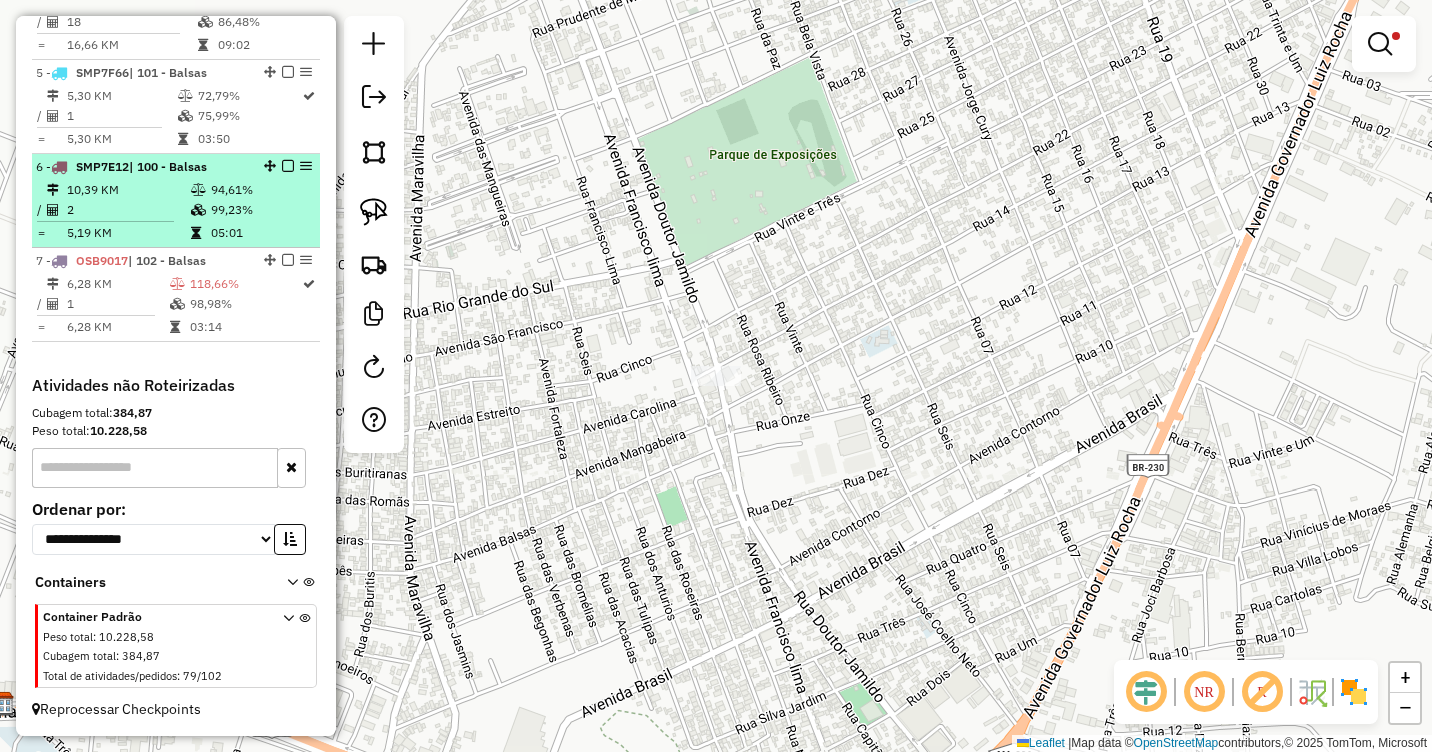 click on "SMP7E12 | 100 - [CITY] [KM] [PERCENT] / [NUMBER] [PERCENT]     =  [KM] [TIME]" at bounding box center [176, 201] 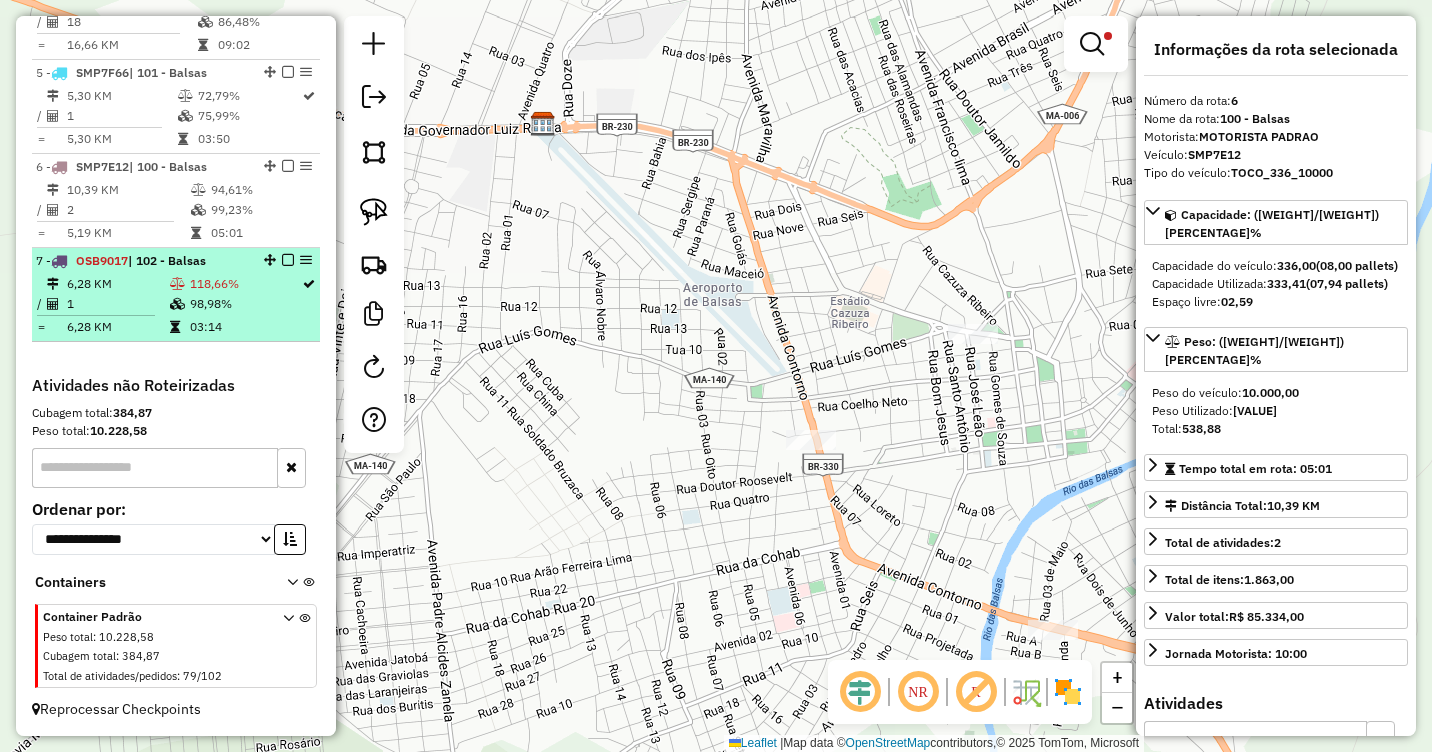 click on "6,28 KM" at bounding box center [117, 284] 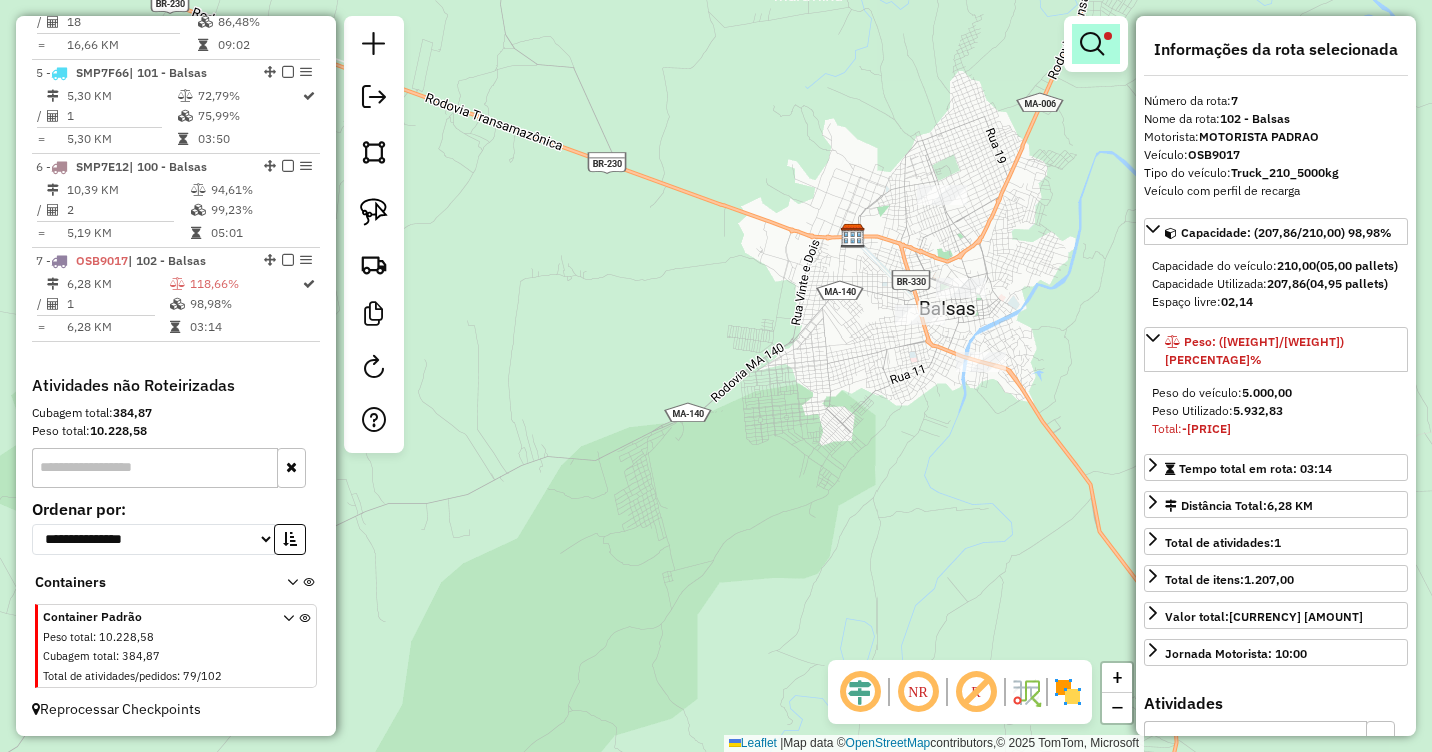 click at bounding box center [1096, 44] 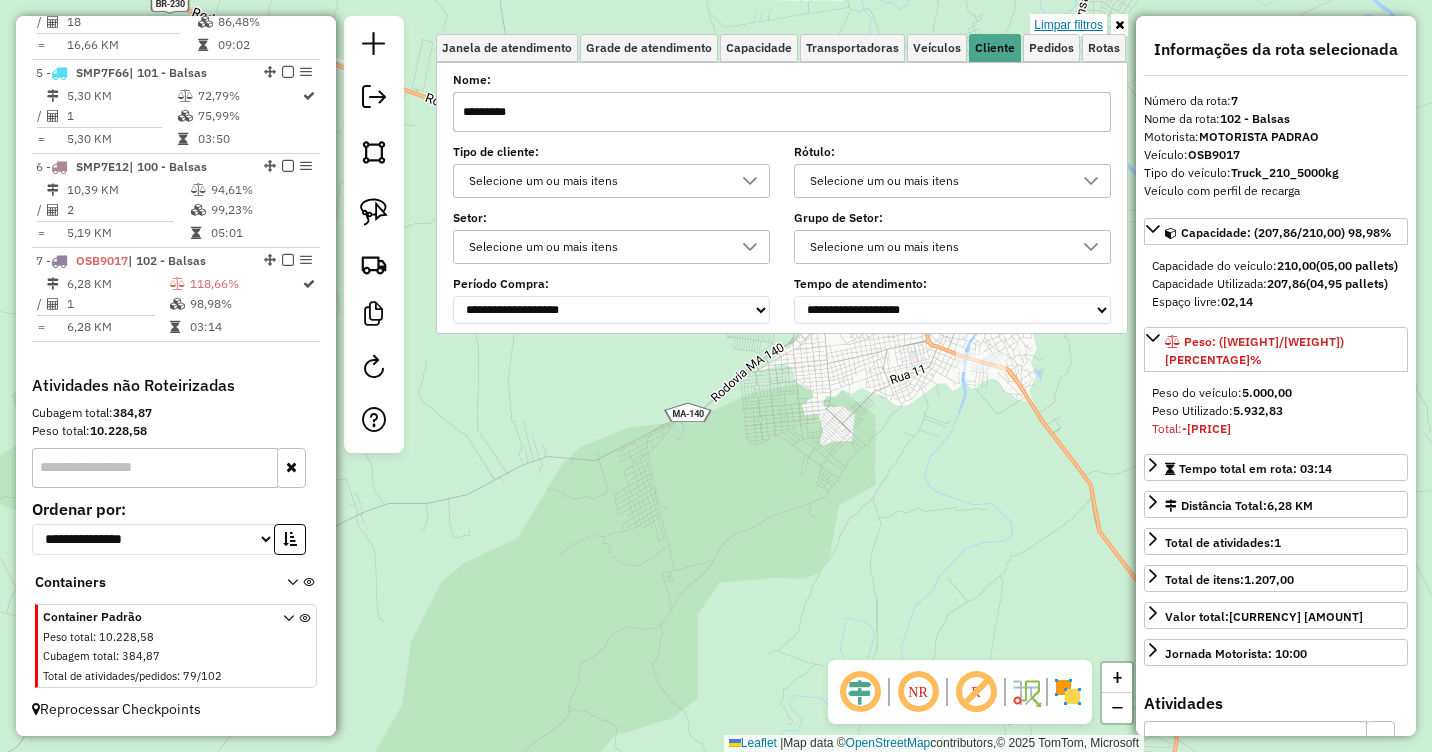 click on "Limpar filtros" at bounding box center (1068, 25) 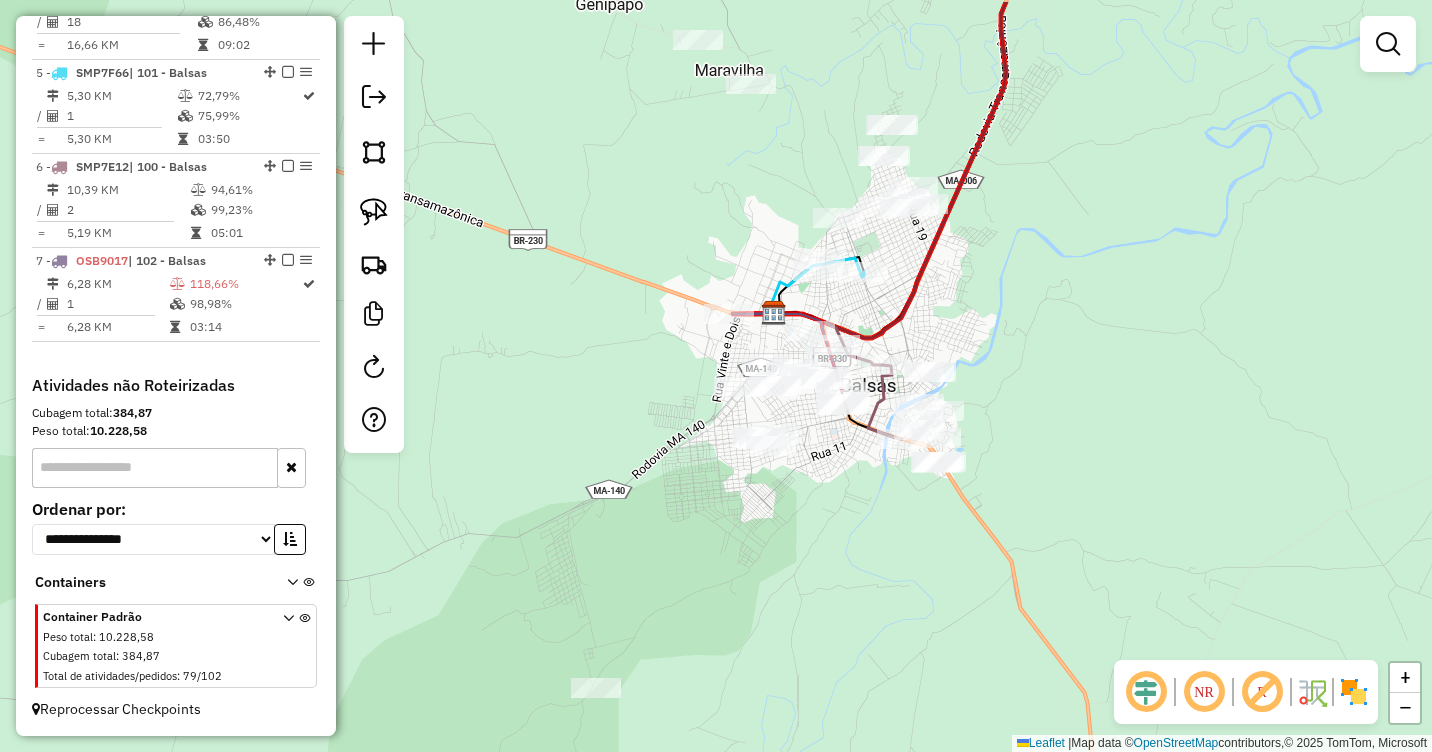 drag, startPoint x: 1082, startPoint y: 242, endPoint x: 1040, endPoint y: 310, distance: 79.924965 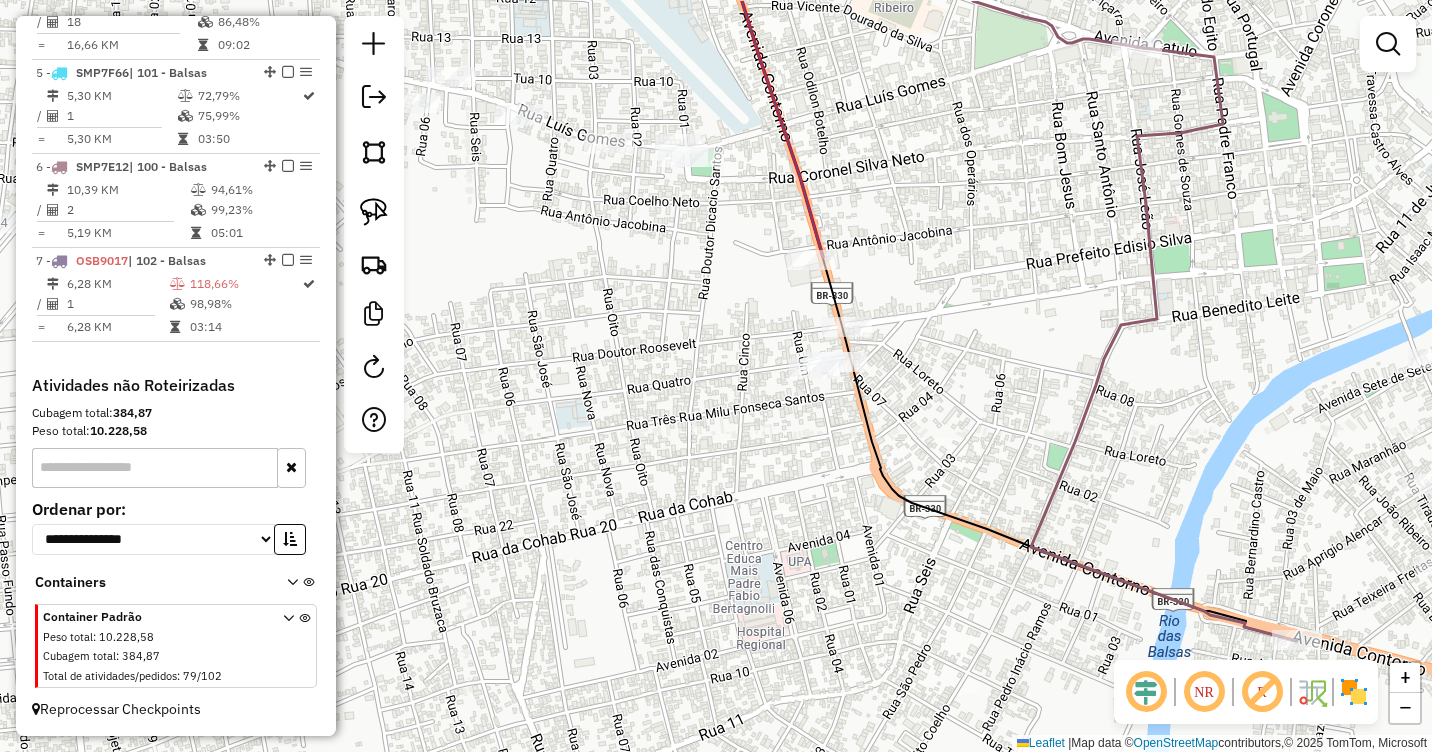 drag, startPoint x: 899, startPoint y: 262, endPoint x: 900, endPoint y: 338, distance: 76.00658 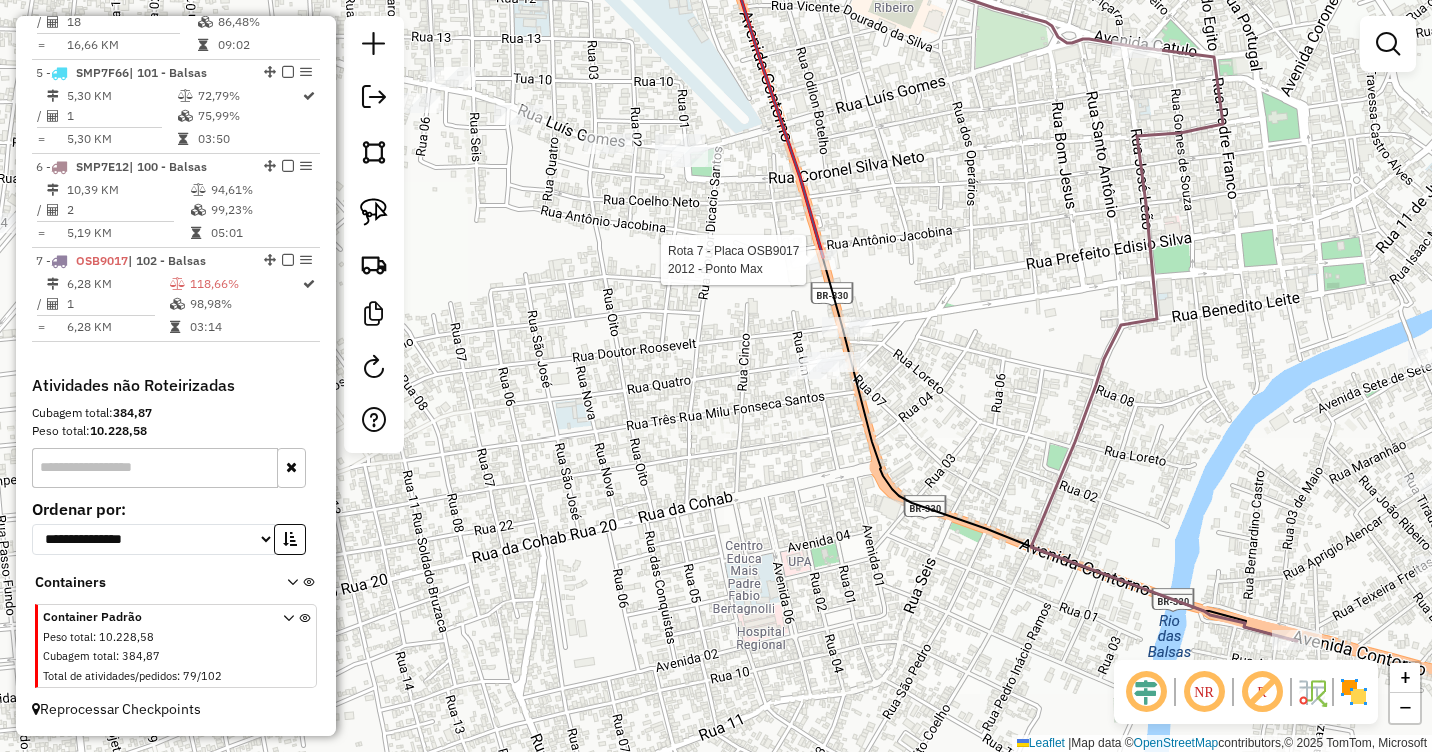 select on "**********" 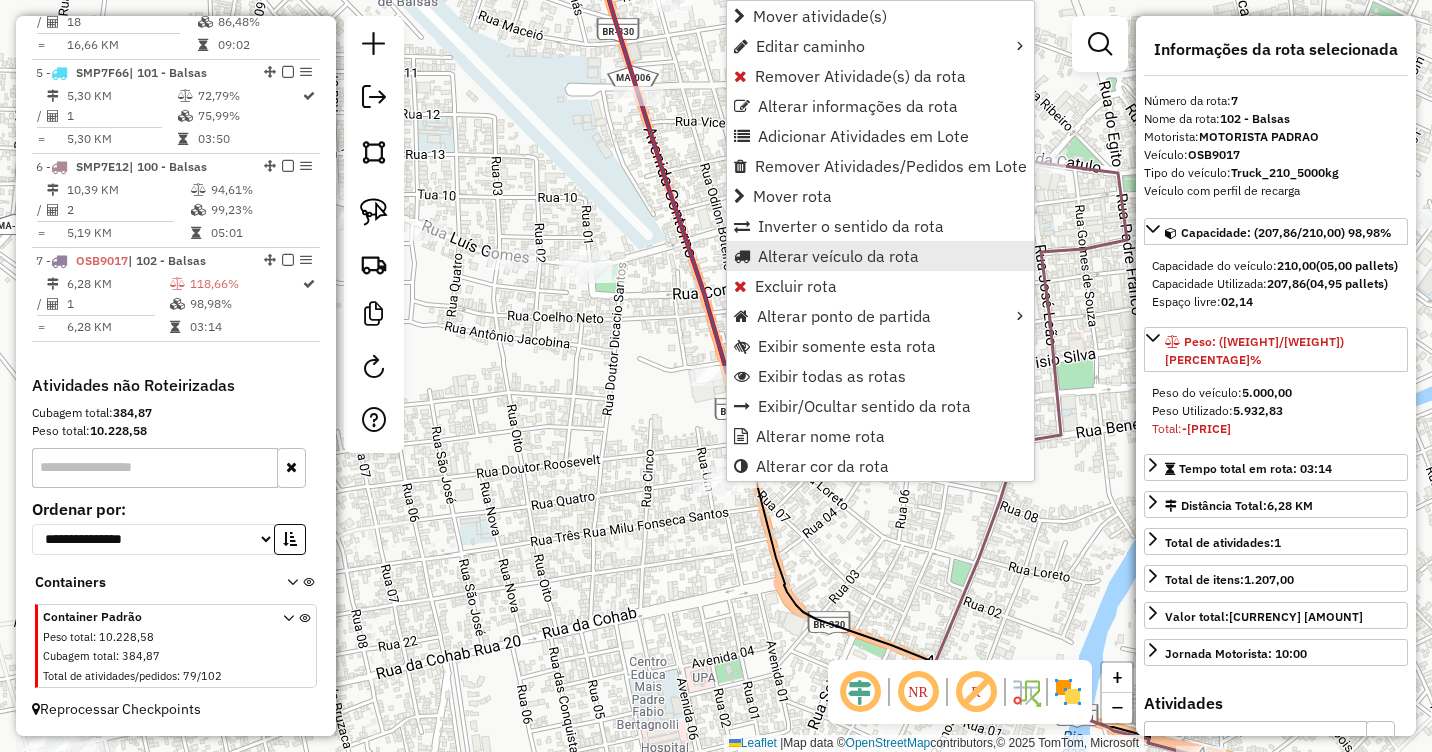 click on "Alterar veículo da rota" at bounding box center [838, 256] 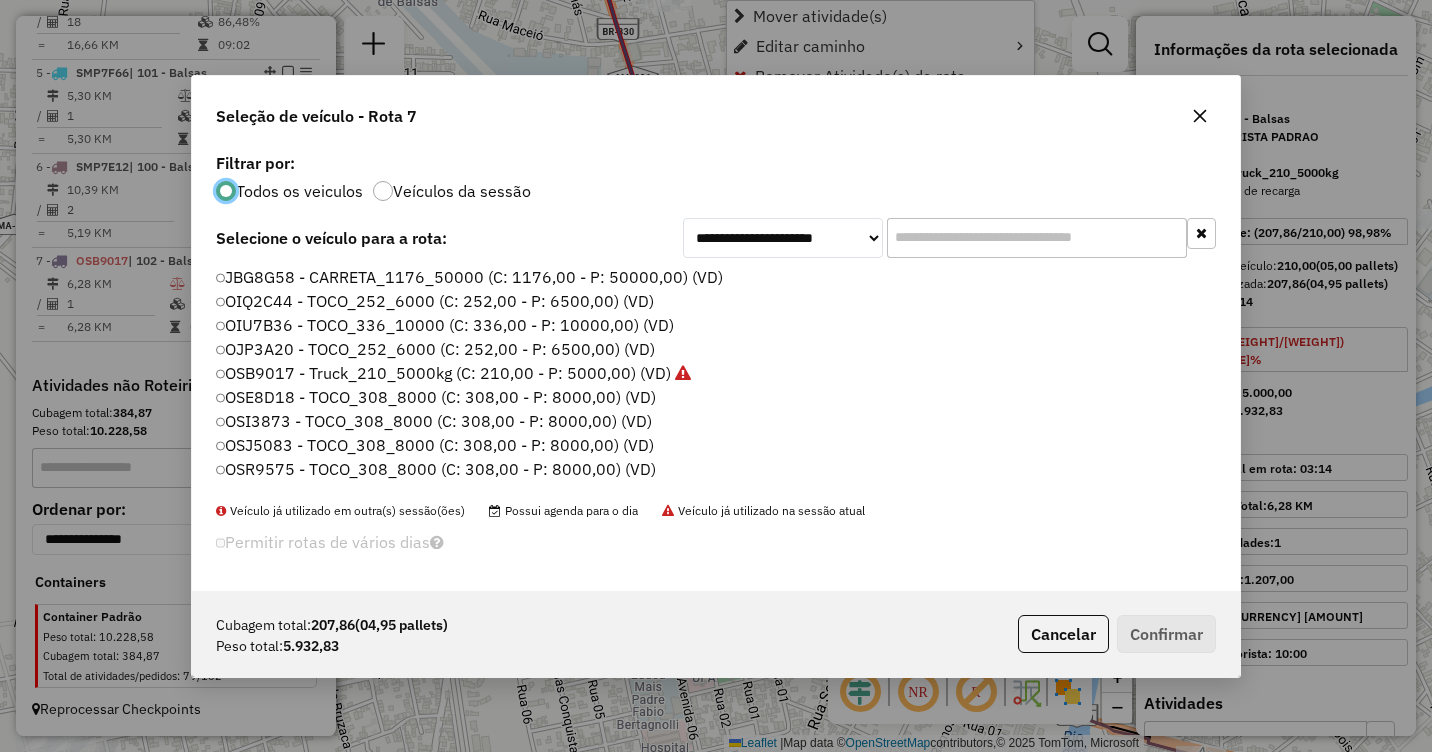scroll, scrollTop: 11, scrollLeft: 6, axis: both 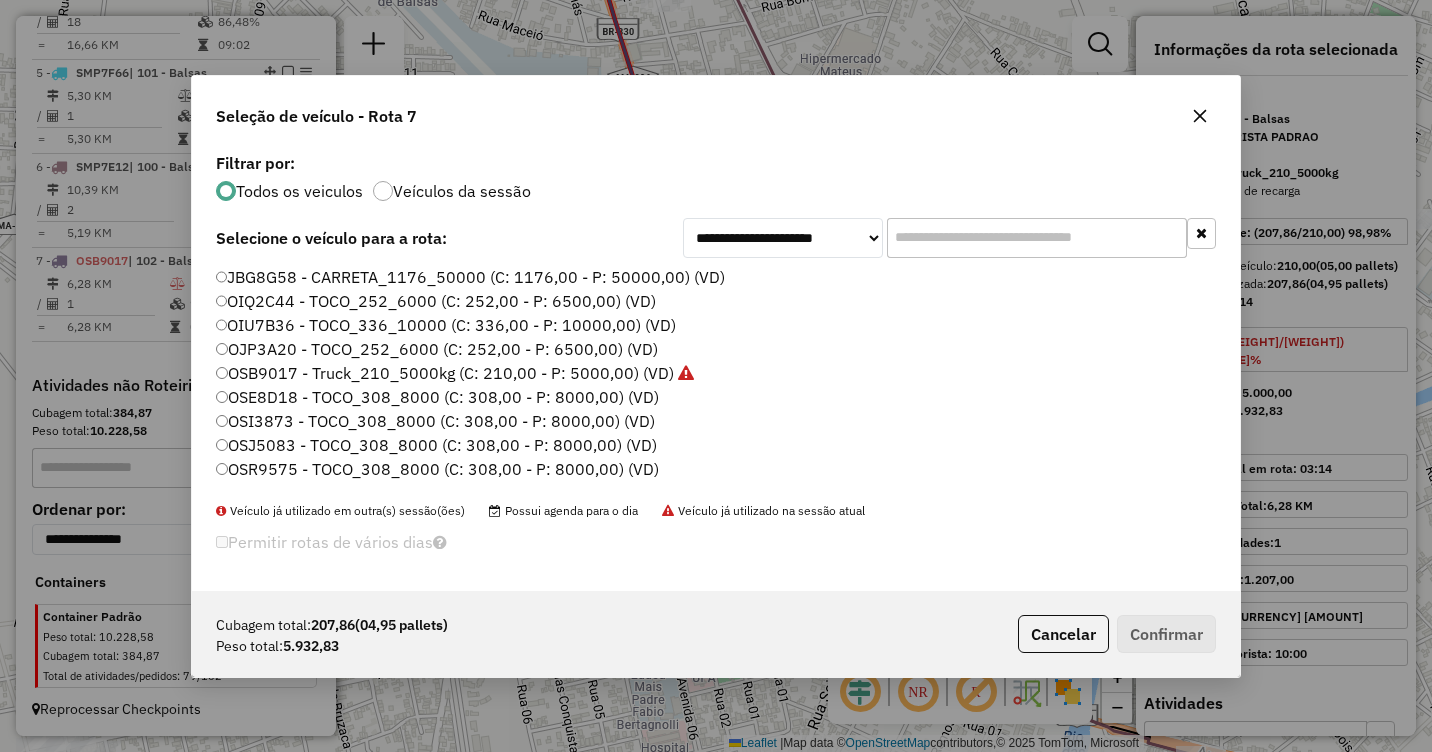 click on "OSE8D18 - TOCO_308_8000 (C: 308,00 - P: 8000,00) (VD)" 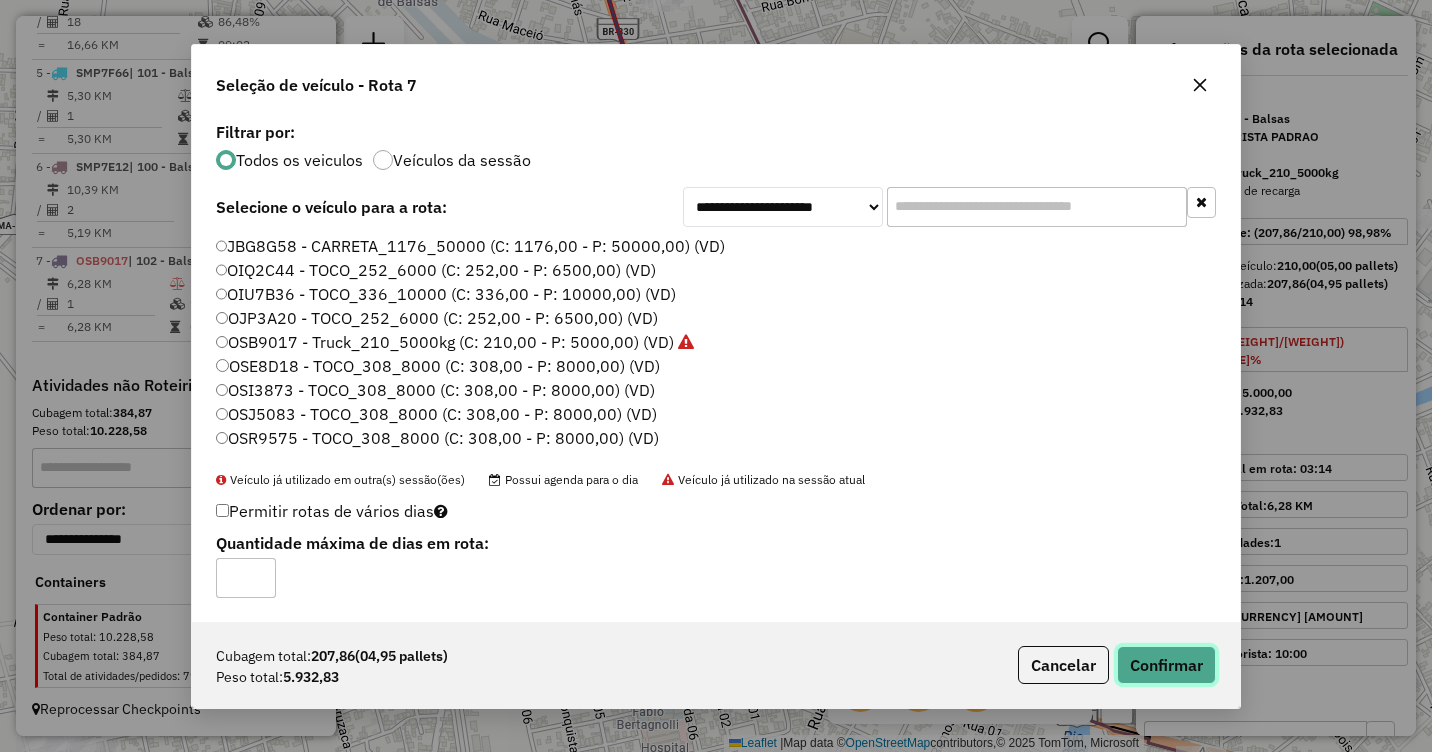 click on "Confirmar" 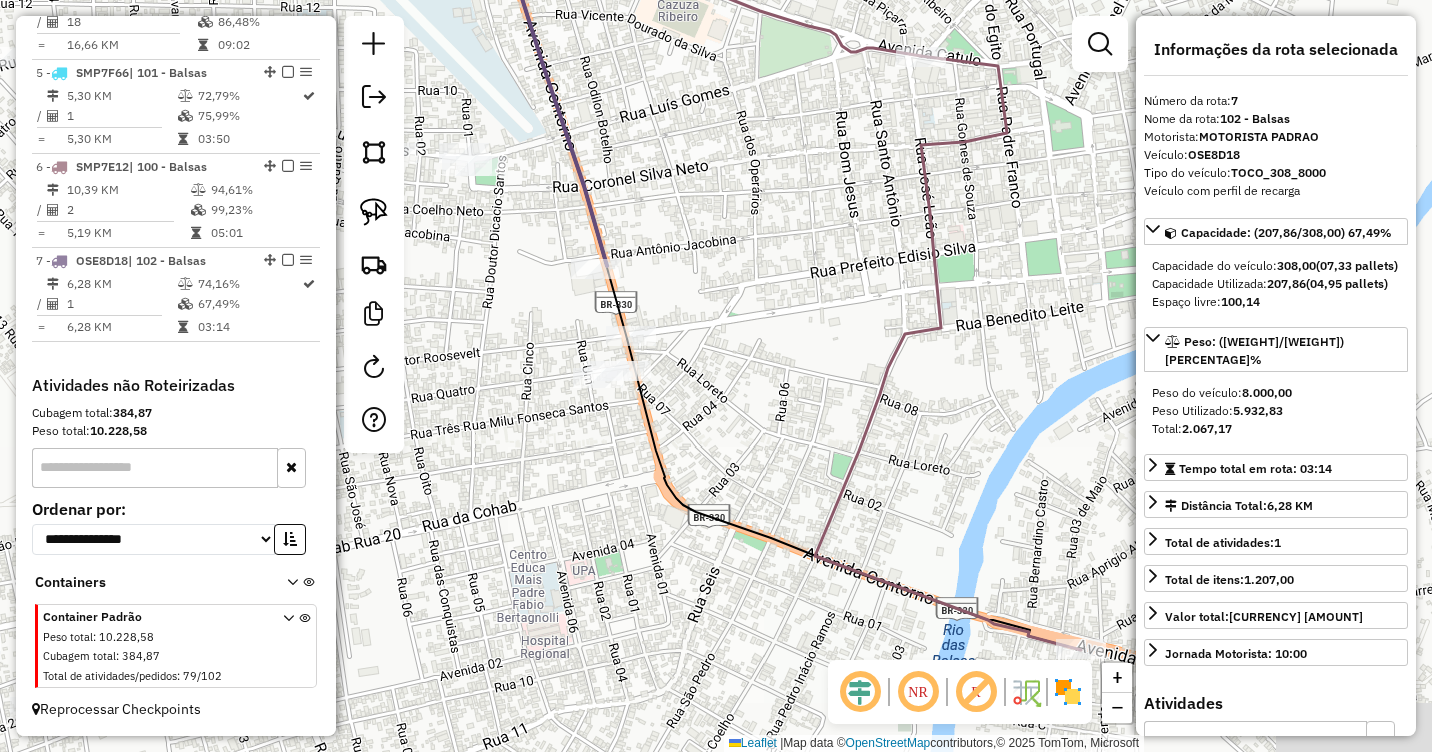 drag, startPoint x: 968, startPoint y: 509, endPoint x: 777, endPoint y: 345, distance: 251.7479 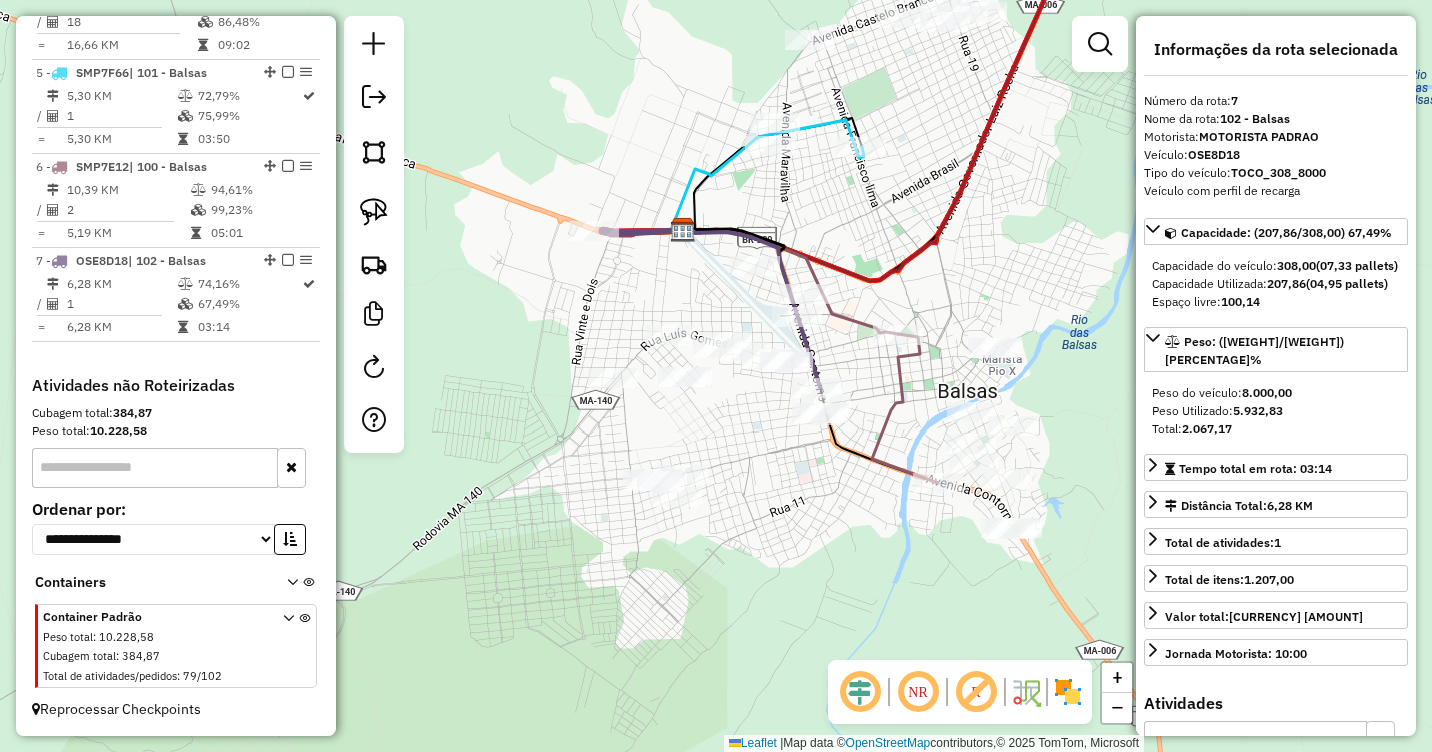 drag, startPoint x: 1079, startPoint y: 510, endPoint x: 987, endPoint y: 463, distance: 103.31021 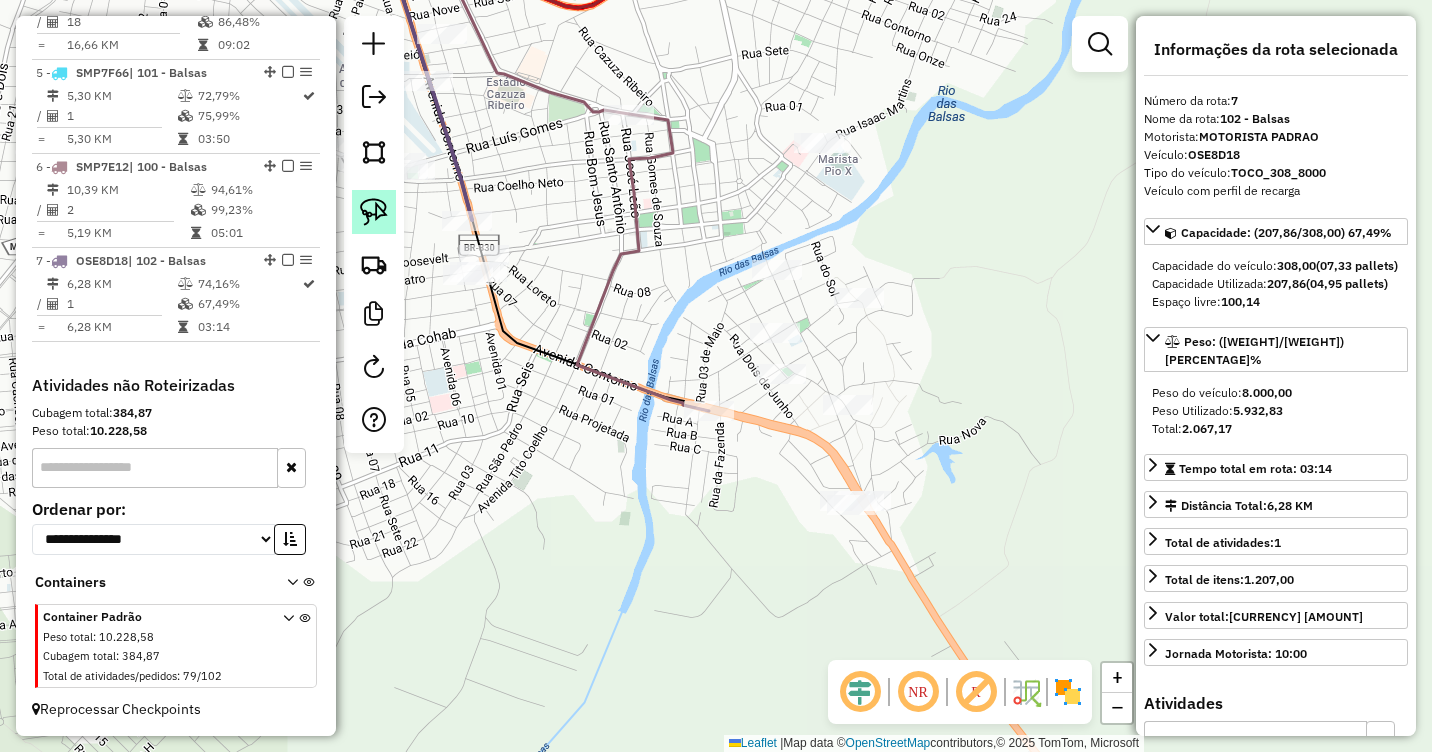 click 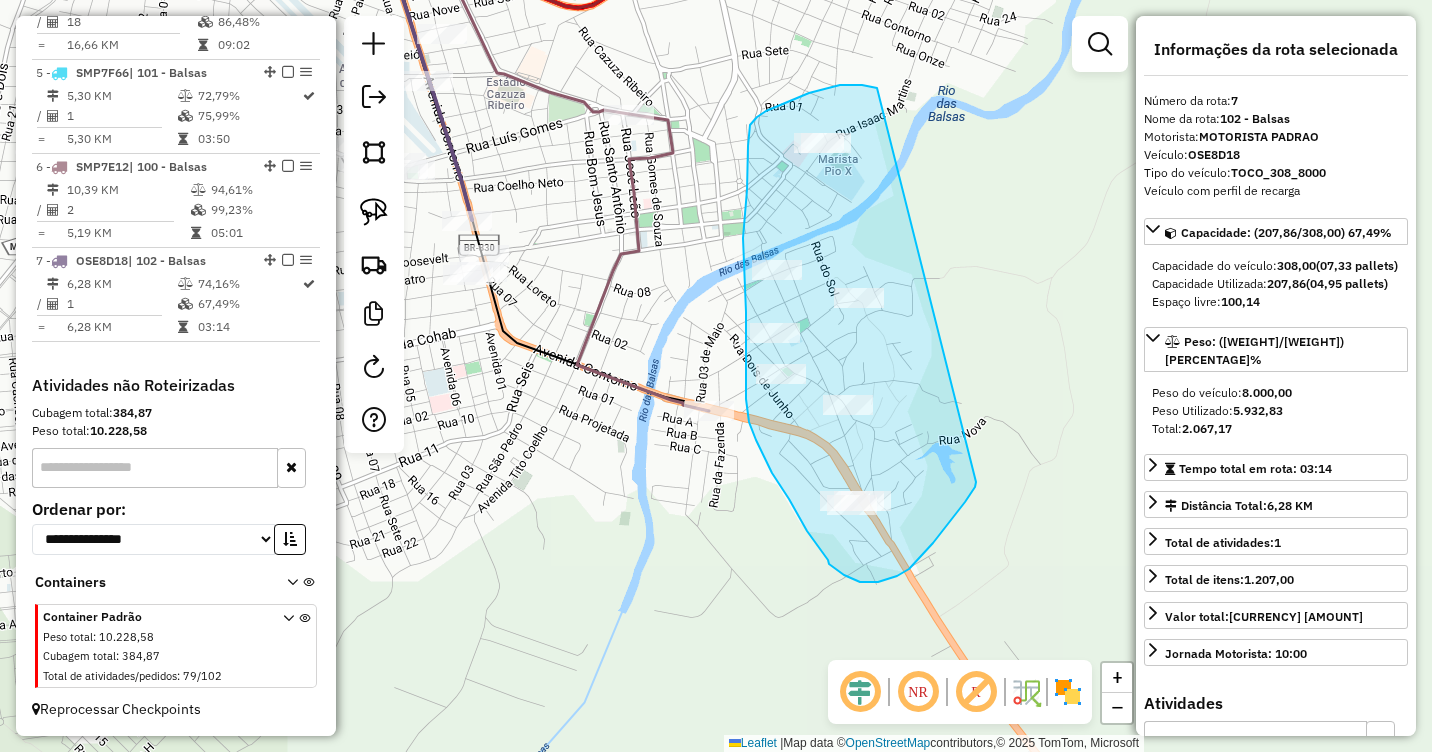 drag, startPoint x: 875, startPoint y: 88, endPoint x: 977, endPoint y: 477, distance: 402.15048 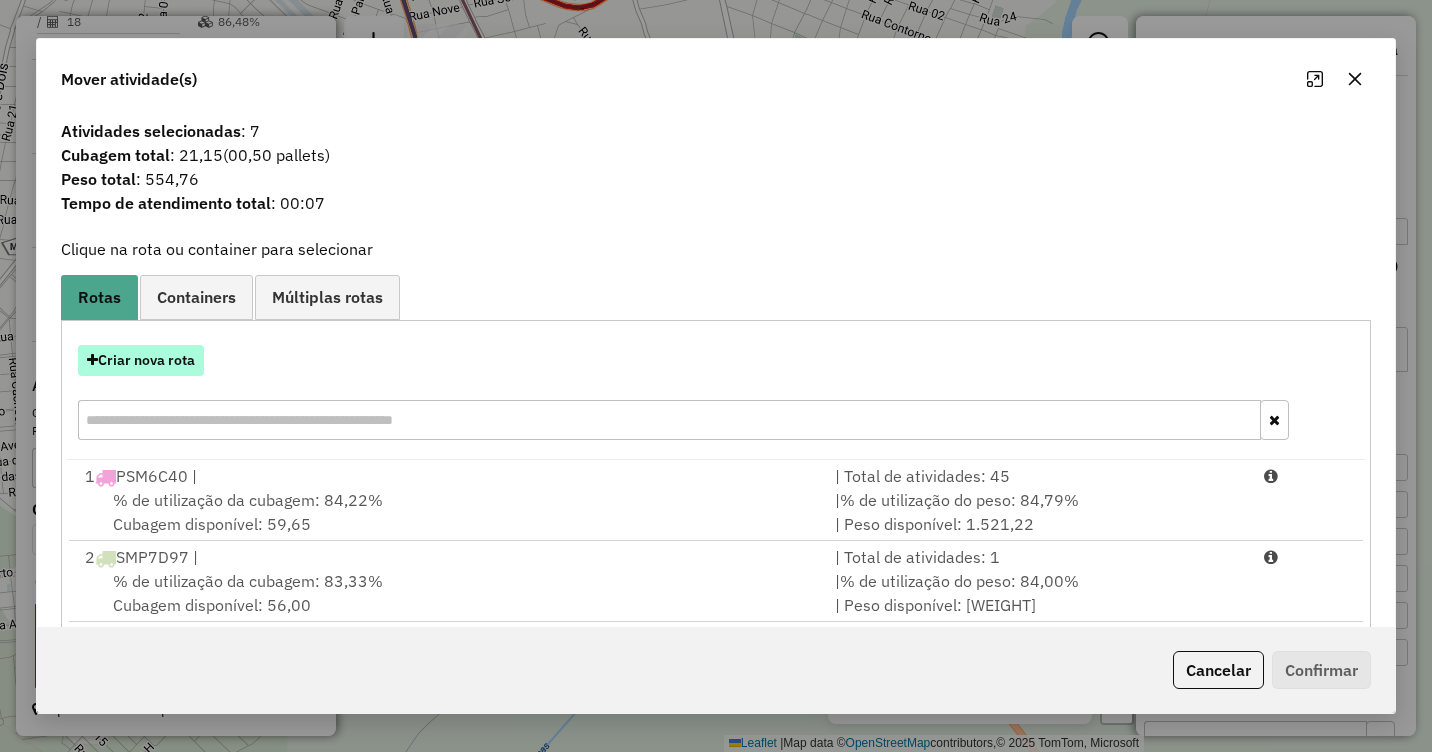 click on "Criar nova rota" at bounding box center (141, 360) 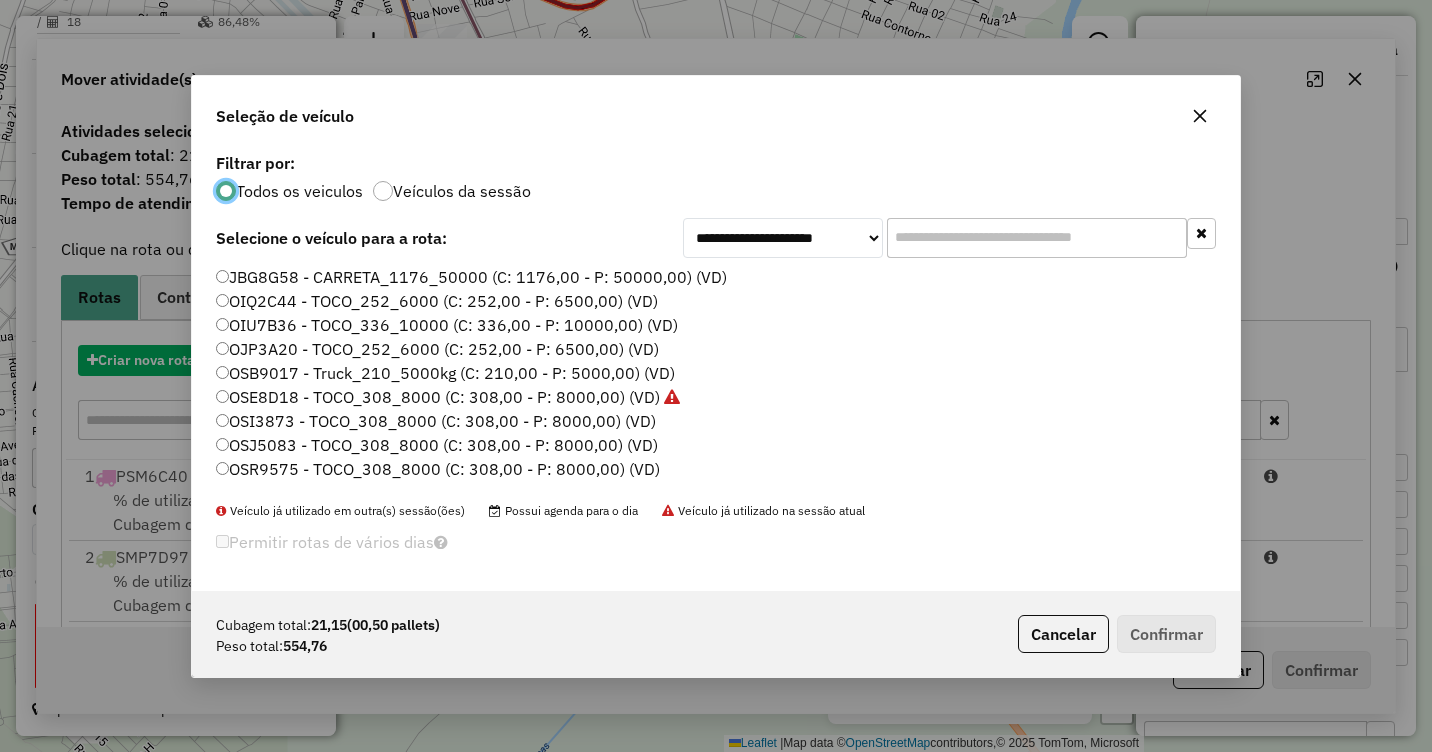 scroll, scrollTop: 11, scrollLeft: 6, axis: both 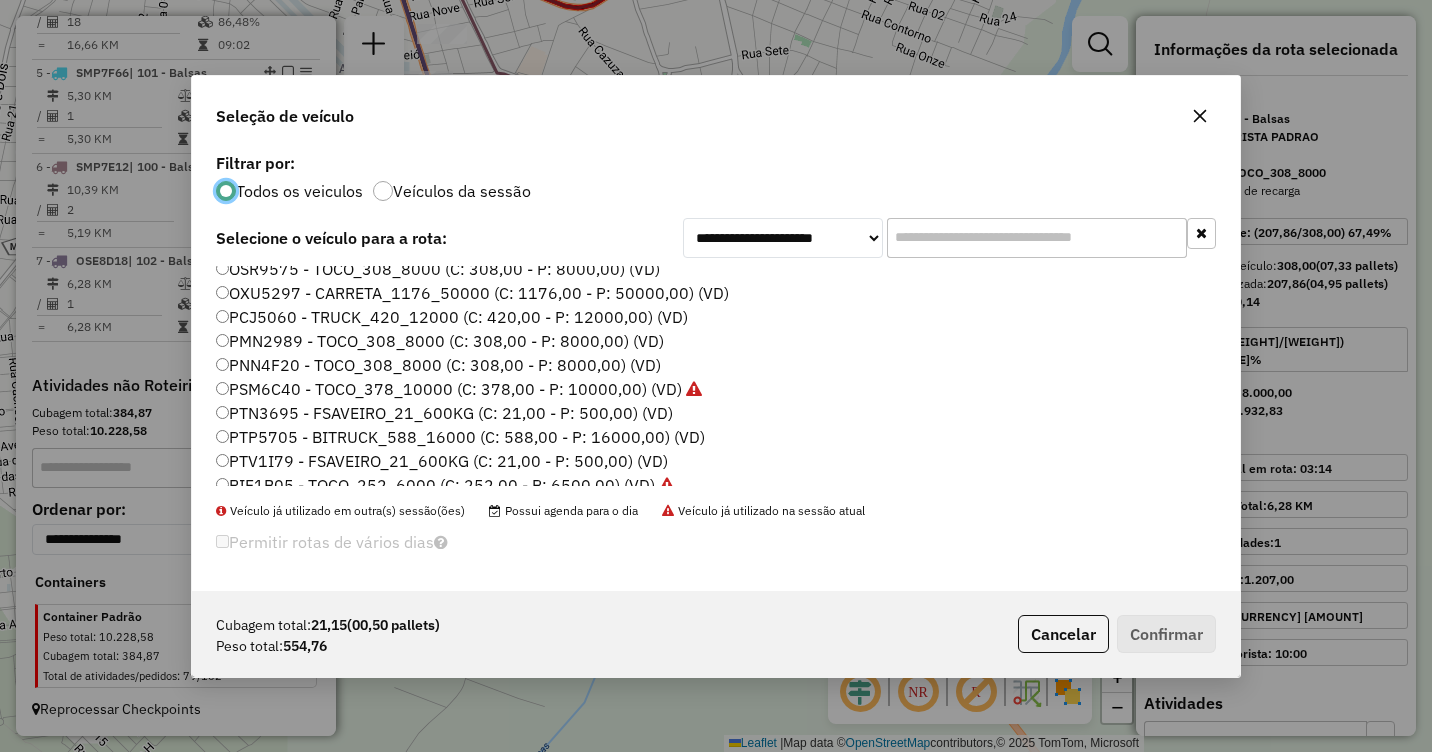 click on "PTV1I79 - FSAVEIRO_21_600KG (C: 21,00 - P: 500,00) (VD)" 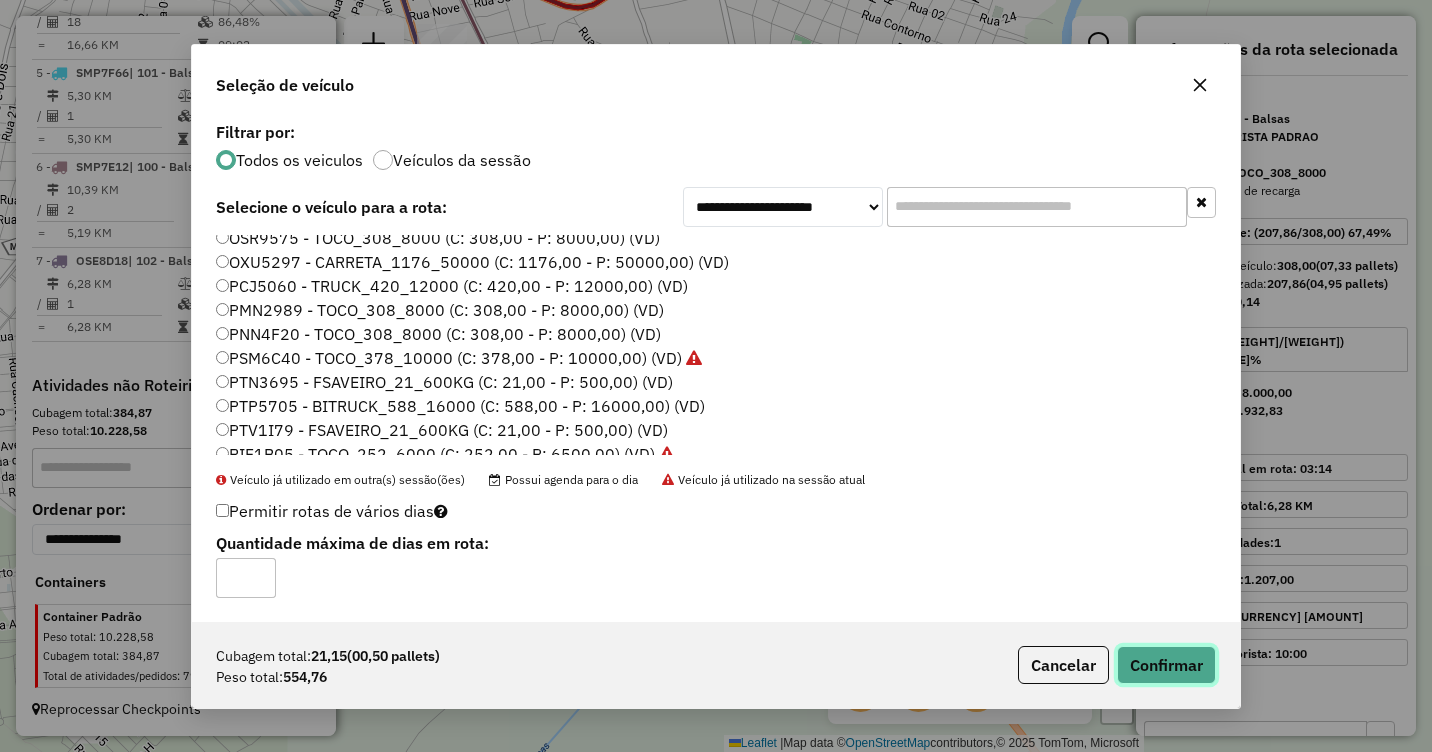 click on "Confirmar" 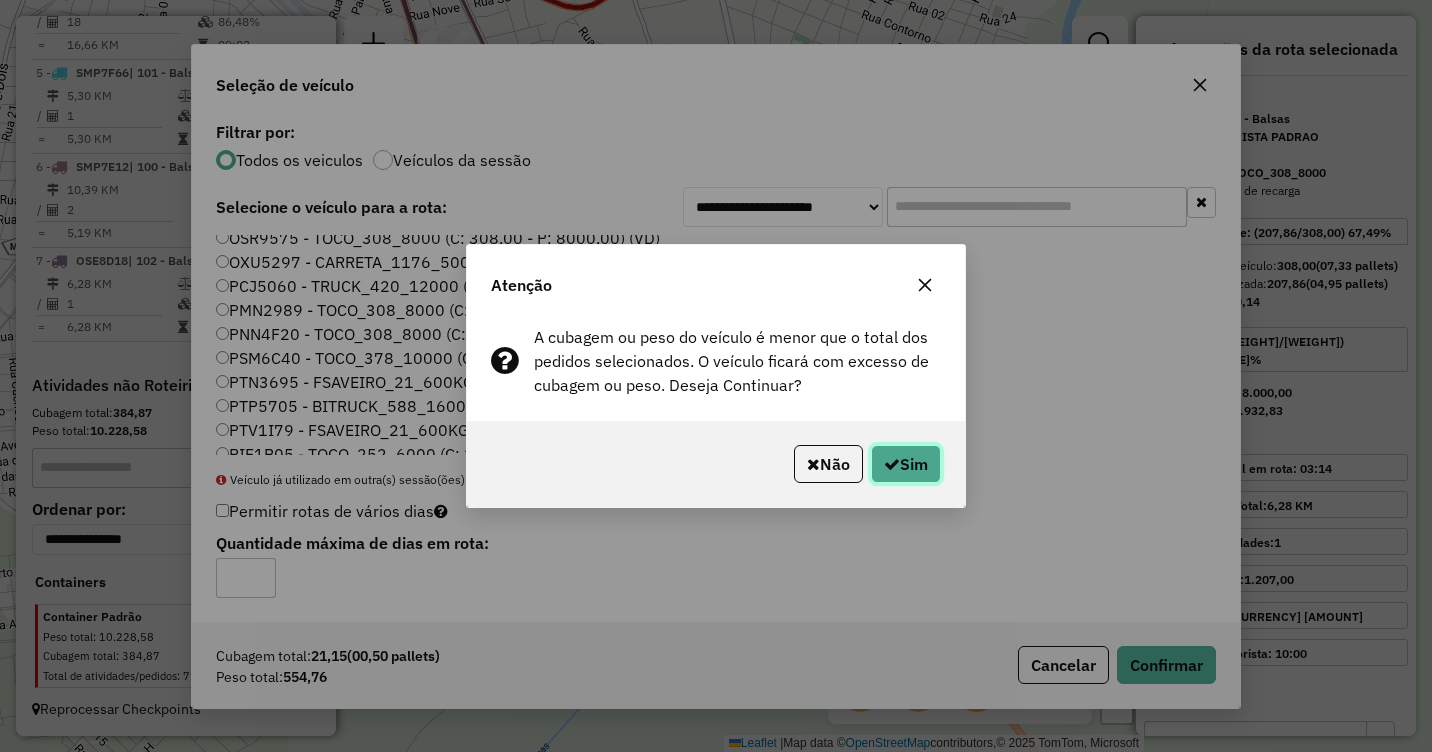 click on "Sim" 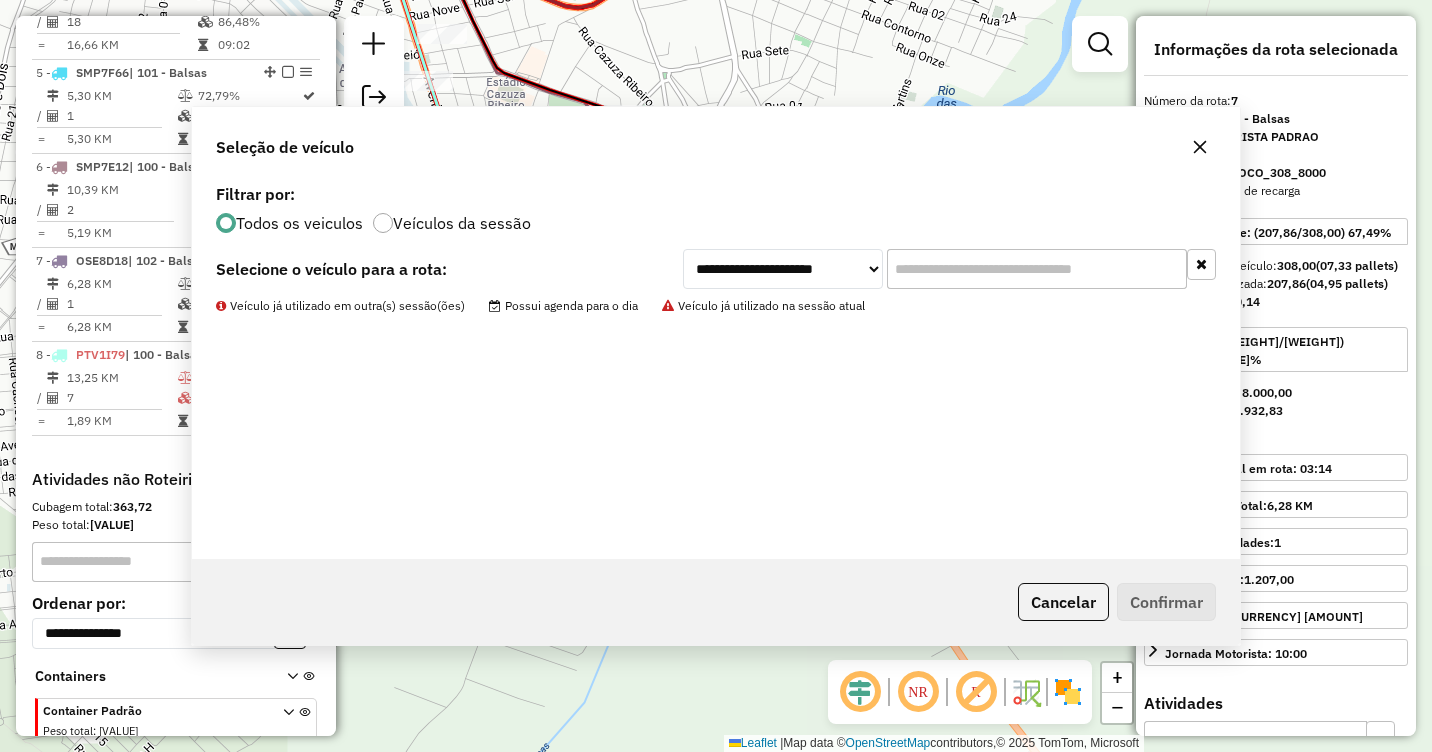 scroll, scrollTop: 1200, scrollLeft: 0, axis: vertical 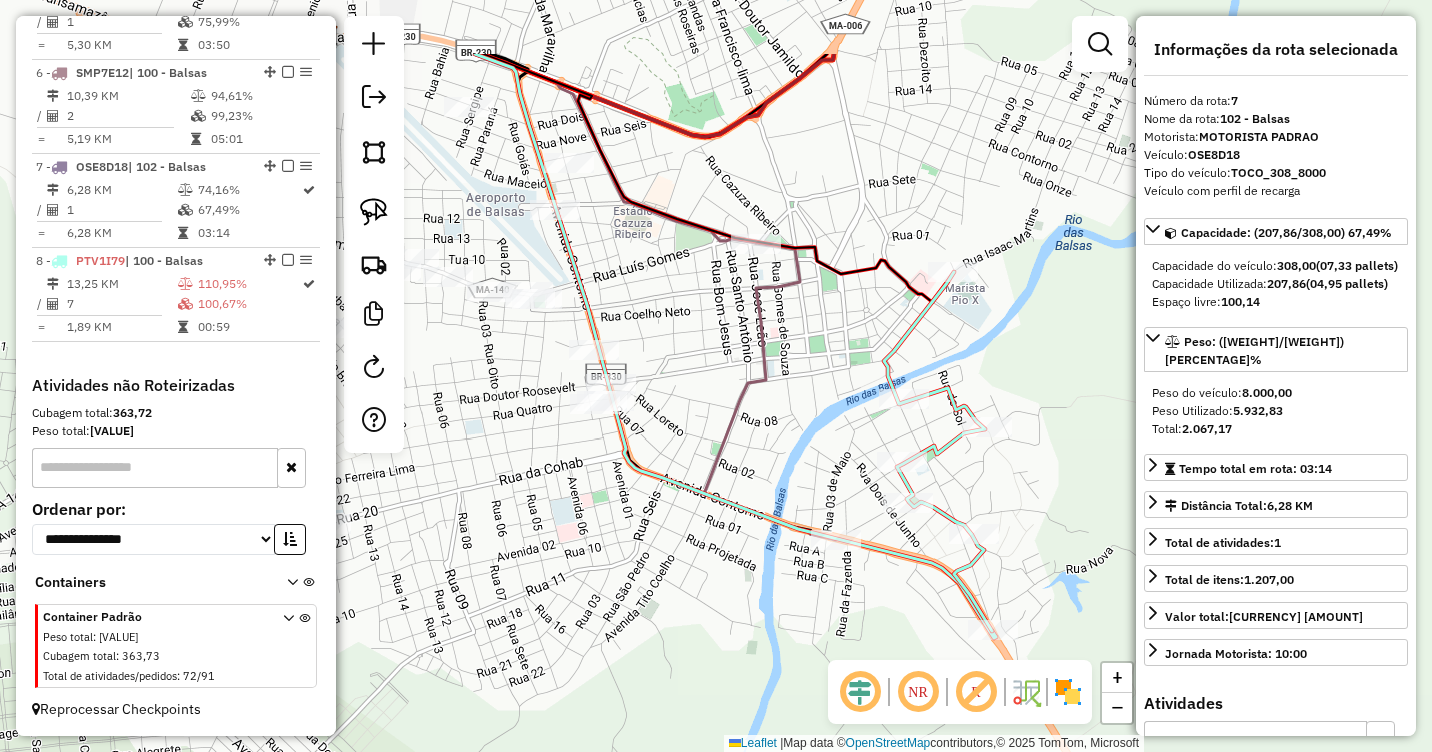 drag, startPoint x: 647, startPoint y: 278, endPoint x: 824, endPoint y: 464, distance: 256.75864 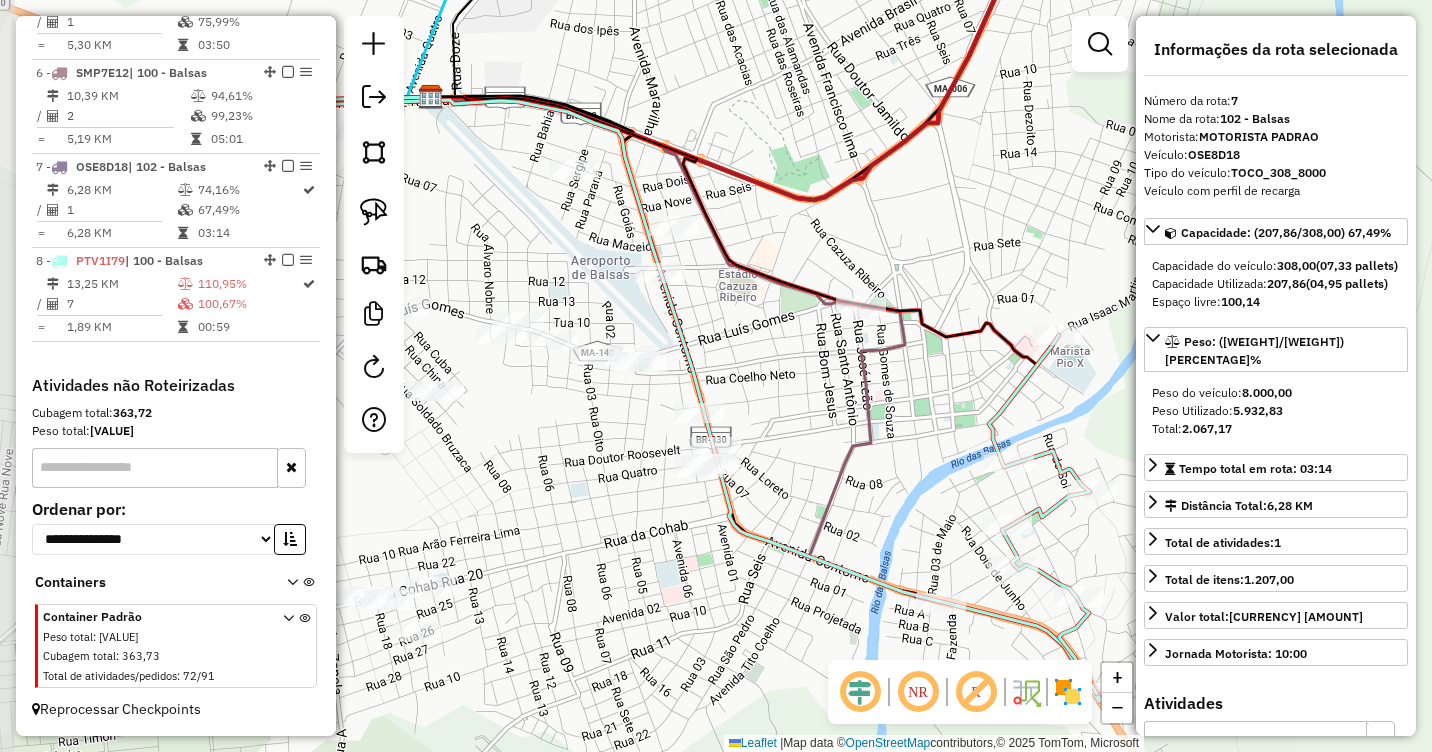 drag, startPoint x: 758, startPoint y: 392, endPoint x: 781, endPoint y: 395, distance: 23.194826 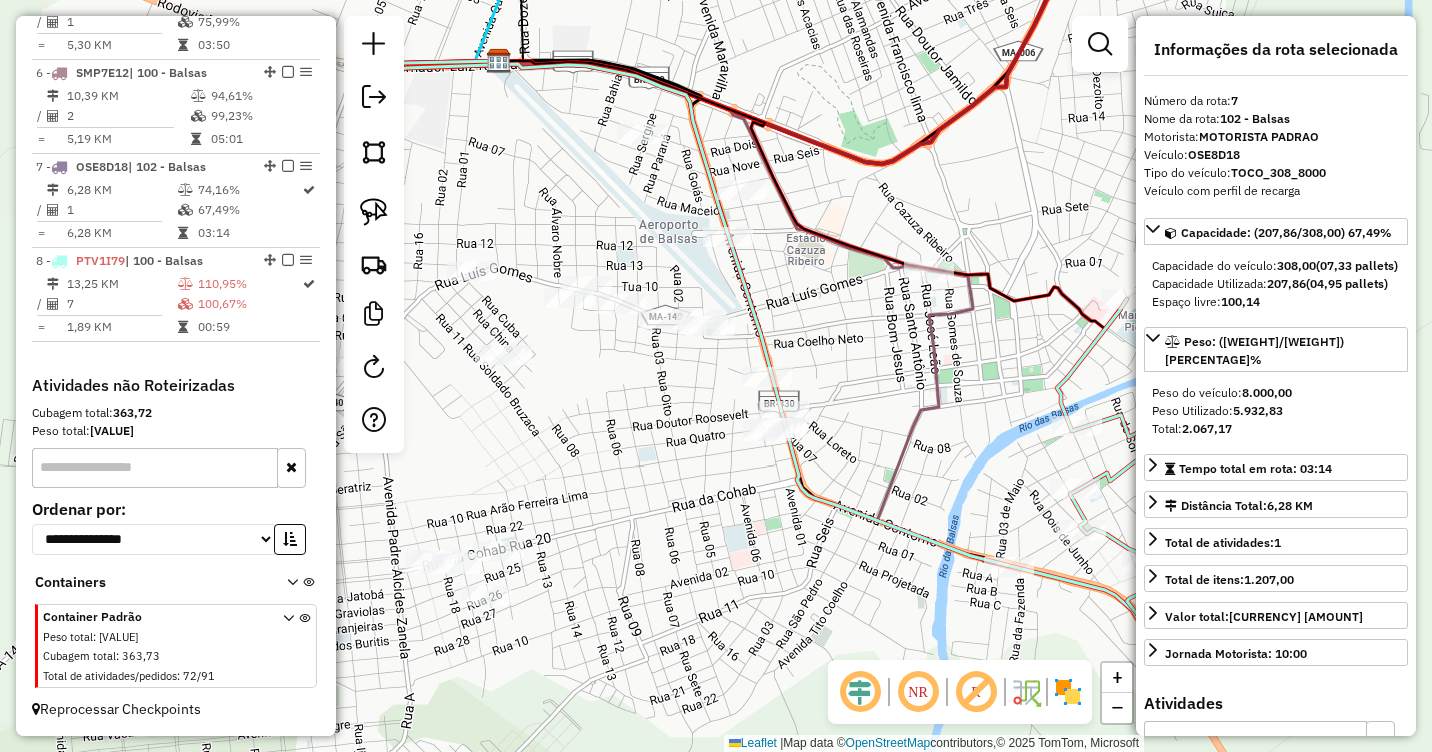drag, startPoint x: 752, startPoint y: 396, endPoint x: 820, endPoint y: 360, distance: 76.941536 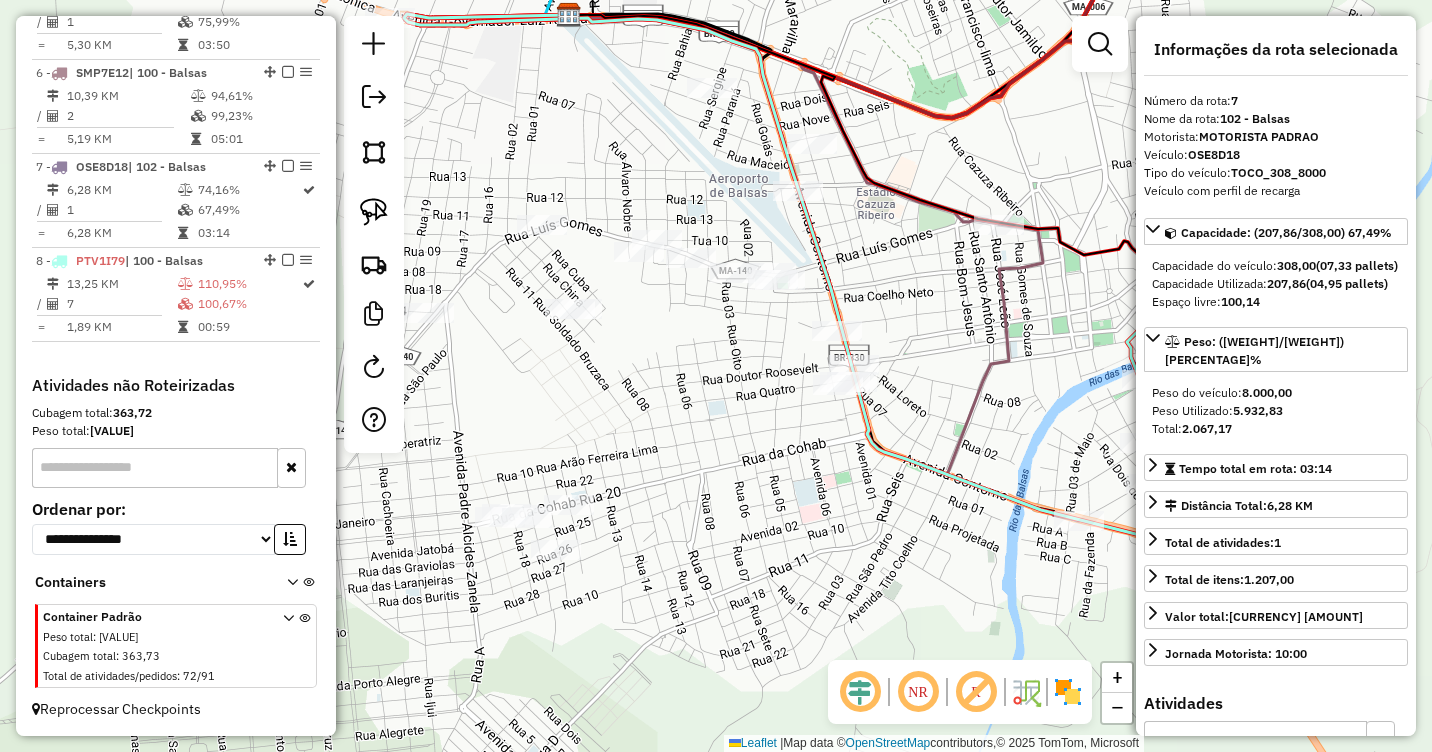 drag, startPoint x: 807, startPoint y: 352, endPoint x: 877, endPoint y: 306, distance: 83.761566 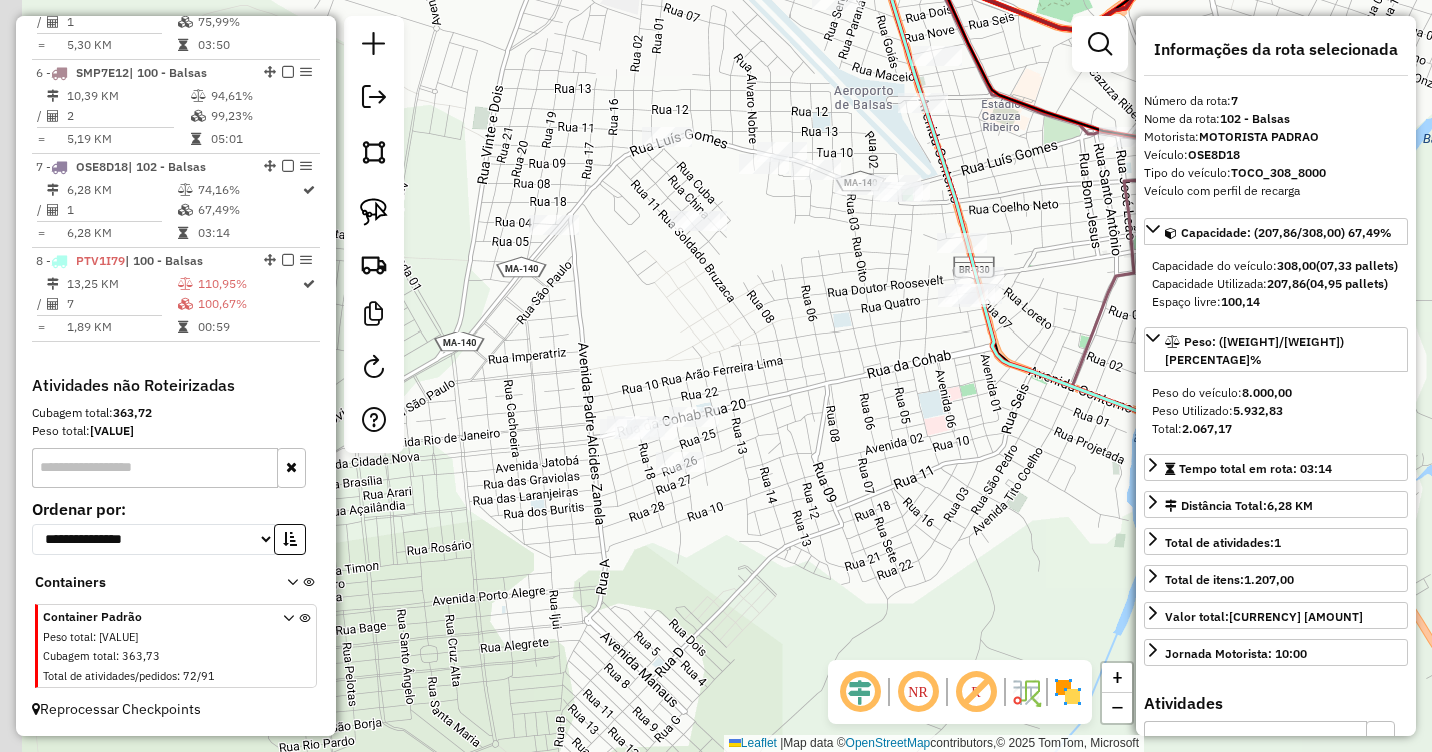 drag, startPoint x: 728, startPoint y: 409, endPoint x: 853, endPoint y: 308, distance: 160.7047 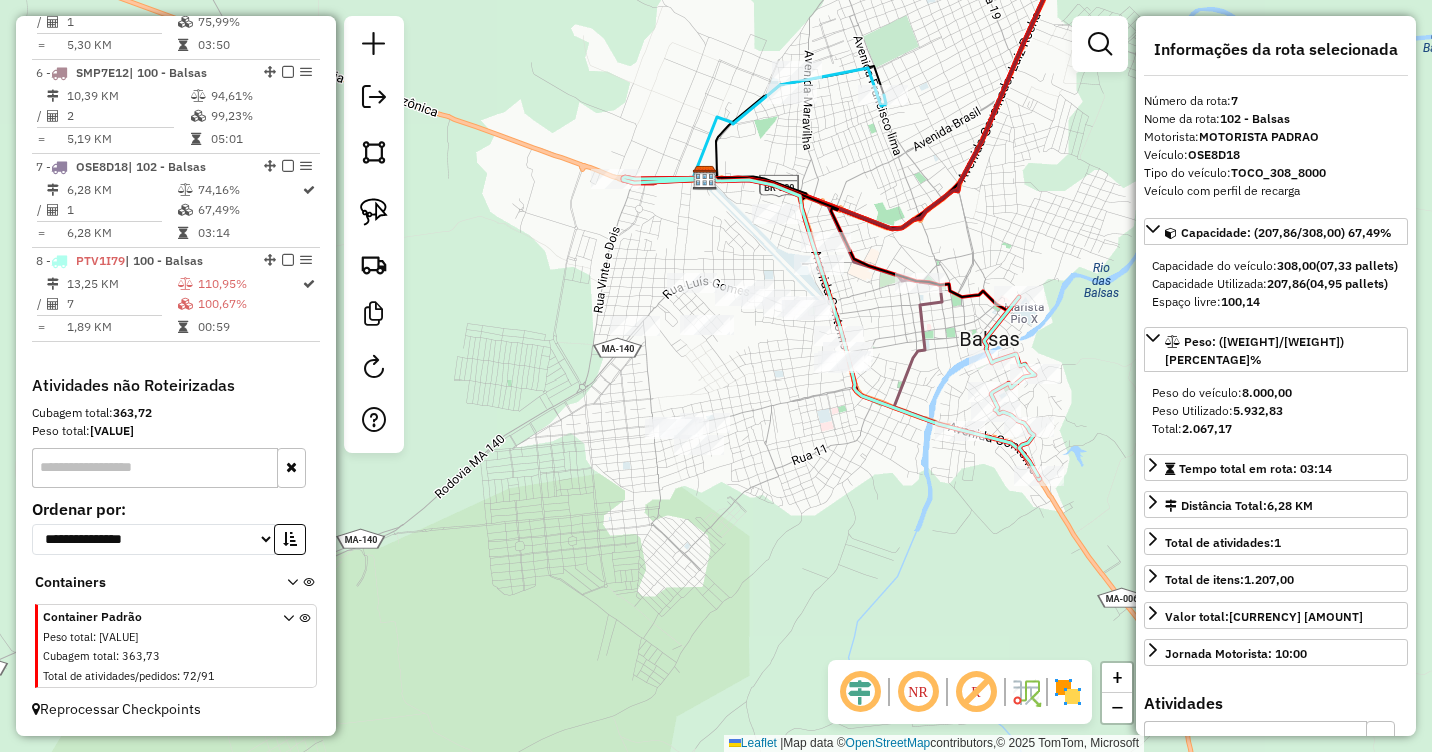drag, startPoint x: 794, startPoint y: 386, endPoint x: 762, endPoint y: 435, distance: 58.5235 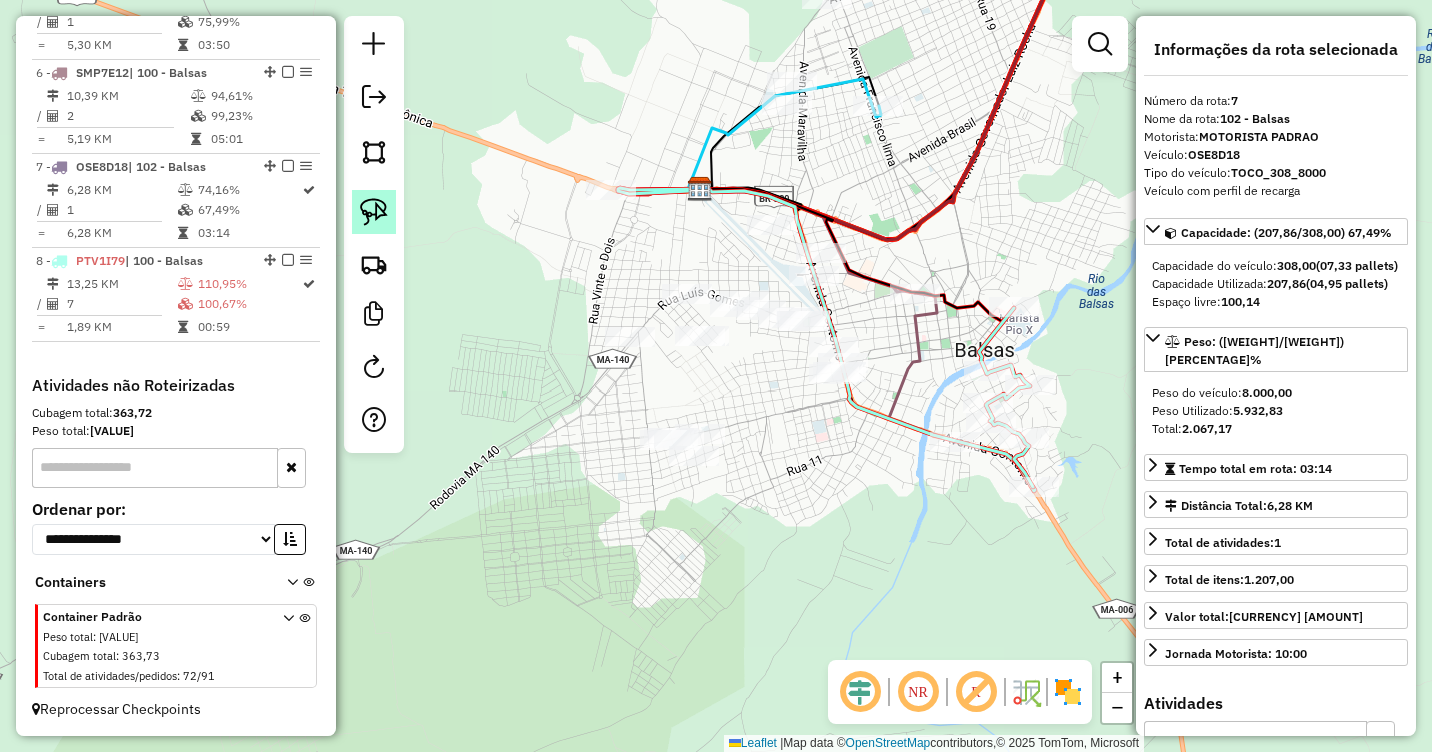 click 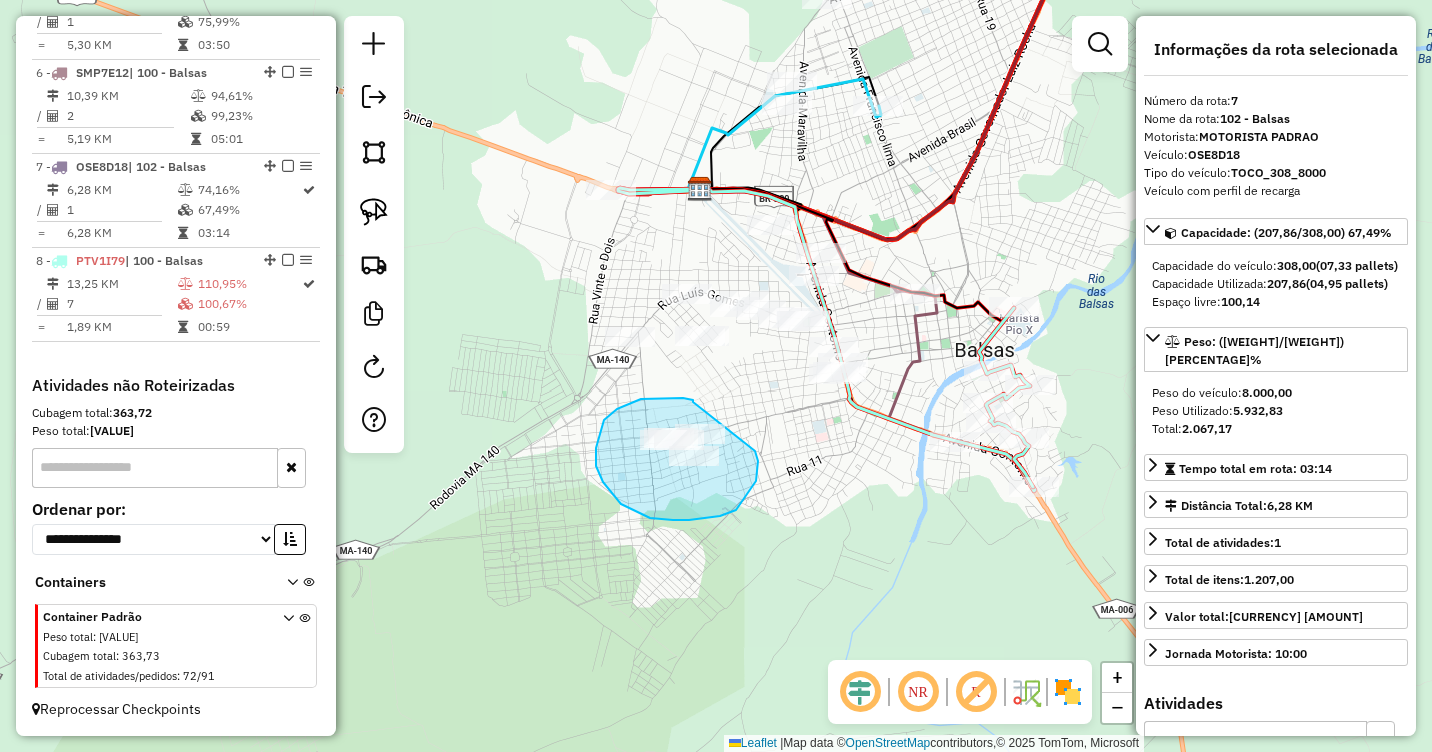 drag, startPoint x: 694, startPoint y: 401, endPoint x: 755, endPoint y: 451, distance: 78.873314 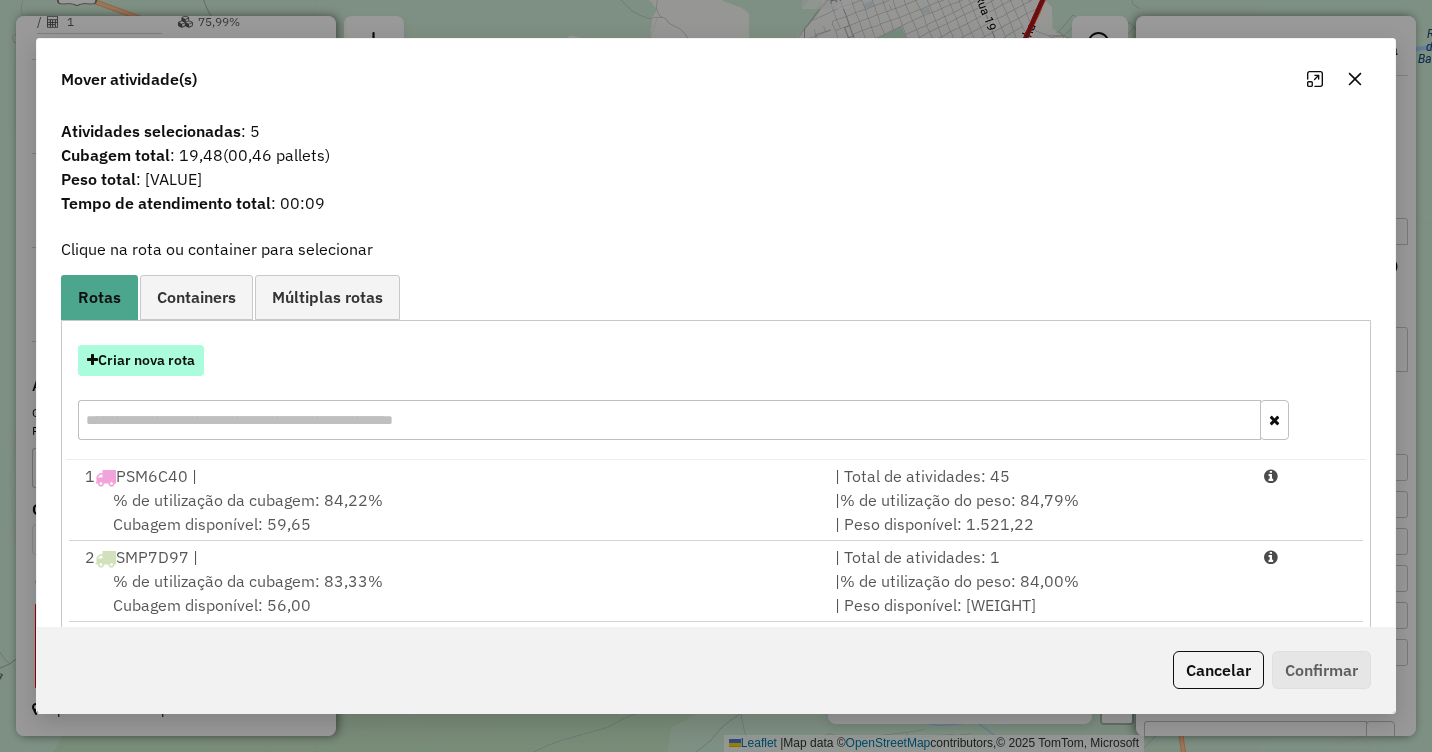 click on "Criar nova rota" at bounding box center (141, 360) 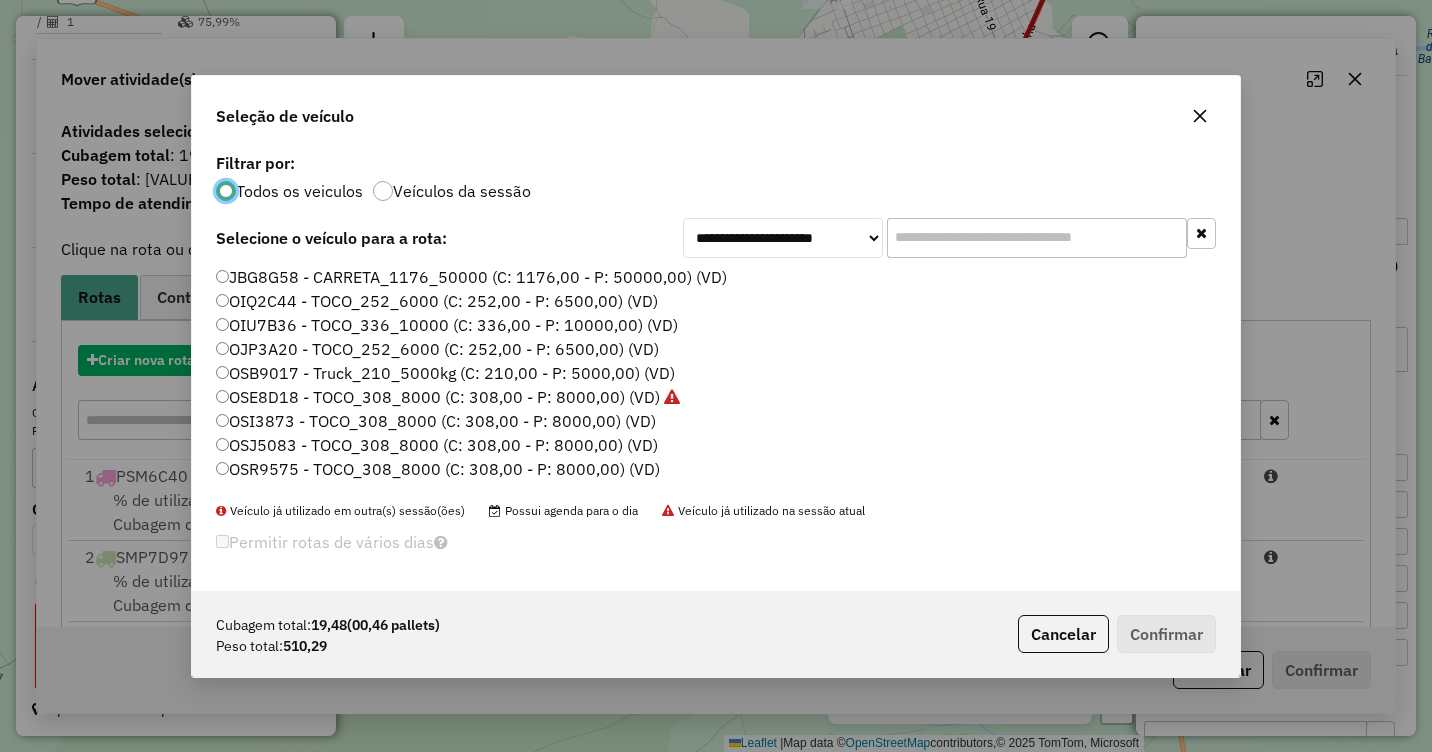 scroll, scrollTop: 11, scrollLeft: 6, axis: both 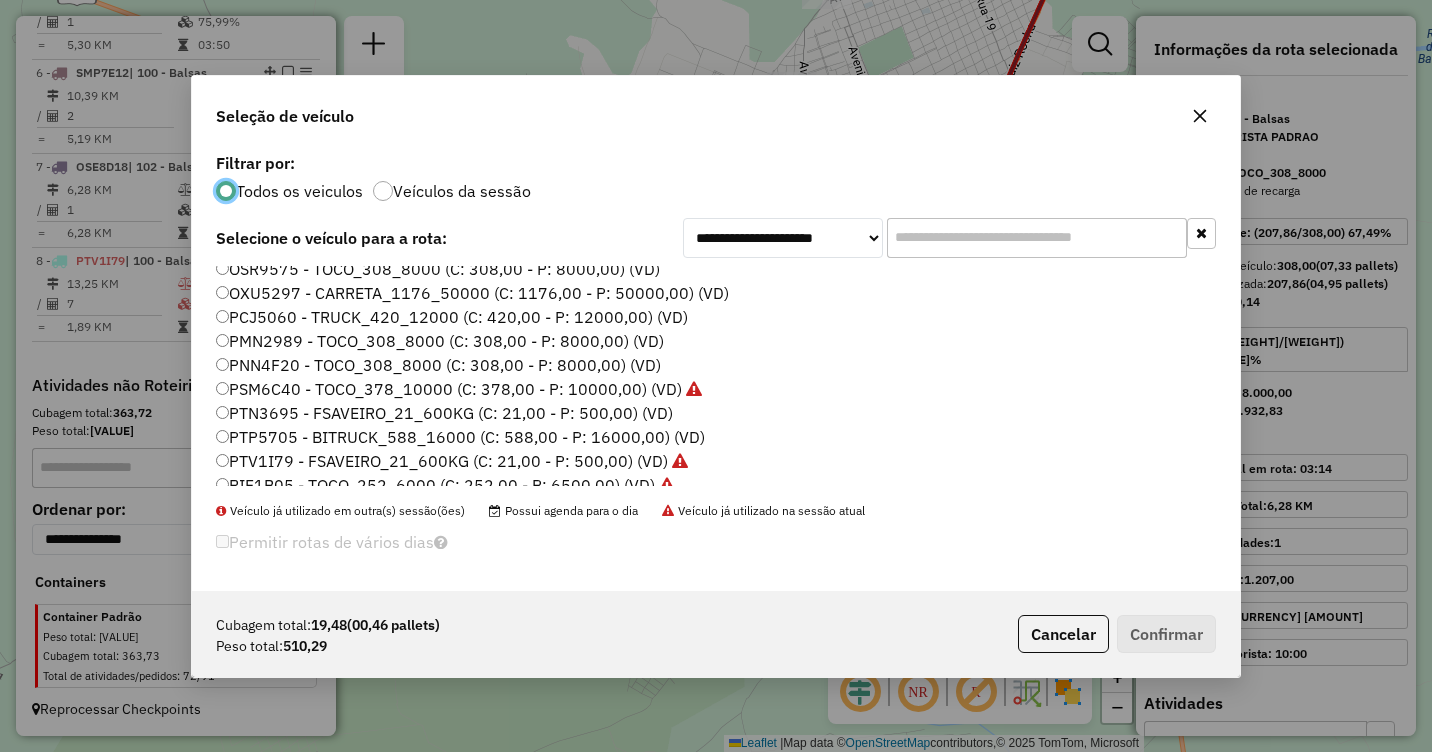 click on "PTV1I79 - FSAVEIRO_21_600KG (C: 21,00 - P: 500,00) (VD)" 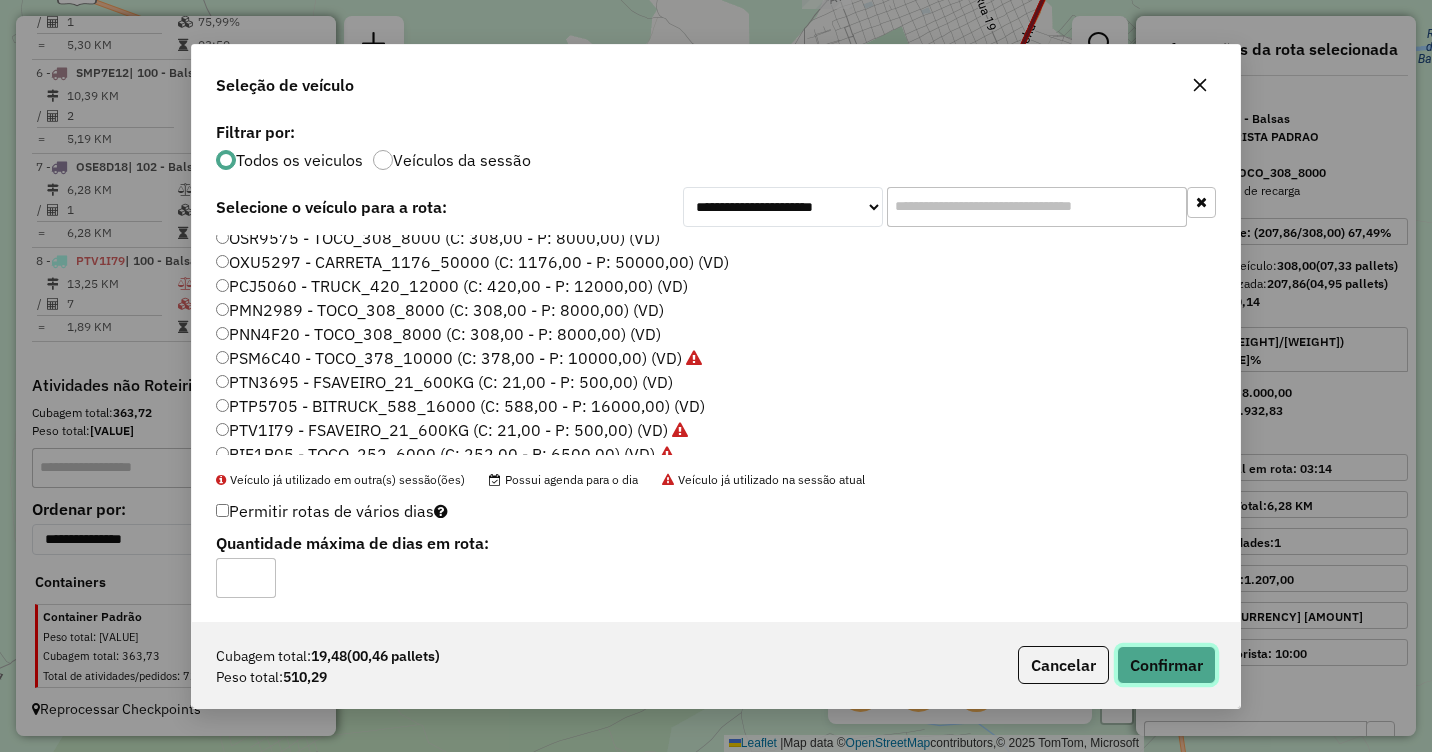 click on "Confirmar" 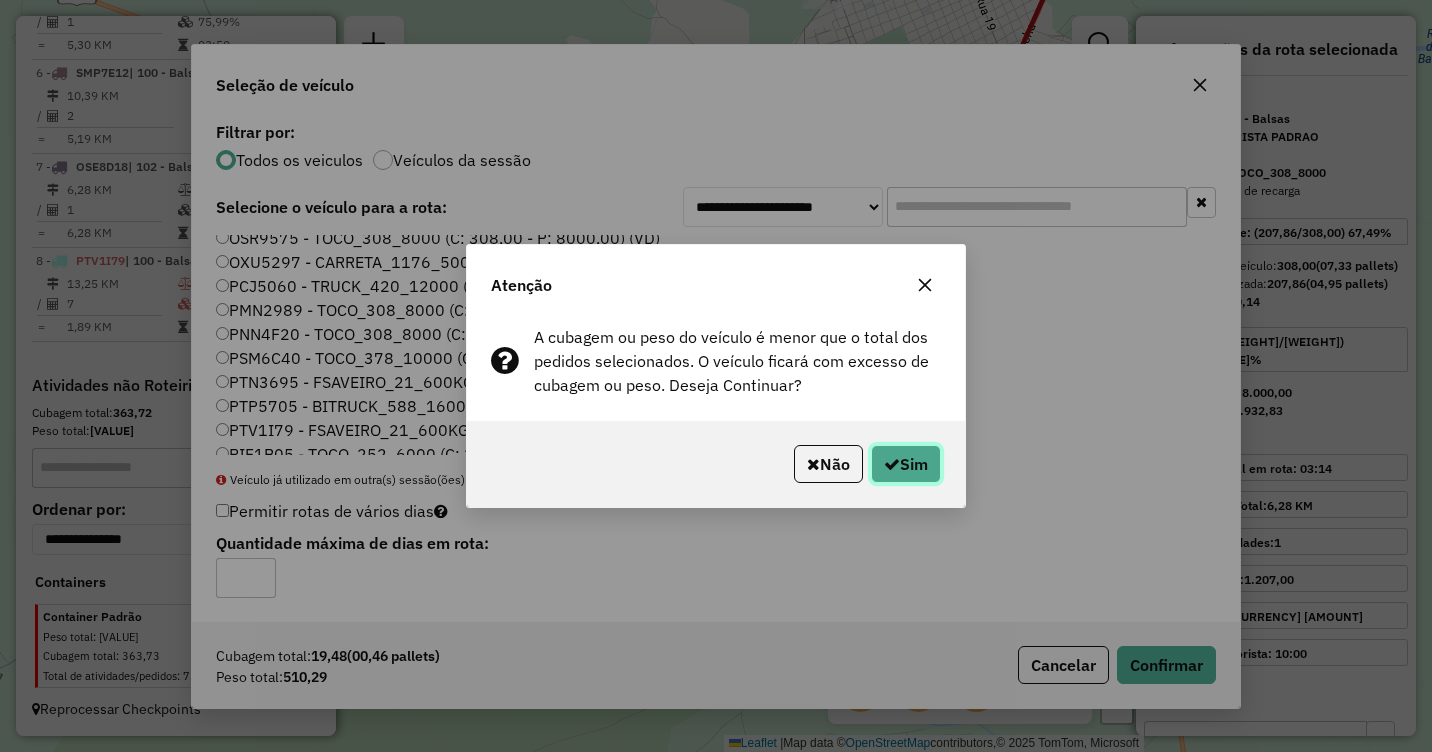 click on "Sim" 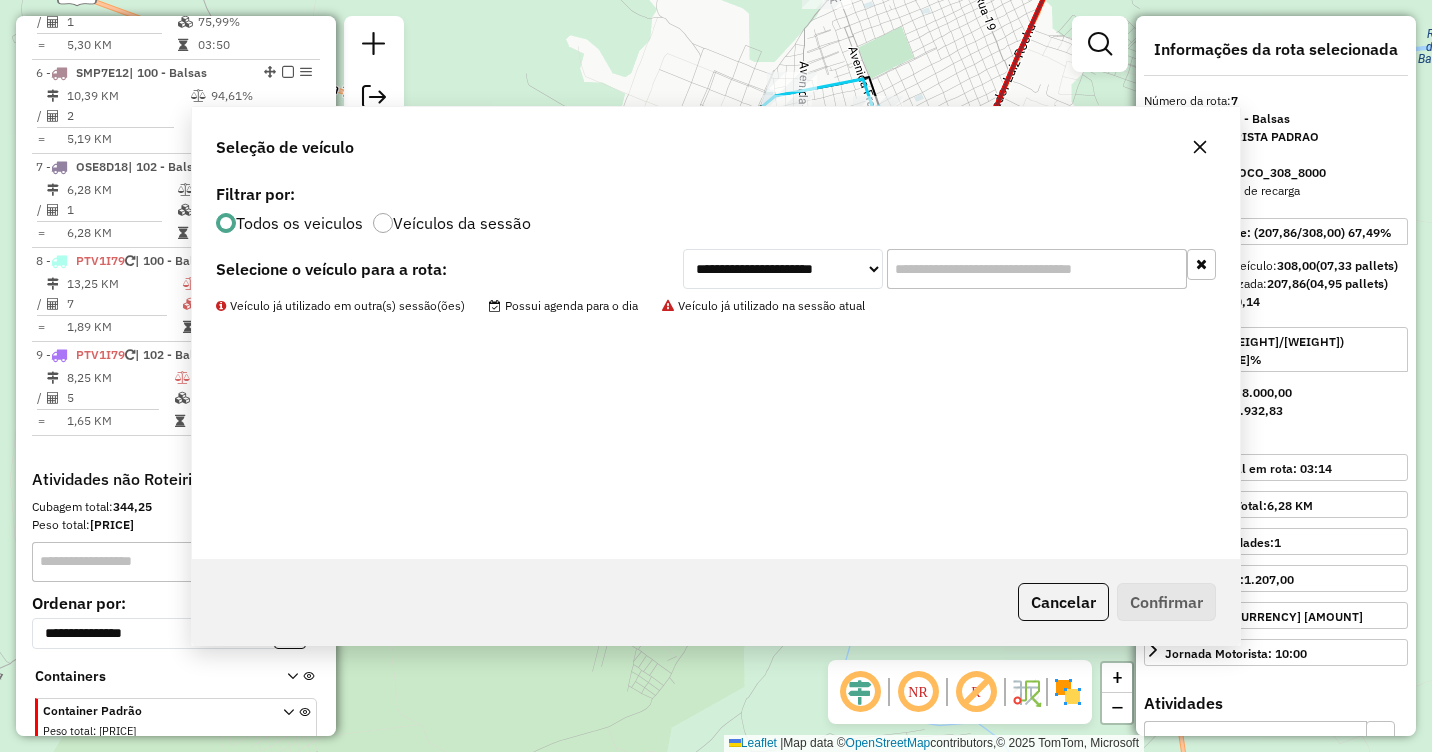 scroll, scrollTop: 1294, scrollLeft: 0, axis: vertical 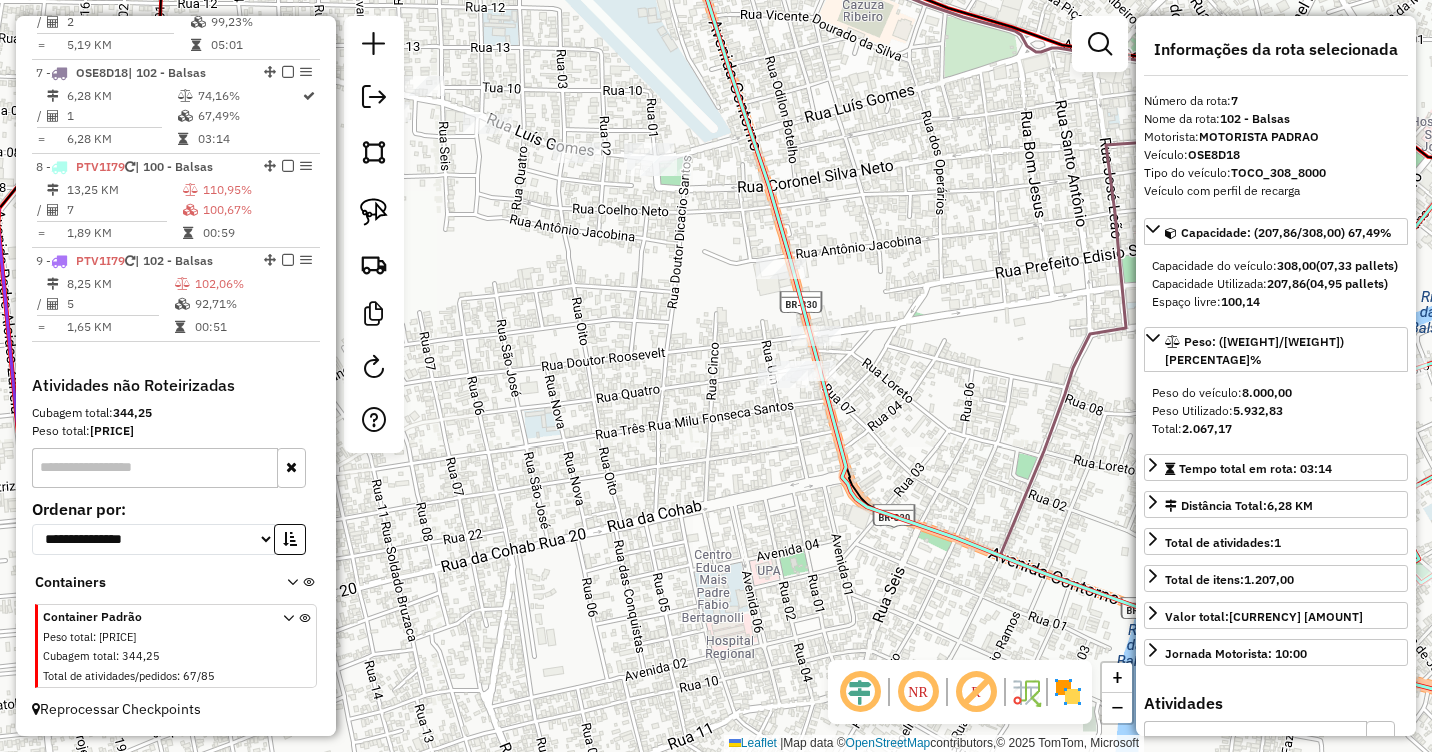 drag, startPoint x: 883, startPoint y: 346, endPoint x: 920, endPoint y: 386, distance: 54.48853 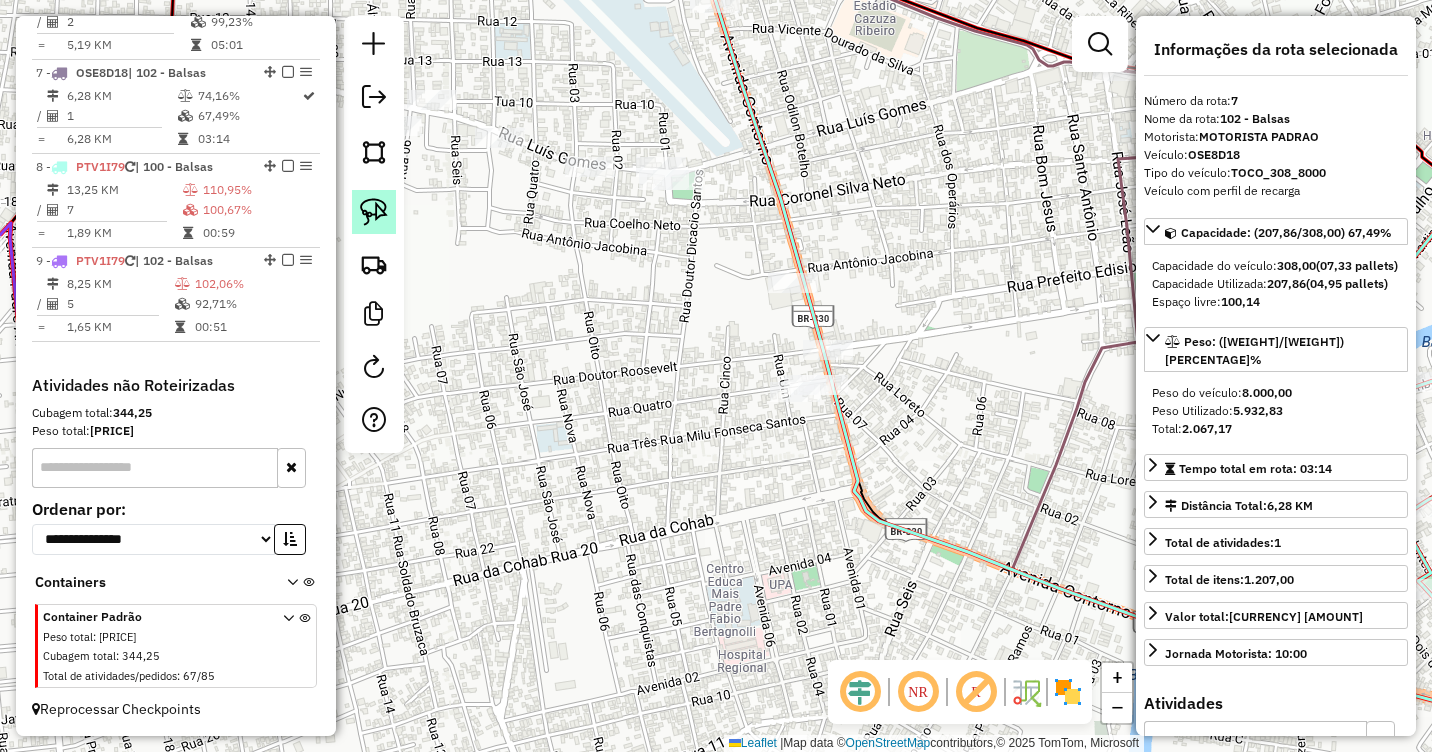 click 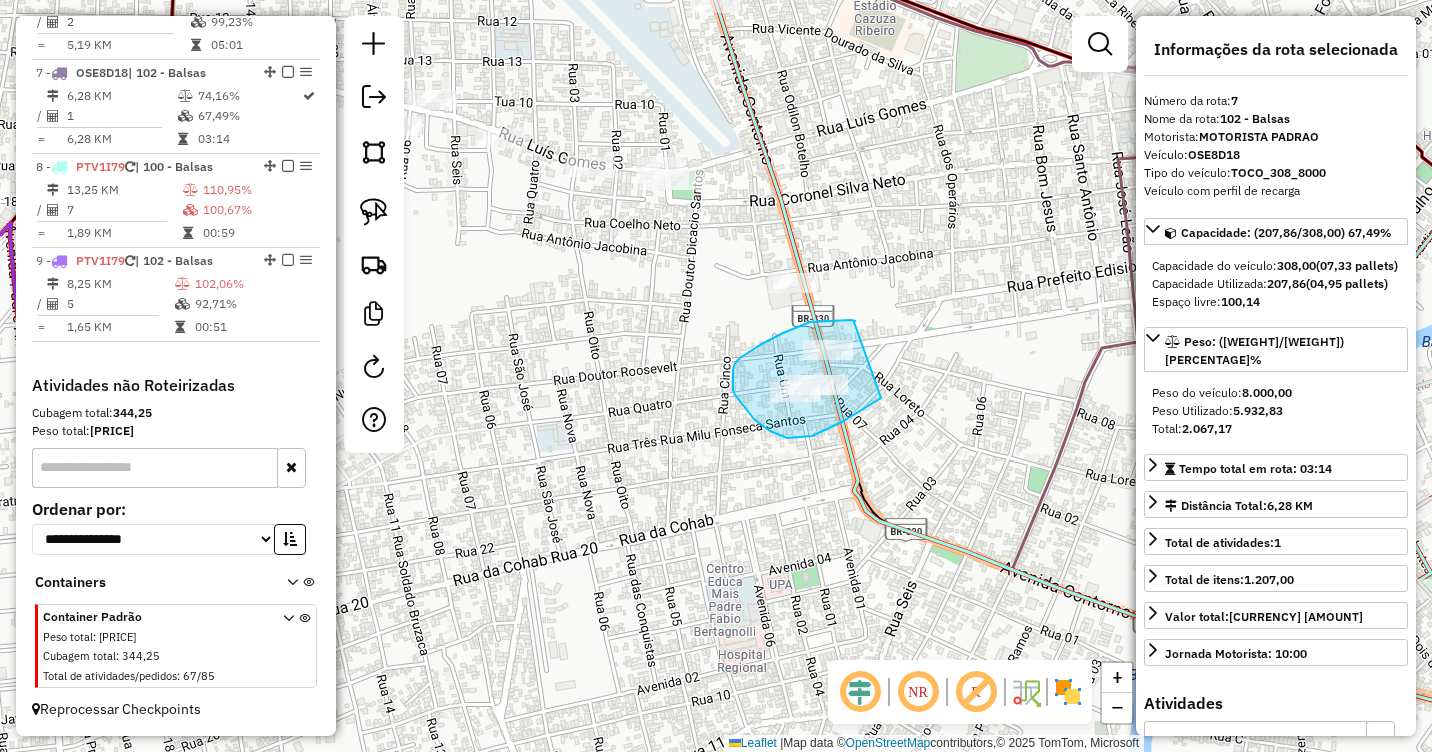 drag, startPoint x: 854, startPoint y: 322, endPoint x: 888, endPoint y: 392, distance: 77.820305 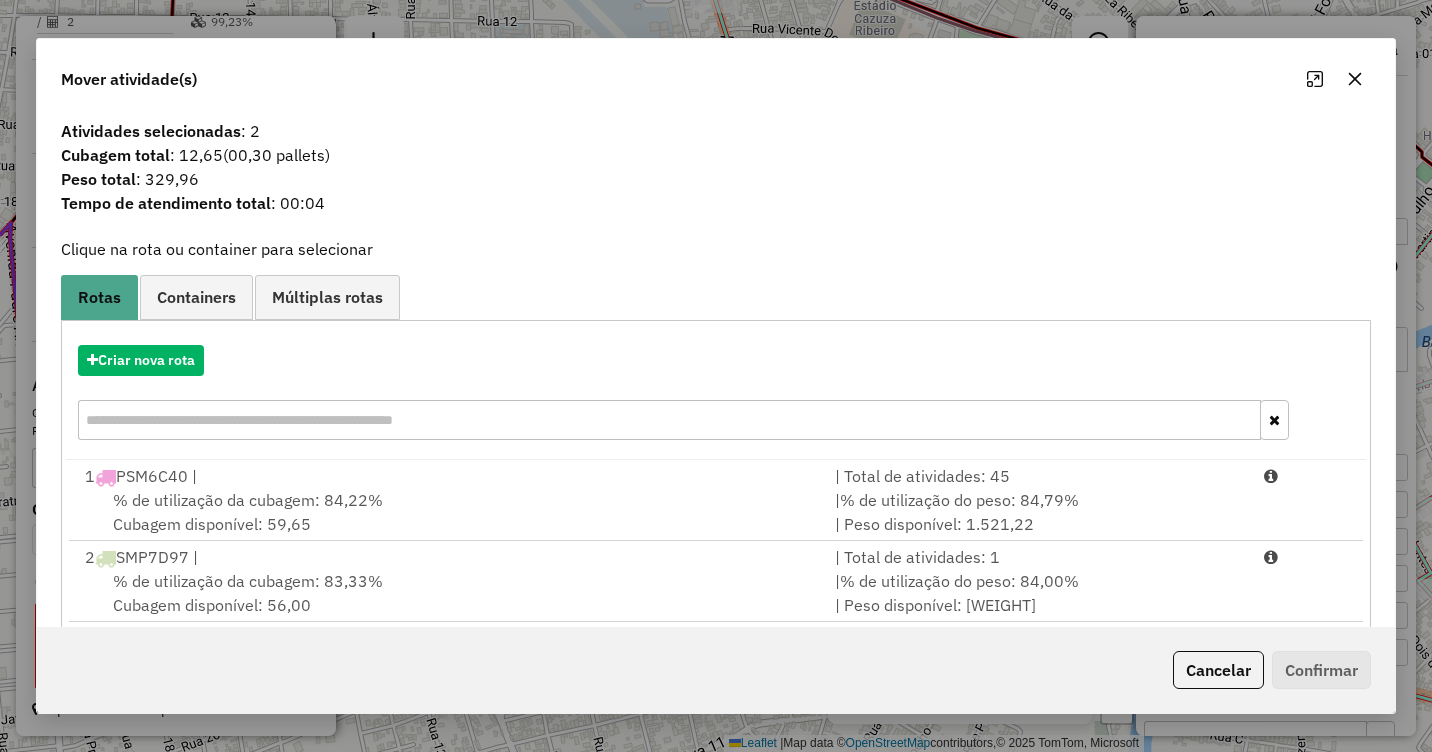 click 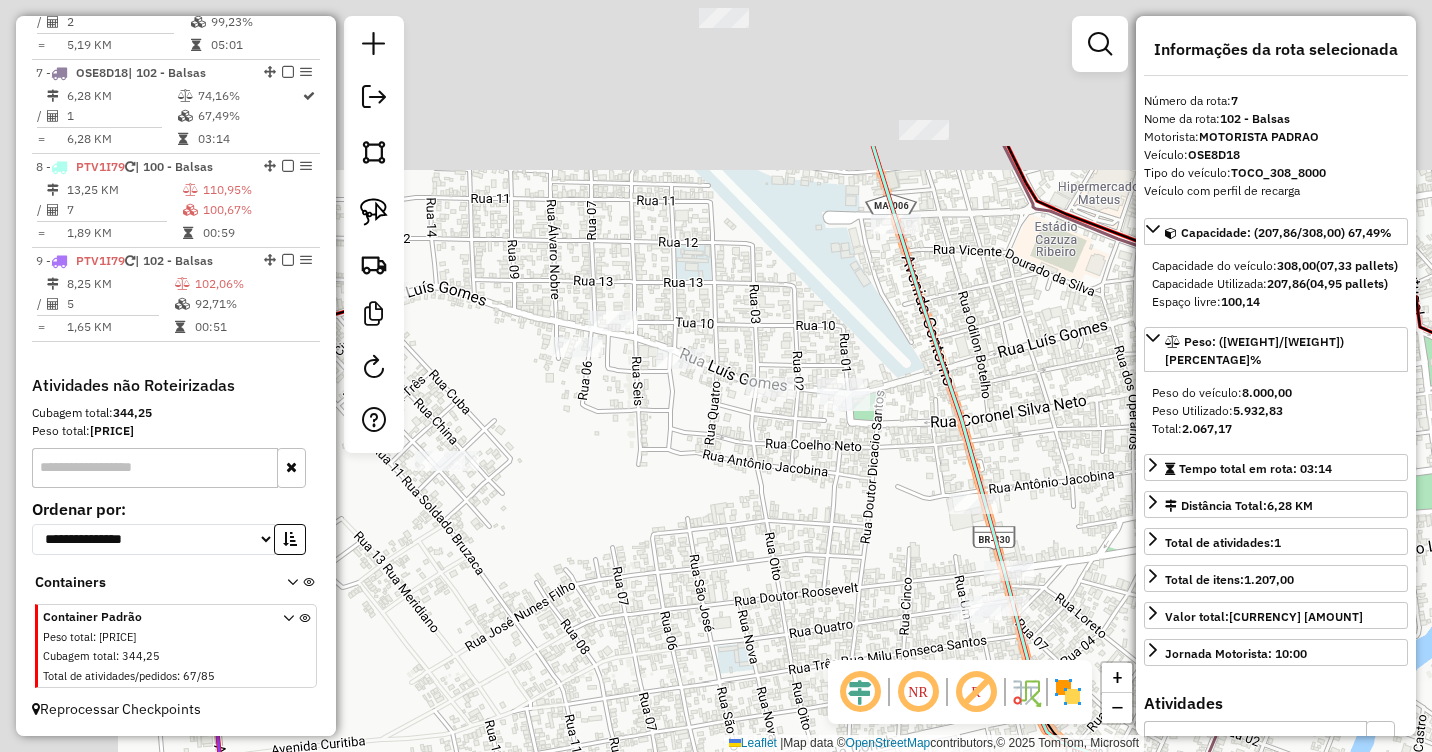 drag, startPoint x: 597, startPoint y: 314, endPoint x: 777, endPoint y: 513, distance: 268.33002 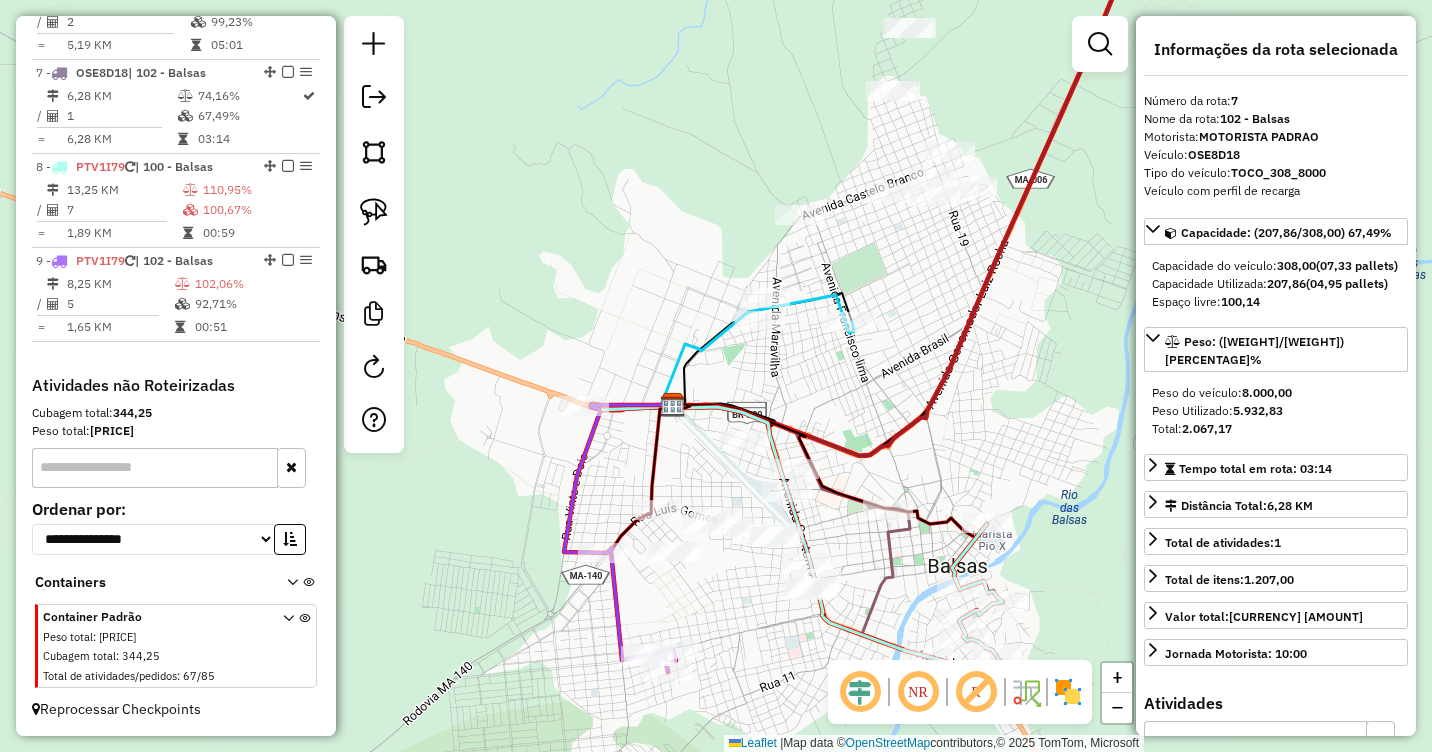 drag, startPoint x: 970, startPoint y: 268, endPoint x: 948, endPoint y: 344, distance: 79.12016 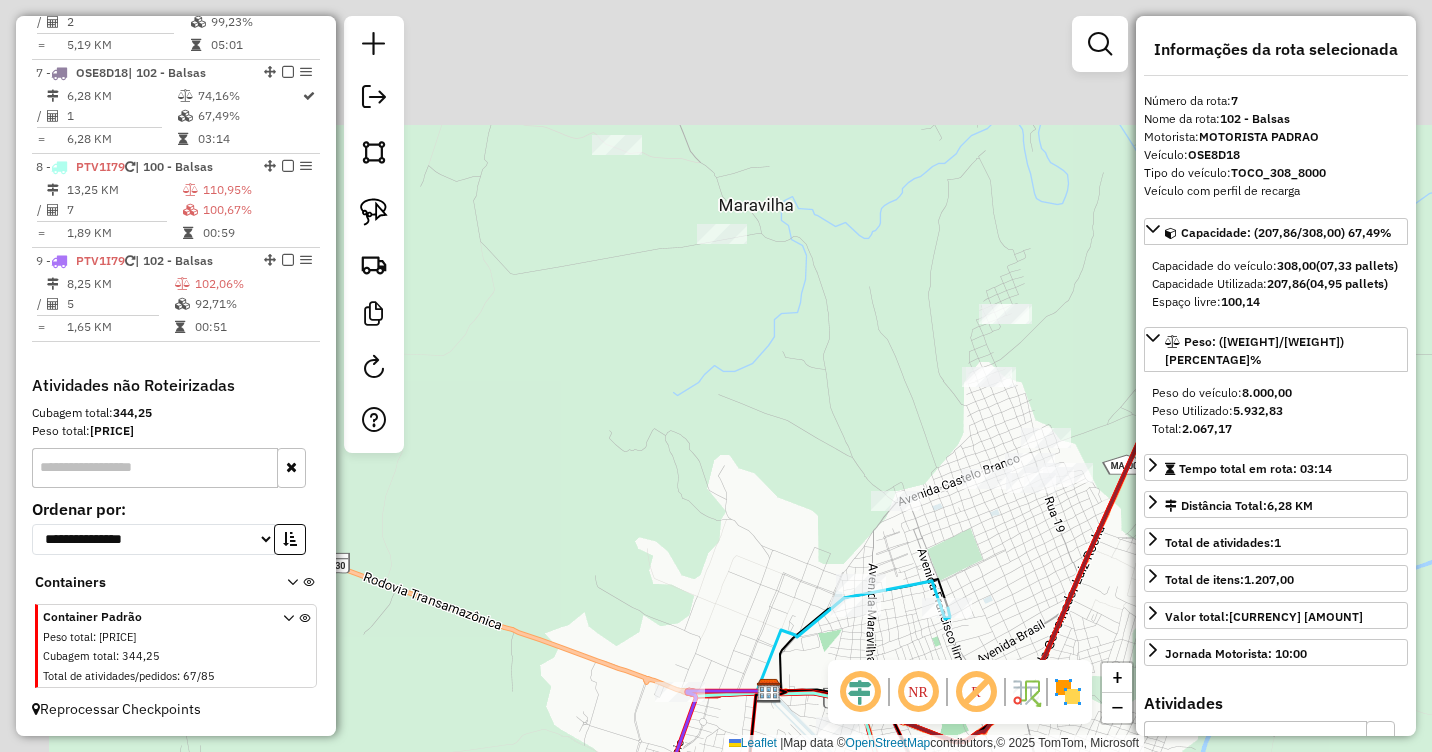 drag, startPoint x: 840, startPoint y: 194, endPoint x: 944, endPoint y: 434, distance: 261.5645 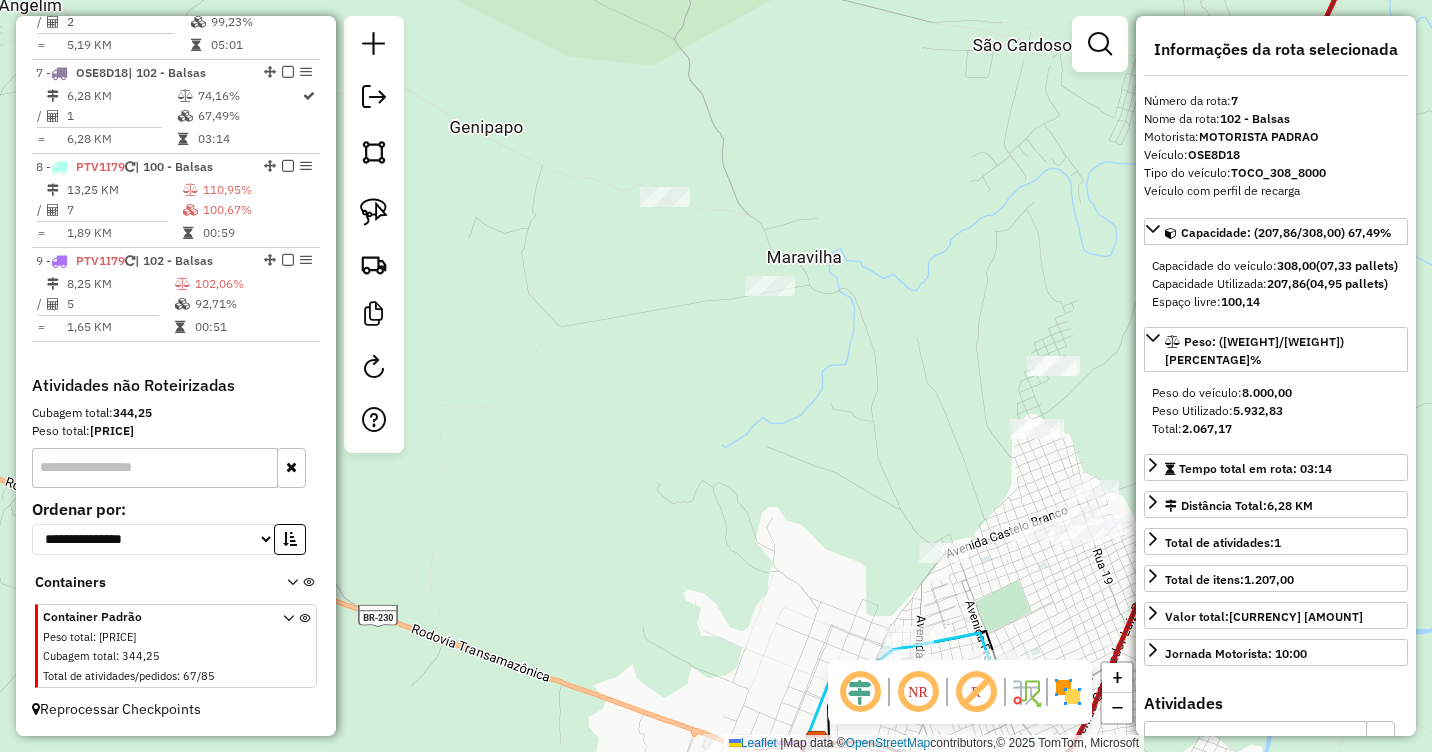 drag, startPoint x: 772, startPoint y: 345, endPoint x: 831, endPoint y: 405, distance: 84.14868 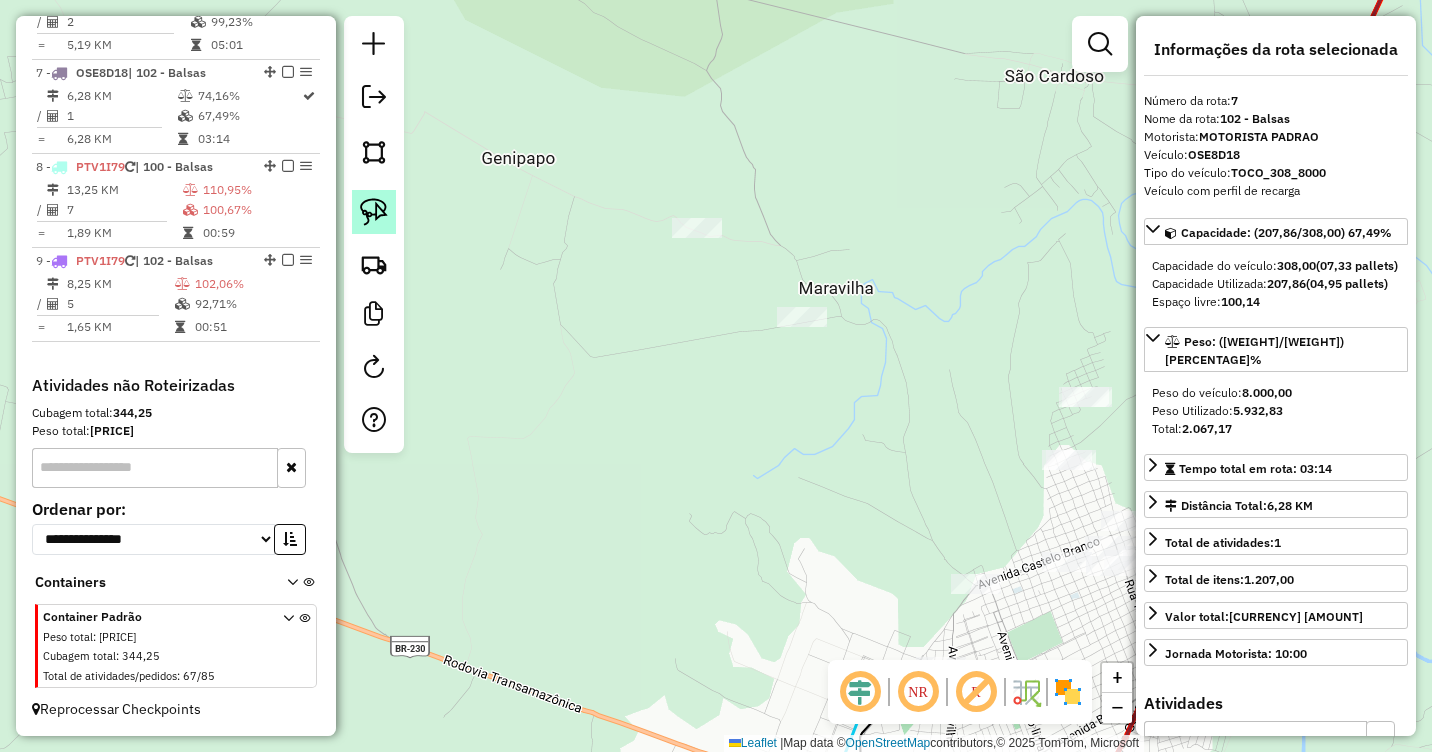 click 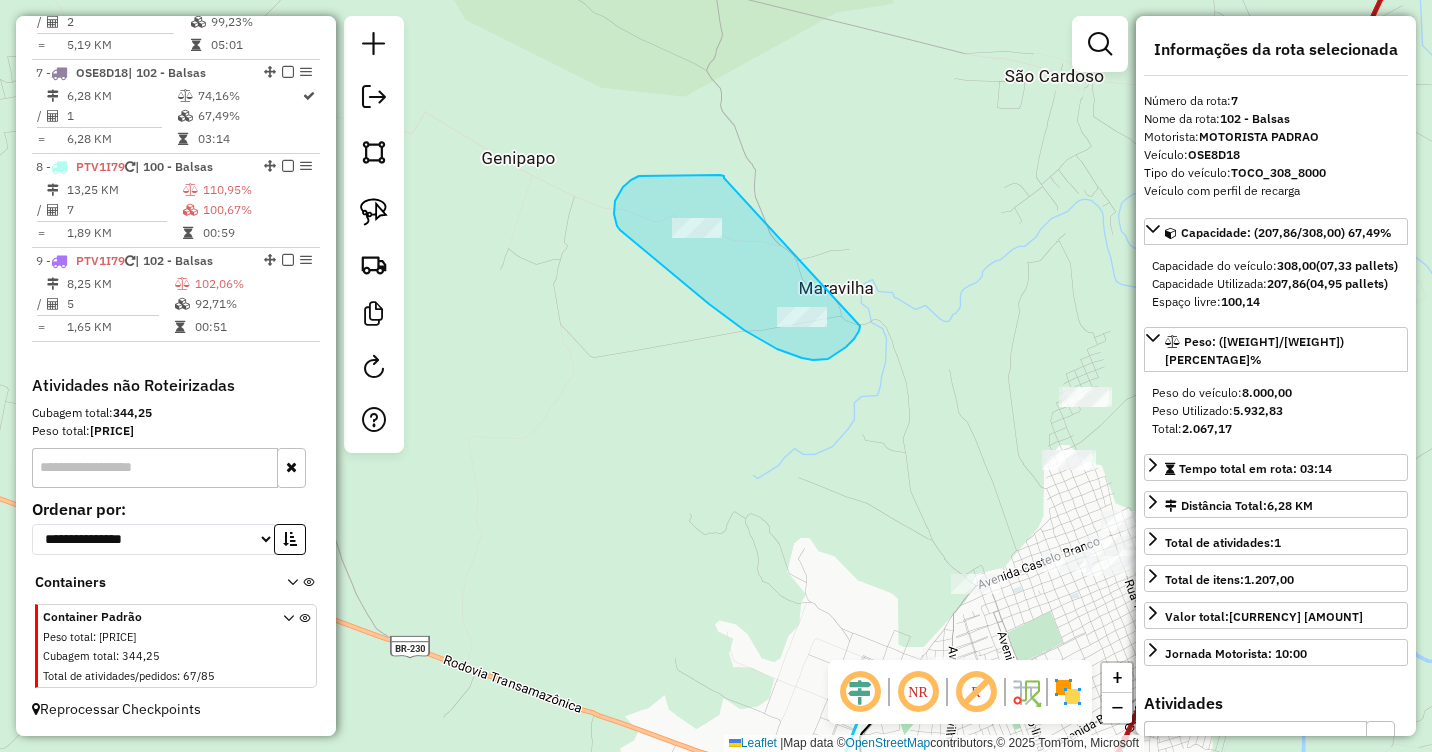 drag, startPoint x: 724, startPoint y: 178, endPoint x: 860, endPoint y: 326, distance: 200.99751 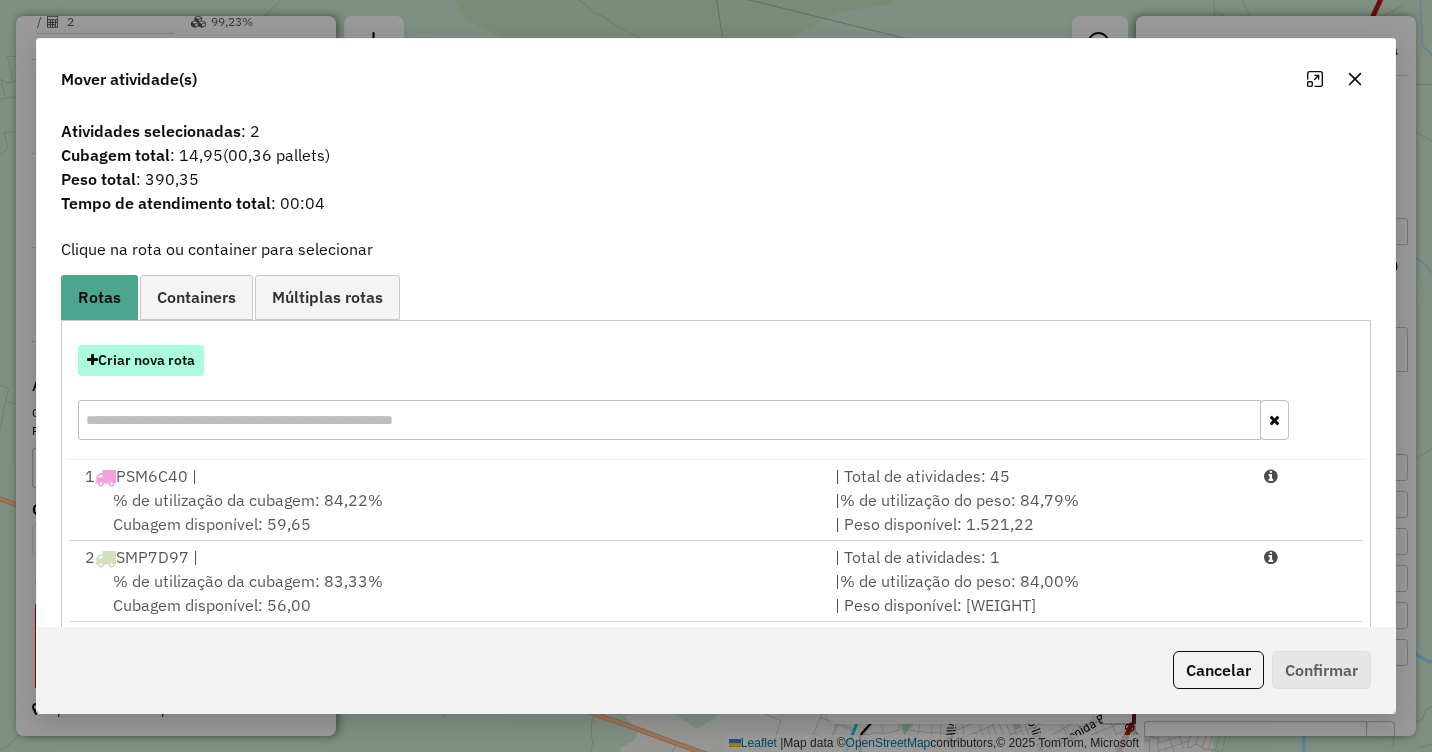 click on "Criar nova rota" at bounding box center (141, 360) 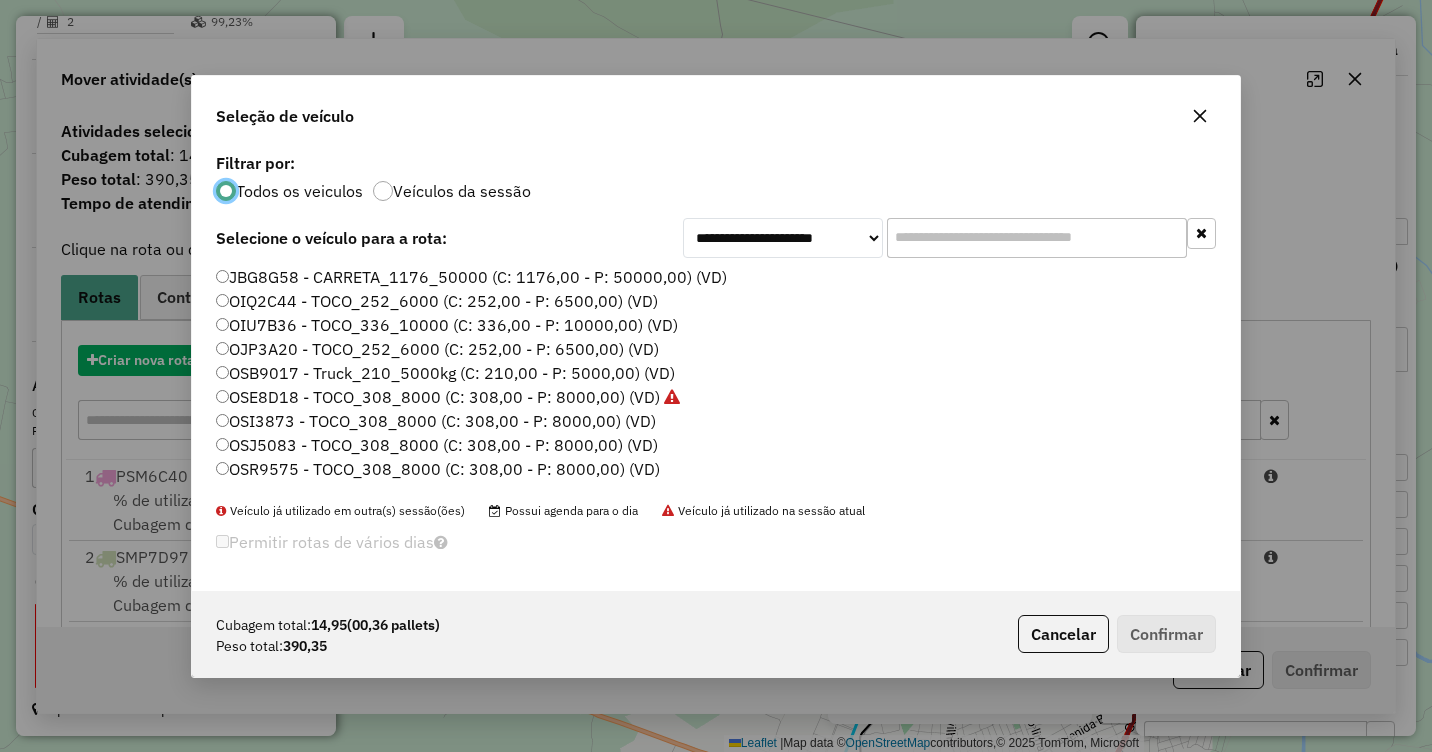 scroll, scrollTop: 11, scrollLeft: 6, axis: both 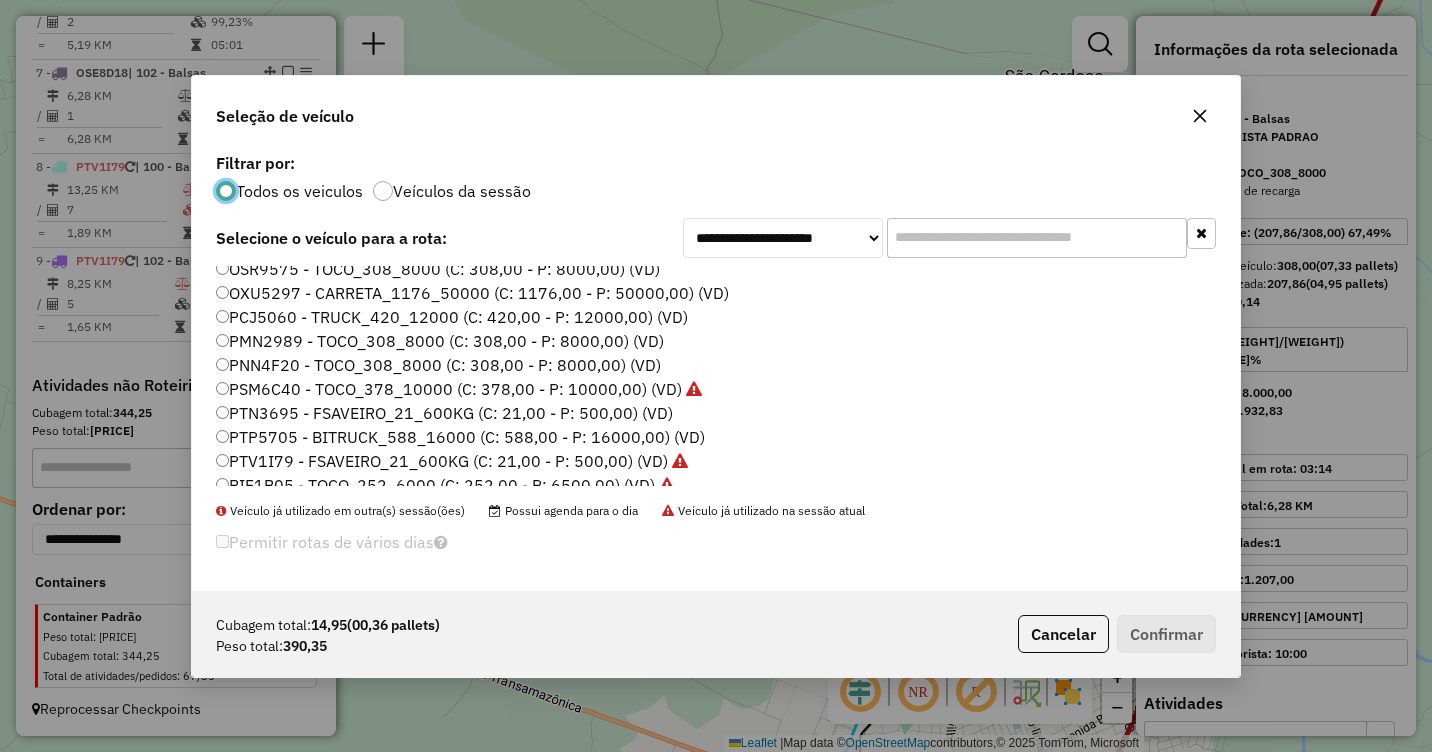 click on "PTV1I79 - FSAVEIRO_21_600KG (C: 21,00 - P: 500,00) (VD)" 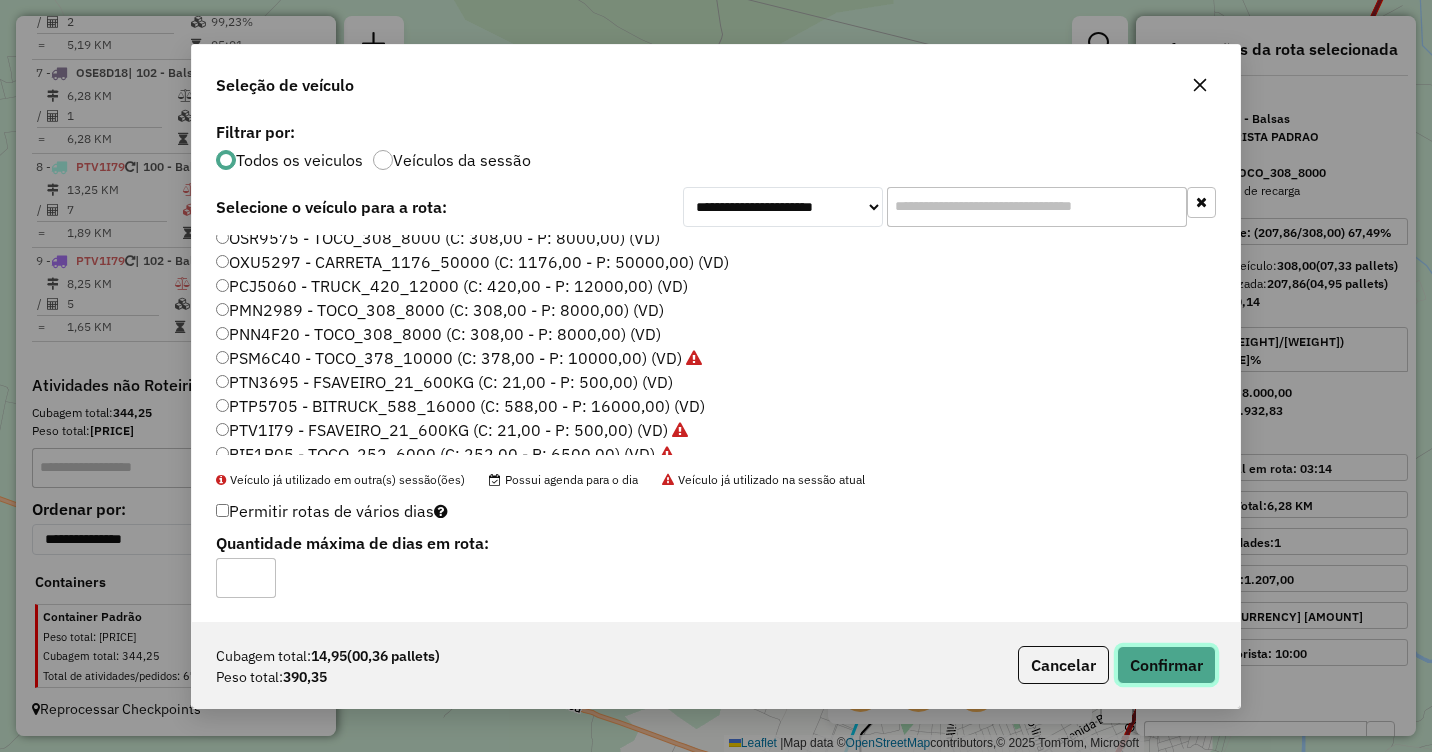 click on "Confirmar" 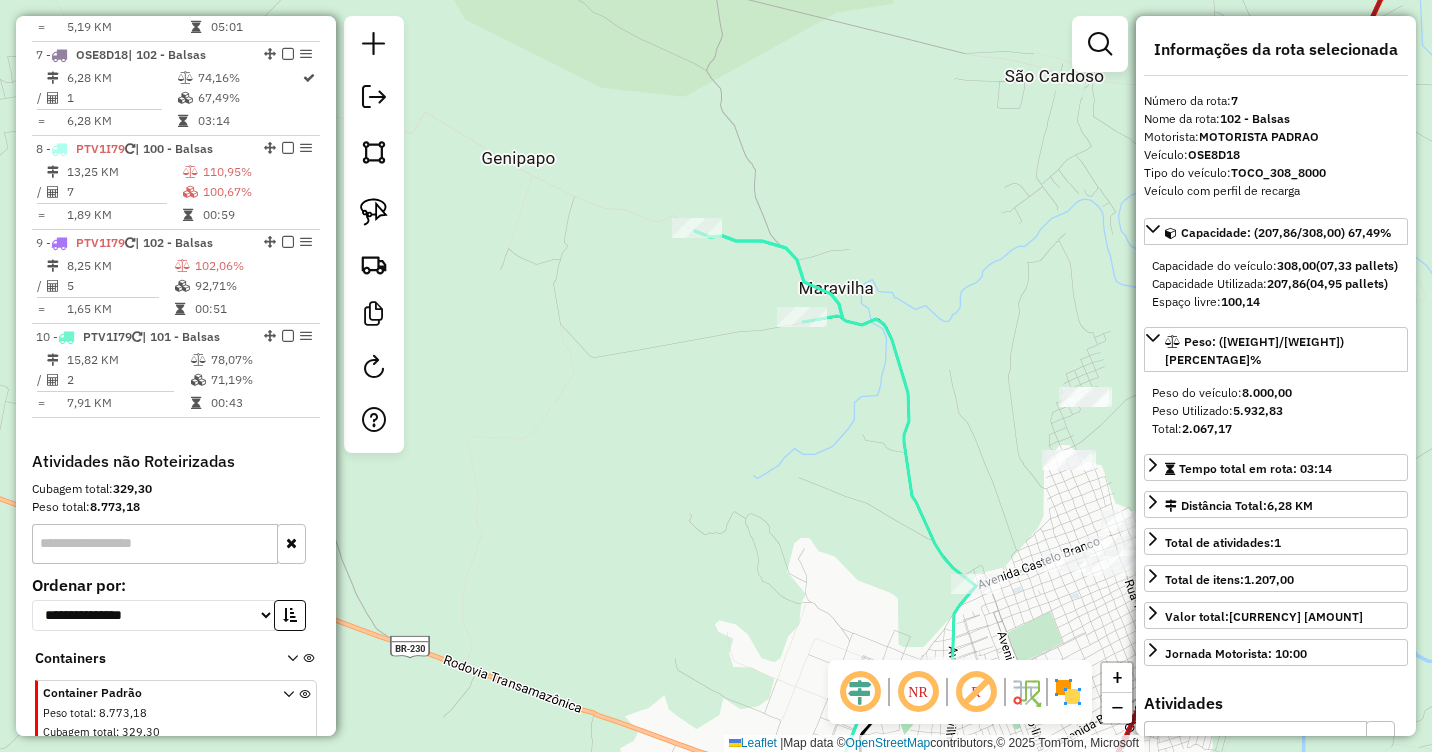 scroll, scrollTop: 1338, scrollLeft: 0, axis: vertical 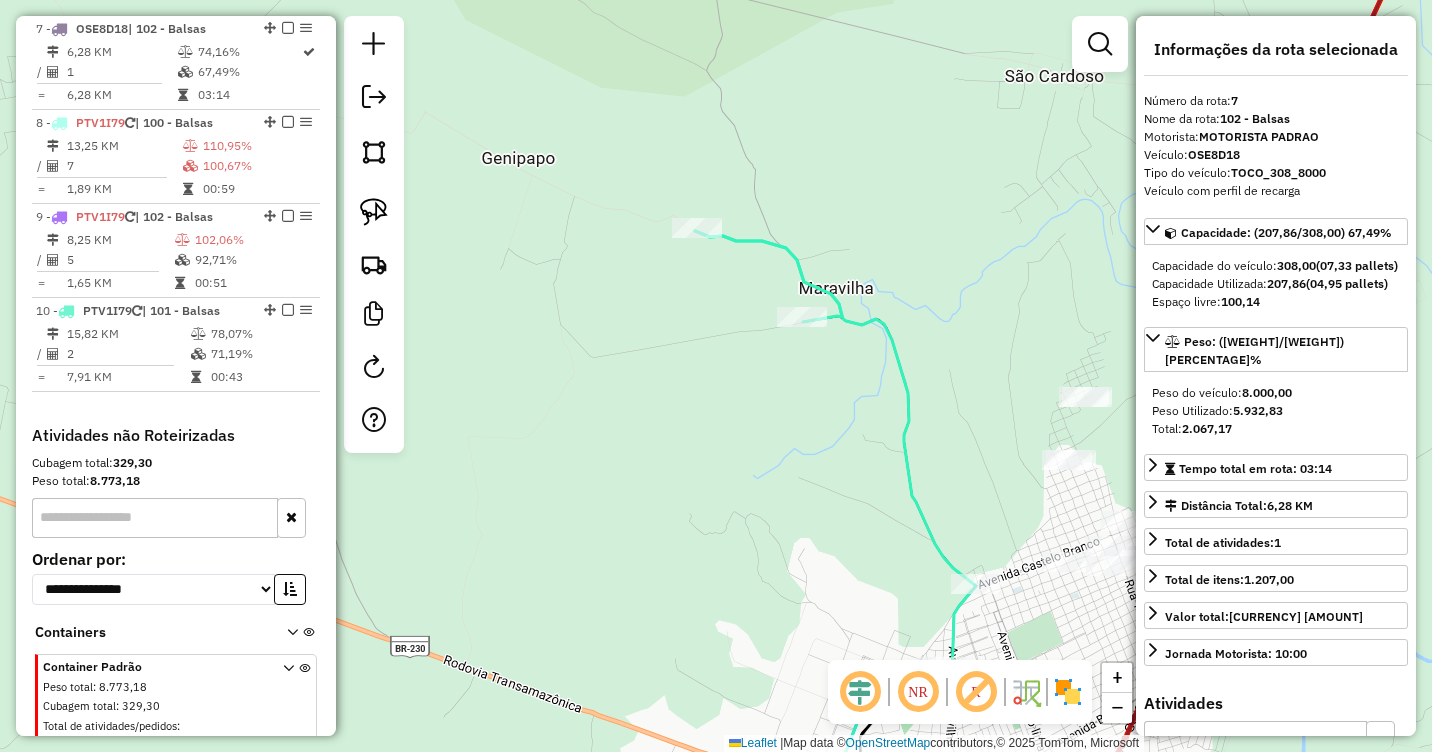 drag, startPoint x: 987, startPoint y: 475, endPoint x: 862, endPoint y: 259, distance: 249.56161 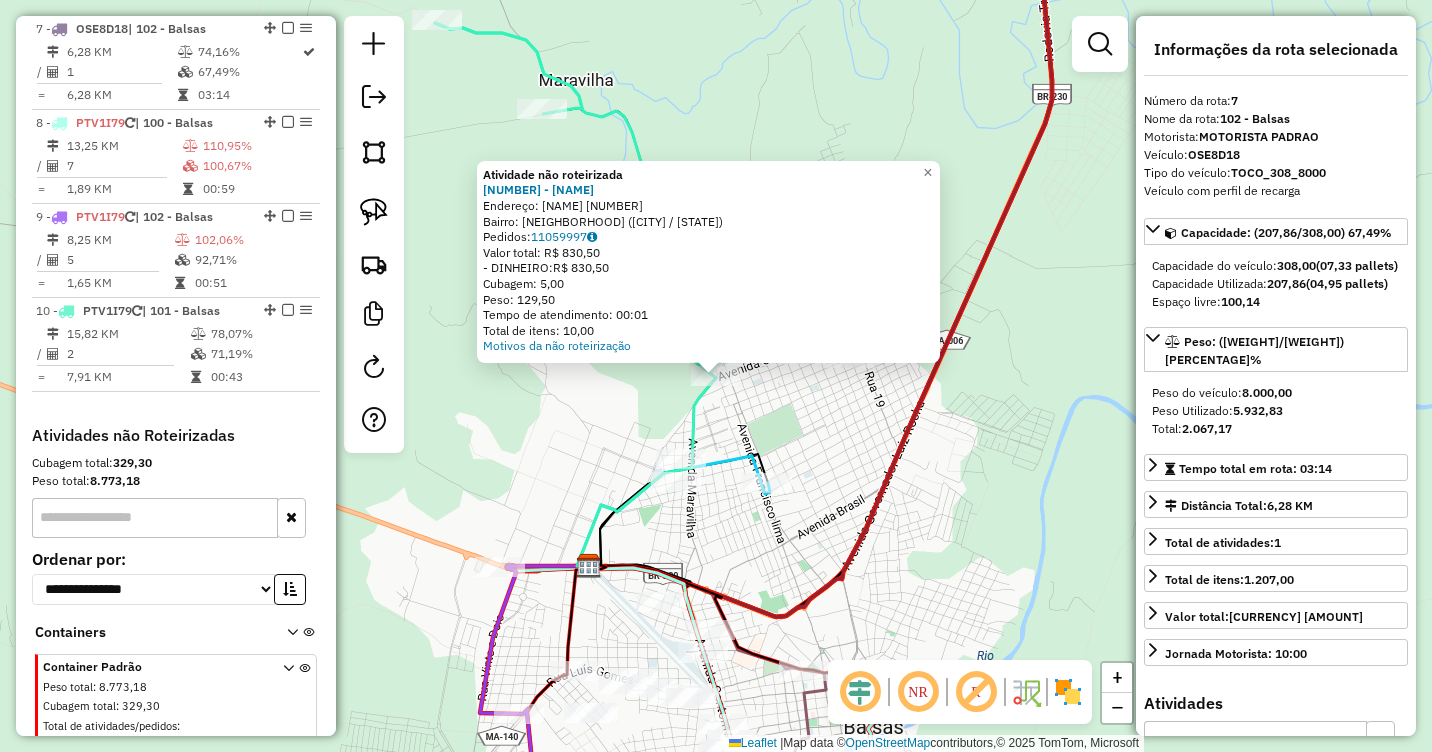 click on "Atividade não roteirizada [NUMBER] - [NAME]  Endereço:  [NAME] [NAME] Ou [NAME] [NUMBER]   Bairro: [BAIRRO] ([CIDADE] / [STATE])   Pedidos:  [NUMBER]   Valor total: [CURRENCY] [VALUE]   - [PAYMENT_METHOD]:  [CURRENCY] [VALUE]   Cubagem: [VALUE]   Peso: [VALUE]   Tempo de atendimento: [TIME]   Total de itens: [VALUE]  Motivos da não roteirização × Janela de atendimento Grade de atendimento Capacidade Transportadoras Veículos Cliente Pedidos  Rotas Selecione os dias de semana para filtrar as janelas de atendimento  Seg   Ter   Qua   Qui   Sex   Sáb   Dom  Informe o período da janela de atendimento: De: Até:  Filtrar exatamente a janela do cliente  Considerar janela de atendimento padrão  Selecione os dias de semana para filtrar as grades de atendimento  Seg   Ter   Qua   Qui   Sex   Sáb   Dom   Considerar clientes sem dia de atendimento cadastrado  Clientes fora do dia de atendimento selecionado Filtrar as atividades entre os valores definidos abaixo:  Peso mínimo:   Peso máximo:   Cubagem mínima:   Cubagem máxima:   De:   De:" 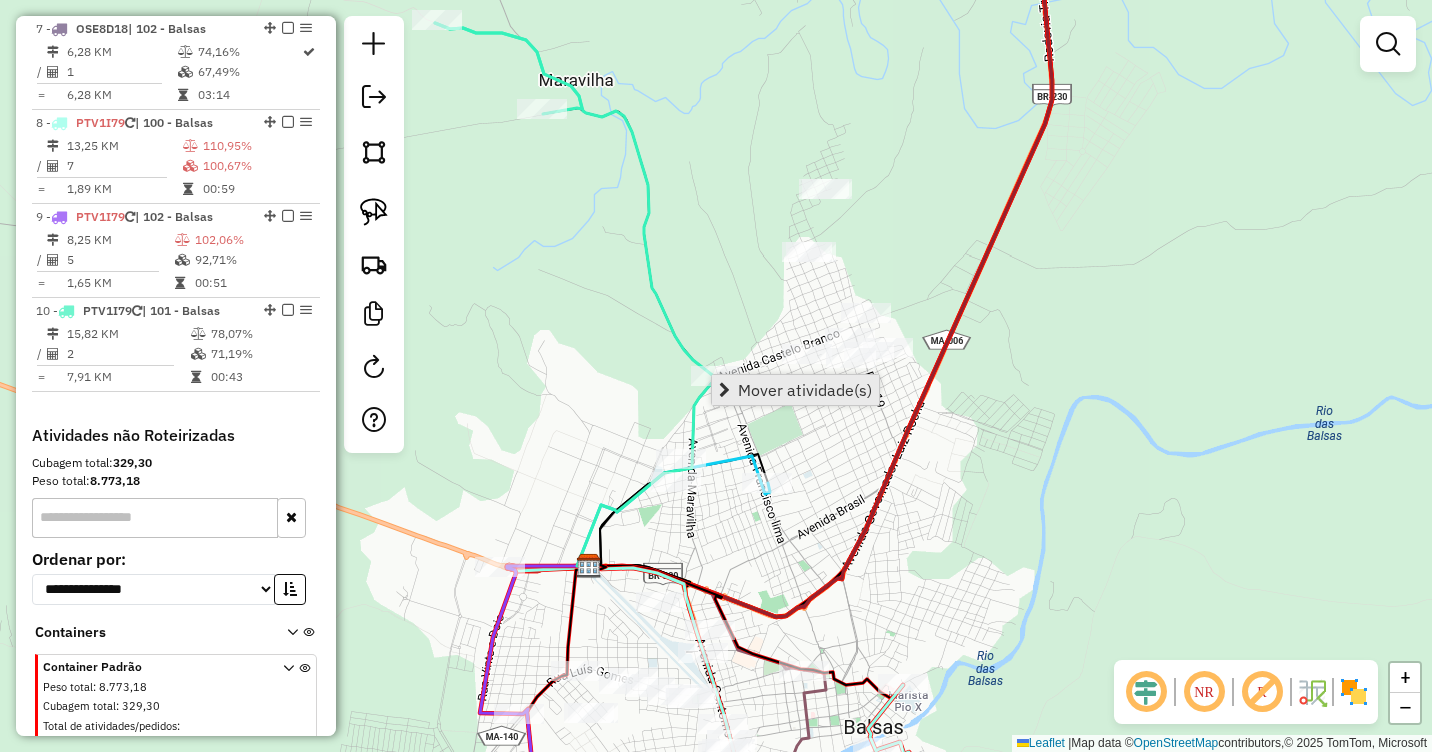 click on "Mover atividade(s)" at bounding box center (805, 390) 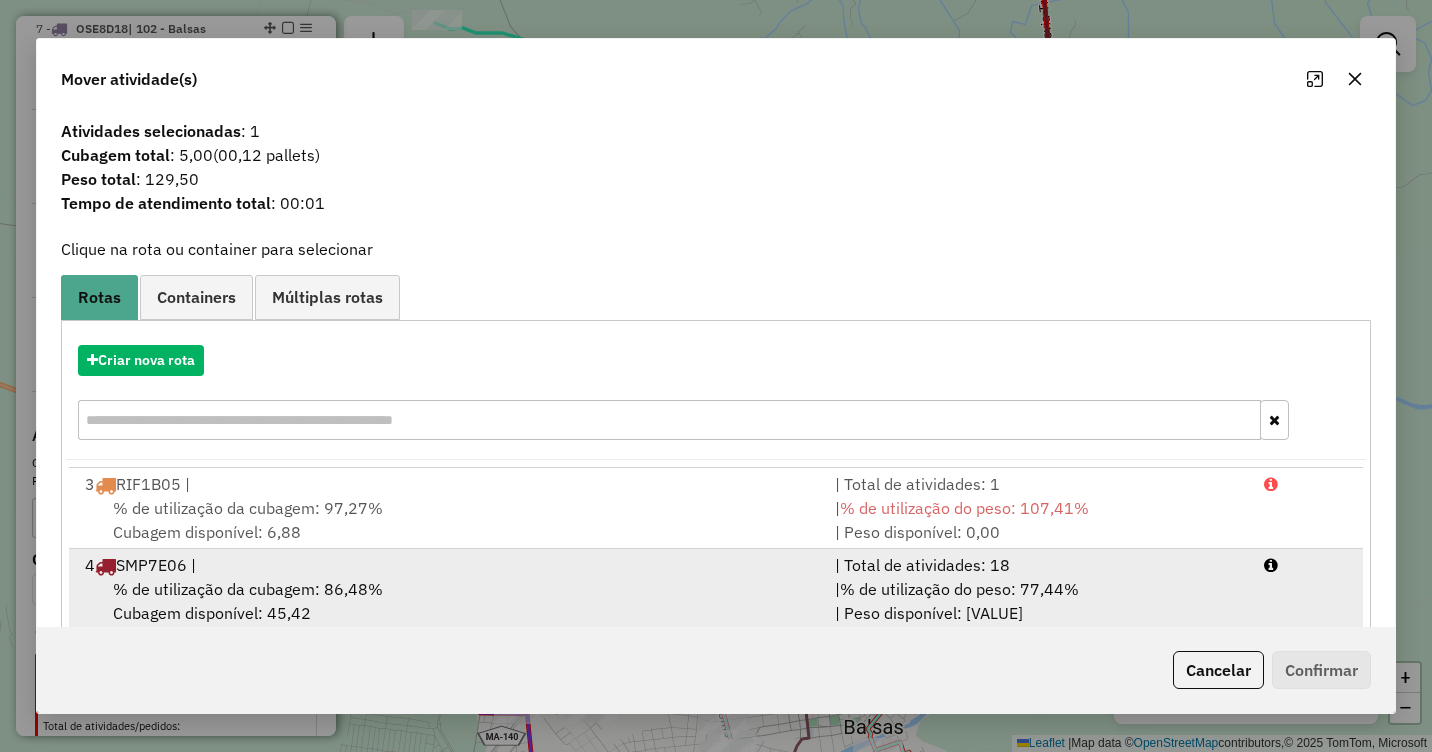 scroll, scrollTop: 410, scrollLeft: 0, axis: vertical 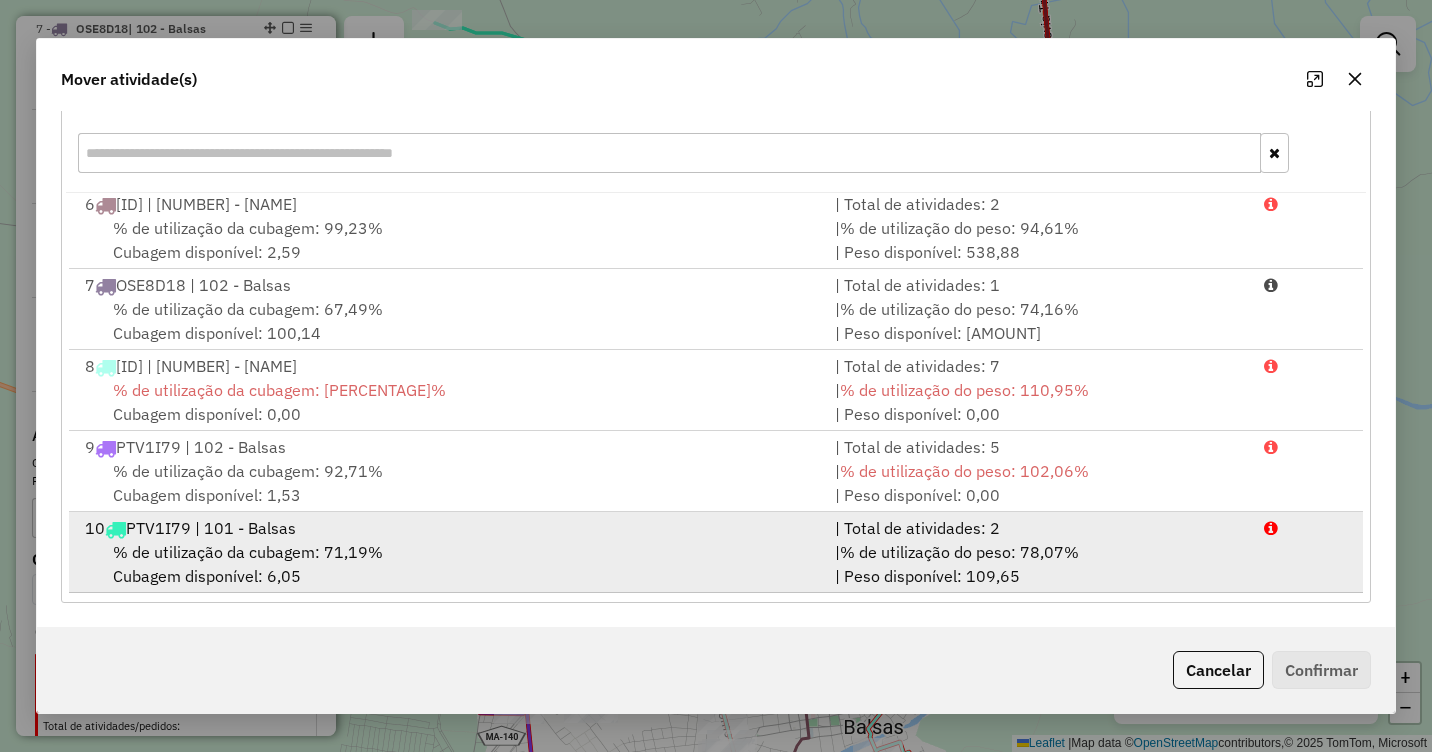 click on "% de utilização da cubagem: 71,19%" at bounding box center (248, 552) 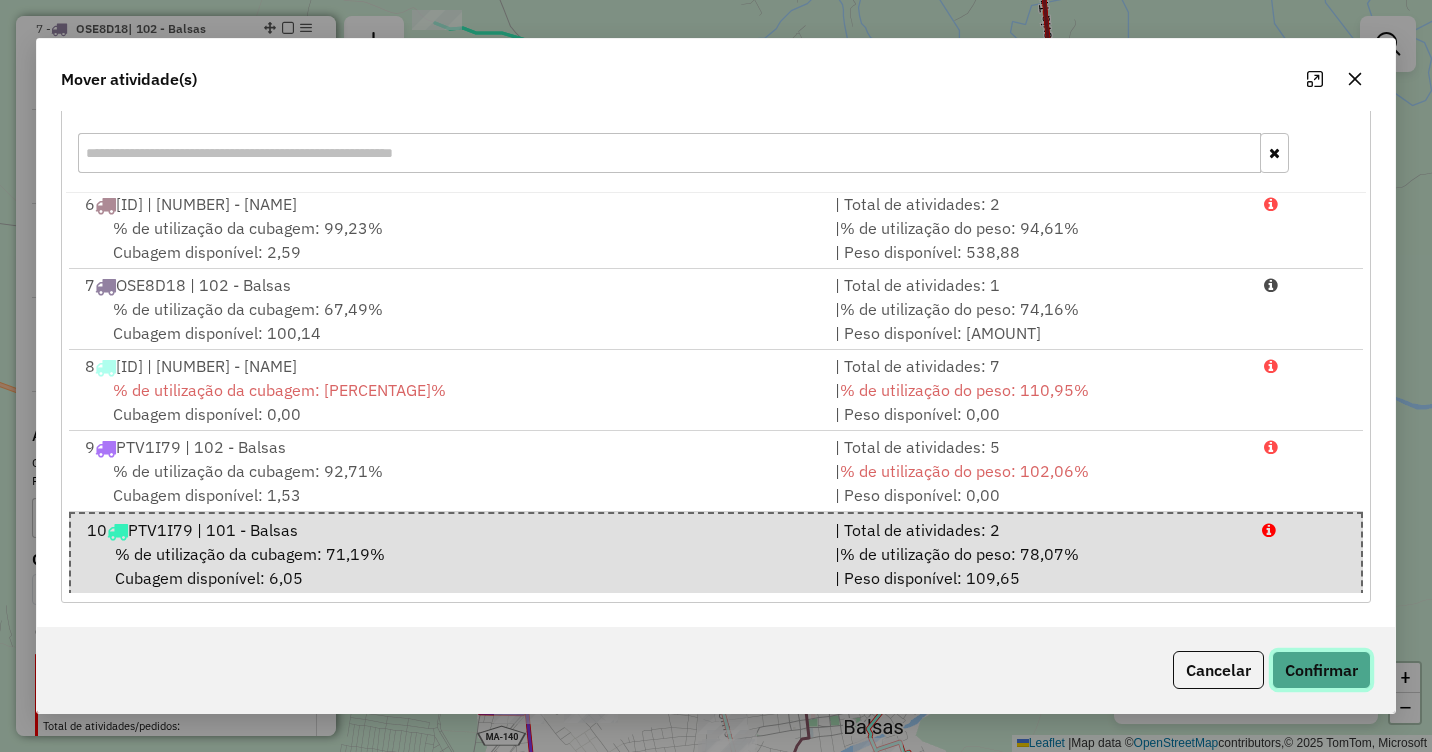 click on "Confirmar" 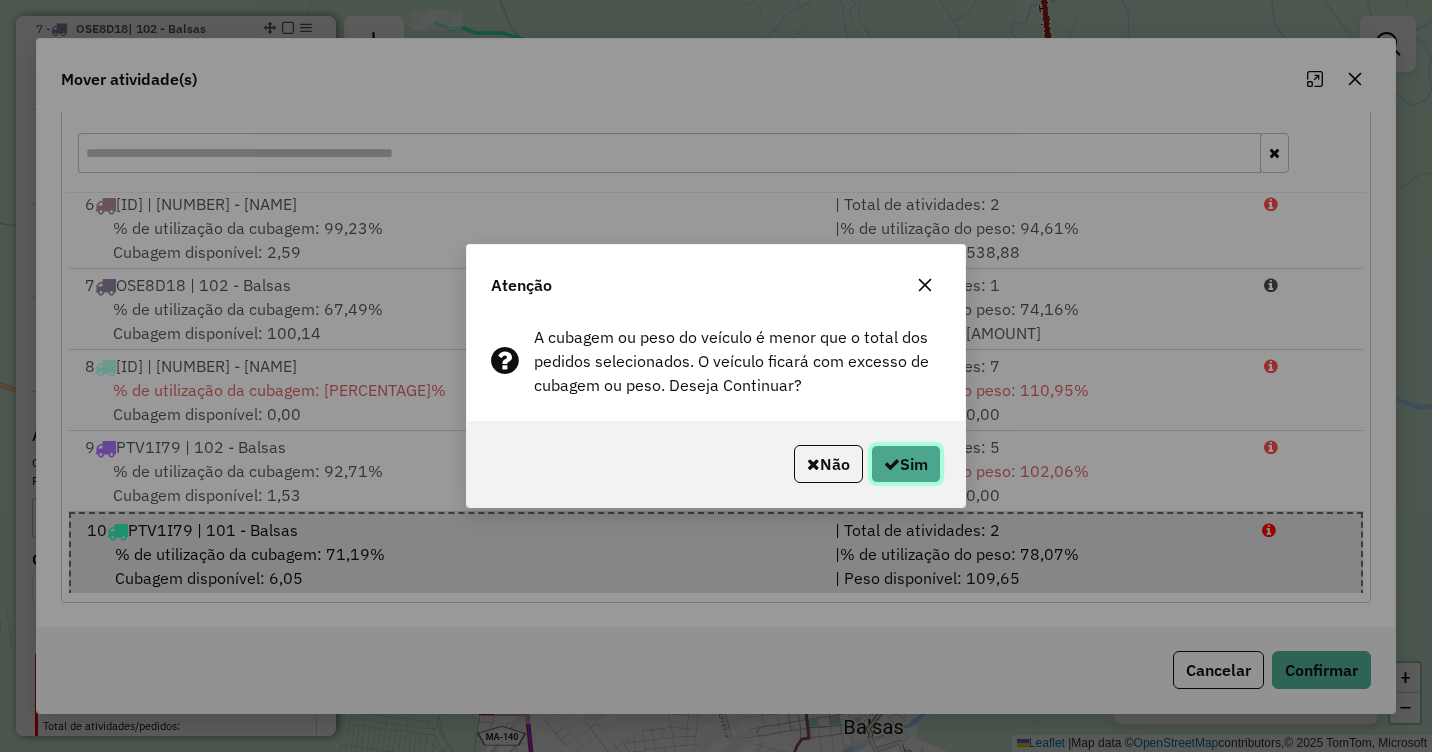 click on "Sim" 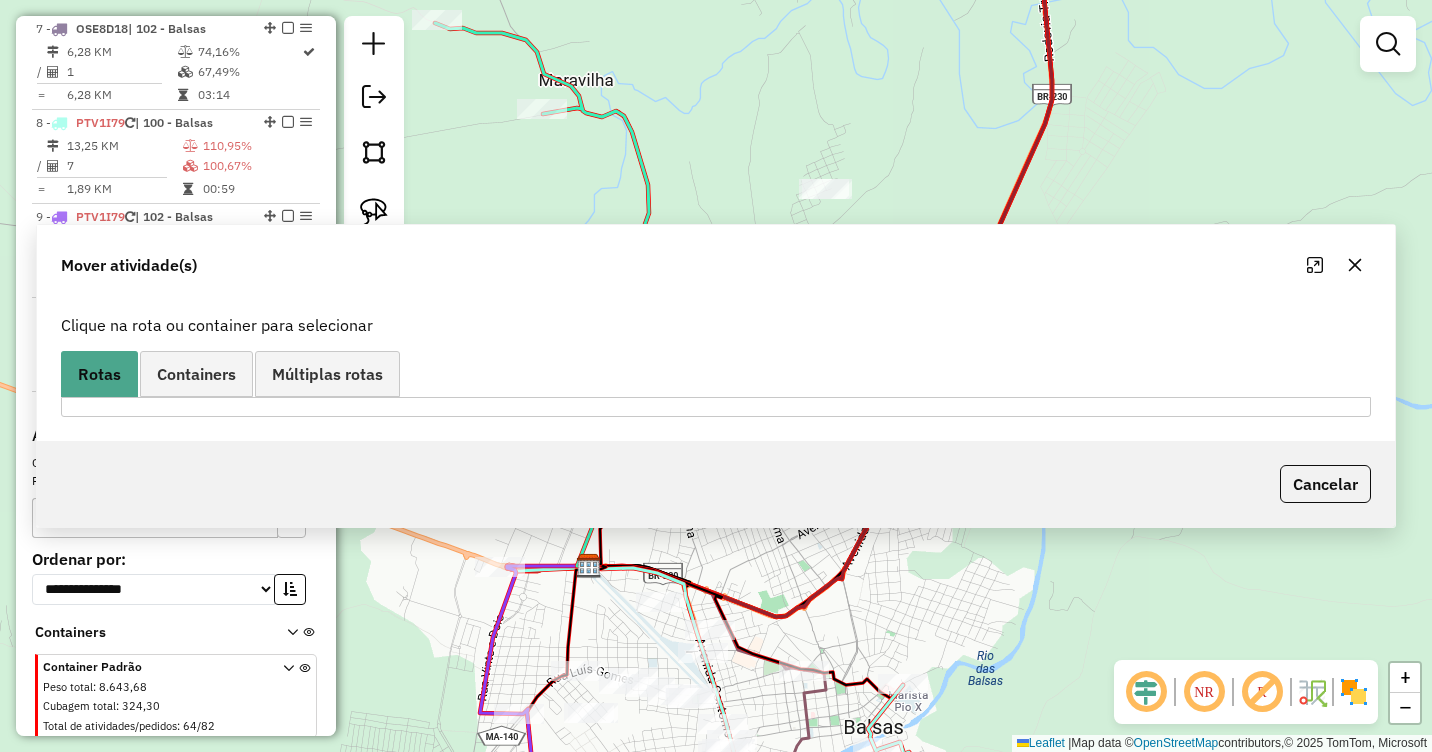 scroll, scrollTop: 0, scrollLeft: 0, axis: both 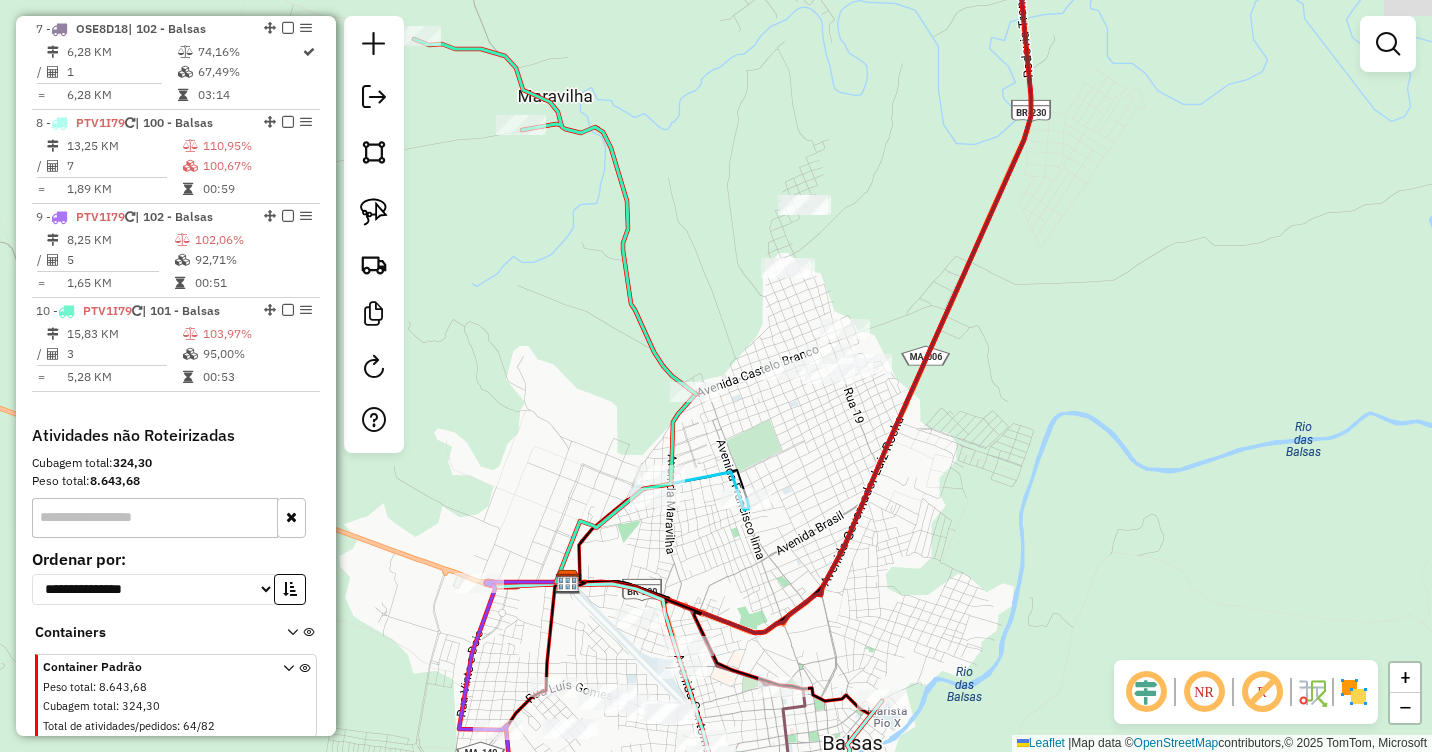 drag, startPoint x: 850, startPoint y: 419, endPoint x: 815, endPoint y: 456, distance: 50.931328 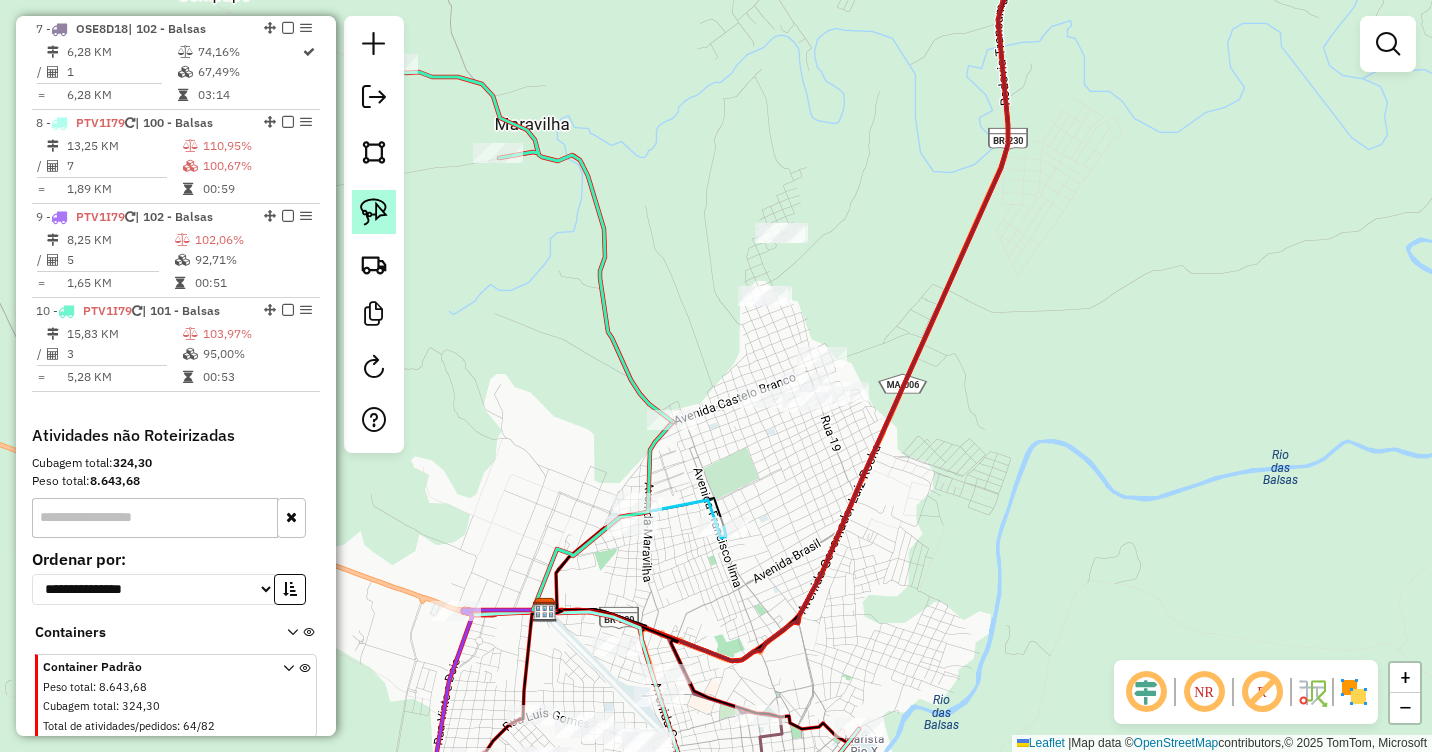 click 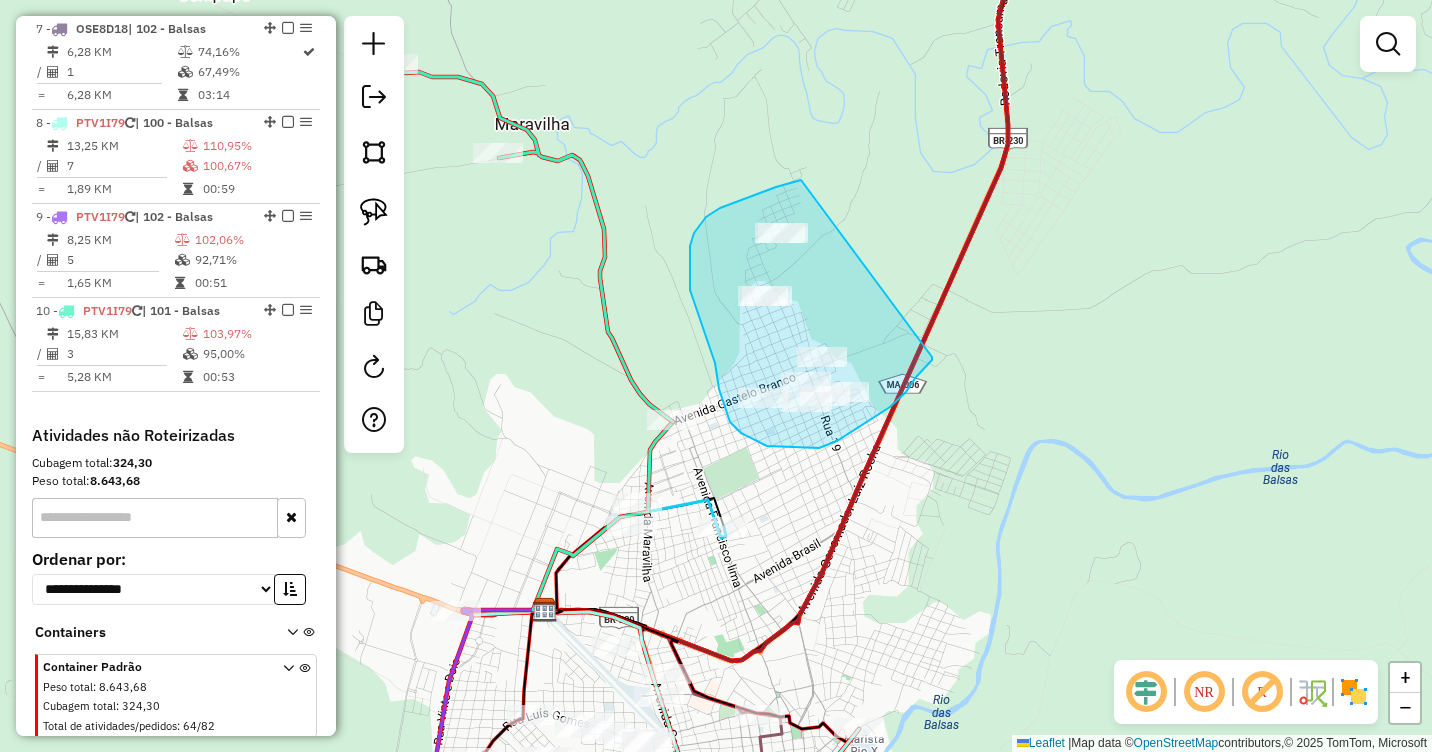 drag, startPoint x: 736, startPoint y: 201, endPoint x: 932, endPoint y: 357, distance: 250.5035 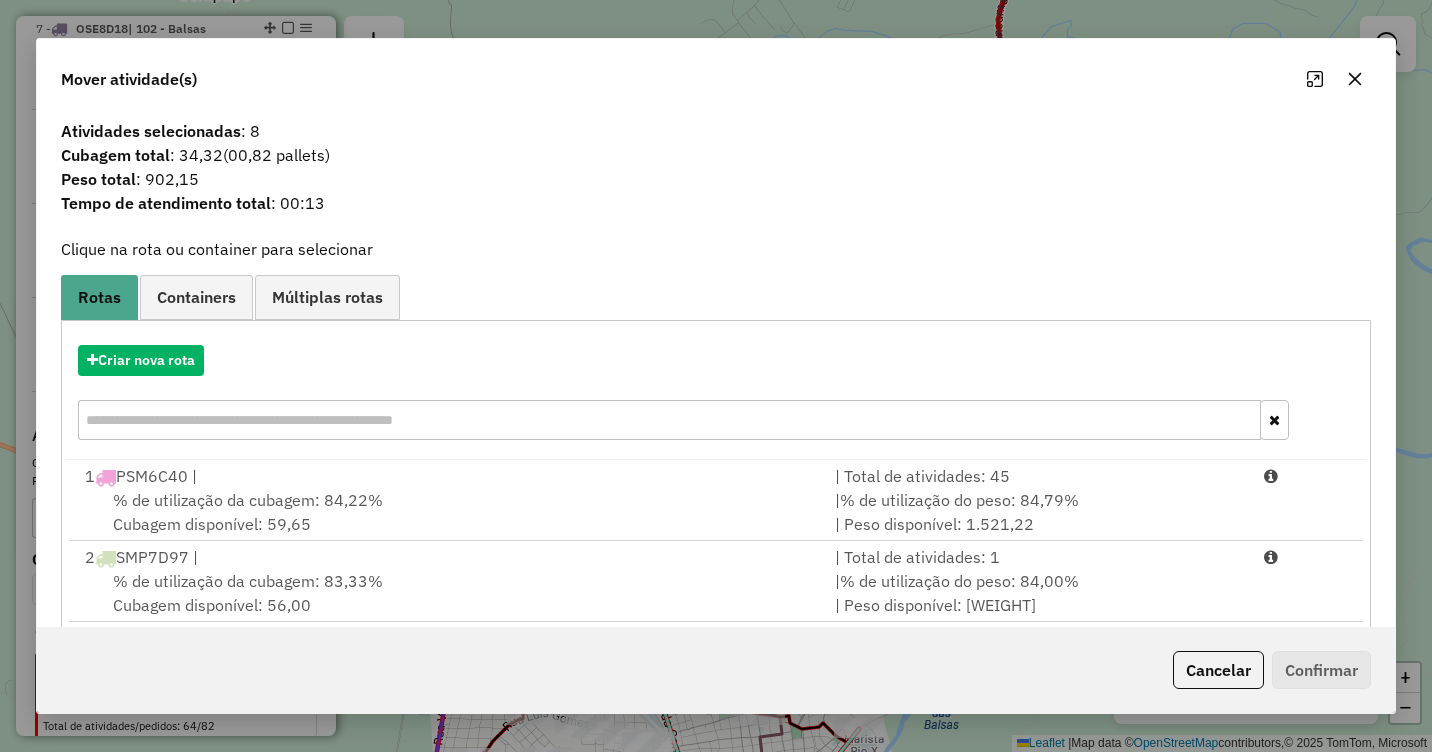 click 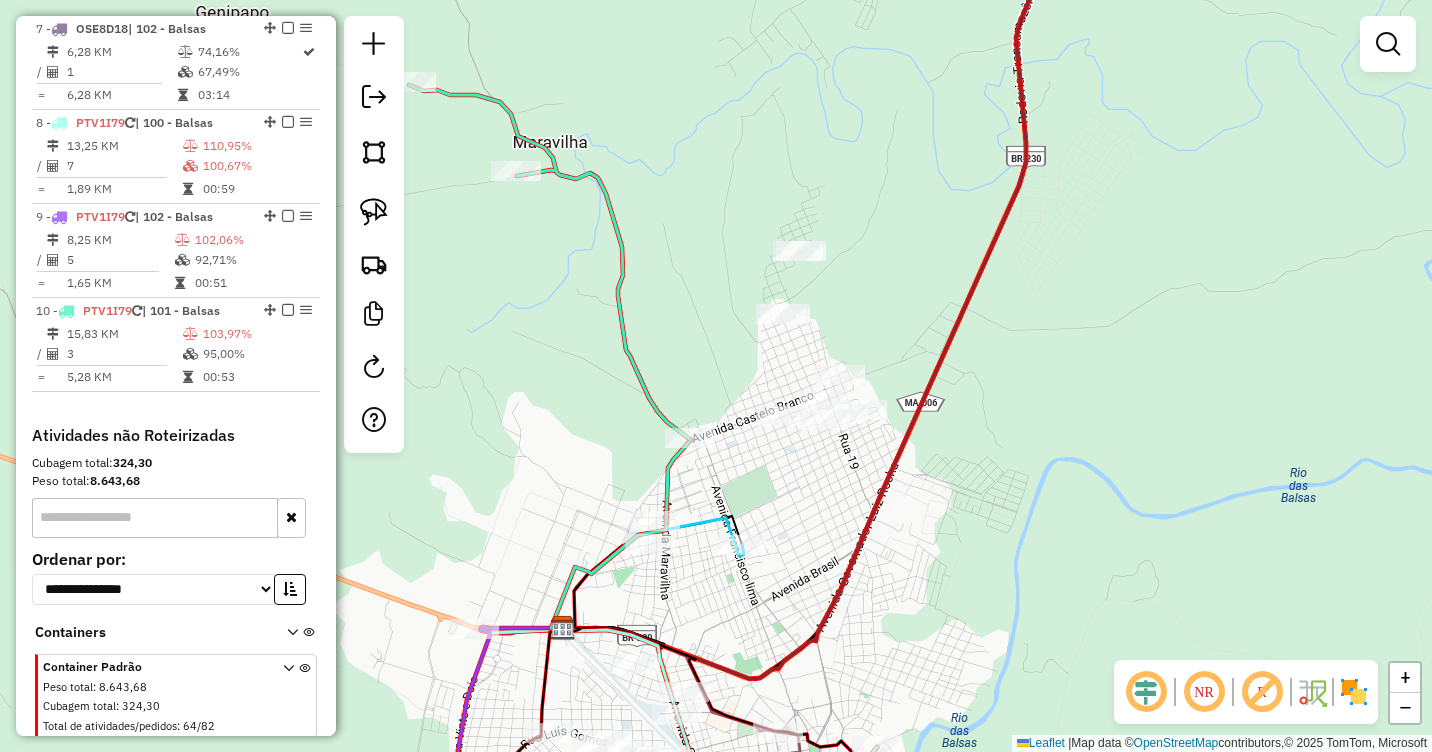 drag, startPoint x: 857, startPoint y: 258, endPoint x: 861, endPoint y: 291, distance: 33.24154 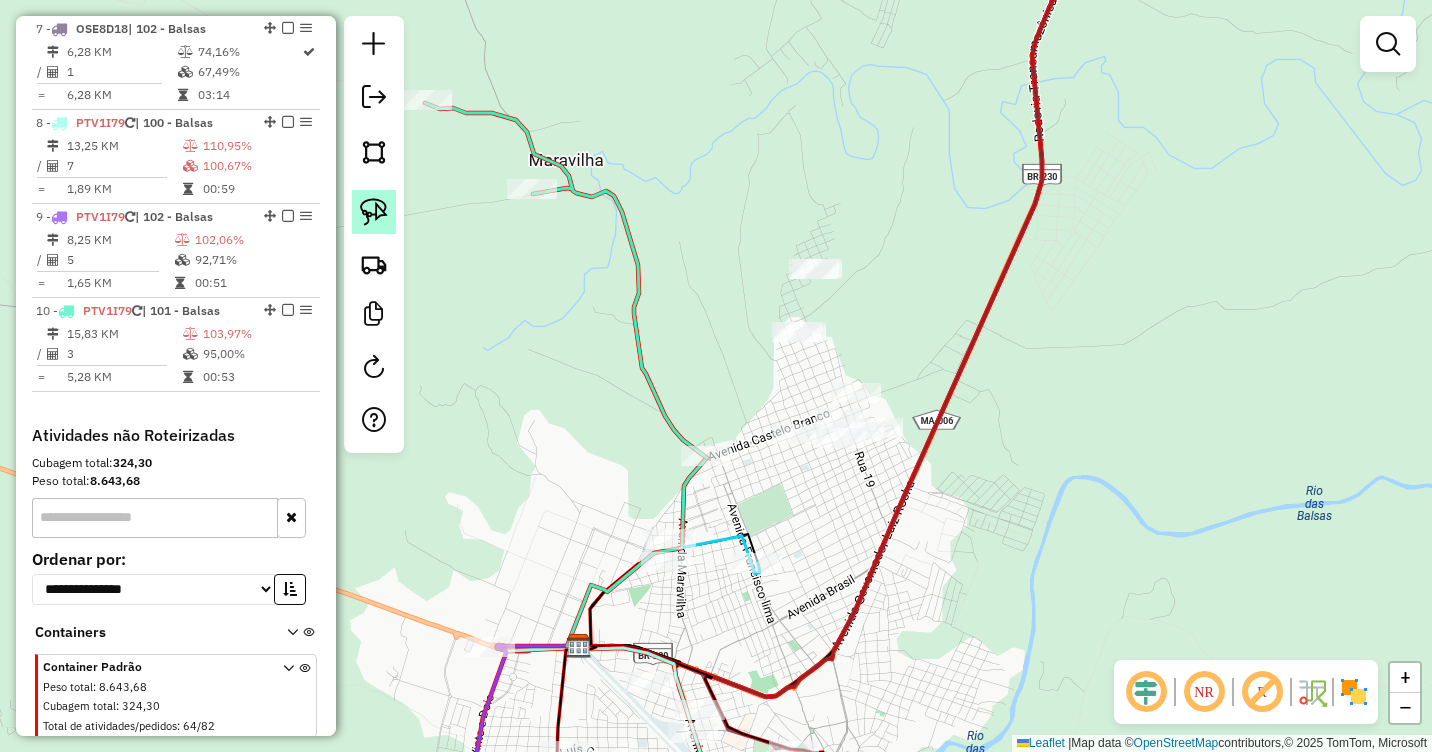 click 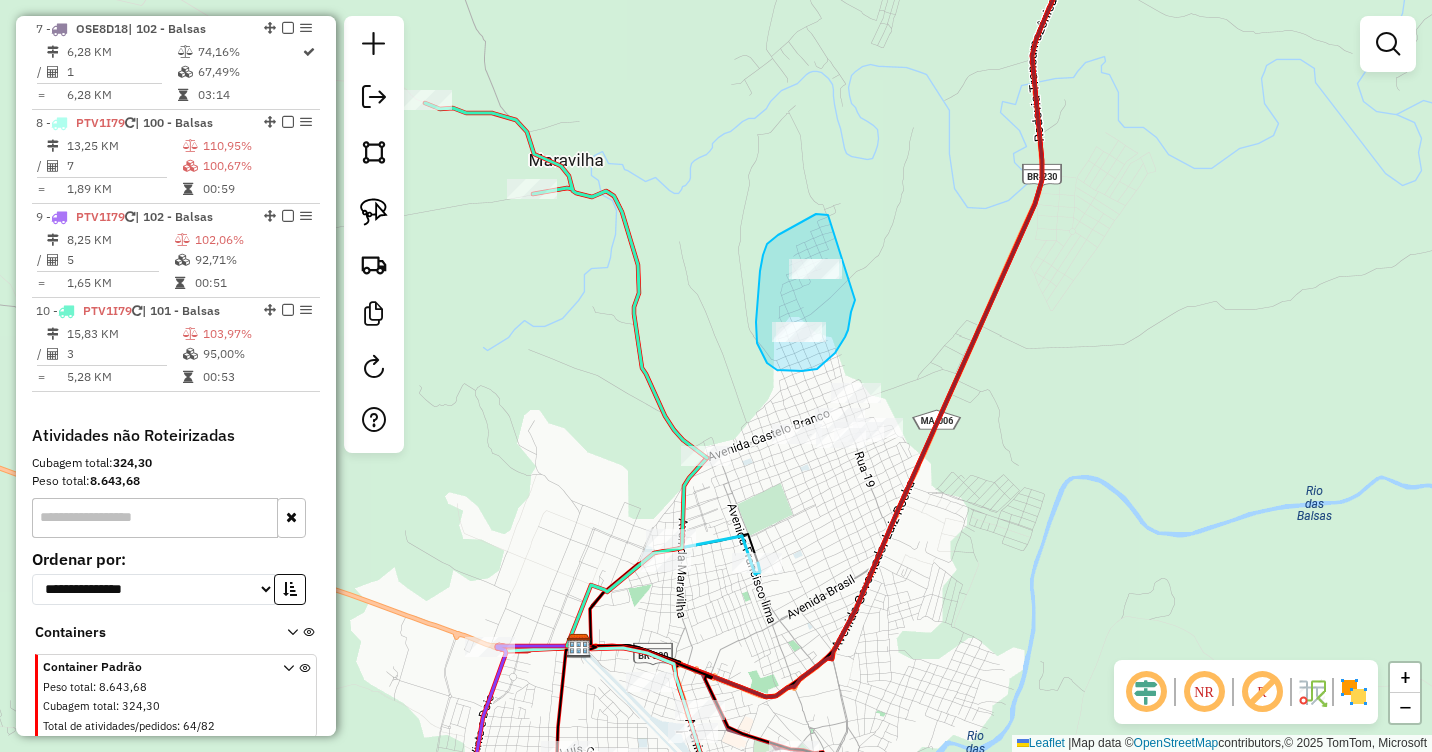 drag, startPoint x: 828, startPoint y: 215, endPoint x: 855, endPoint y: 297, distance: 86.33076 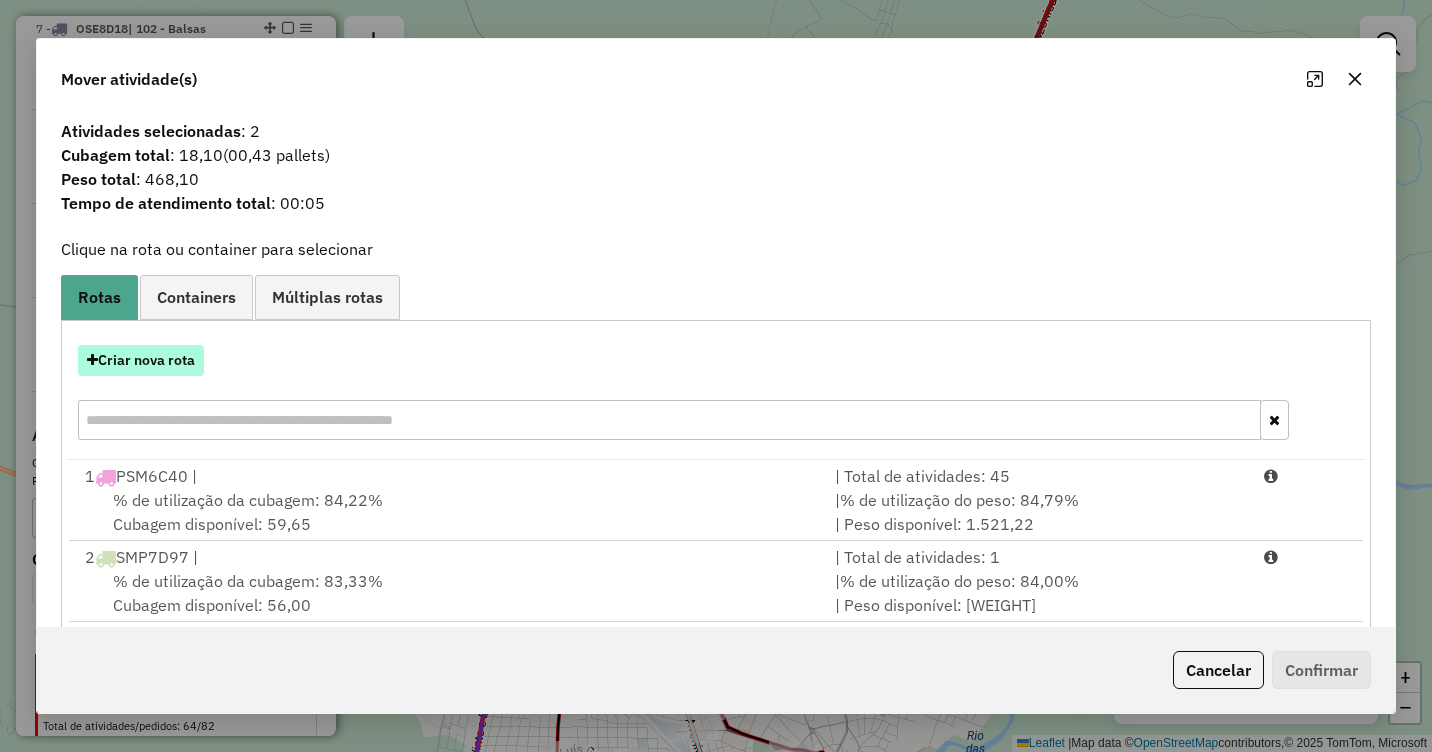 click on "Criar nova rota" at bounding box center (141, 360) 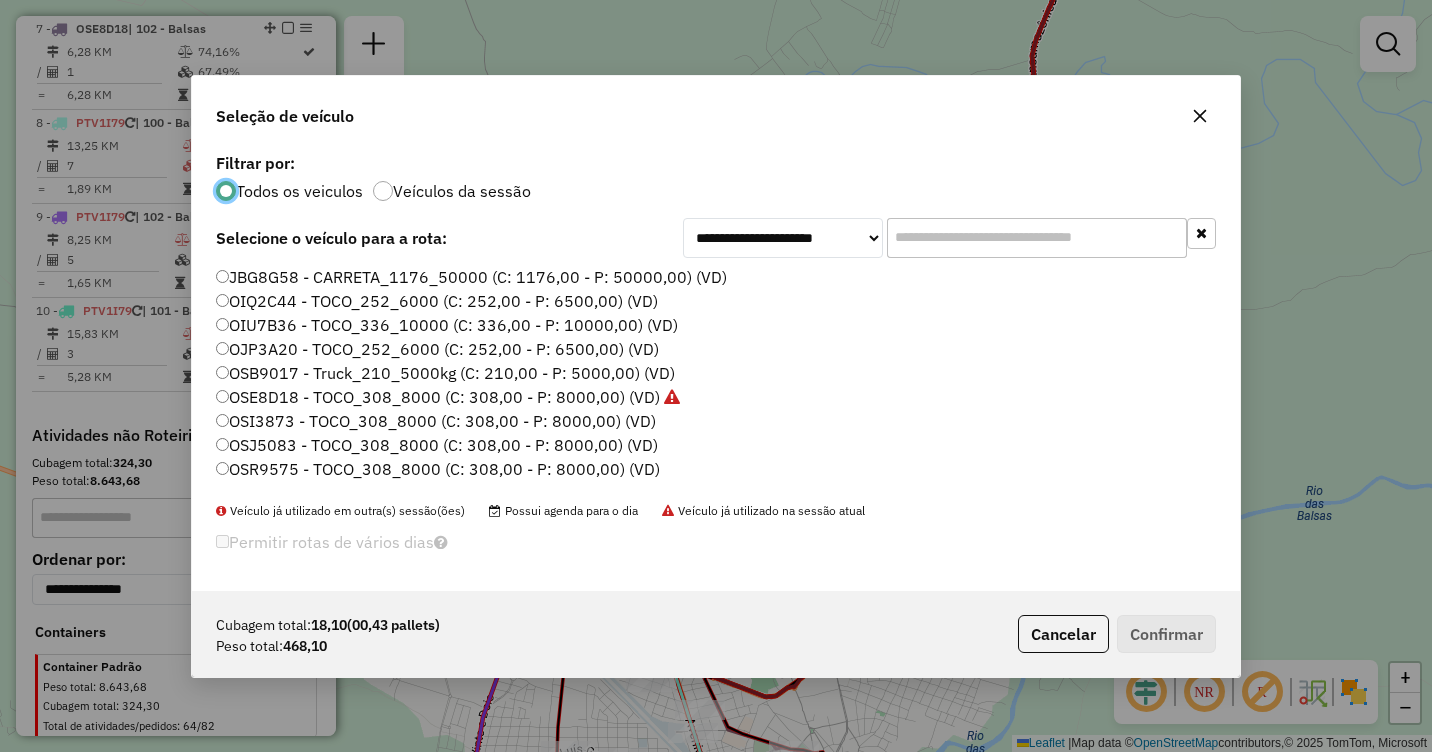 scroll, scrollTop: 11, scrollLeft: 6, axis: both 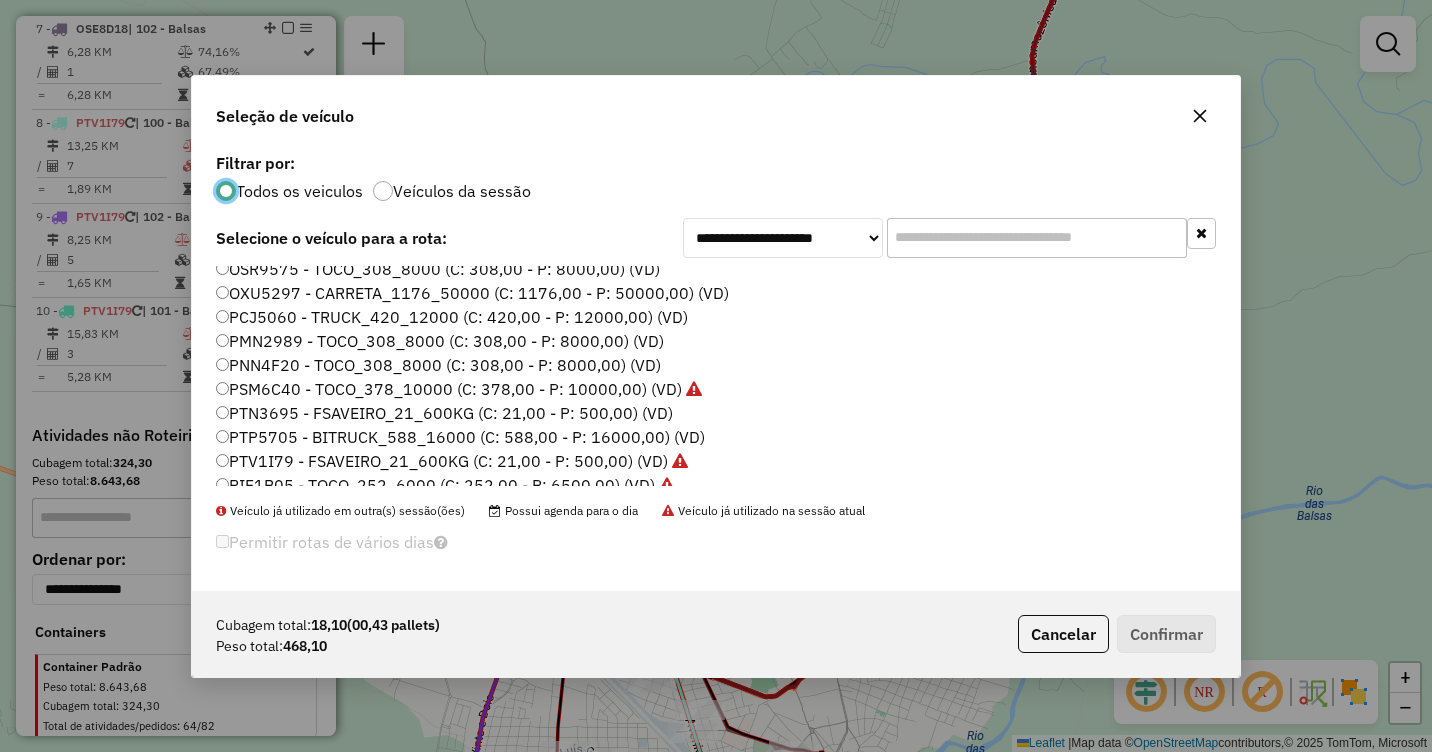 click on "PTV1I79 - FSAVEIRO_21_600KG (C: 21,00 - P: 500,00) (VD)" 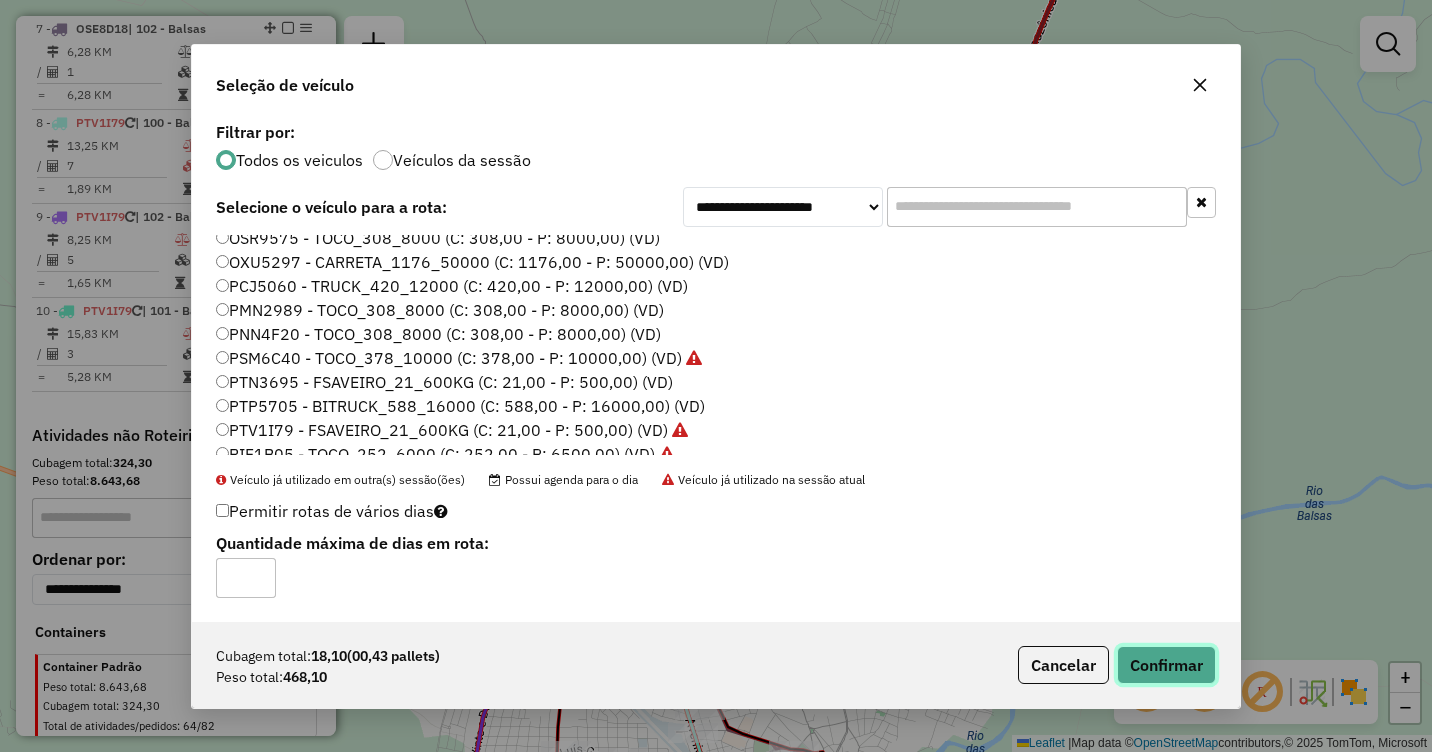 click on "Confirmar" 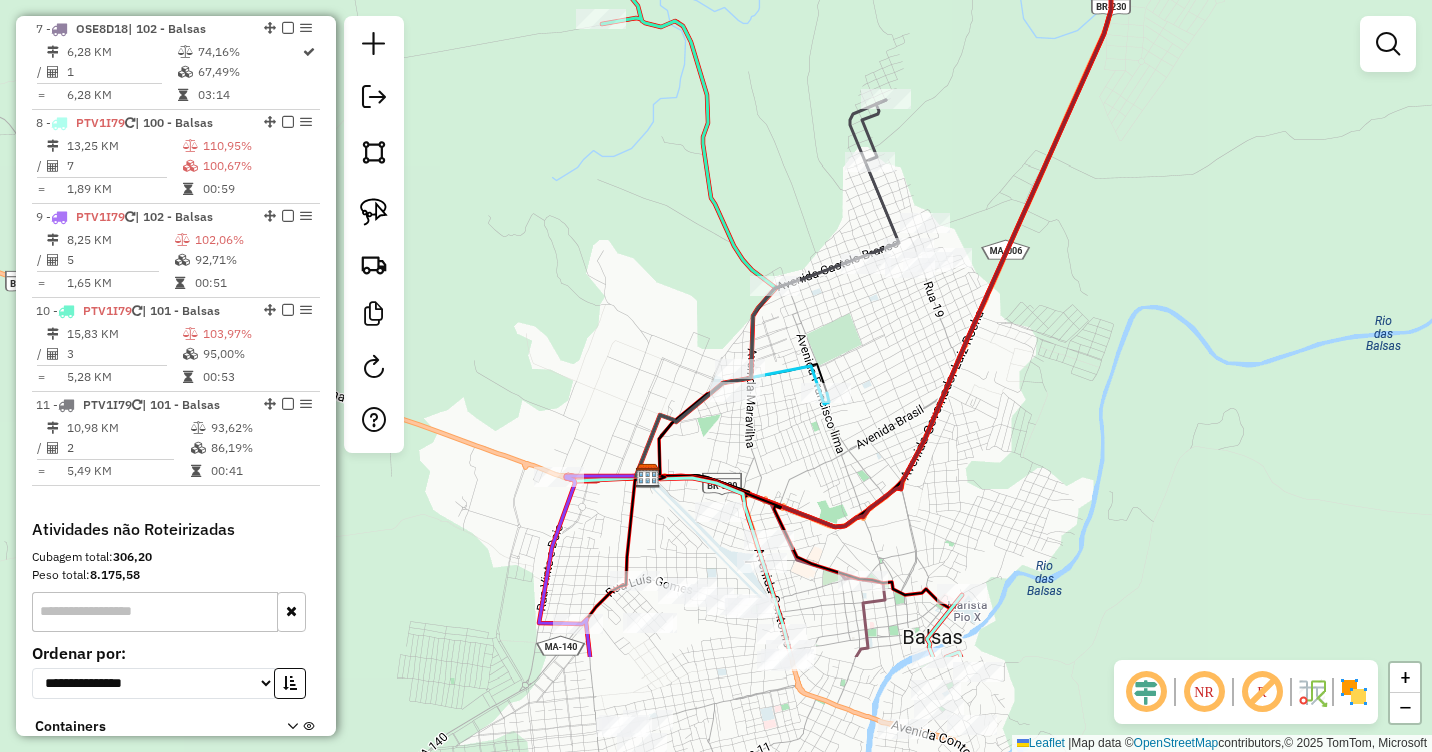 drag, startPoint x: 835, startPoint y: 532, endPoint x: 935, endPoint y: 244, distance: 304.8672 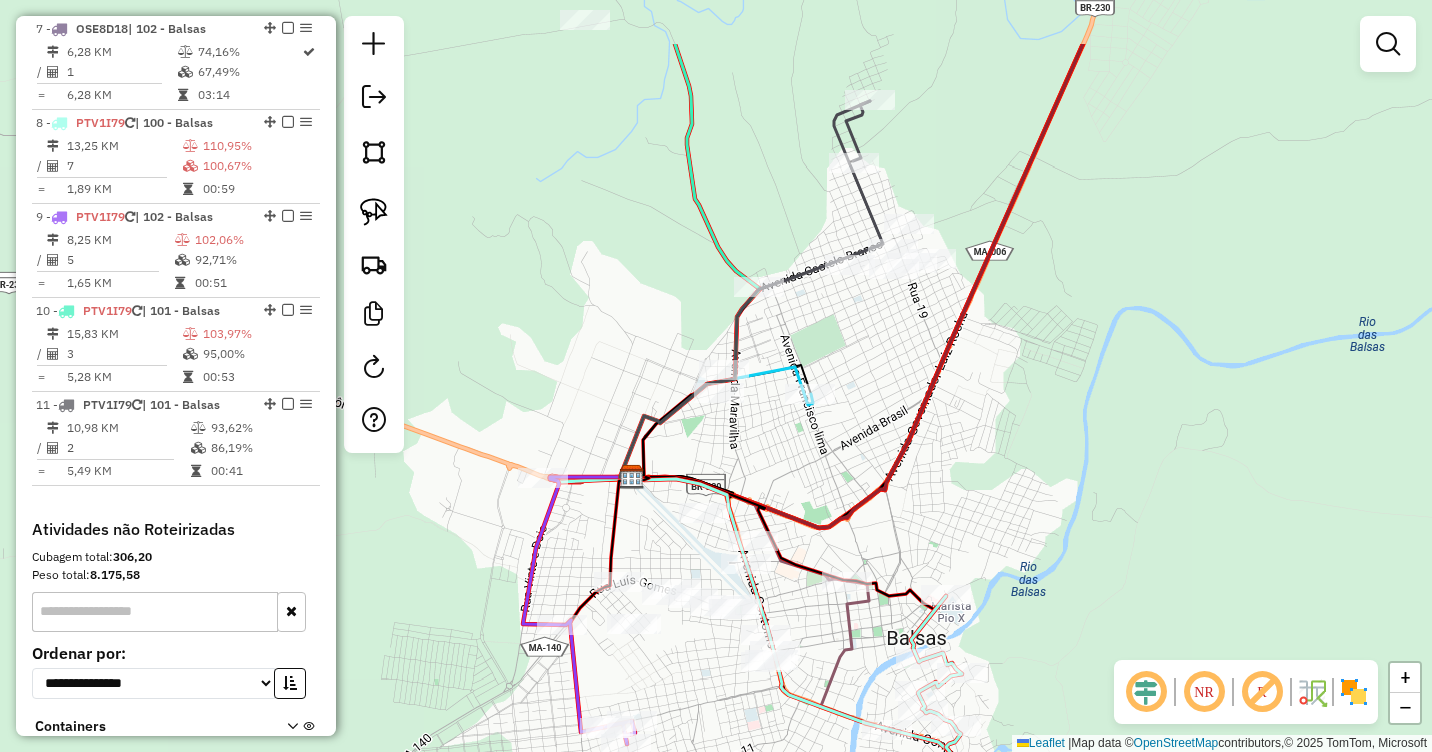 drag, startPoint x: 944, startPoint y: 285, endPoint x: 897, endPoint y: 406, distance: 129.80756 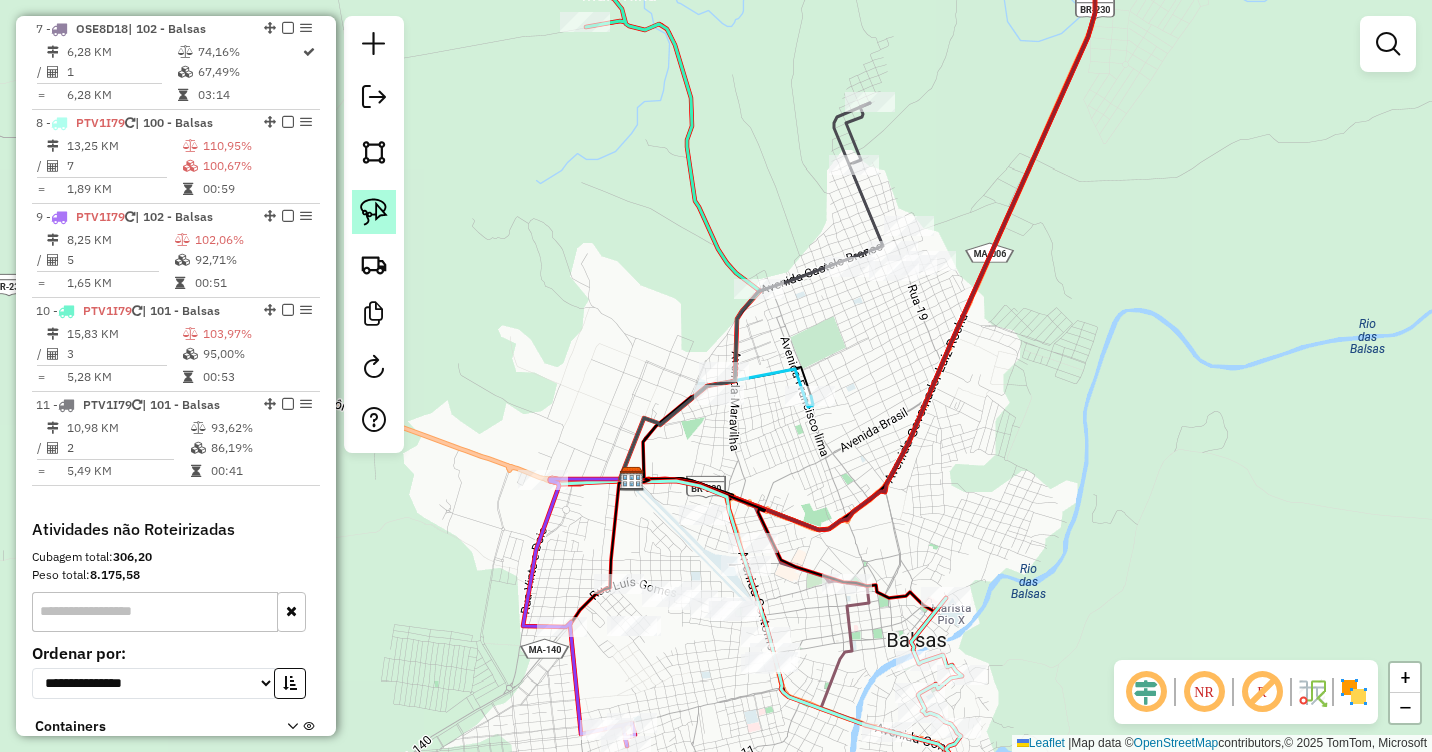 click 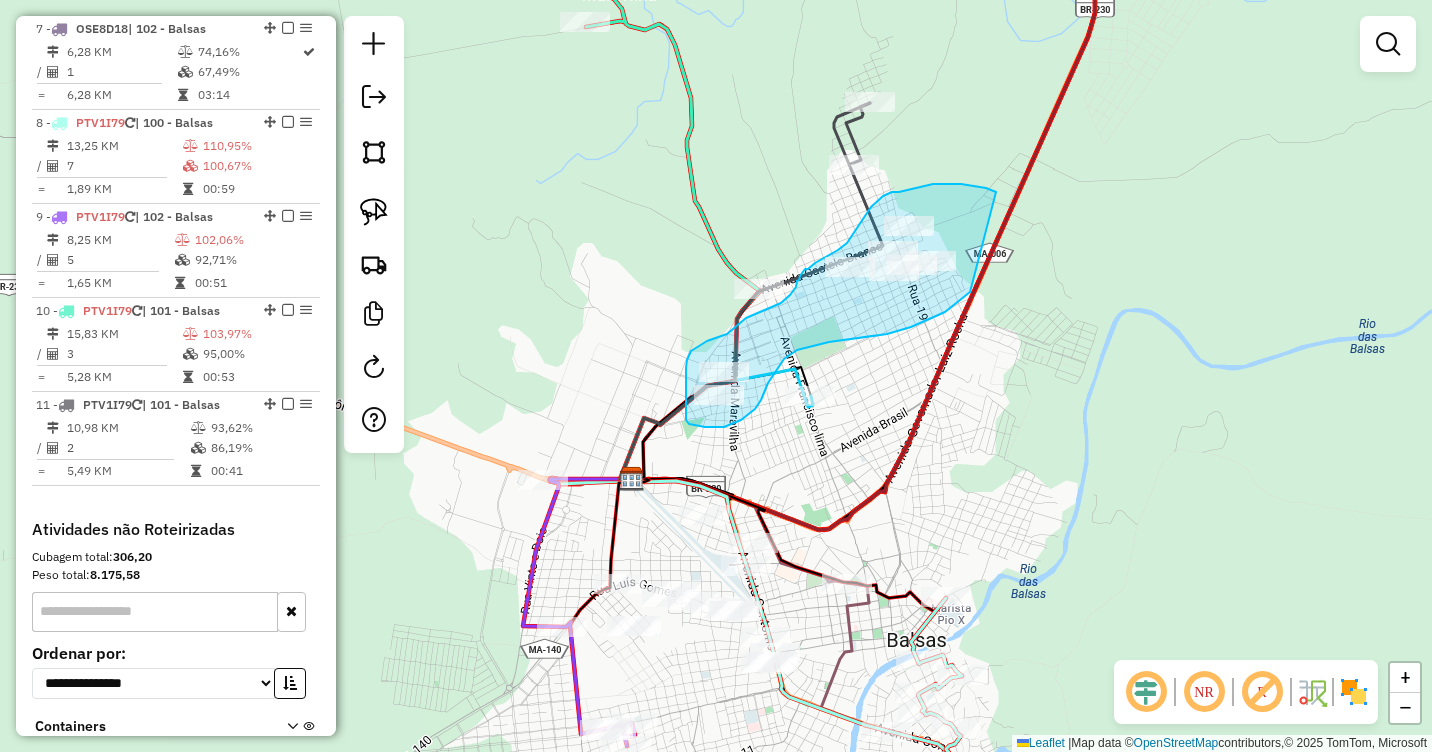 drag, startPoint x: 984, startPoint y: 188, endPoint x: 976, endPoint y: 284, distance: 96.332756 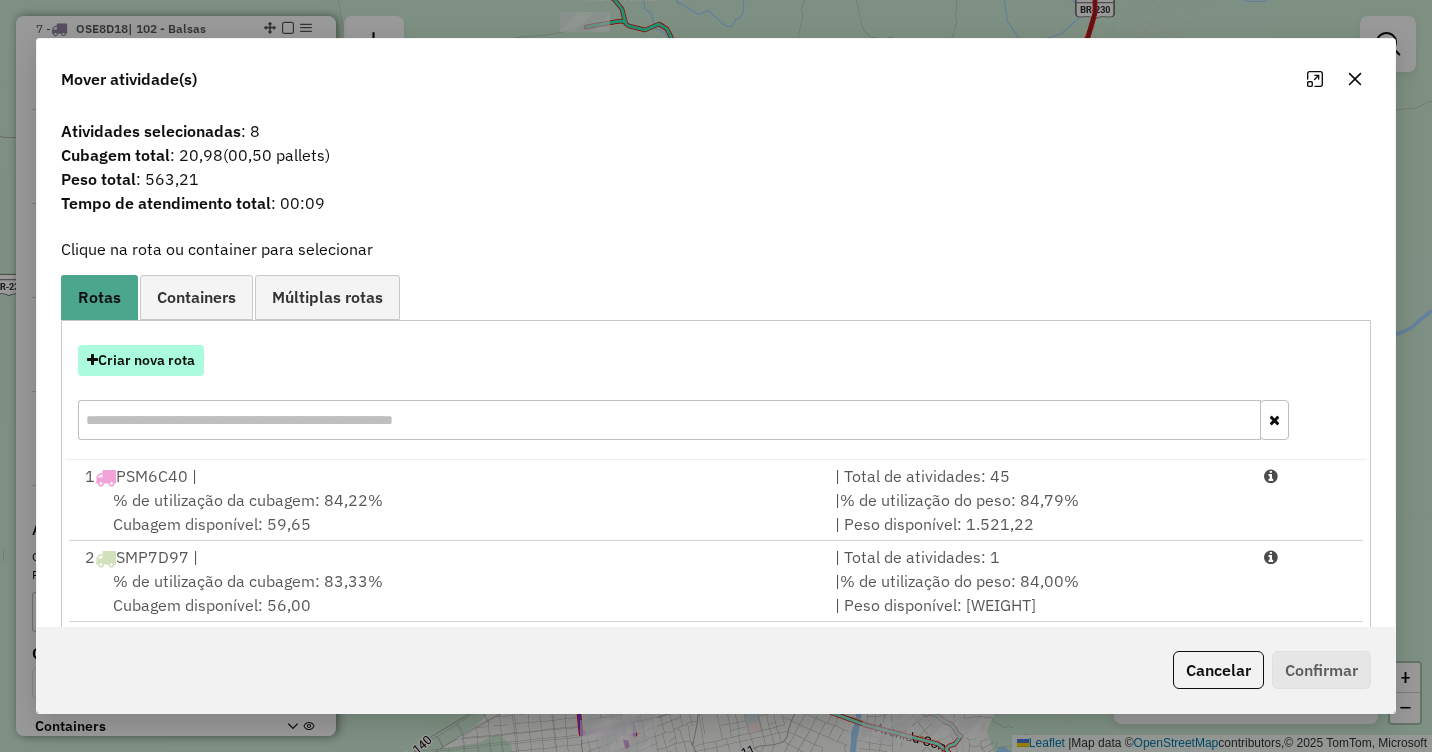 click on "Criar nova rota" at bounding box center (141, 360) 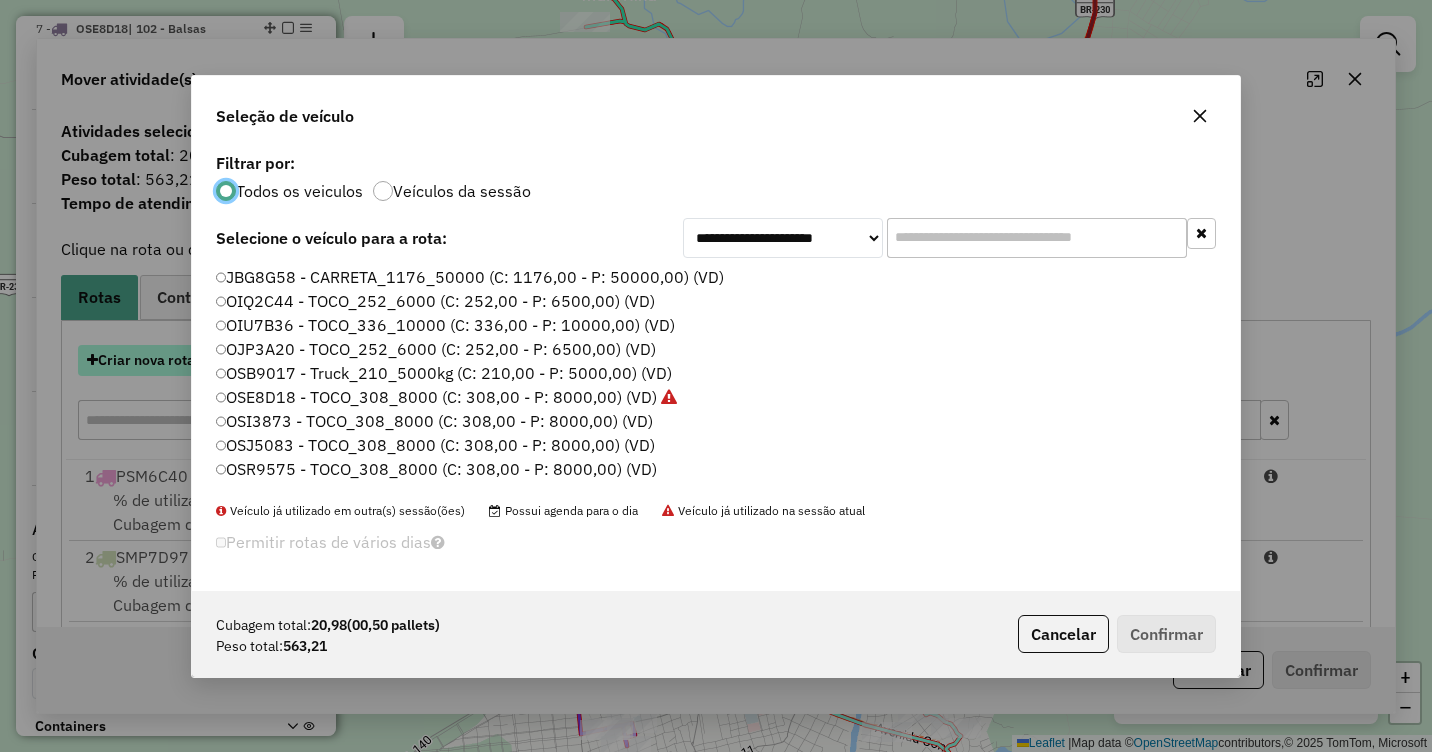 scroll, scrollTop: 11, scrollLeft: 6, axis: both 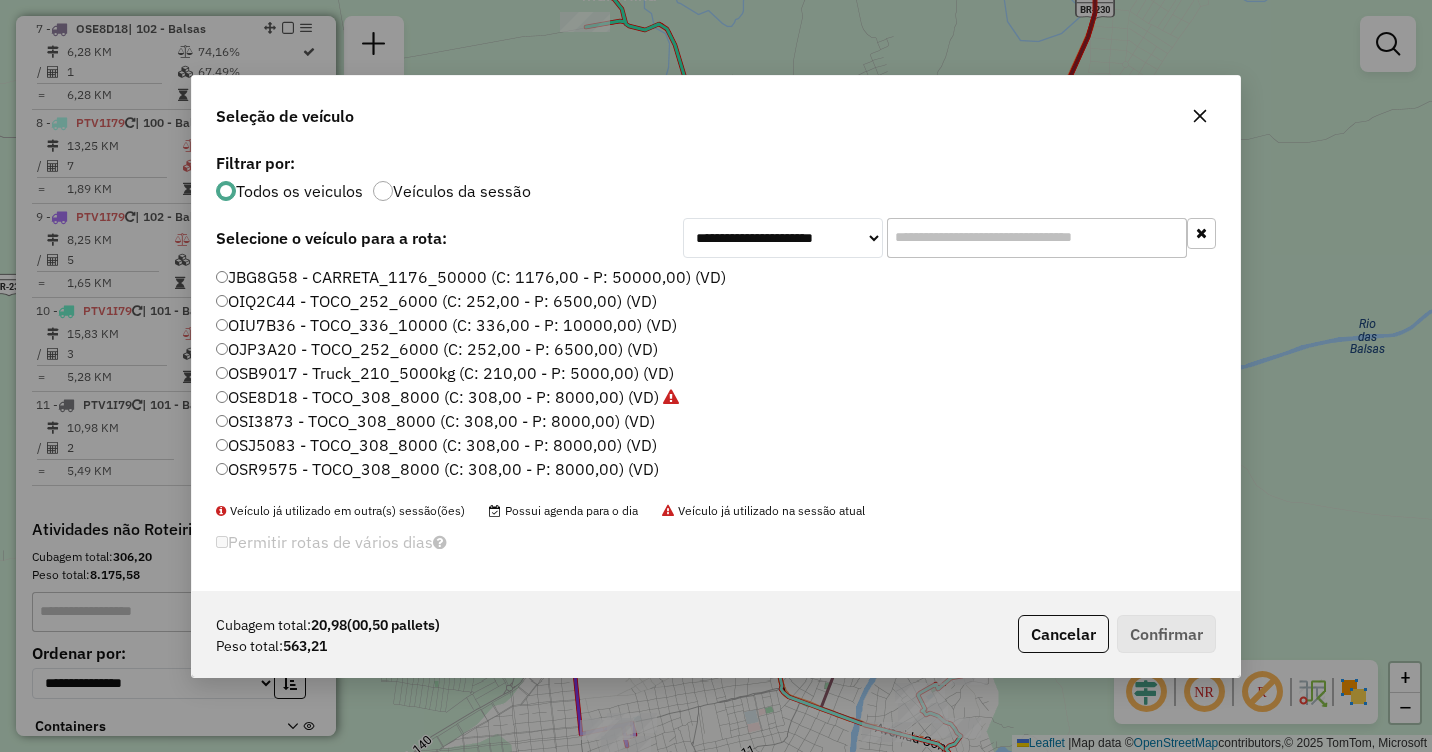 click on "OSB9017 - Truck_210_5000kg (C: 210,00 - P: 5000,00) (VD)" 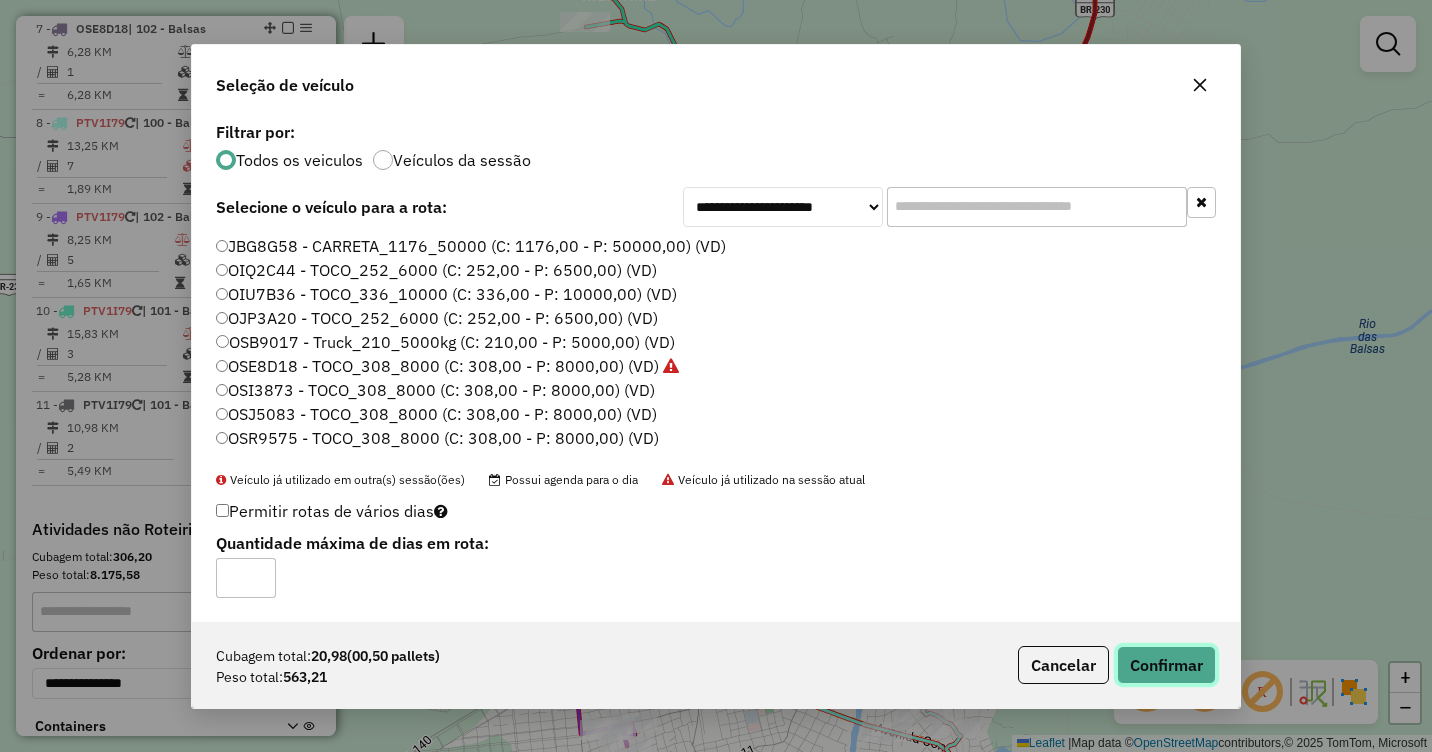 click on "Confirmar" 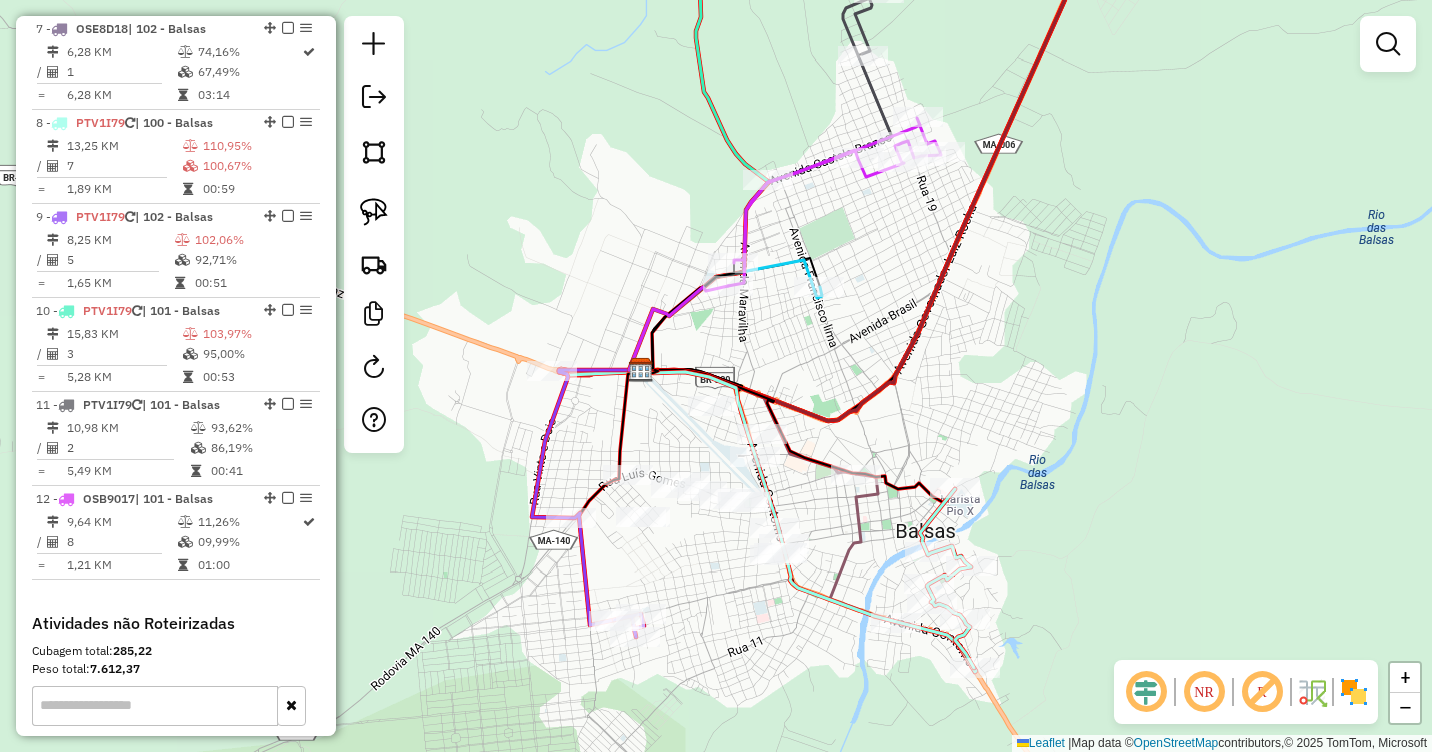 drag, startPoint x: 887, startPoint y: 464, endPoint x: 892, endPoint y: 363, distance: 101.12369 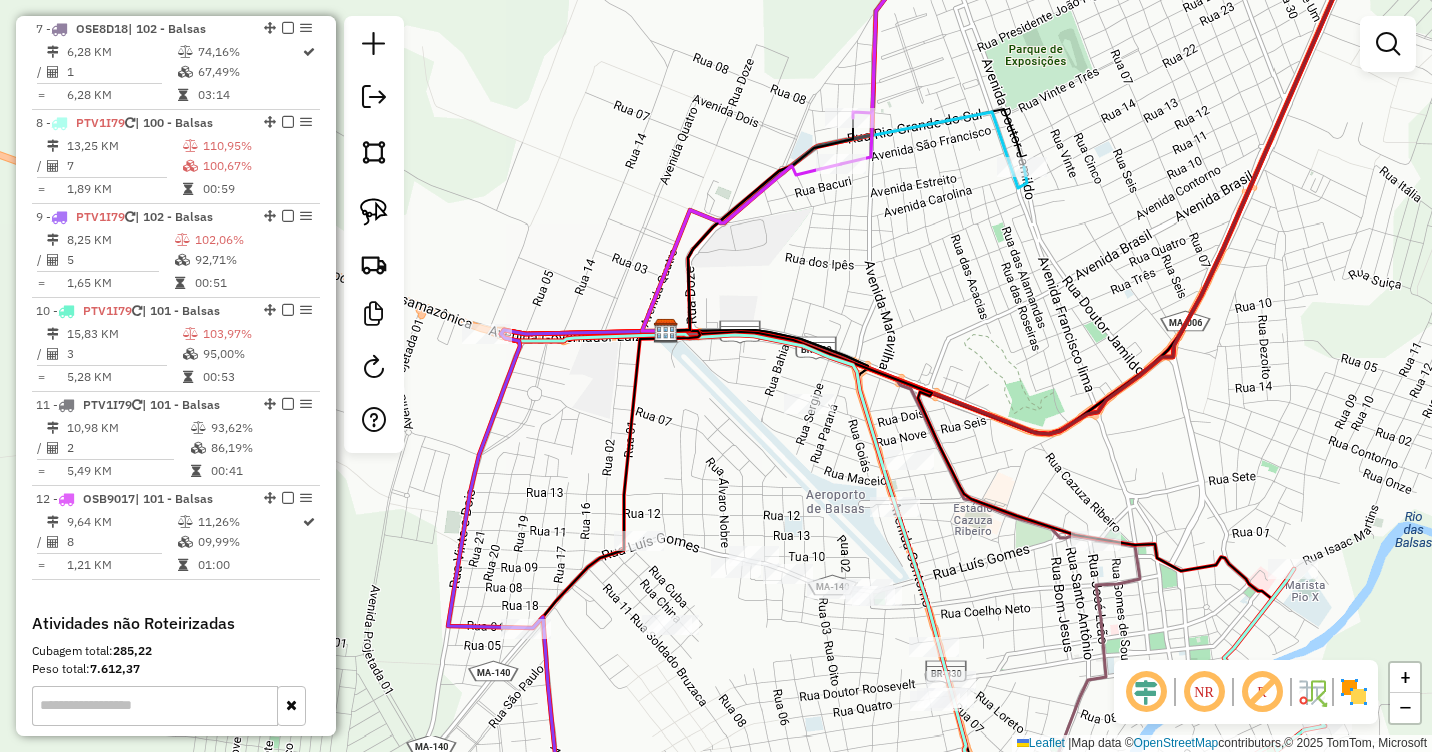 drag, startPoint x: 818, startPoint y: 407, endPoint x: 1019, endPoint y: 390, distance: 201.71762 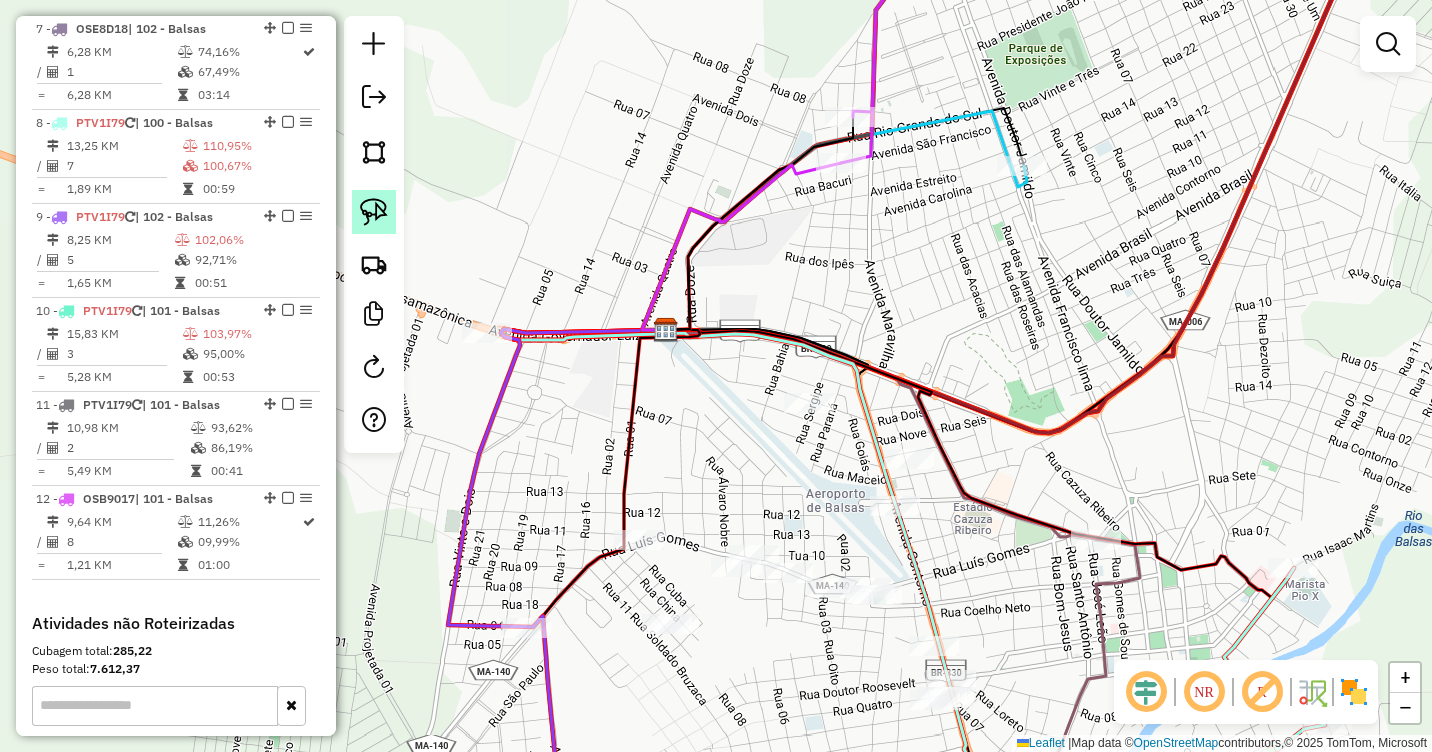 click 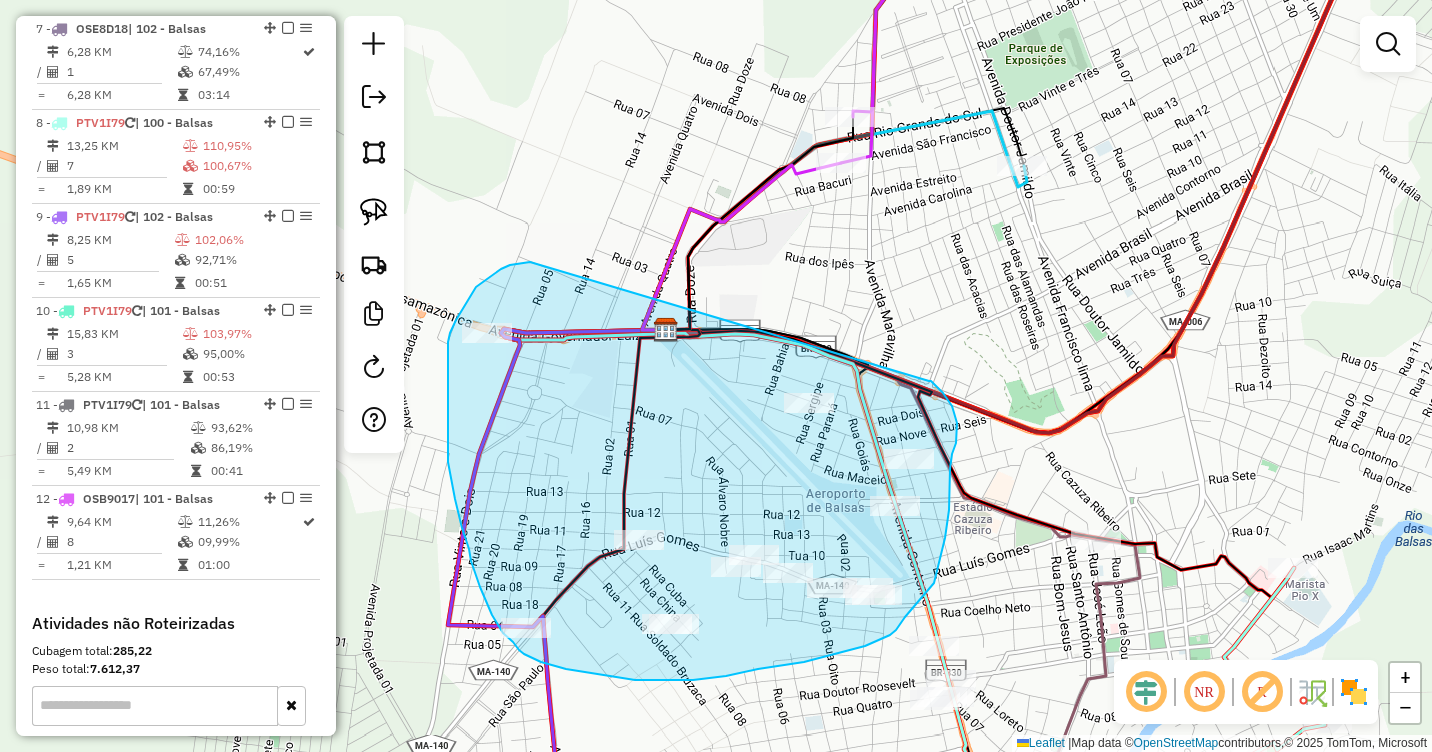 drag, startPoint x: 530, startPoint y: 262, endPoint x: 929, endPoint y: 381, distance: 416.3676 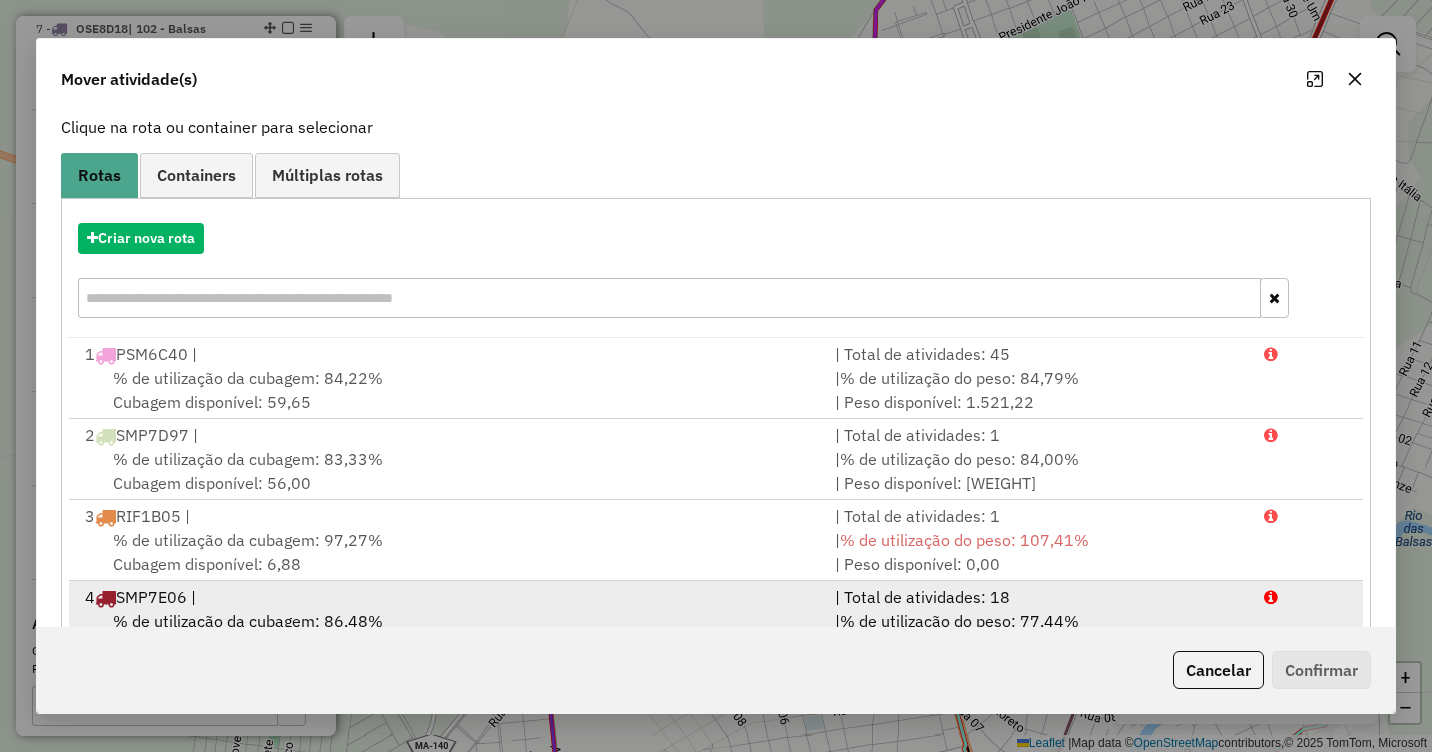 scroll, scrollTop: 267, scrollLeft: 0, axis: vertical 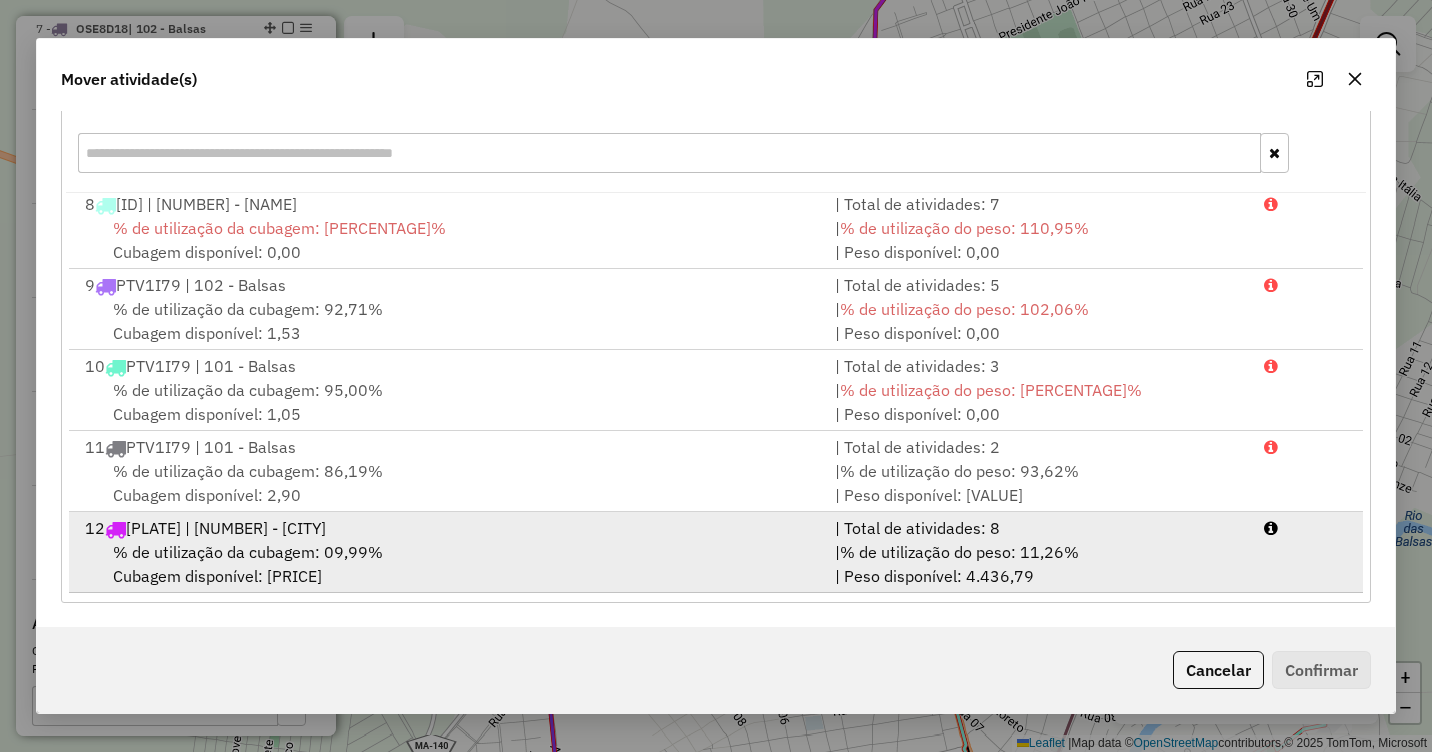 click on "% de utilização da cubagem: 09,99%" at bounding box center [248, 552] 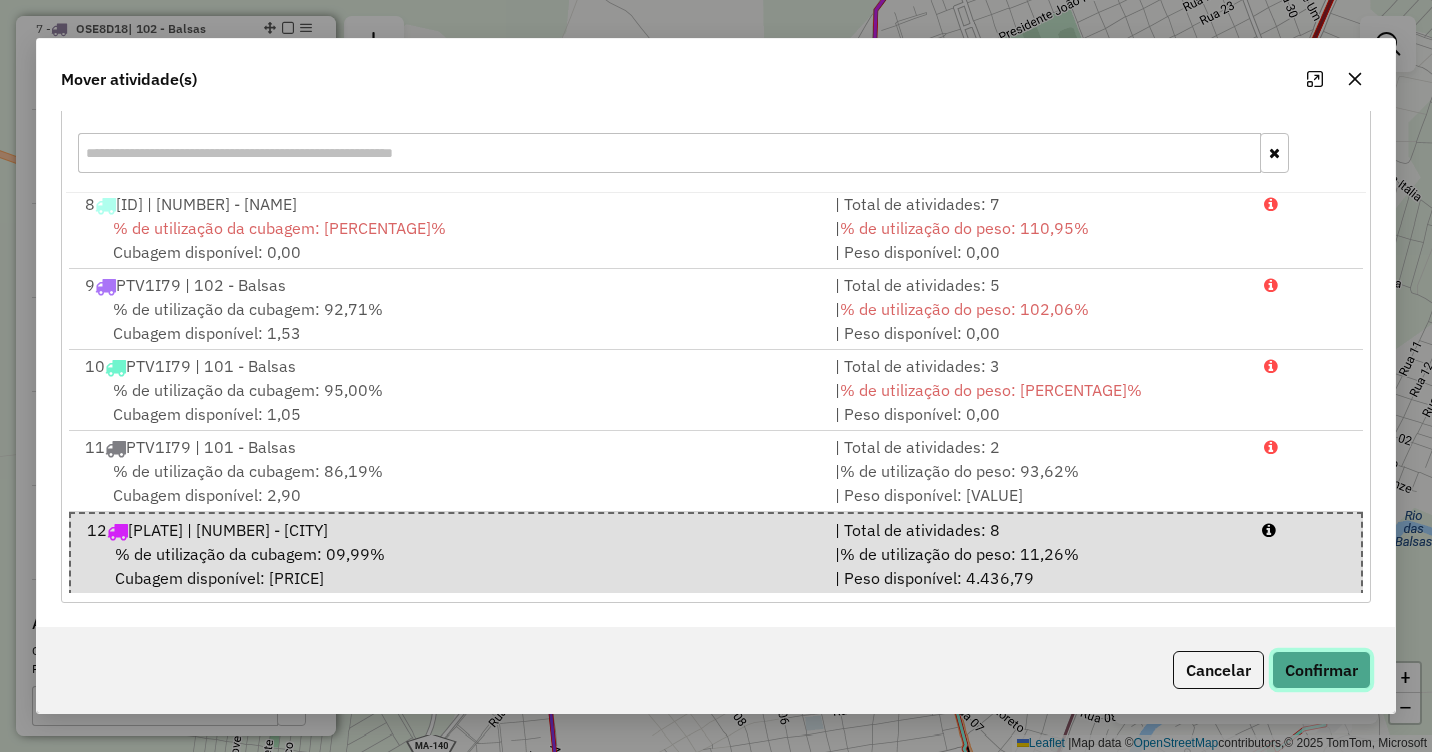 click on "Confirmar" 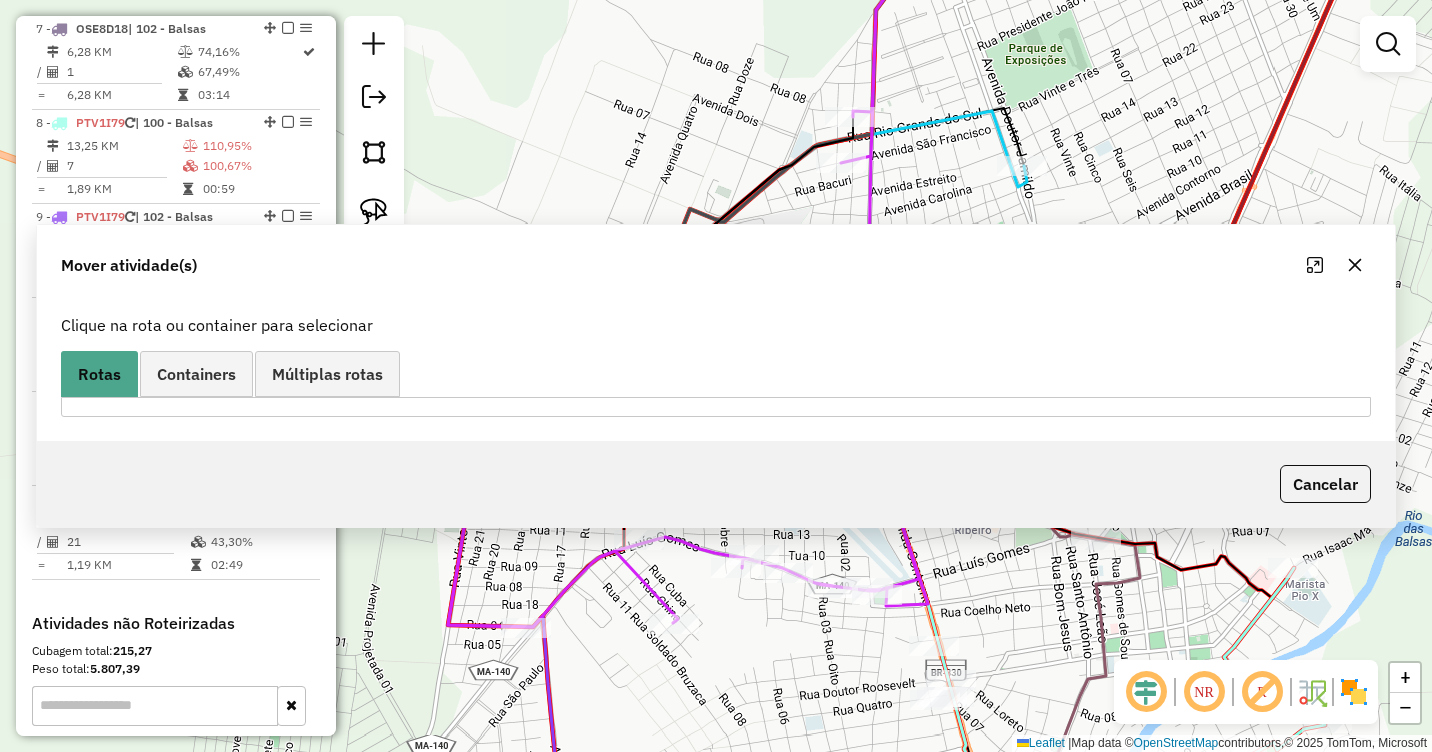 scroll, scrollTop: 0, scrollLeft: 0, axis: both 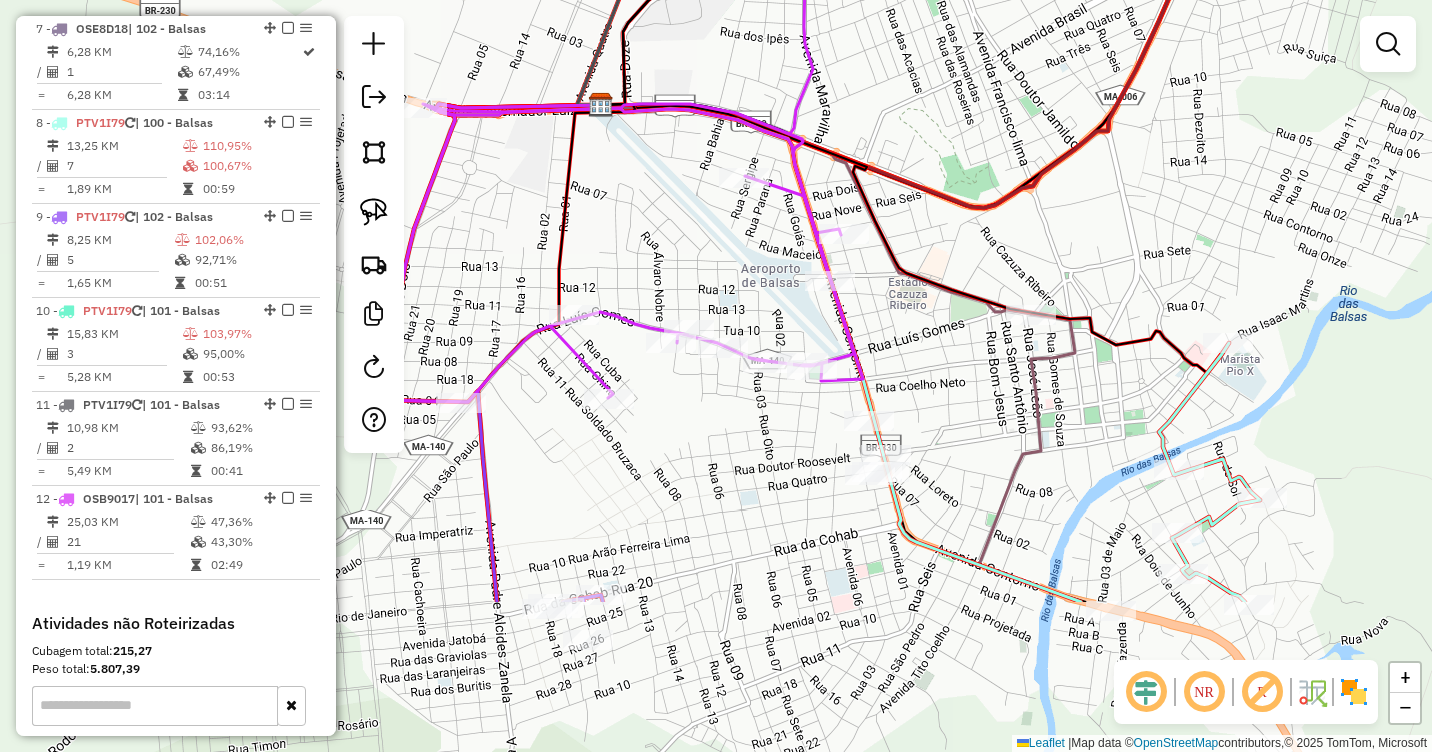 drag, startPoint x: 1014, startPoint y: 573, endPoint x: 949, endPoint y: 348, distance: 234.20078 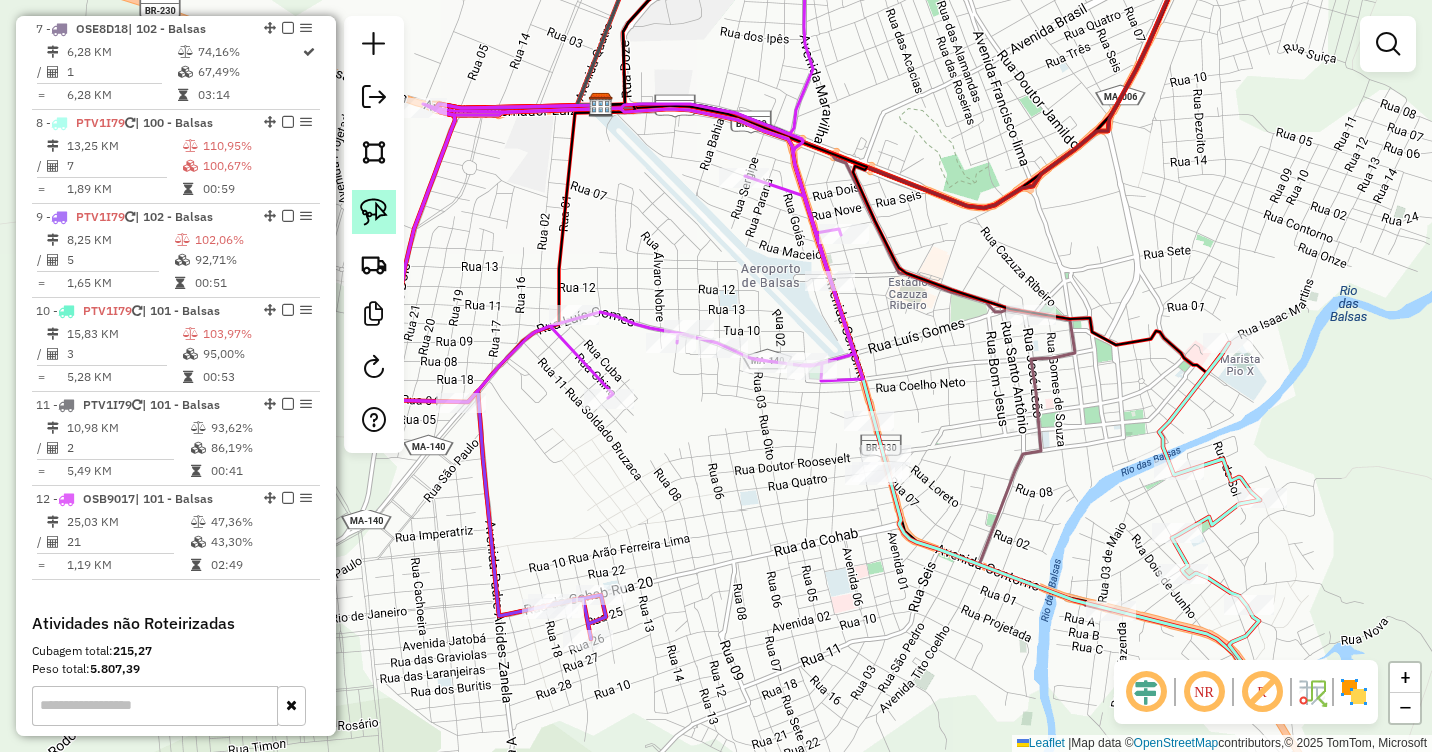 click 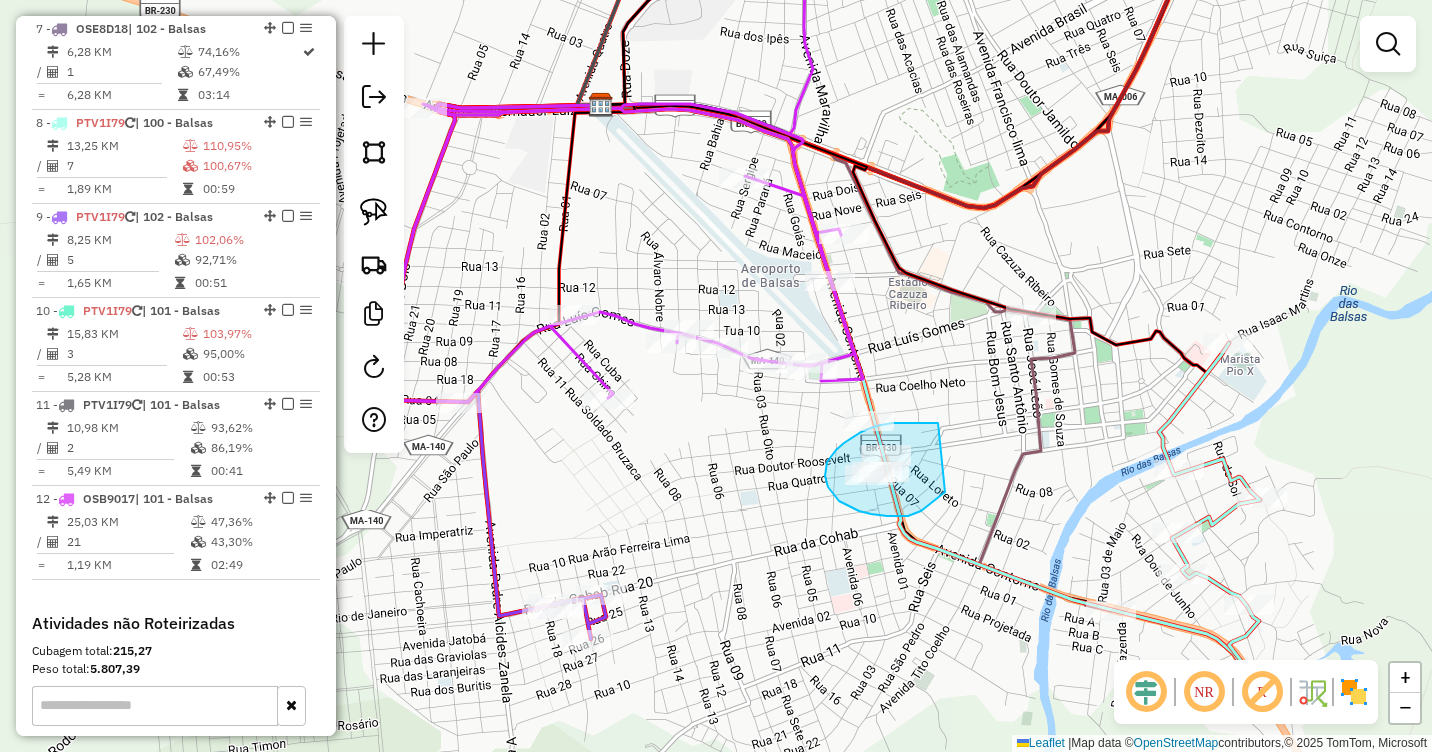 drag, startPoint x: 938, startPoint y: 423, endPoint x: 951, endPoint y: 485, distance: 63.348244 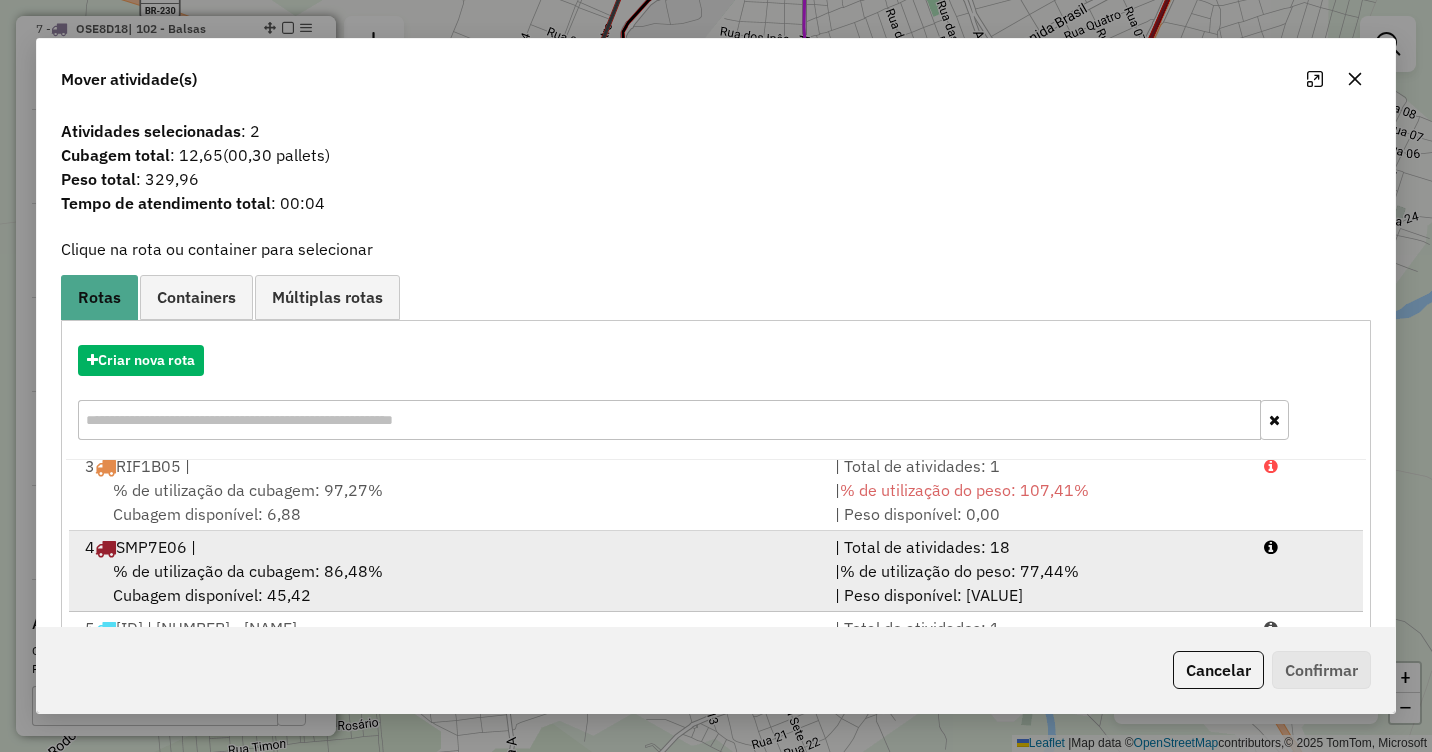 scroll, scrollTop: 572, scrollLeft: 0, axis: vertical 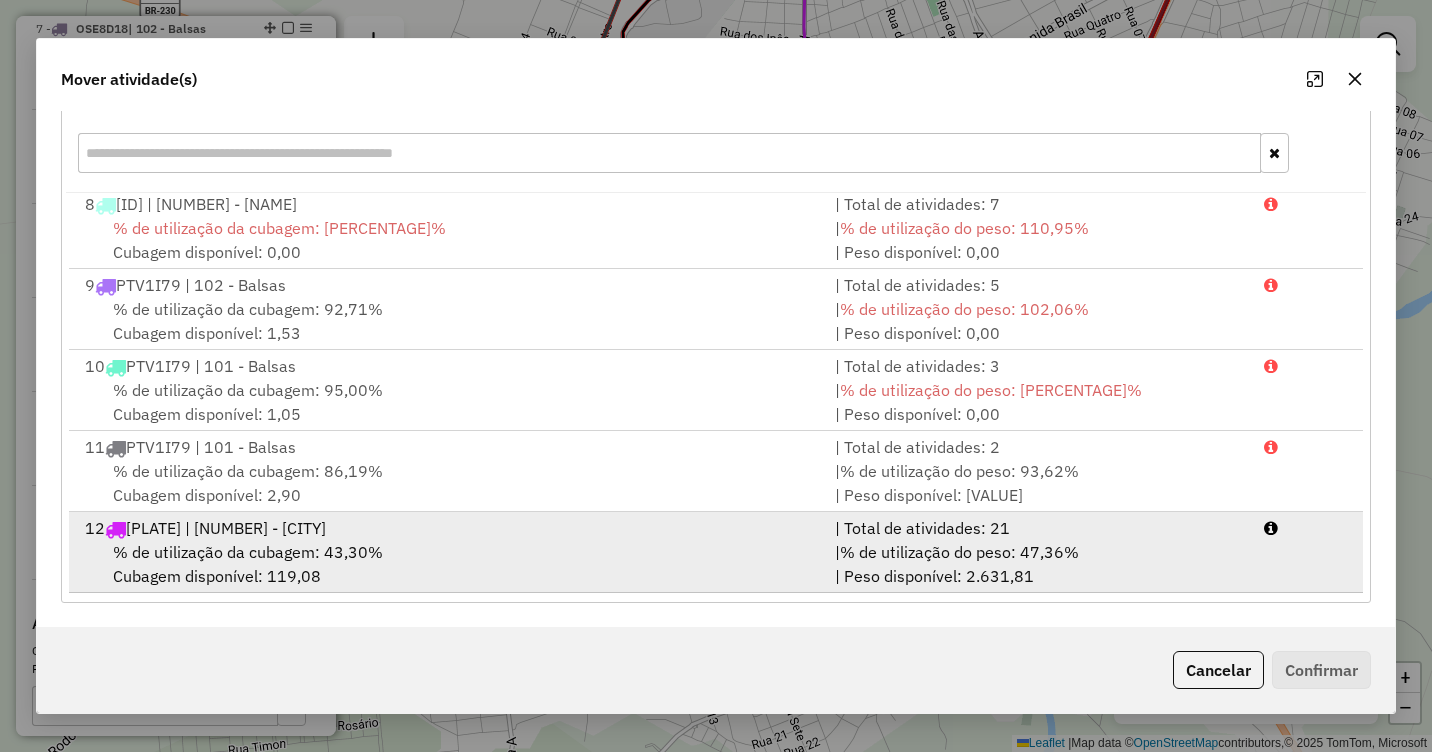 click on "% de utilização da cubagem: 43,30%" at bounding box center [248, 552] 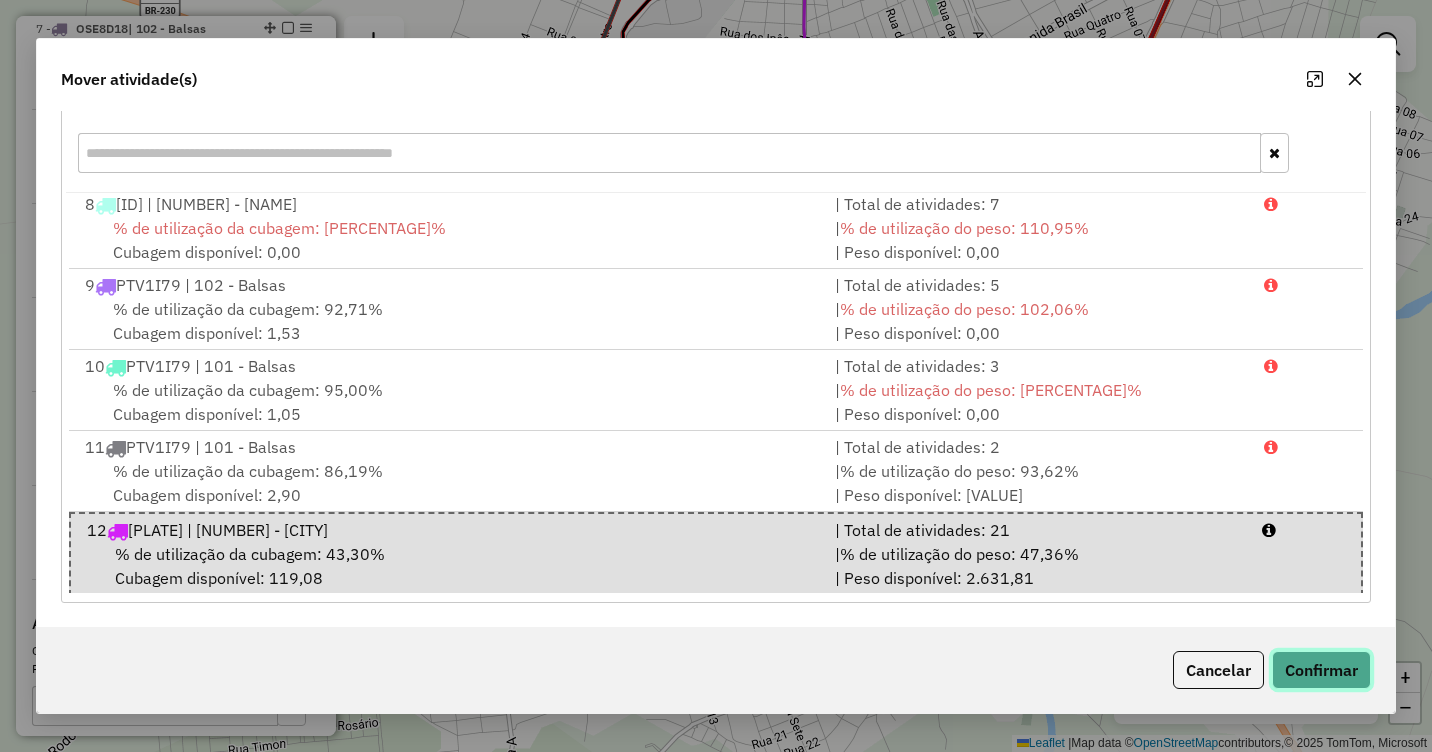 click on "Confirmar" 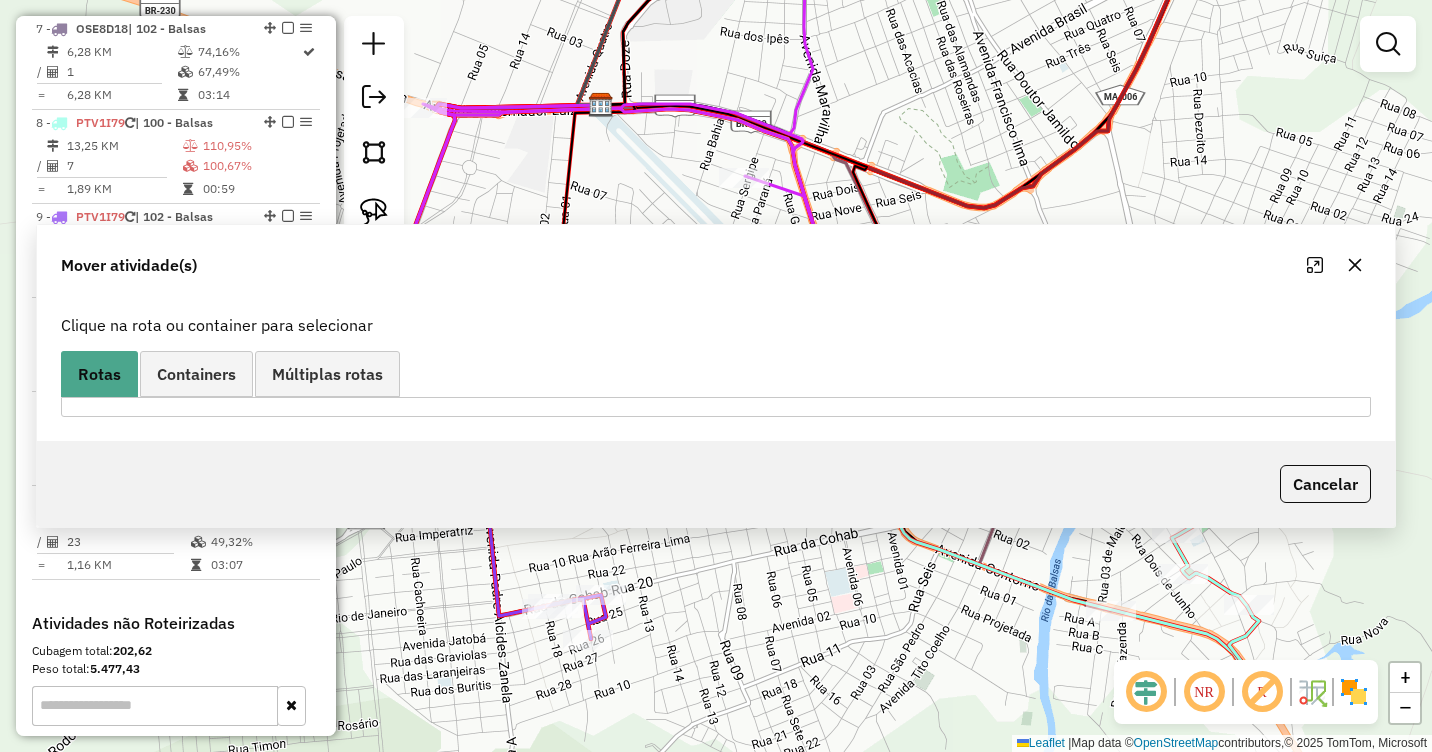 scroll, scrollTop: 0, scrollLeft: 0, axis: both 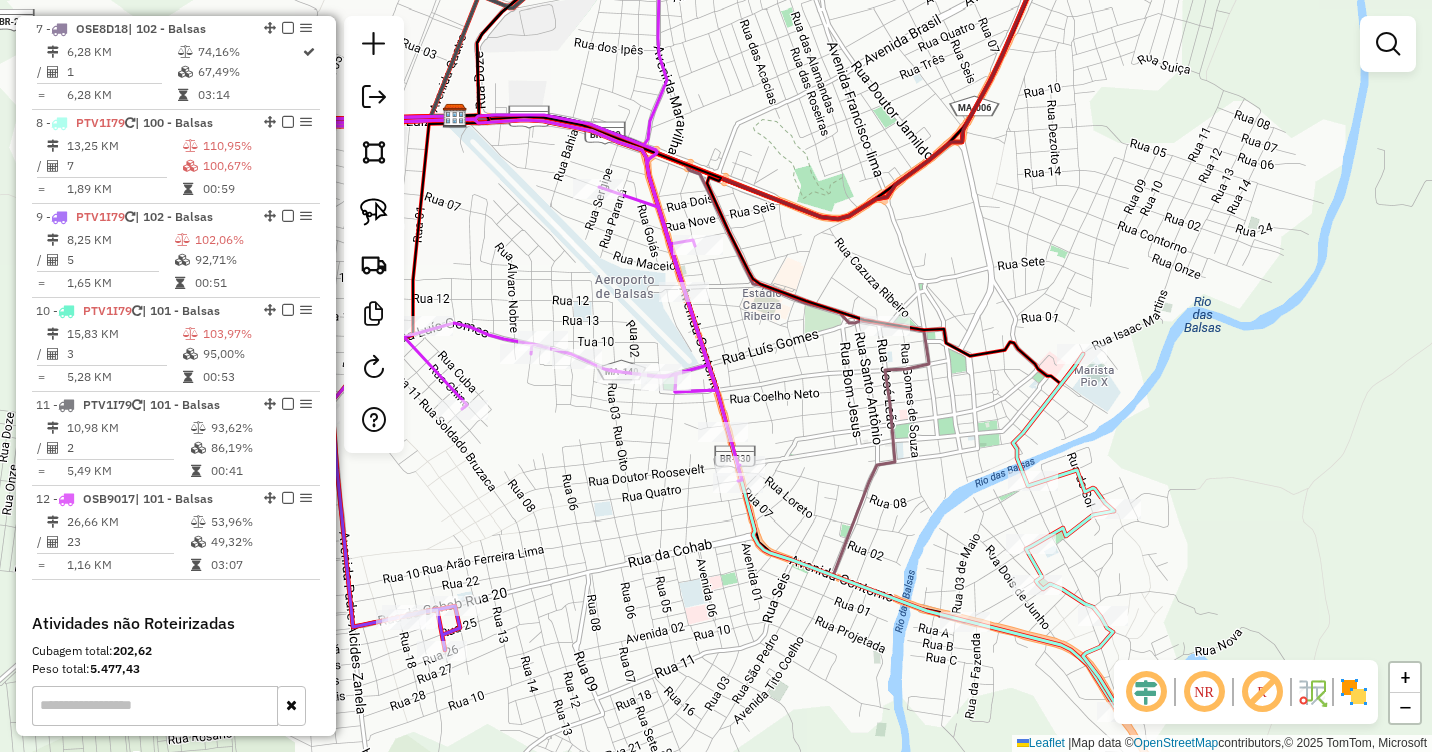 drag, startPoint x: 1152, startPoint y: 239, endPoint x: 1006, endPoint y: 250, distance: 146.4138 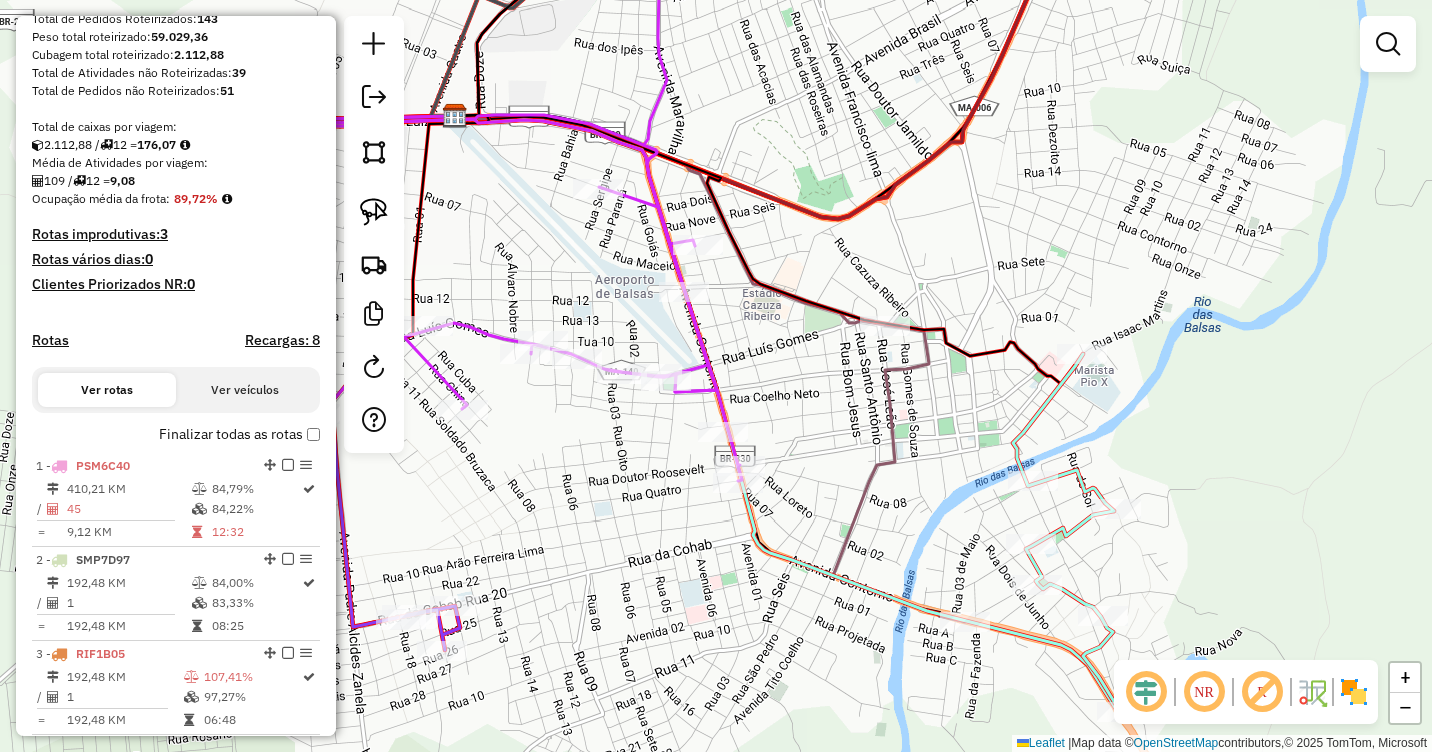 scroll, scrollTop: 338, scrollLeft: 0, axis: vertical 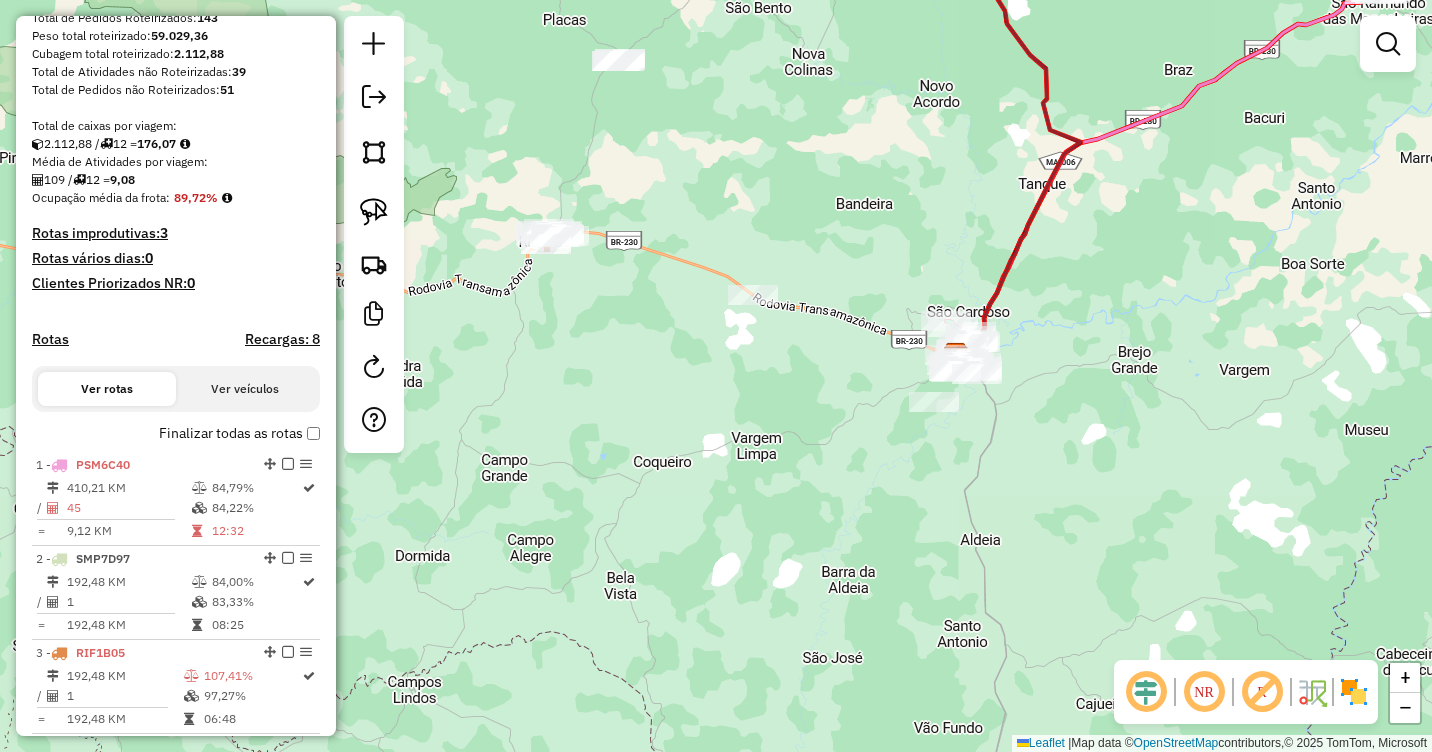 drag, startPoint x: 1098, startPoint y: 330, endPoint x: 1088, endPoint y: 410, distance: 80.622574 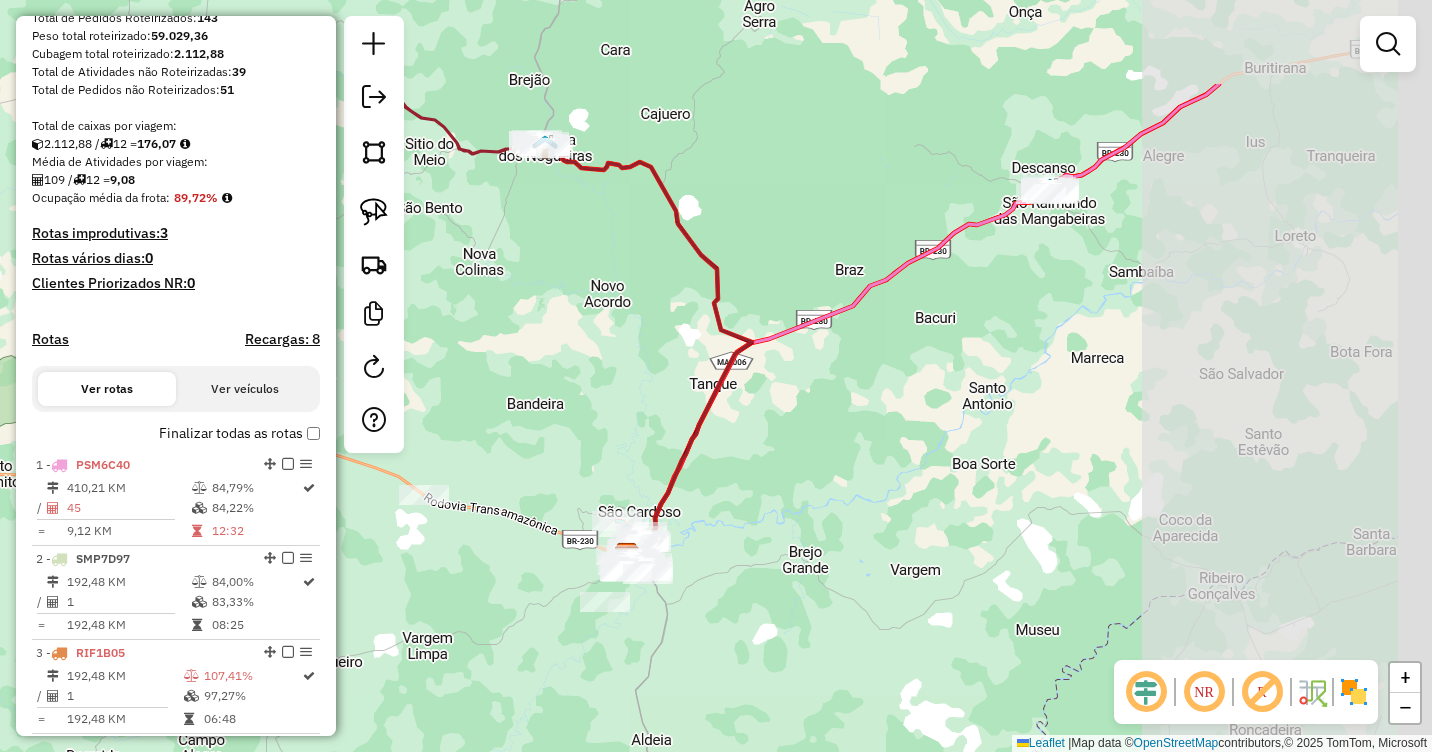 drag, startPoint x: 1124, startPoint y: 355, endPoint x: 900, endPoint y: 453, distance: 244.49948 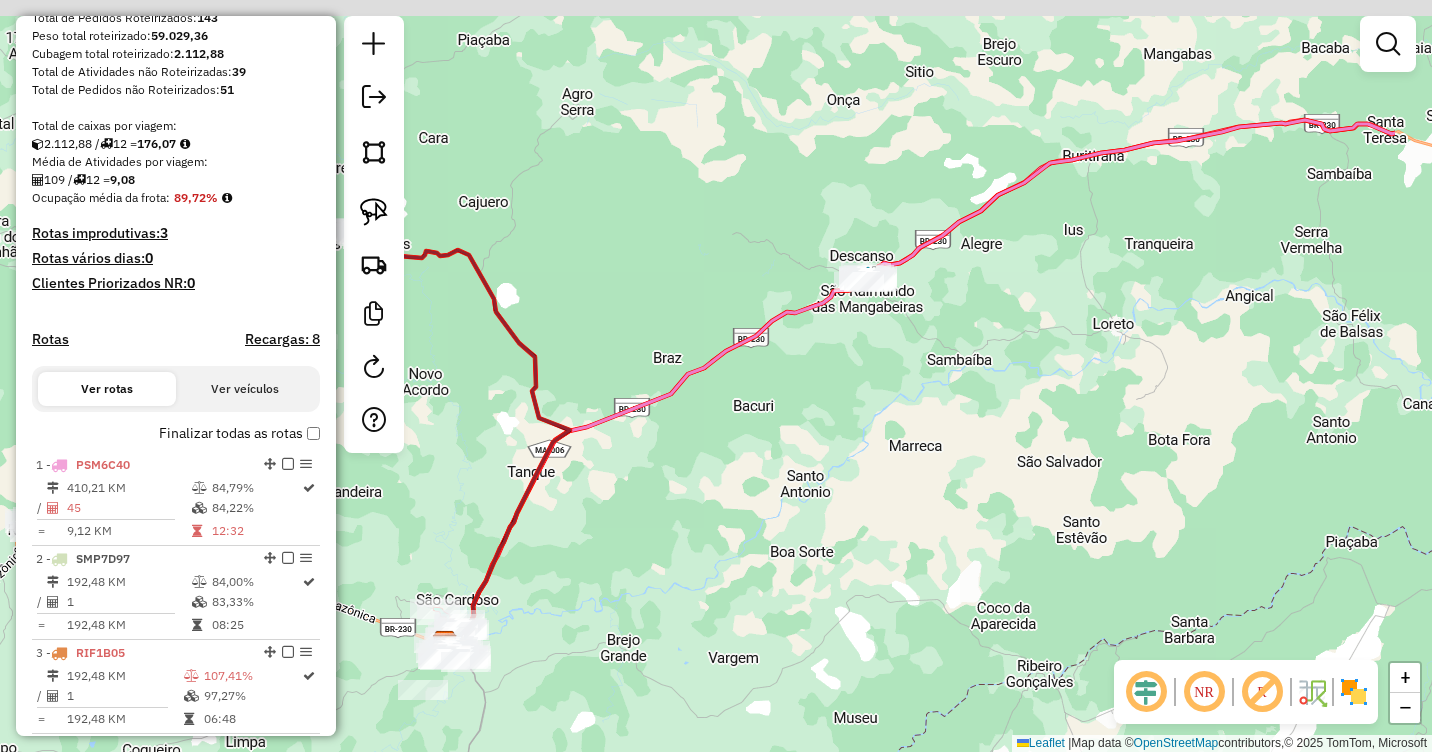 drag, startPoint x: 1035, startPoint y: 426, endPoint x: 716, endPoint y: 556, distance: 344.47205 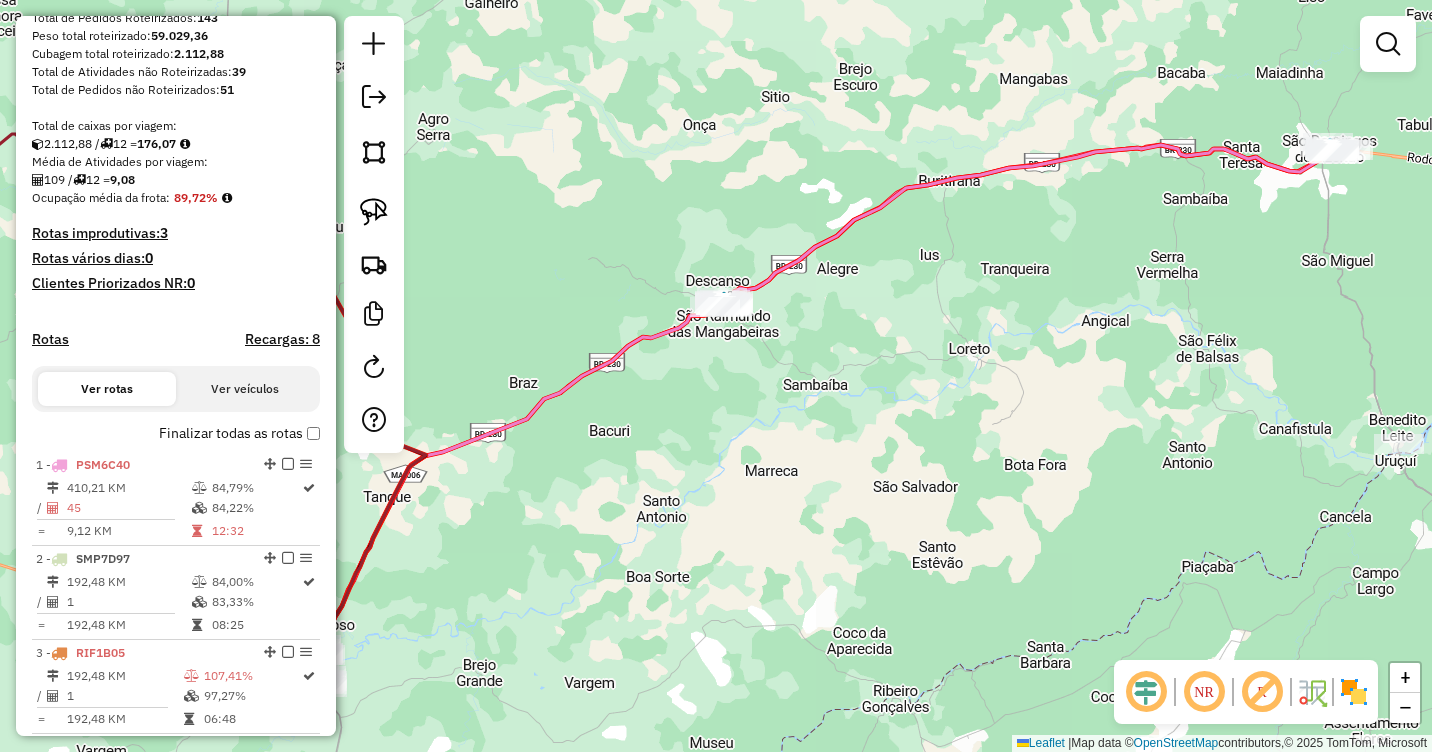 drag, startPoint x: 992, startPoint y: 483, endPoint x: 1242, endPoint y: 409, distance: 260.72208 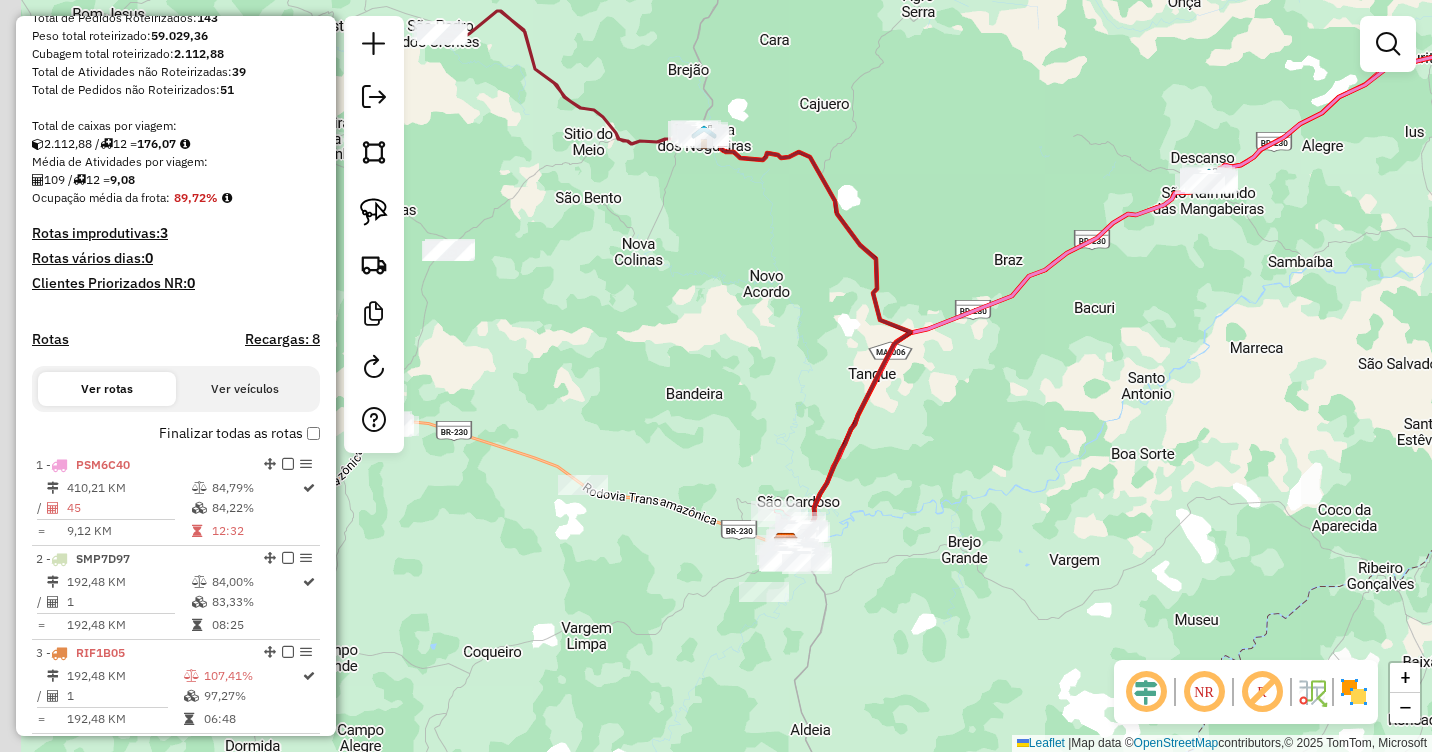 drag, startPoint x: 968, startPoint y: 485, endPoint x: 1244, endPoint y: 308, distance: 327.87955 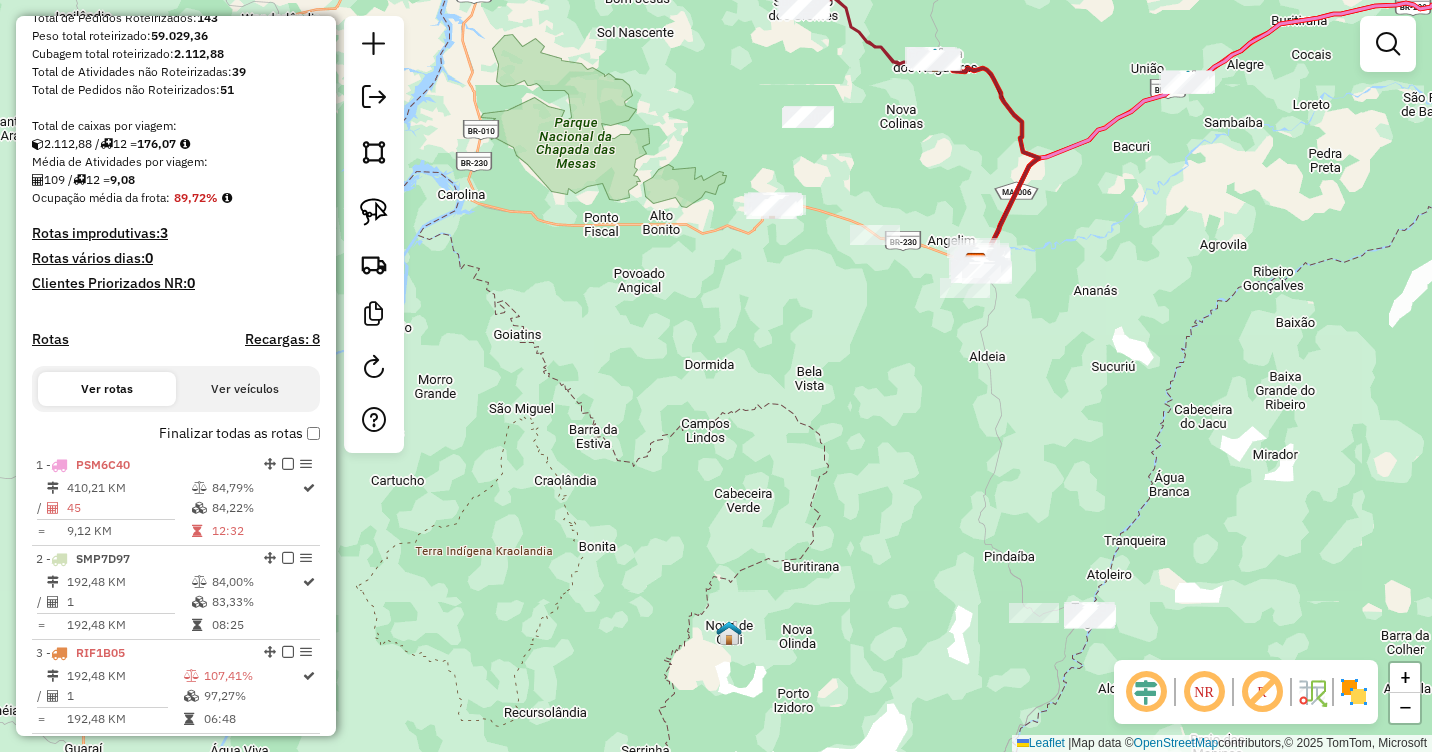 drag, startPoint x: 1155, startPoint y: 379, endPoint x: 1090, endPoint y: 171, distance: 217.91971 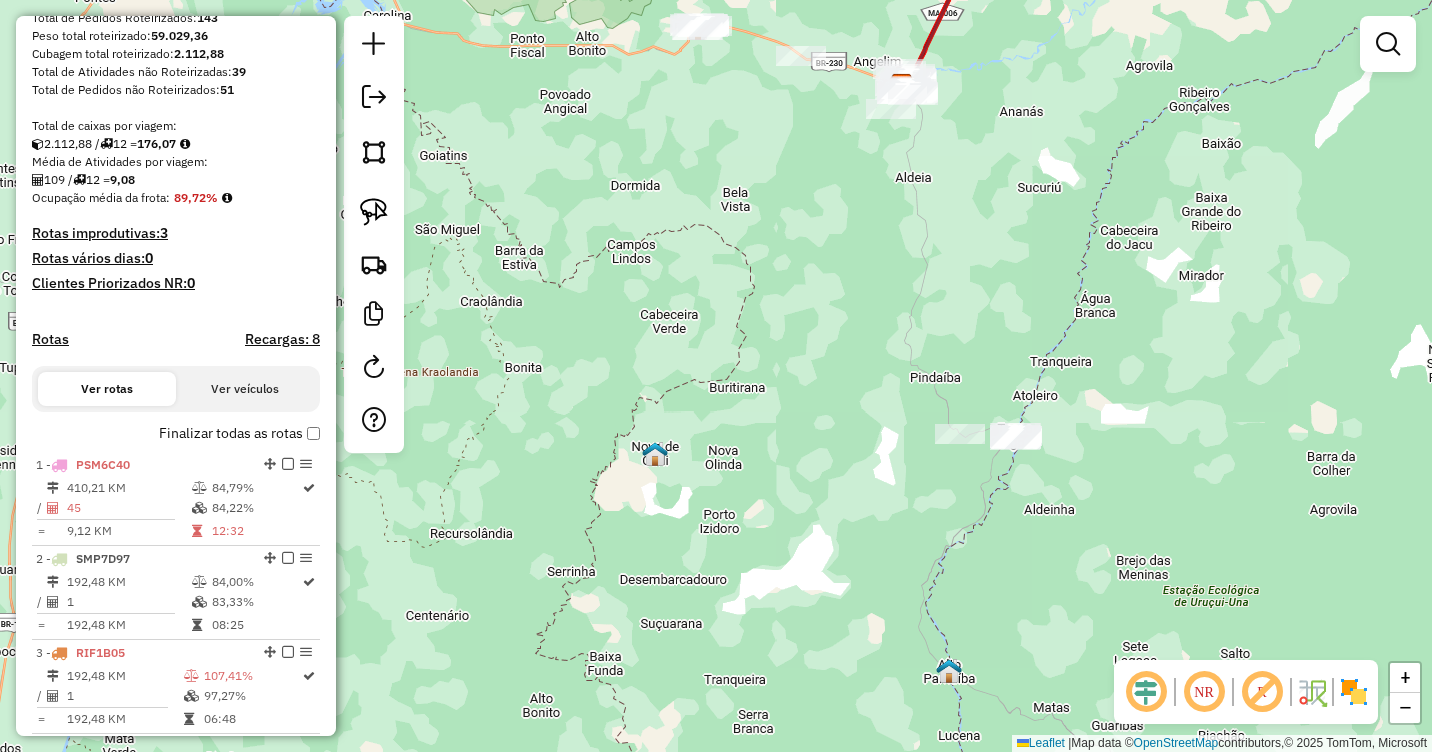 drag, startPoint x: 1125, startPoint y: 303, endPoint x: 1072, endPoint y: 297, distance: 53.338543 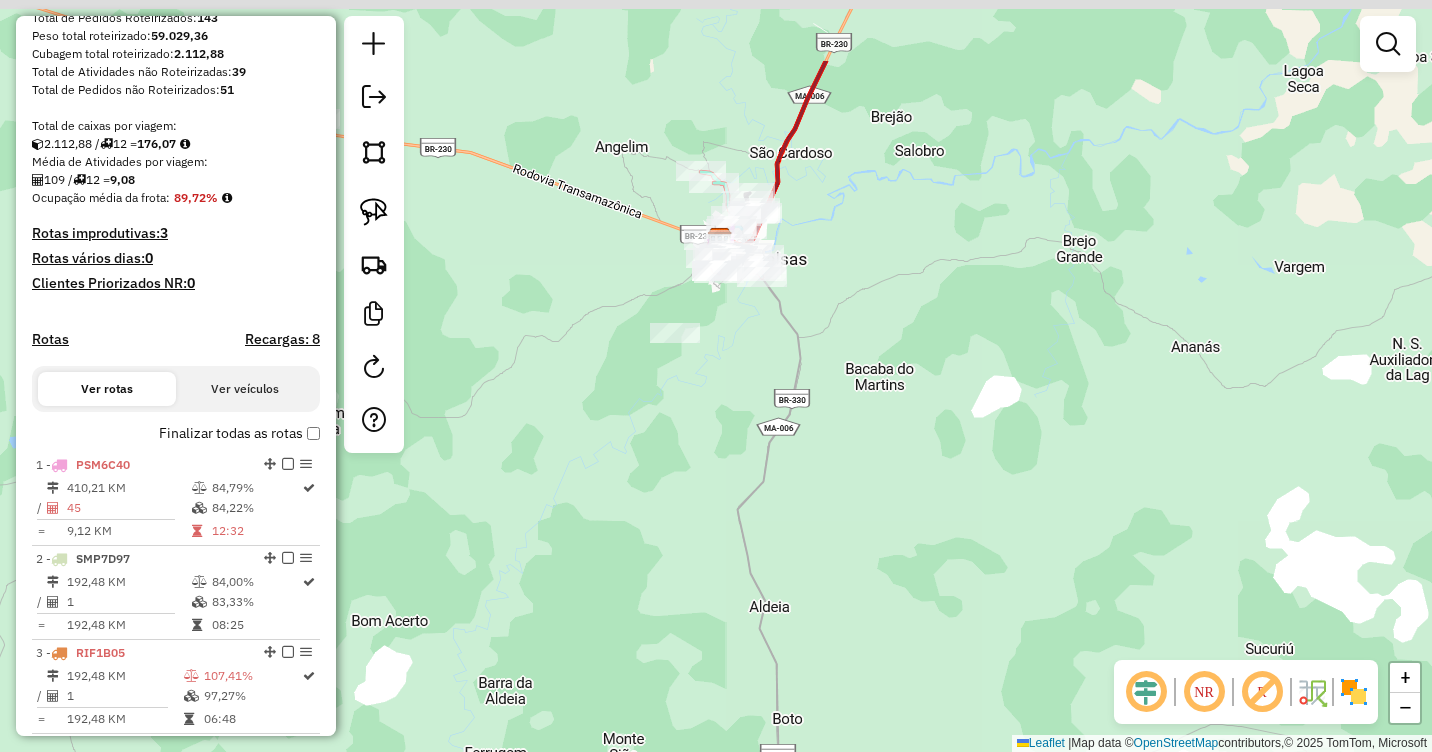drag, startPoint x: 916, startPoint y: 191, endPoint x: 969, endPoint y: 292, distance: 114.061386 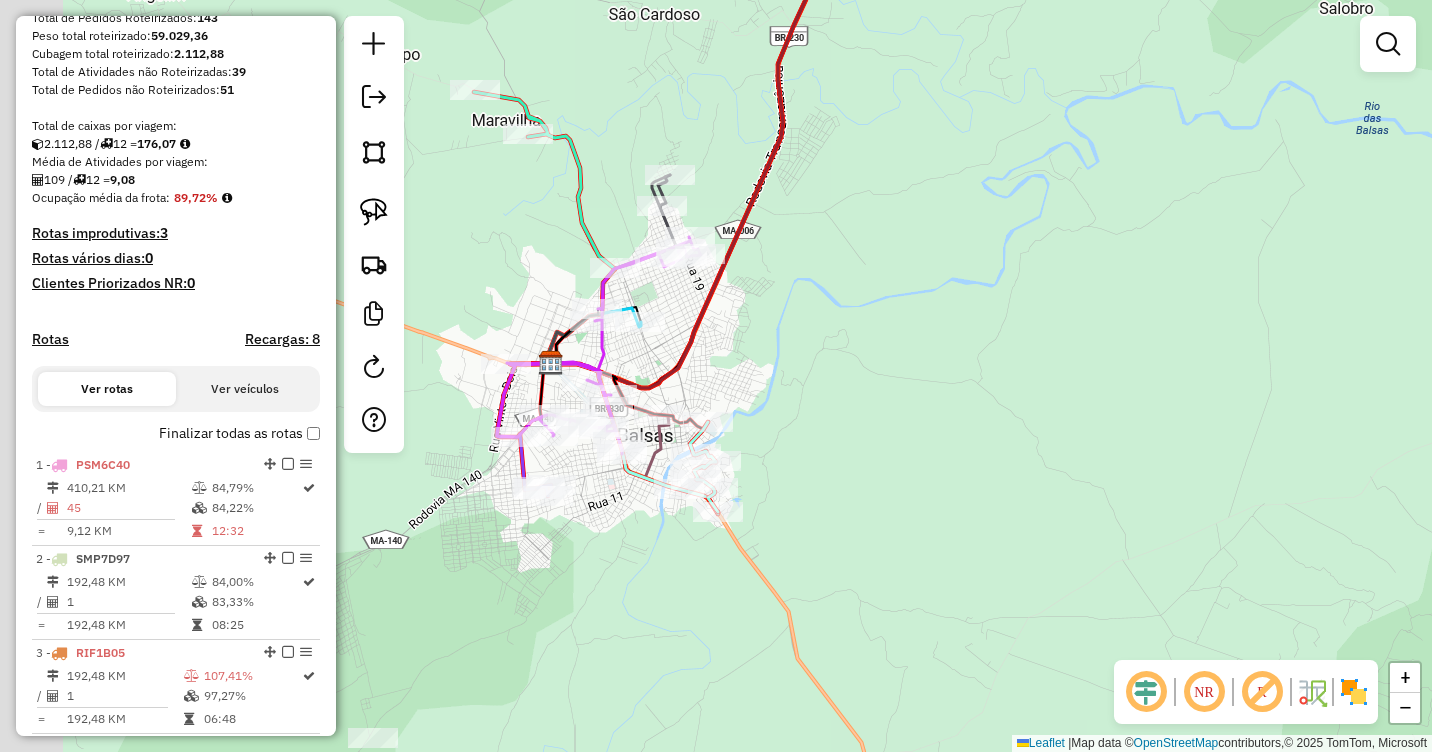 drag, startPoint x: 886, startPoint y: 268, endPoint x: 1086, endPoint y: 255, distance: 200.42206 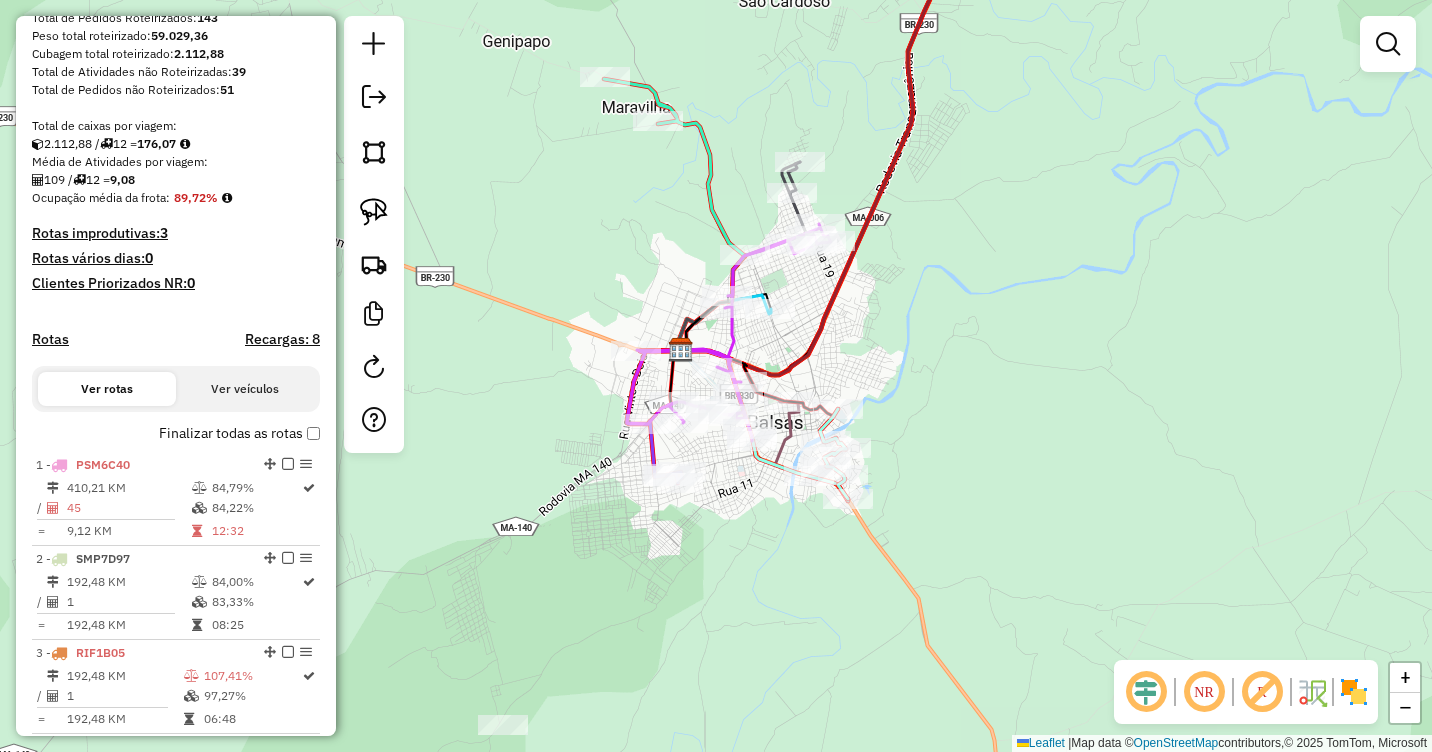 drag, startPoint x: 956, startPoint y: 409, endPoint x: 969, endPoint y: 355, distance: 55.542778 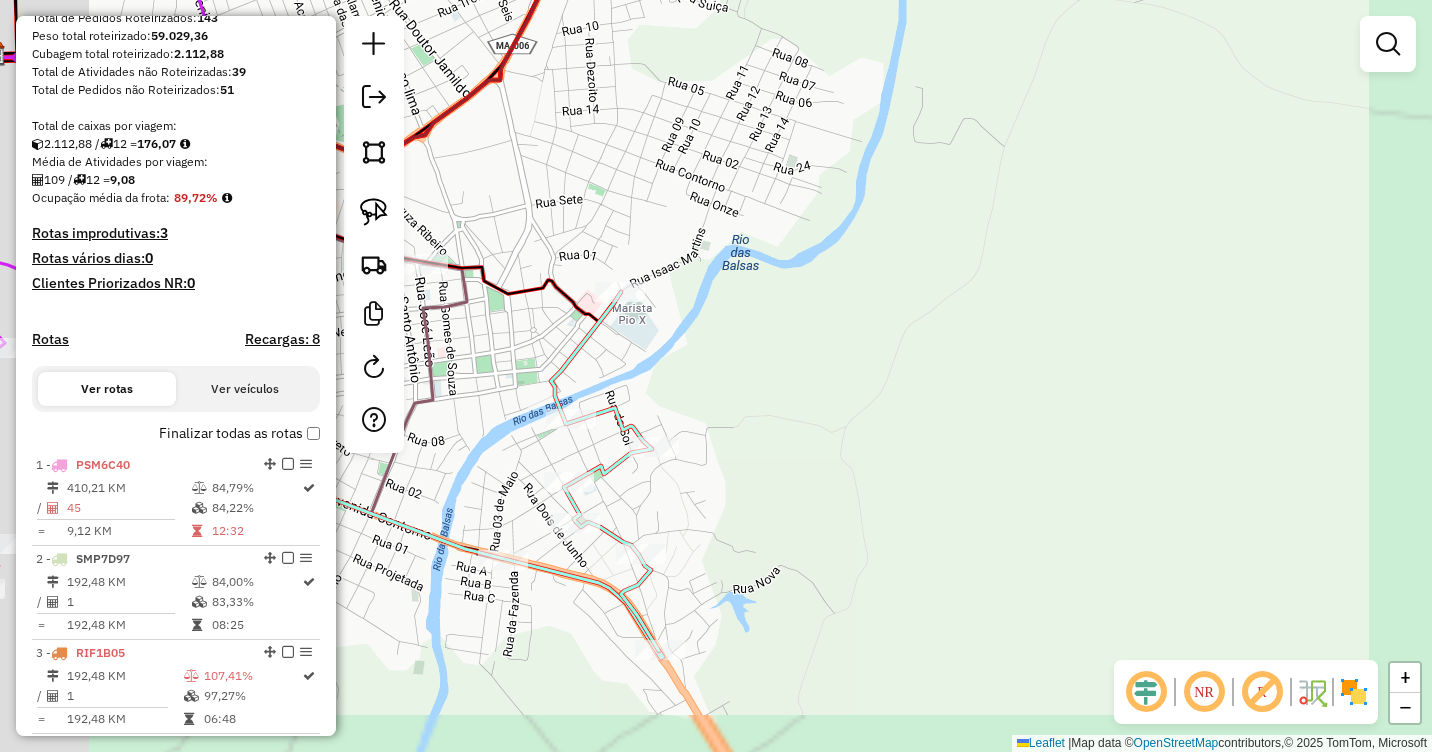 drag, startPoint x: 715, startPoint y: 443, endPoint x: 958, endPoint y: 295, distance: 284.5224 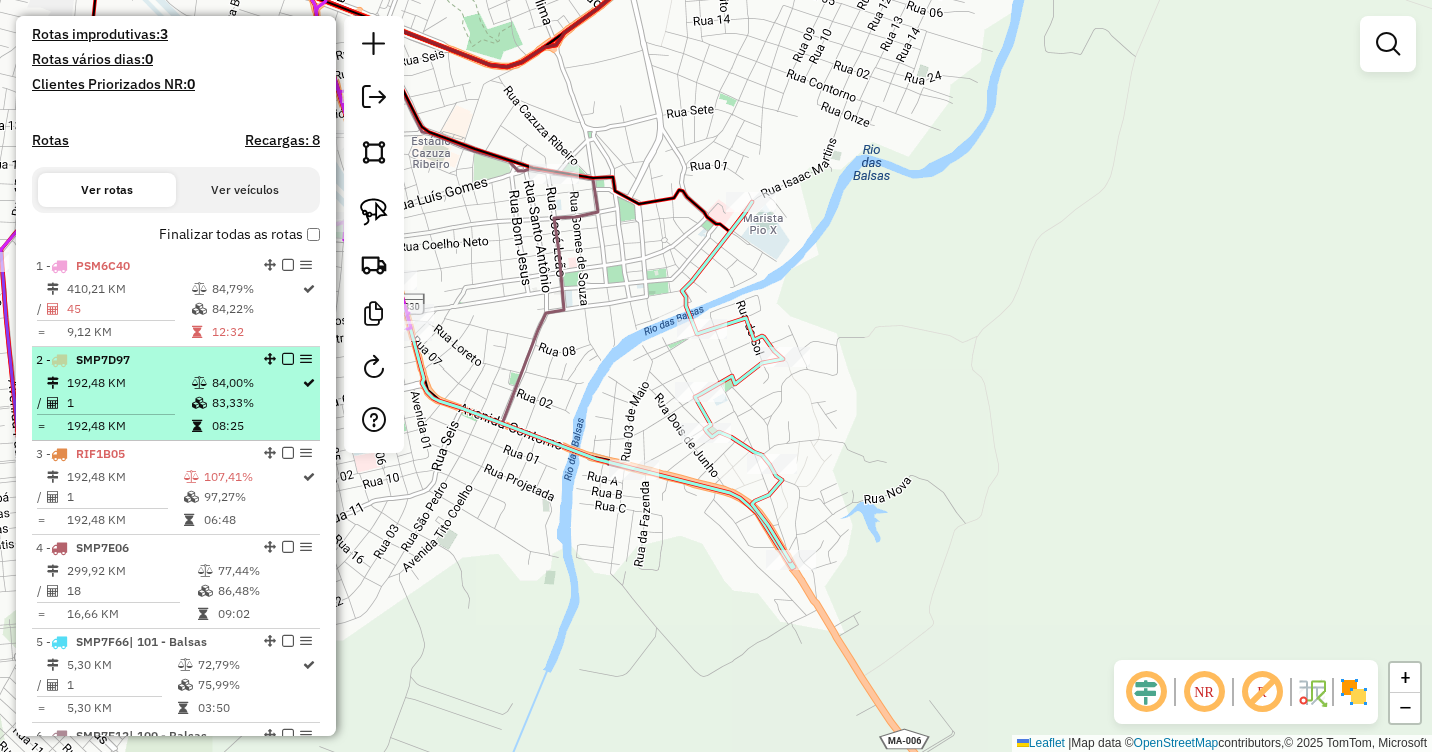 scroll, scrollTop: 538, scrollLeft: 0, axis: vertical 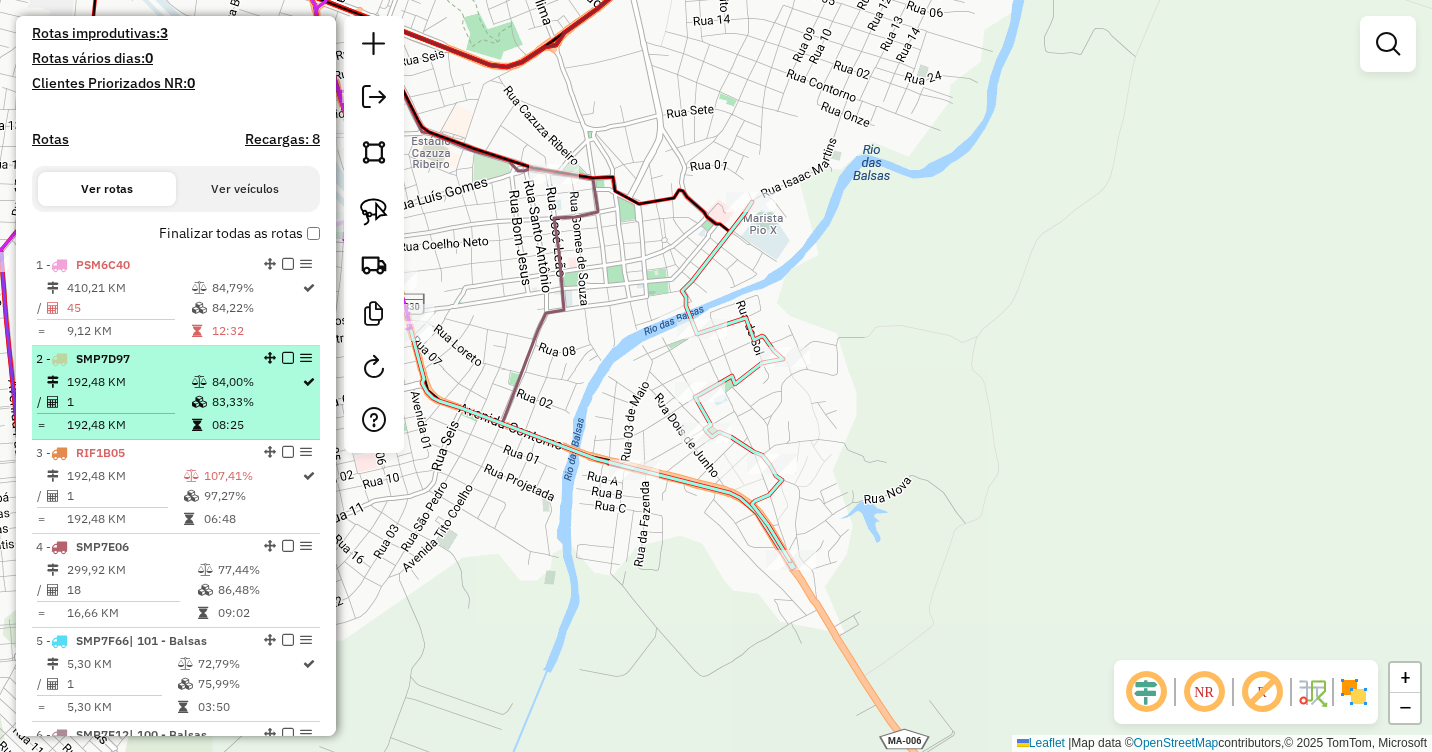 click on "192,48 KM" at bounding box center [128, 382] 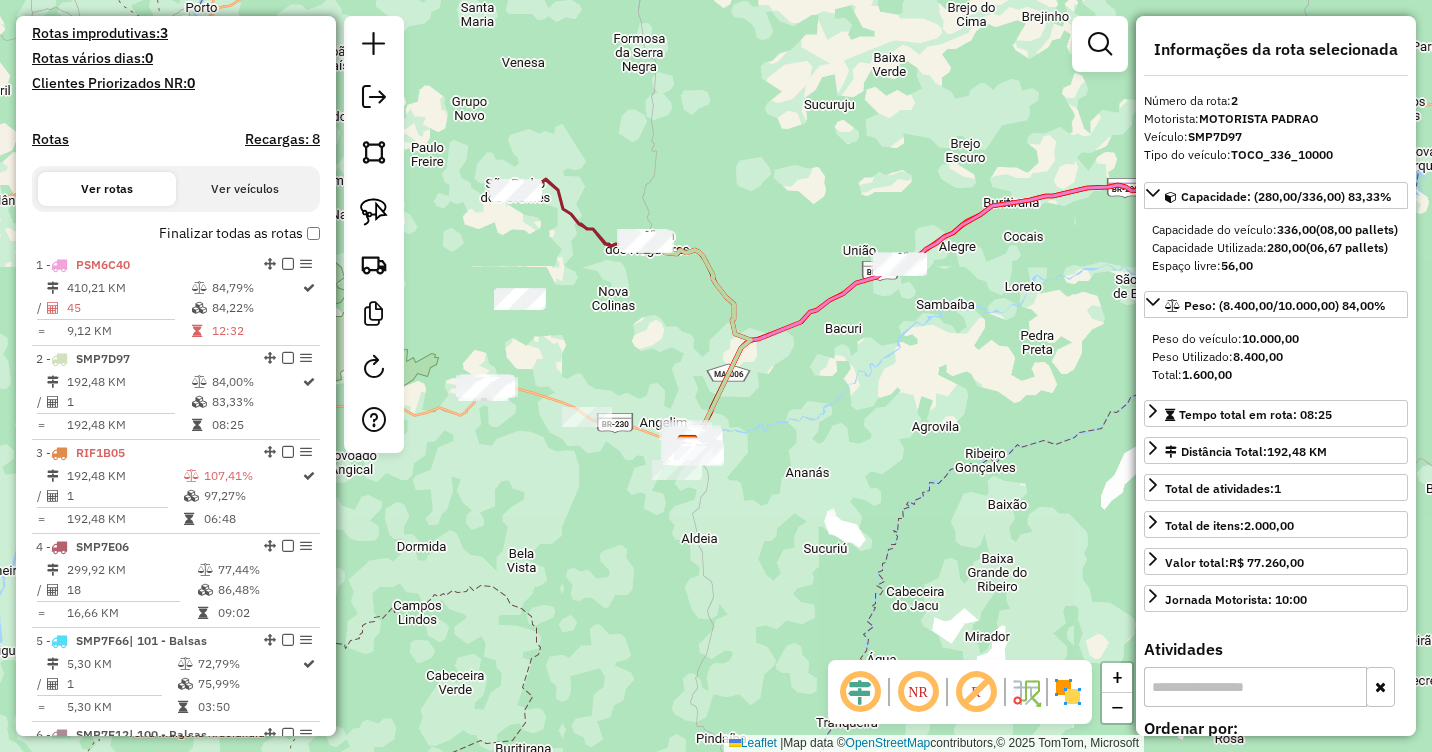 drag, startPoint x: 842, startPoint y: 435, endPoint x: 904, endPoint y: 350, distance: 105.20931 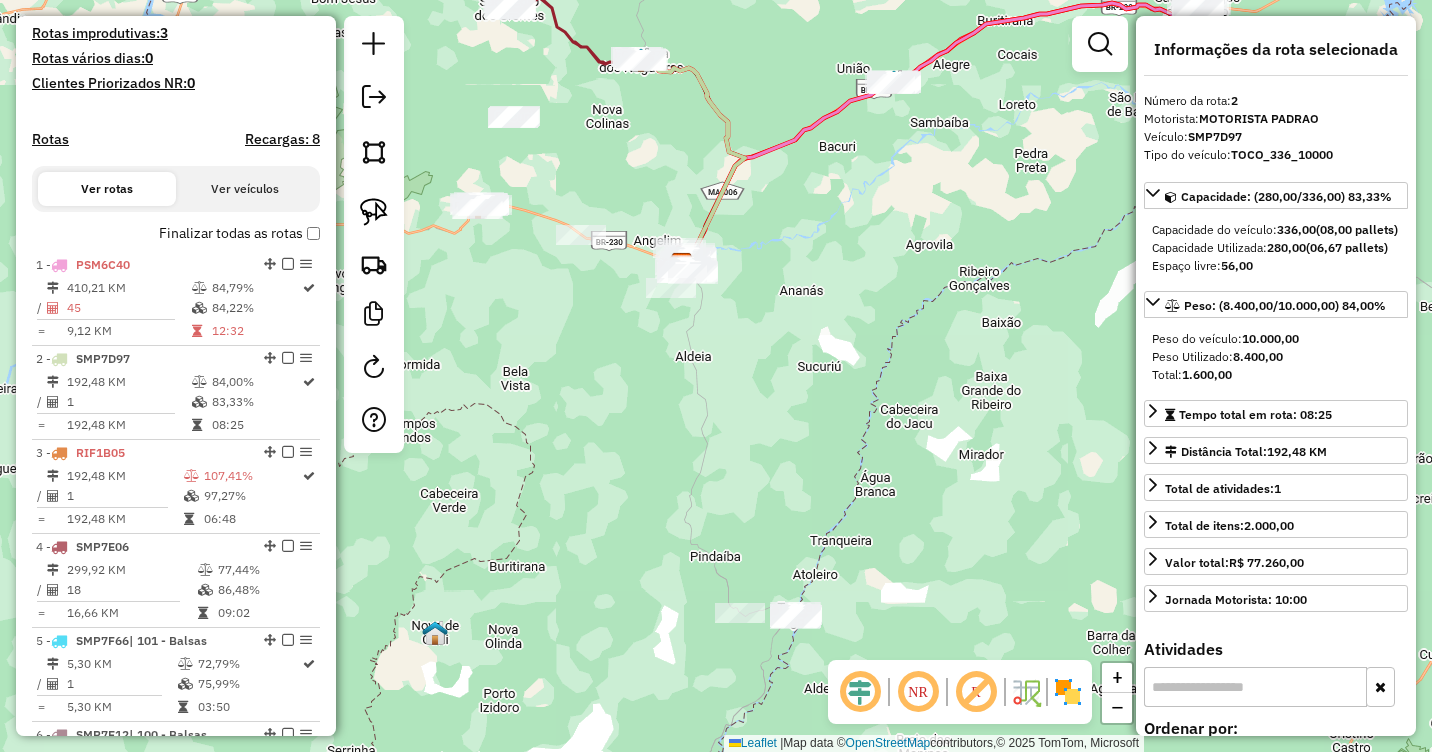drag, startPoint x: 889, startPoint y: 425, endPoint x: 810, endPoint y: 319, distance: 132.2006 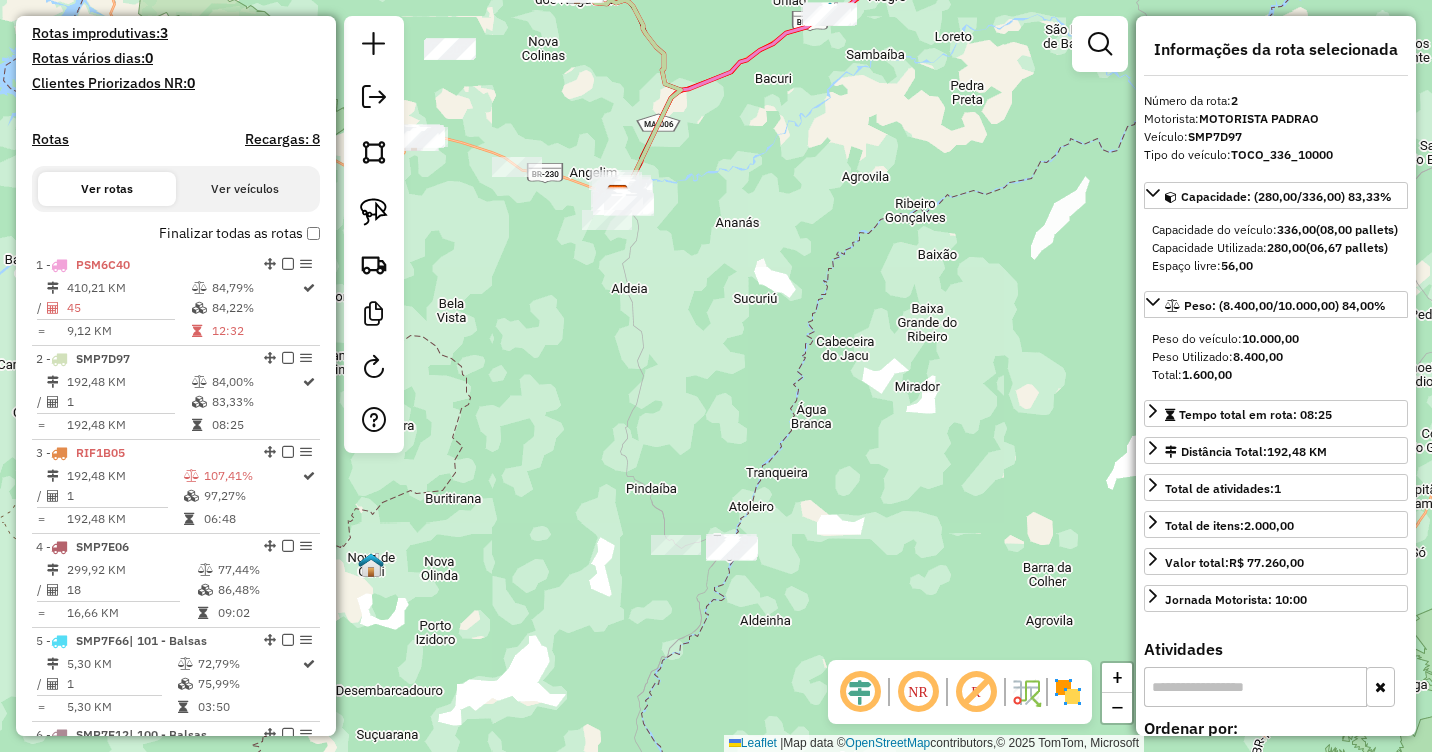 drag, startPoint x: 802, startPoint y: 335, endPoint x: 652, endPoint y: 203, distance: 199.8099 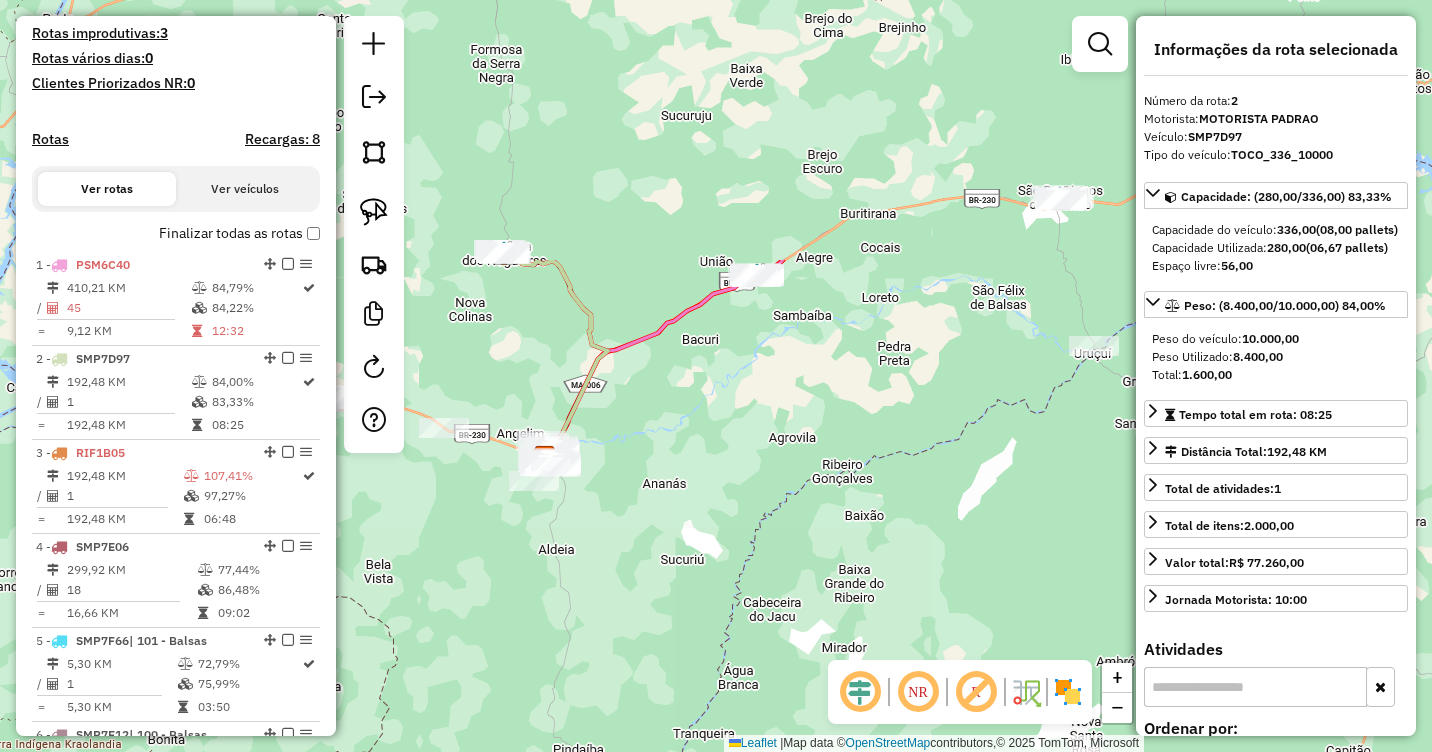 drag, startPoint x: 748, startPoint y: 231, endPoint x: 808, endPoint y: 562, distance: 336.3941 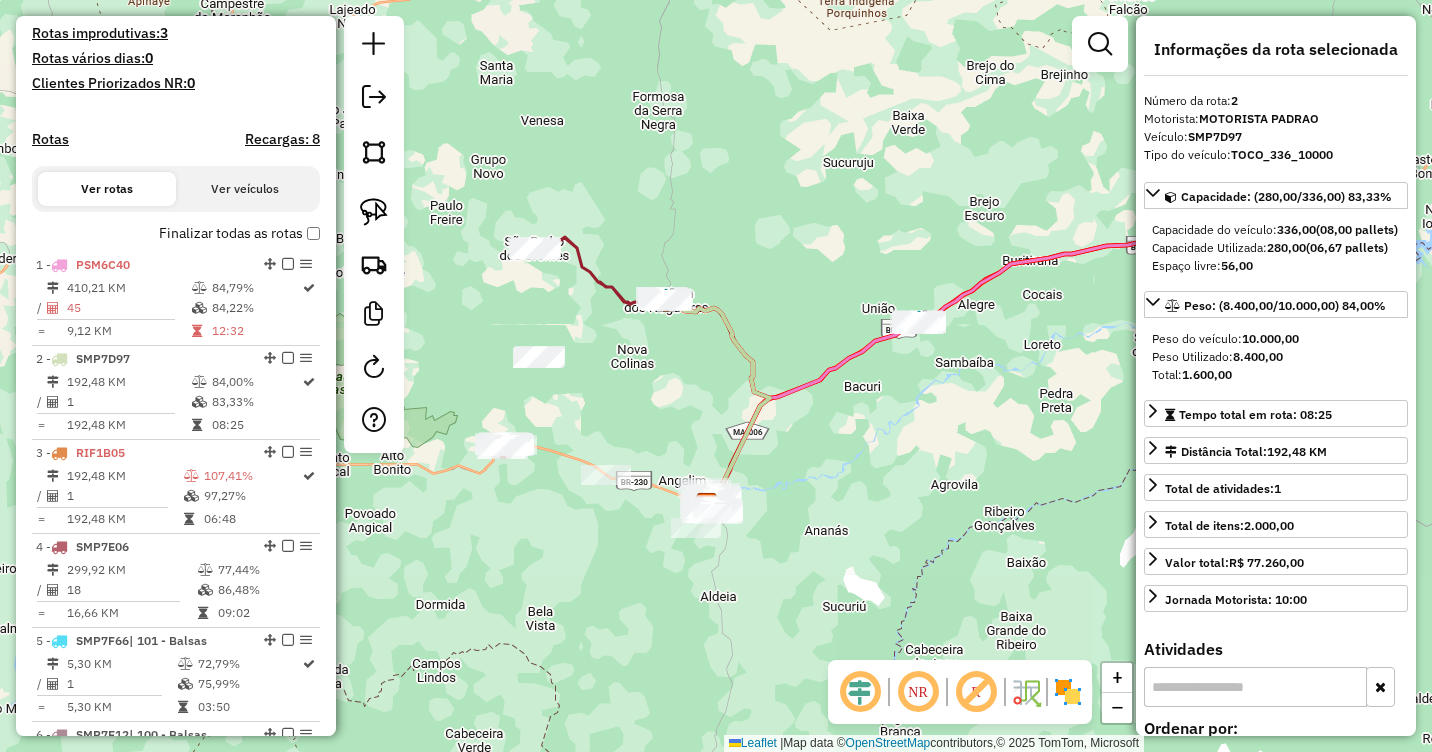 drag, startPoint x: 876, startPoint y: 458, endPoint x: 1018, endPoint y: 480, distance: 143.69412 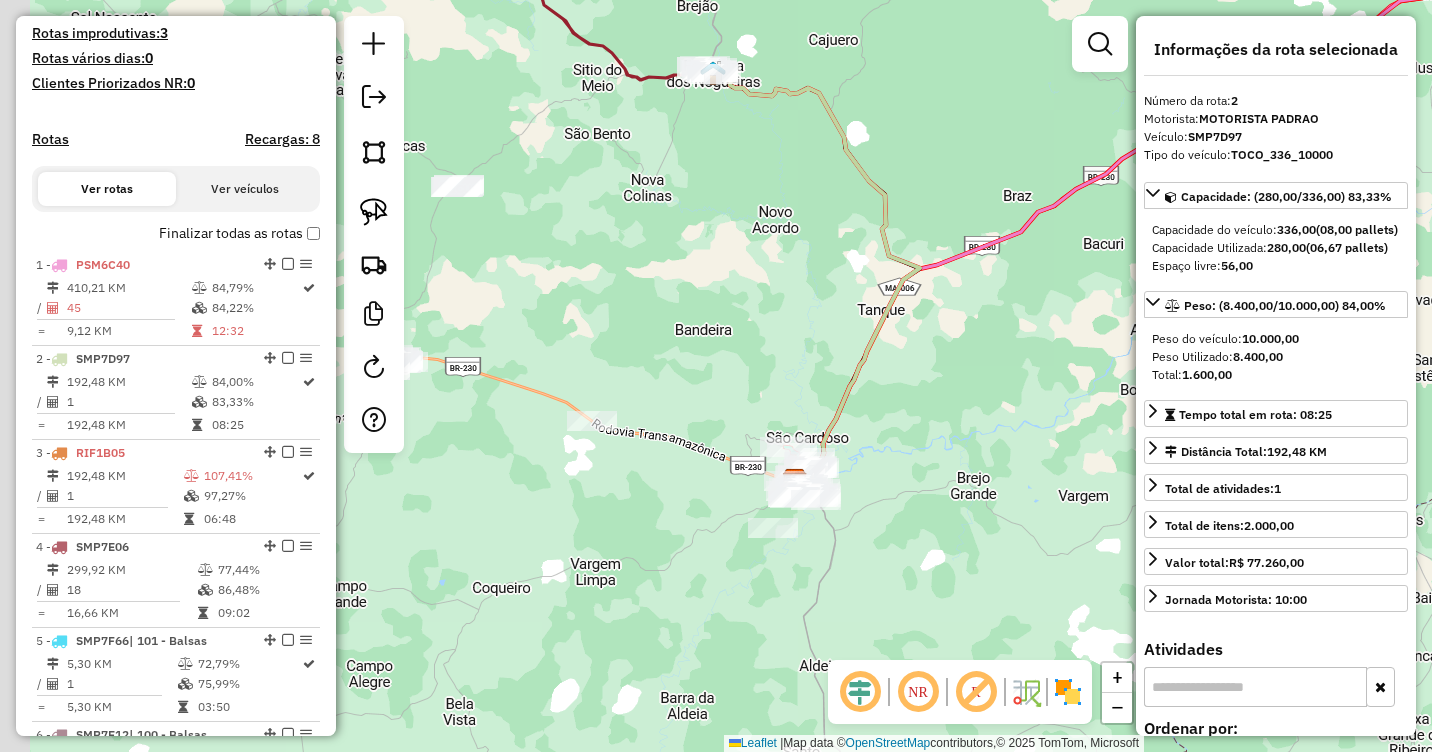 drag, startPoint x: 875, startPoint y: 475, endPoint x: 911, endPoint y: 417, distance: 68.26419 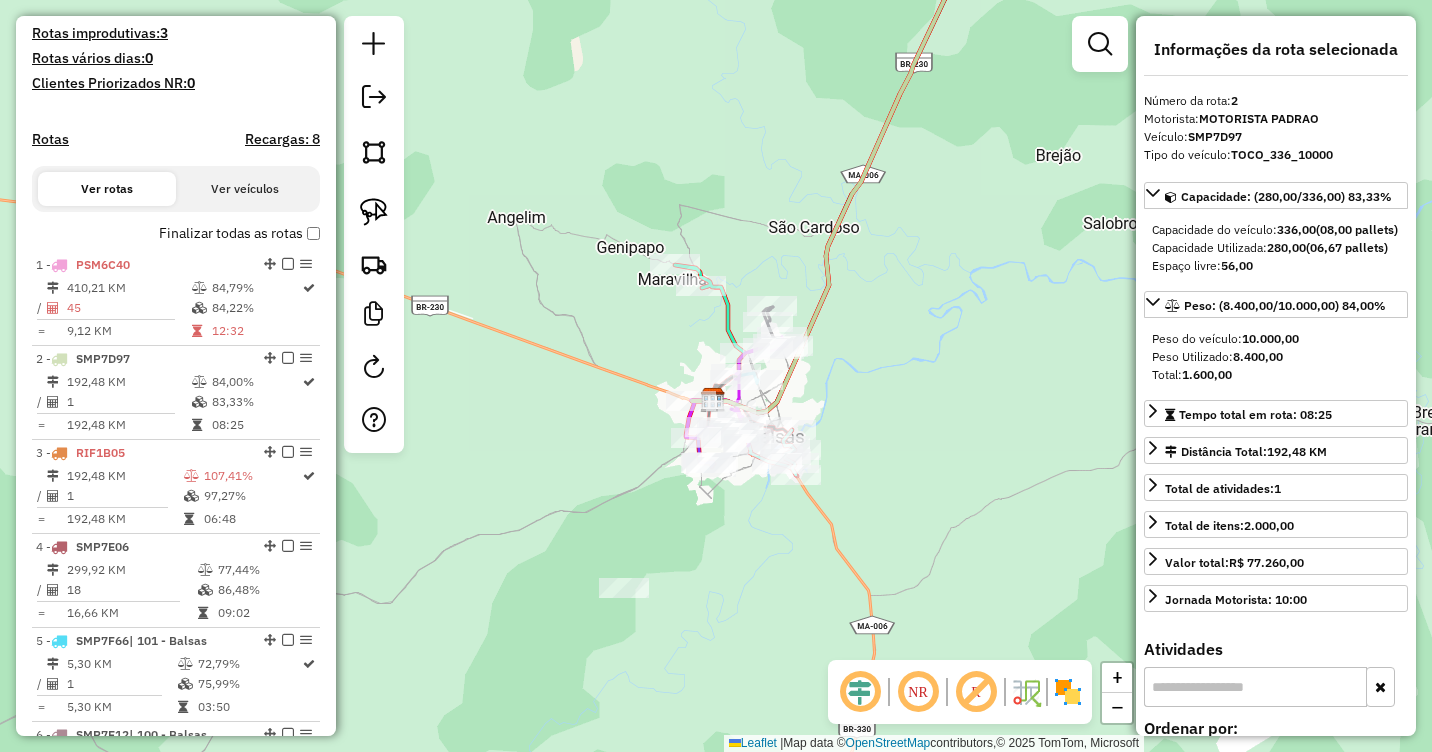drag, startPoint x: 826, startPoint y: 459, endPoint x: 871, endPoint y: 408, distance: 68.0147 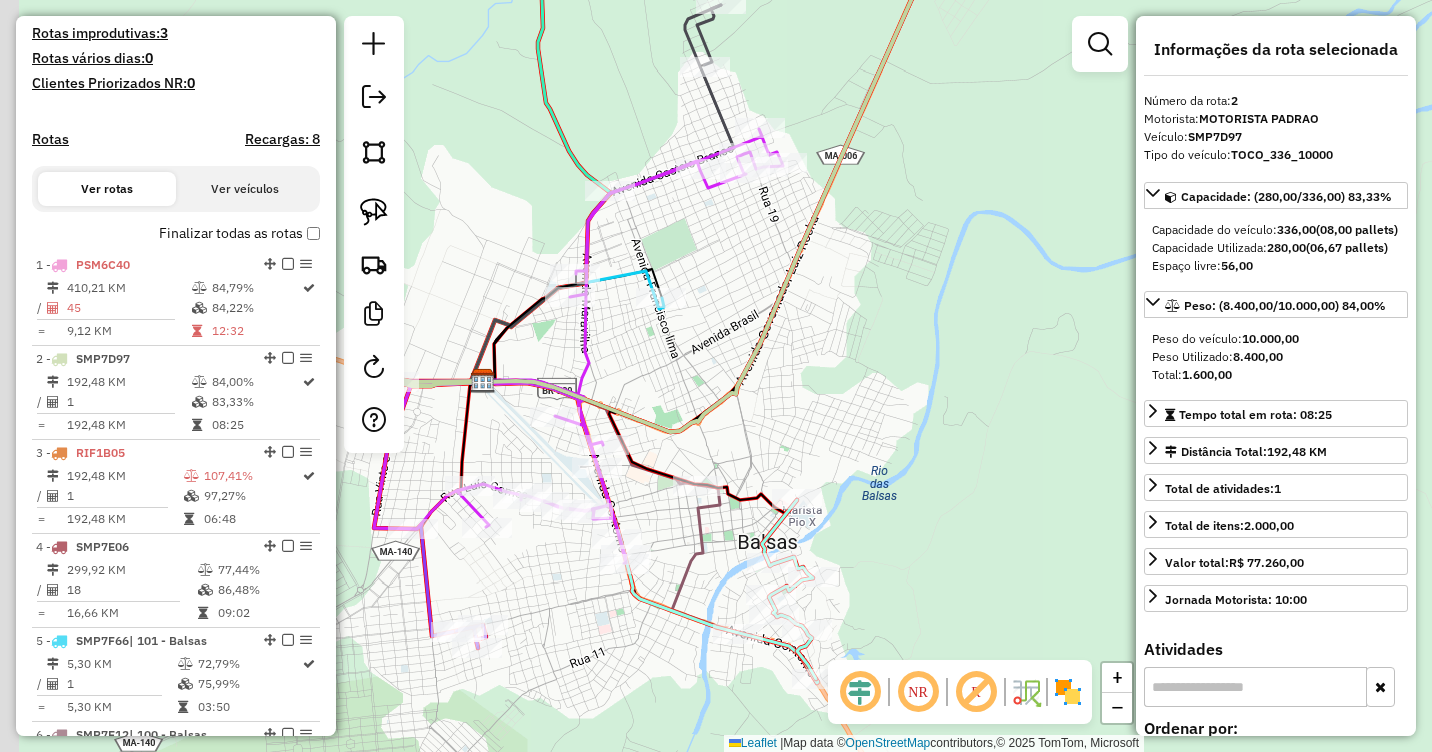 drag, startPoint x: 761, startPoint y: 387, endPoint x: 1039, endPoint y: 399, distance: 278.25888 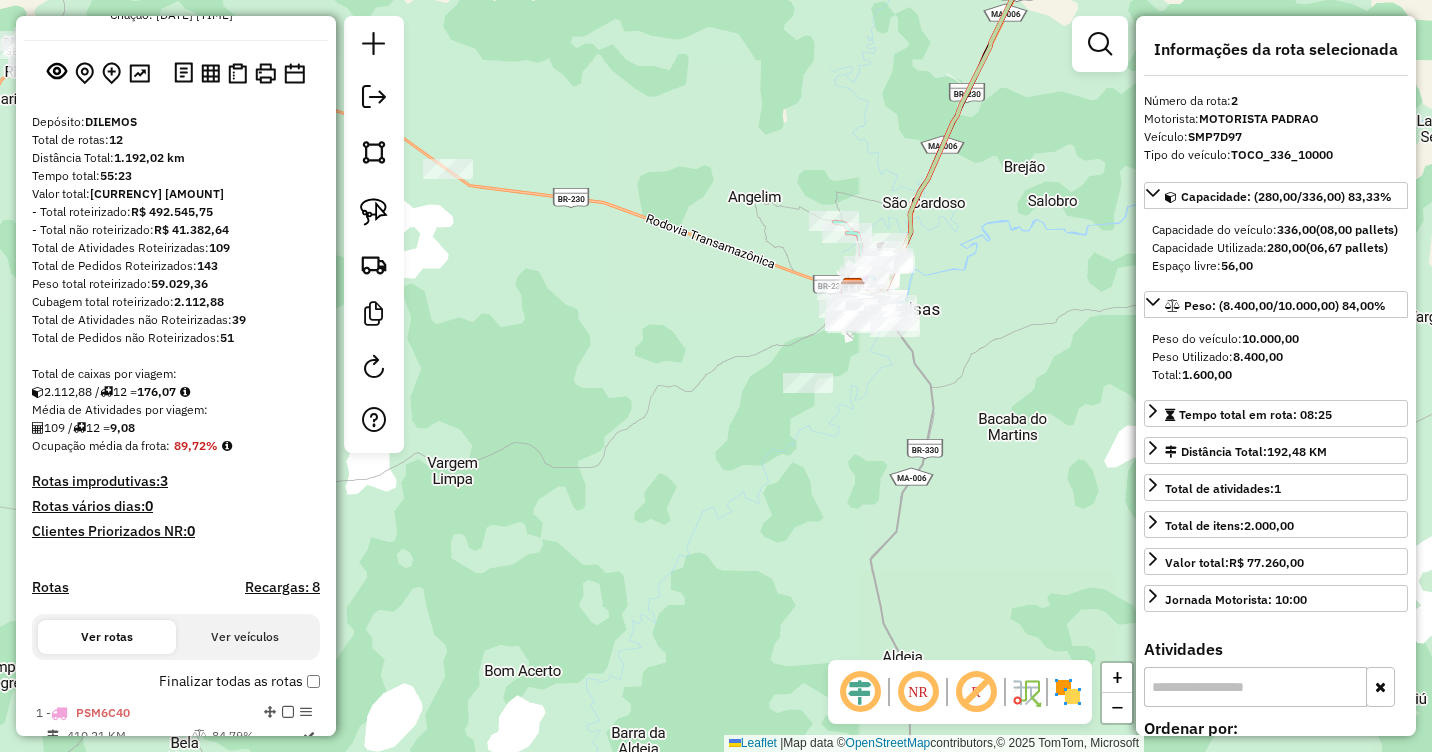 scroll, scrollTop: 38, scrollLeft: 0, axis: vertical 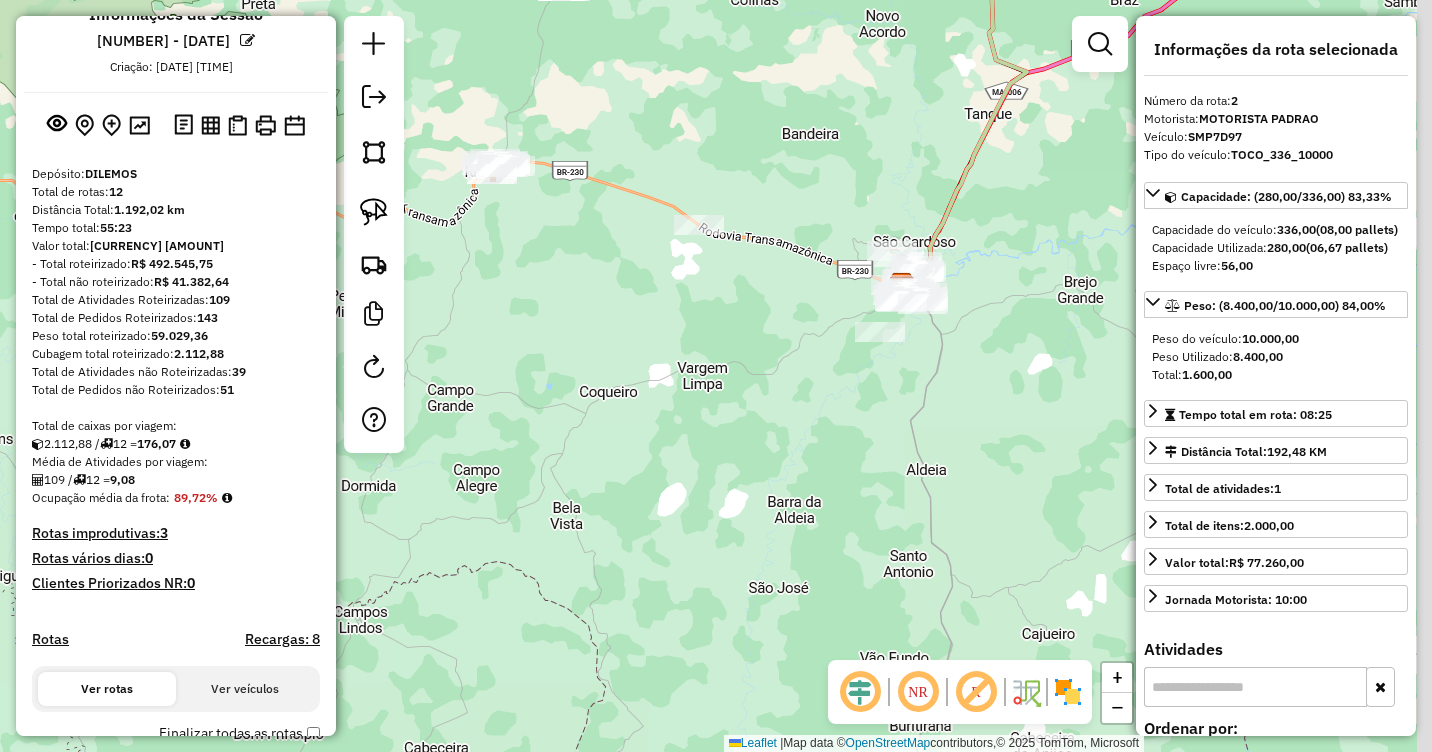 drag, startPoint x: 1041, startPoint y: 327, endPoint x: 856, endPoint y: 499, distance: 252.60443 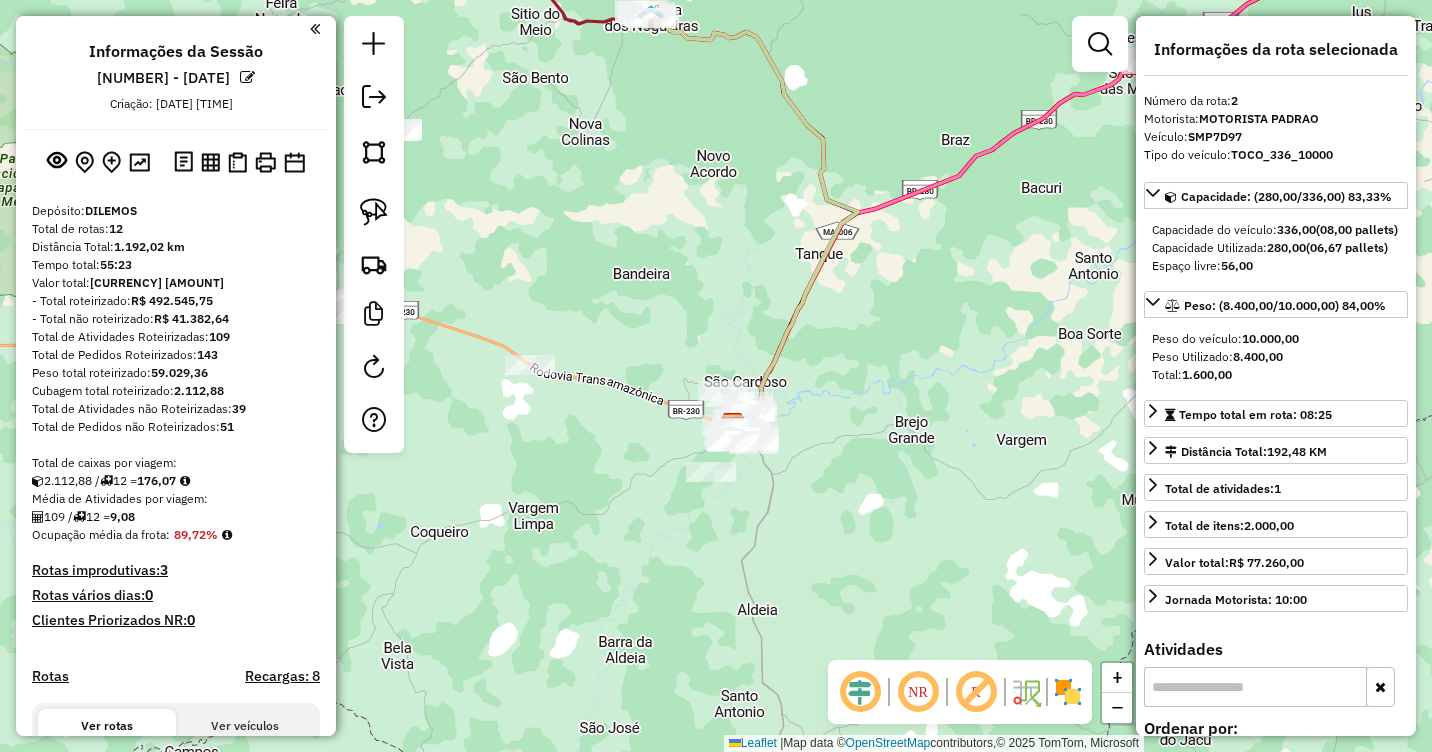 scroll, scrollTop: 0, scrollLeft: 0, axis: both 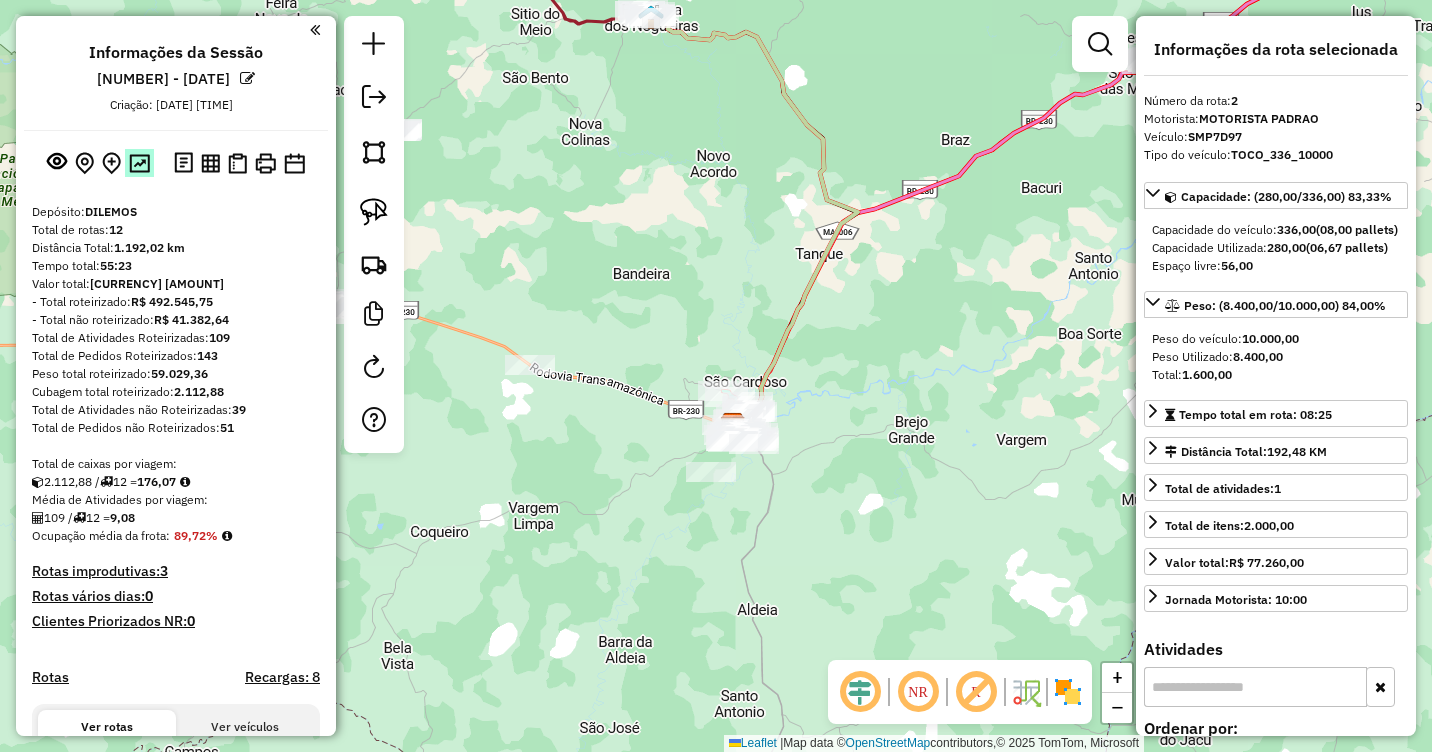 click at bounding box center [139, 163] 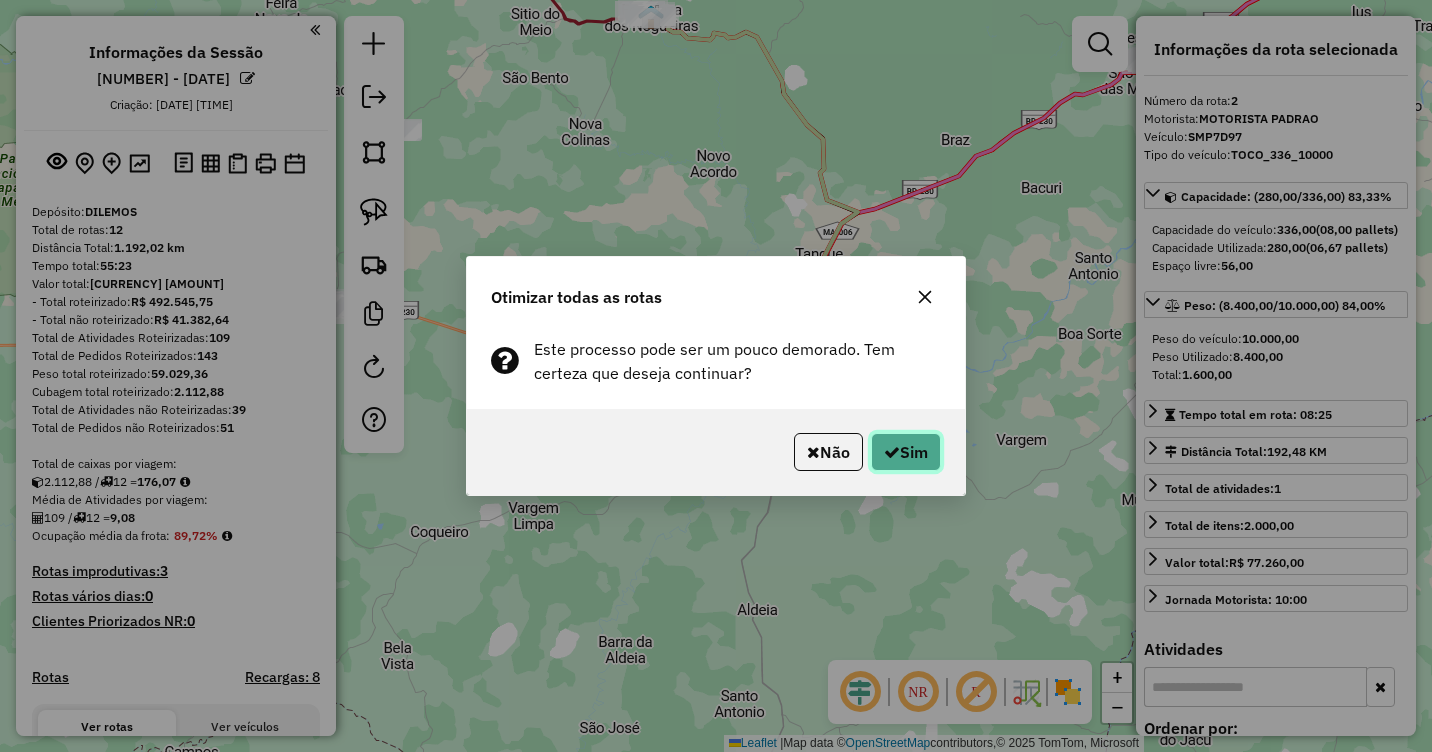click on "Sim" 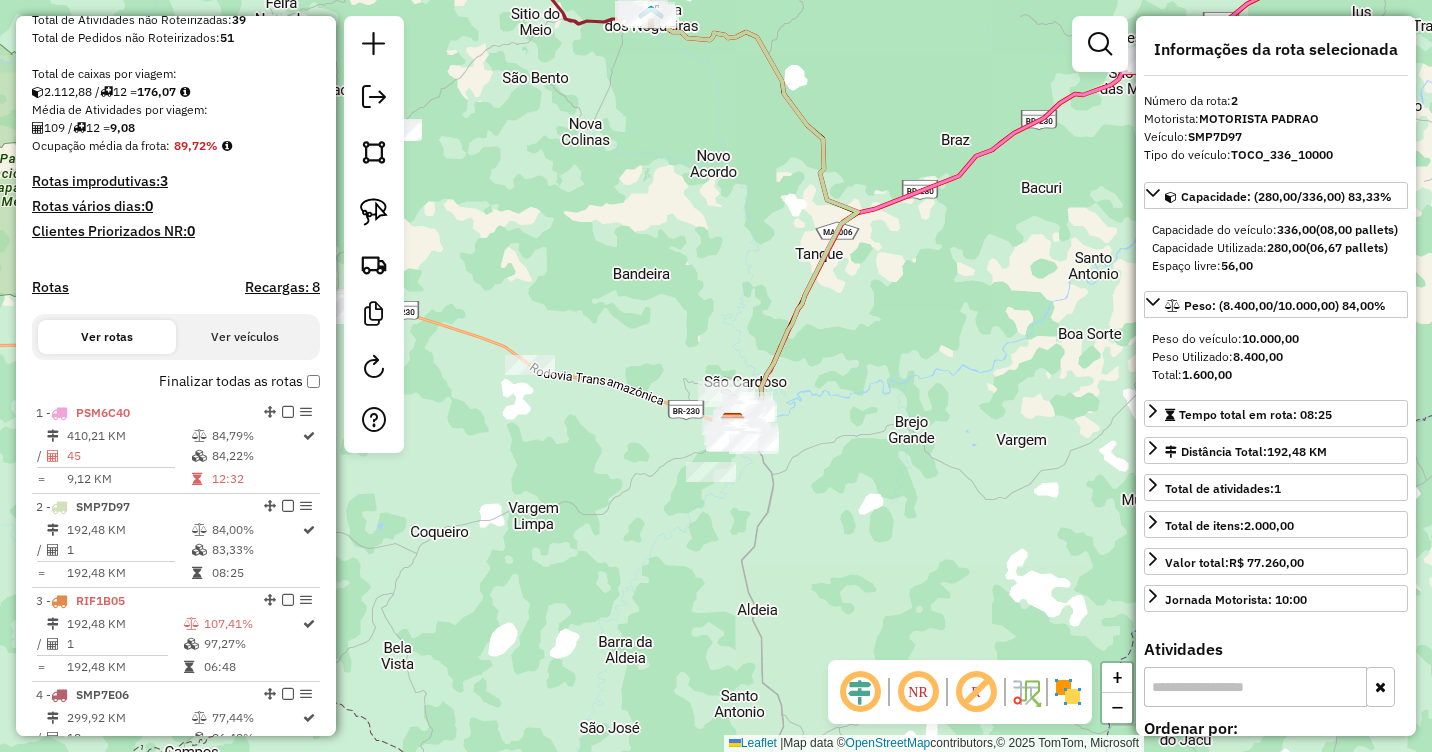 scroll, scrollTop: 868, scrollLeft: 0, axis: vertical 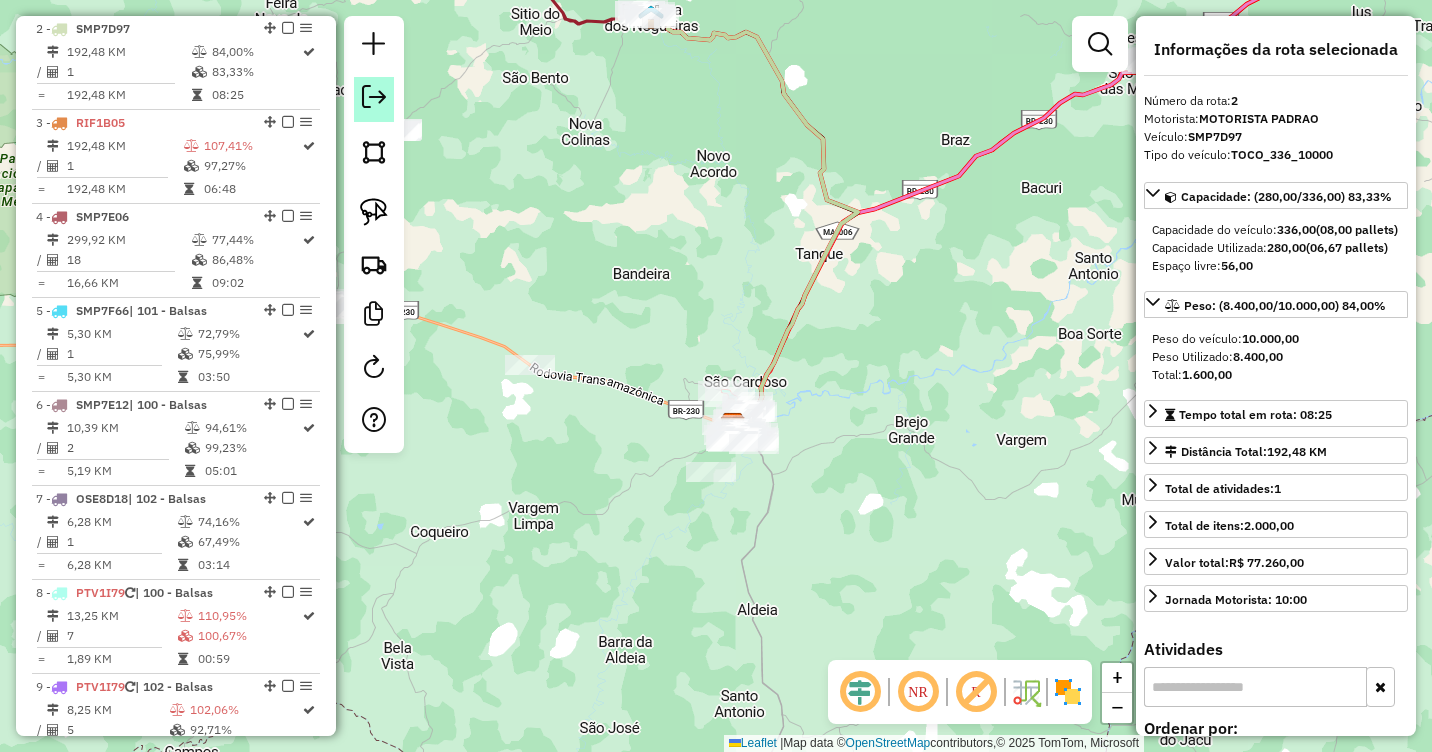 click 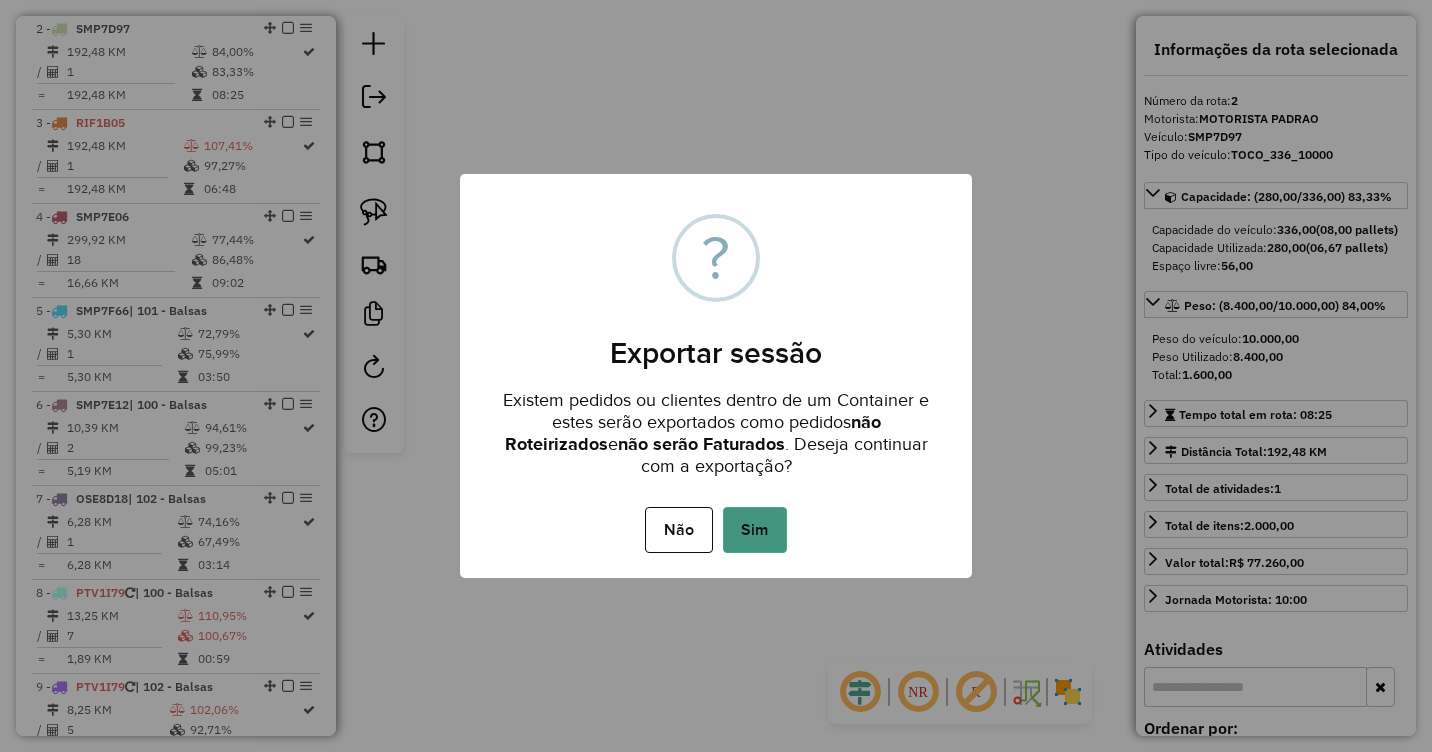 click on "Sim" at bounding box center [755, 530] 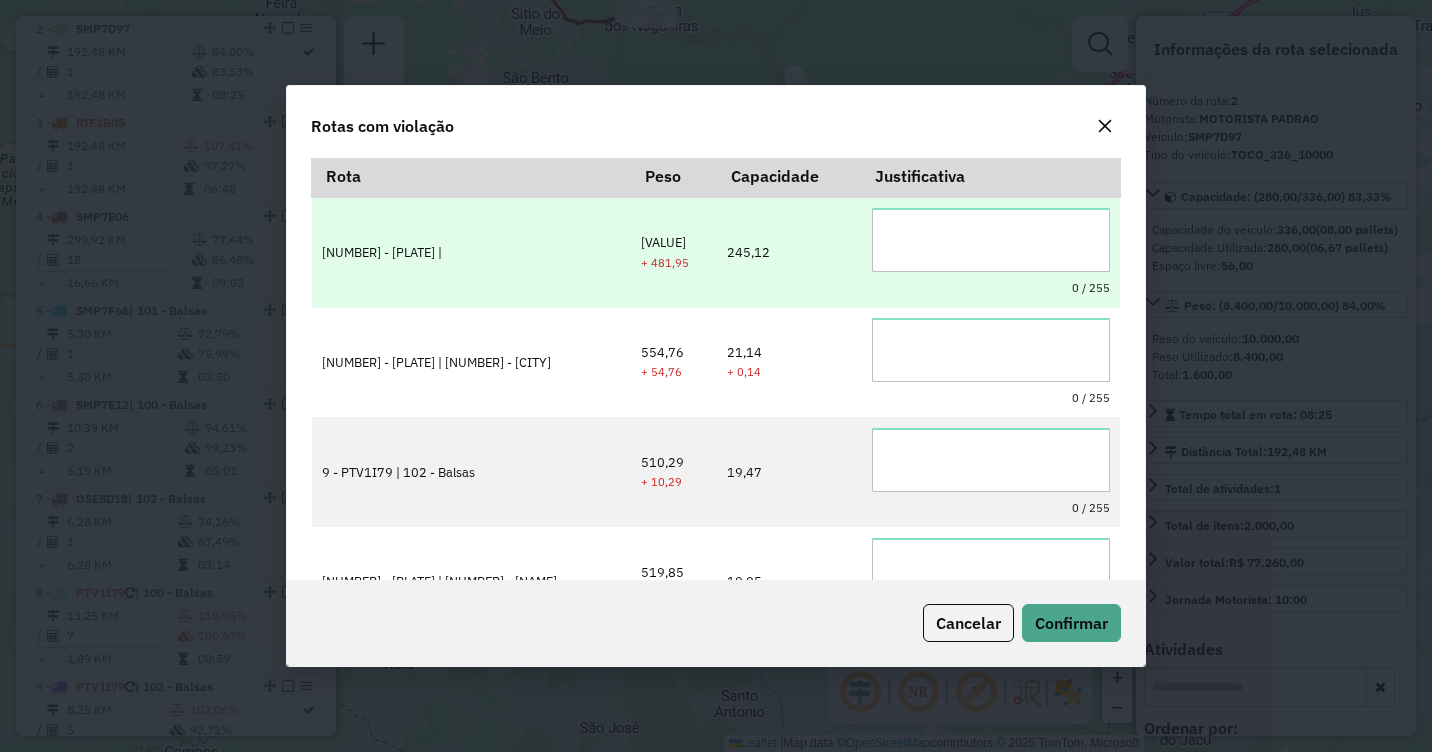 scroll, scrollTop: 0, scrollLeft: 0, axis: both 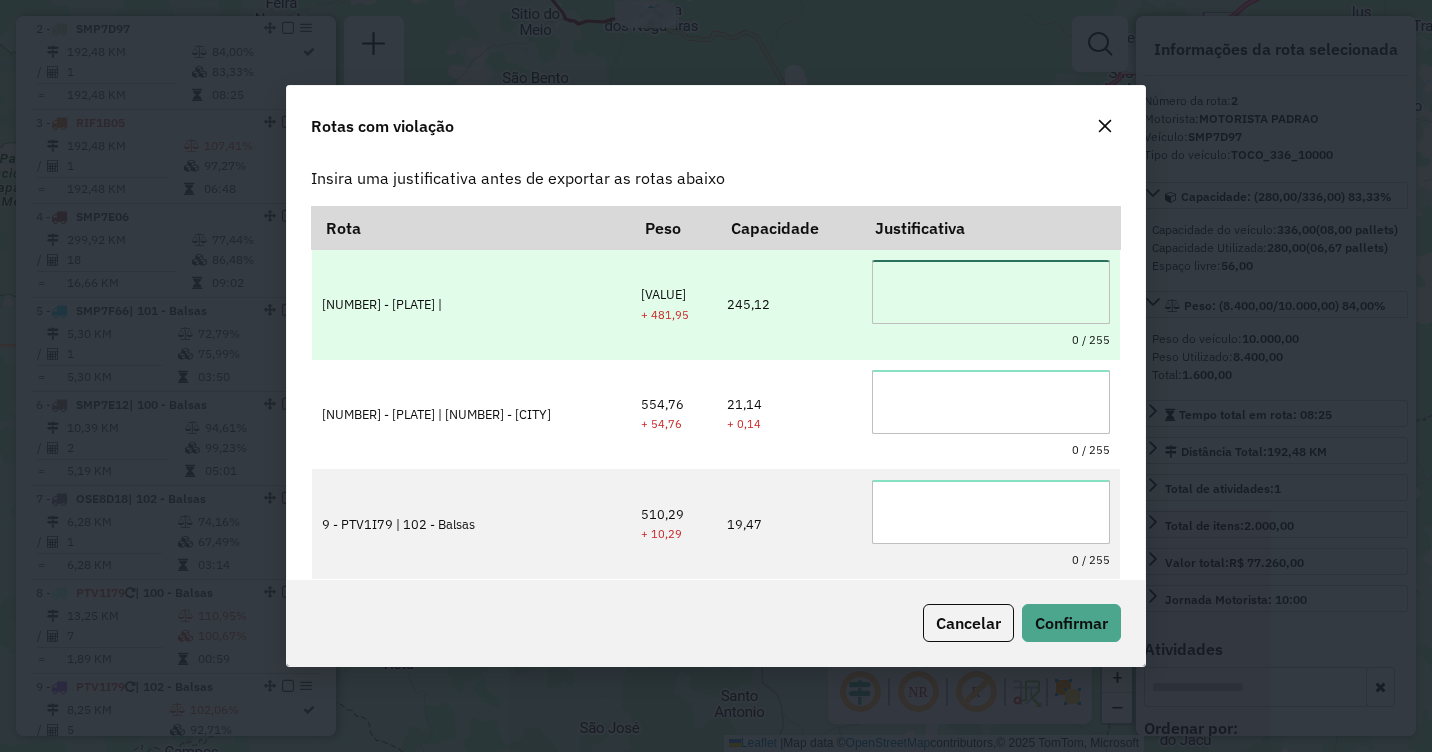 click at bounding box center (991, 292) 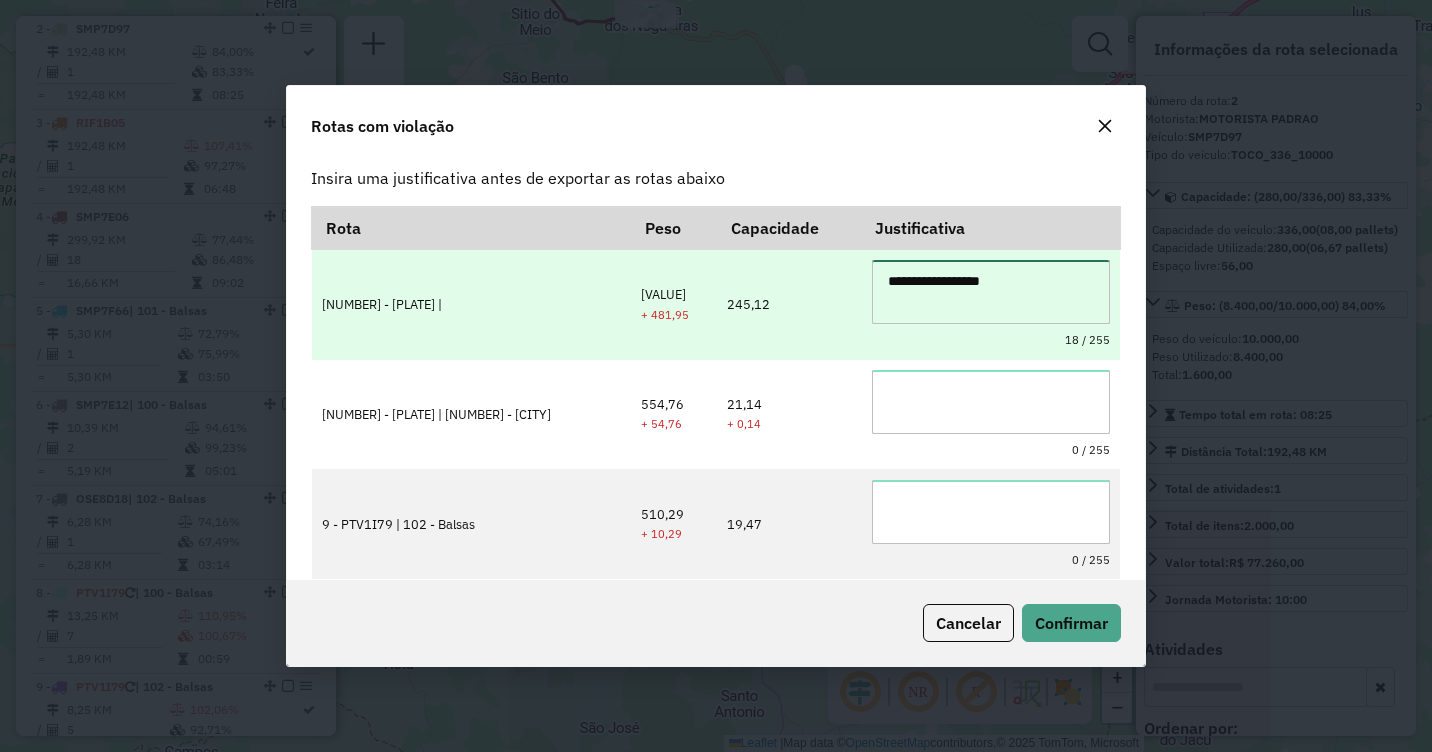 drag, startPoint x: 996, startPoint y: 282, endPoint x: 522, endPoint y: 282, distance: 474 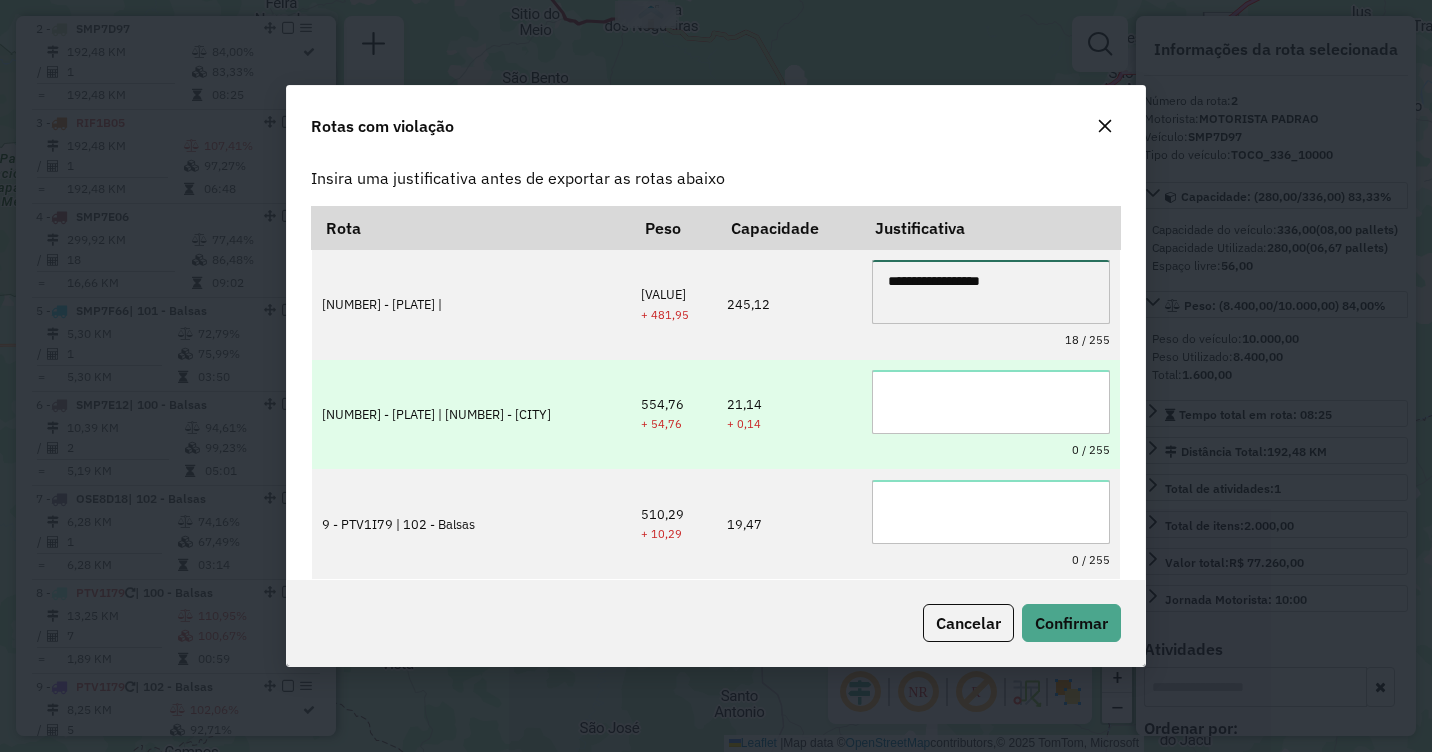 type on "**********" 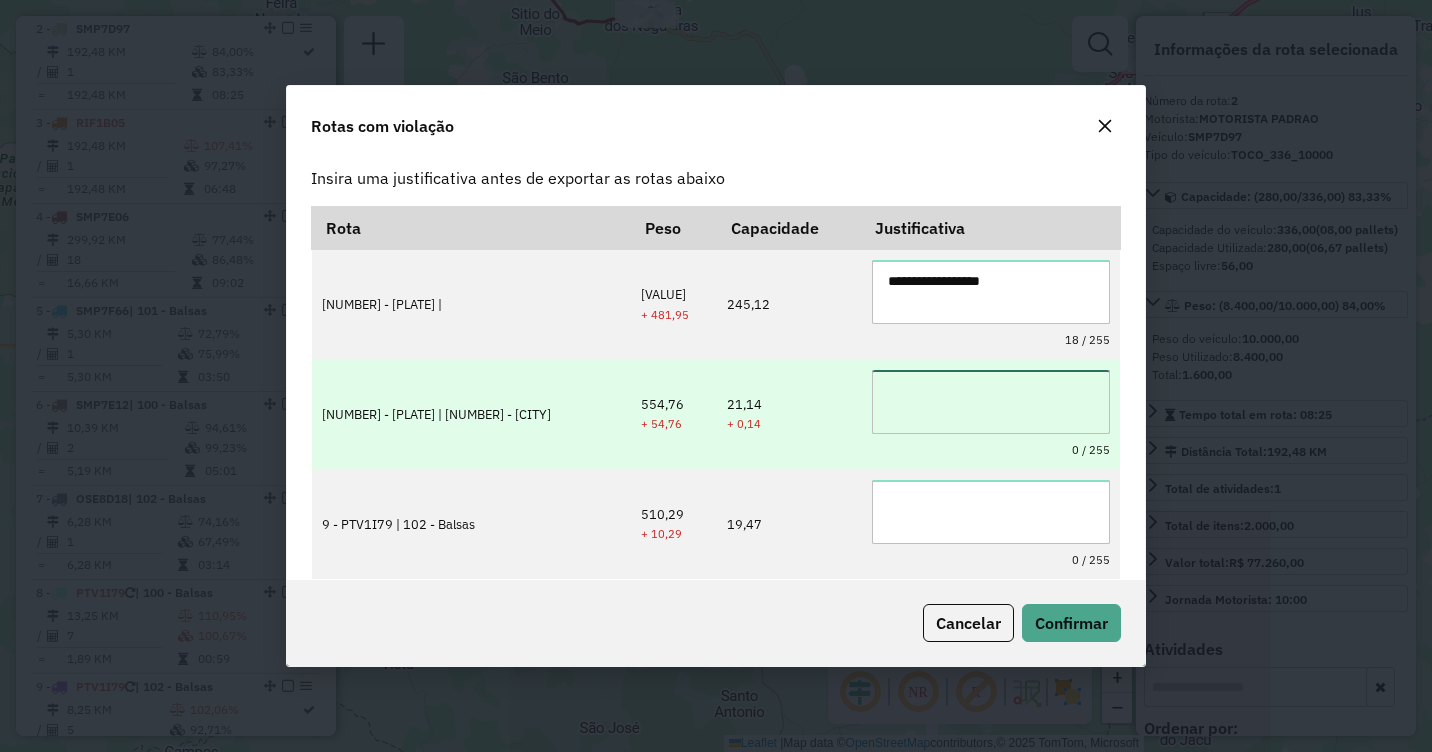 click at bounding box center [991, 402] 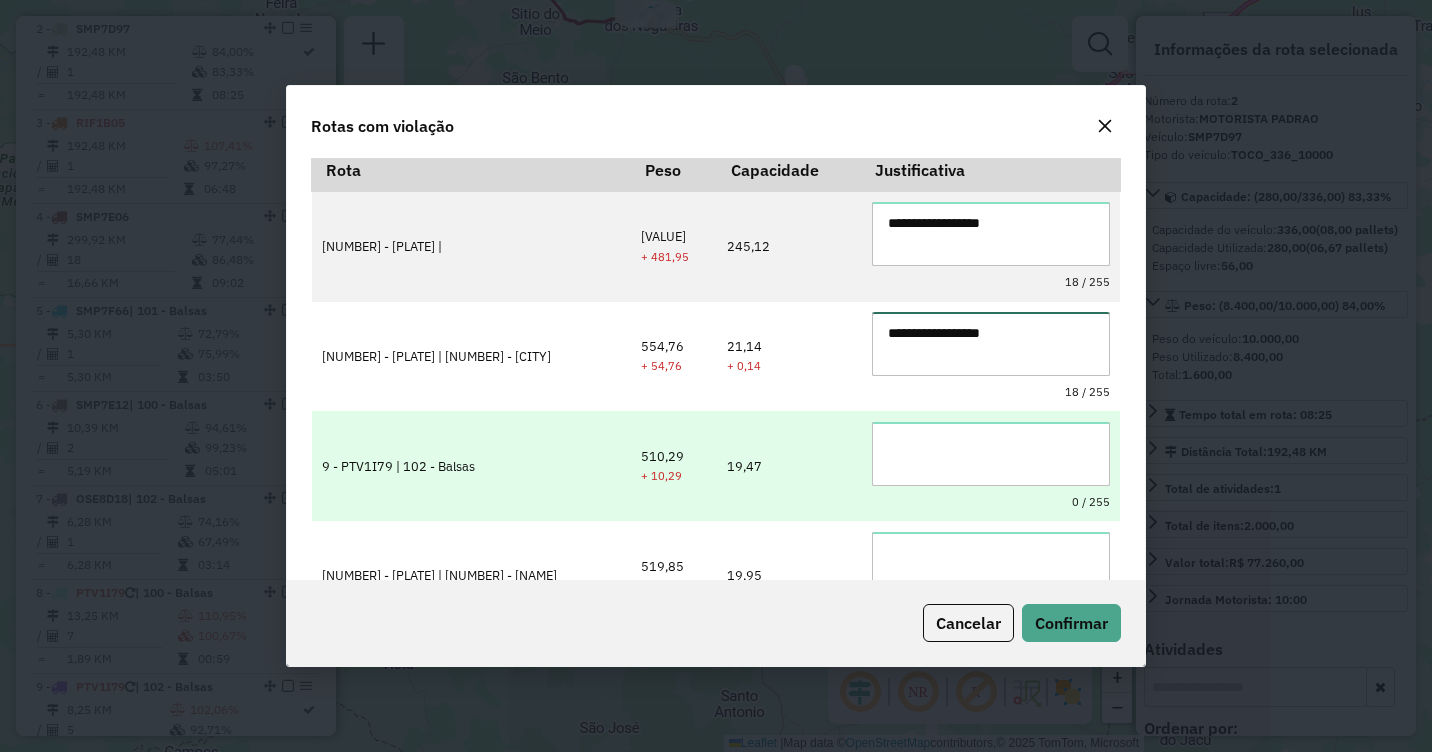scroll, scrollTop: 109, scrollLeft: 0, axis: vertical 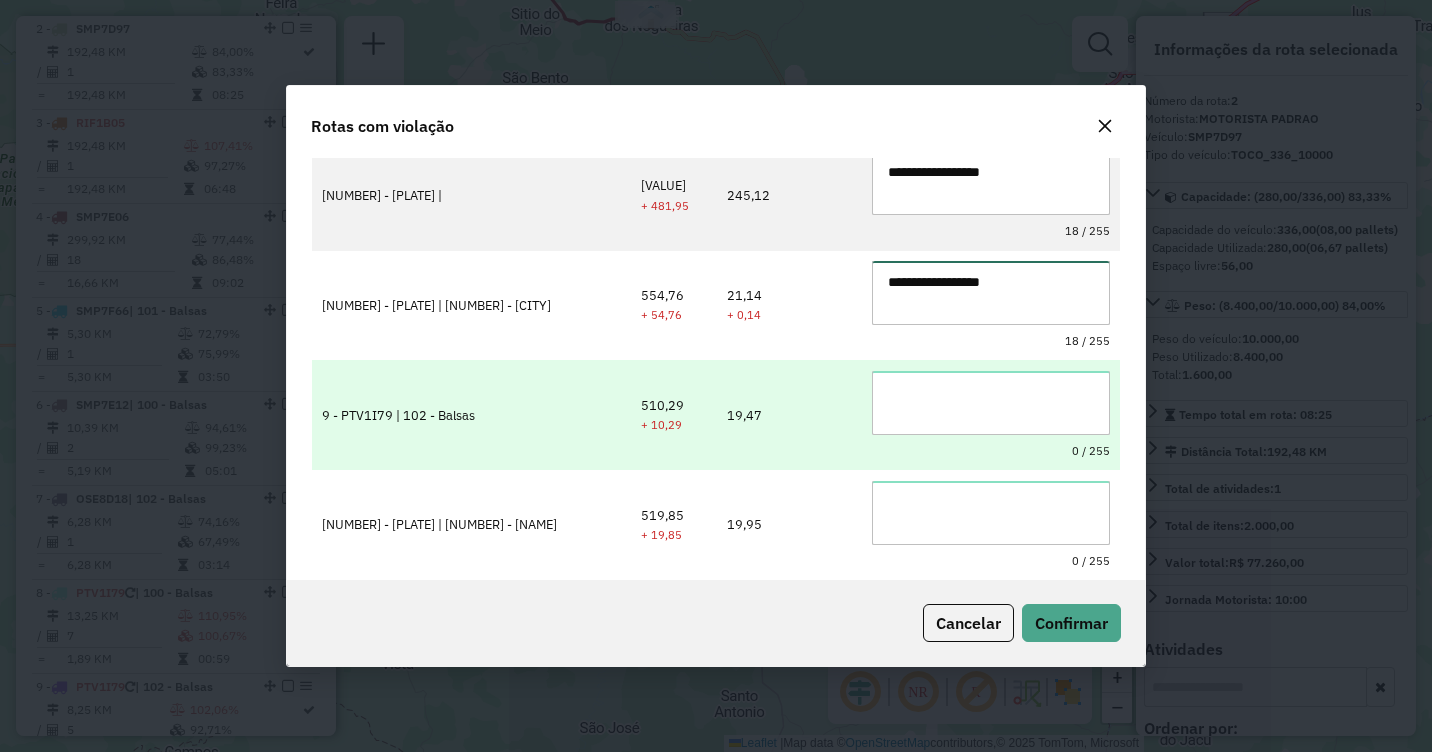 type on "**********" 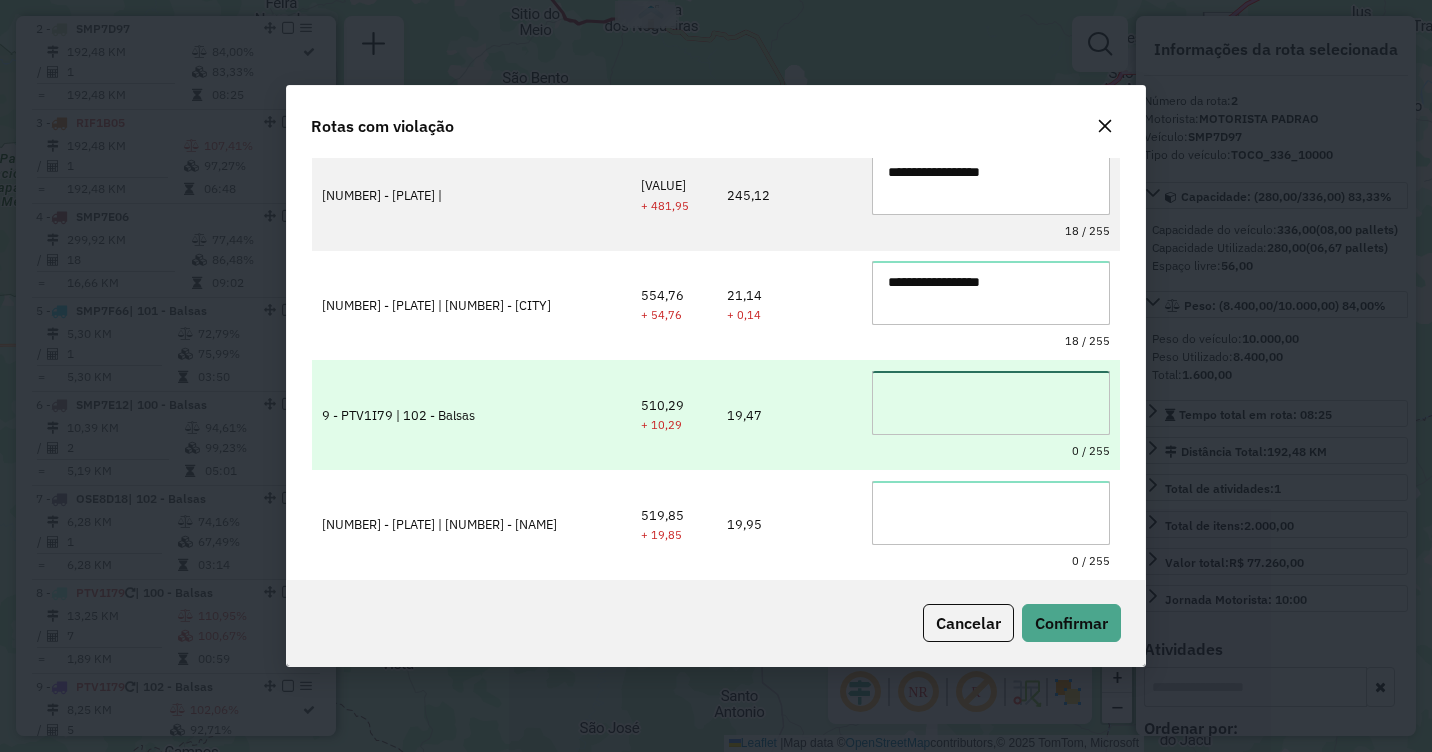 click at bounding box center (991, 403) 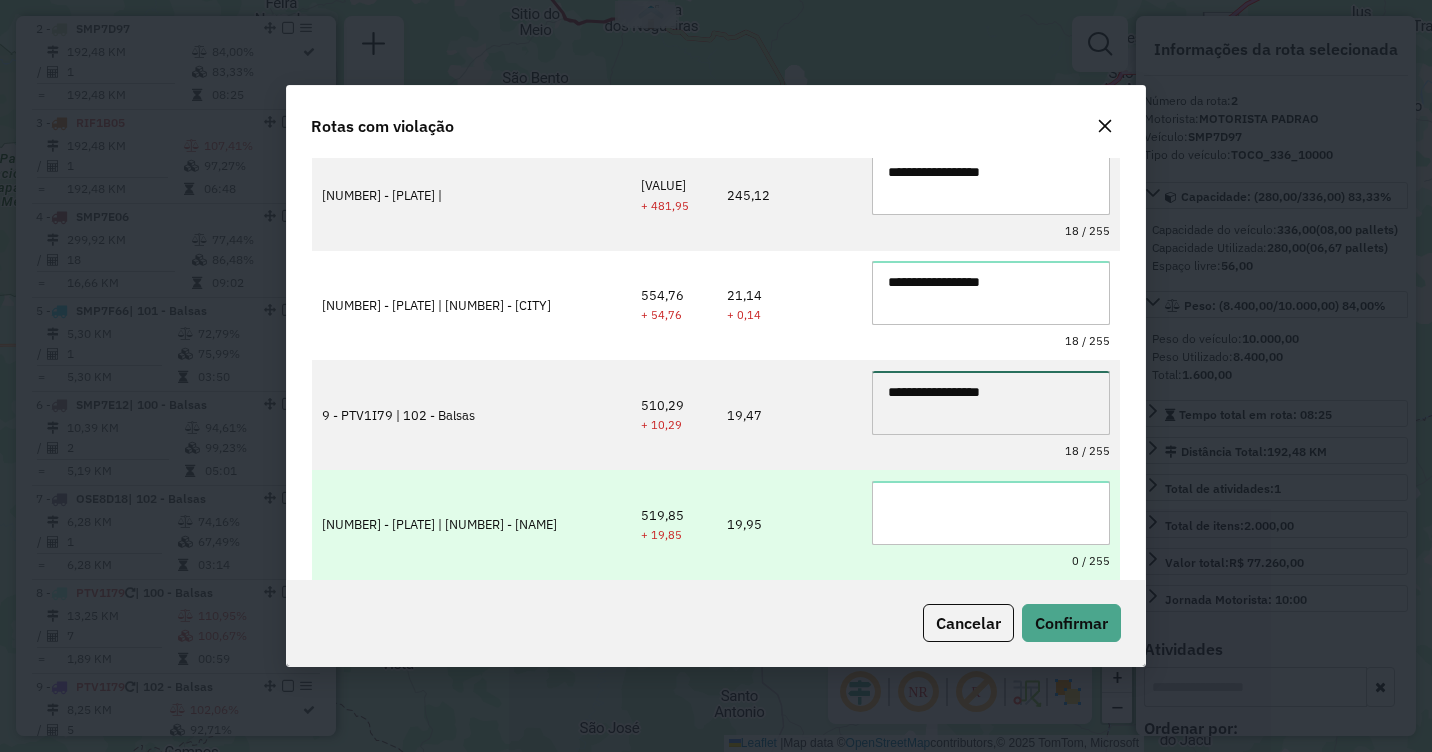type on "**********" 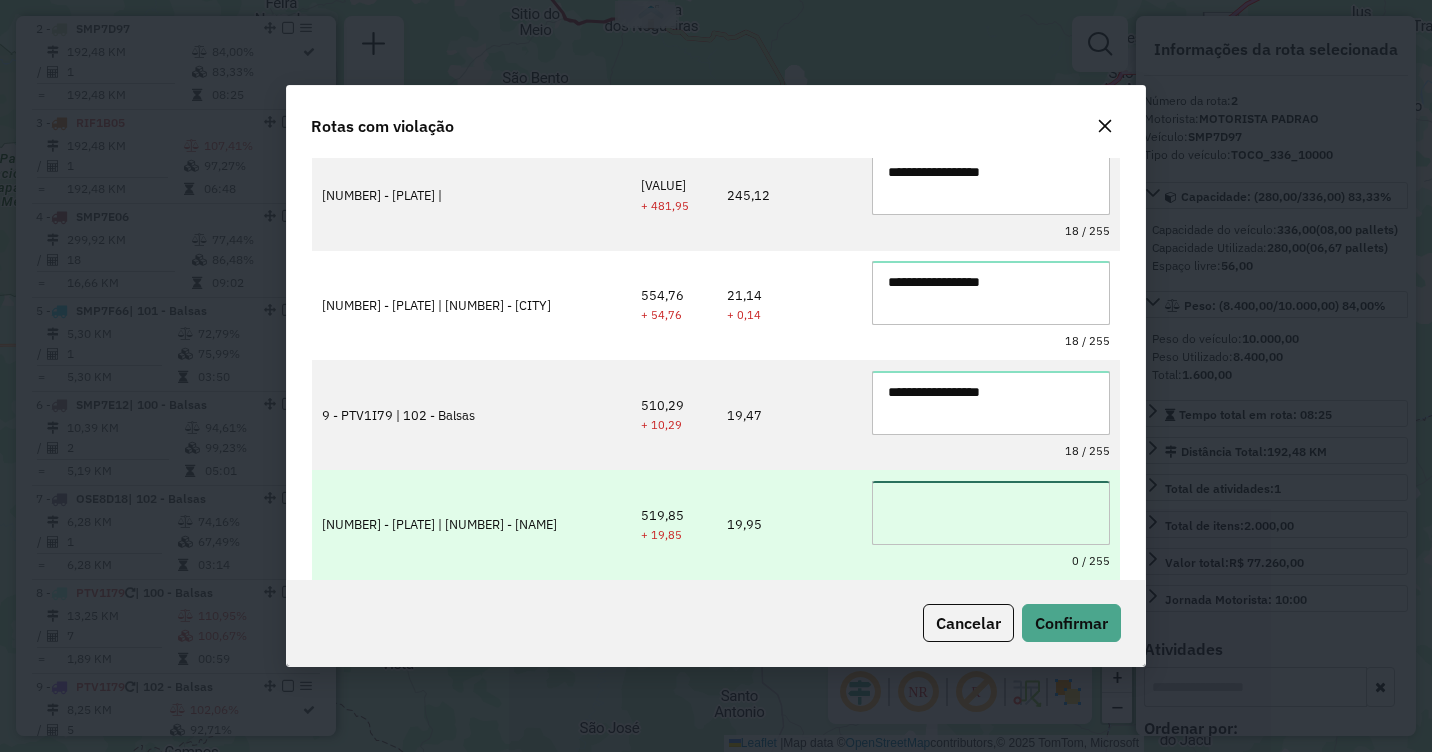 click at bounding box center (991, 513) 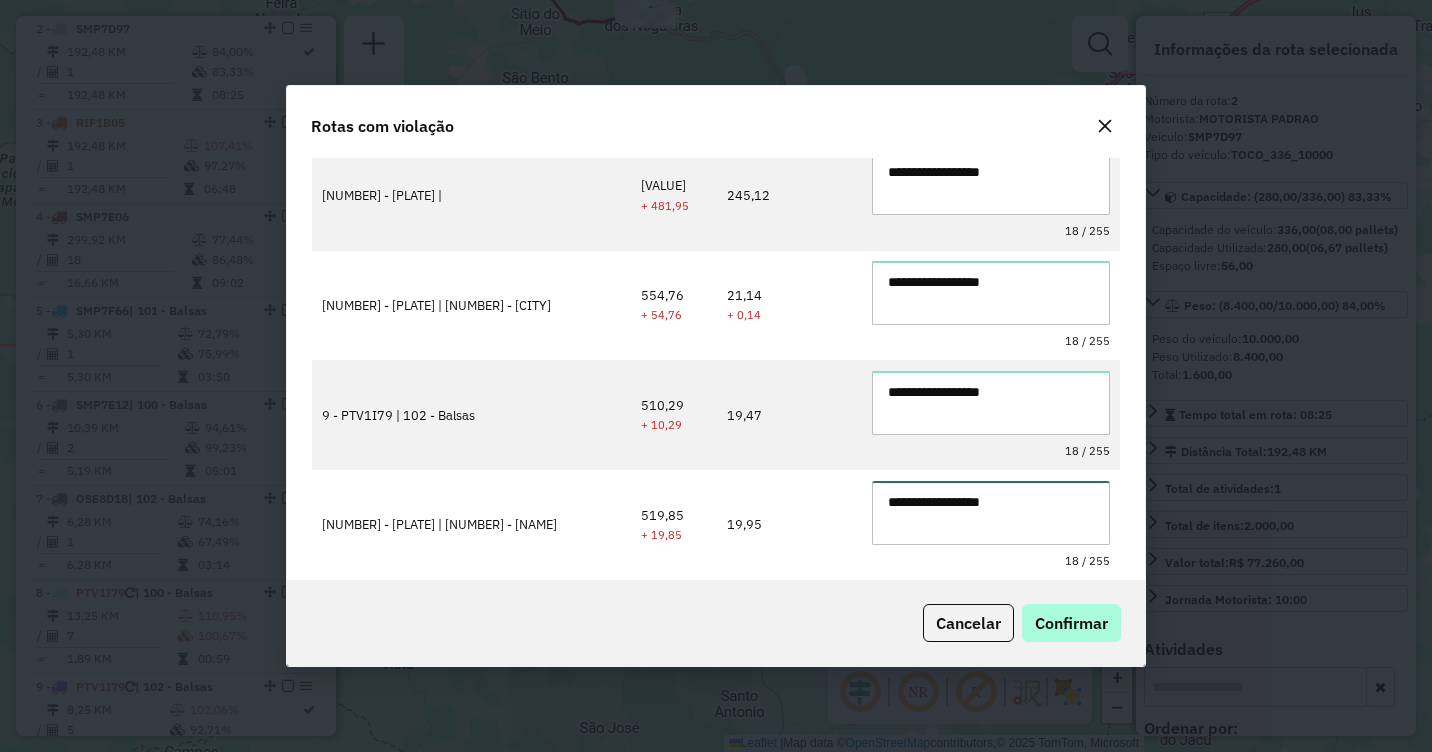 type on "**********" 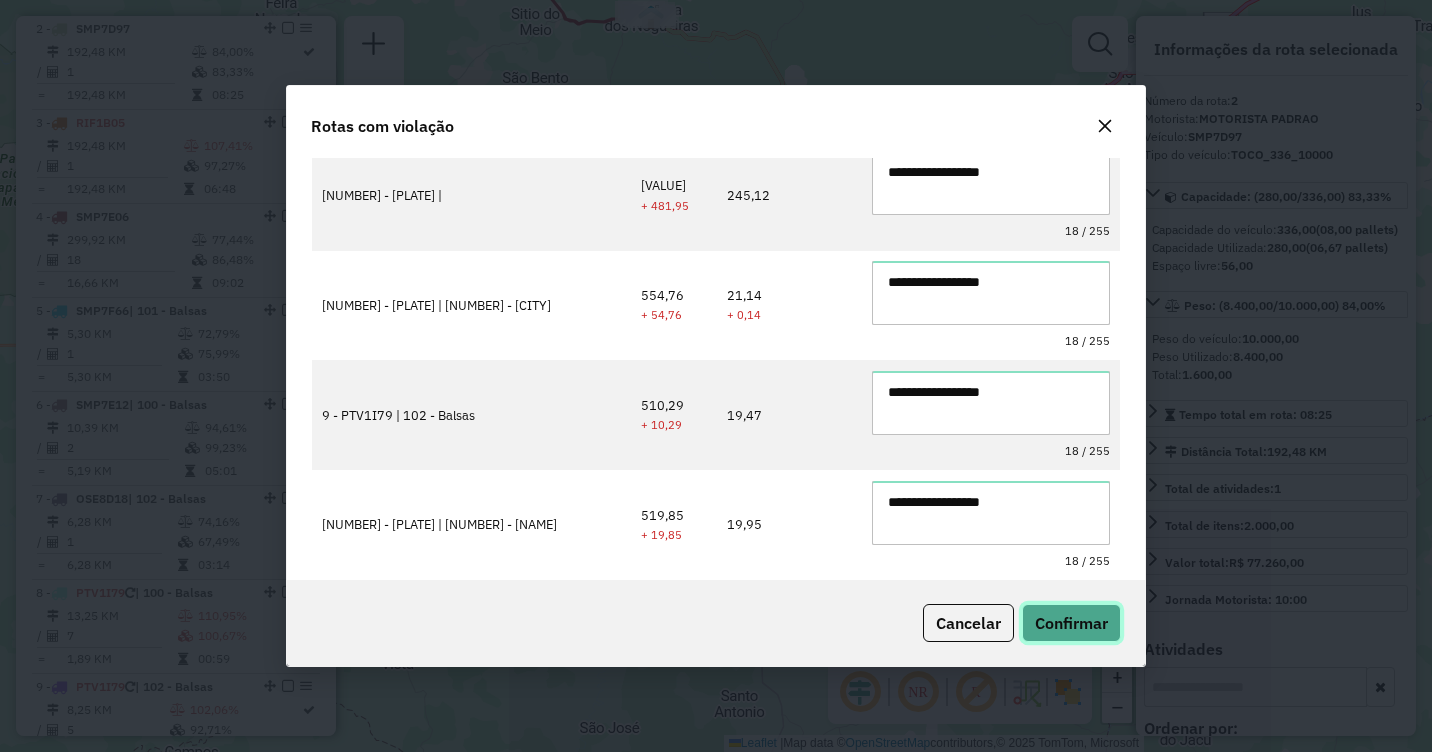 click on "Confirmar" 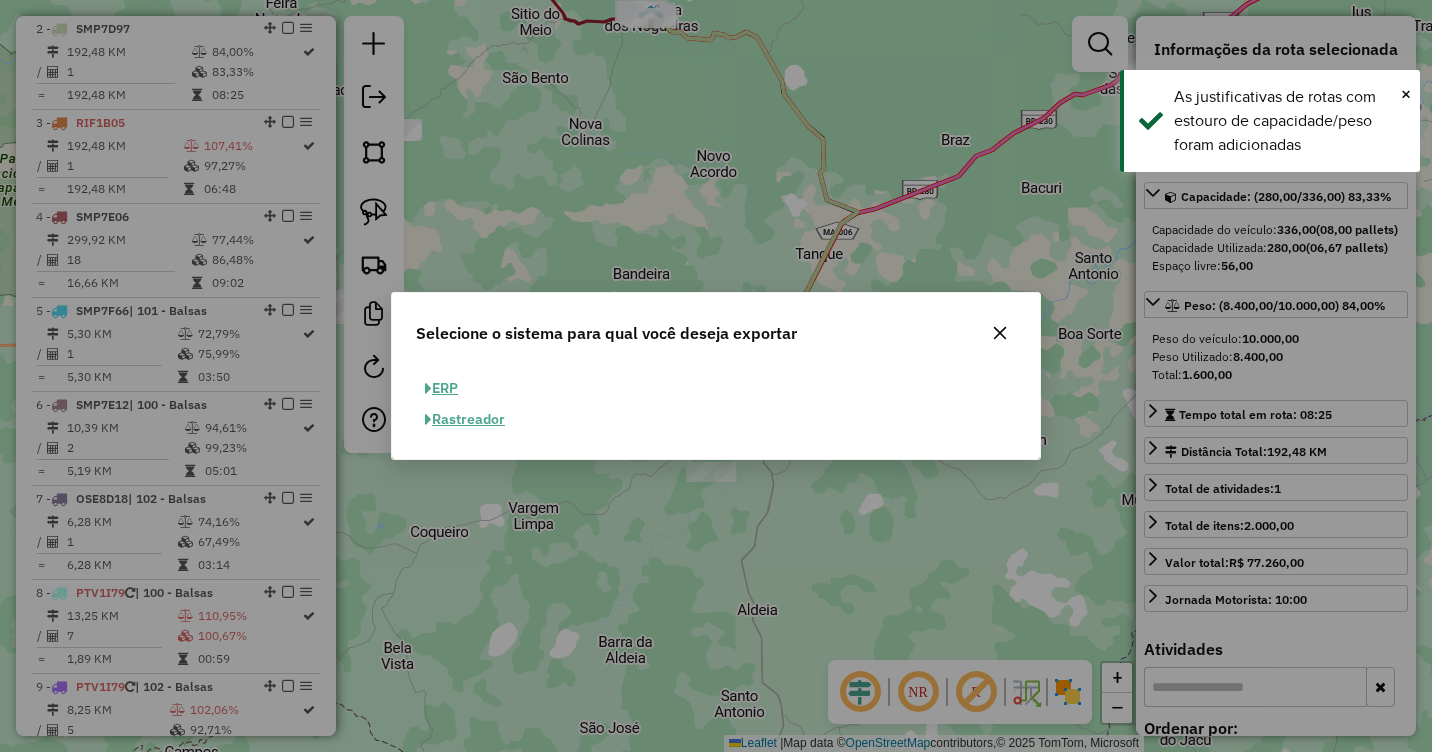 click on "ERP" 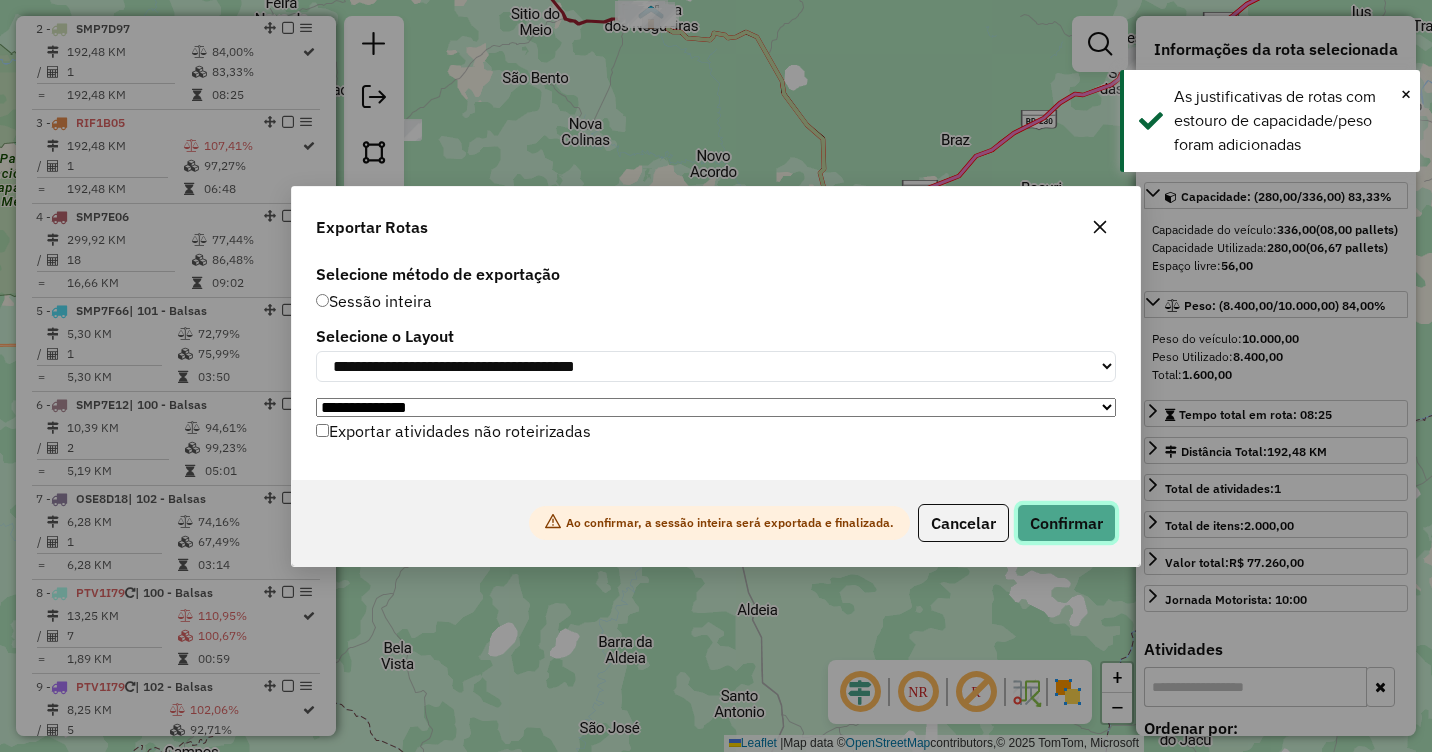 click on "Confirmar" 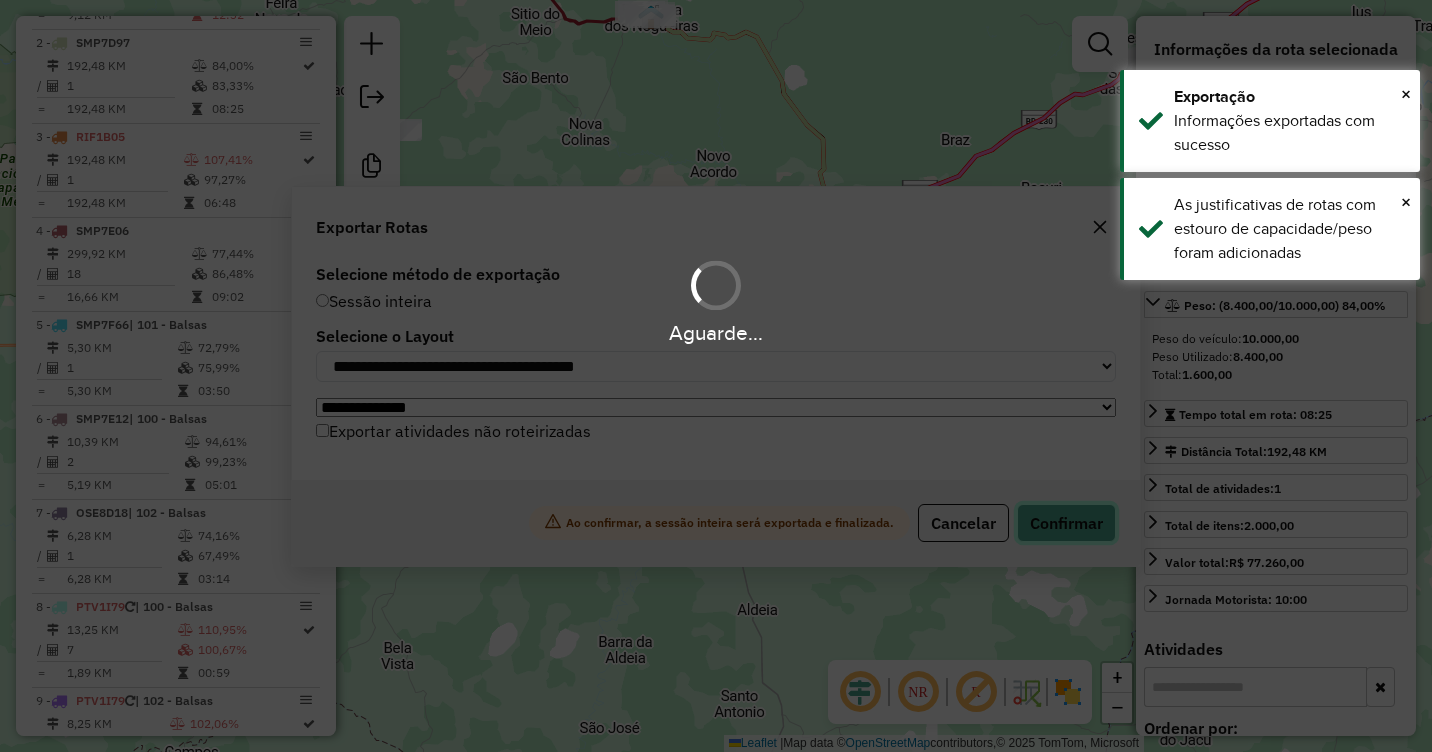 scroll, scrollTop: 882, scrollLeft: 0, axis: vertical 